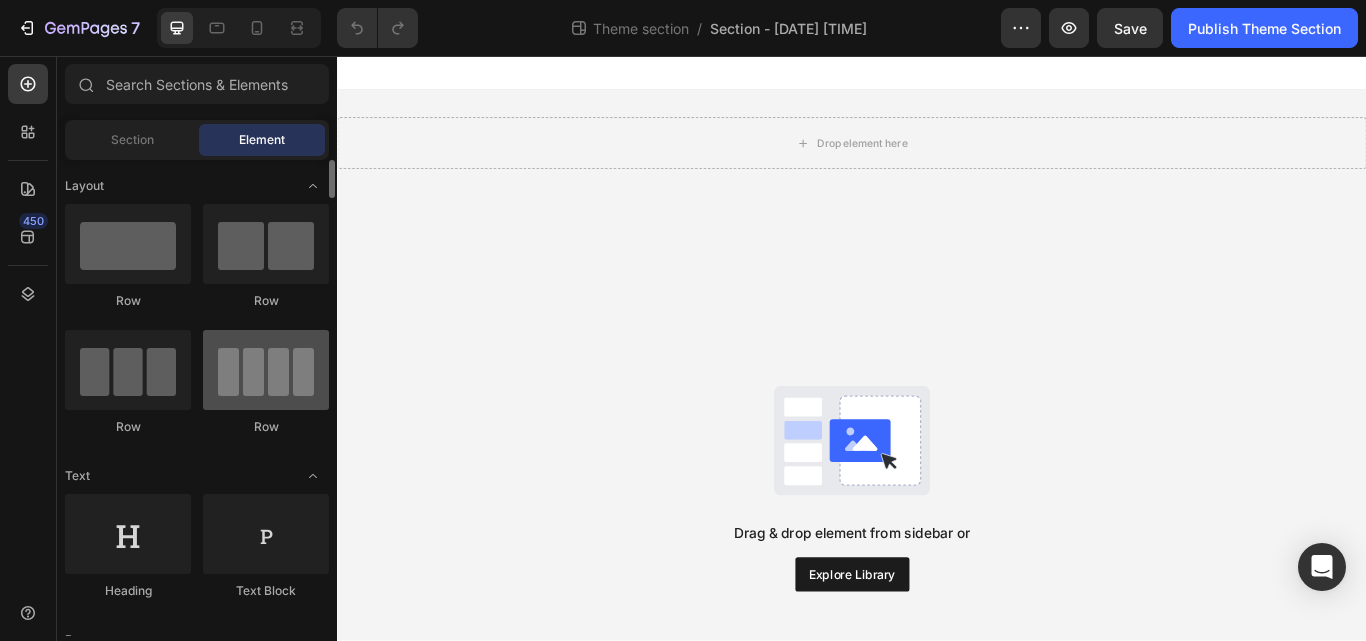 scroll, scrollTop: 0, scrollLeft: 0, axis: both 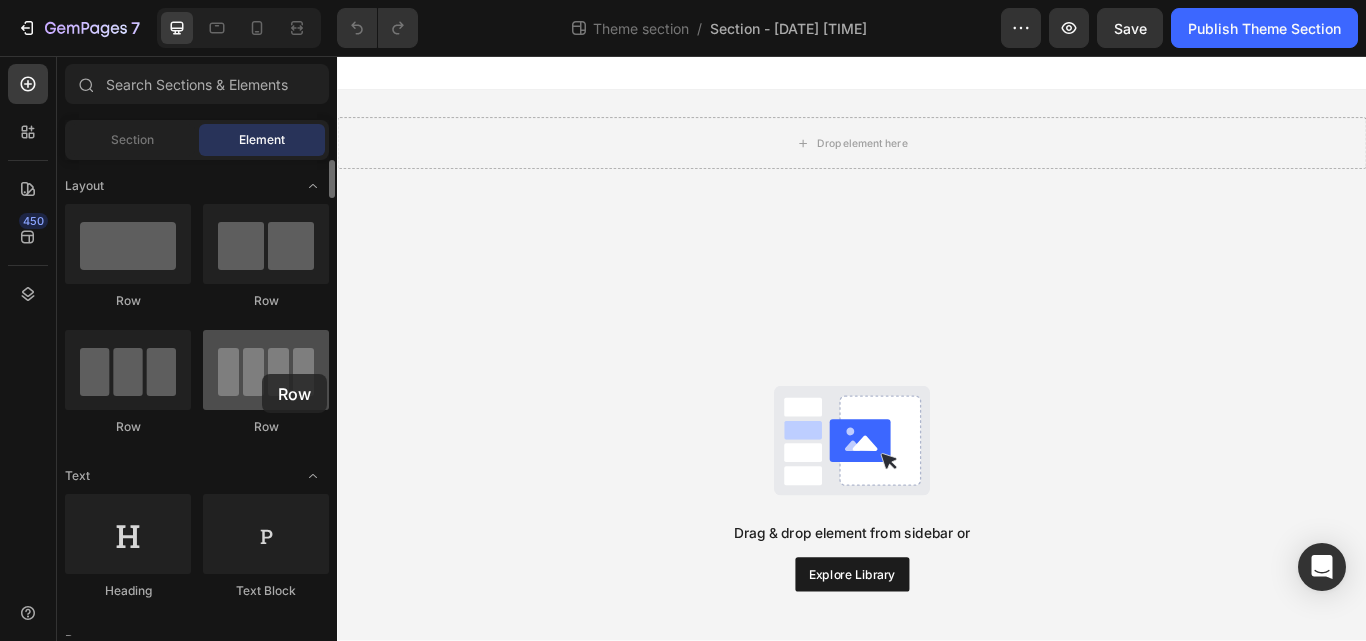 click at bounding box center [266, 370] 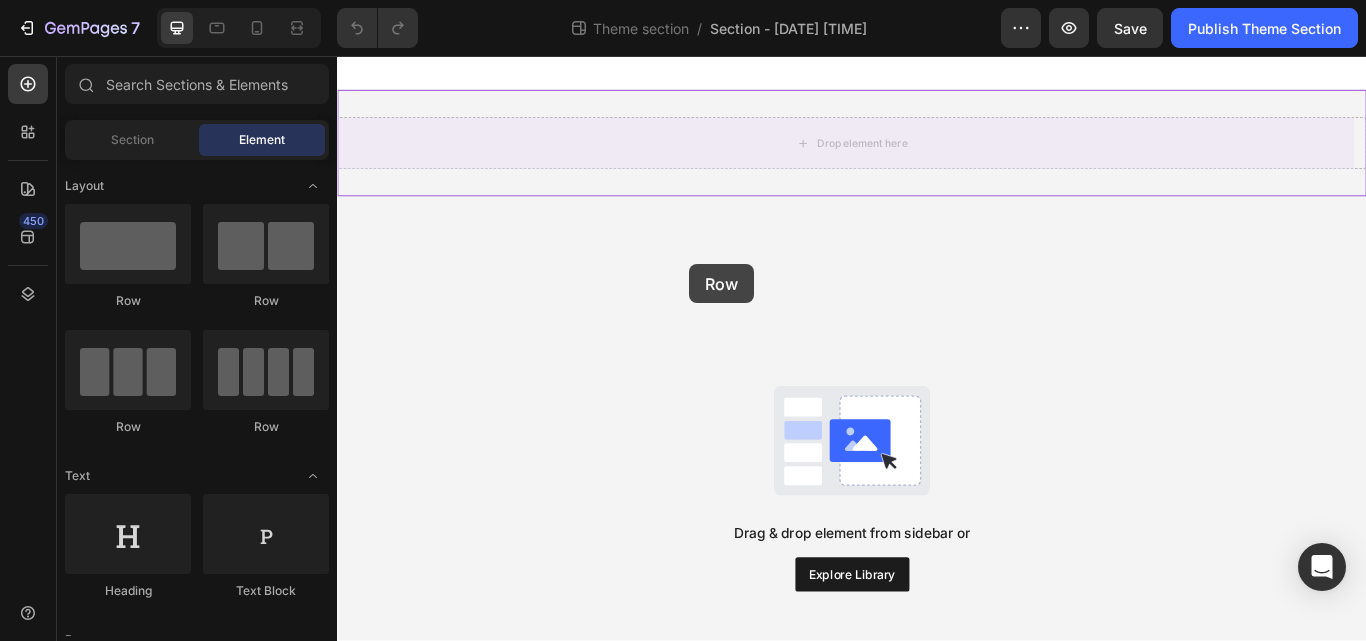 drag, startPoint x: 607, startPoint y: 450, endPoint x: 748, endPoint y: 299, distance: 206.59622 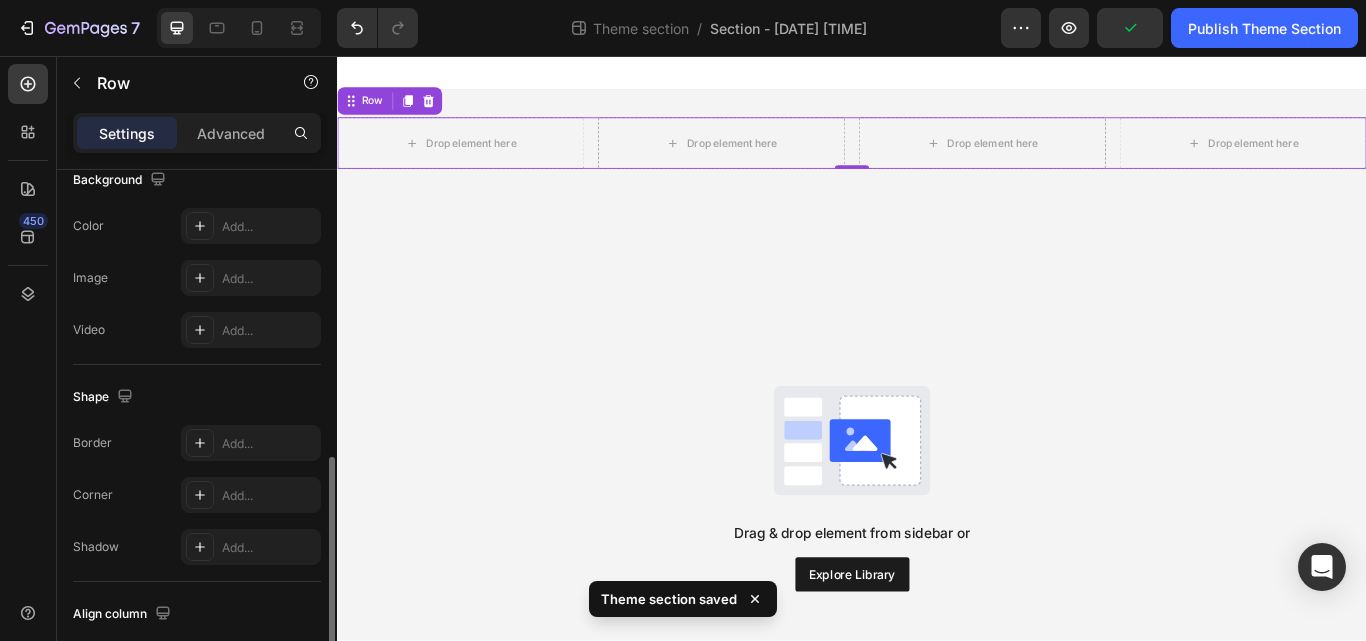 scroll, scrollTop: 788, scrollLeft: 0, axis: vertical 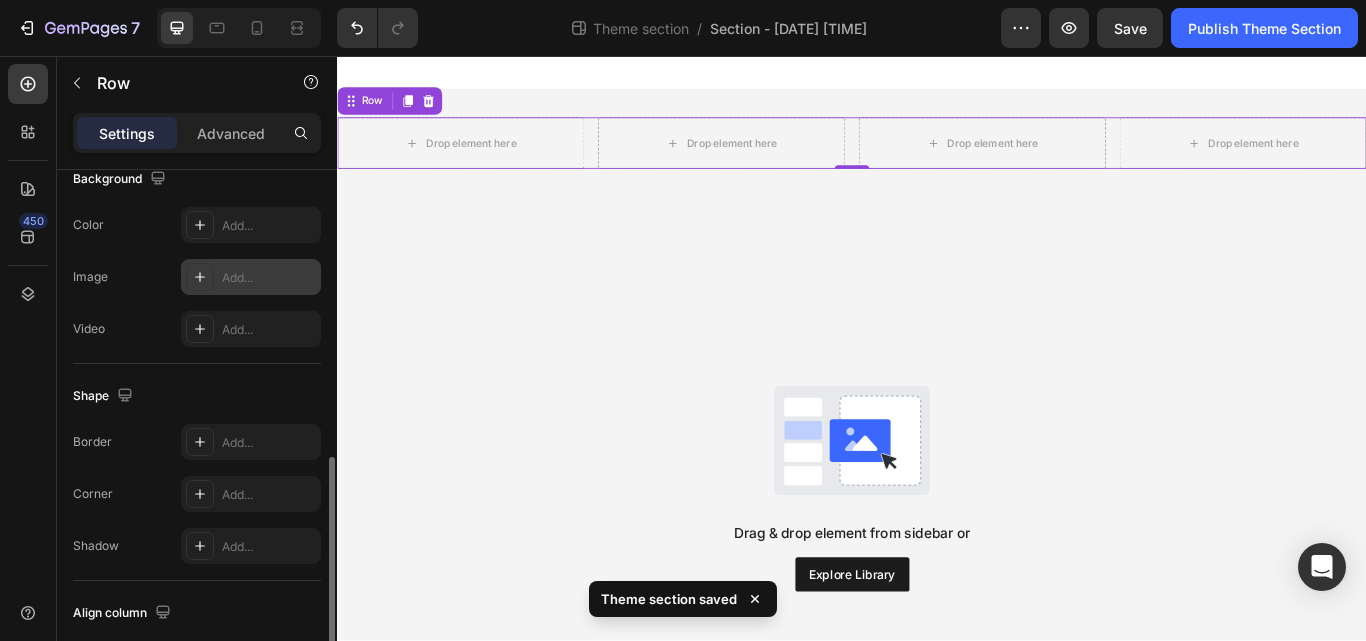 click 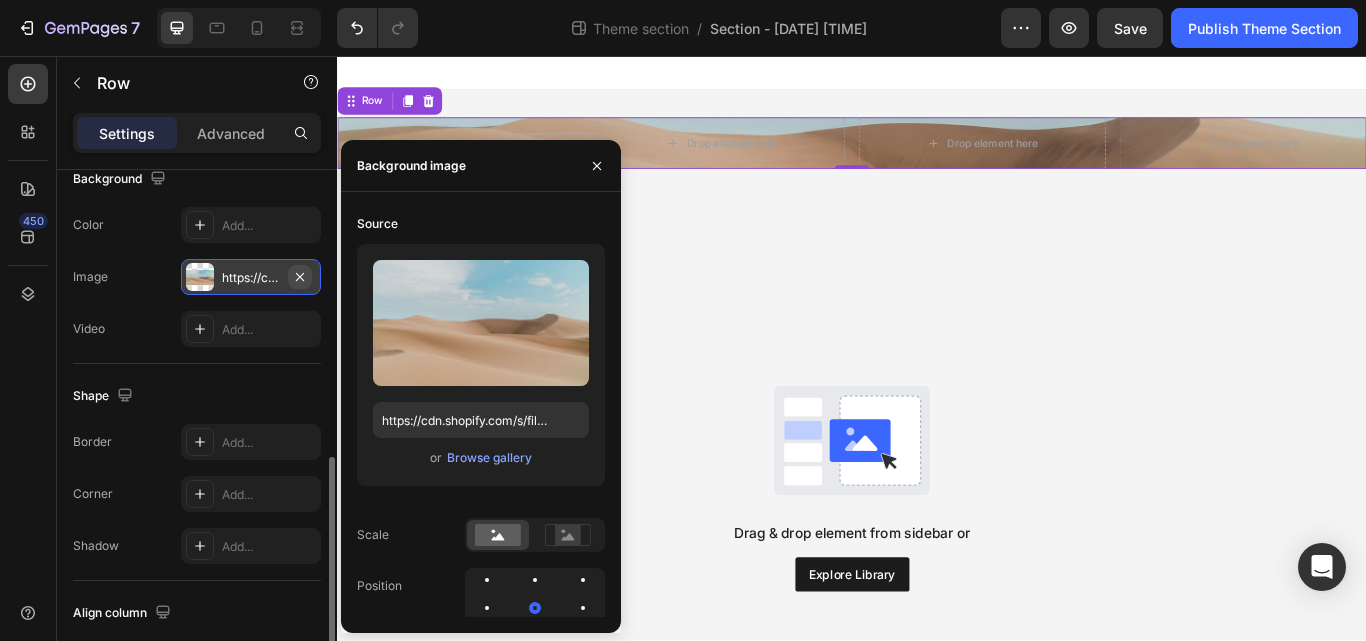 click 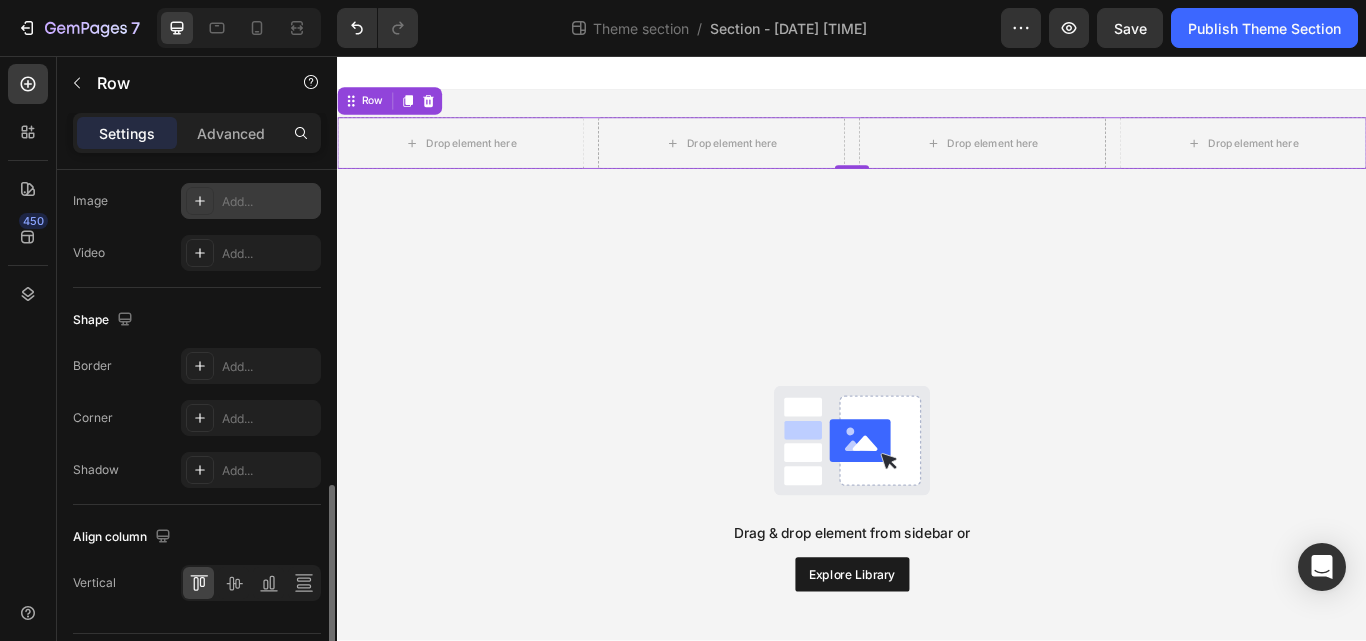 scroll, scrollTop: 920, scrollLeft: 0, axis: vertical 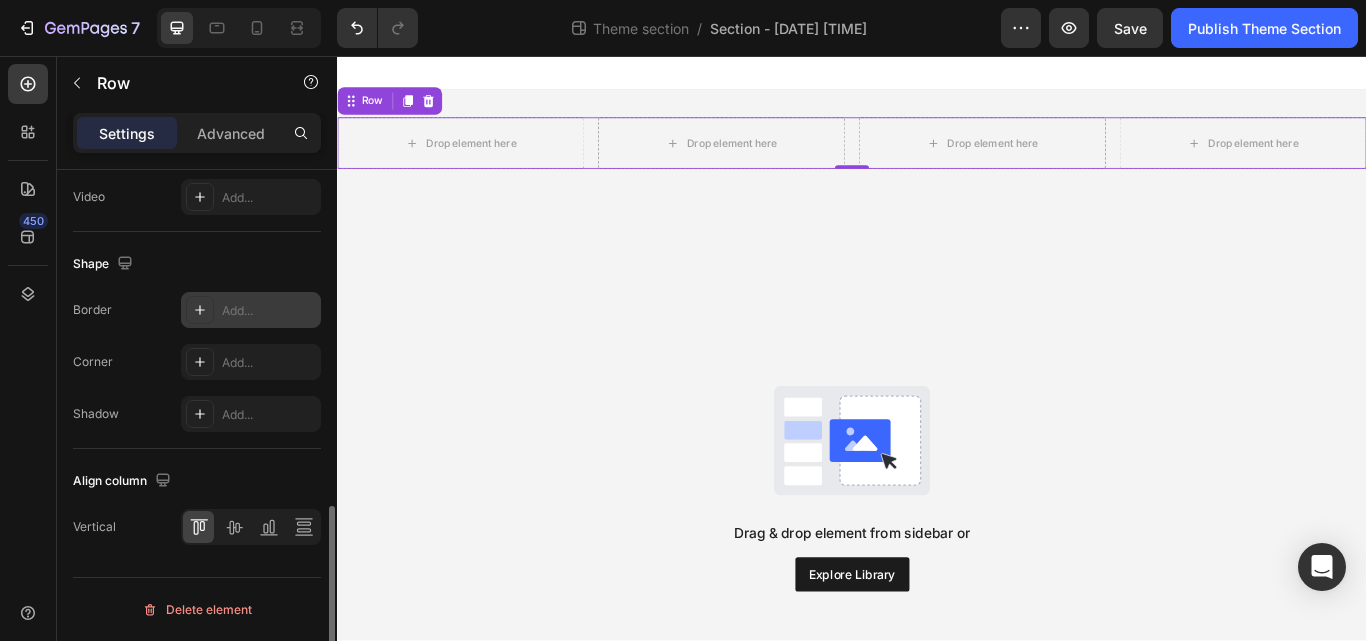 click 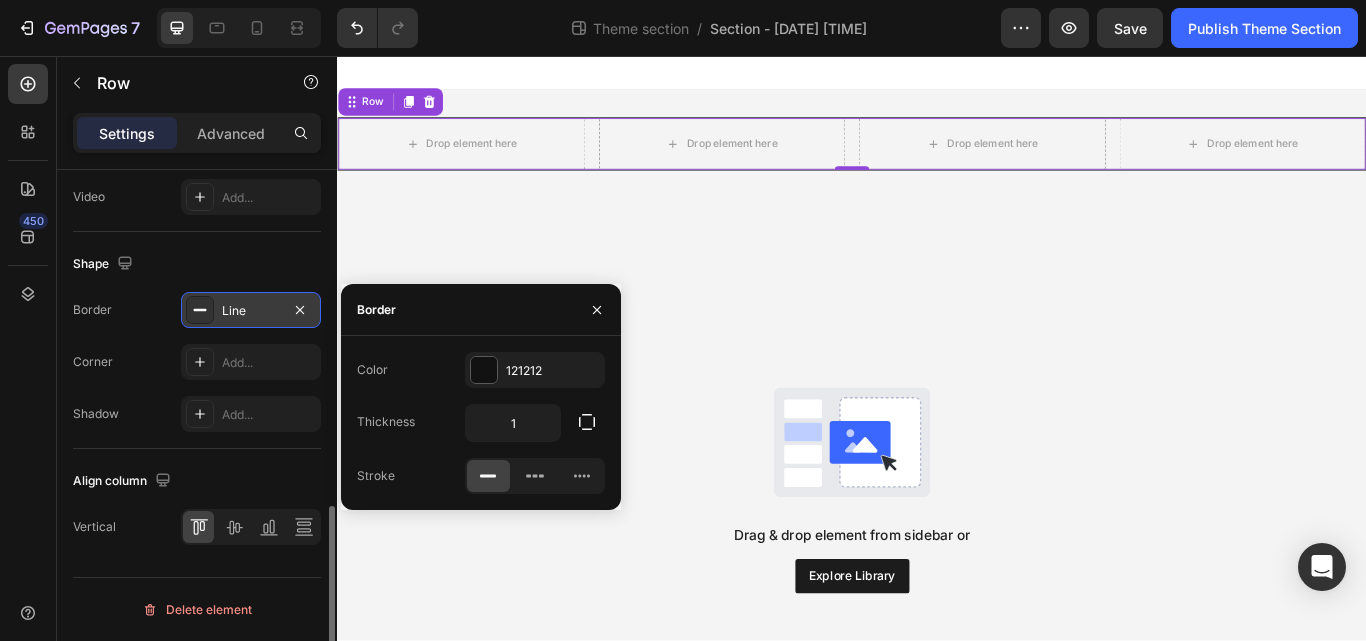 click on "Drag & drop element from sidebar or
Explore Library" at bounding box center [937, 563] 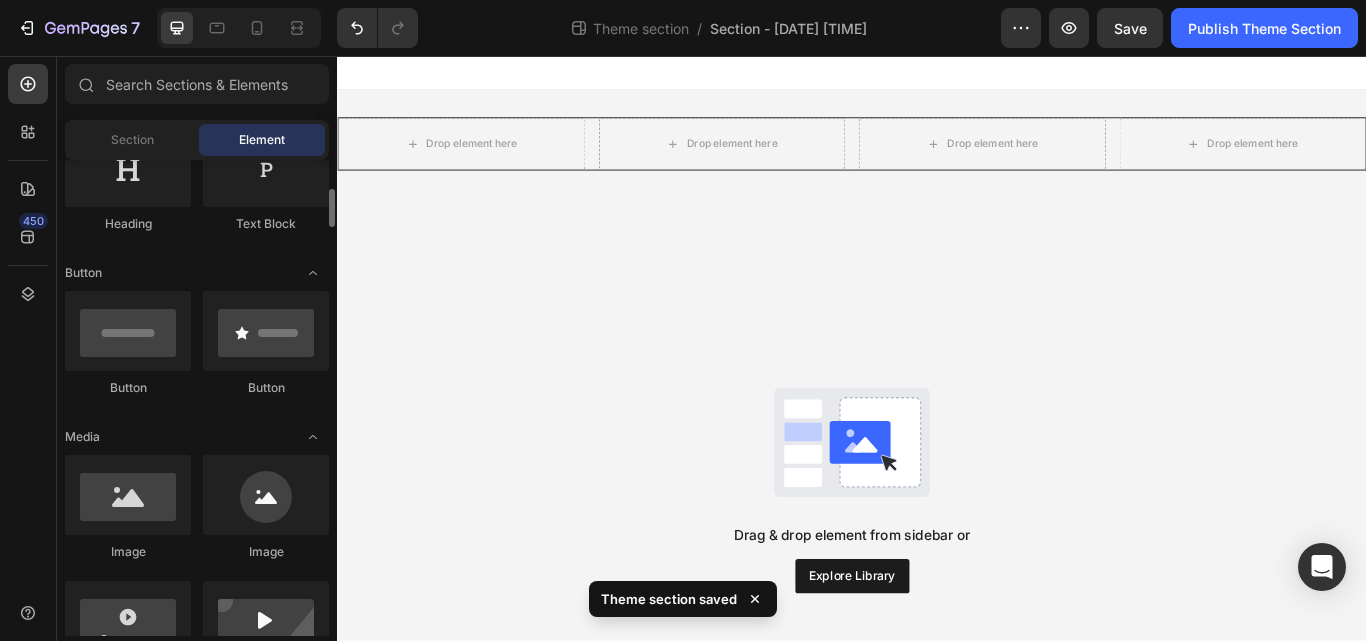 scroll, scrollTop: 368, scrollLeft: 0, axis: vertical 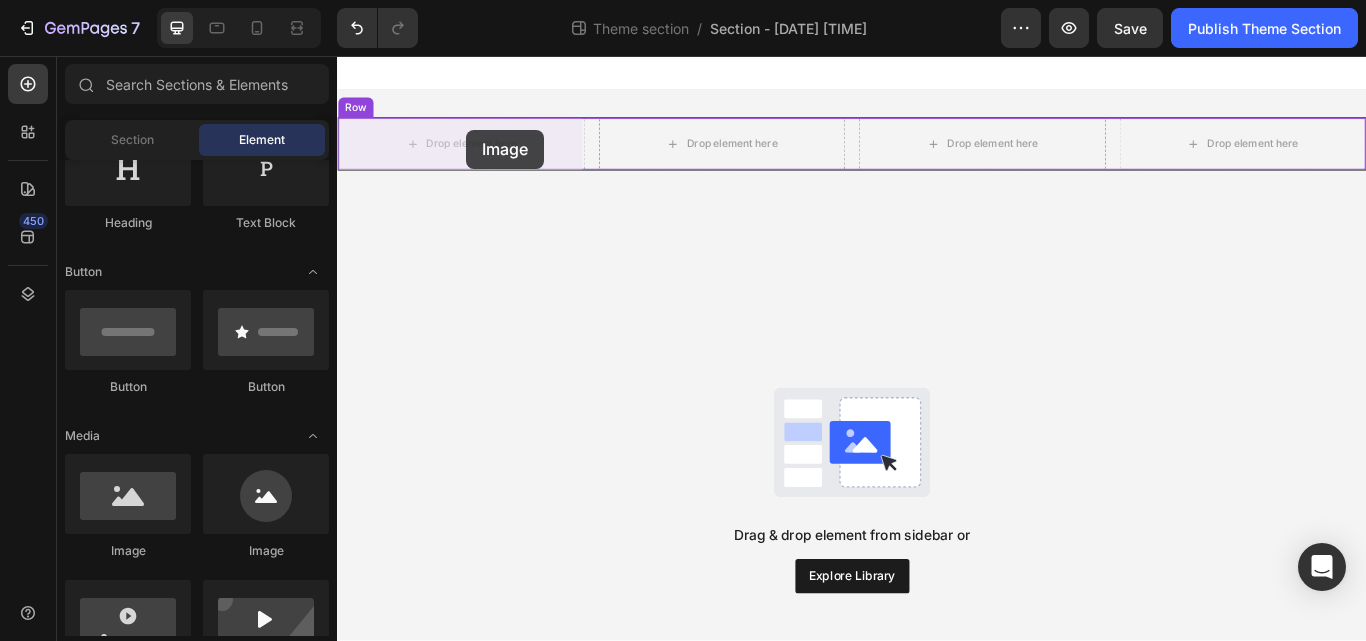 drag, startPoint x: 486, startPoint y: 559, endPoint x: 487, endPoint y: 142, distance: 417.0012 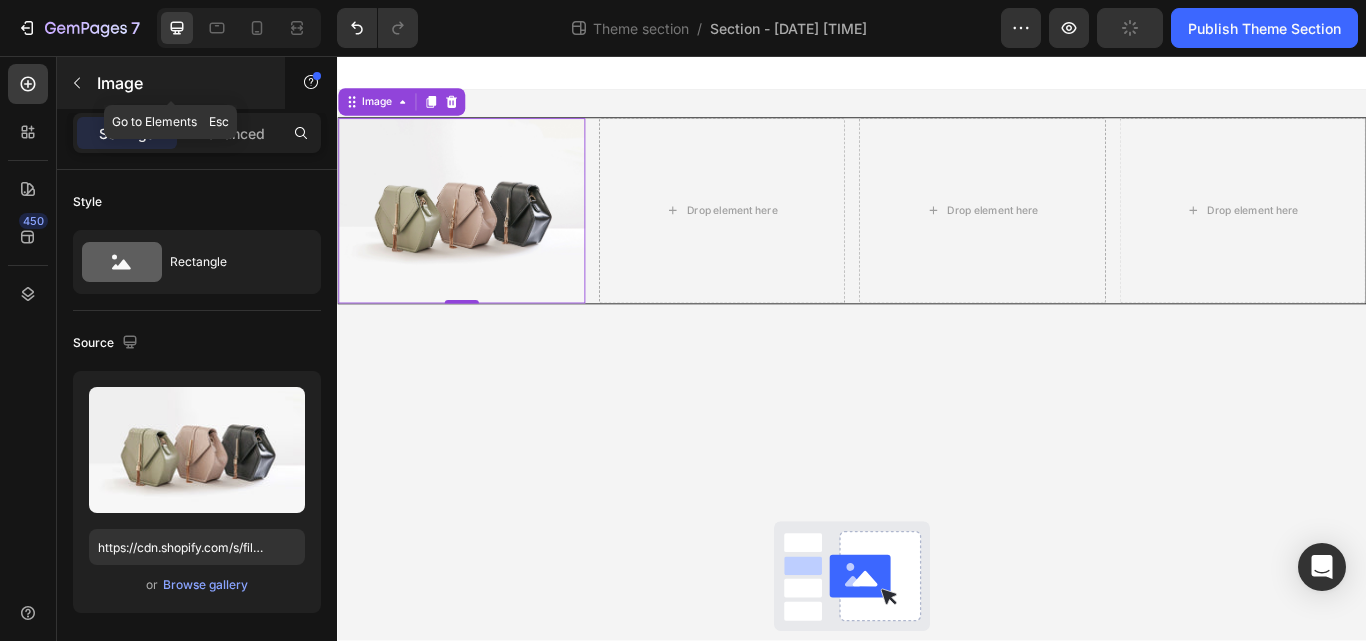 click 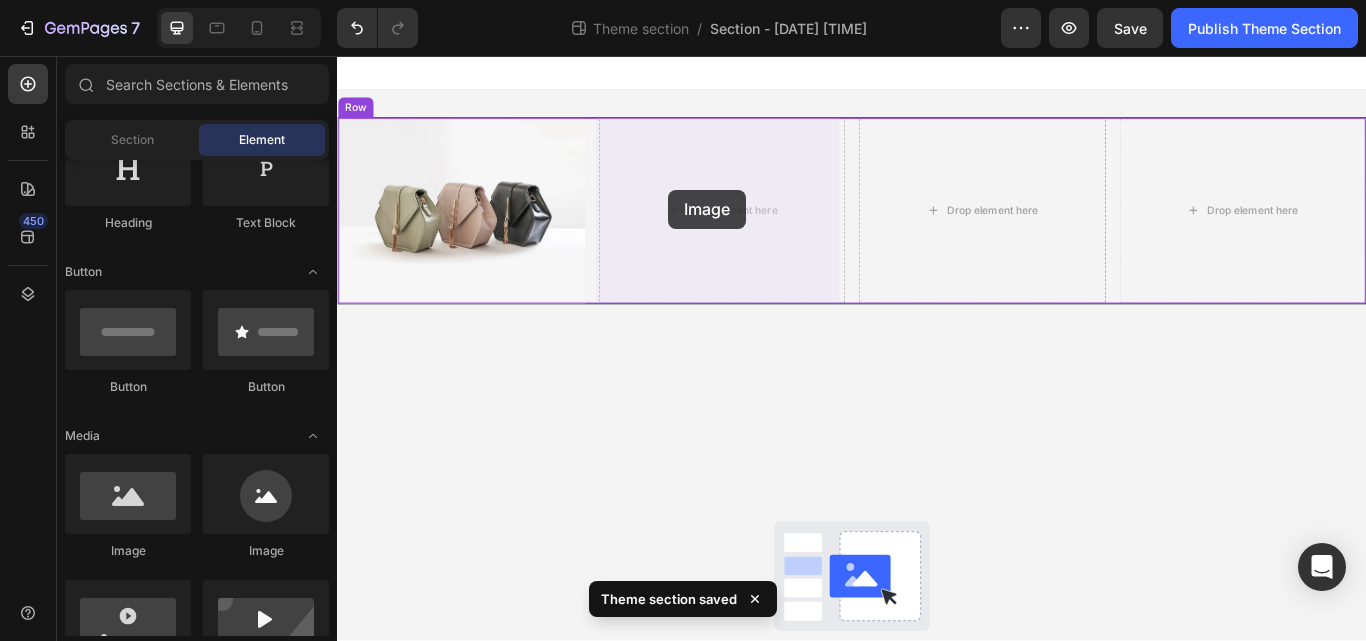 drag, startPoint x: 497, startPoint y: 547, endPoint x: 723, endPoint y: 212, distance: 404.1052 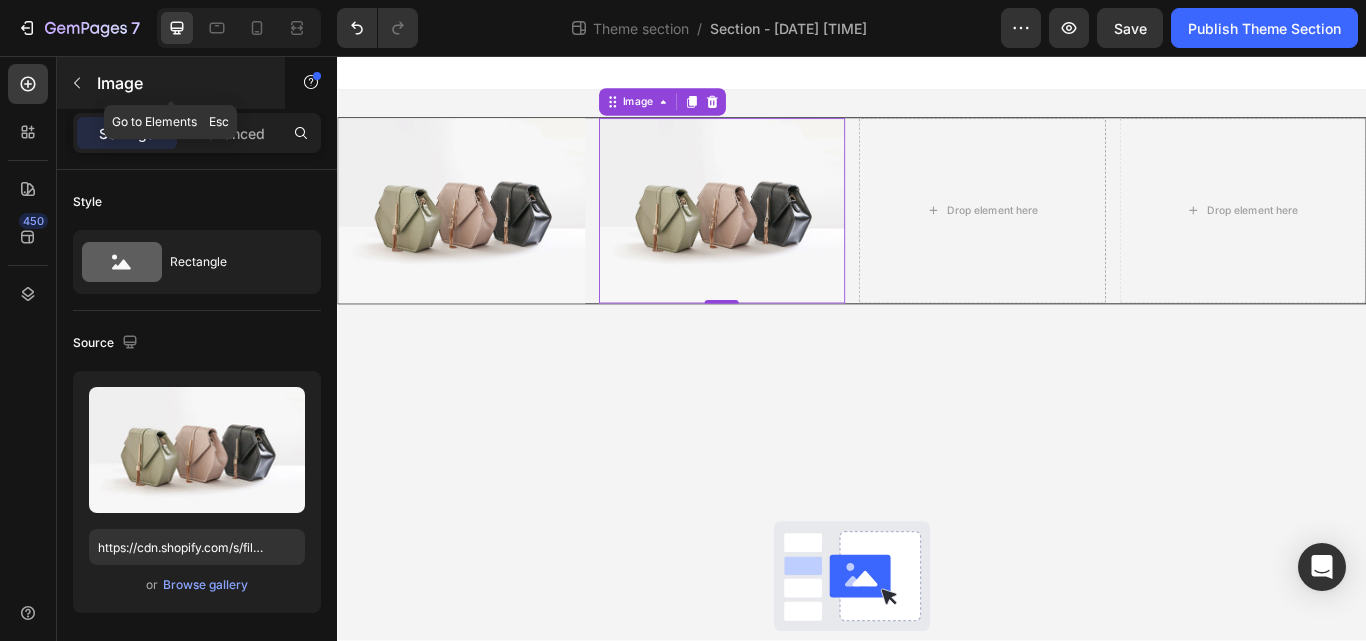click 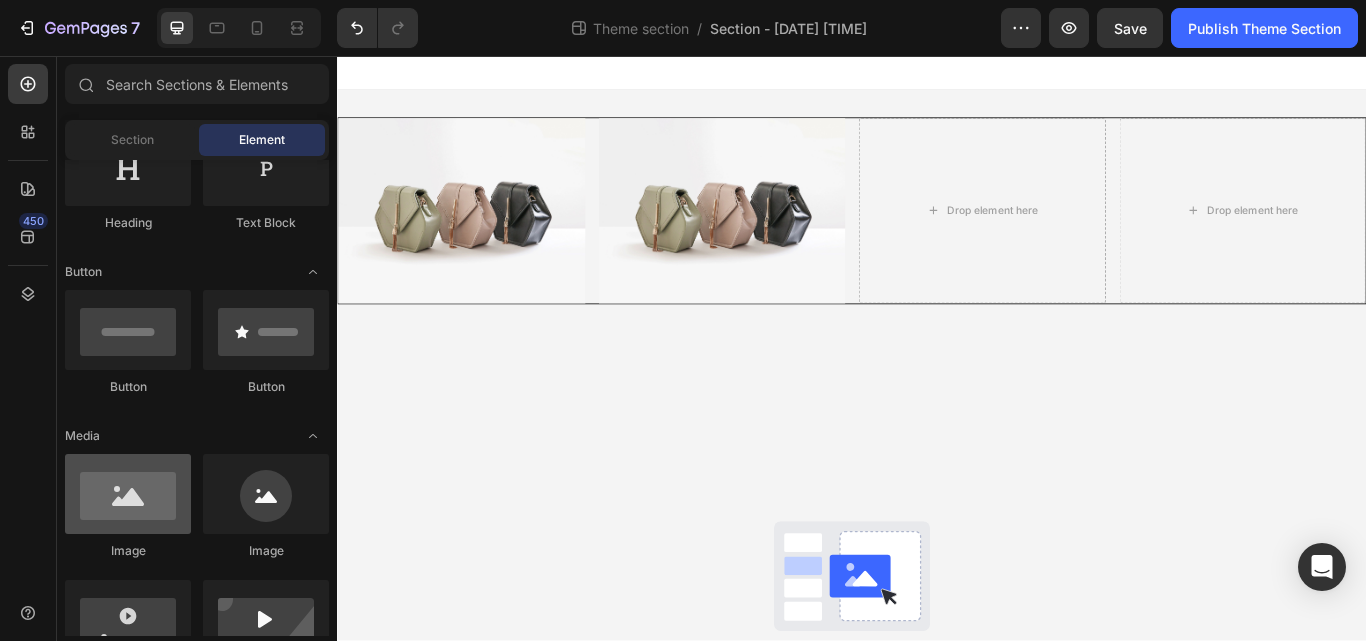 click at bounding box center [128, 494] 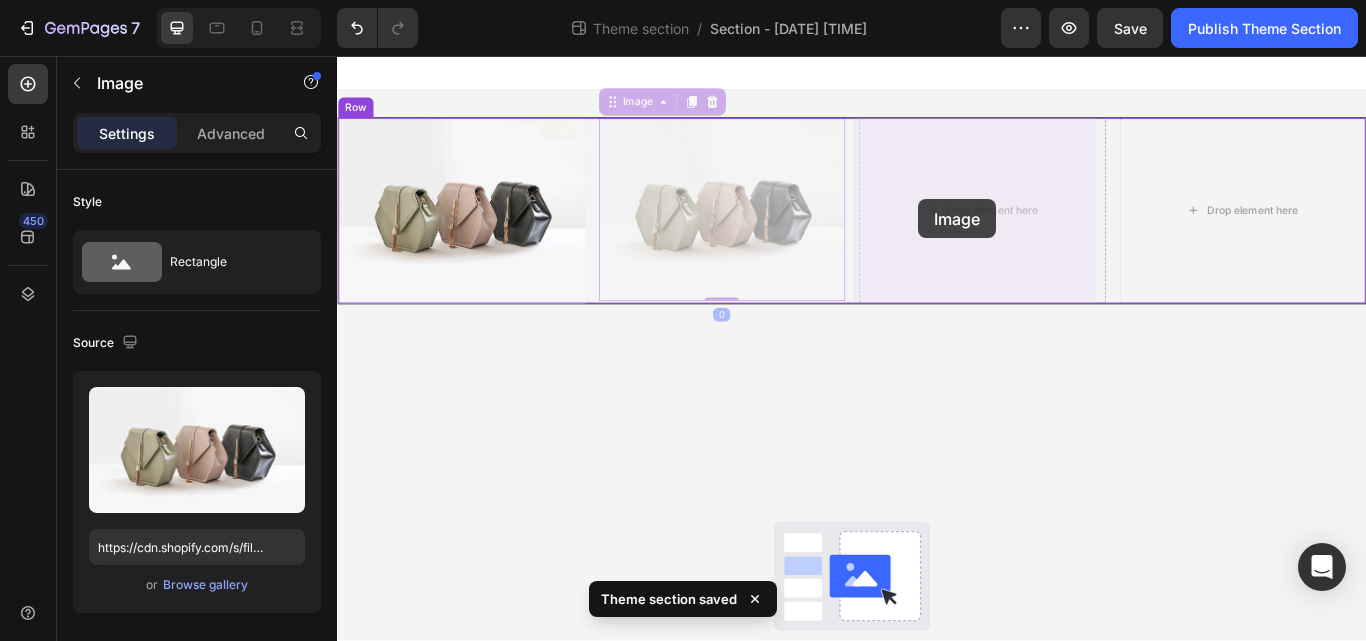 drag, startPoint x: 763, startPoint y: 263, endPoint x: 1009, endPoint y: 225, distance: 248.91766 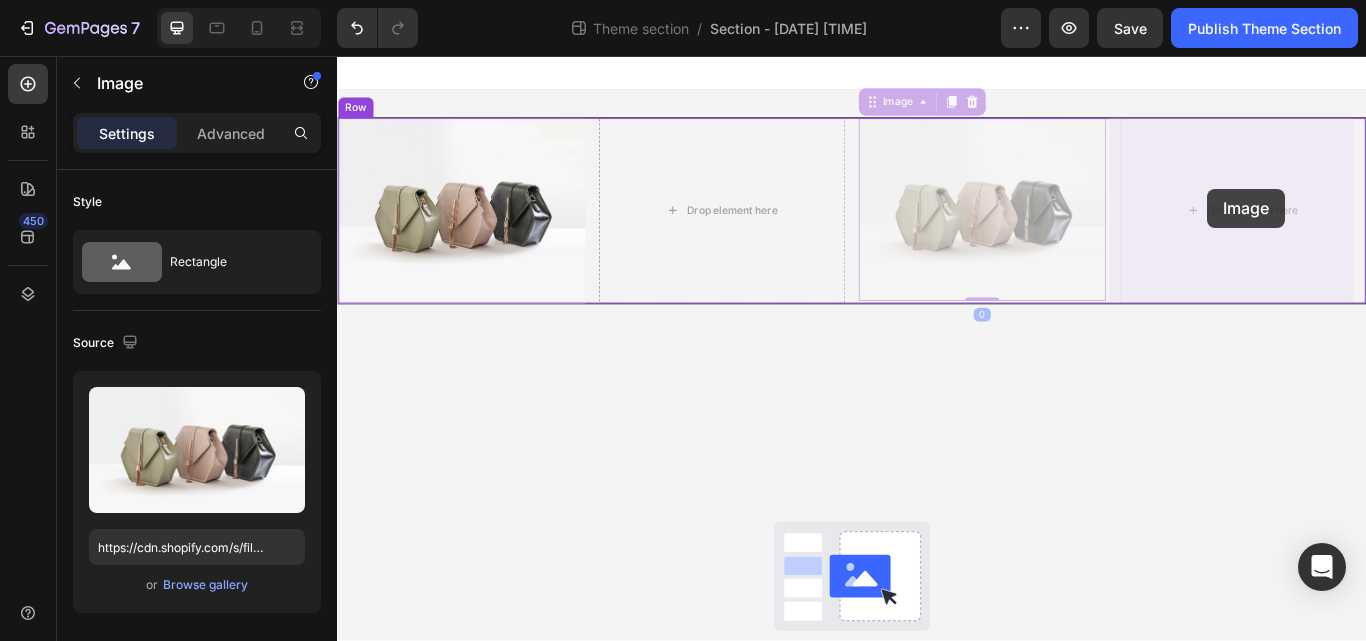drag, startPoint x: 1009, startPoint y: 225, endPoint x: 1342, endPoint y: 211, distance: 333.29416 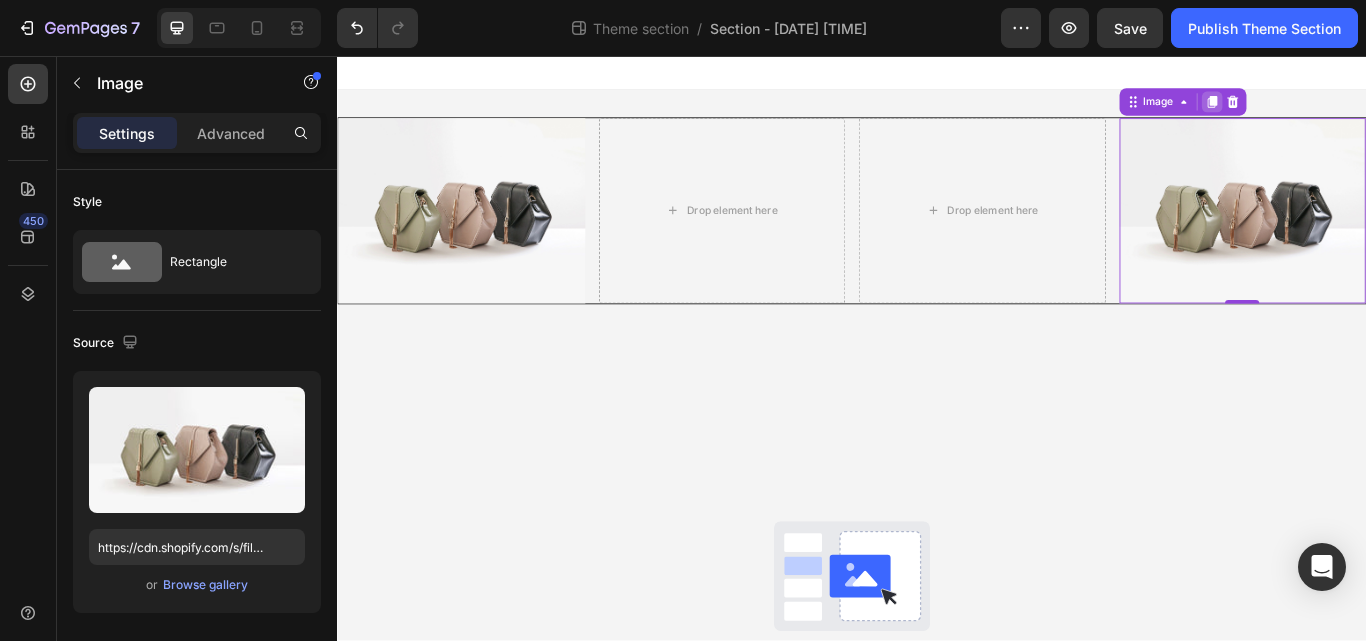 click 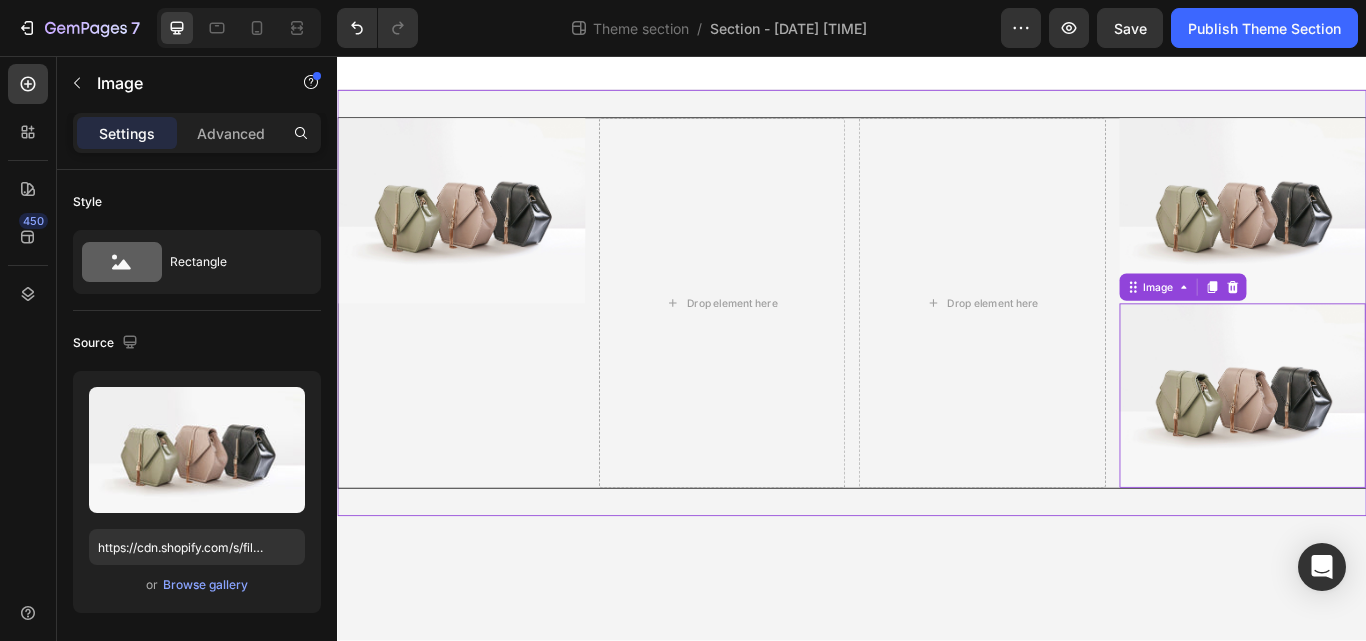 scroll, scrollTop: 842, scrollLeft: 0, axis: vertical 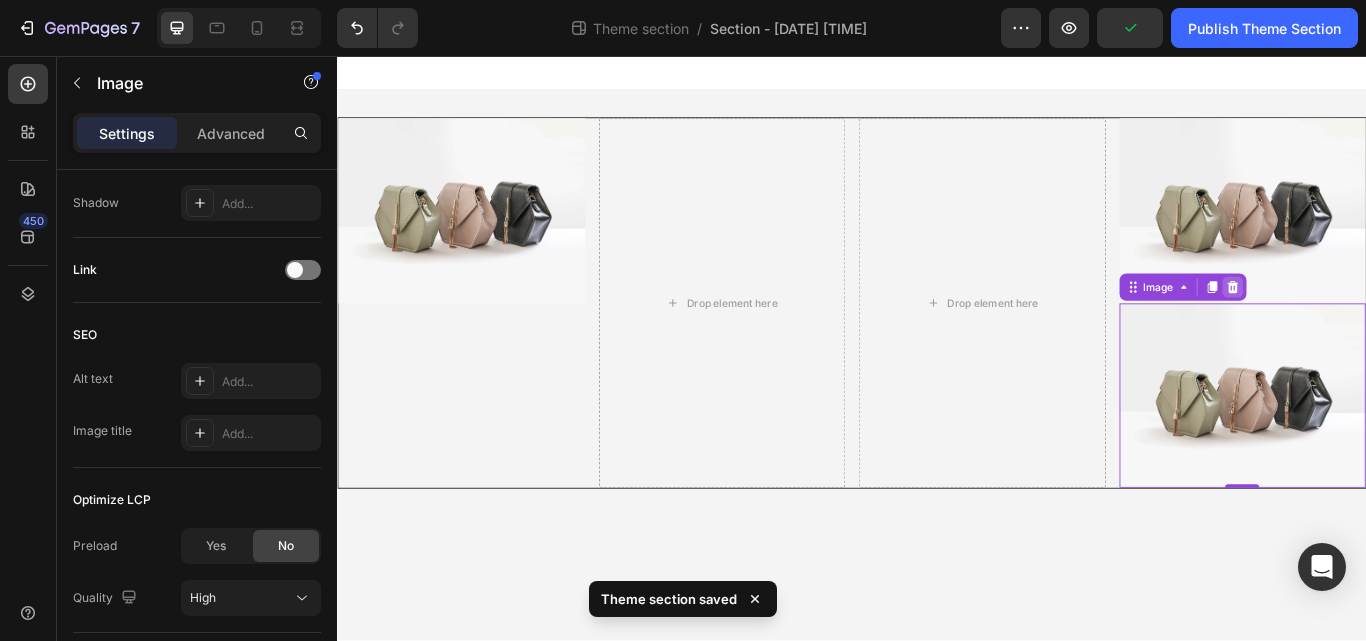 click 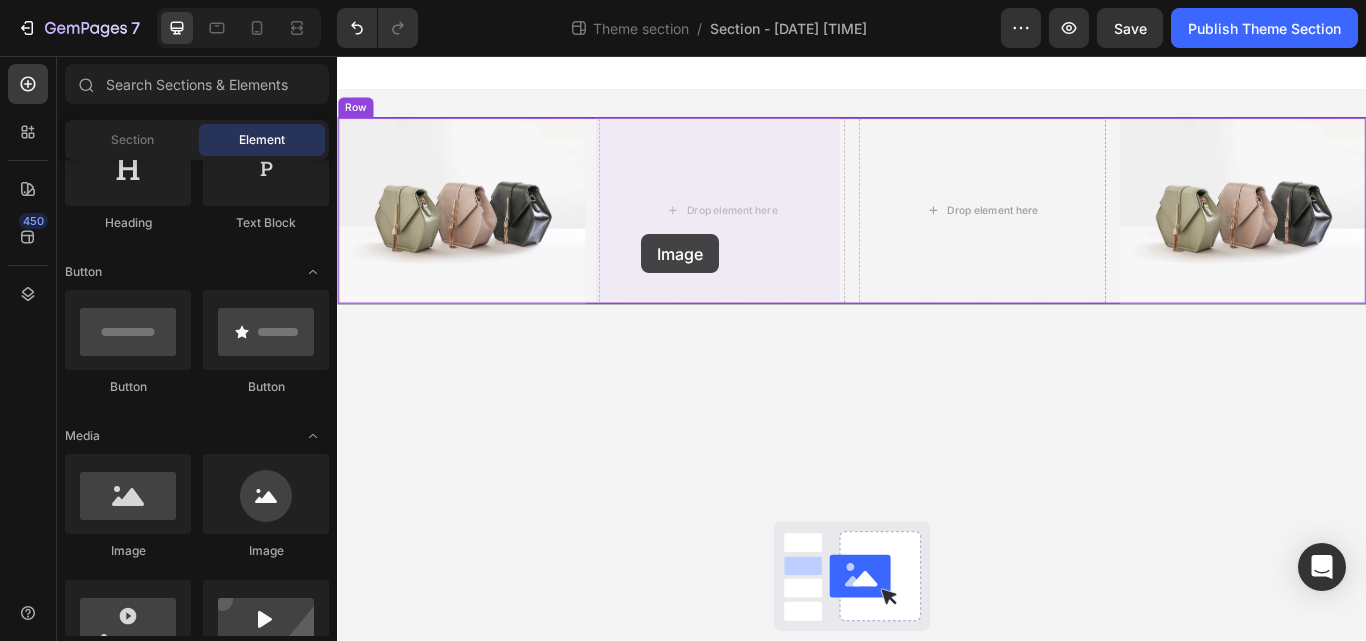 drag, startPoint x: 466, startPoint y: 557, endPoint x: 691, endPoint y: 264, distance: 369.4239 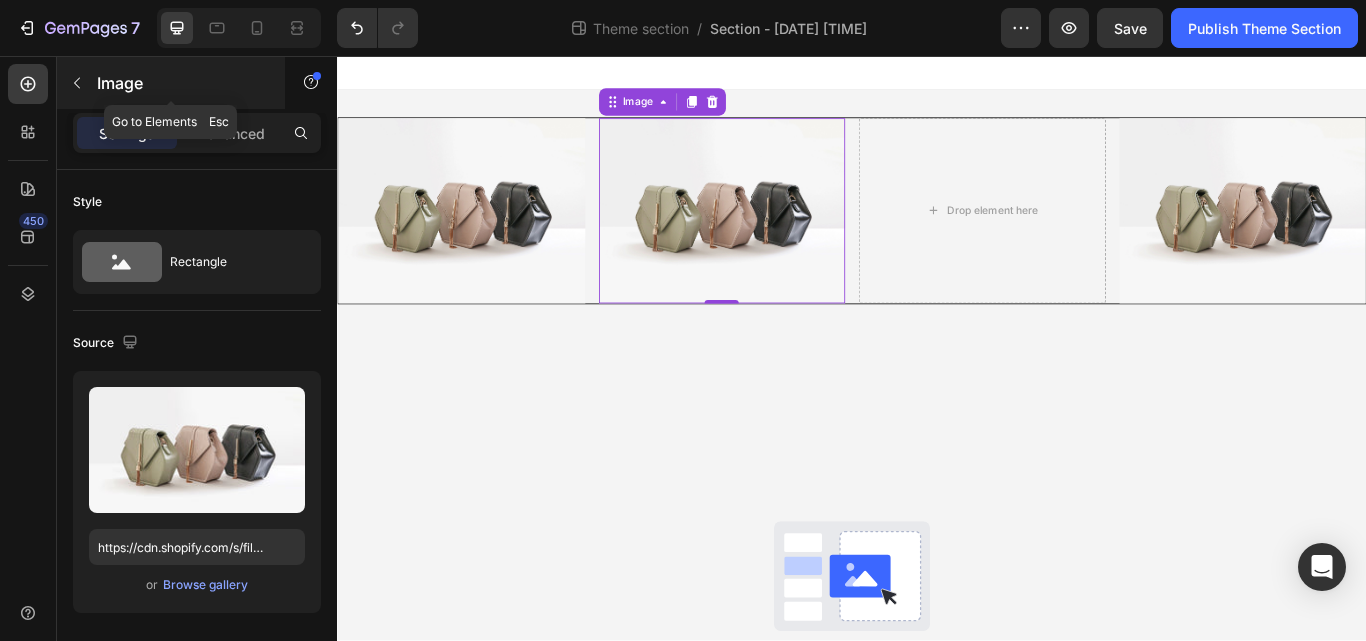 click 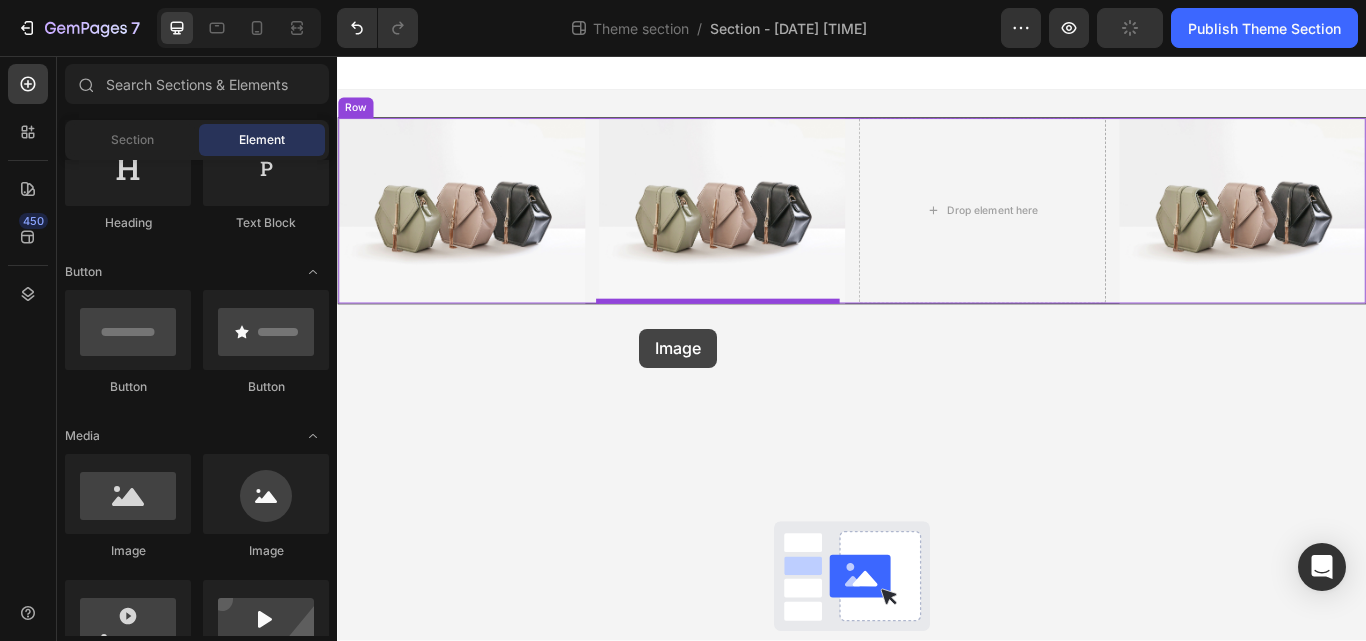 drag, startPoint x: 445, startPoint y: 567, endPoint x: 882, endPoint y: 290, distance: 517.3954 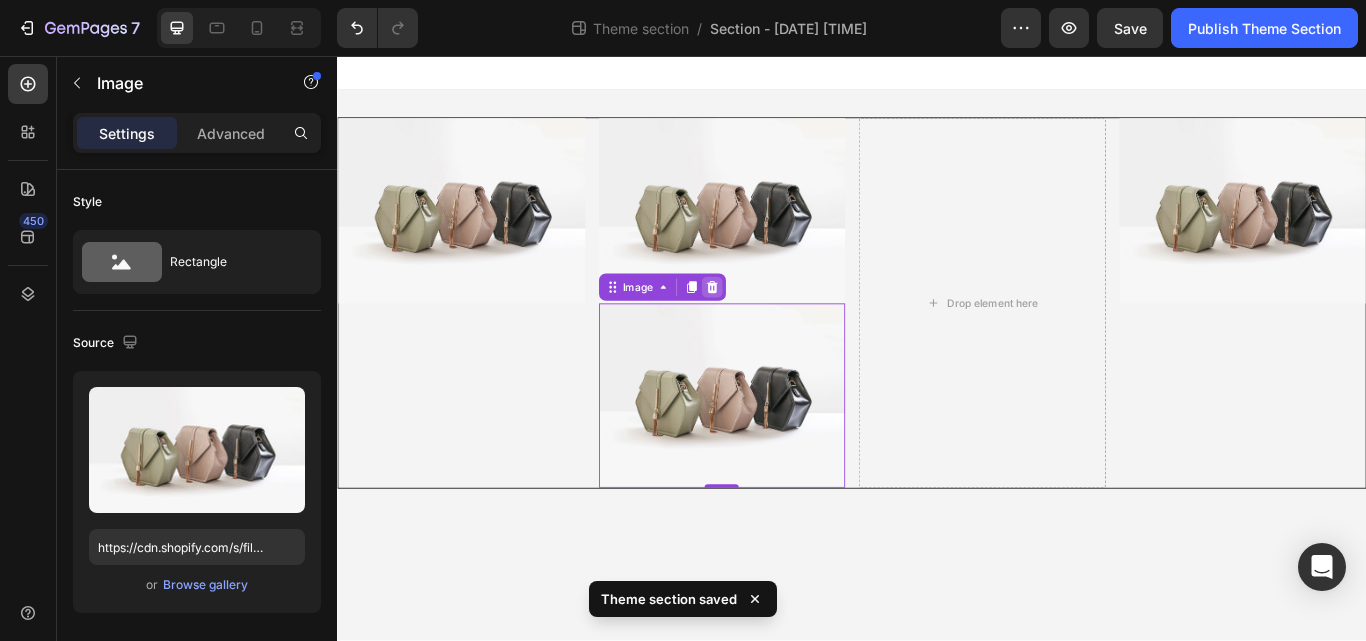 click 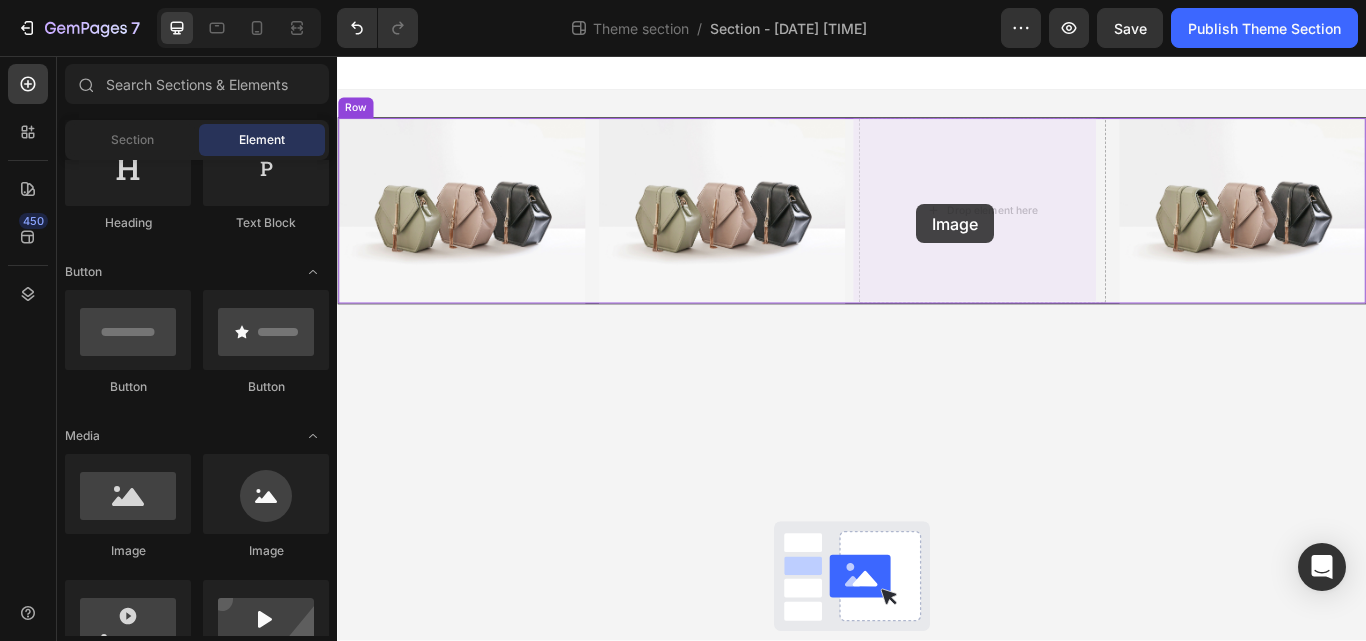 drag, startPoint x: 463, startPoint y: 550, endPoint x: 1009, endPoint y: 230, distance: 632.86334 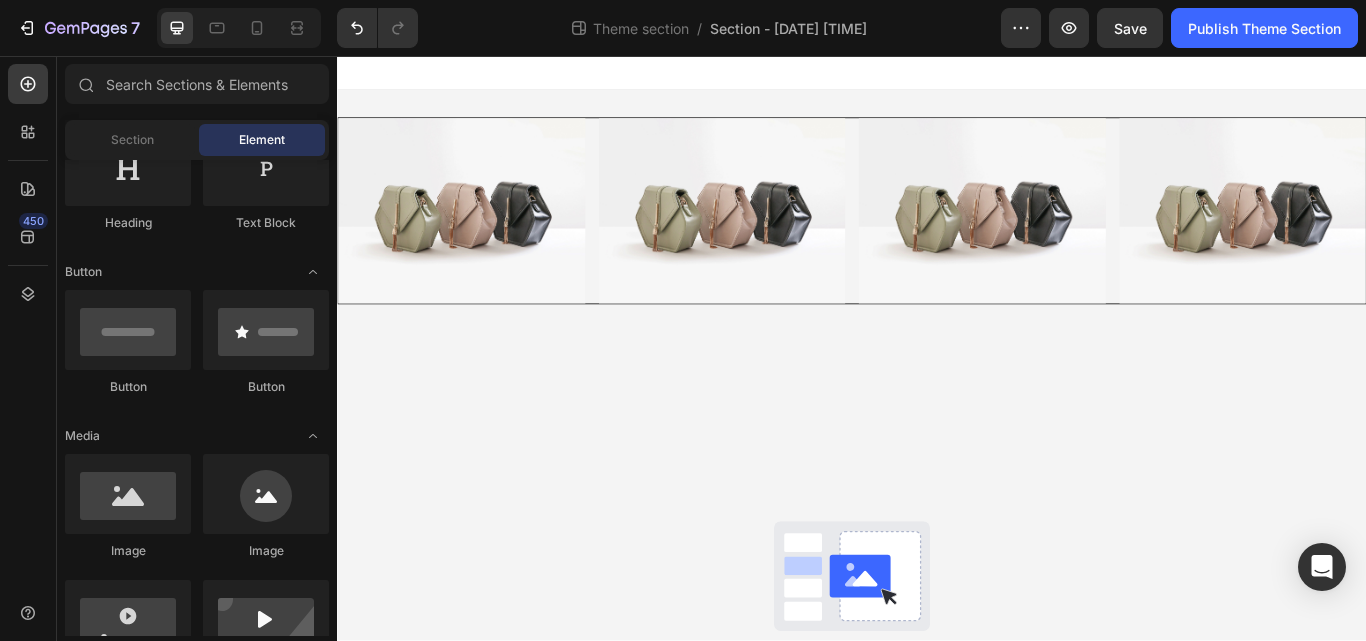 click on "Drag & drop element from sidebar or
Explore Library" at bounding box center (937, 719) 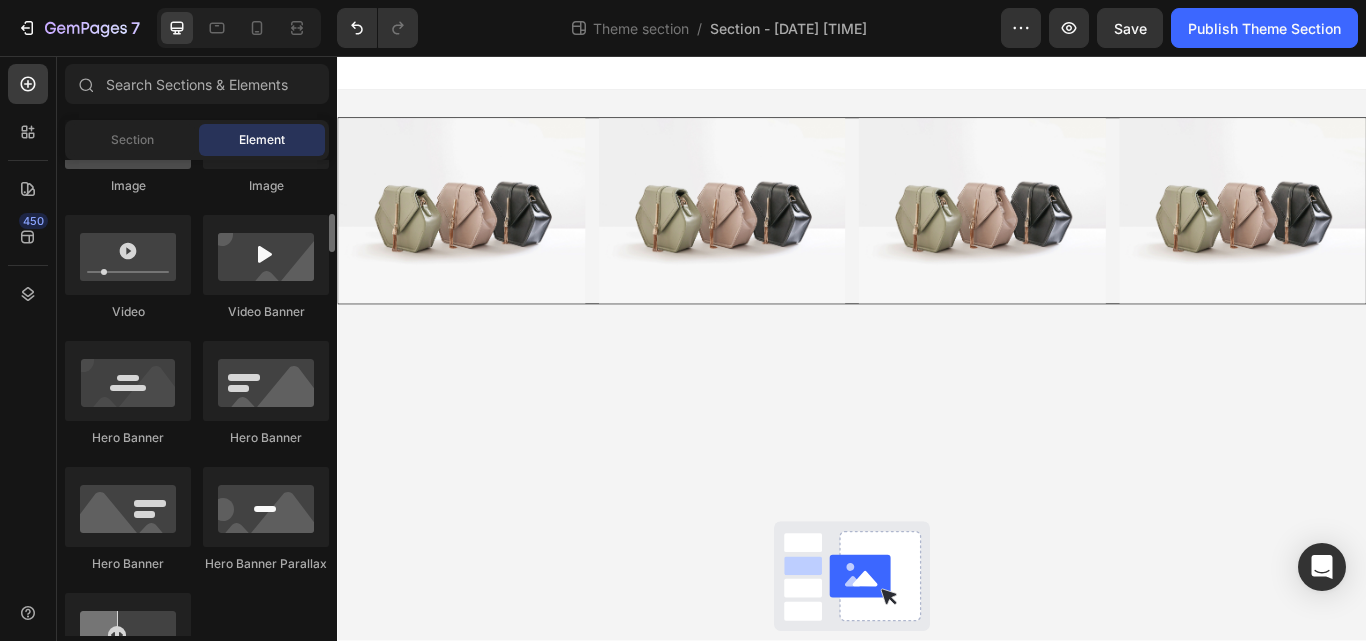 scroll, scrollTop: 735, scrollLeft: 0, axis: vertical 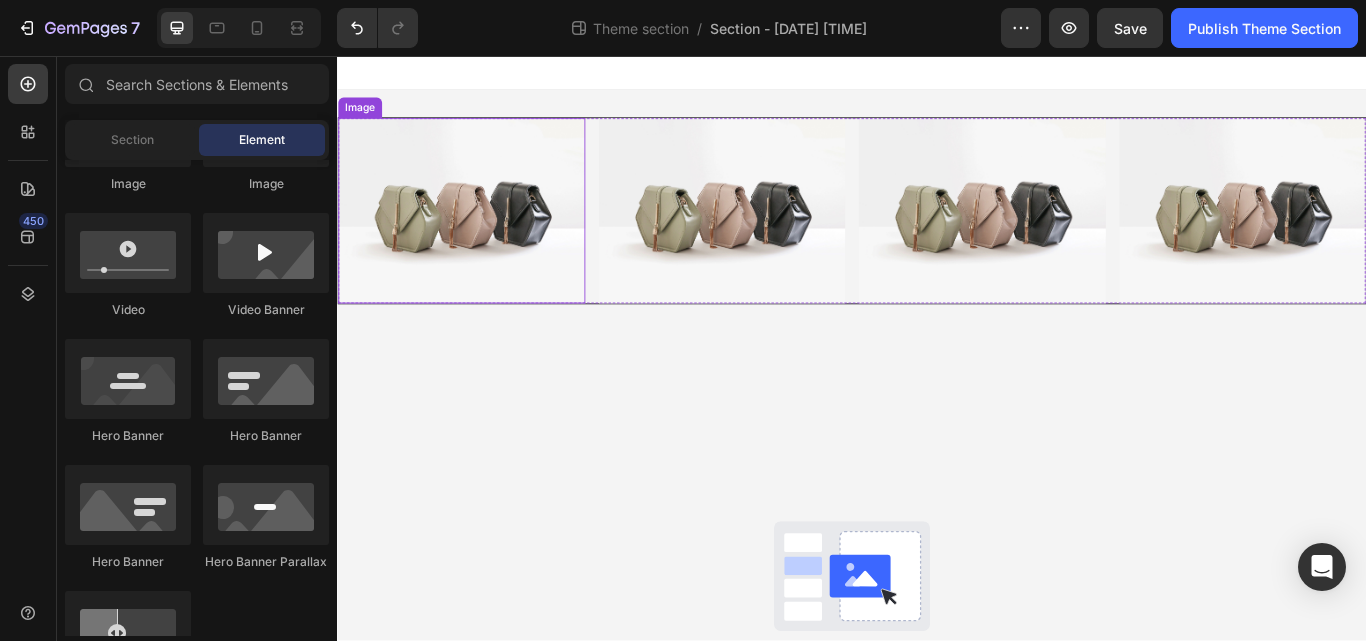 click at bounding box center (482, 237) 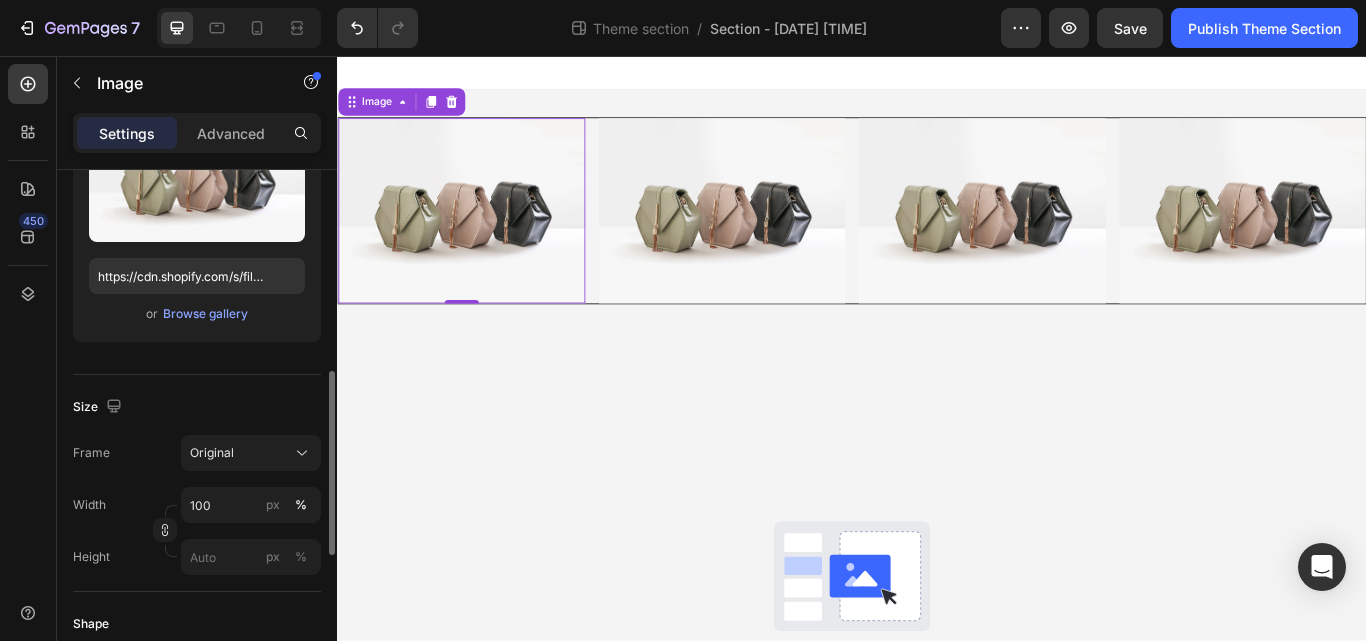 scroll, scrollTop: 406, scrollLeft: 0, axis: vertical 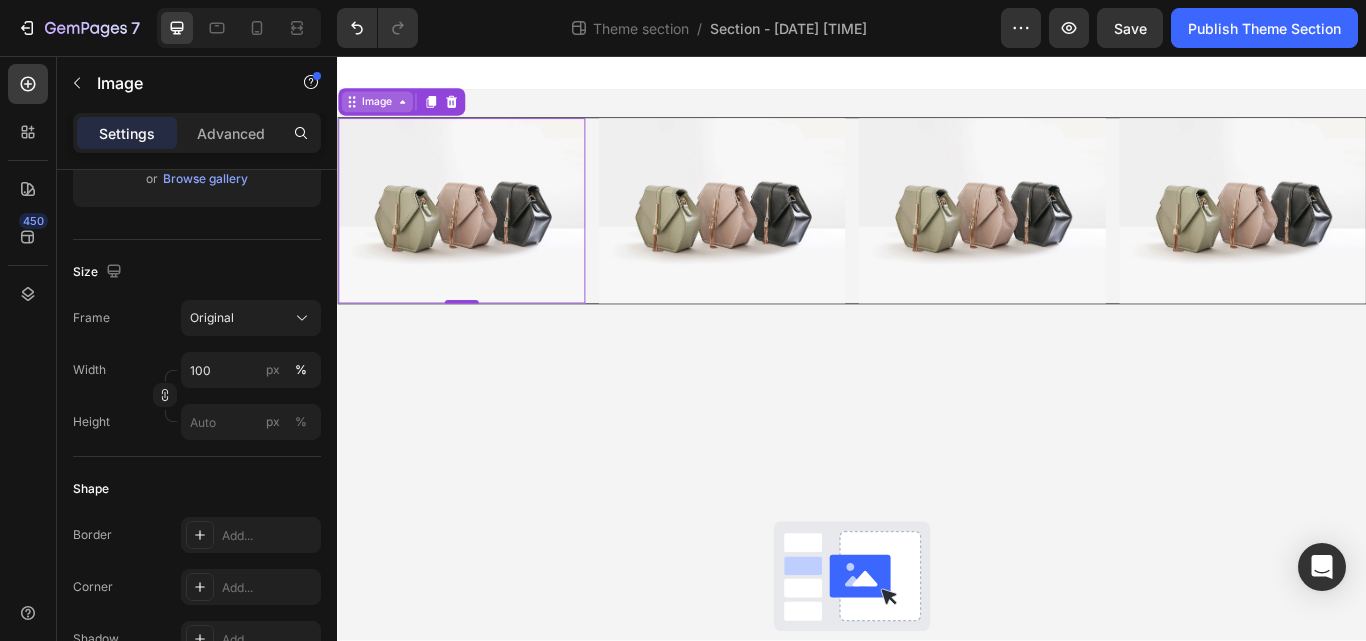 click on "Image" at bounding box center [383, 110] 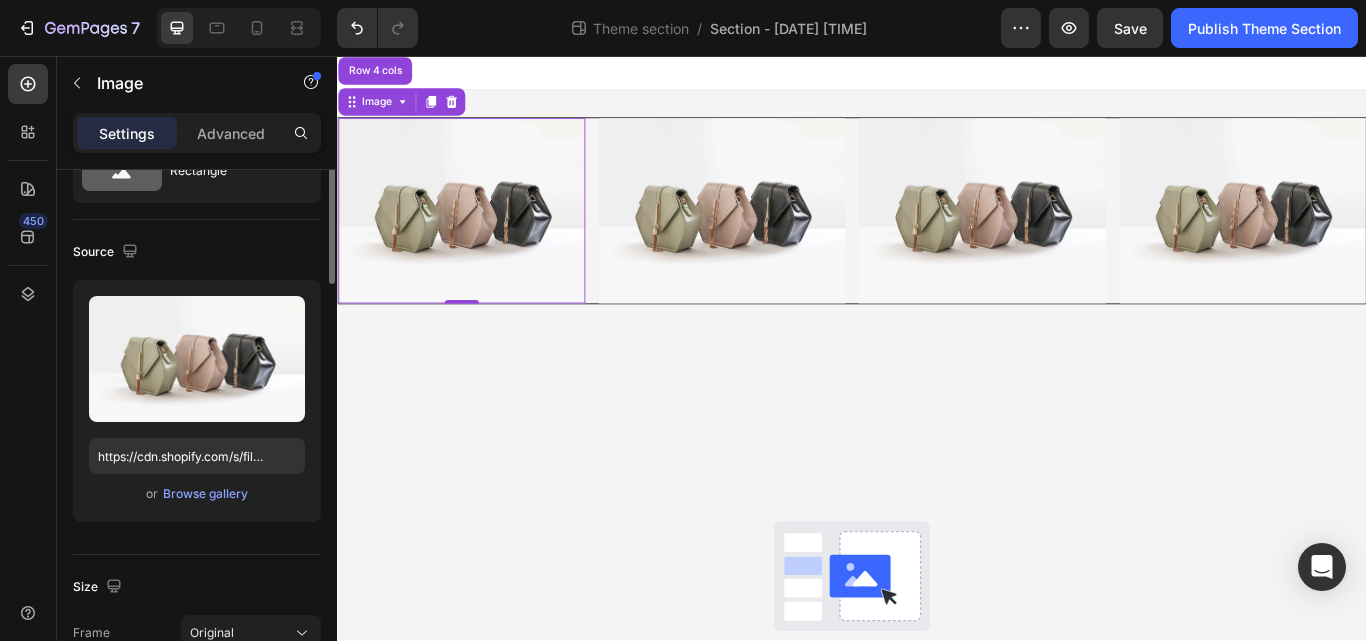 scroll, scrollTop: 0, scrollLeft: 0, axis: both 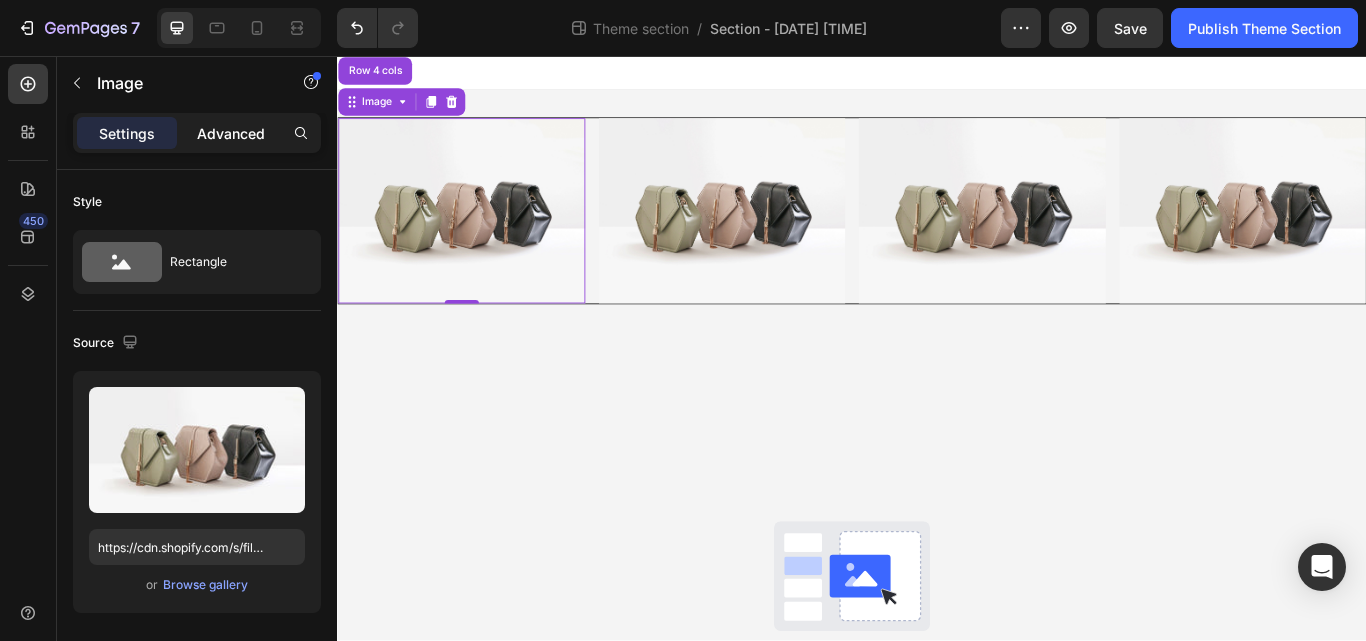 click on "Advanced" at bounding box center [231, 133] 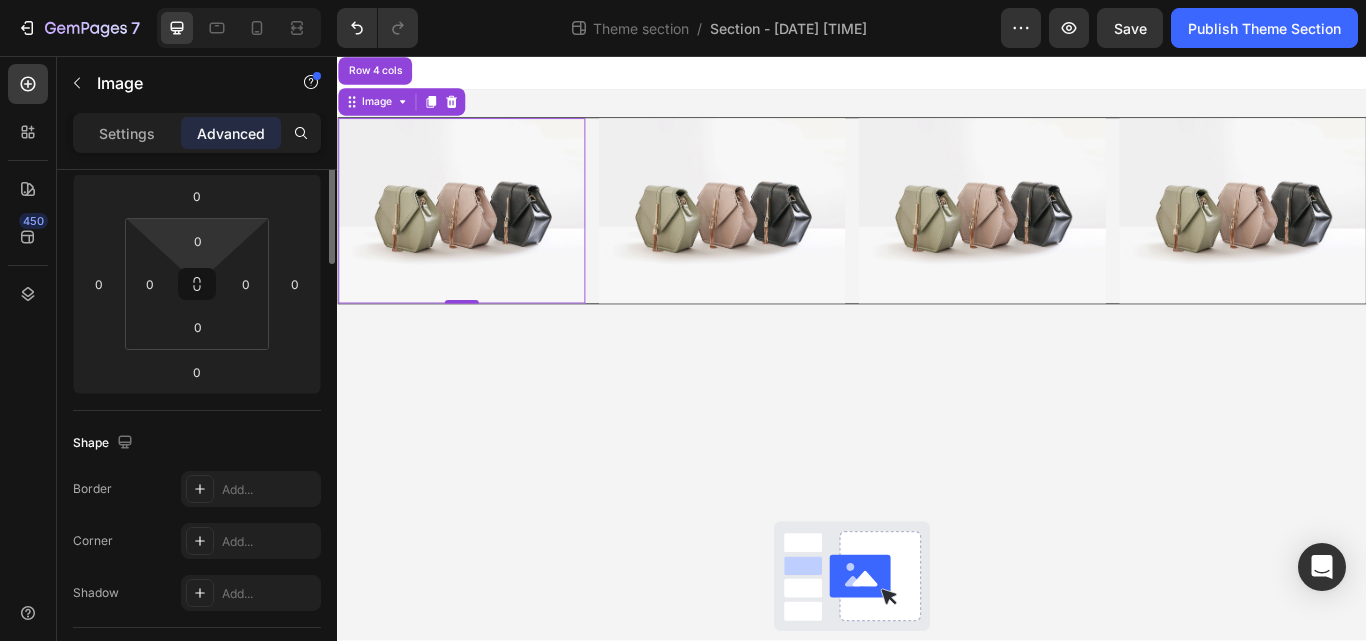 scroll, scrollTop: 0, scrollLeft: 0, axis: both 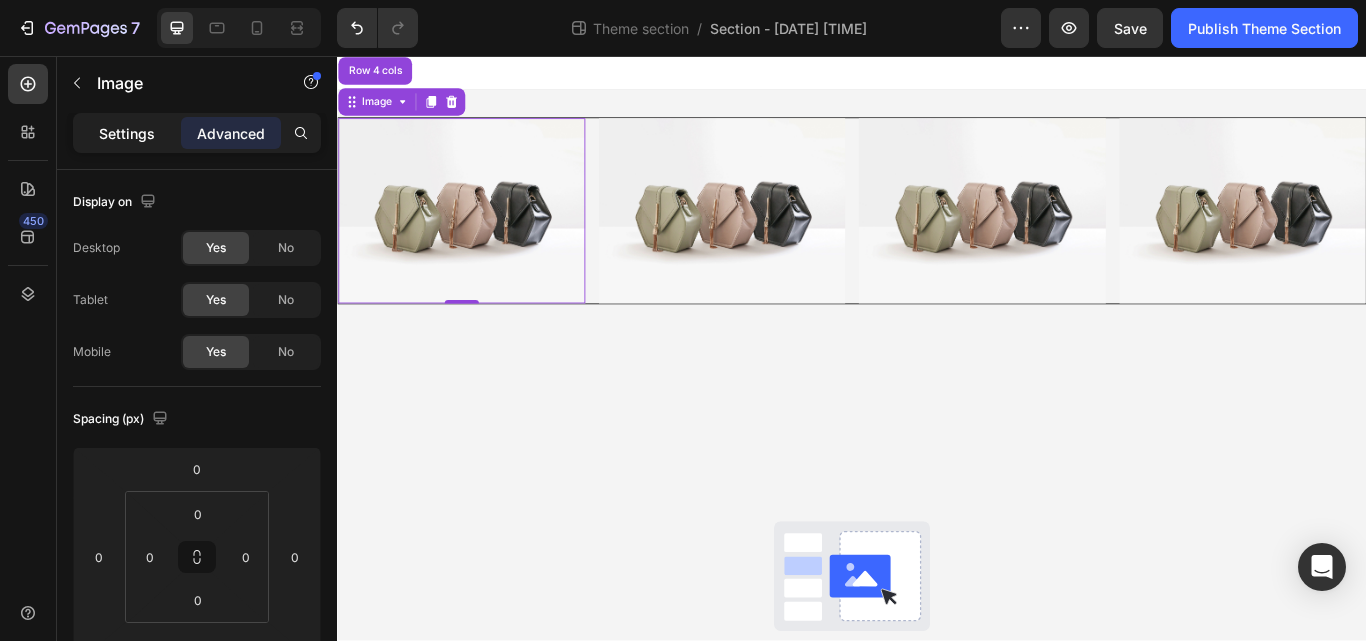 click on "Settings" at bounding box center [127, 133] 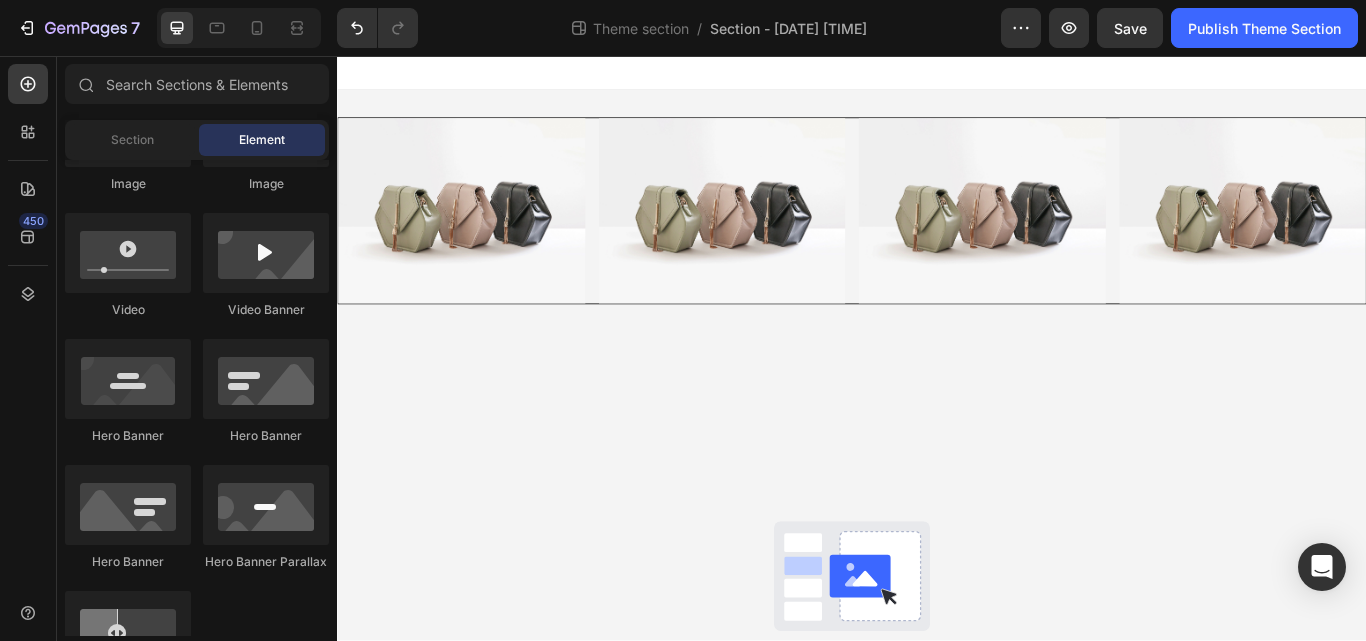 click on "Drag & drop element from sidebar or
Explore Library" at bounding box center (937, 719) 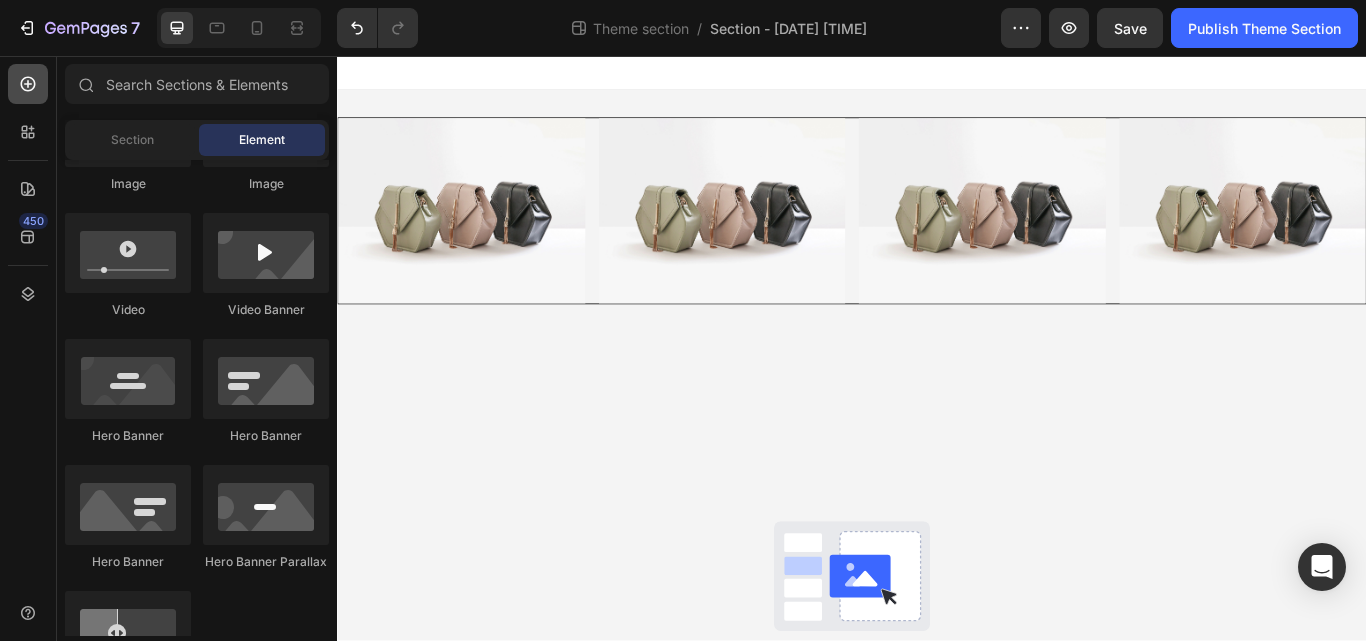 click 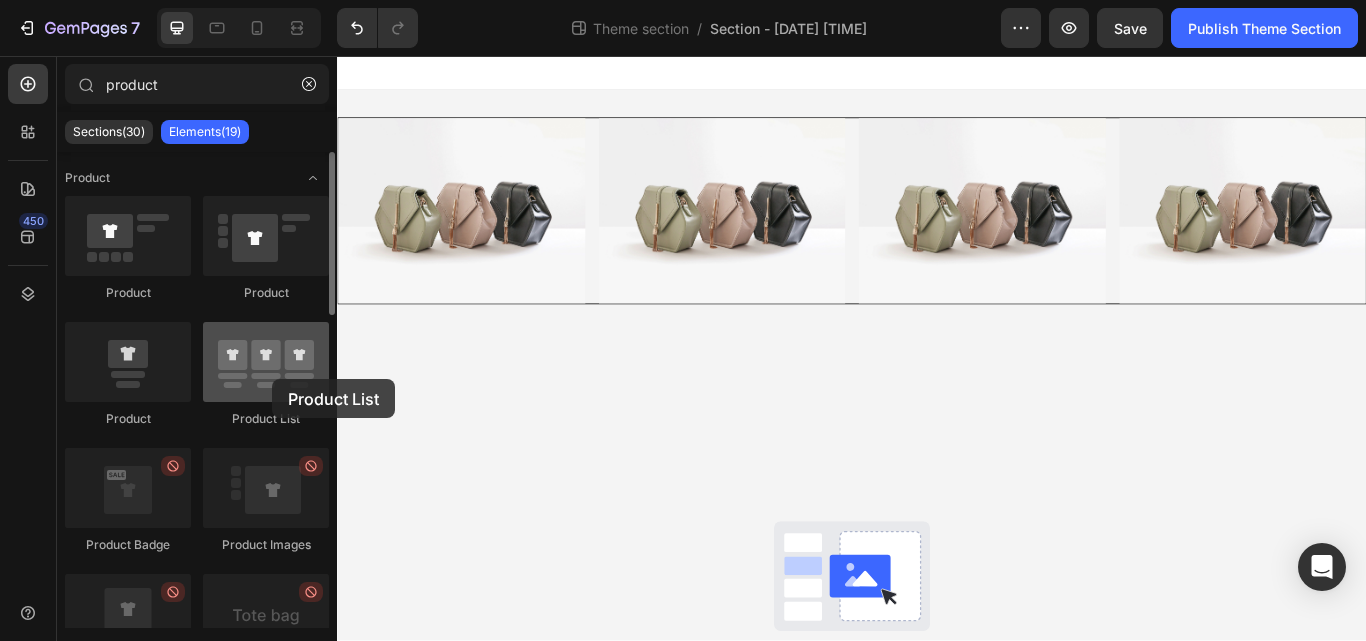 click at bounding box center [266, 362] 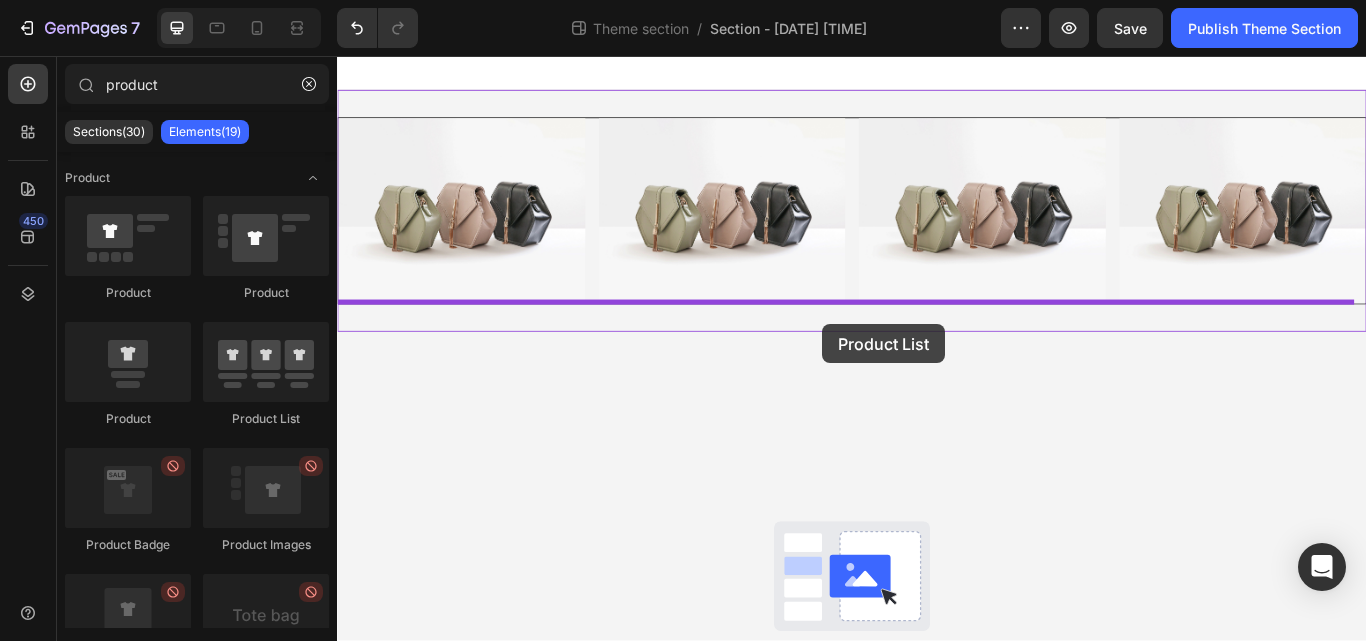drag, startPoint x: 609, startPoint y: 435, endPoint x: 903, endPoint y: 369, distance: 301.3171 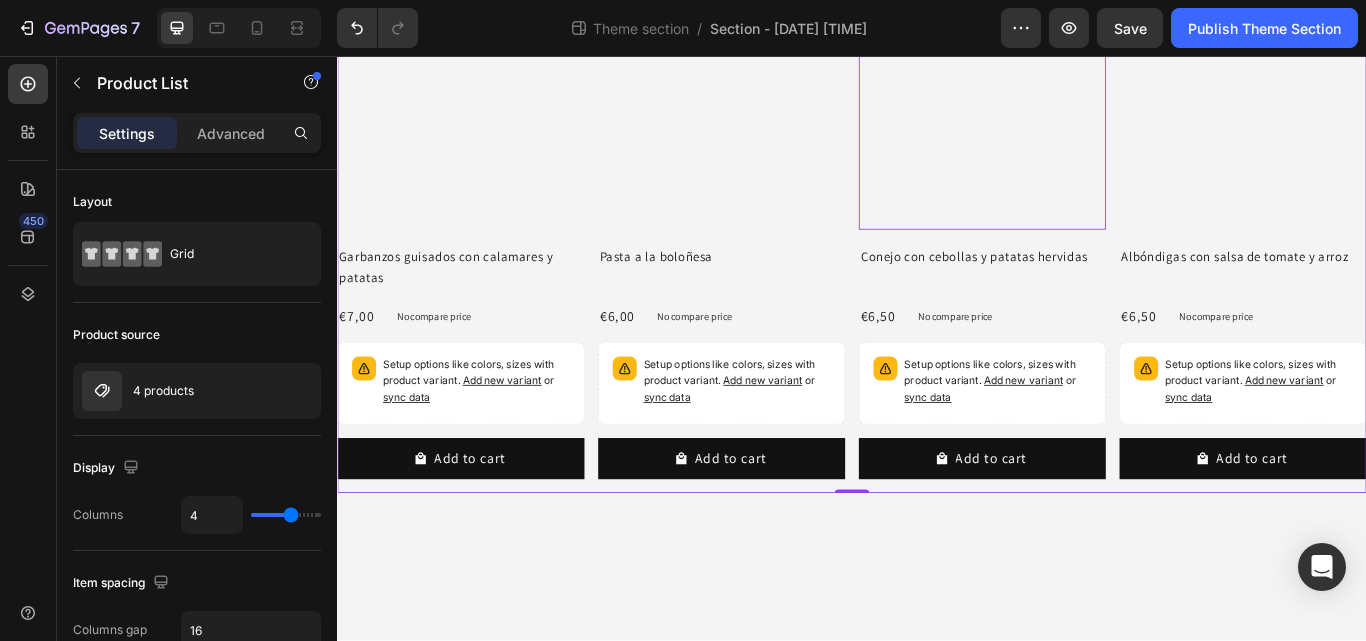 scroll, scrollTop: 0, scrollLeft: 0, axis: both 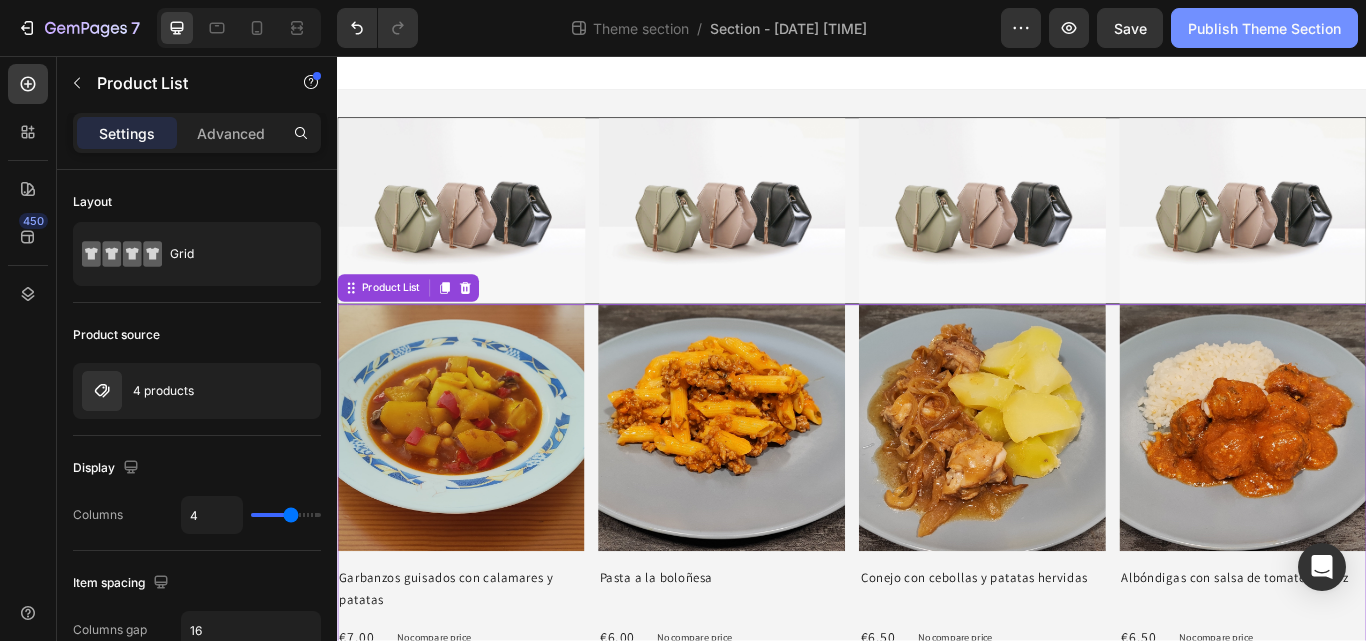 click on "Publish Theme Section" 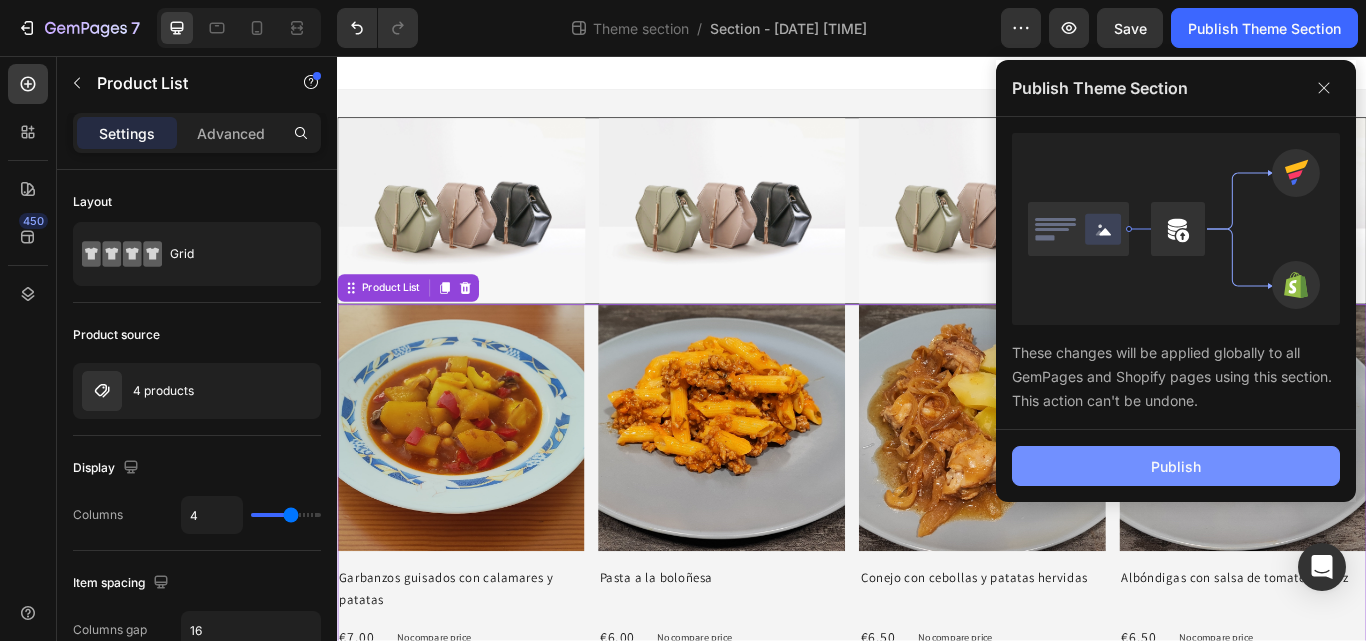 click on "Publish" 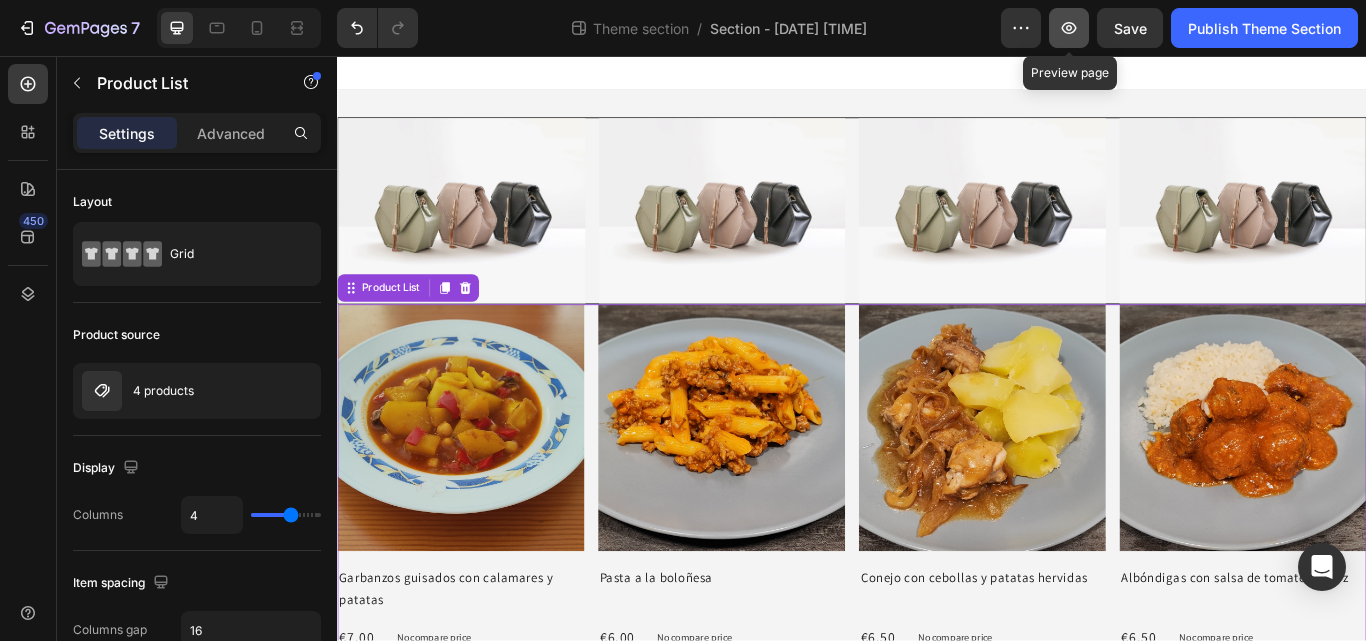 click 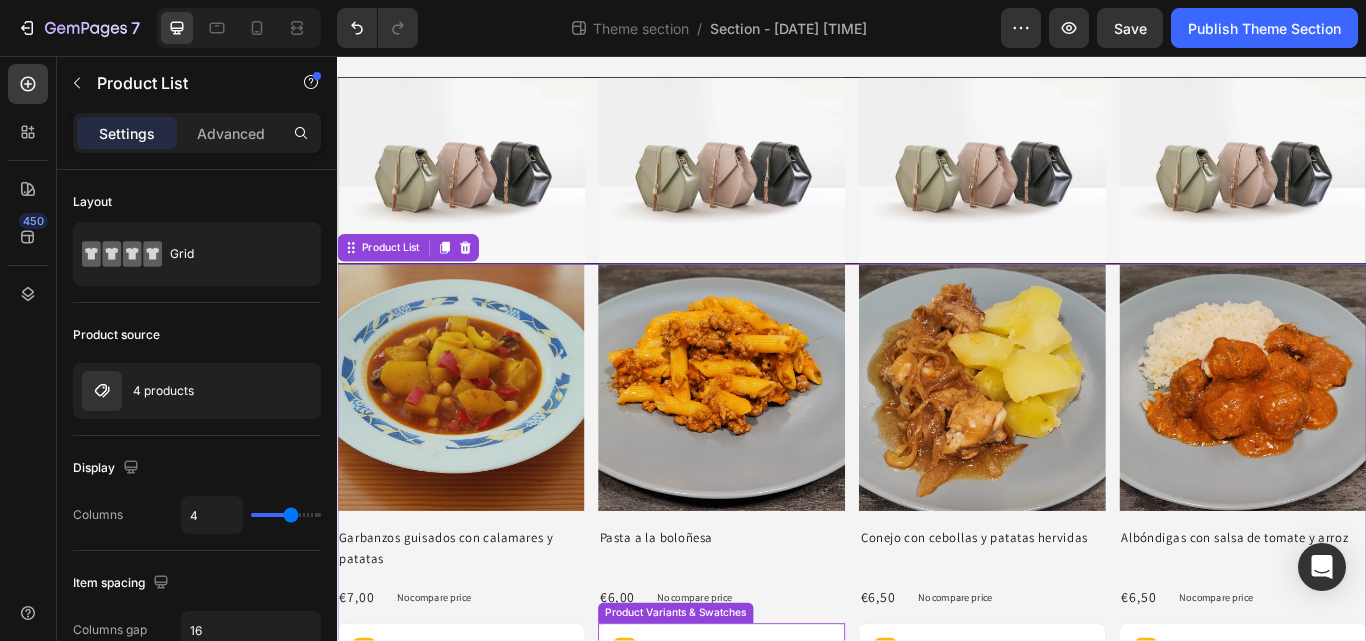 scroll, scrollTop: 0, scrollLeft: 0, axis: both 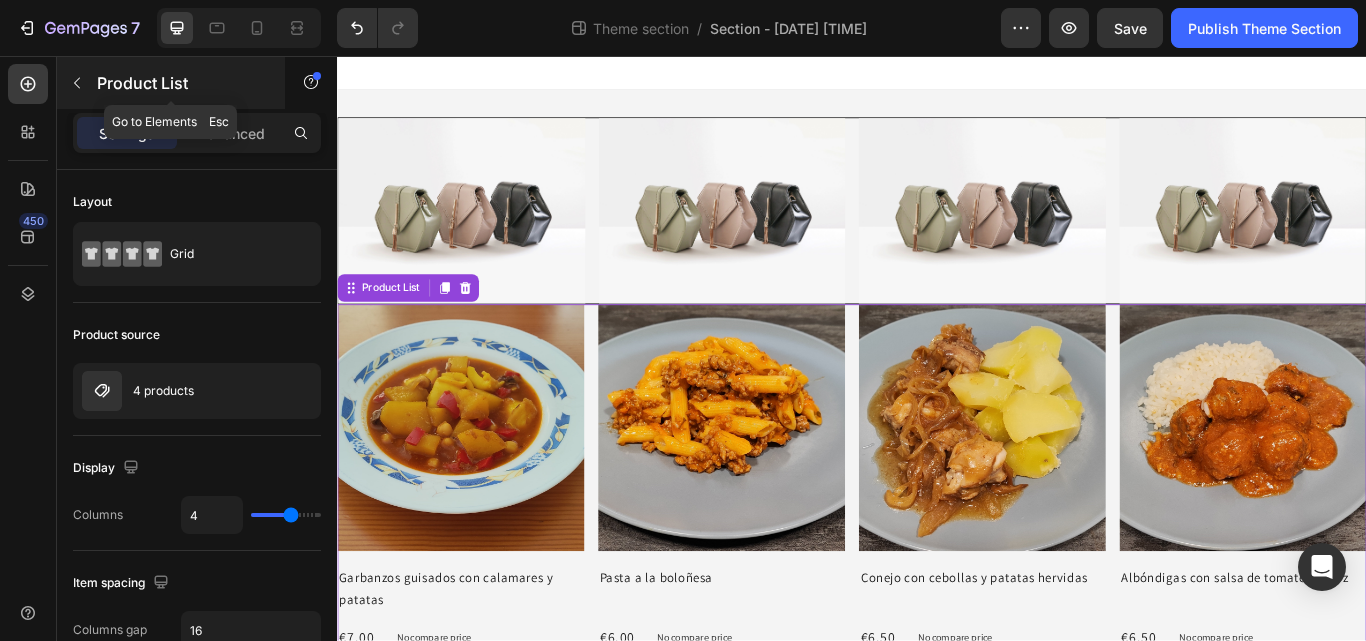 click 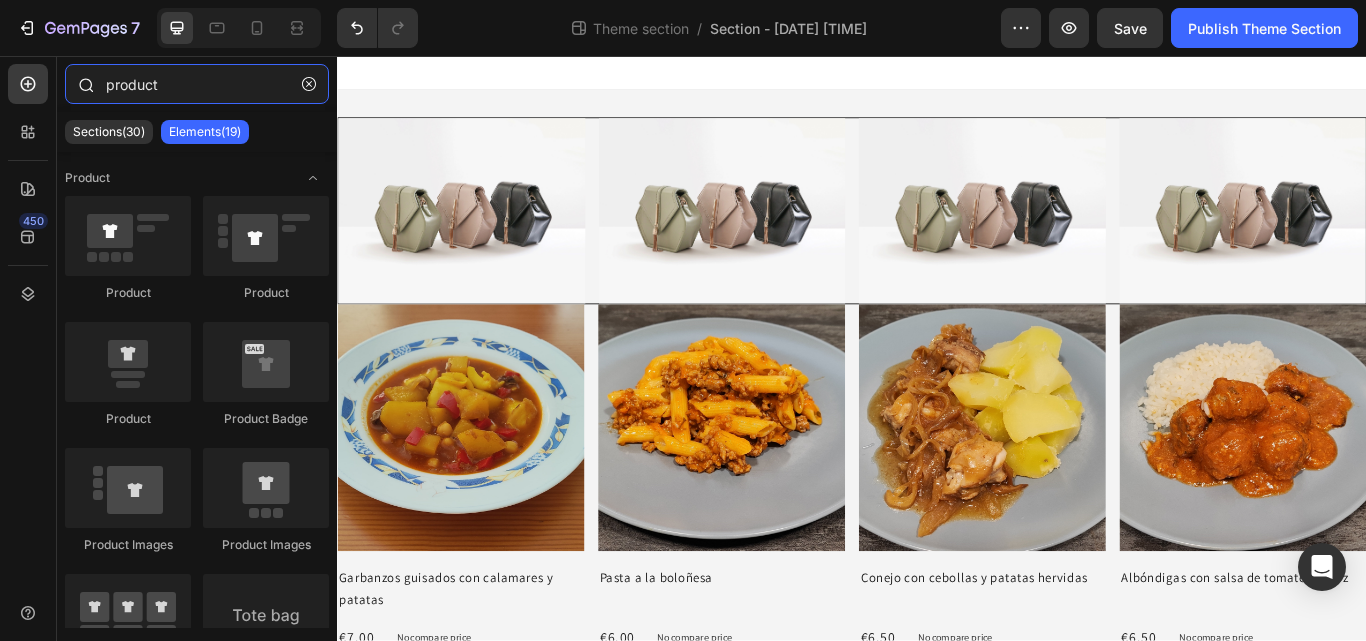 click on "product" at bounding box center [197, 84] 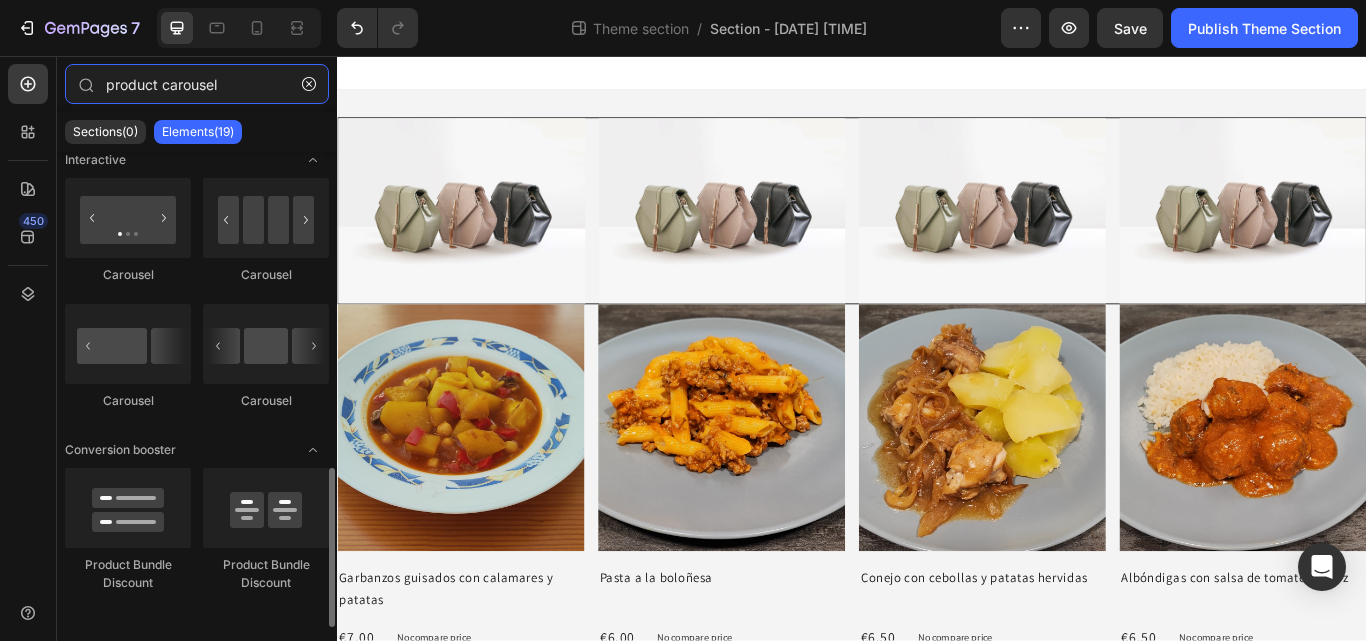 scroll, scrollTop: 941, scrollLeft: 0, axis: vertical 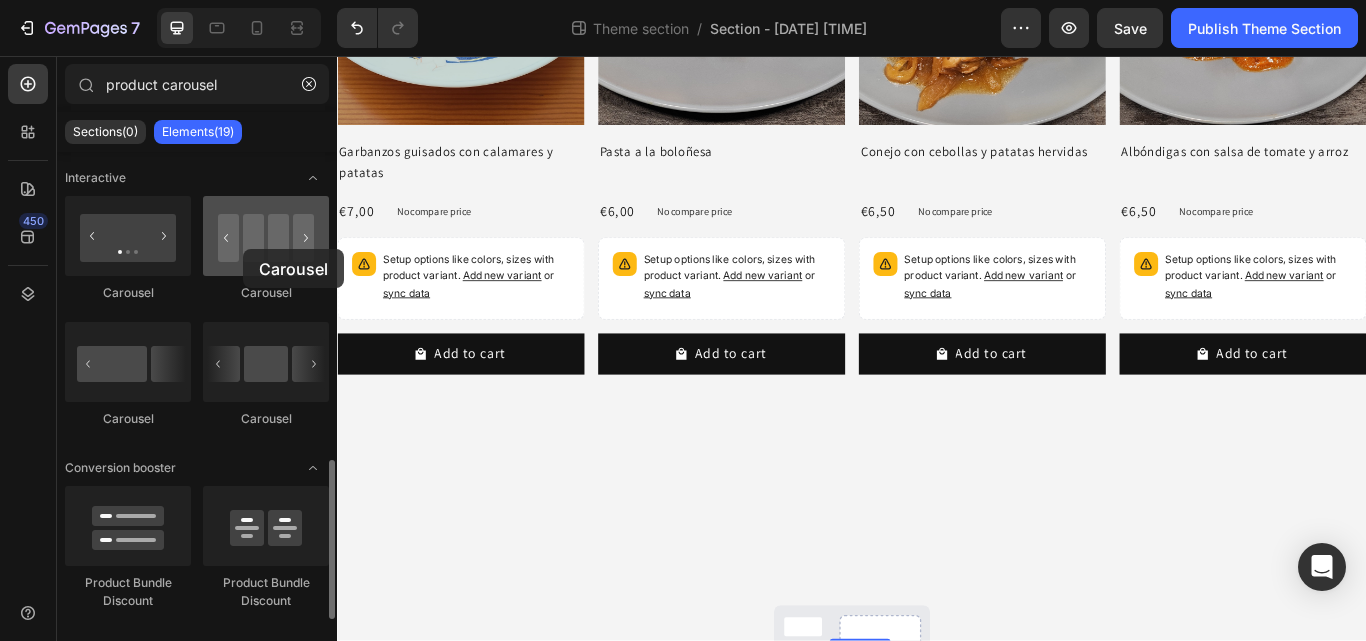 click at bounding box center [266, 236] 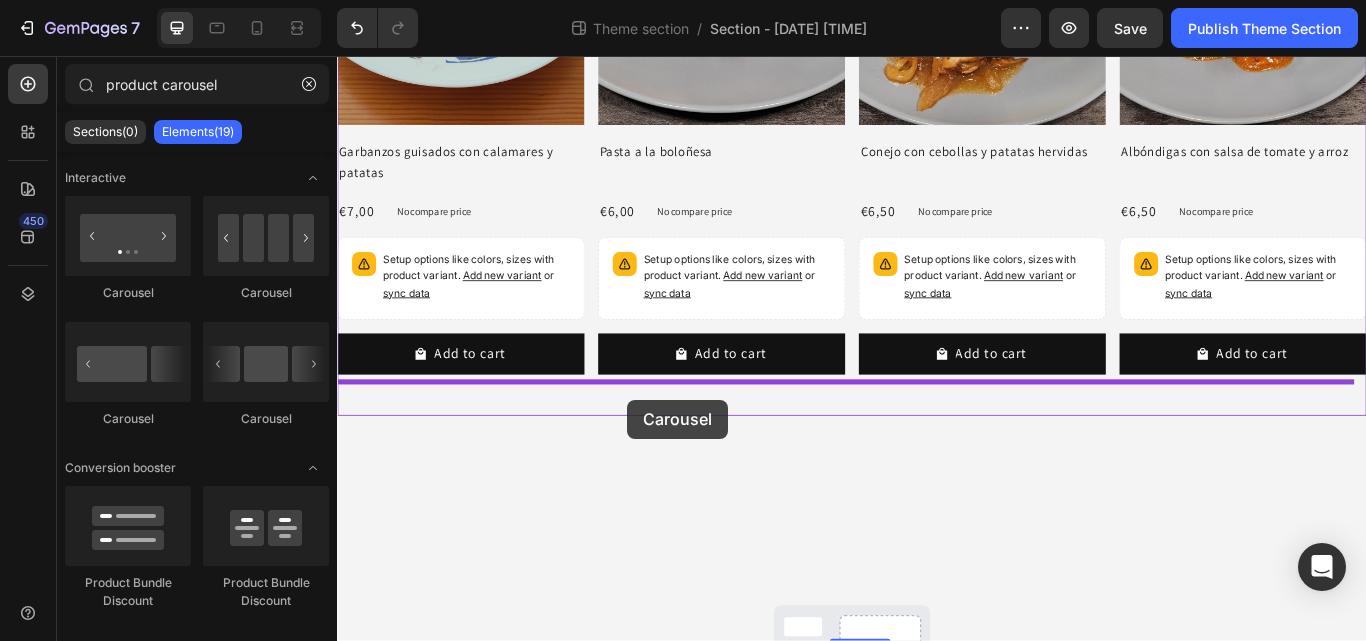 drag, startPoint x: 581, startPoint y: 303, endPoint x: 674, endPoint y: 458, distance: 180.7595 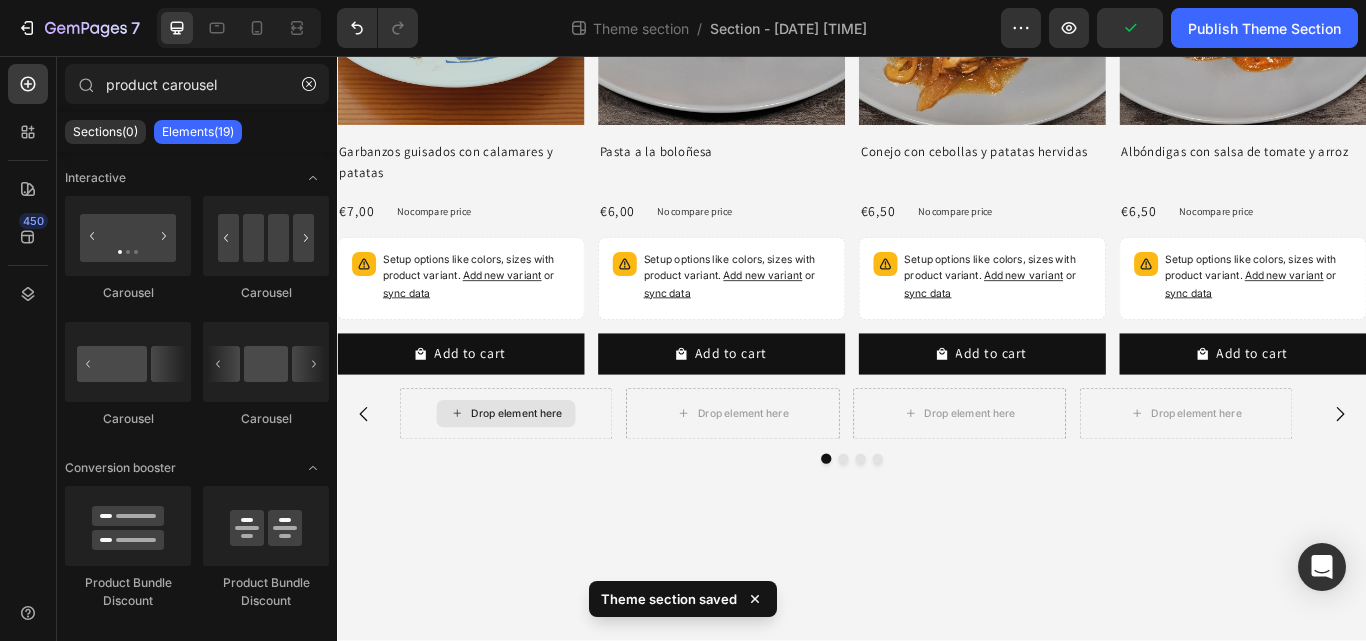 click on "Drop element here" at bounding box center [545, 474] 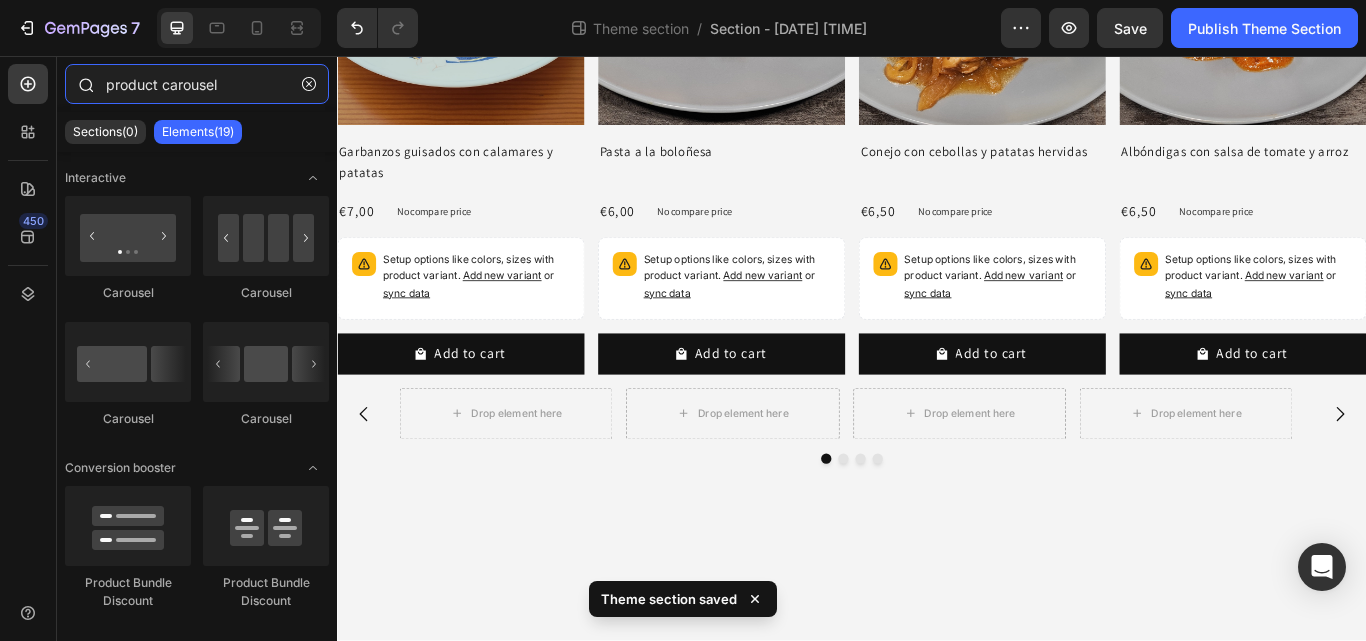 click on "product carousel" at bounding box center (197, 84) 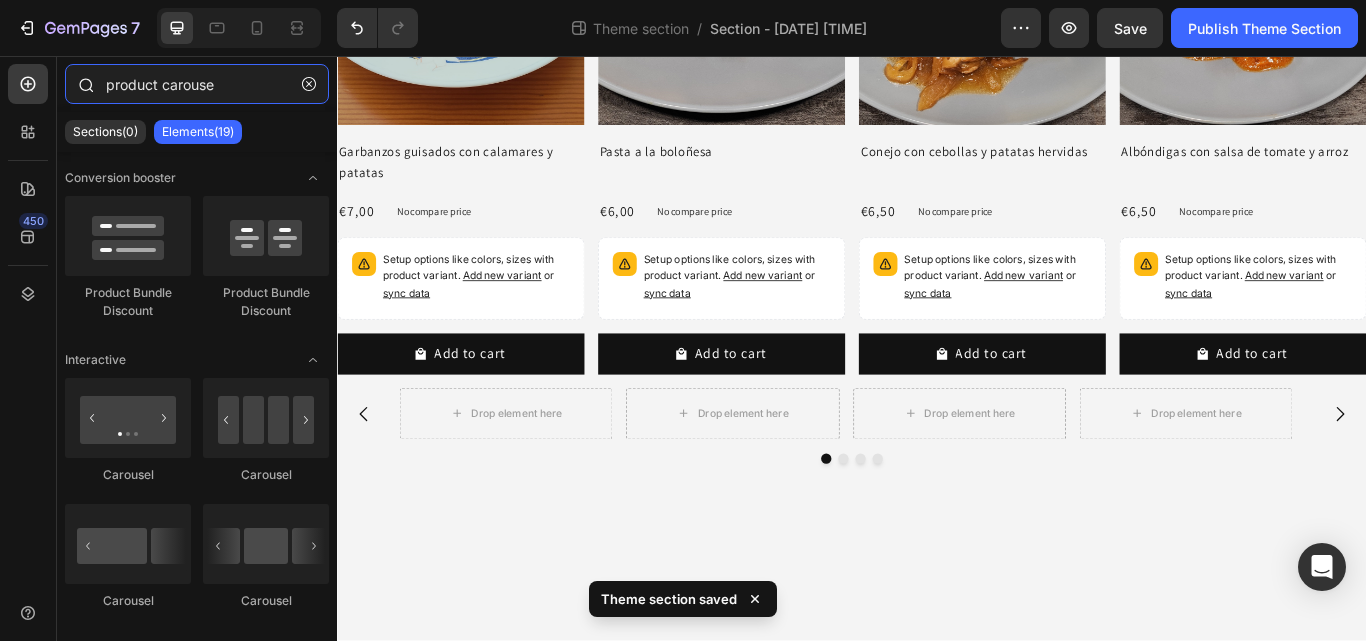 scroll, scrollTop: 0, scrollLeft: 0, axis: both 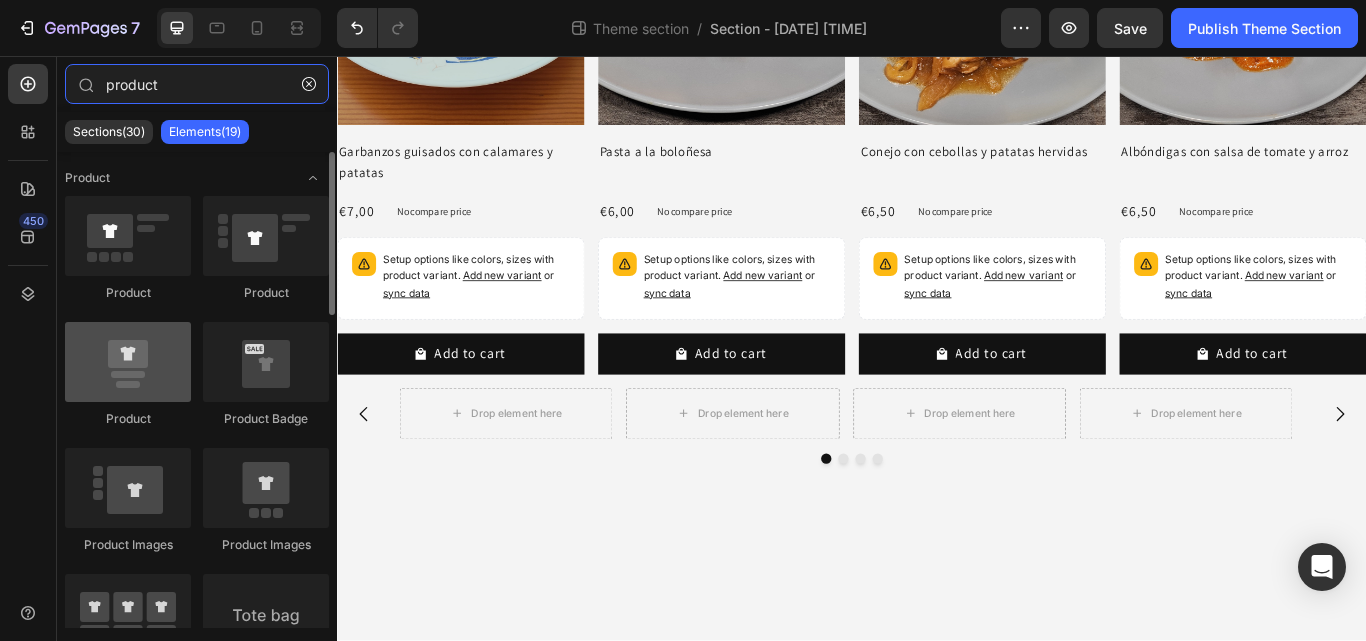 type on "product" 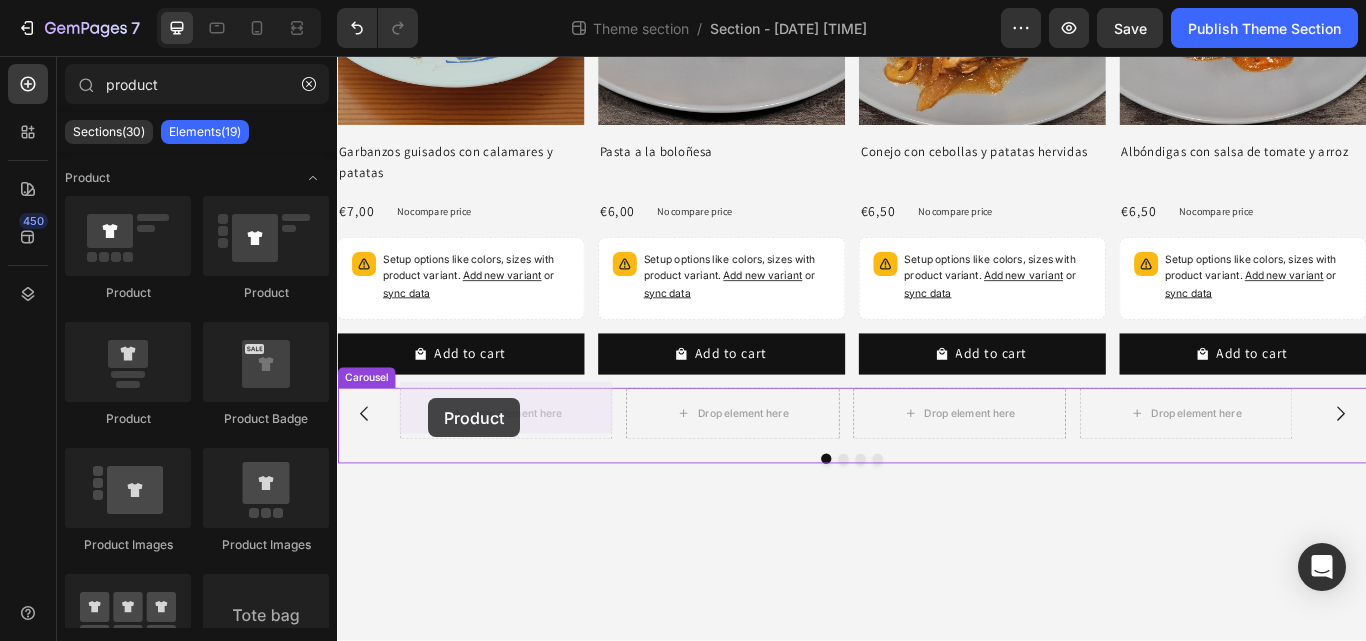 drag, startPoint x: 469, startPoint y: 437, endPoint x: 443, endPoint y: 455, distance: 31.622776 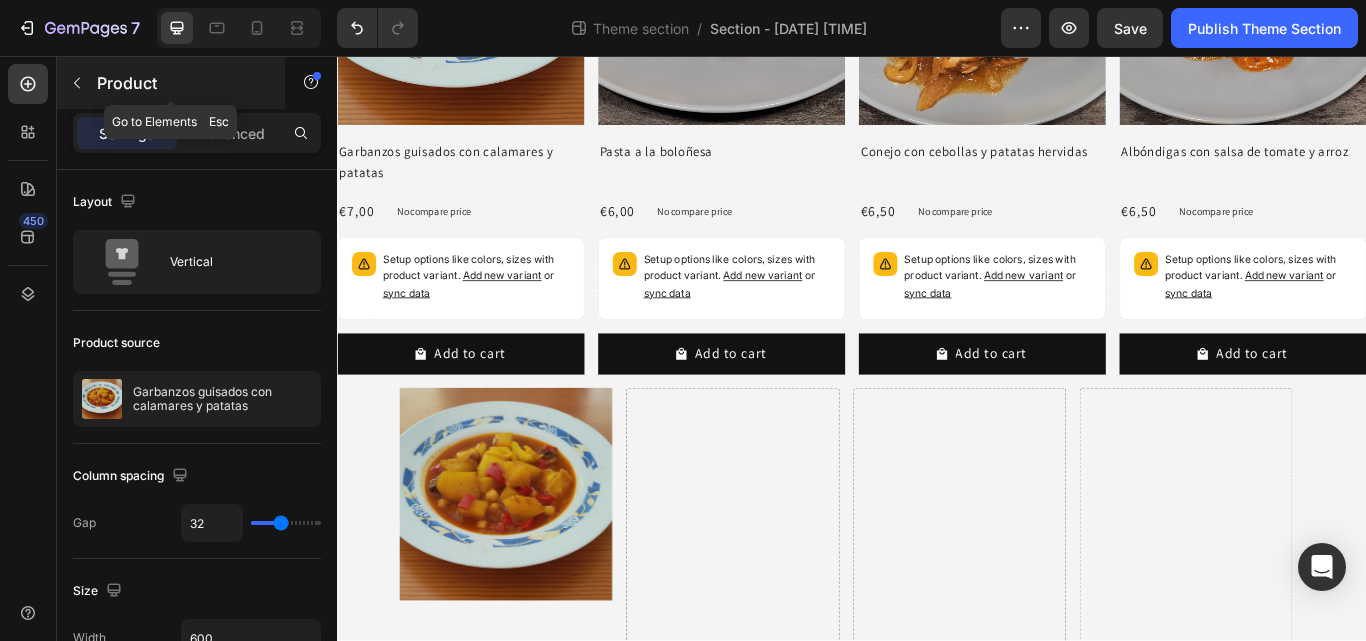 click on "Product" at bounding box center (171, 83) 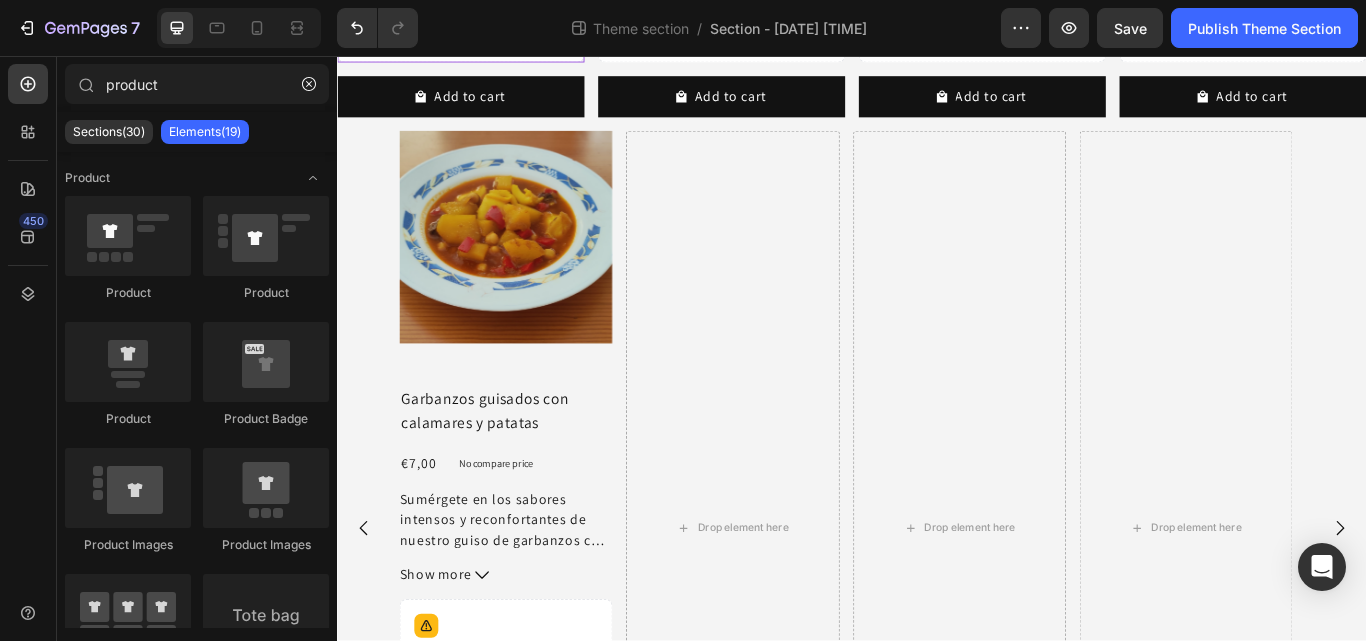 scroll, scrollTop: 798, scrollLeft: 0, axis: vertical 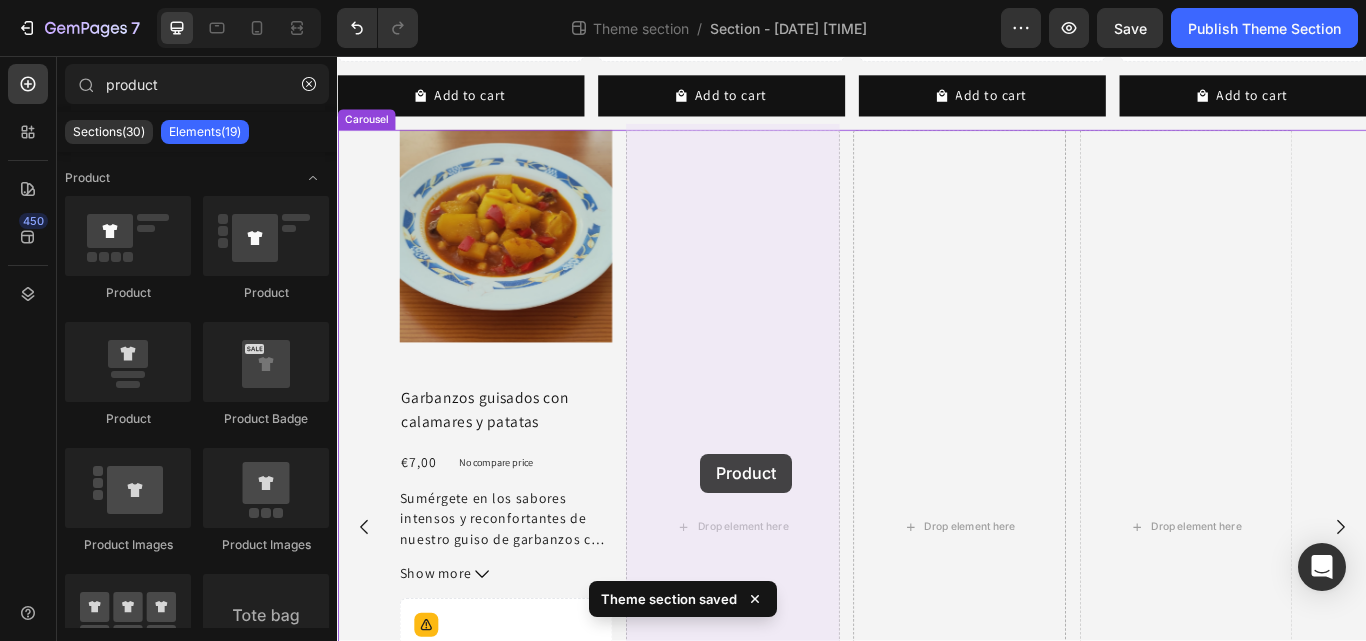 drag, startPoint x: 482, startPoint y: 439, endPoint x: 760, endPoint y: 520, distance: 289.56 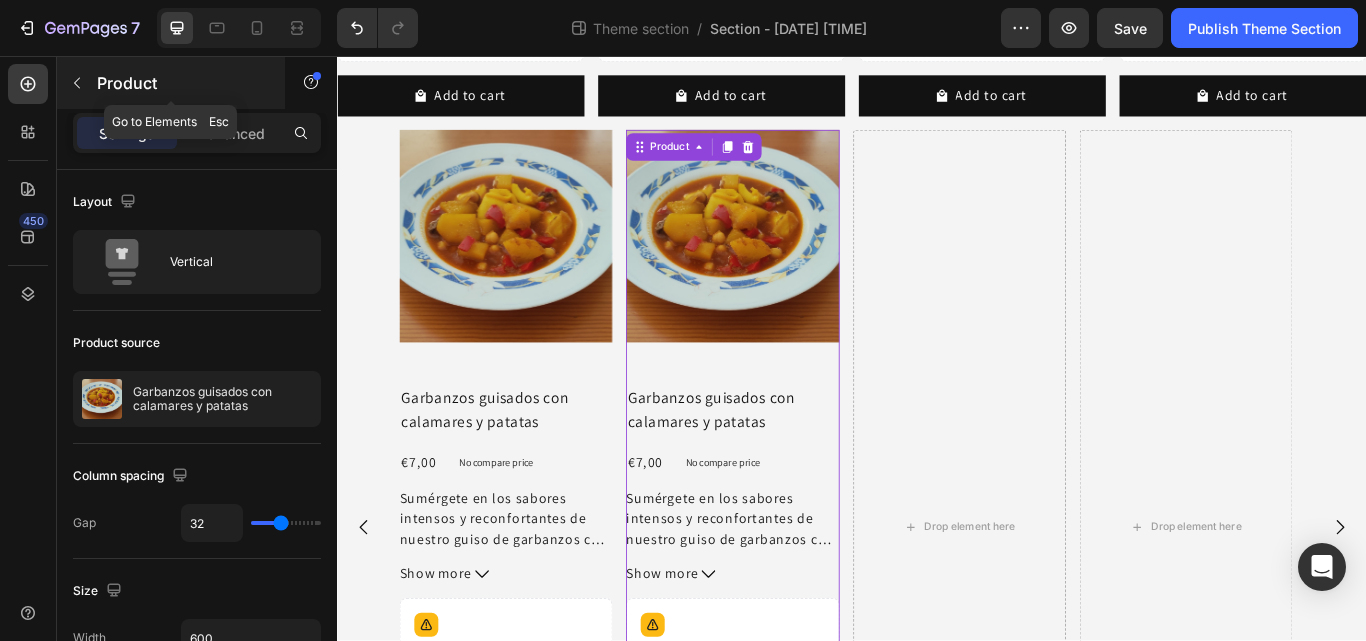 click 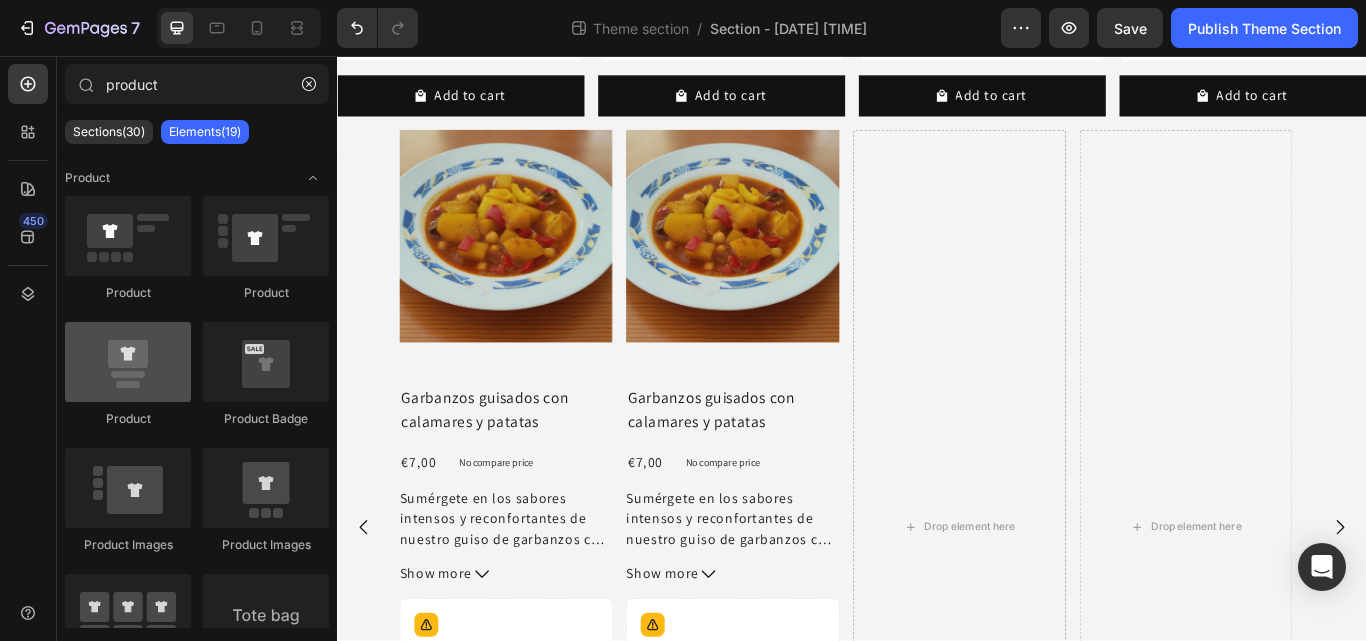 click at bounding box center (128, 362) 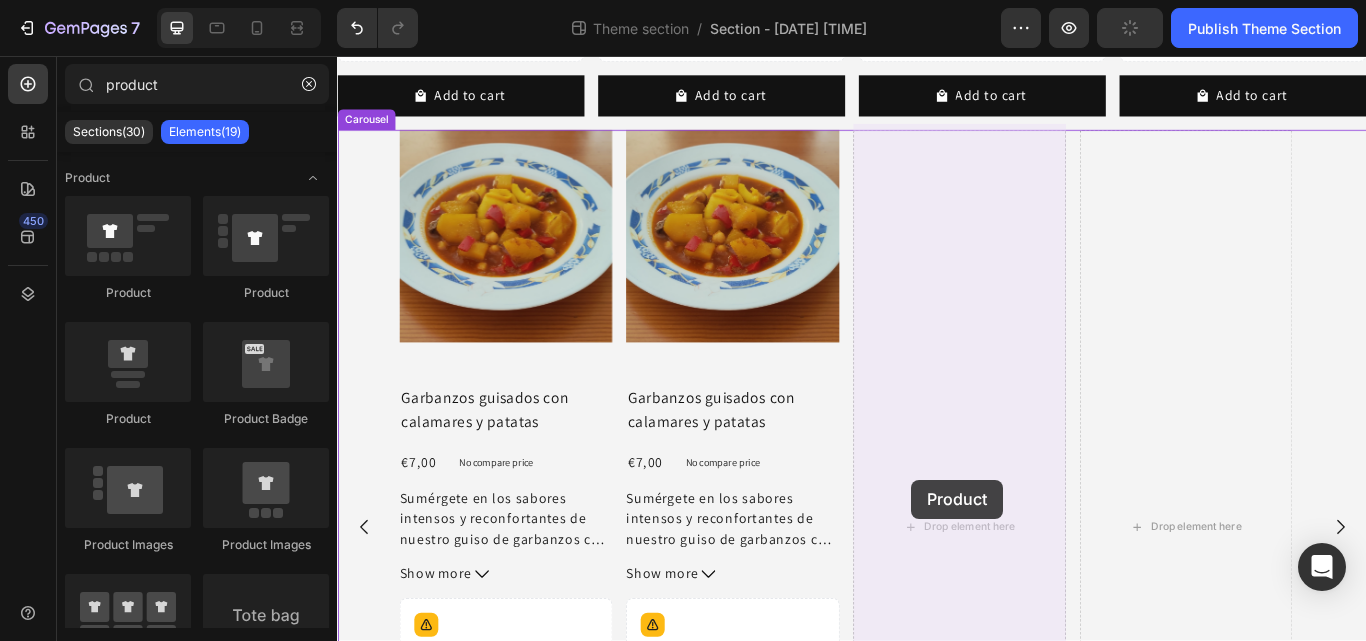 drag, startPoint x: 458, startPoint y: 439, endPoint x: 1006, endPoint y: 550, distance: 559.1288 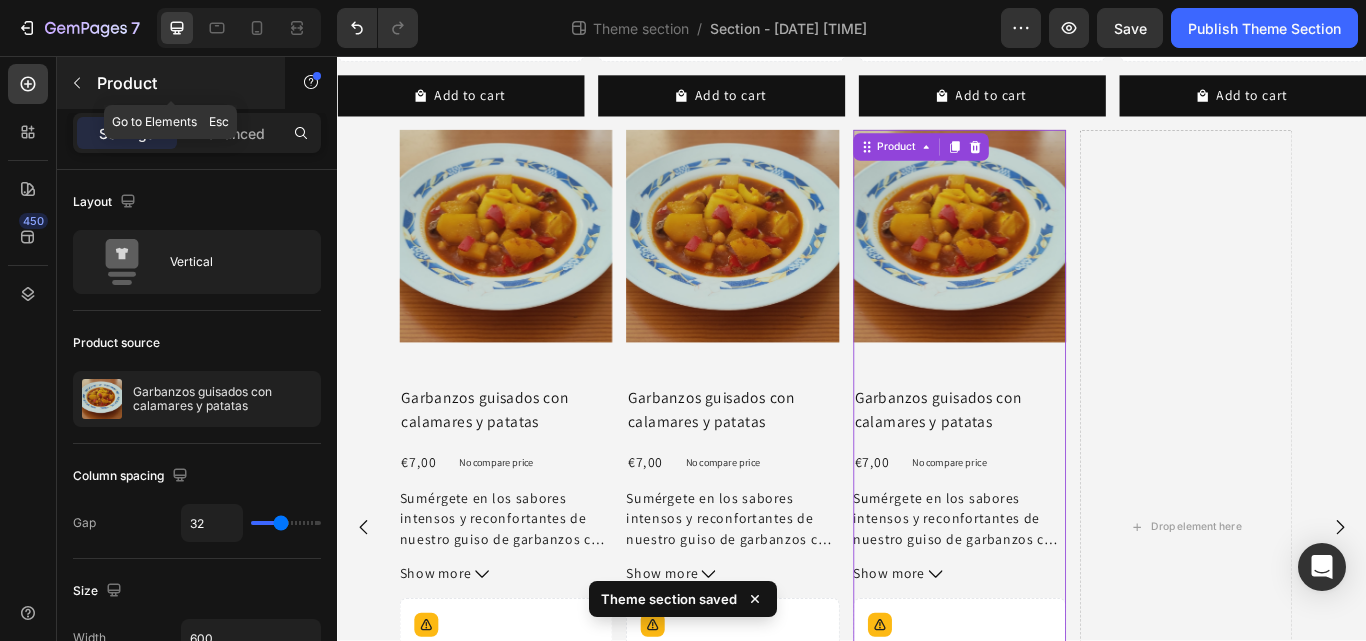 click 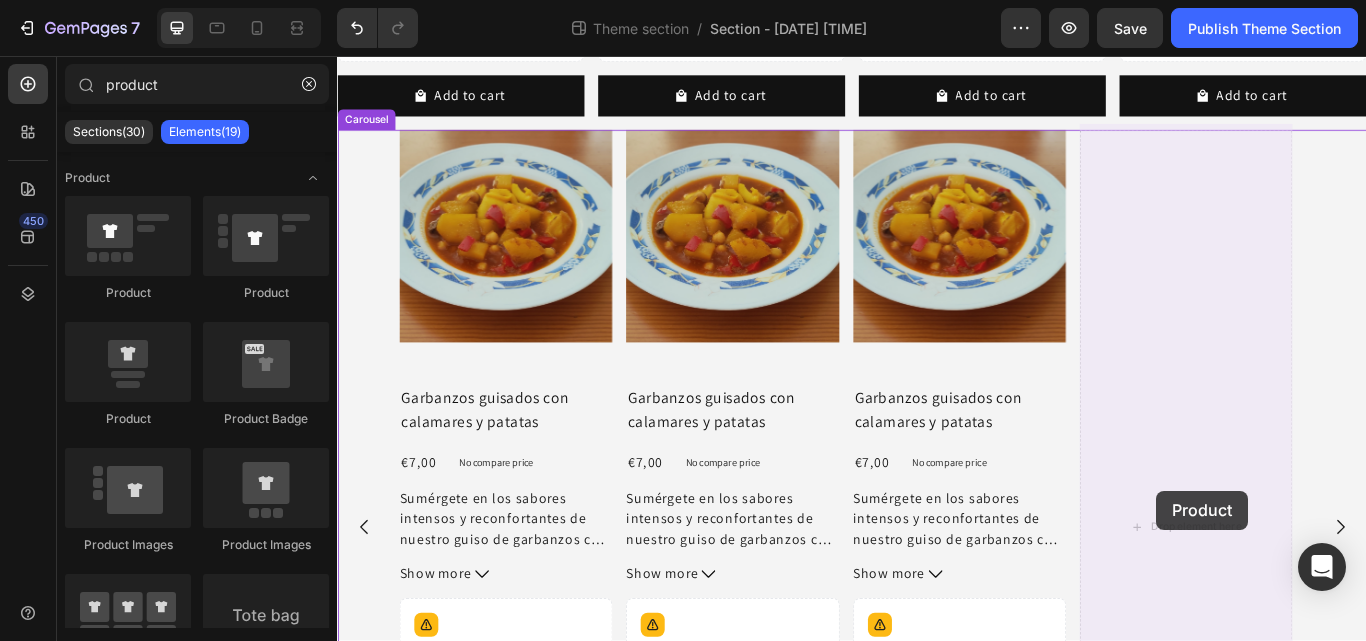 drag, startPoint x: 468, startPoint y: 442, endPoint x: 1292, endPoint y: 562, distance: 832.692 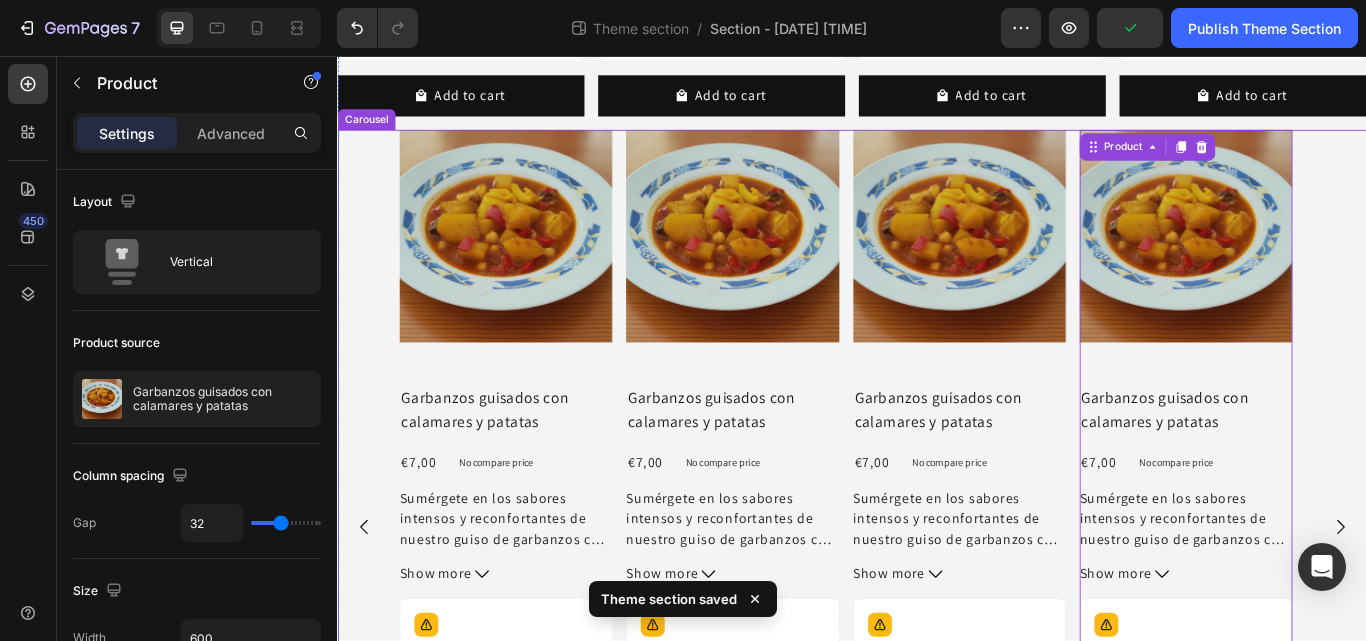 click 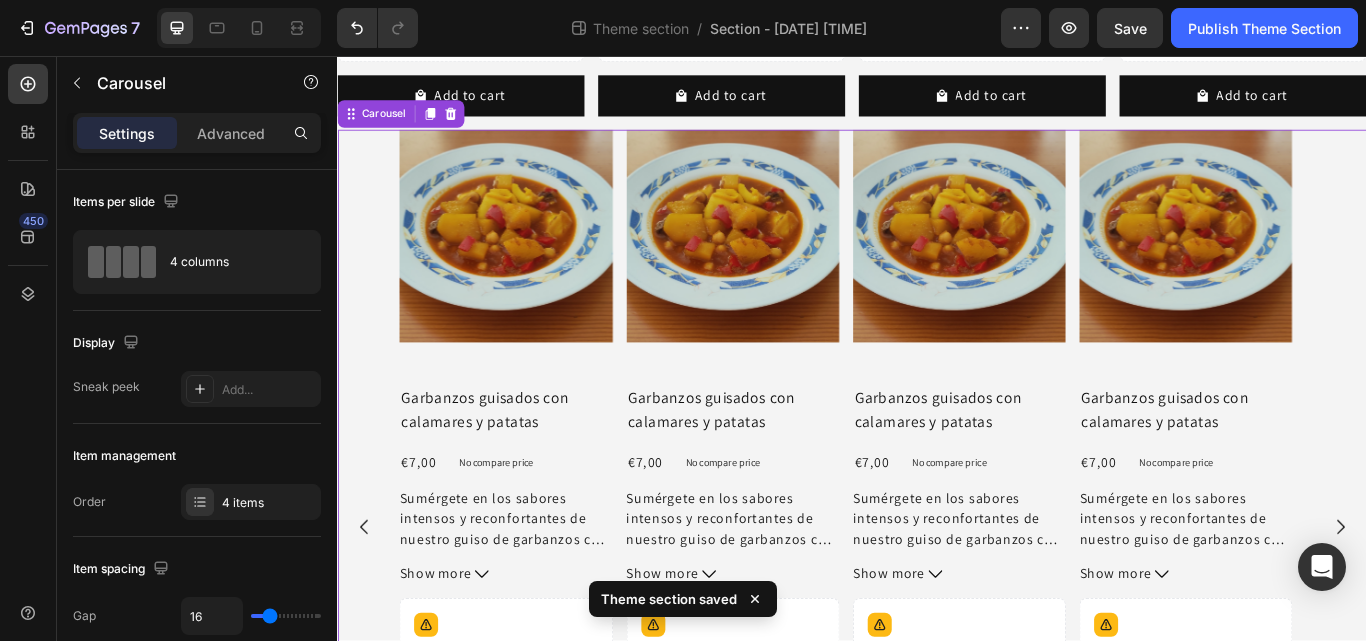 click 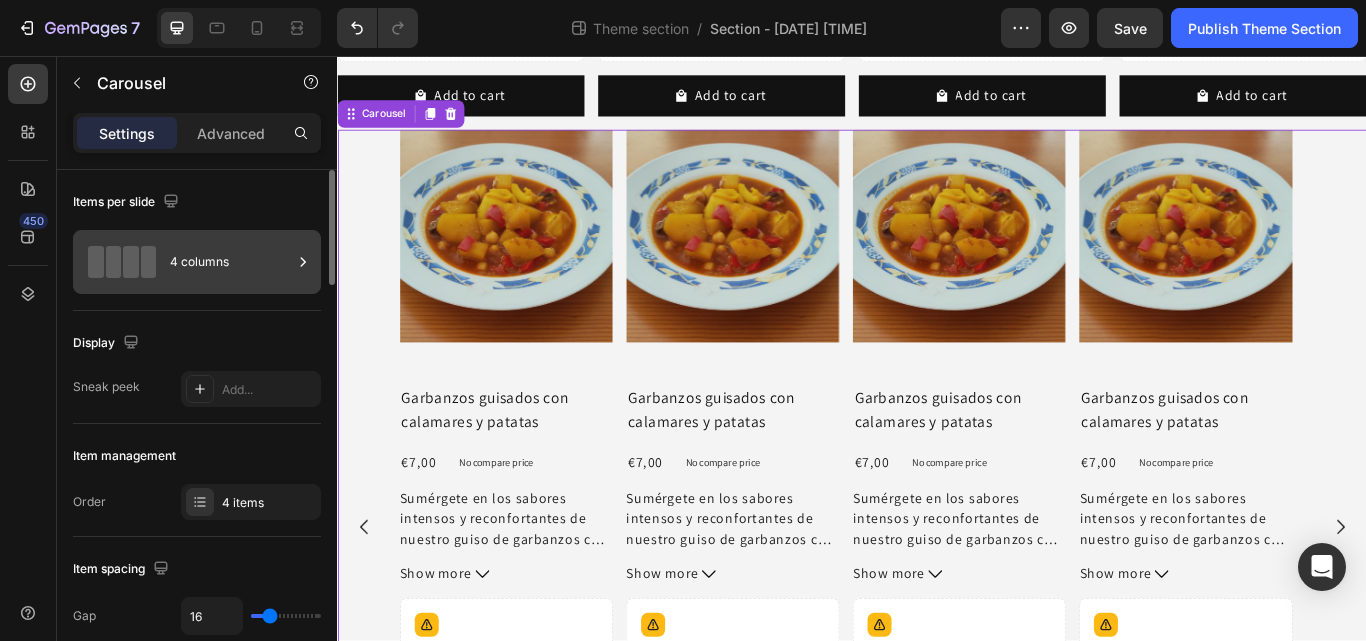 click on "4 columns" at bounding box center [231, 262] 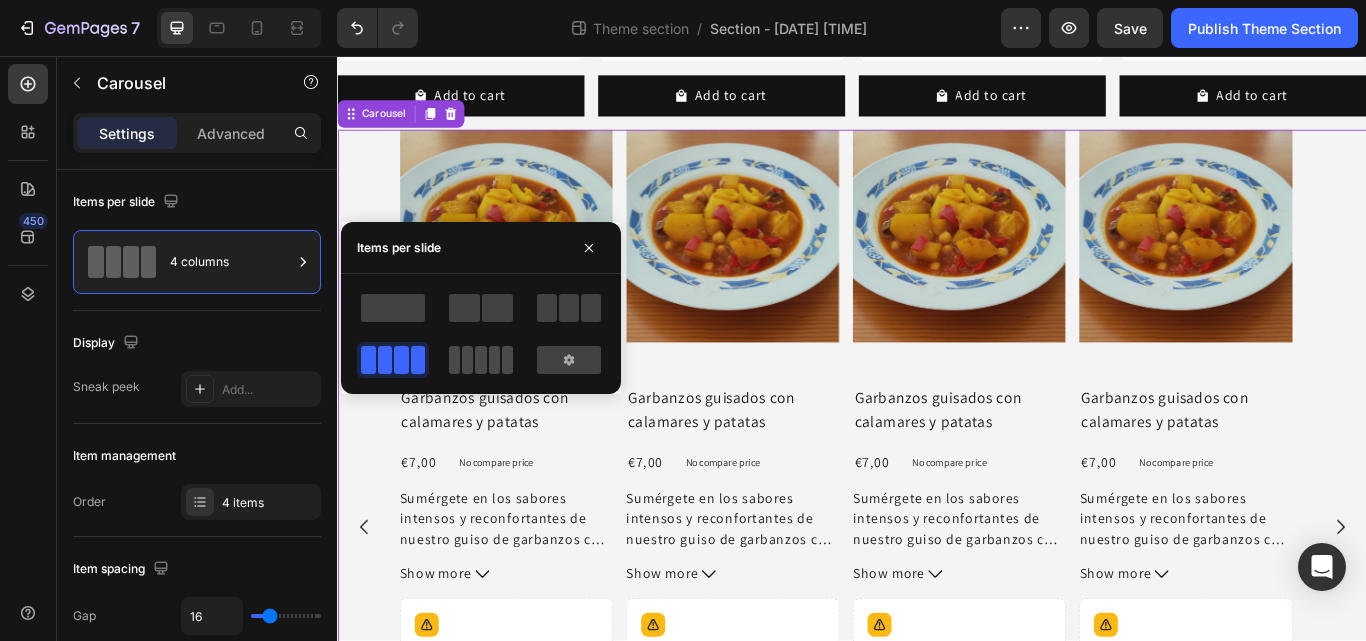 drag, startPoint x: 481, startPoint y: 361, endPoint x: 256, endPoint y: 399, distance: 228.18633 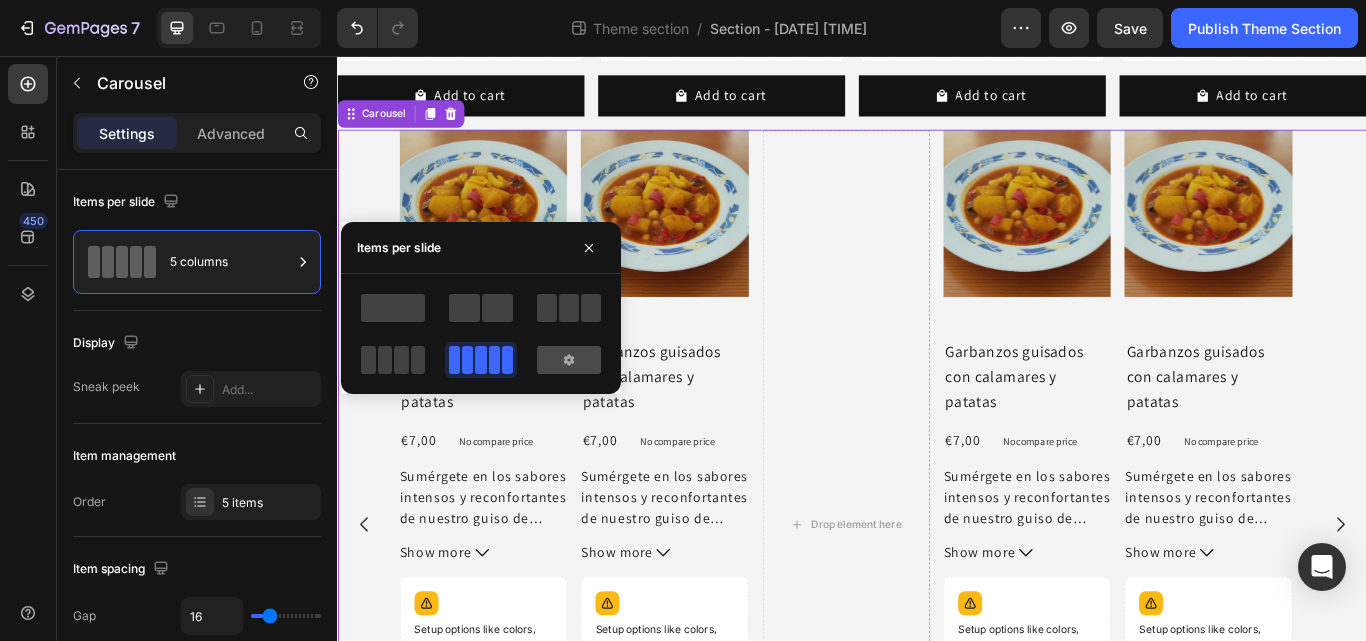 click at bounding box center [569, 360] 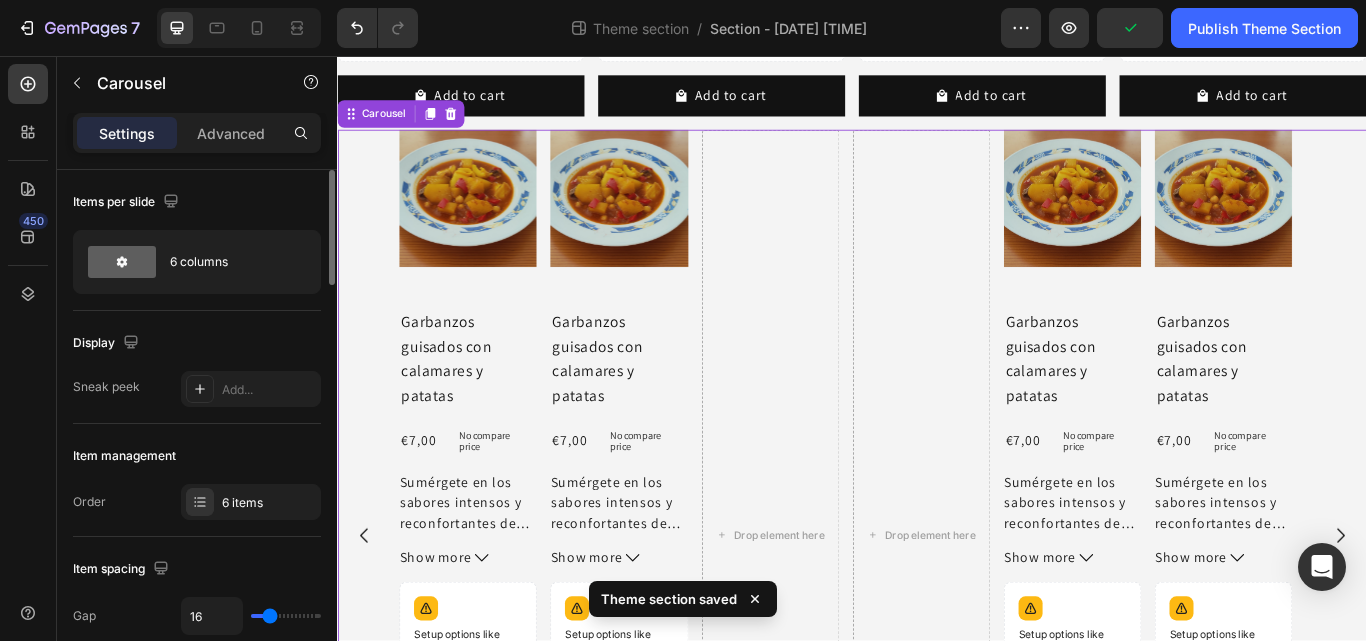 click on "Display Sneak peek Add..." 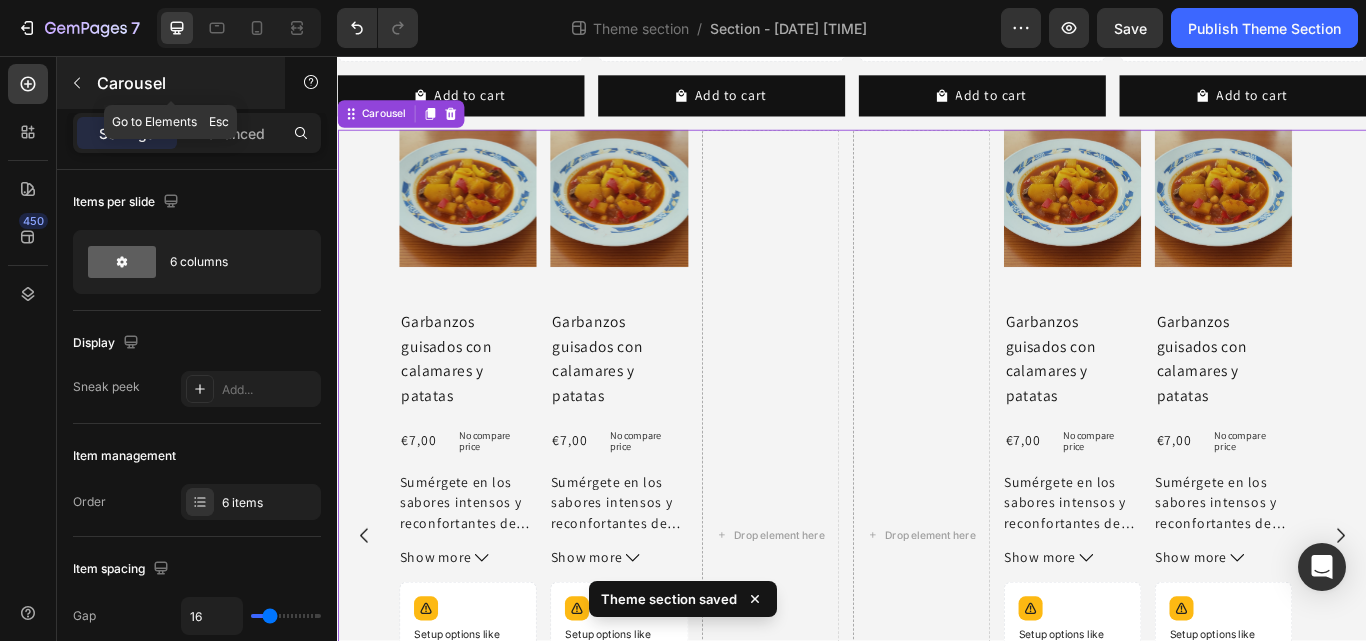 click at bounding box center (77, 83) 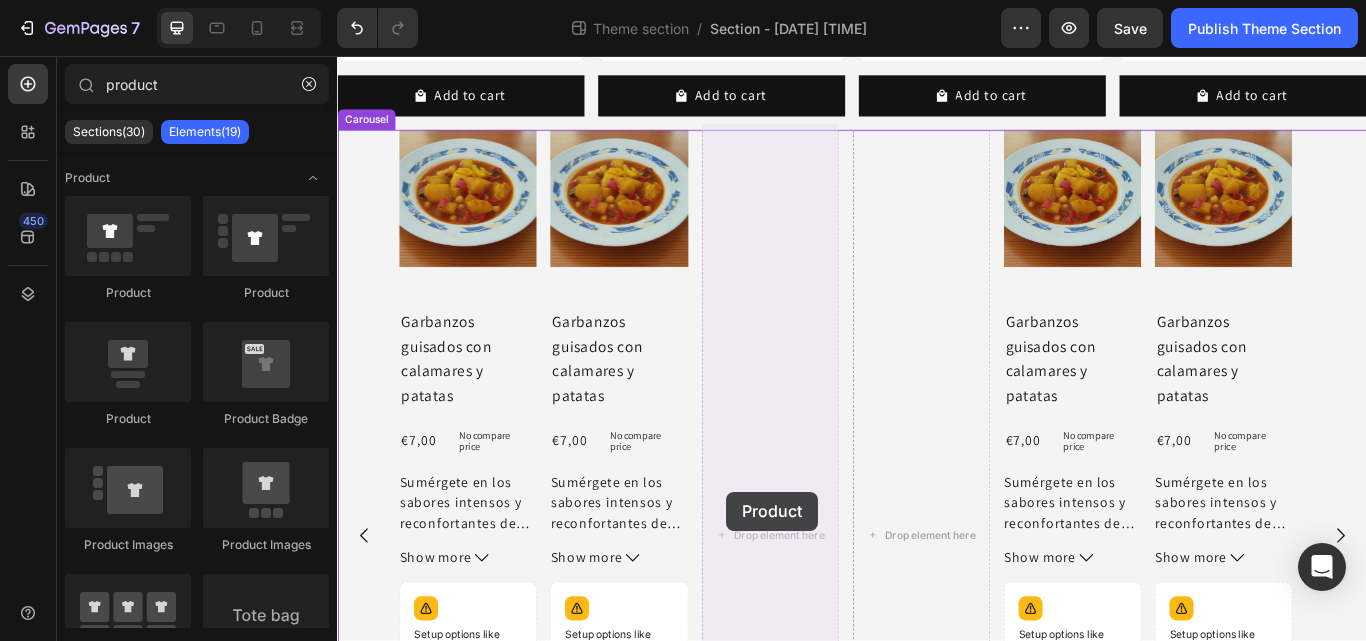 drag, startPoint x: 453, startPoint y: 431, endPoint x: 795, endPoint y: 564, distance: 366.95096 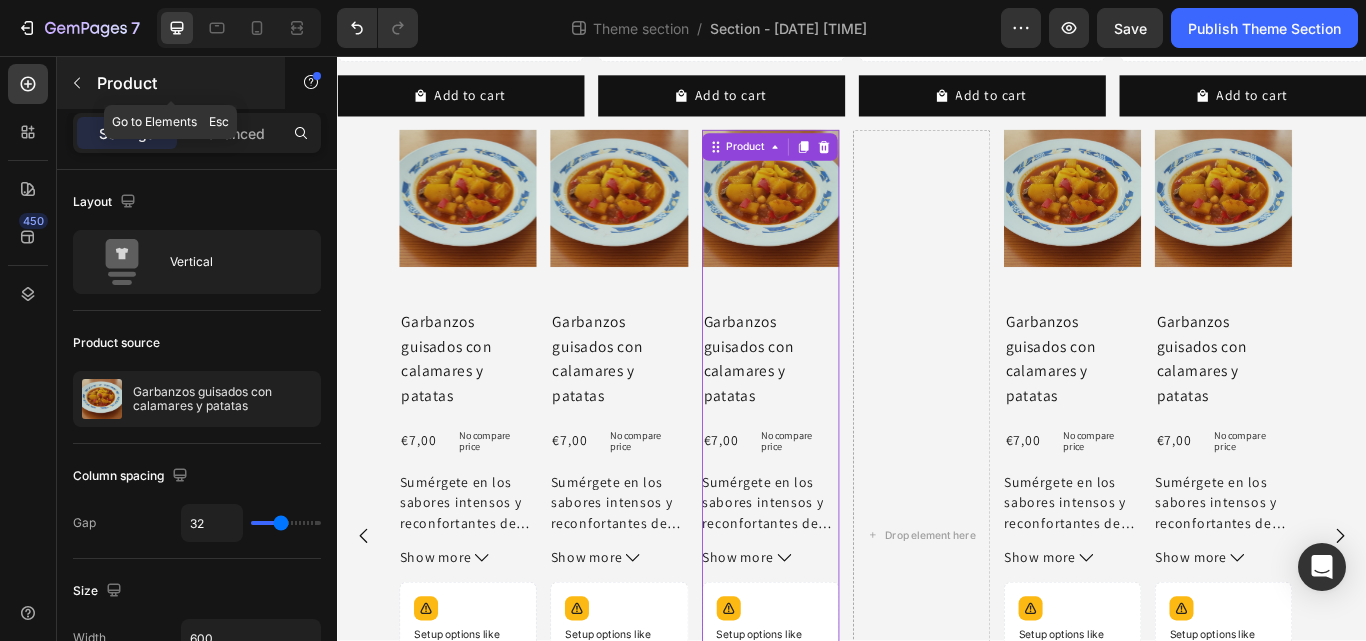 click at bounding box center [77, 83] 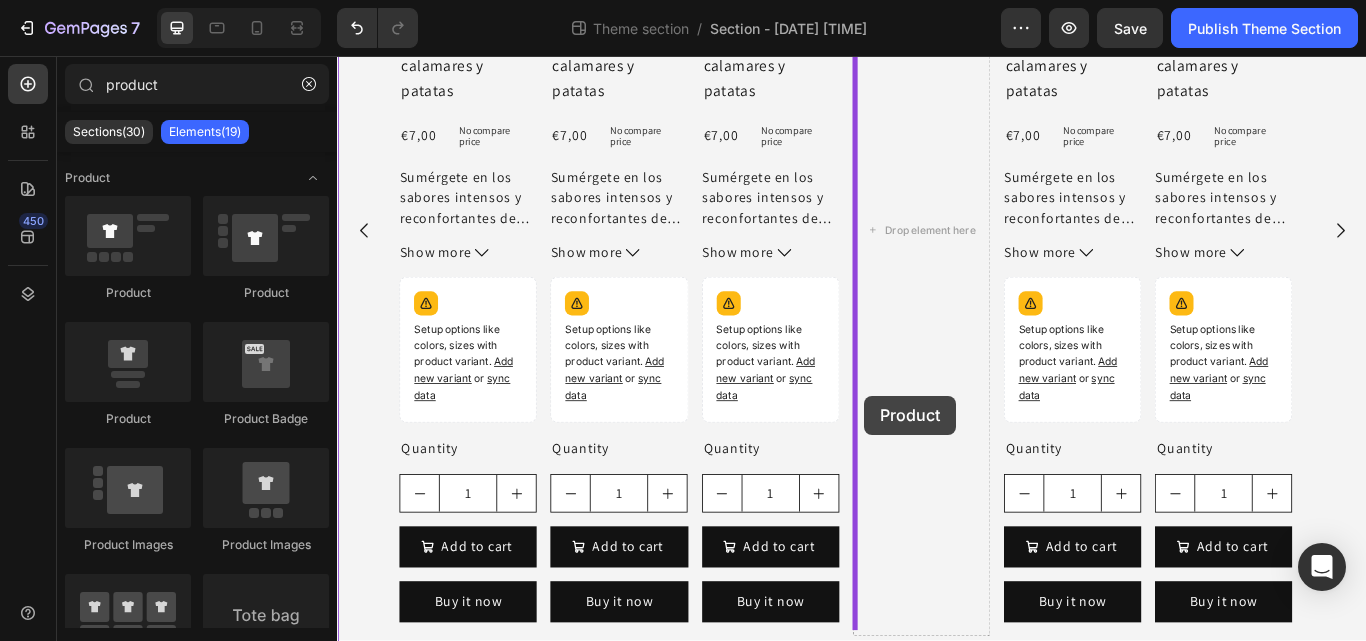 scroll, scrollTop: 1118, scrollLeft: 0, axis: vertical 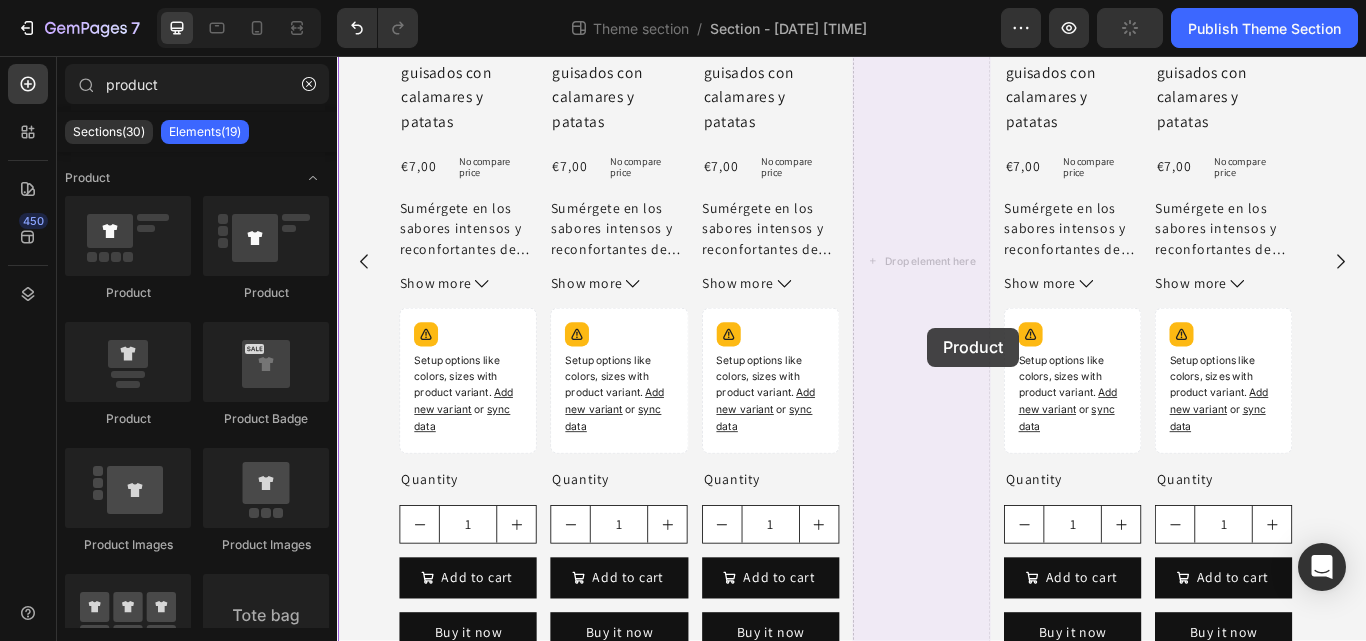 drag, startPoint x: 470, startPoint y: 448, endPoint x: 1030, endPoint y: 373, distance: 565 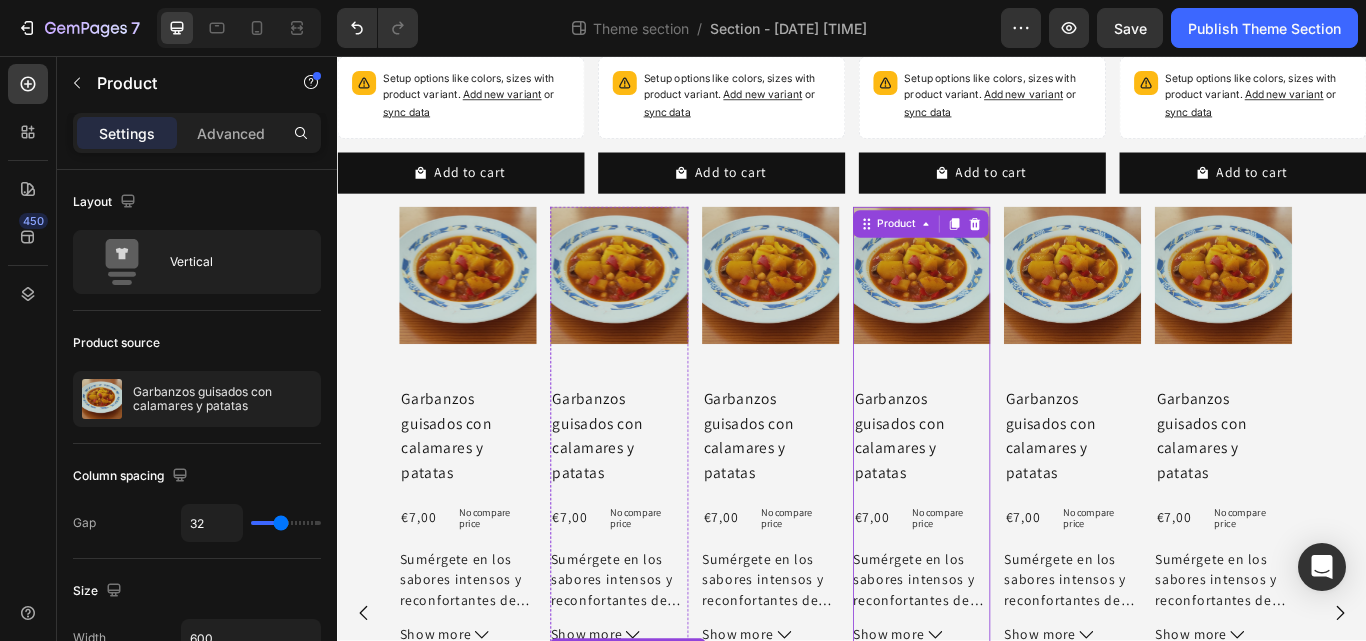 scroll, scrollTop: 640, scrollLeft: 0, axis: vertical 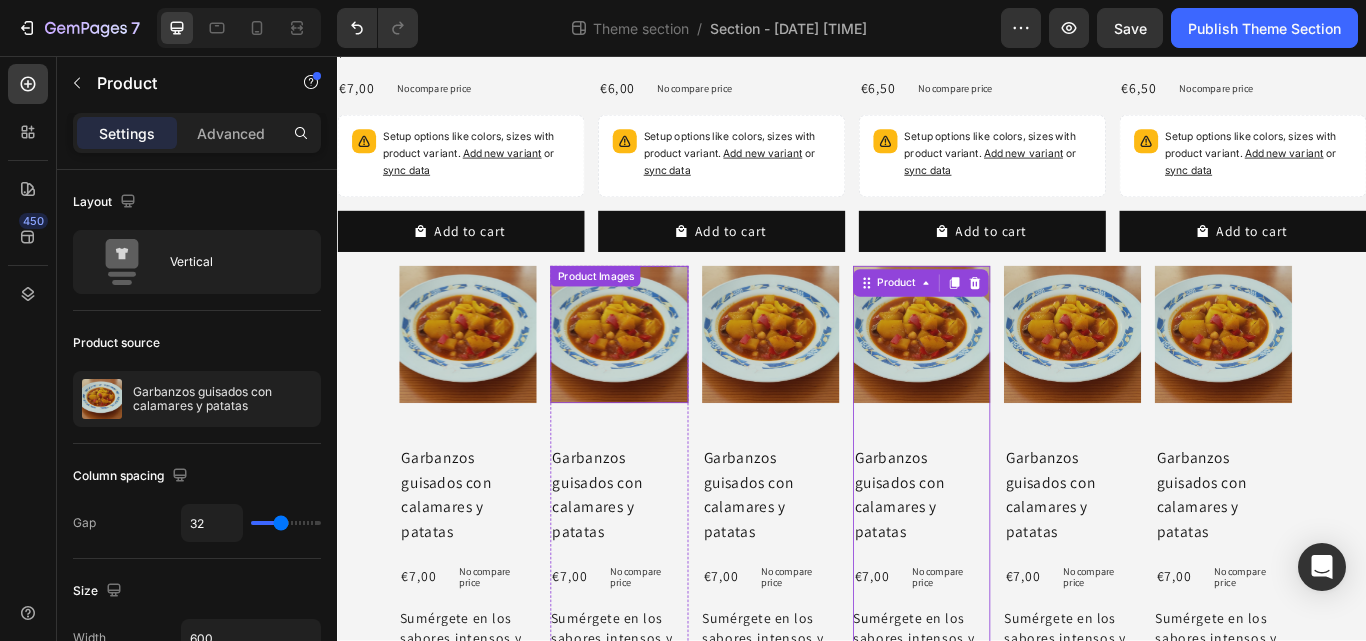 click at bounding box center (665, 381) 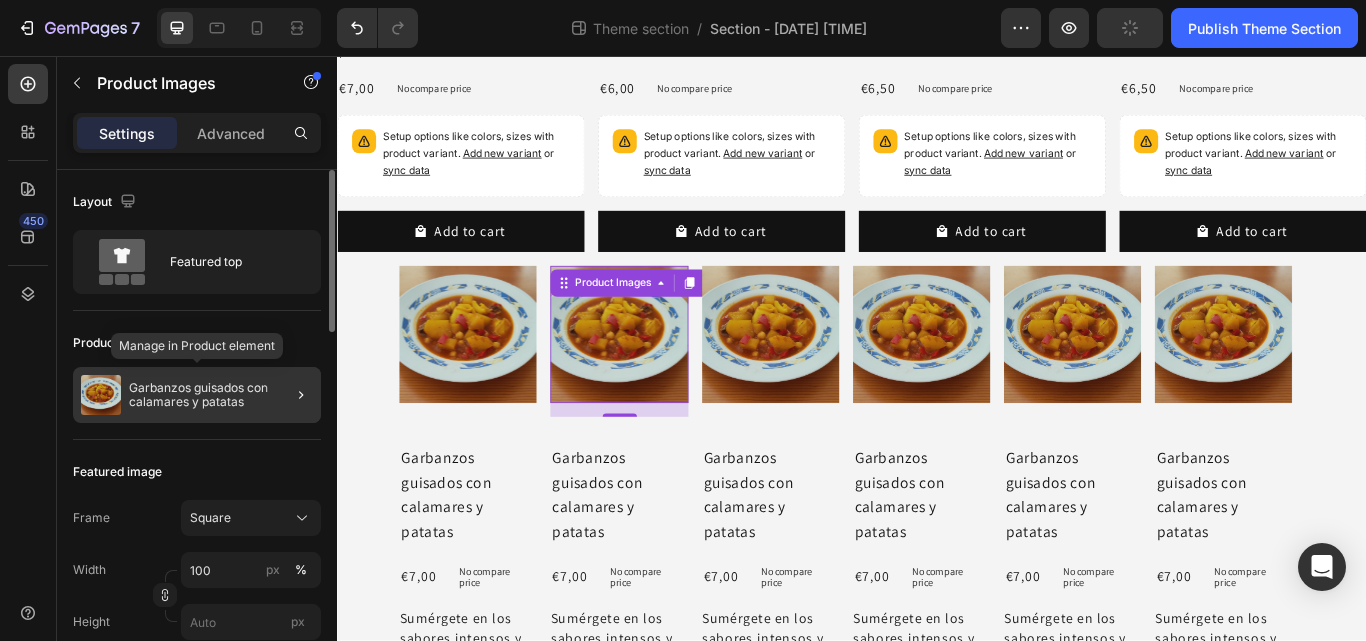 click on "Garbanzos guisados con calamares y patatas" at bounding box center [221, 395] 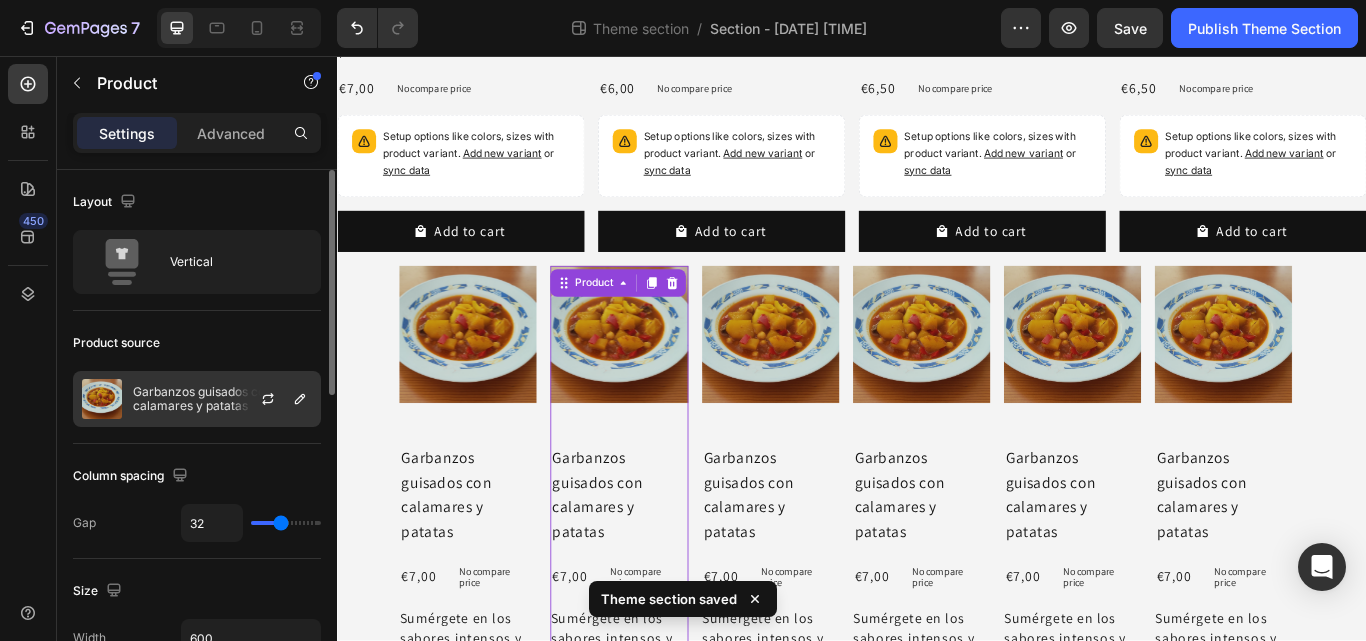 click on "Garbanzos guisados con calamares y patatas" at bounding box center (222, 399) 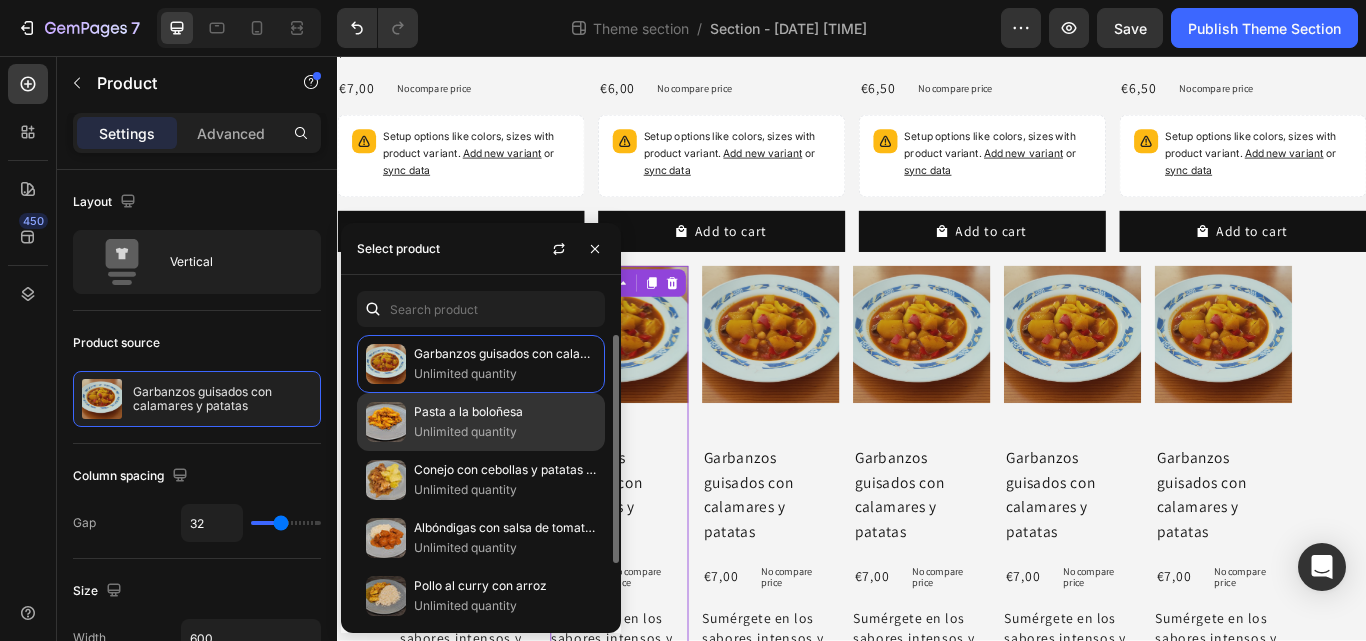 click on "Pasta a la boloñesa" at bounding box center (505, 412) 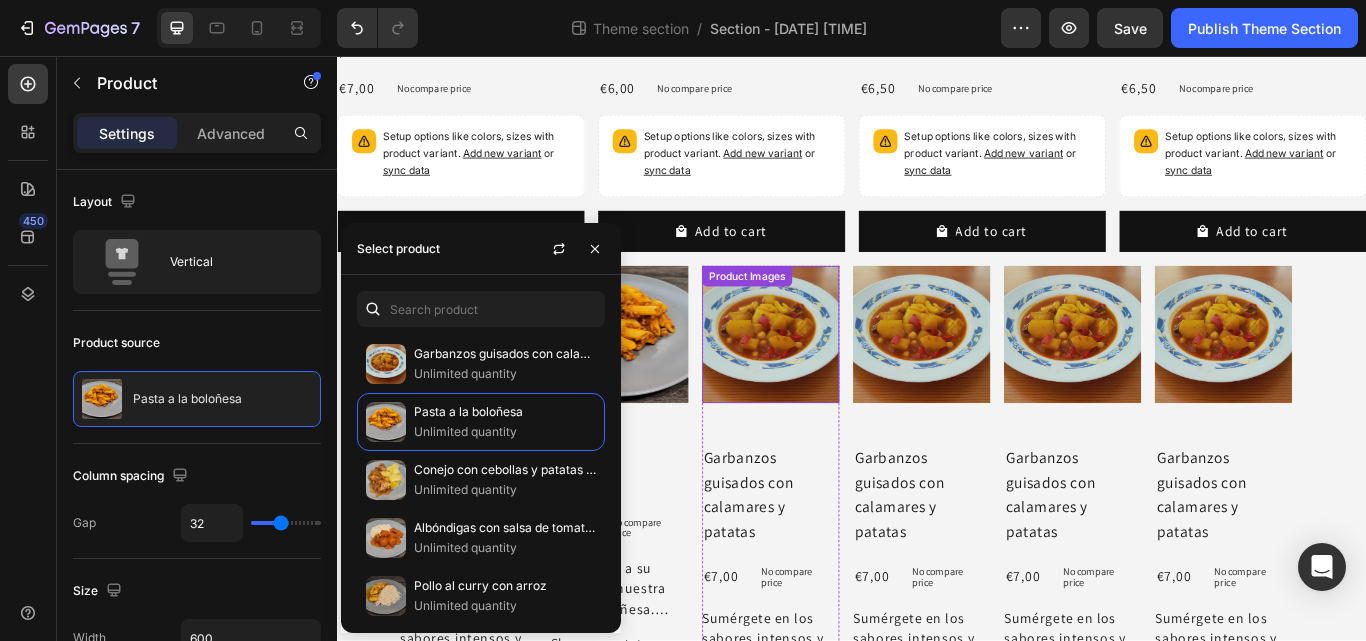 click at bounding box center (841, 381) 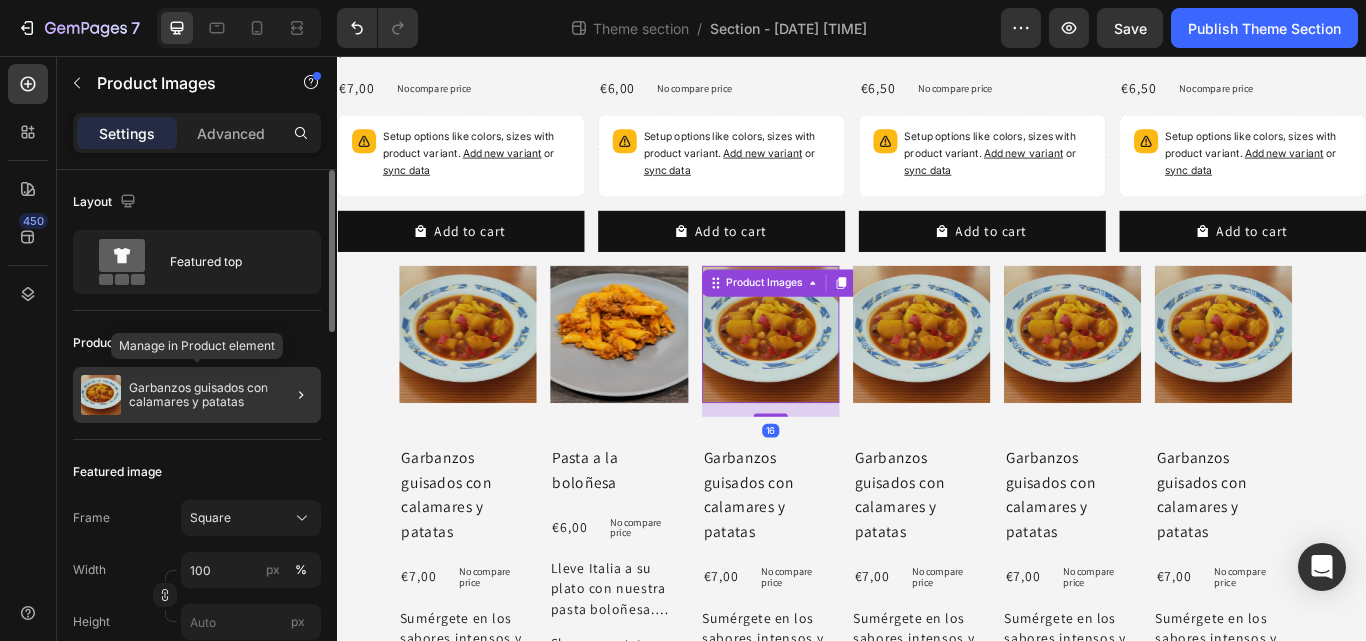 click on "Garbanzos guisados con calamares y patatas" 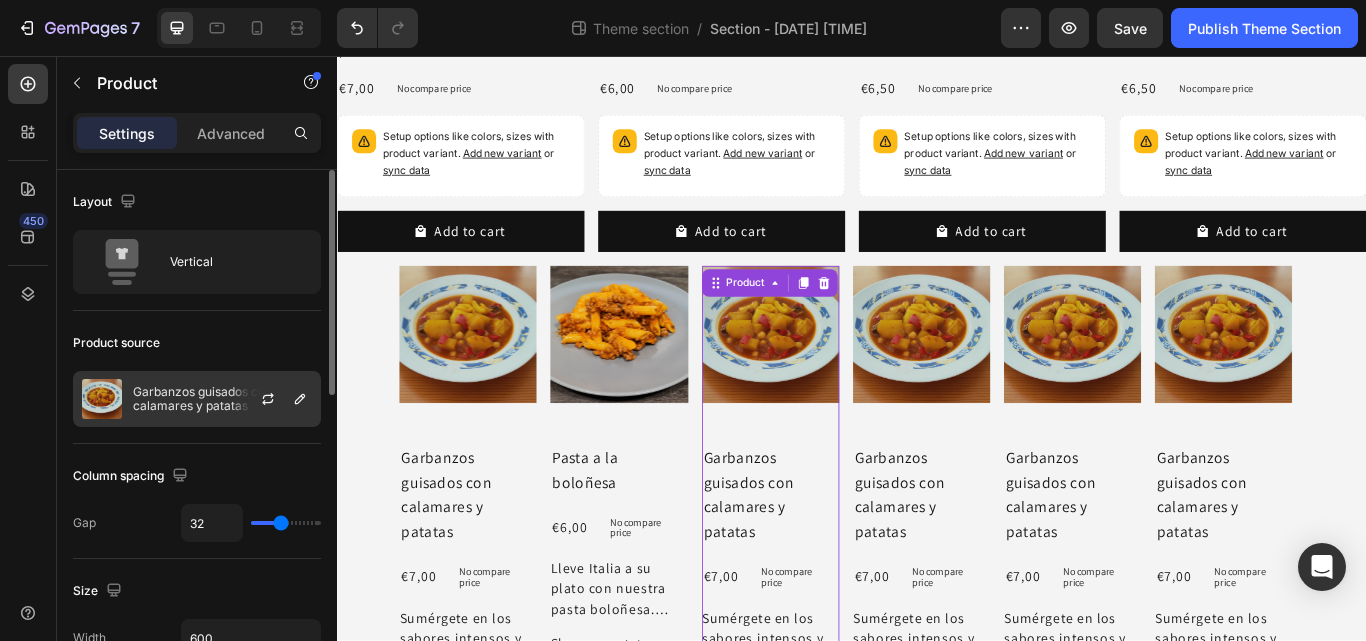 click at bounding box center [276, 399] 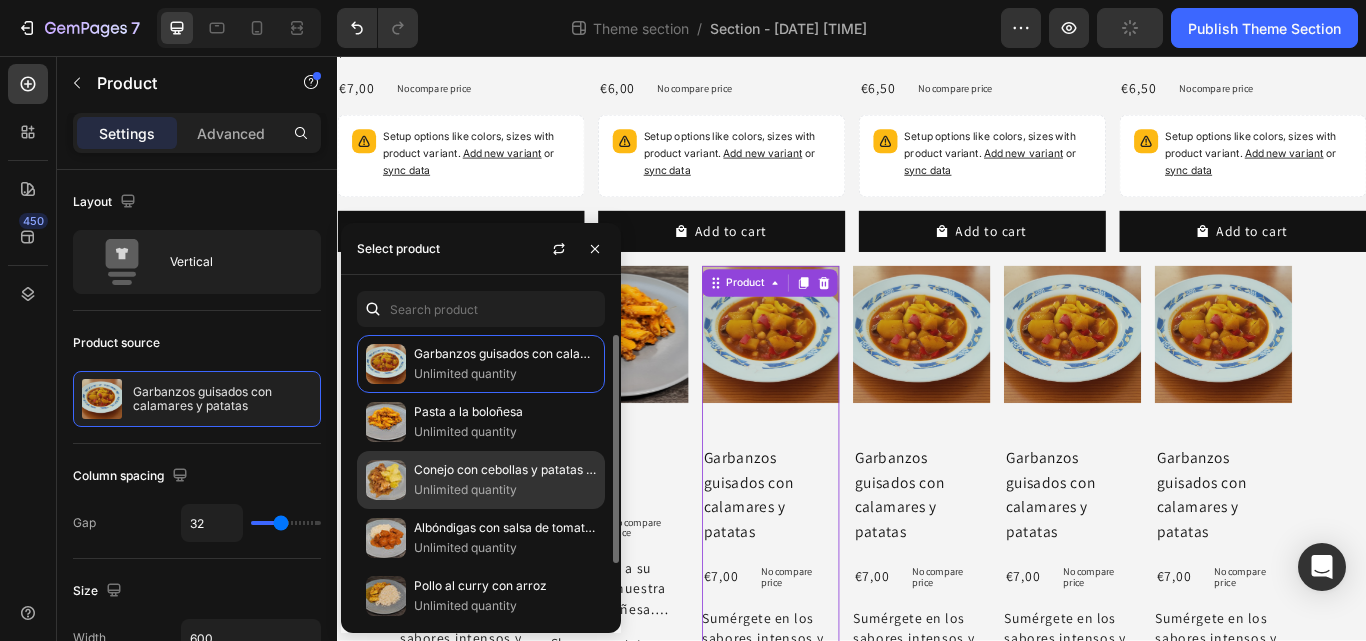 click on "Unlimited quantity" at bounding box center [505, 490] 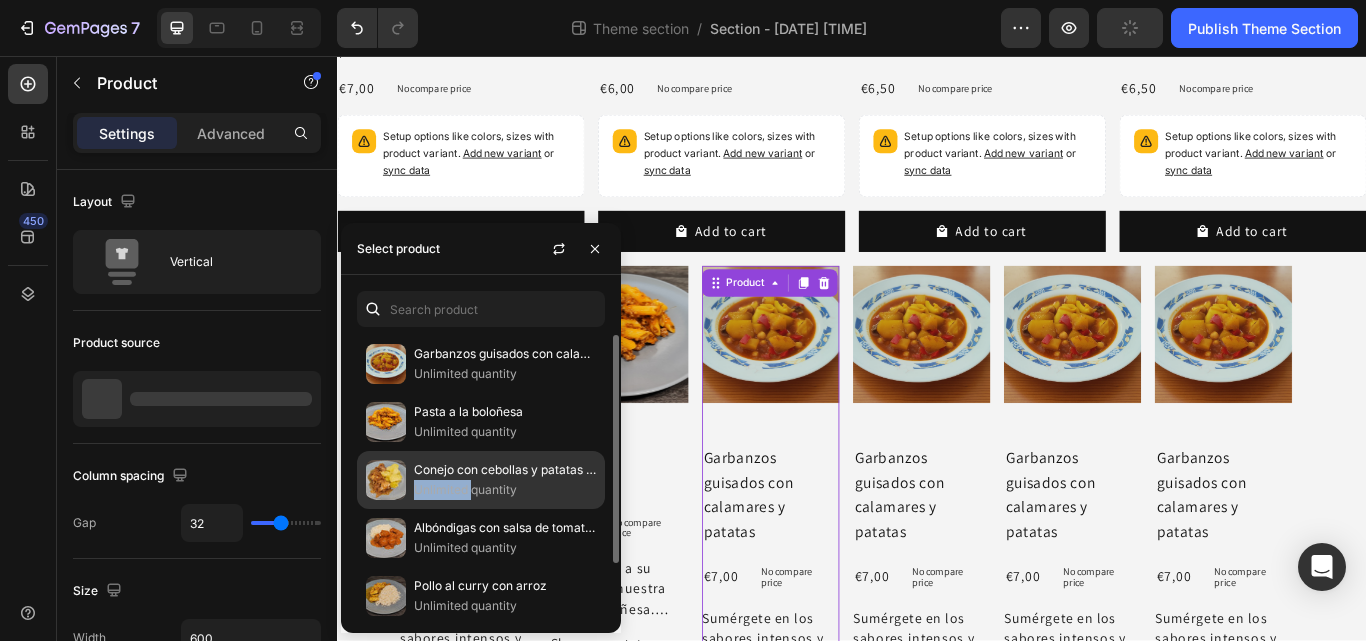click on "Unlimited quantity" at bounding box center [505, 490] 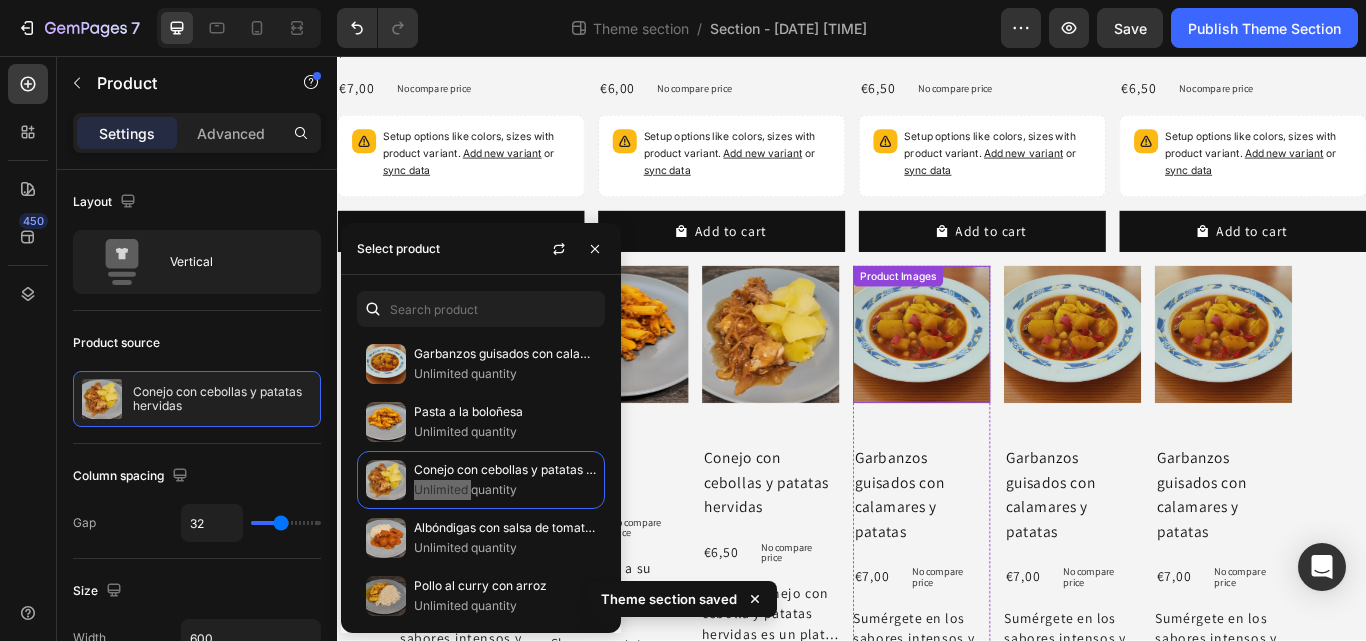 click at bounding box center [1017, 381] 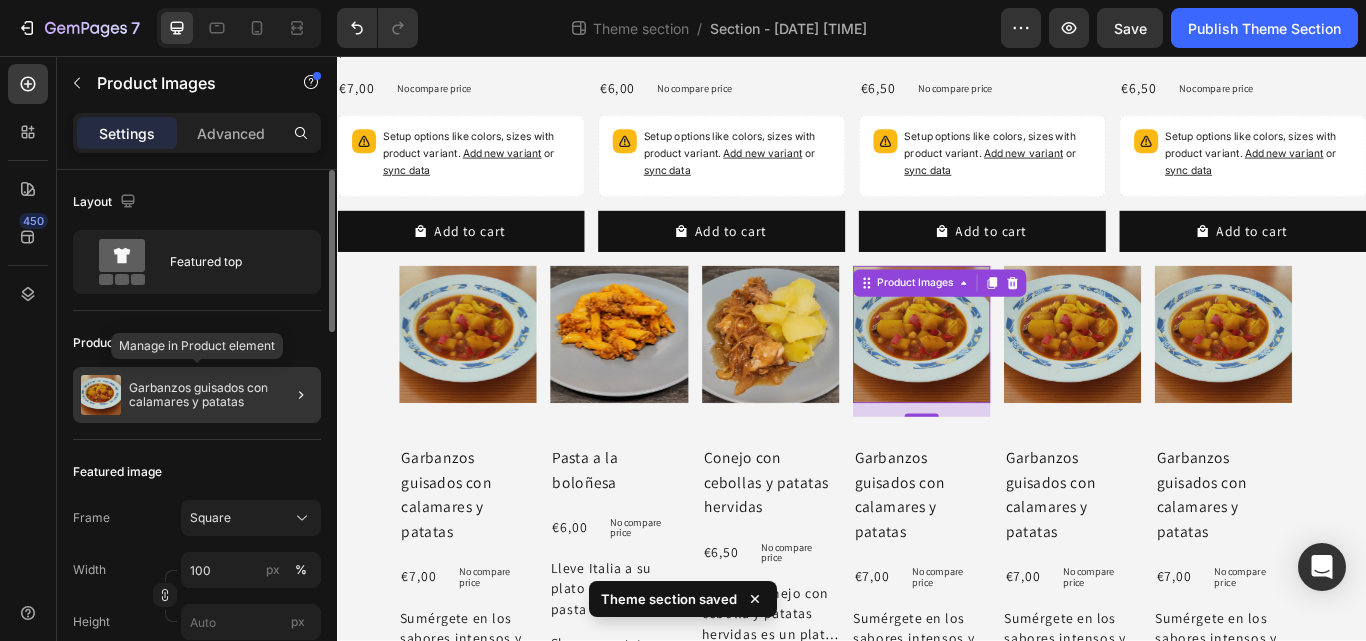 click on "Garbanzos guisados con calamares y patatas" at bounding box center [221, 395] 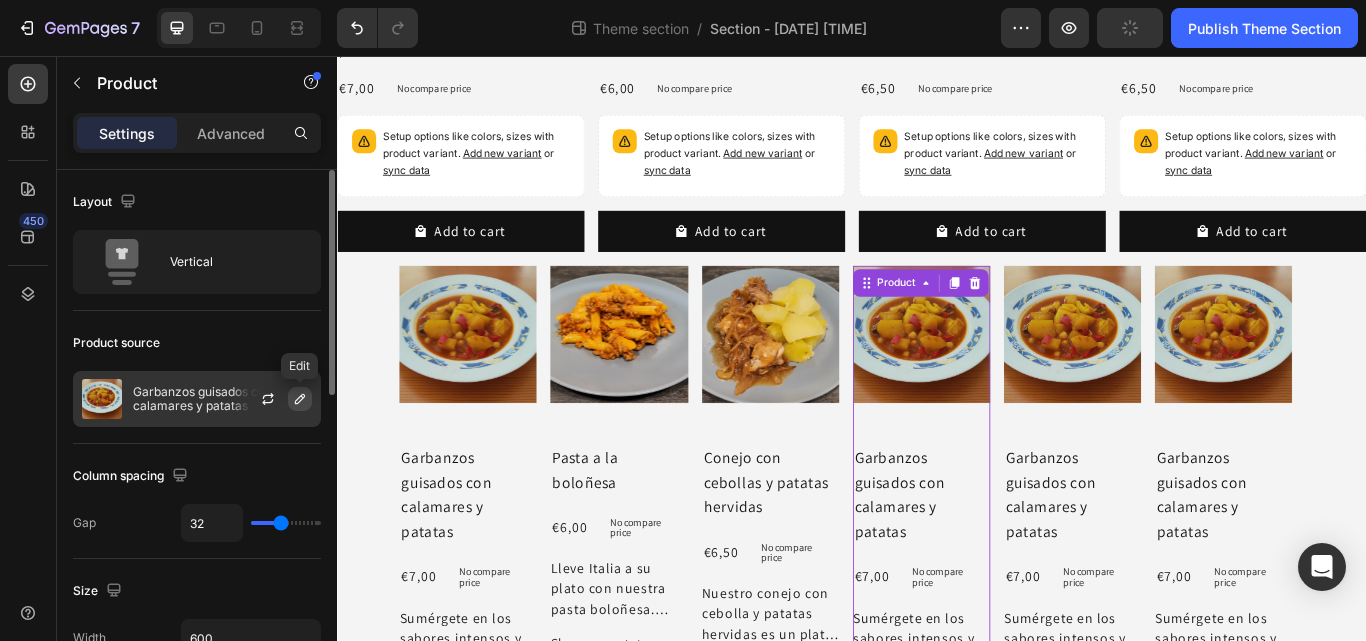 click 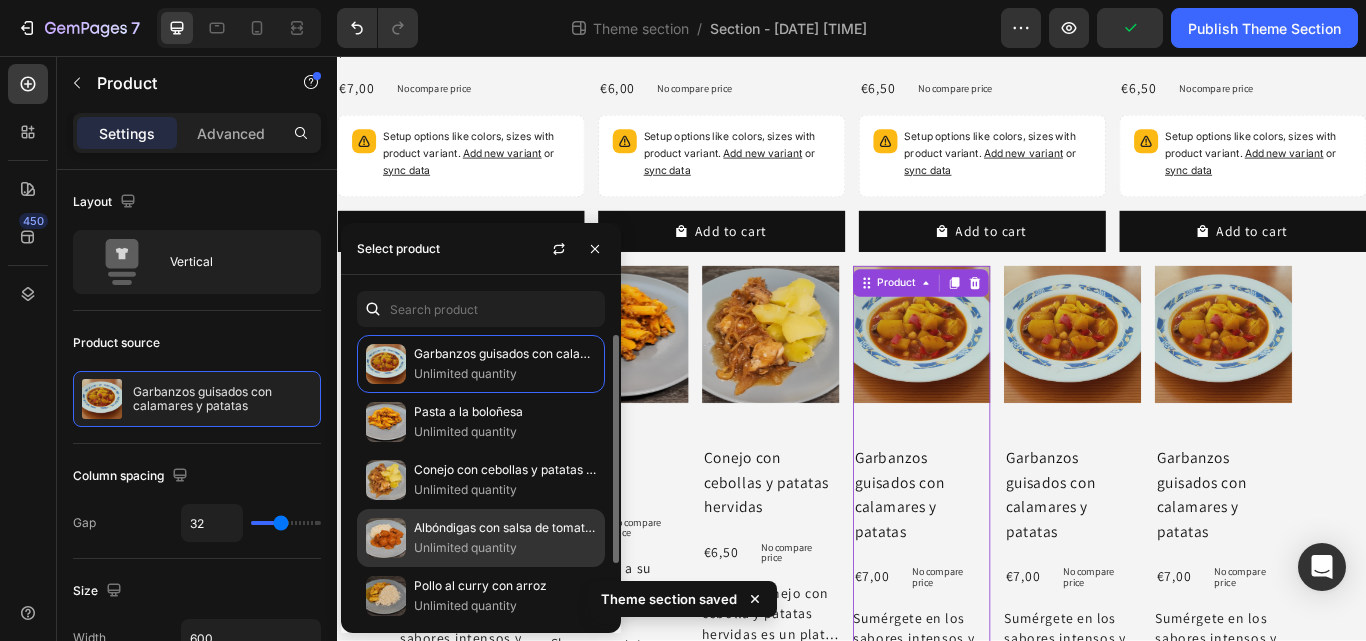 click on "Albóndigas con salsa de tomate y arroz Unlimited quantity" 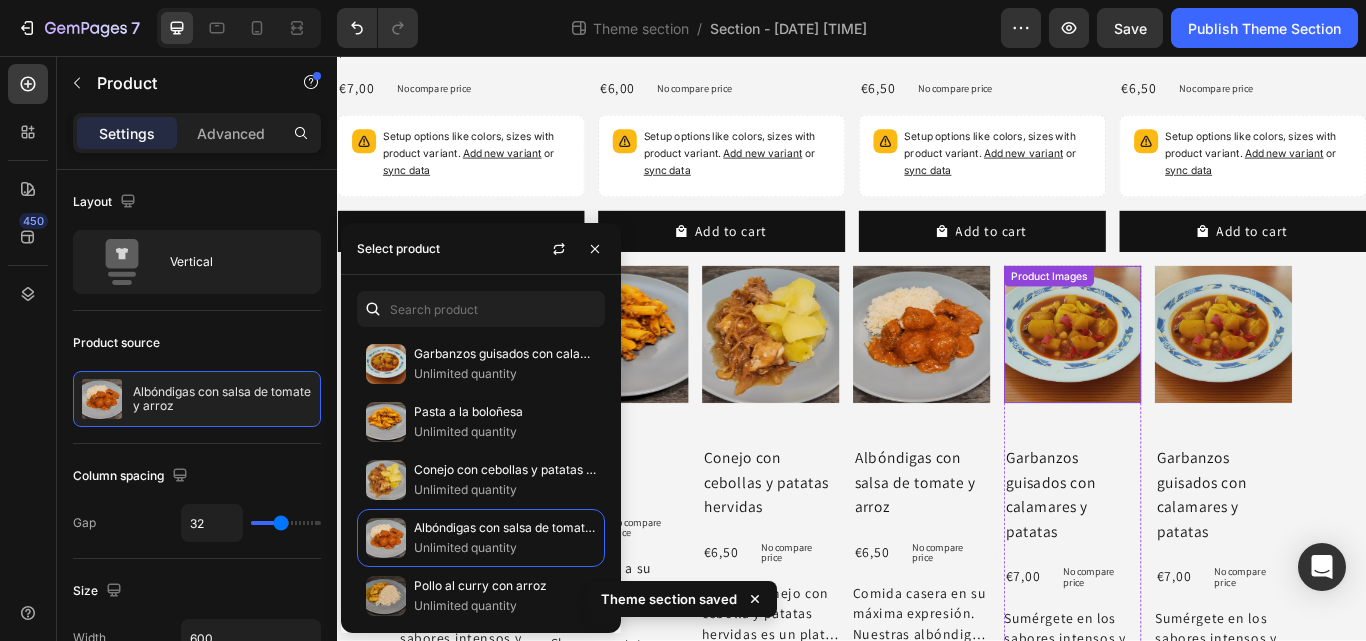 click at bounding box center (1194, 381) 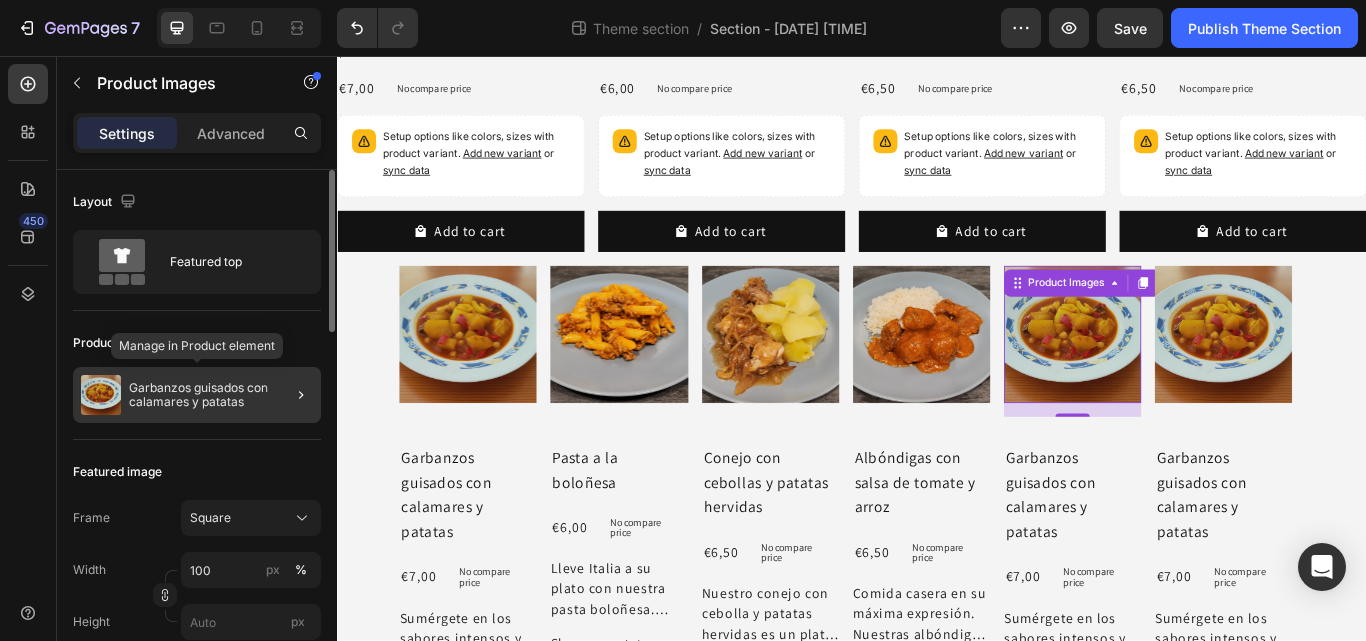 click on "Garbanzos guisados con calamares y patatas" at bounding box center [221, 395] 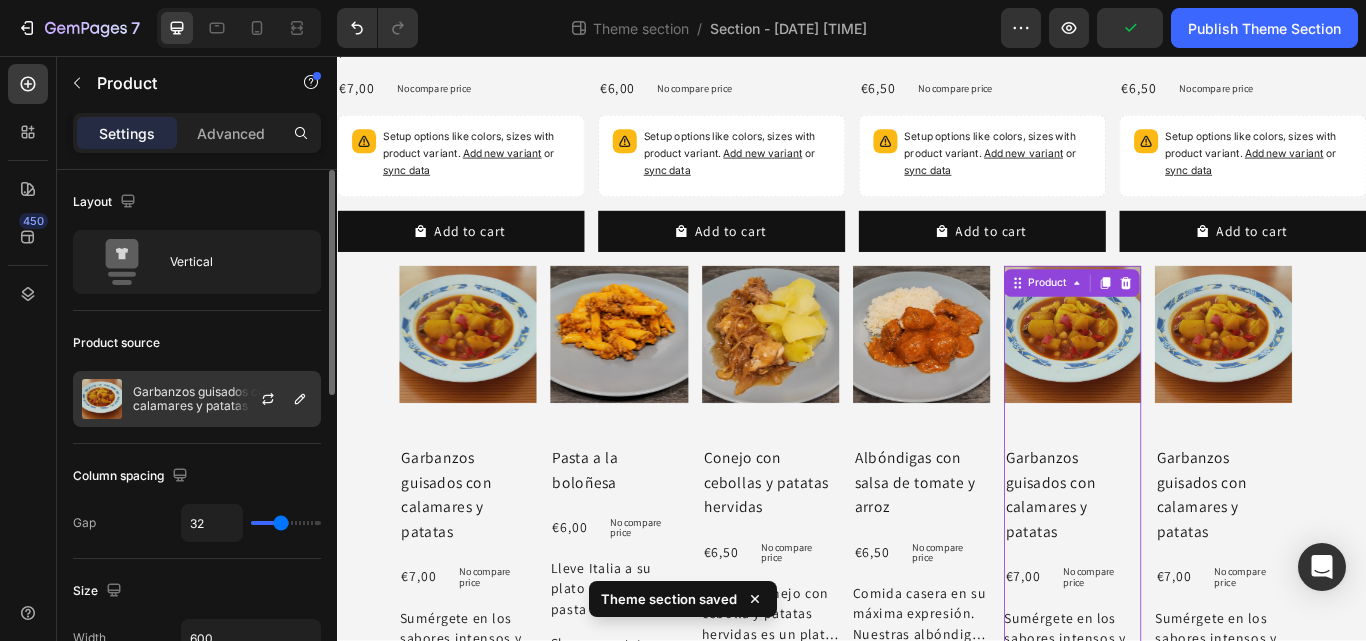 click at bounding box center [276, 399] 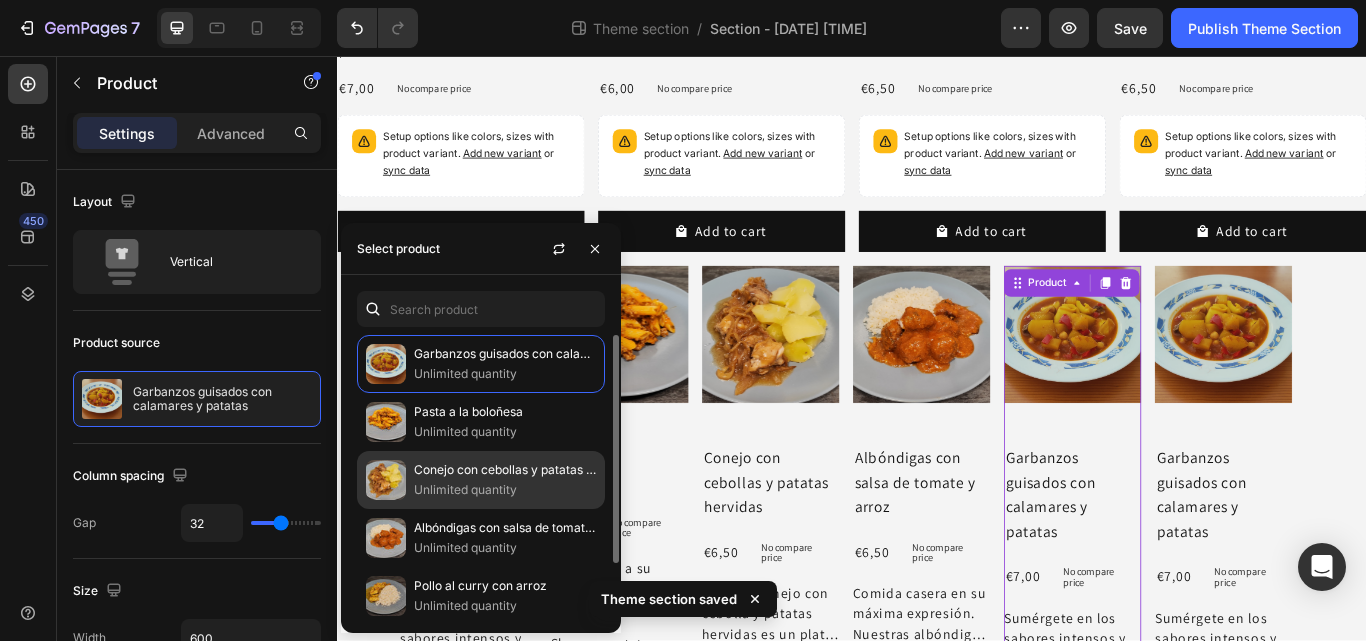 scroll, scrollTop: 66, scrollLeft: 0, axis: vertical 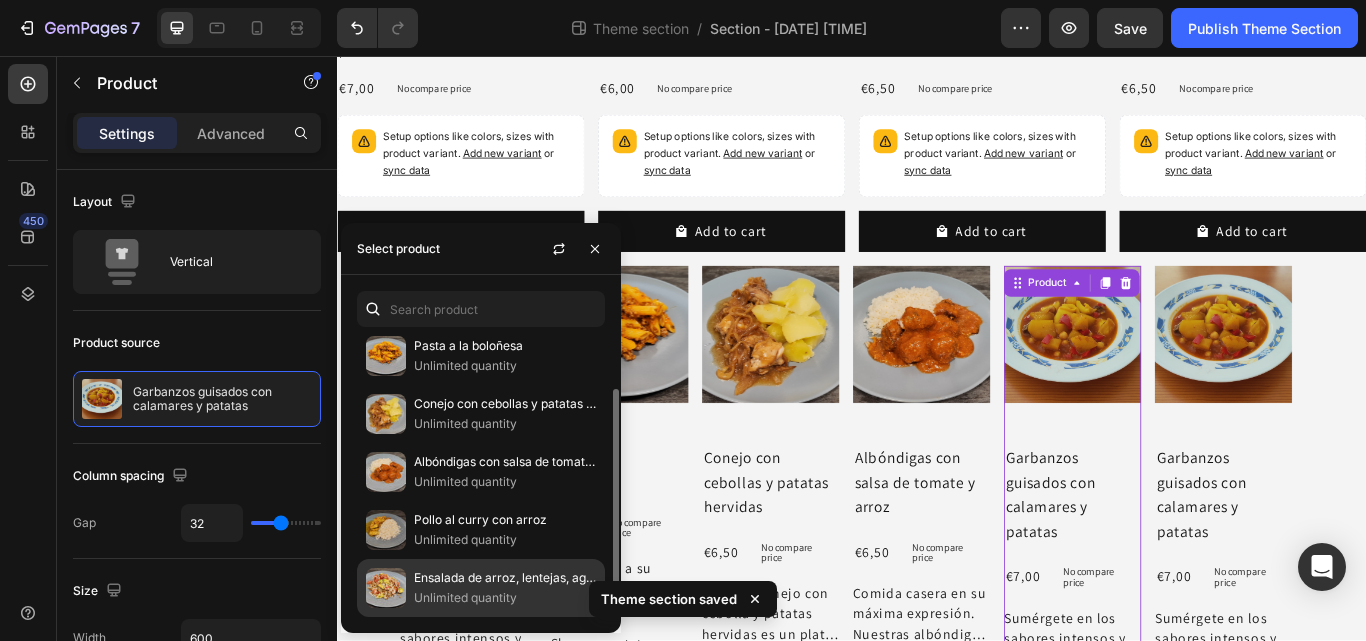 click on "Ensalada de arroz, lentejas, aguacate y tomate Unlimited quantity" 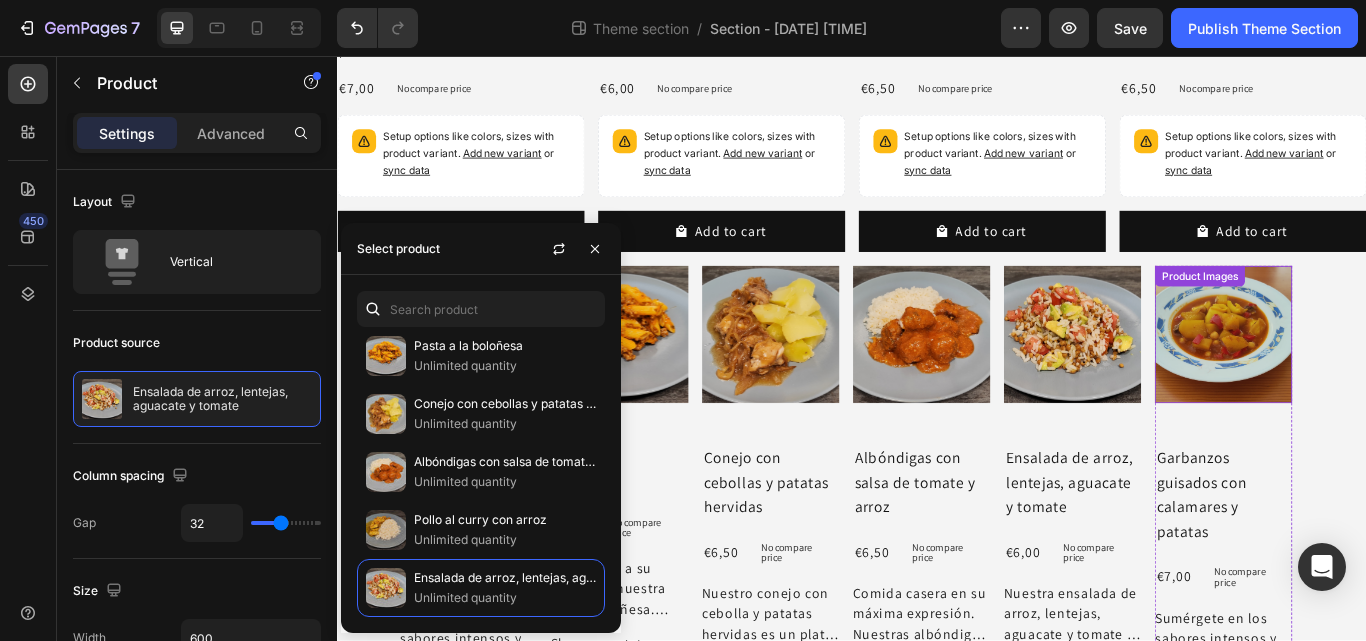 click at bounding box center (1370, 381) 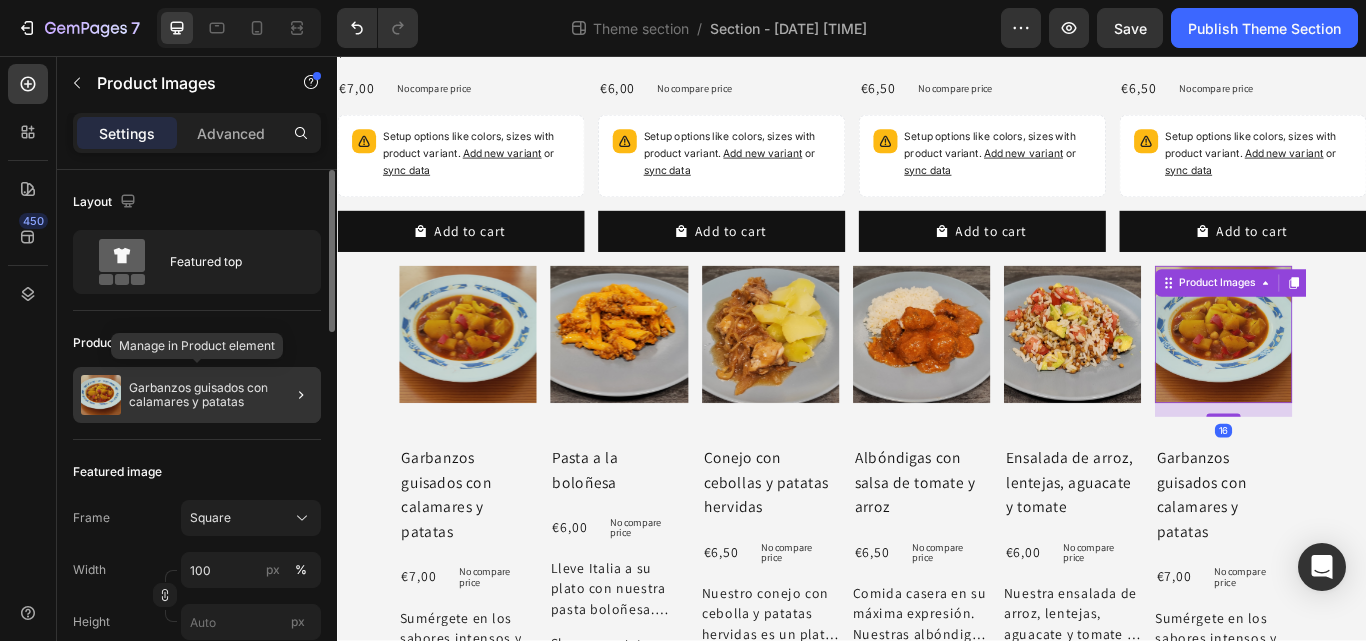 click on "Garbanzos guisados con calamares y patatas" at bounding box center [221, 395] 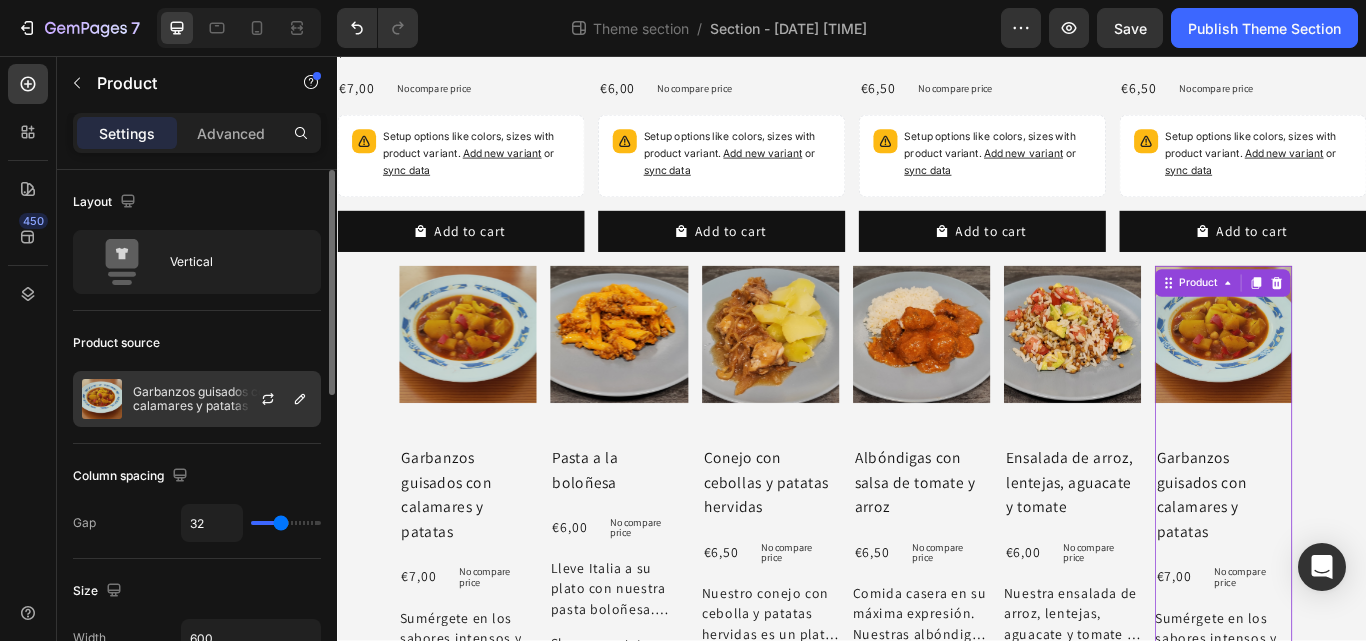 click on "Garbanzos guisados con calamares y patatas" at bounding box center (222, 399) 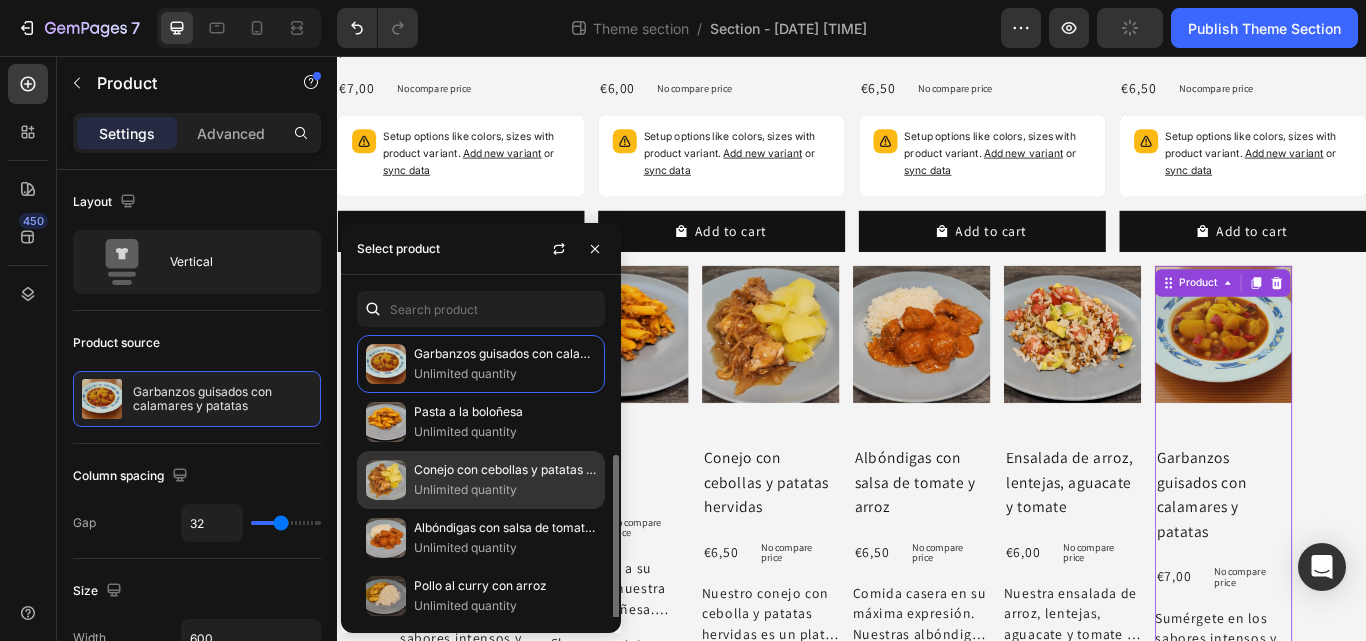 scroll, scrollTop: 66, scrollLeft: 0, axis: vertical 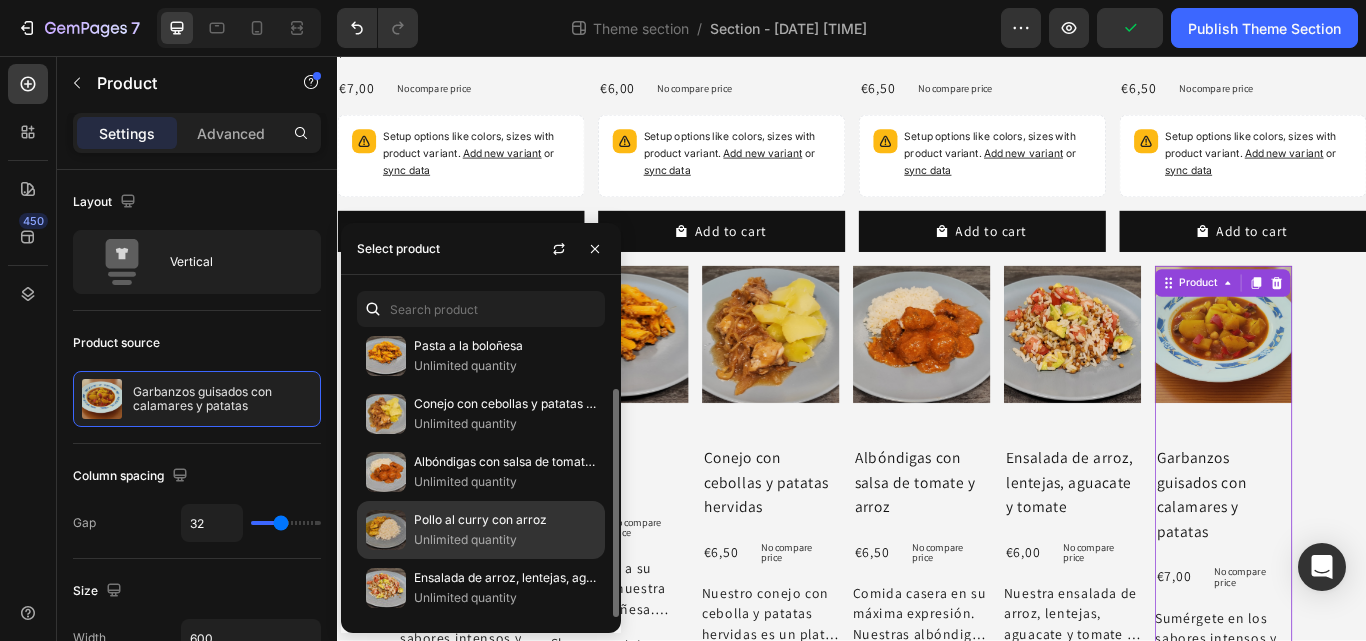 click on "Pollo al curry con arroz Unlimited quantity" 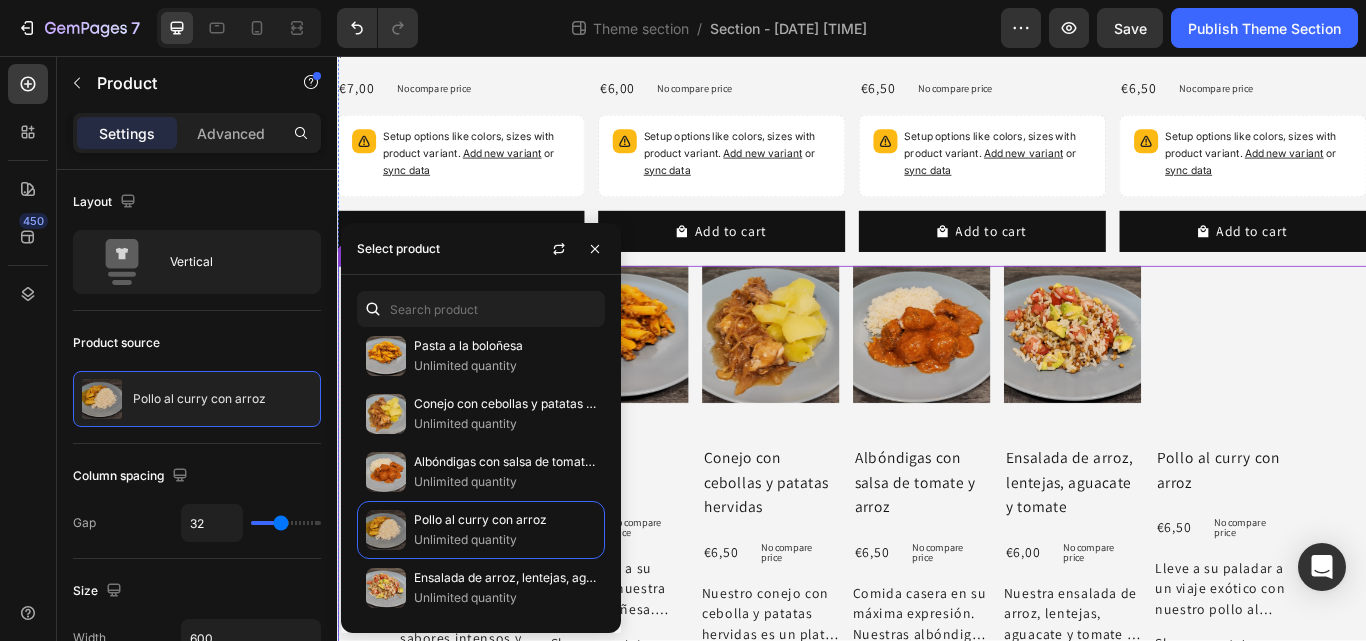 click on "Product Images Ensalada de arroz, lentejas, aguacate y tomate Product Title €6,00 Product Price Product Price No compare price Product Price Row  Nuestra ensalada de arroz, lentejas, aguacate y tomate es una refrescante mezcla de ingredientes saludables que ofrece una nutritiva combinación de fibra, proteínas vegetales y texturas cremosas. El aguacate maduro y las lentejas terrosas se equilibran a la perfección con los jugosos tomates y las aromáticas hierbas, haciendo que cada bocado sea satisfactorio y estimulante.
Ingredientes
Este plato contiene:
Arroz (50 %)
Lentejas (20 %)
Aguacate (12 %)
Tomate (12 %)
Aceite de oliva (3 %)
Orégano (1 %)
Sal (2 %)
Información nutricional Calorías: 644 kcal
Grasas: 27 g
Hidratos de carbono: 89 g
Proteínas: 17 g
Aviso sobre alérgenos : Puede contener trazas de otros alérgenos. Todos los platos se elaboran artesanalmente en la misma cocina.
Instrucciones de uso
Show more
or   1" at bounding box center [937, 774] 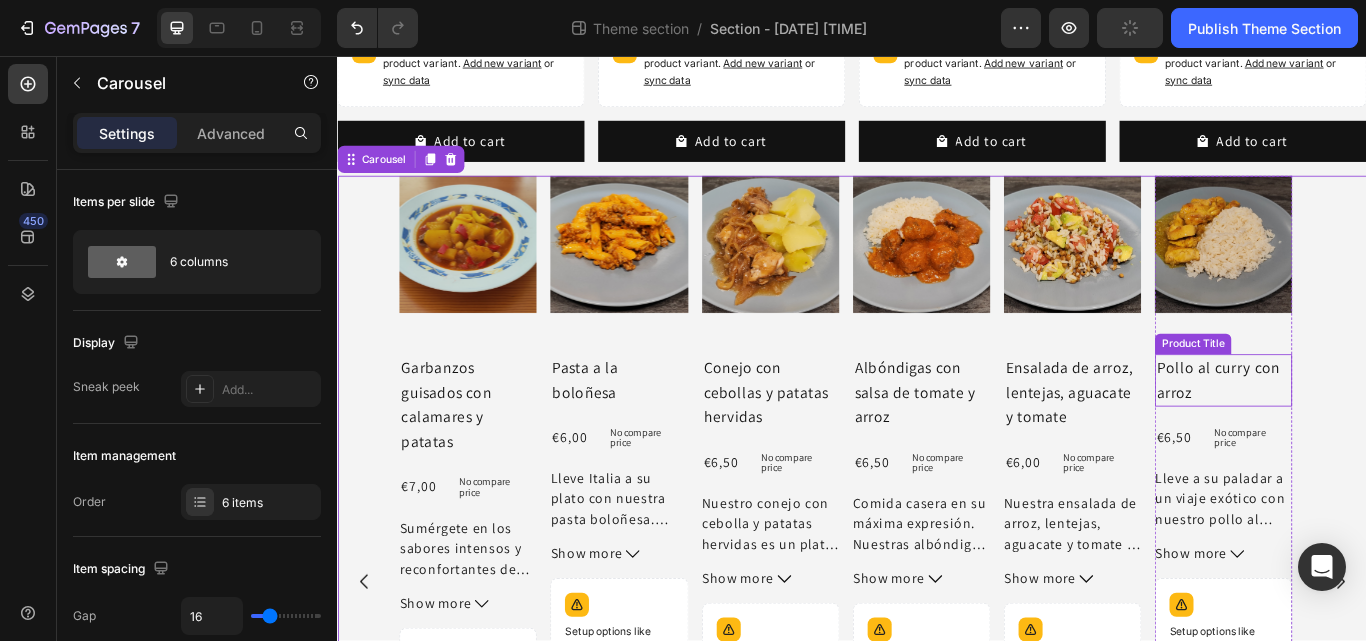 scroll, scrollTop: 747, scrollLeft: 0, axis: vertical 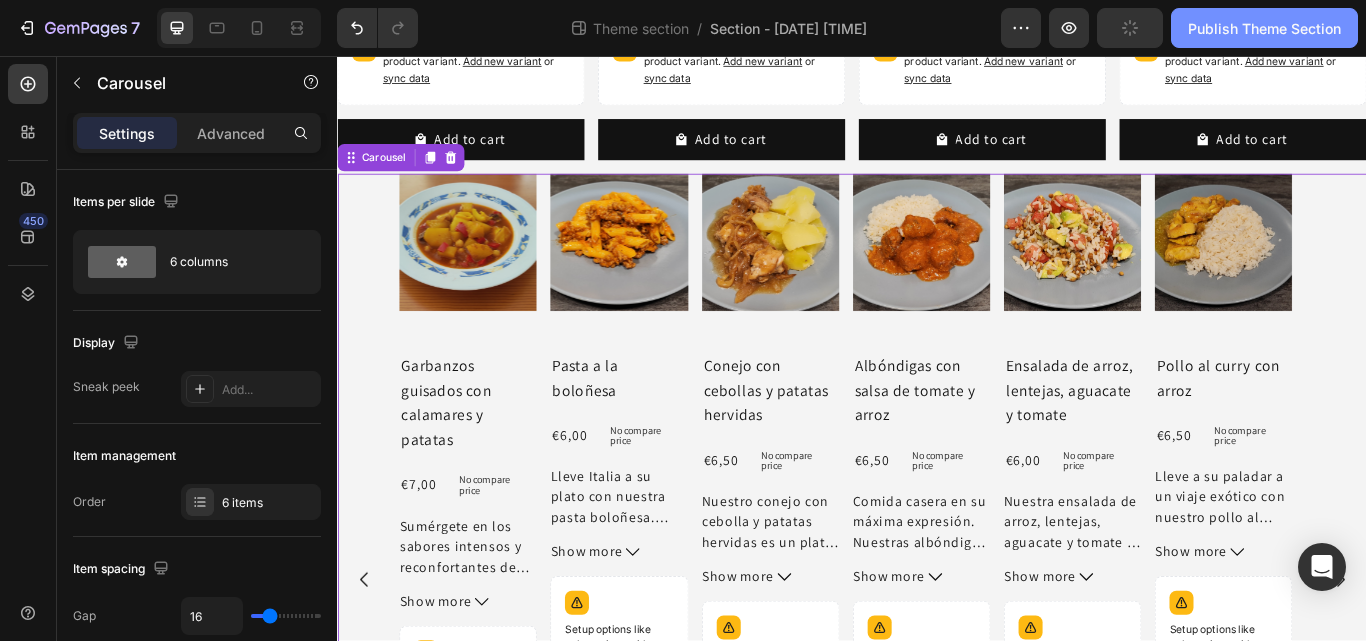 click on "Publish Theme Section" at bounding box center [1264, 28] 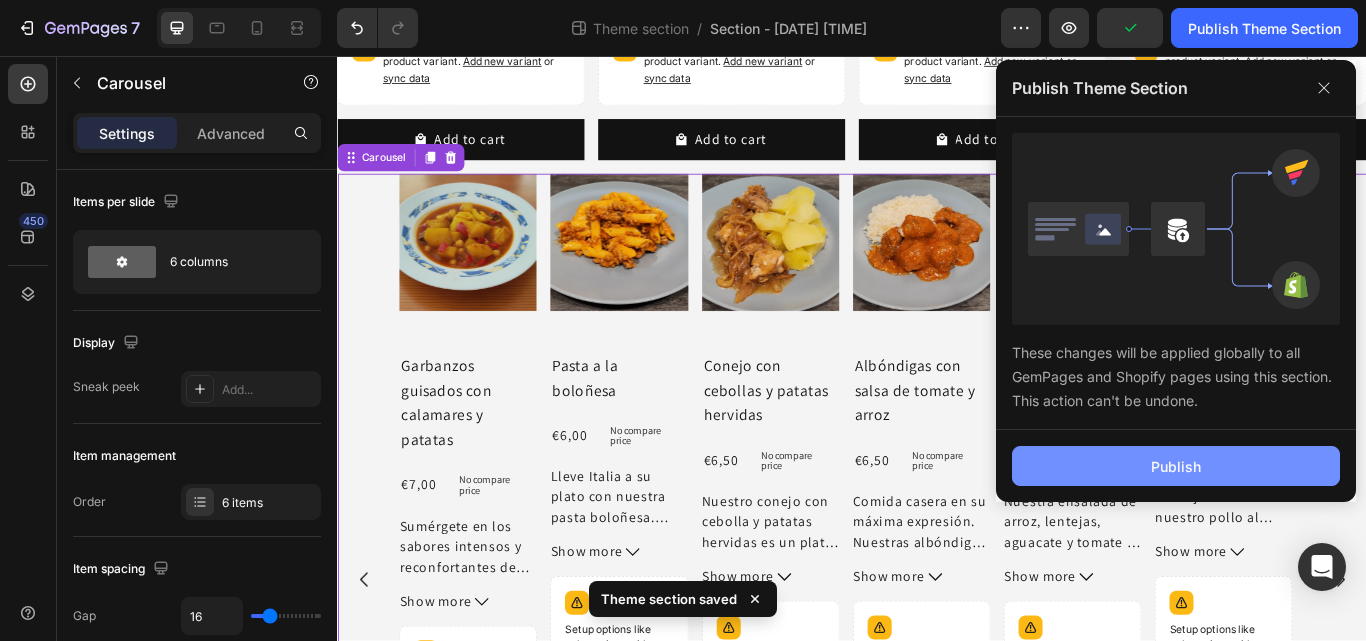 click on "Publish" 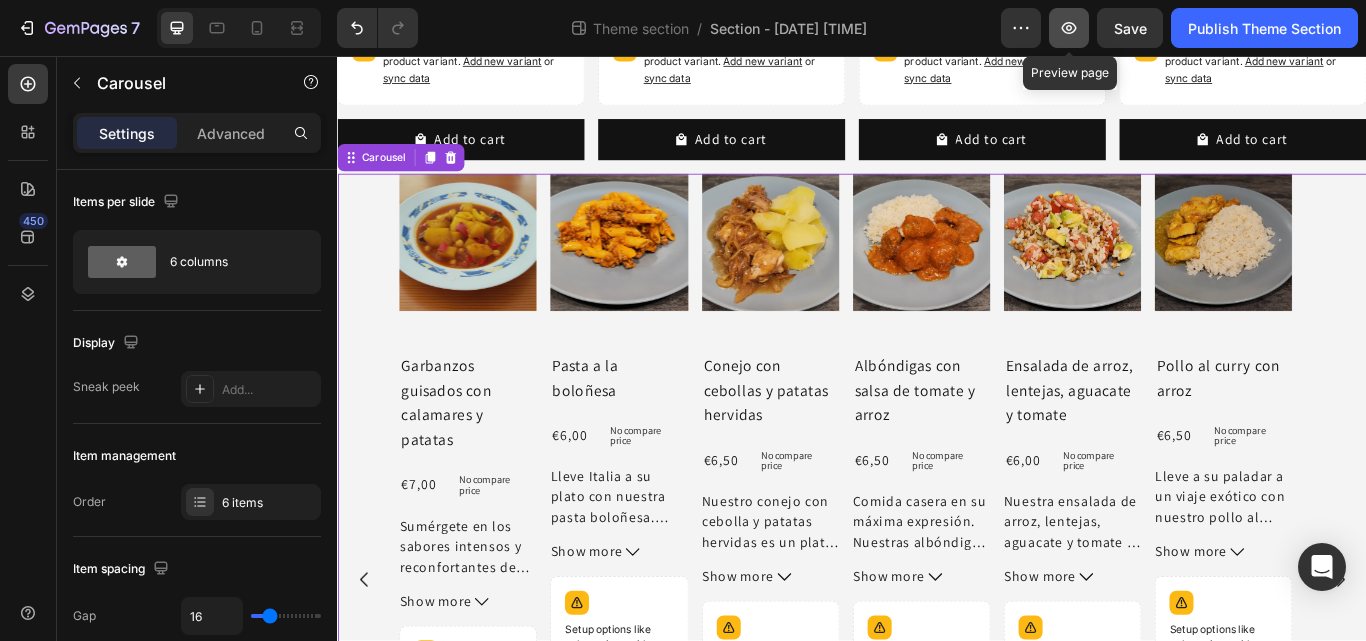 click 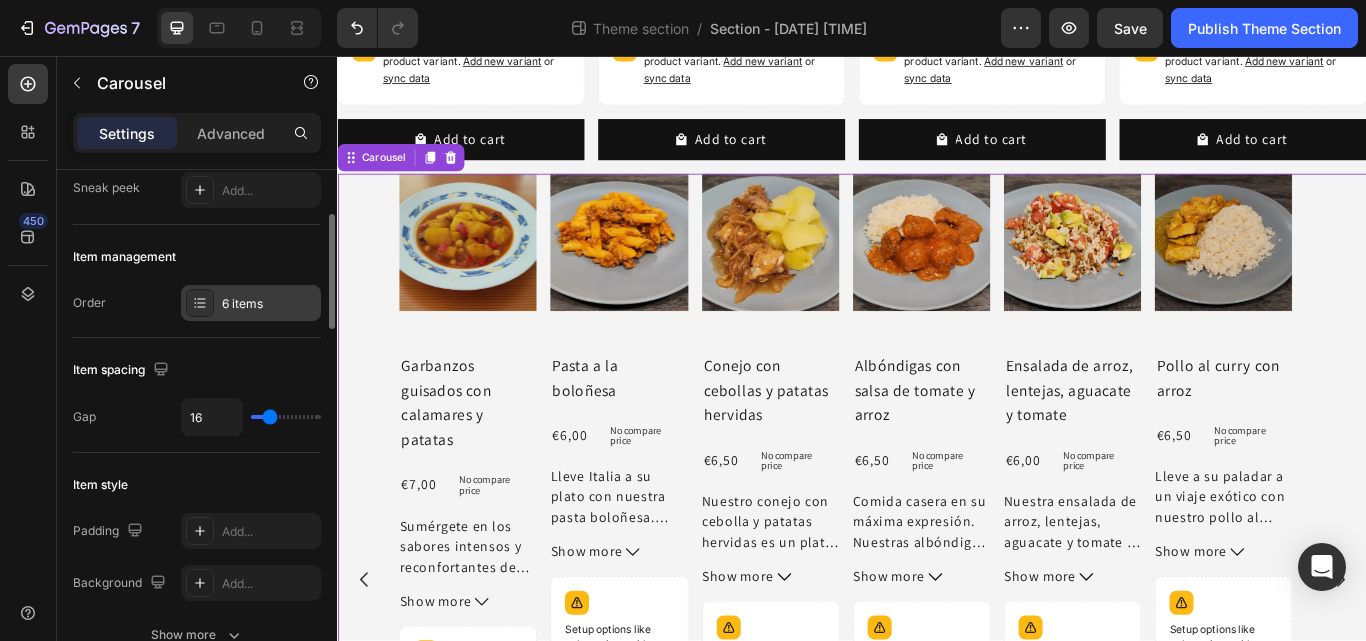 scroll, scrollTop: 200, scrollLeft: 0, axis: vertical 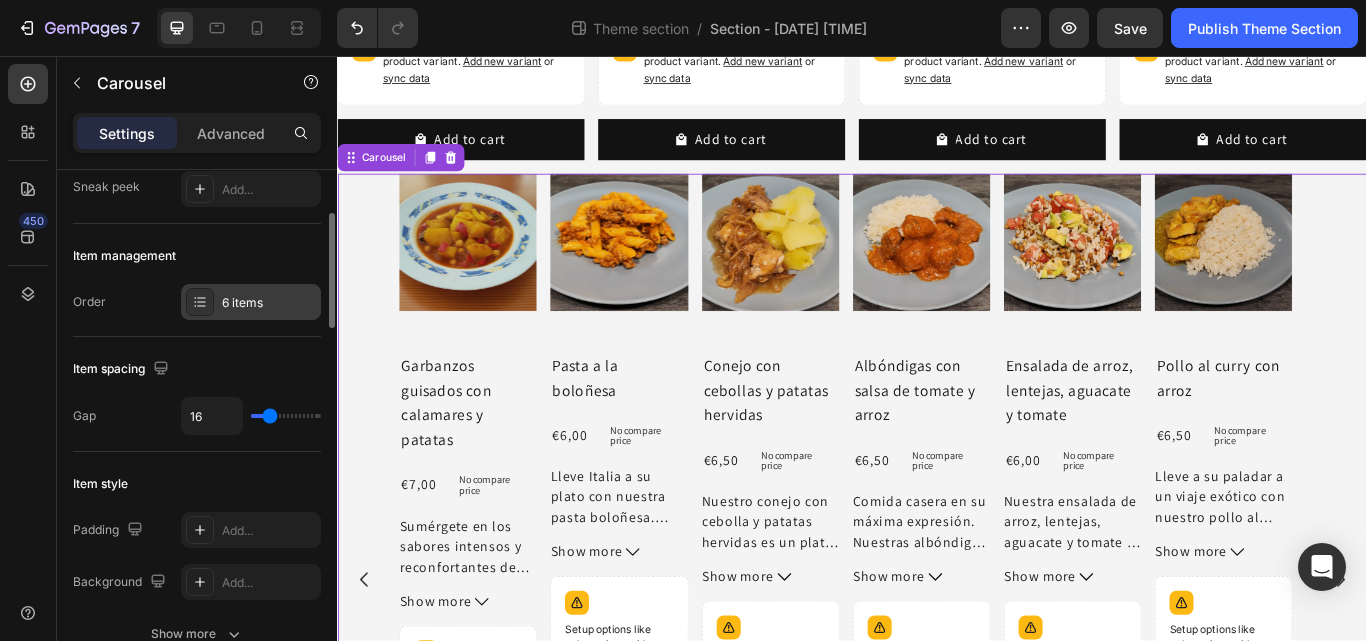 click on "6 items" at bounding box center (269, 303) 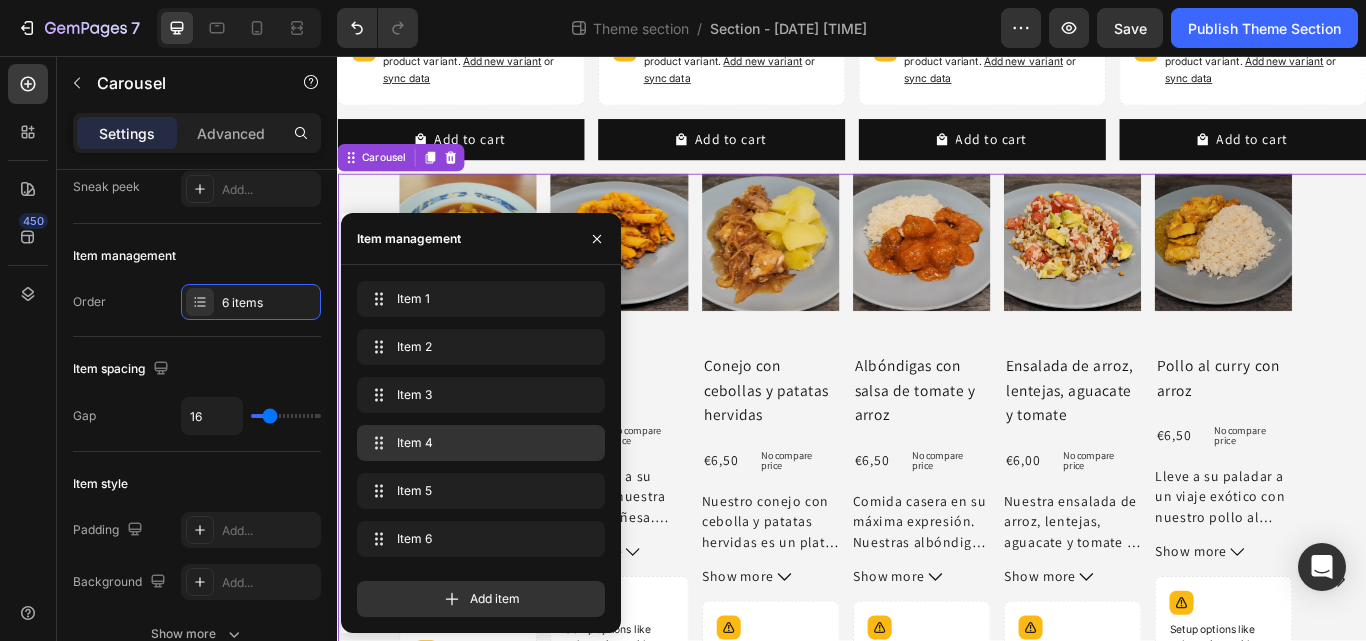 click on "Item 4" at bounding box center [477, 443] 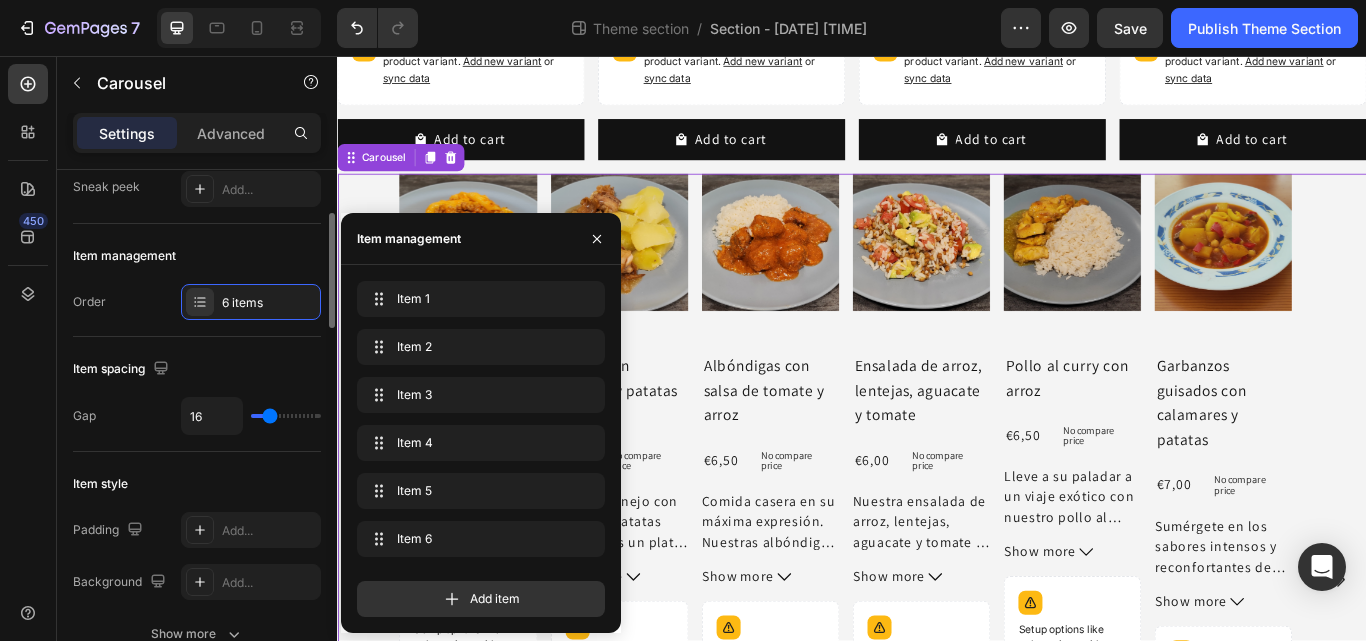 click on "Item spacing Gap 16" 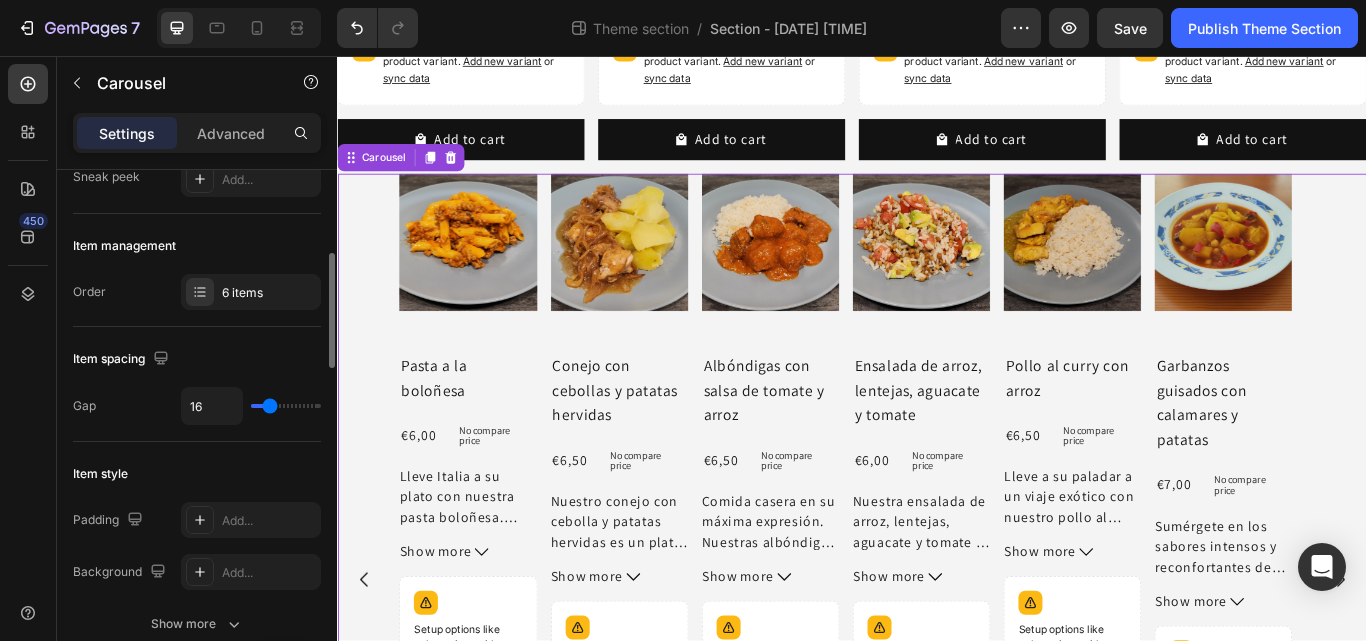 scroll, scrollTop: 0, scrollLeft: 0, axis: both 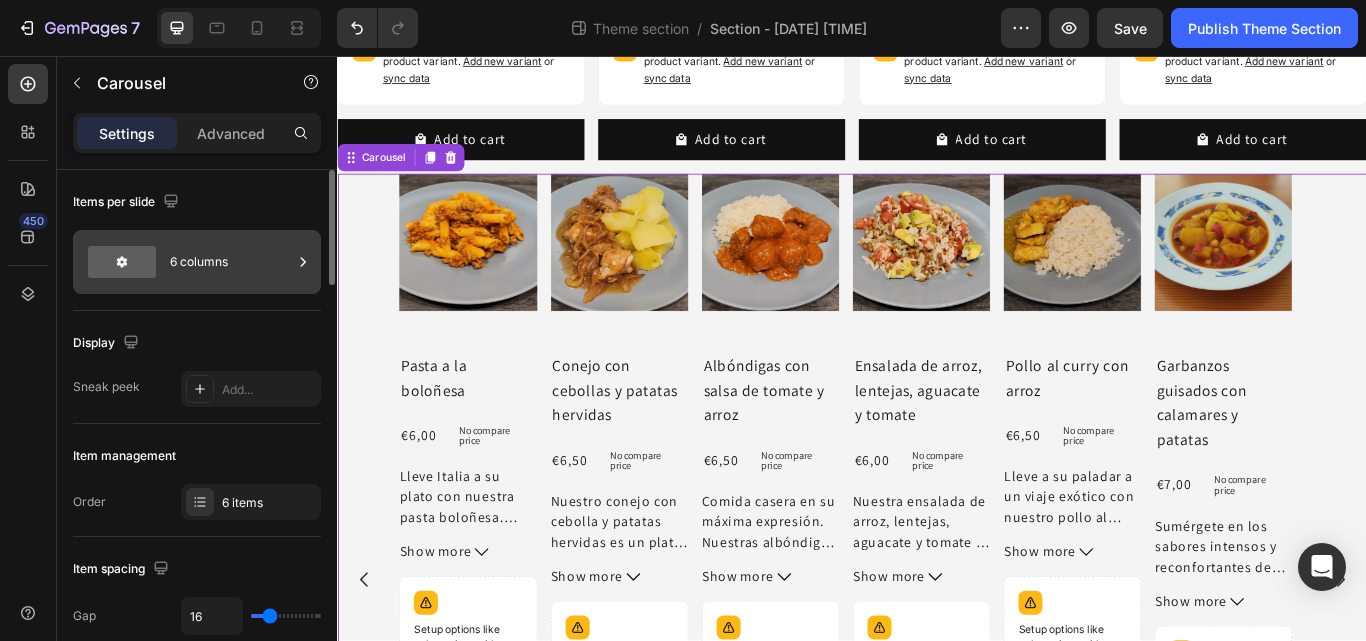 click on "6 columns" at bounding box center (231, 262) 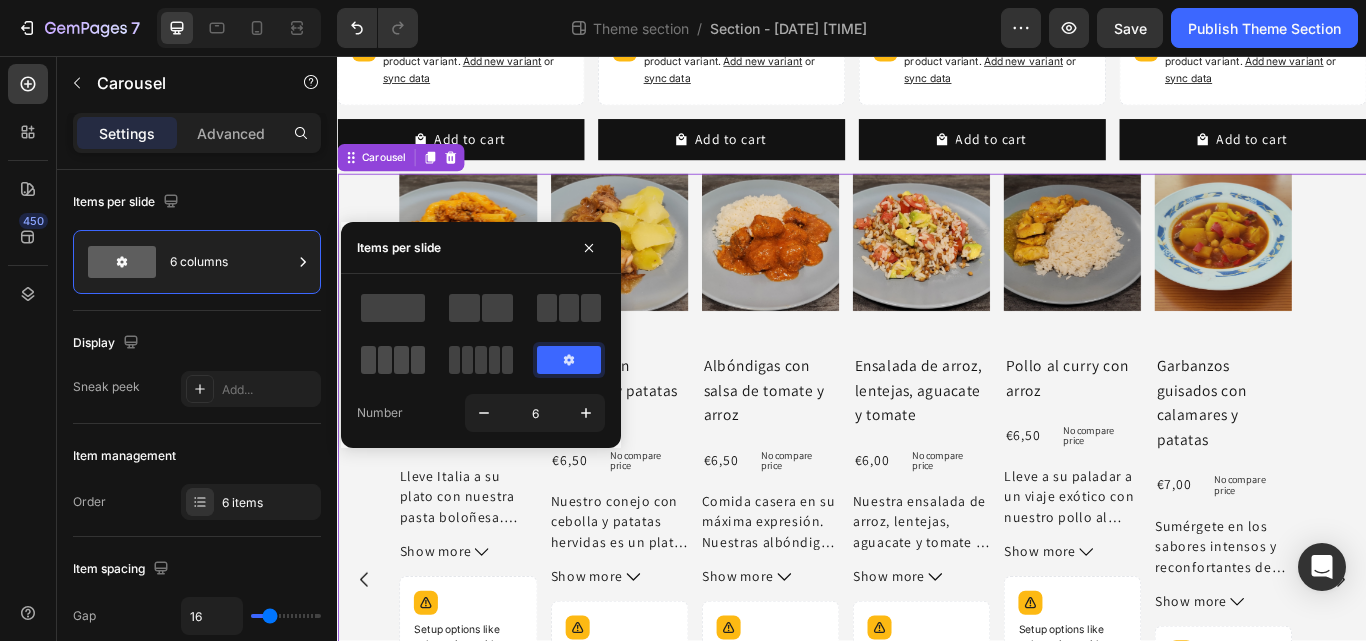click 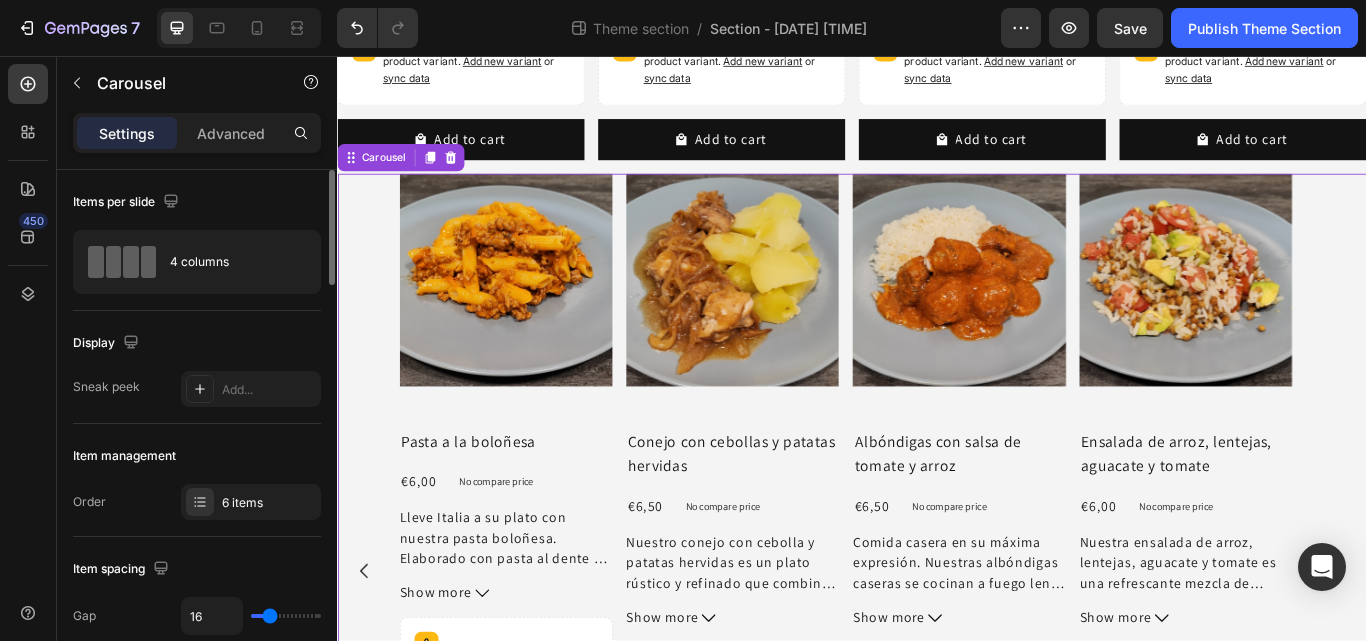 click on "Items per slide 4 columns" 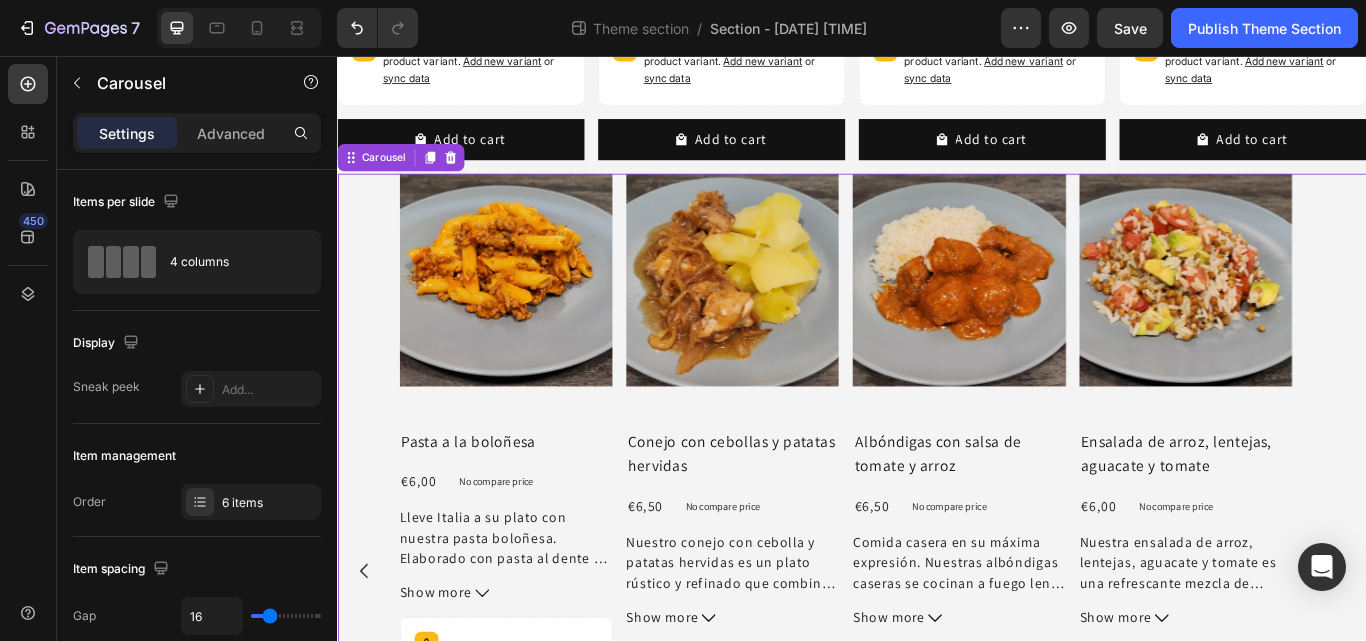 click 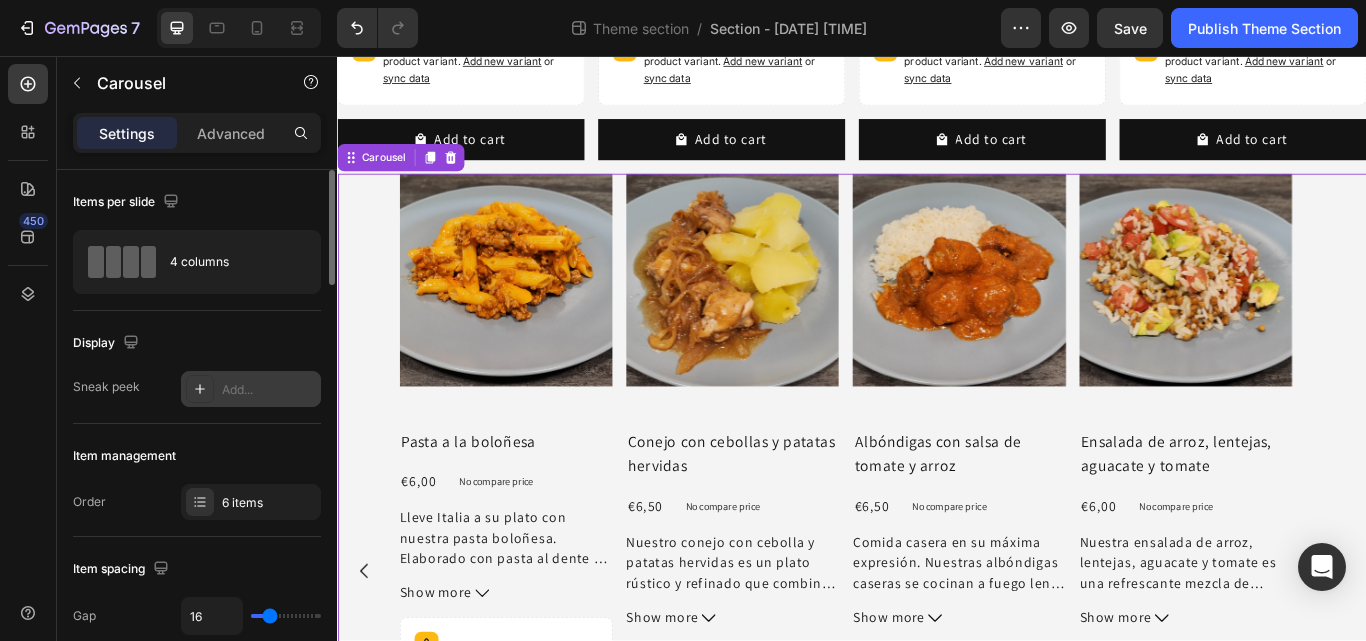 click on "Add..." at bounding box center (269, 390) 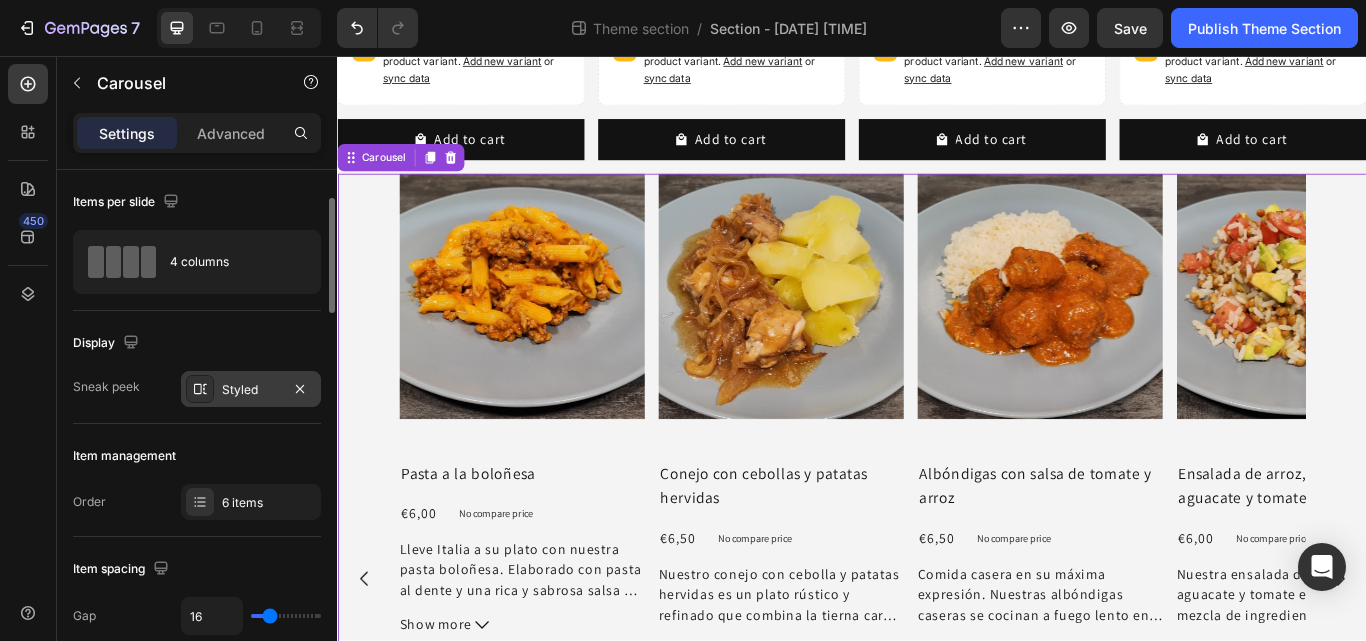 scroll, scrollTop: 23, scrollLeft: 0, axis: vertical 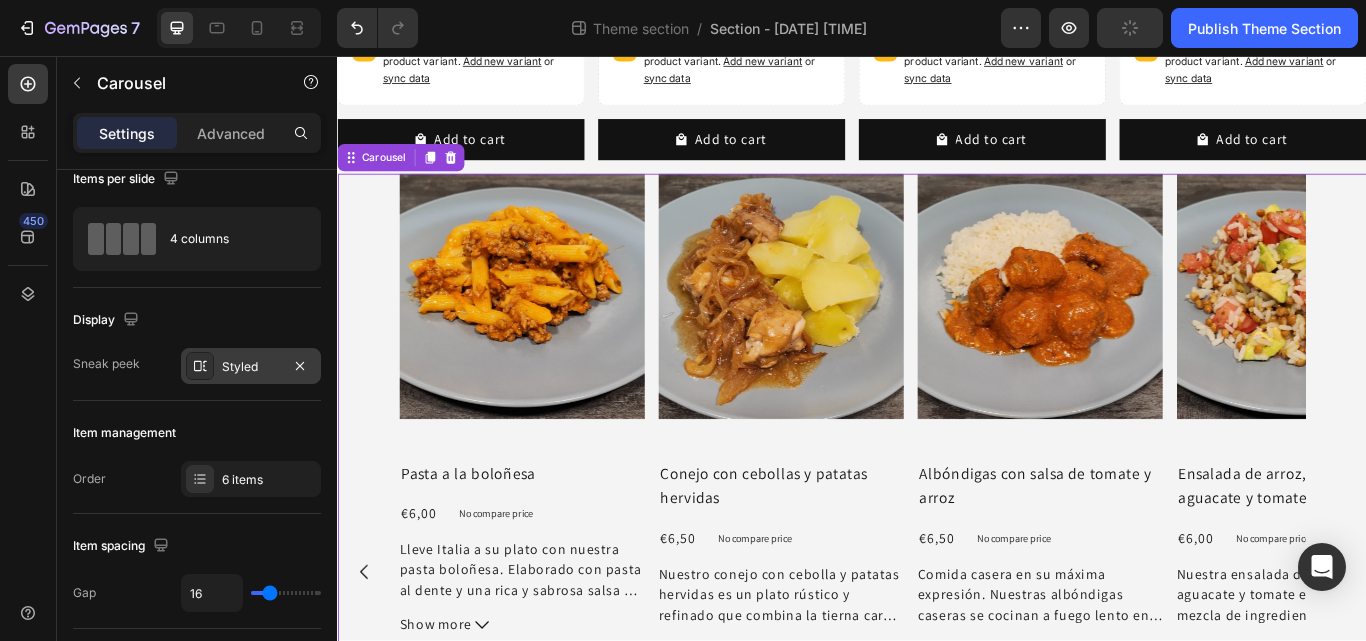 click on "Styled" at bounding box center [251, 367] 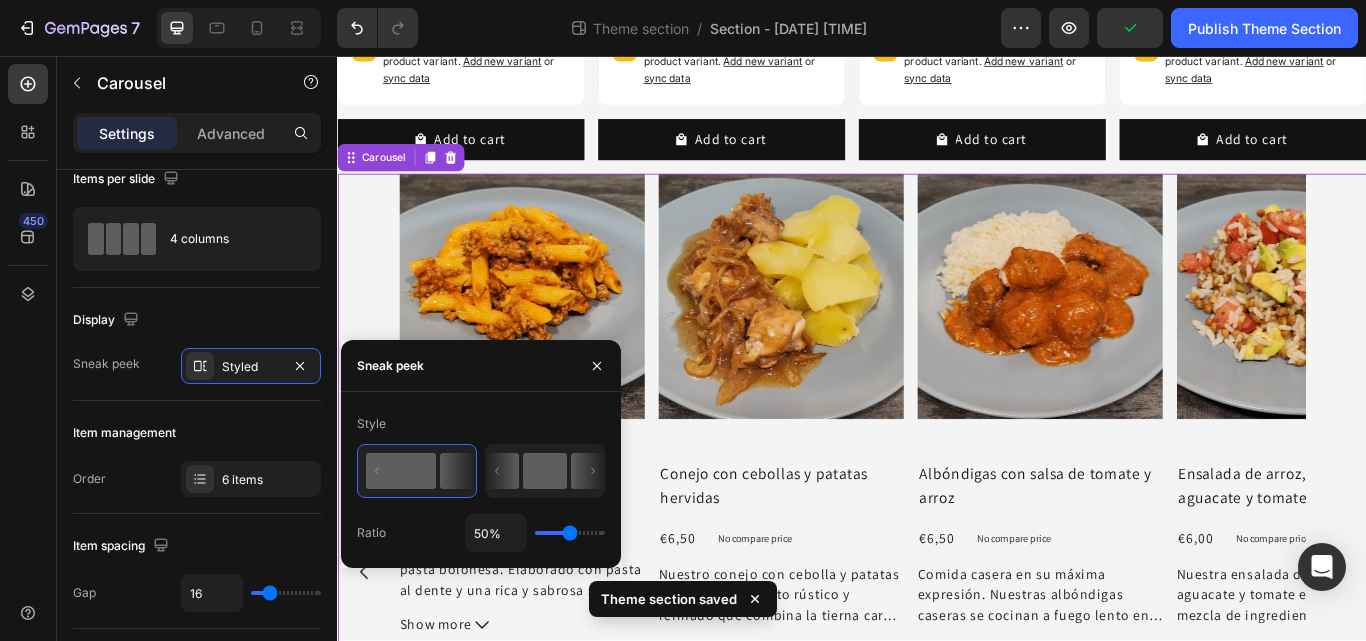 click 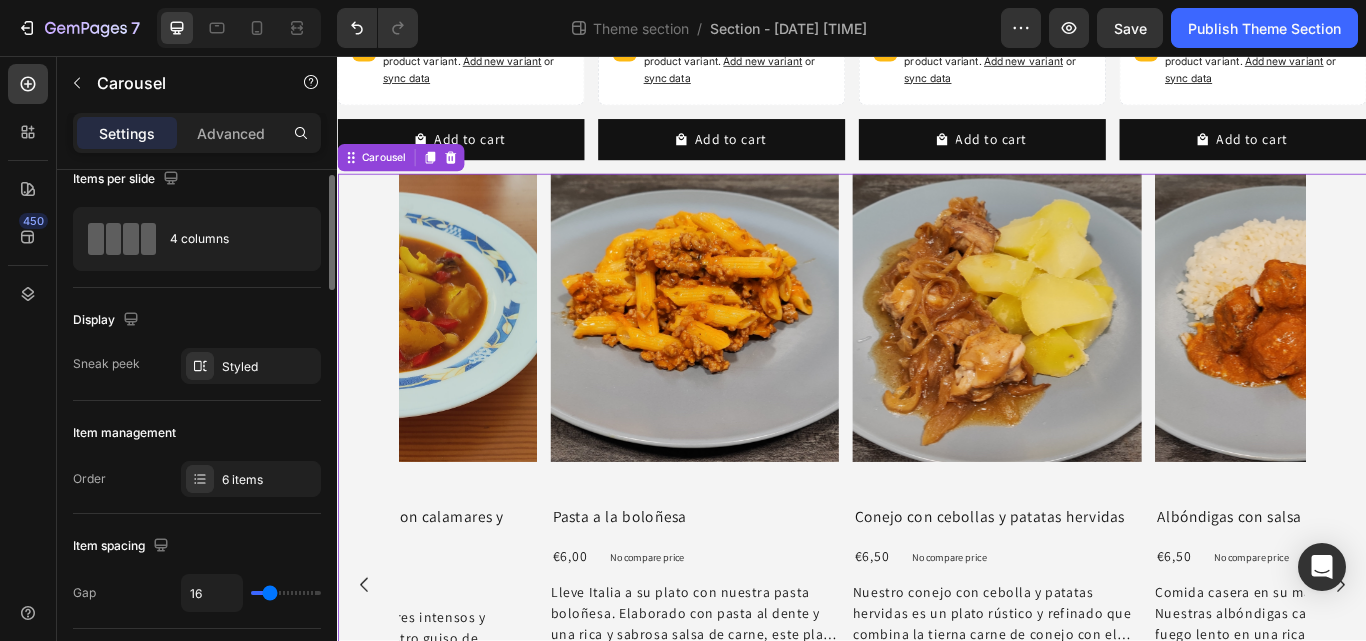 click on "Display Sneak peek Styled" 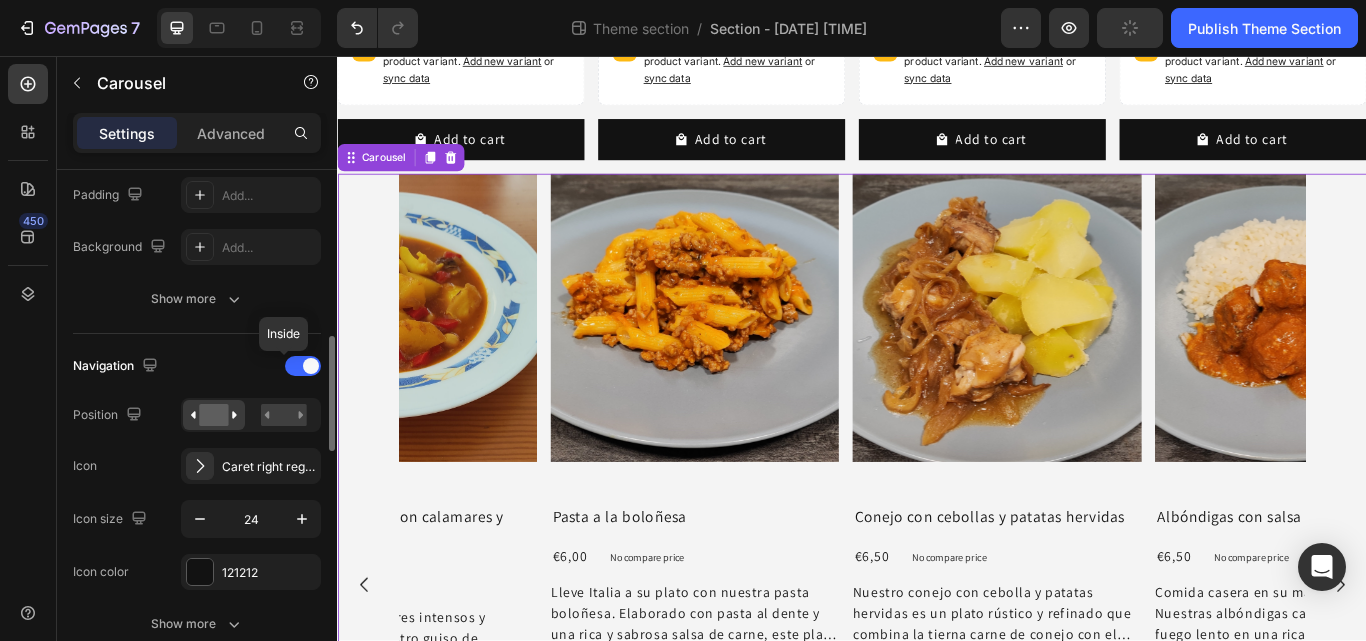 scroll, scrollTop: 577, scrollLeft: 0, axis: vertical 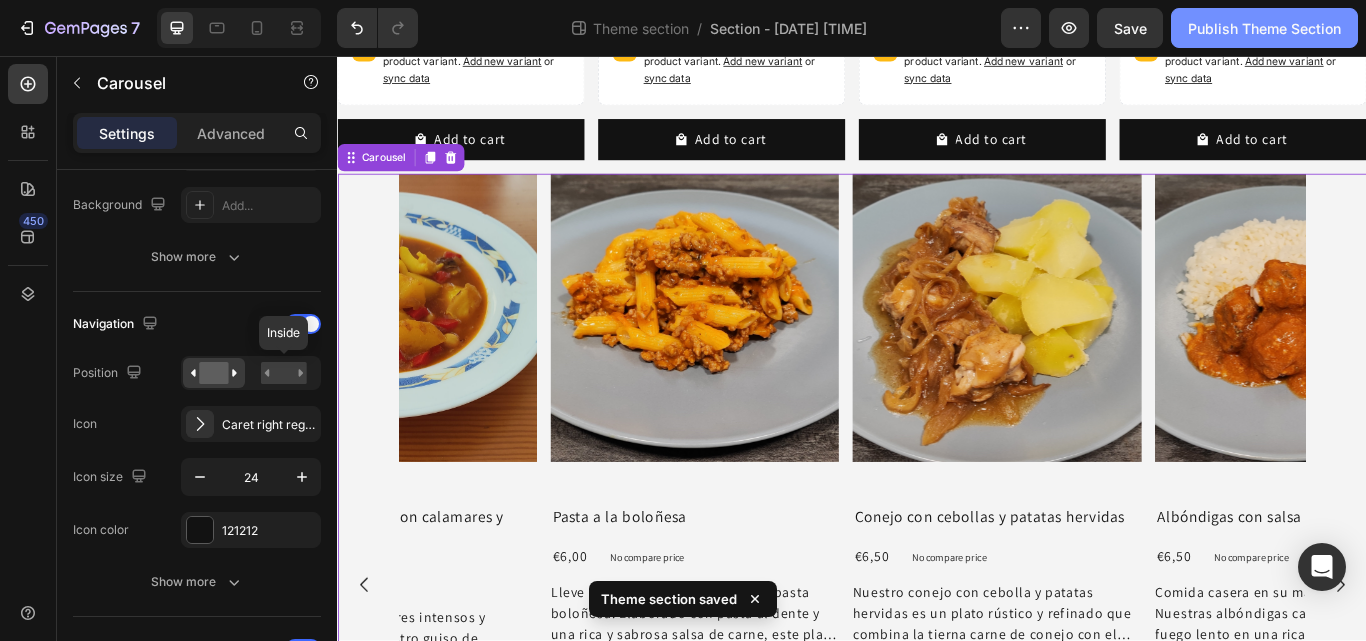 drag, startPoint x: 1256, startPoint y: 27, endPoint x: 1260, endPoint y: 17, distance: 10.770329 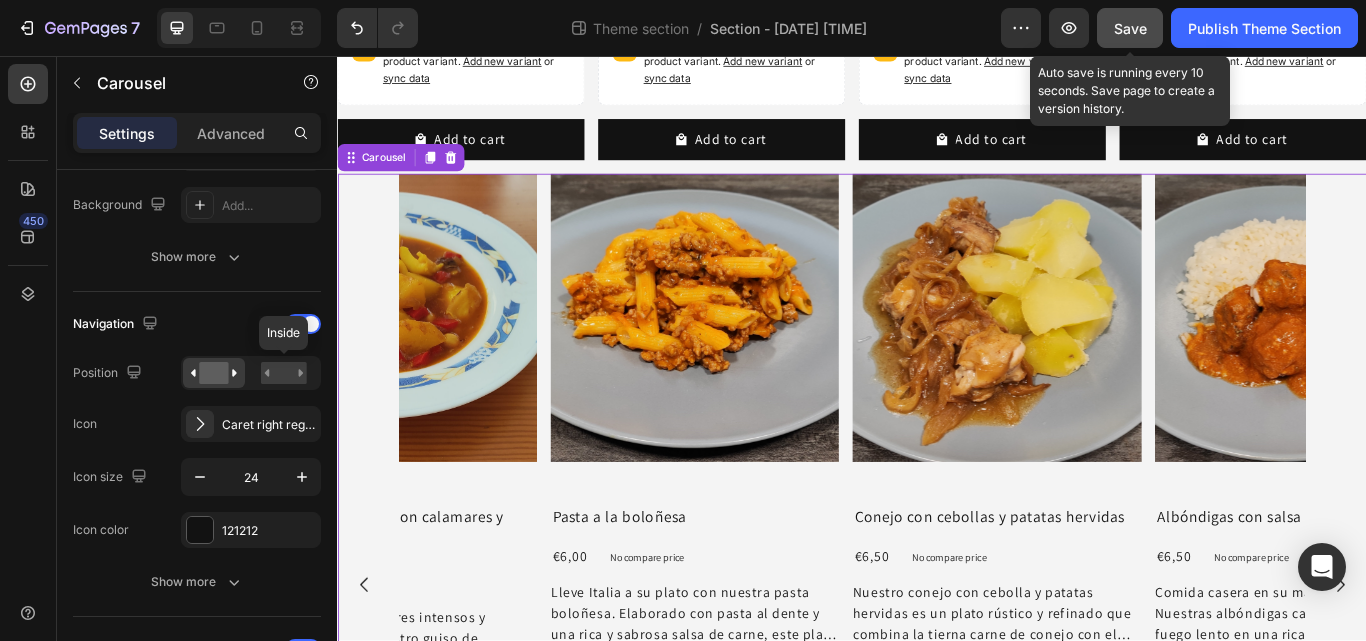 click on "Save" at bounding box center [1130, 28] 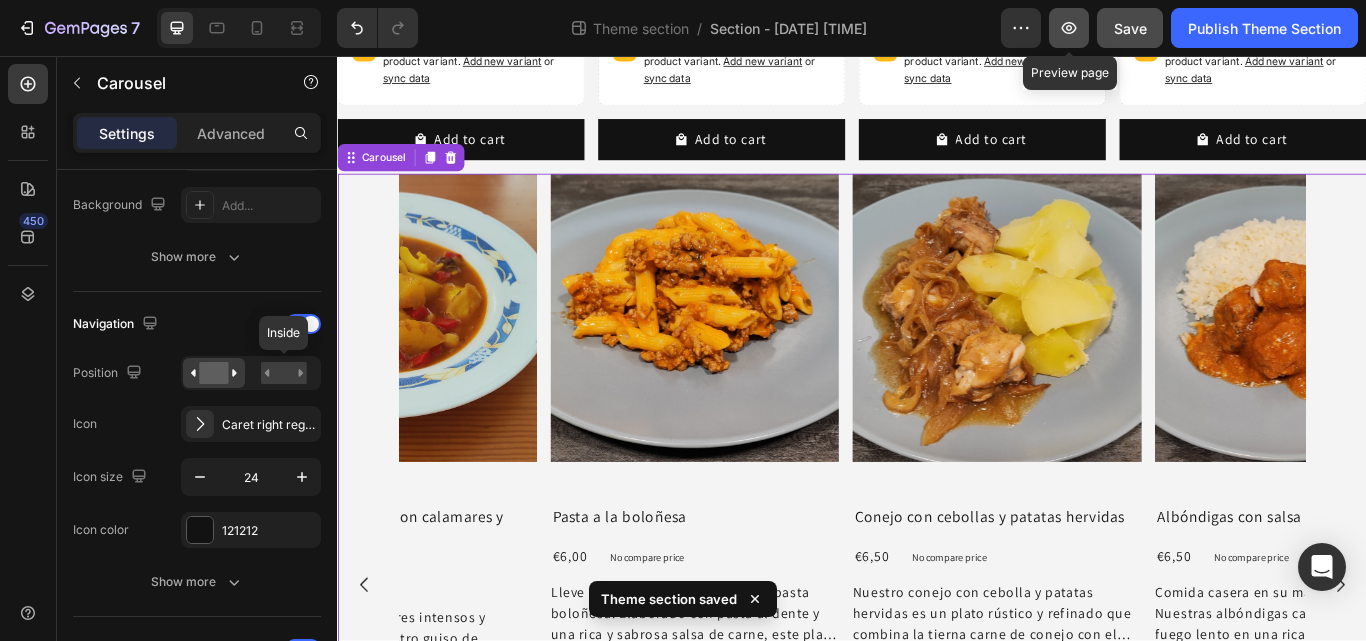 click 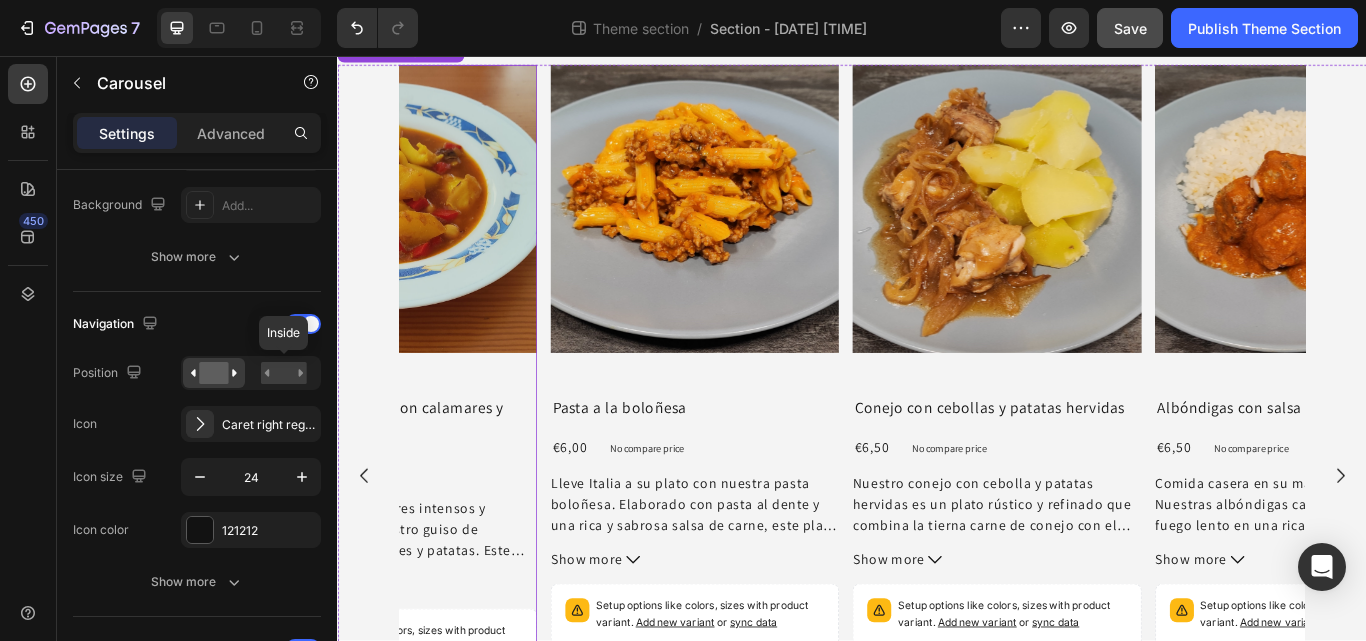 scroll, scrollTop: 753, scrollLeft: 0, axis: vertical 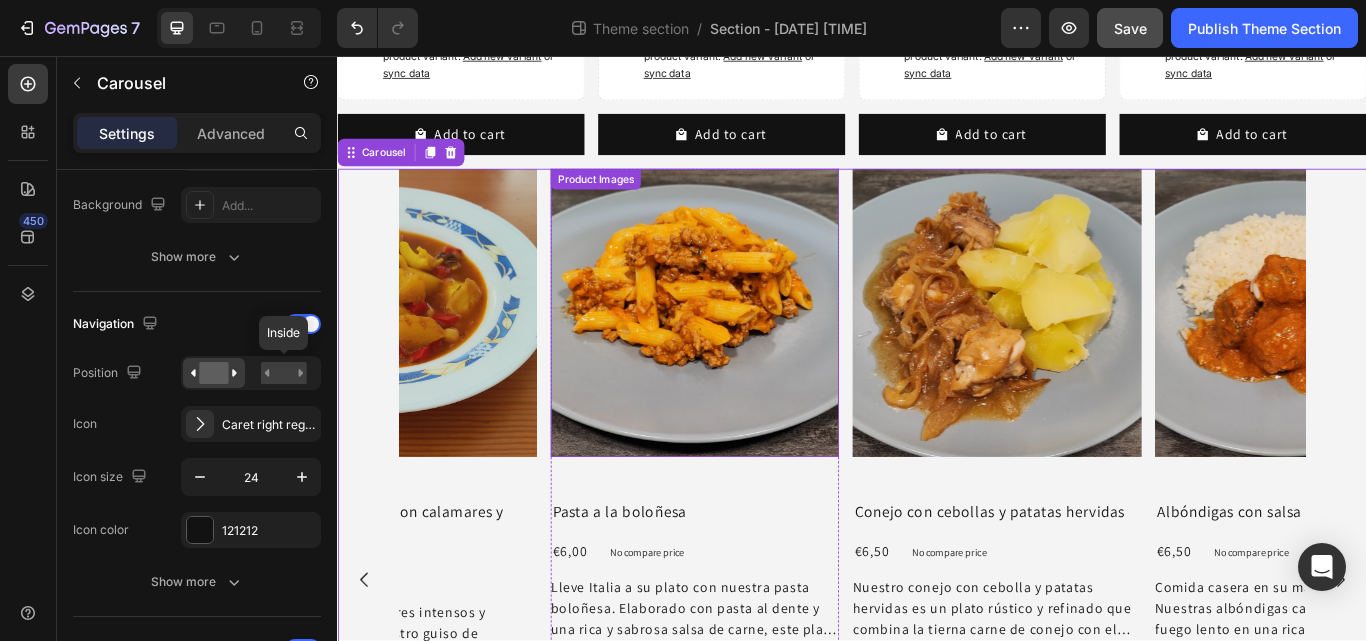click at bounding box center (753, 356) 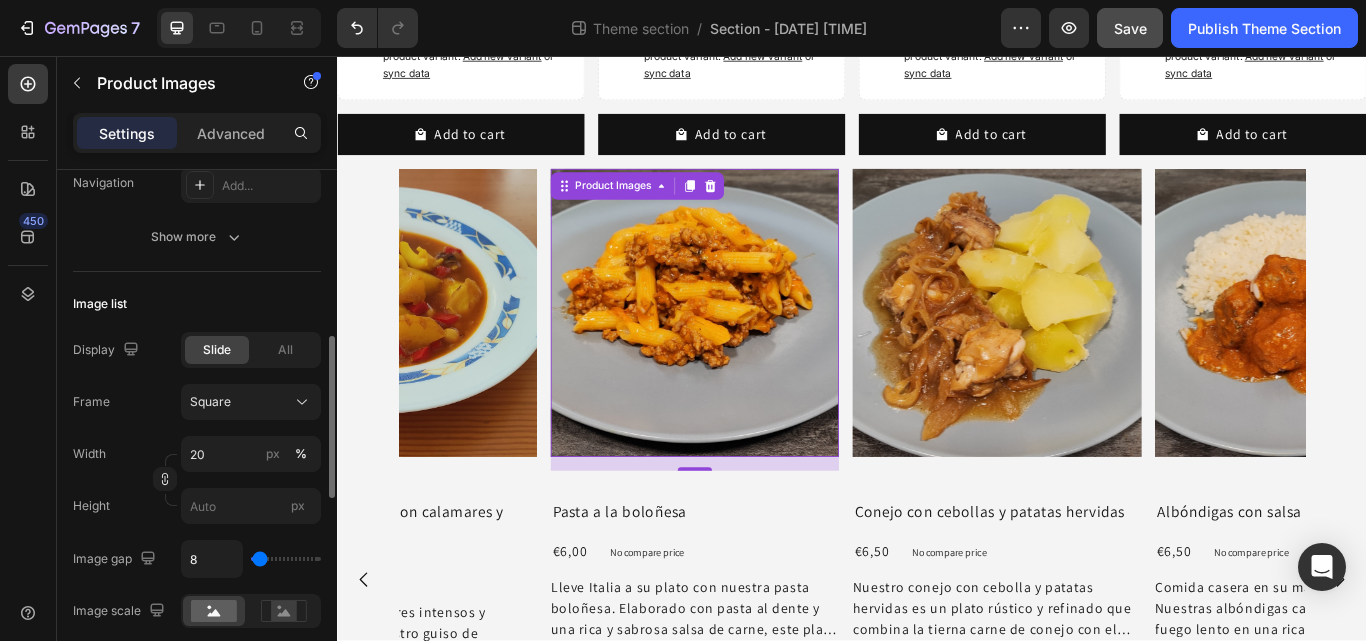 scroll, scrollTop: 537, scrollLeft: 0, axis: vertical 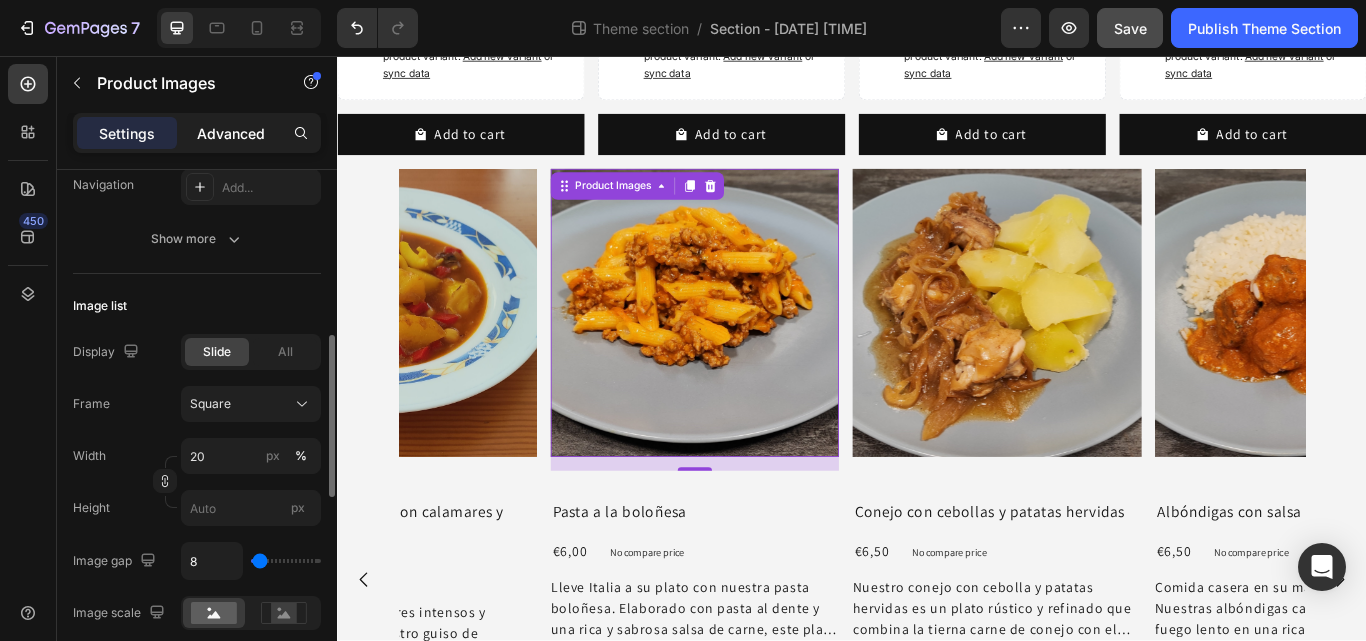 click on "Advanced" at bounding box center [231, 133] 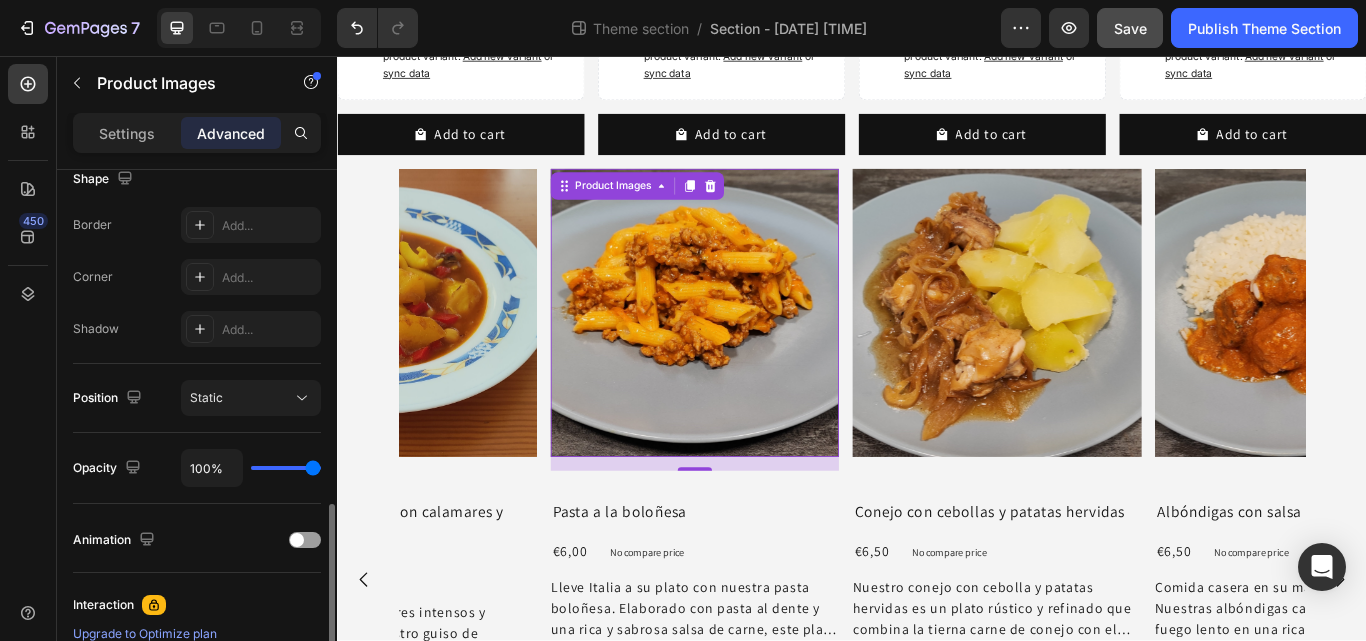 scroll, scrollTop: 645, scrollLeft: 0, axis: vertical 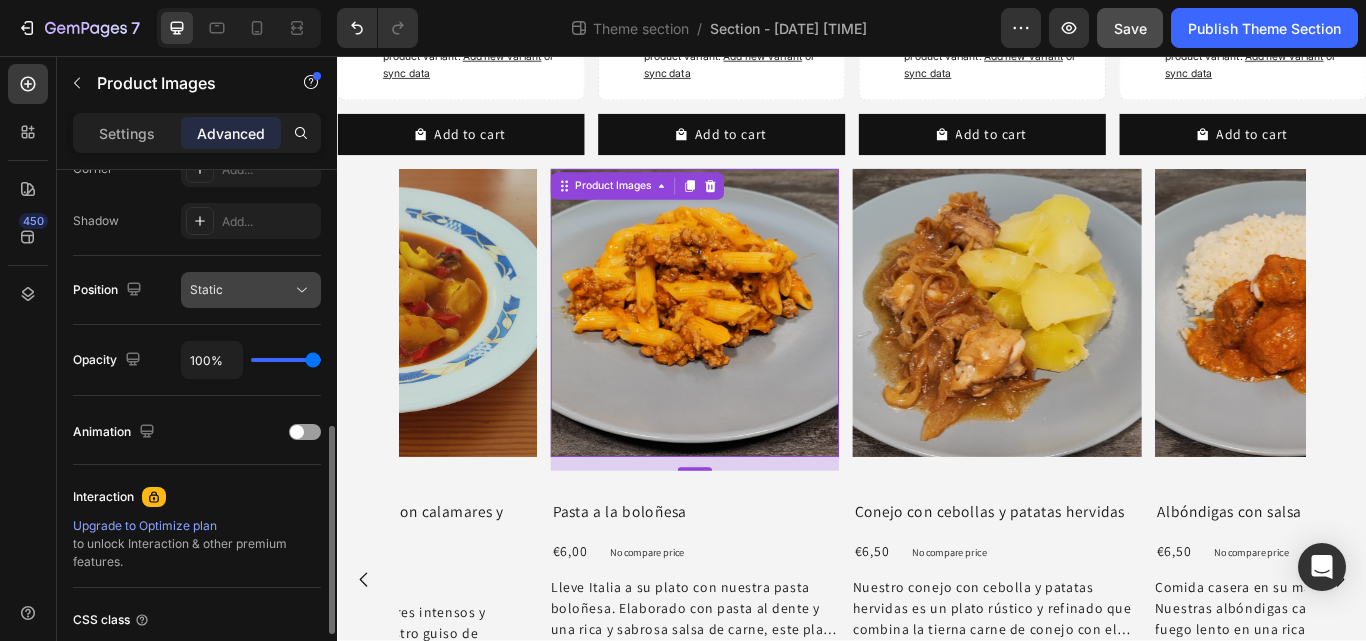 click on "Static" 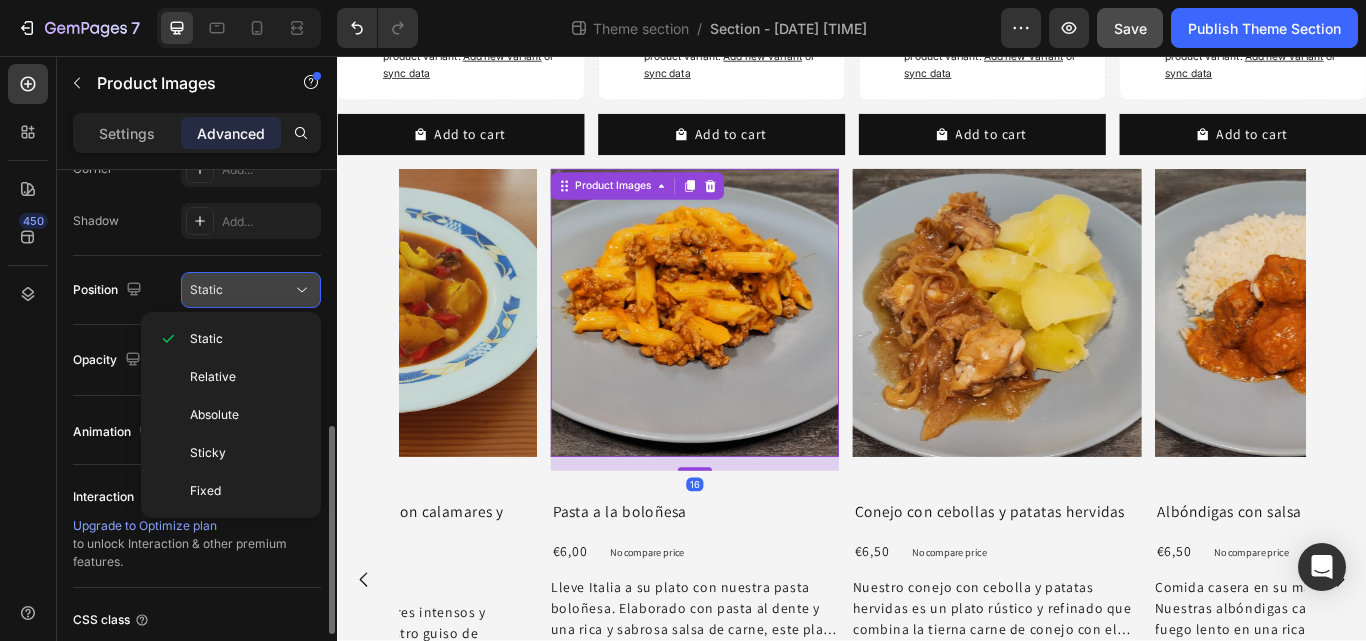 click on "Static" 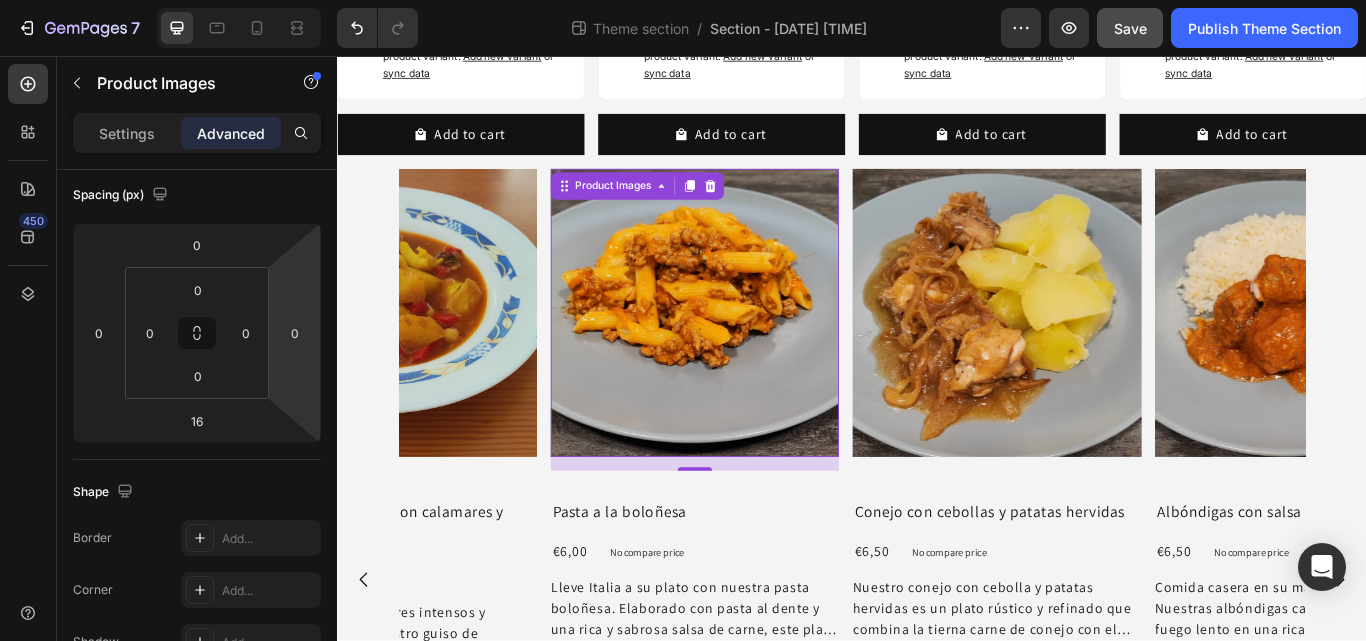 scroll, scrollTop: 0, scrollLeft: 0, axis: both 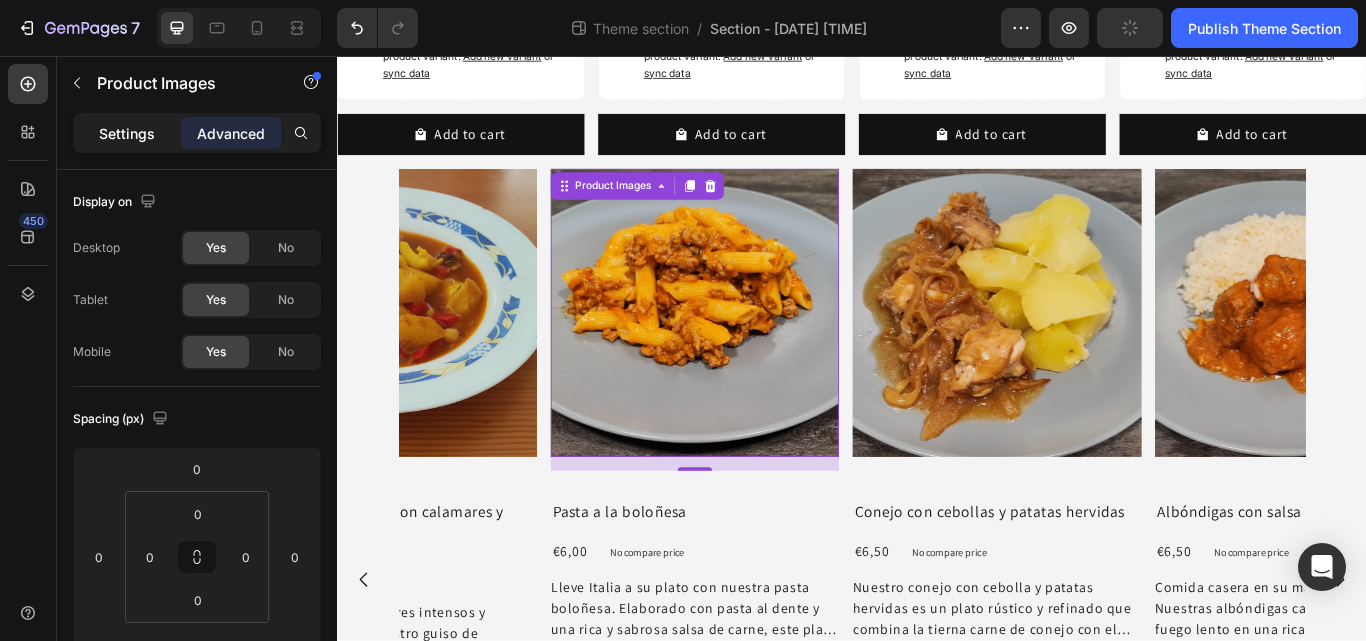 click on "Settings" at bounding box center (127, 133) 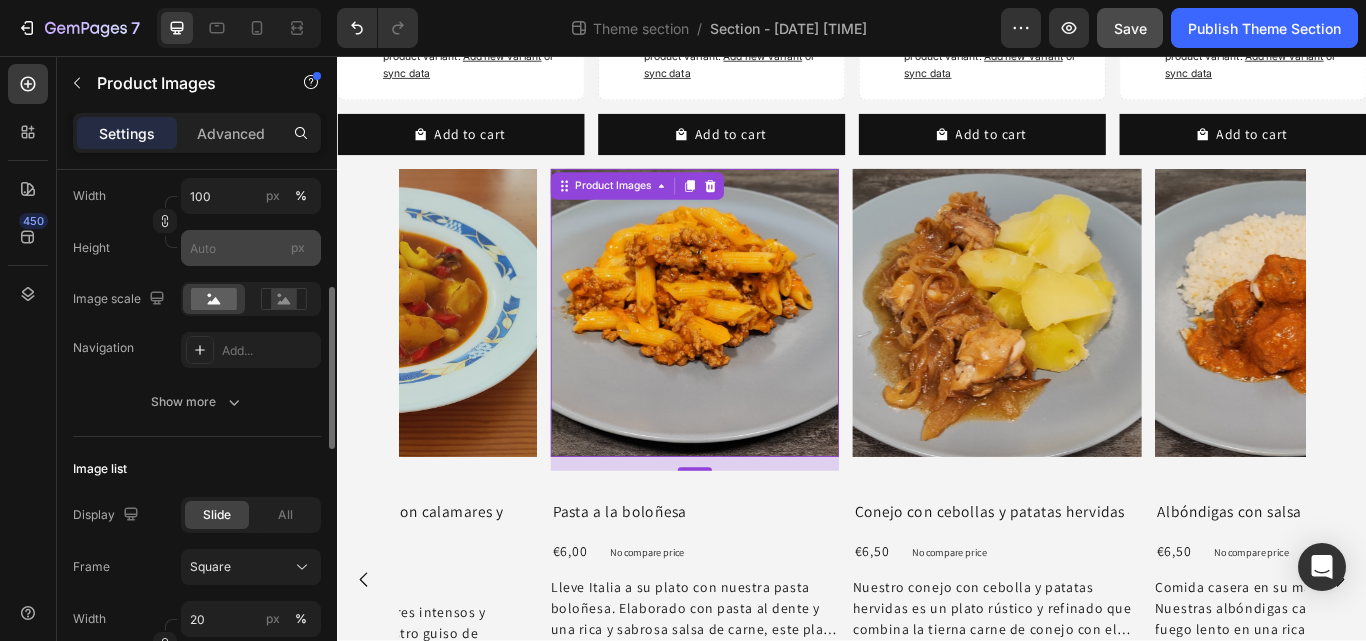 scroll, scrollTop: 376, scrollLeft: 0, axis: vertical 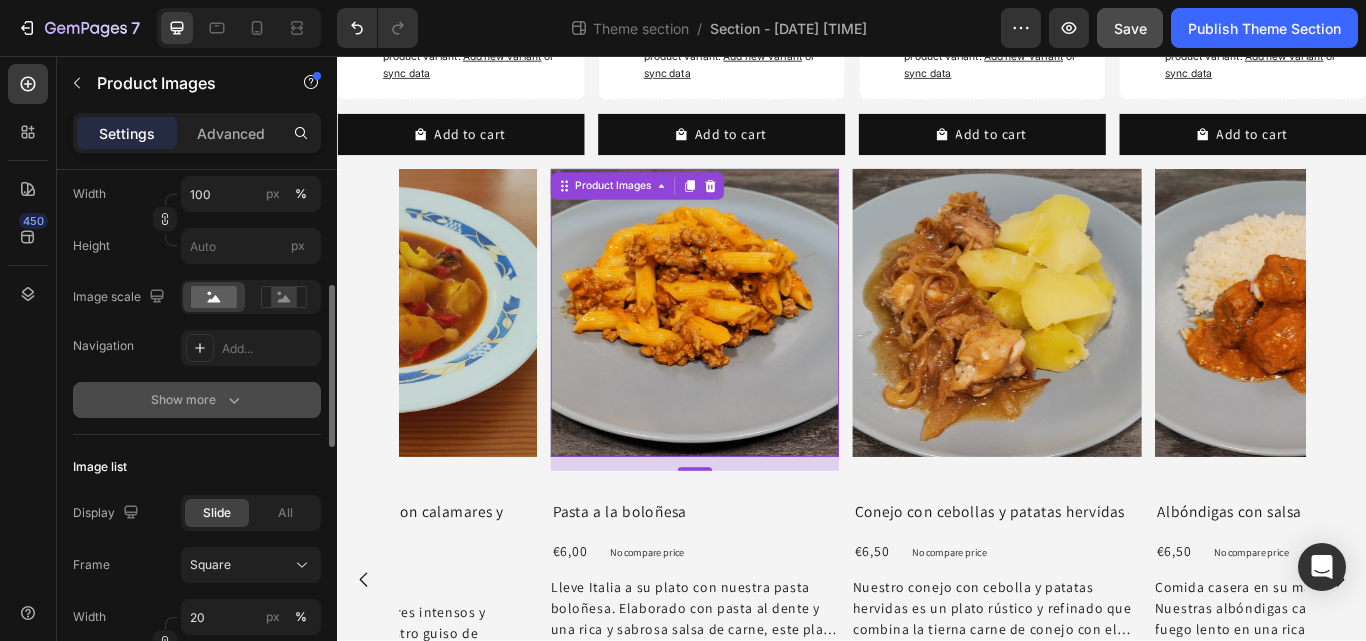 click on "Show more" at bounding box center (197, 400) 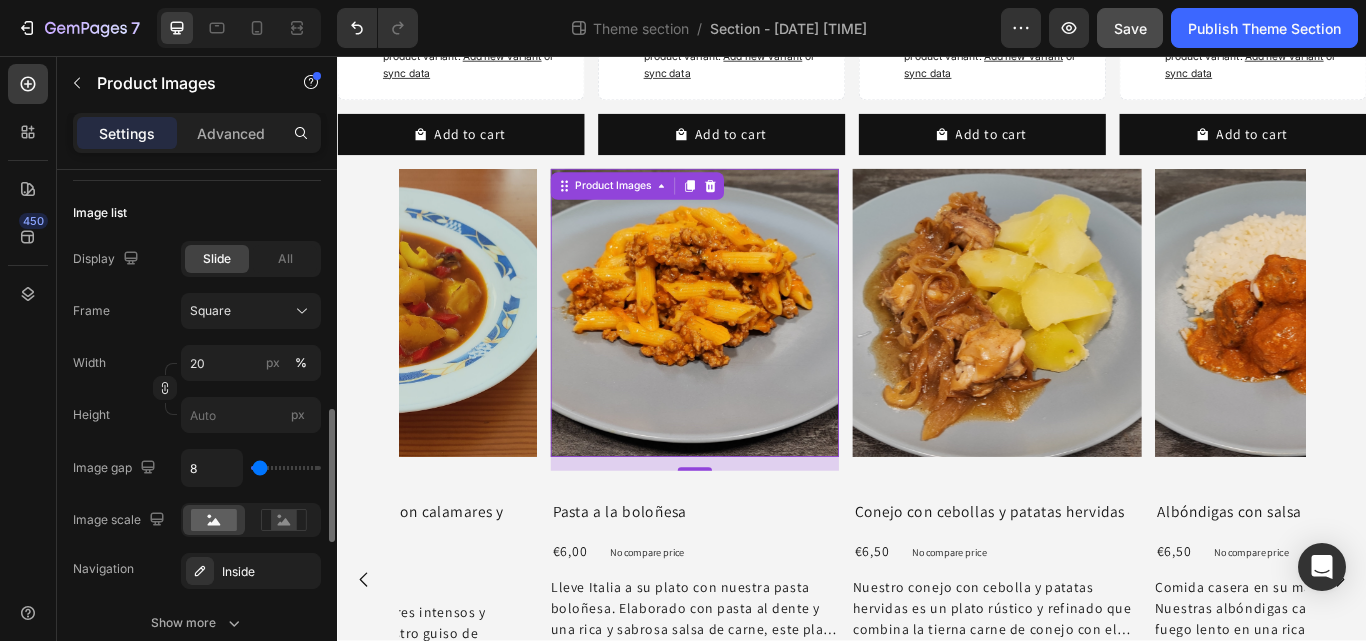 scroll, scrollTop: 997, scrollLeft: 0, axis: vertical 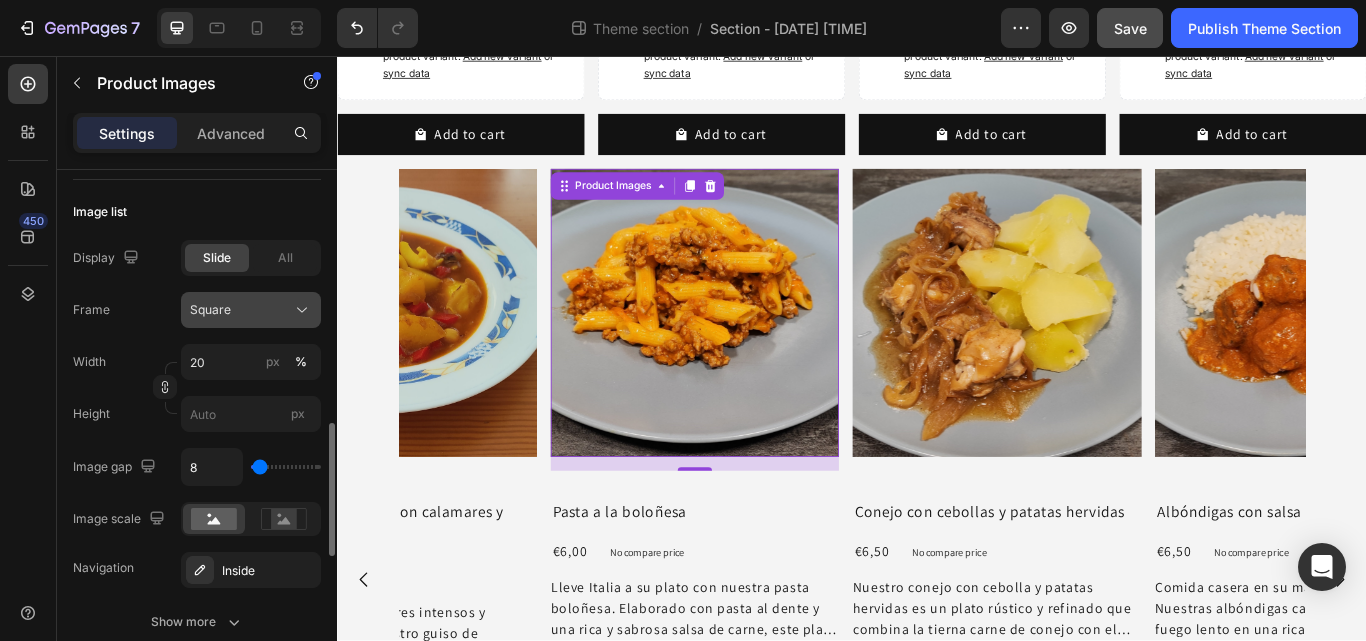 click on "Square" 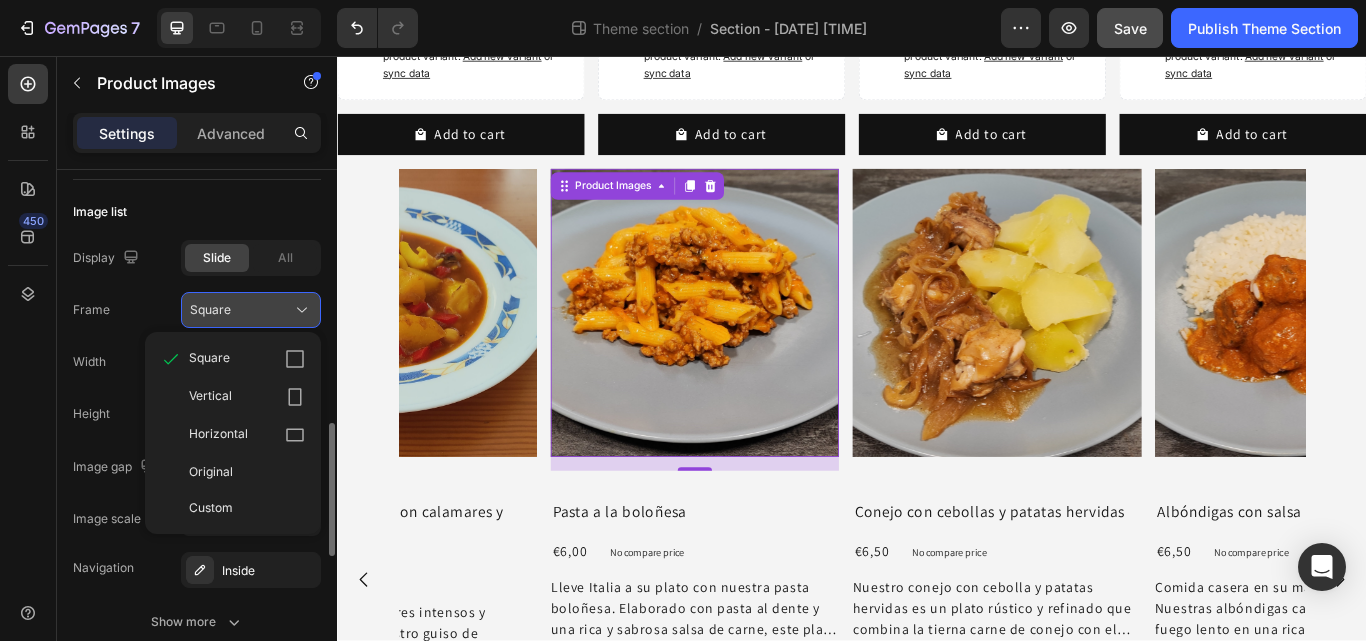 click on "Square" 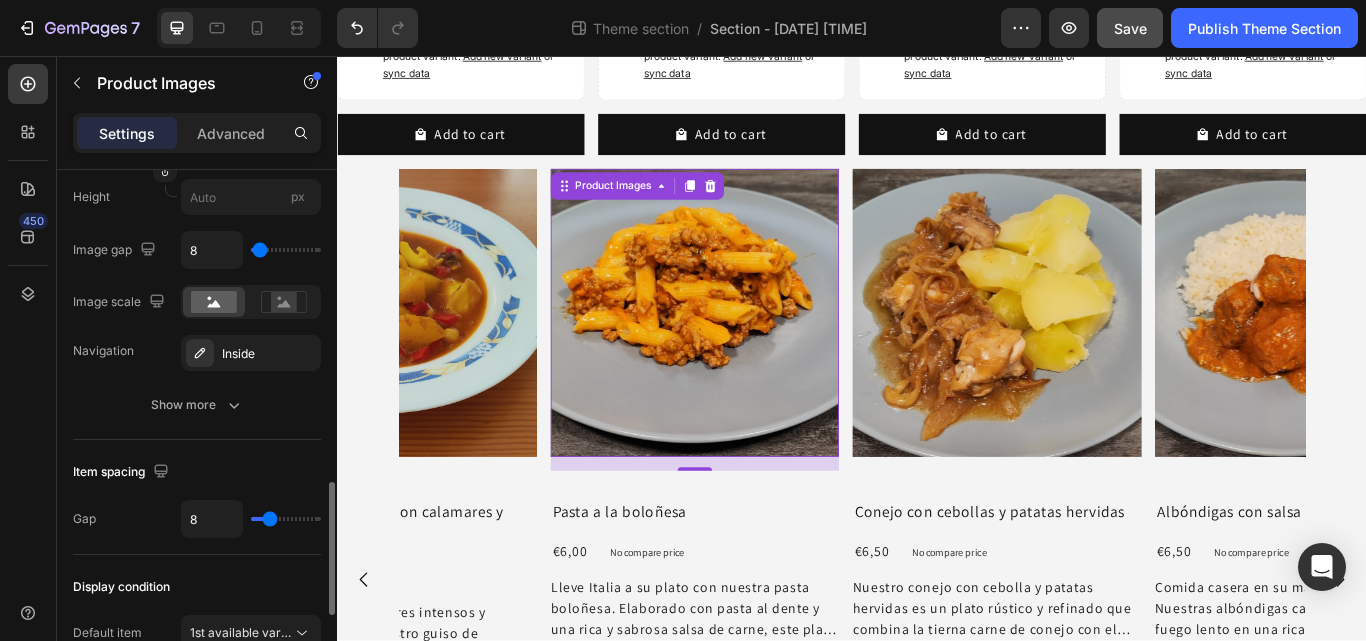 scroll, scrollTop: 1218, scrollLeft: 0, axis: vertical 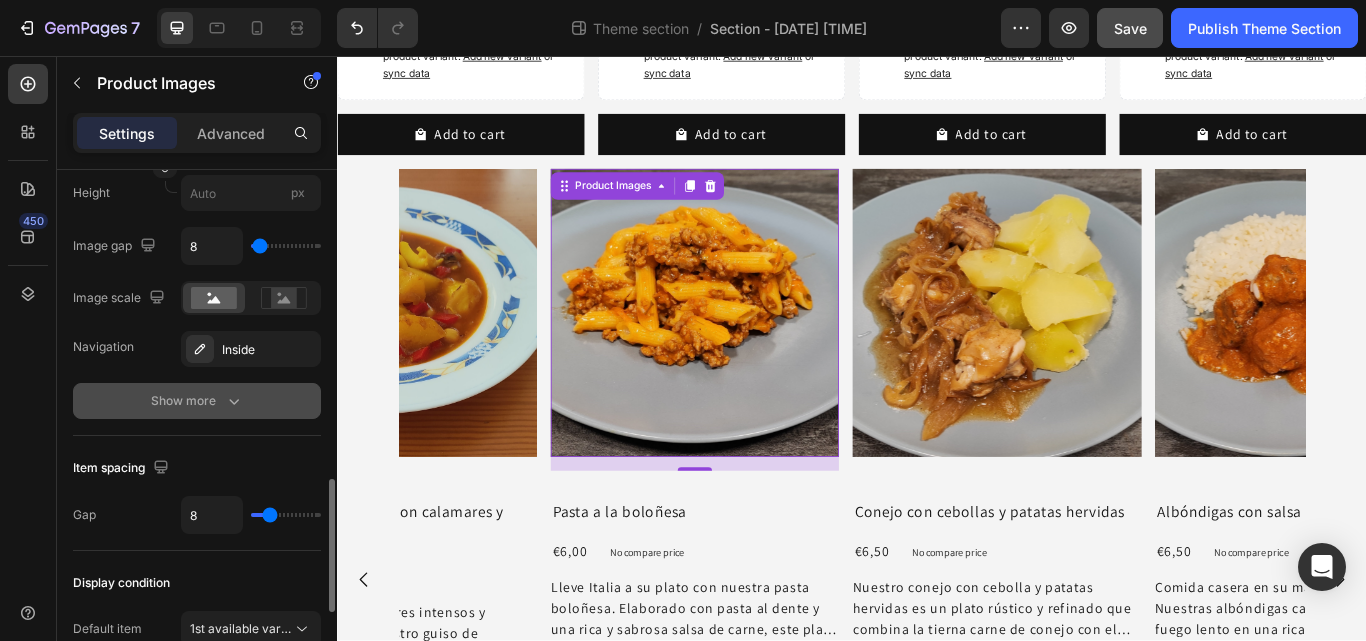 click on "Show more" at bounding box center [197, 401] 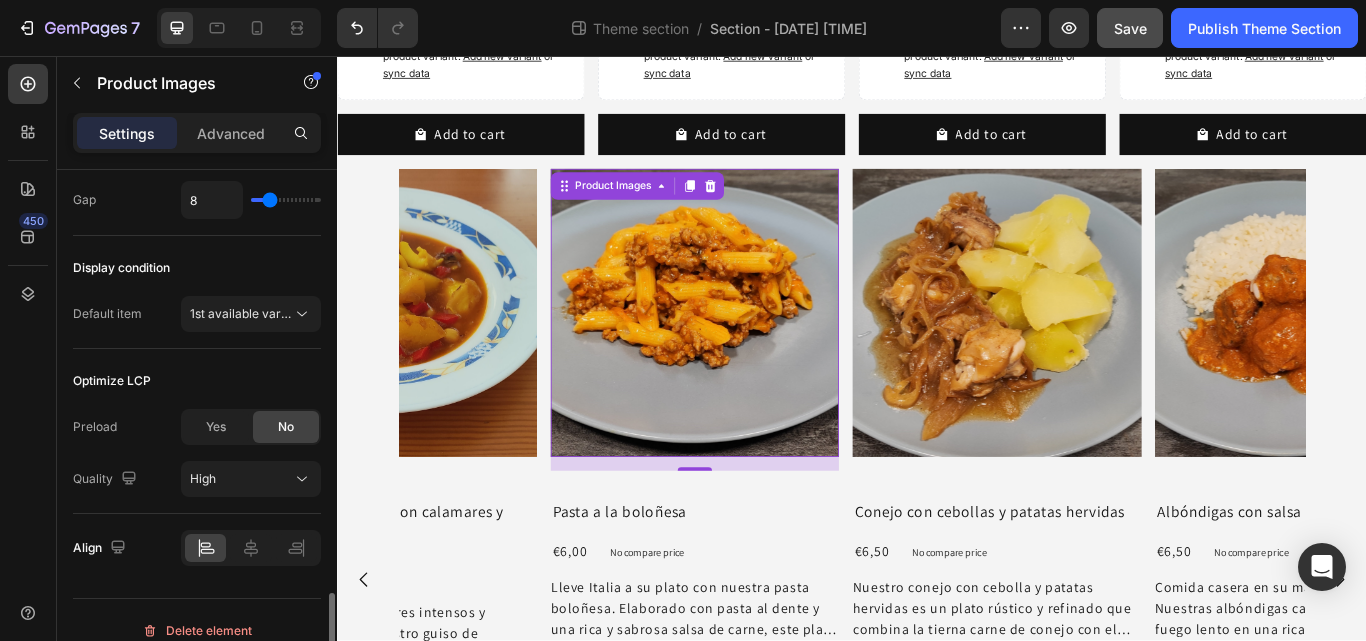scroll, scrollTop: 1814, scrollLeft: 0, axis: vertical 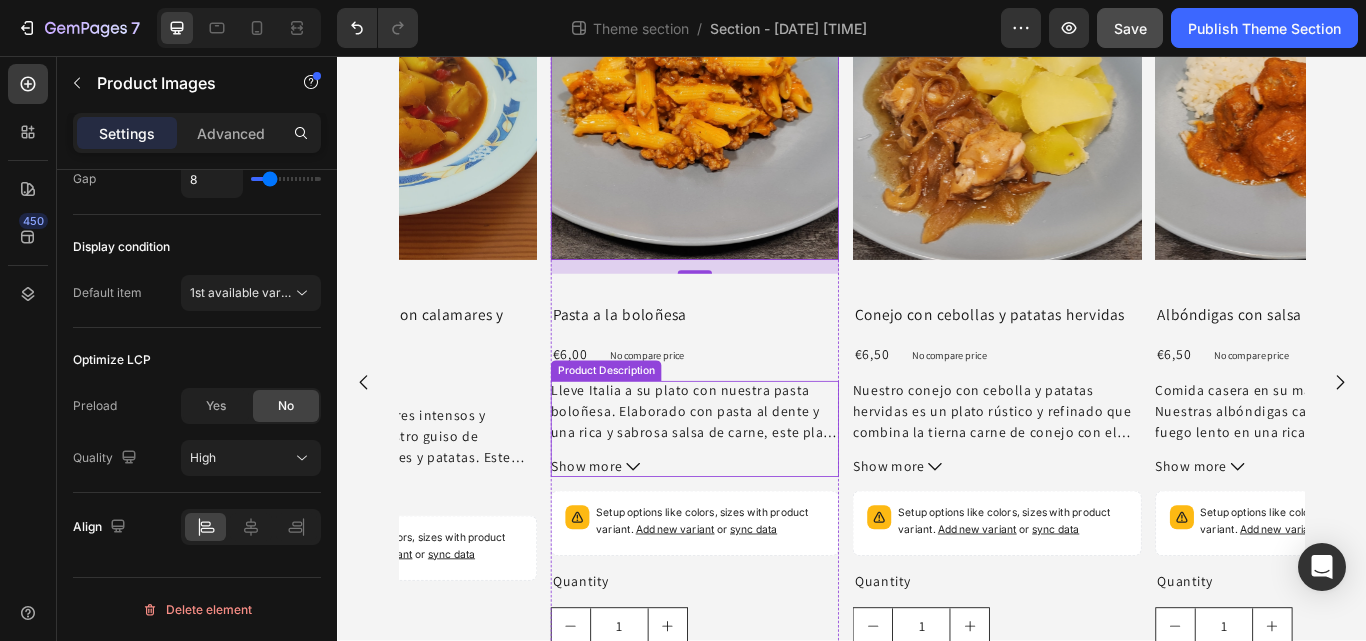 click on "Lleve Italia a su plato con nuestra pasta boloñesa. Elaborado con pasta al dente y una rica y sabrosa salsa de carne, este plato combina la esencia de la cocina tradicional italiana con un toque moderno y casero. Cada bocado le proporcionará calidez, sabor y pura satisfacción." at bounding box center (752, 518) 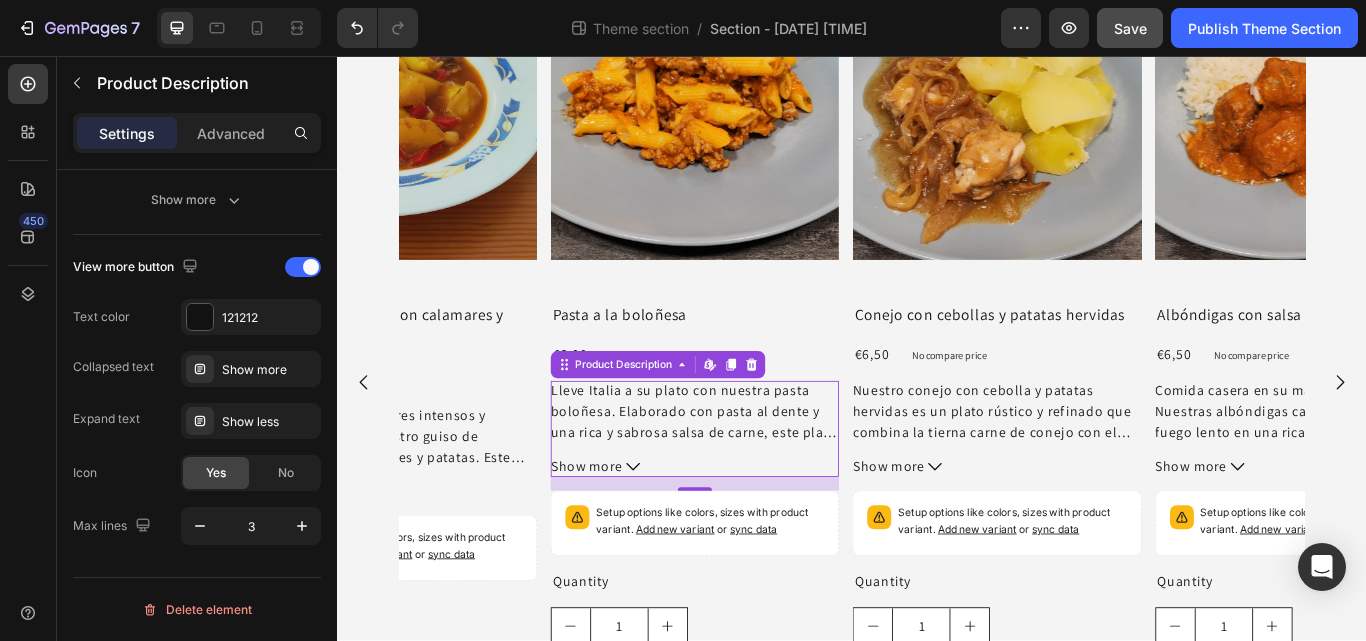 click on "Lleve Italia a su plato con nuestra pasta boloñesa. Elaborado con pasta al dente y una rica y sabrosa salsa de carne, este plato combina la esencia de la cocina tradicional italiana con un toque moderno y casero. Cada bocado le proporcionará calidez, sabor y pura satisfacción." at bounding box center (752, 518) 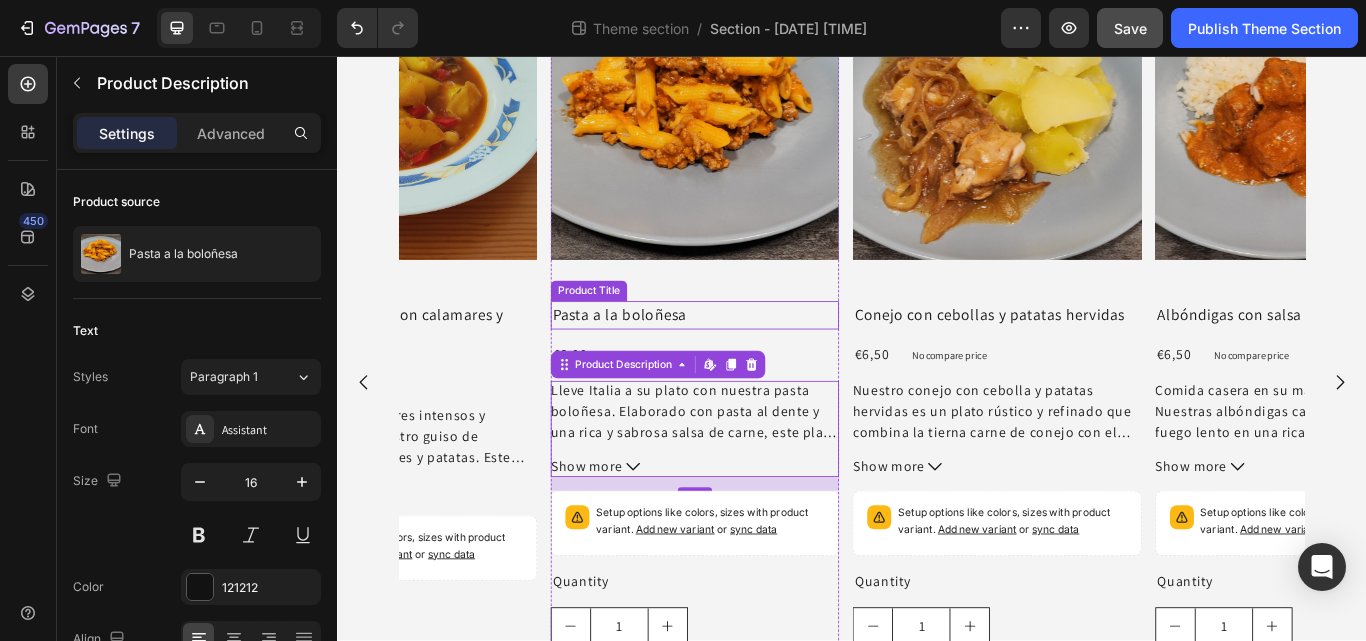 click on "Pasta a la boloñesa Product Title €6,00 Product Price Product Price No compare price Product Price Row Lleve Italia a su plato con nuestra pasta boloñesa. Elaborado con pasta al dente y una rica y sabrosa salsa de carne, este plato combina la esencia de la cocina tradicional italiana con un toque moderno y casero. Cada bocado le proporcionará calidez, sabor y pura satisfacción.
Ingredientes
Este plato contiene:
Pasta (58 %)
Carne picada mixta: cerdo y ternera (15 %)
Salsa de tomate (12 %)
Cebolla (4 %)
Zanahoria (4 %)
Aceite de oliva (4 %)
Orégano (1 %)
Sal (1 %)
Información nutricional
Calorías: 1651 kcal
Grasas: 48 g
Hidratos de carbono: 244 g
Proteínas: 54 g
Av iso sobre alérgenos : Puede contener trazas de otros alérgenos. Todos los platos se elaboran a mano en la misma cocina.
Instrucciones de uso
Microondas: Calentar durante 4 minutos, removiendo a mitad del tiempo. Cocina: Calentar durante 2 minutos en una sartén a fuego alto.
16" at bounding box center [753, 615] 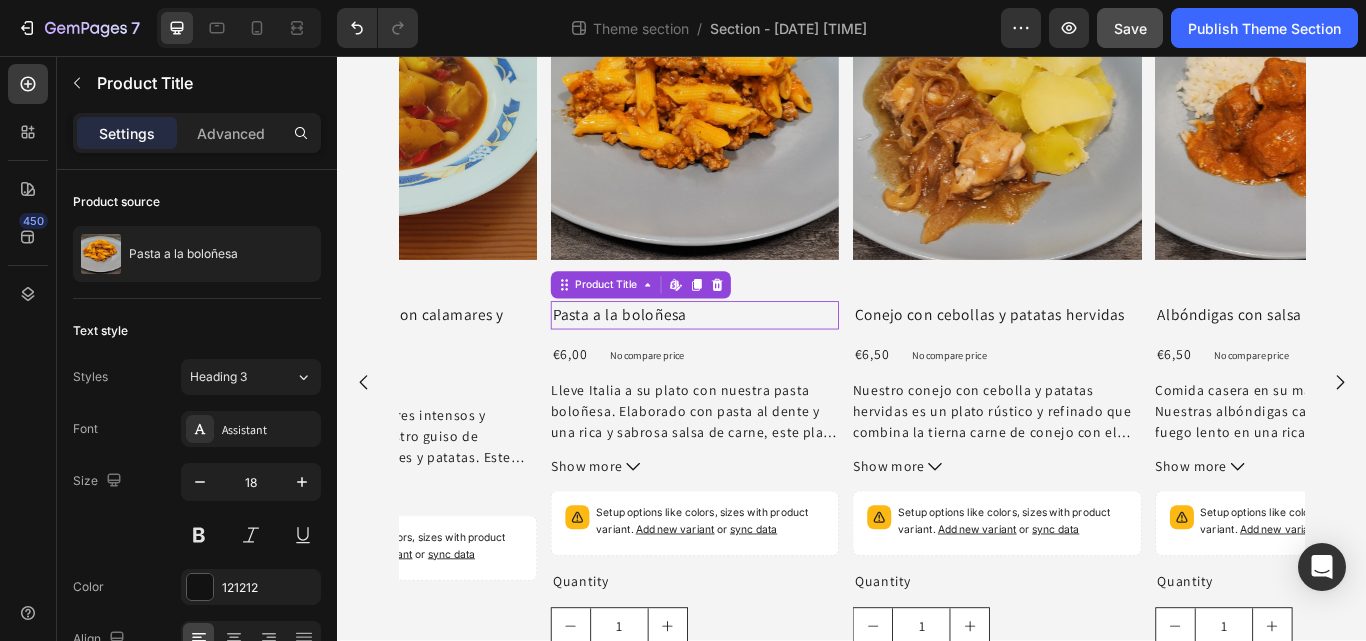 click on "Pasta a la boloñesa" at bounding box center (753, 358) 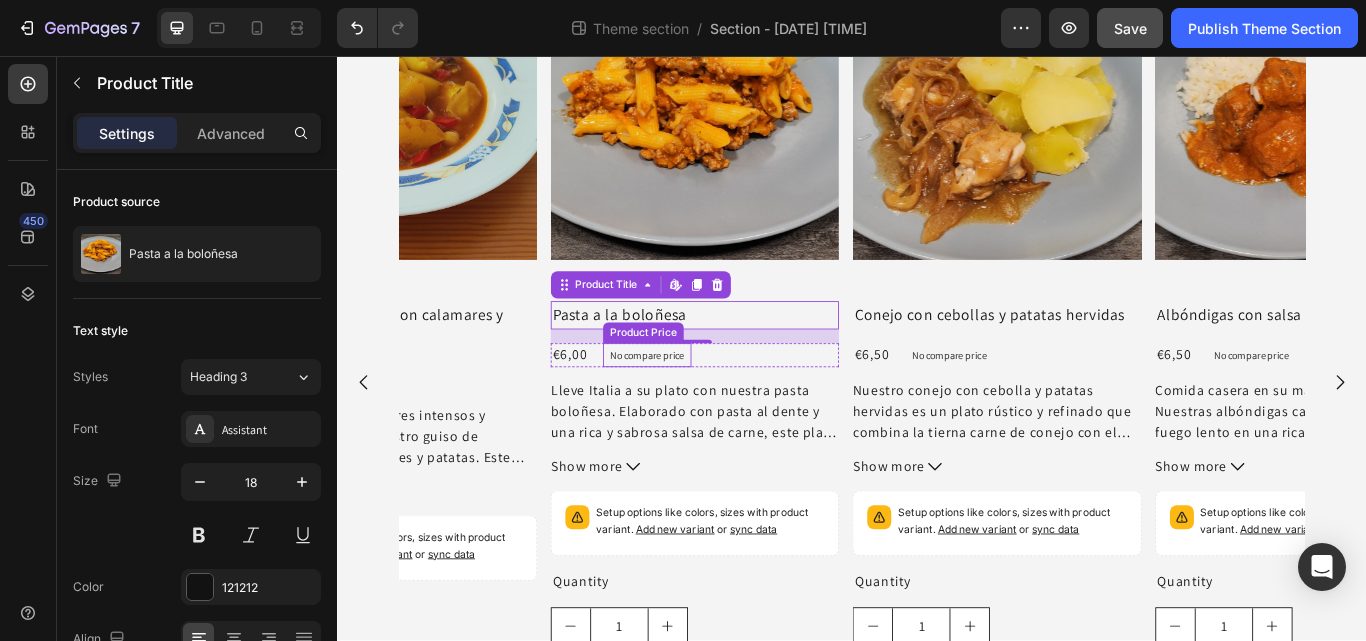 click on "No compare price" at bounding box center (697, 405) 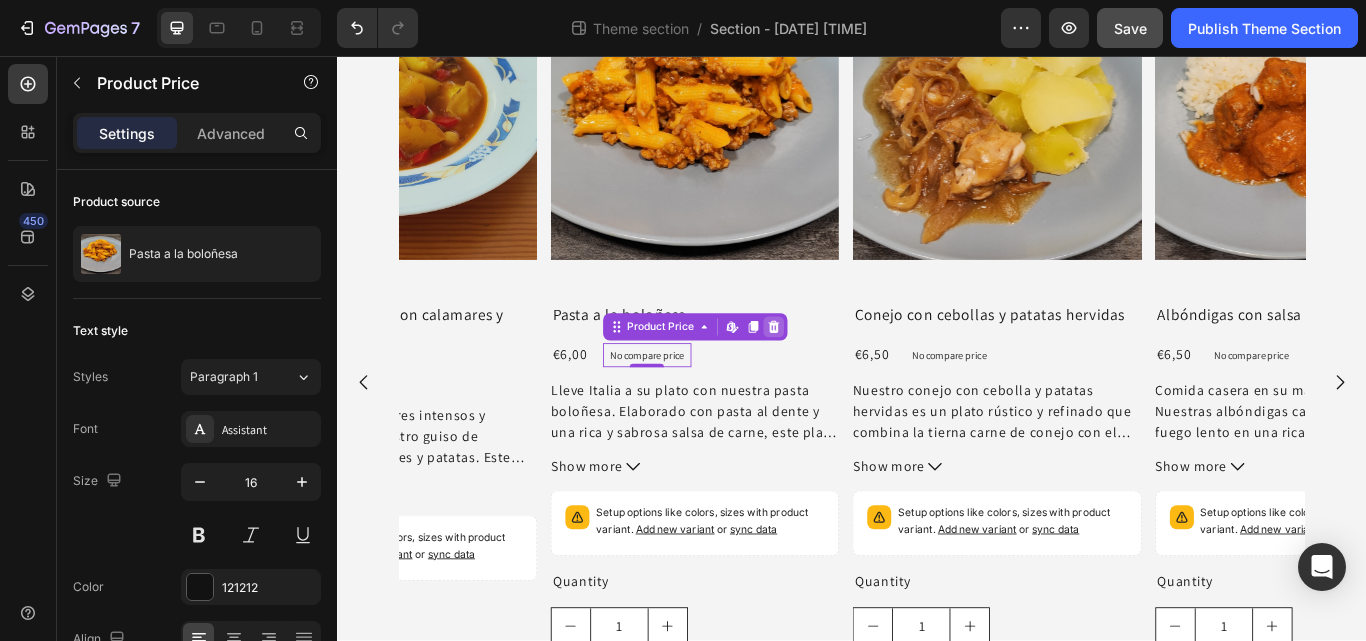click 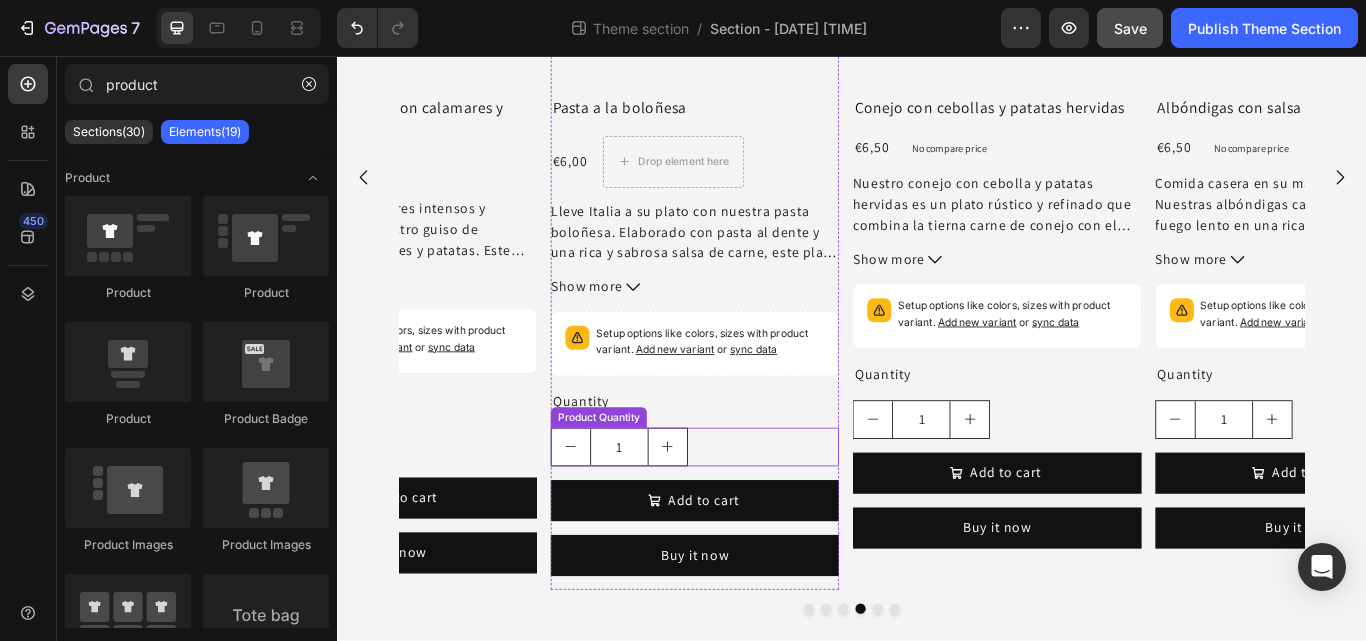 scroll, scrollTop: 1230, scrollLeft: 0, axis: vertical 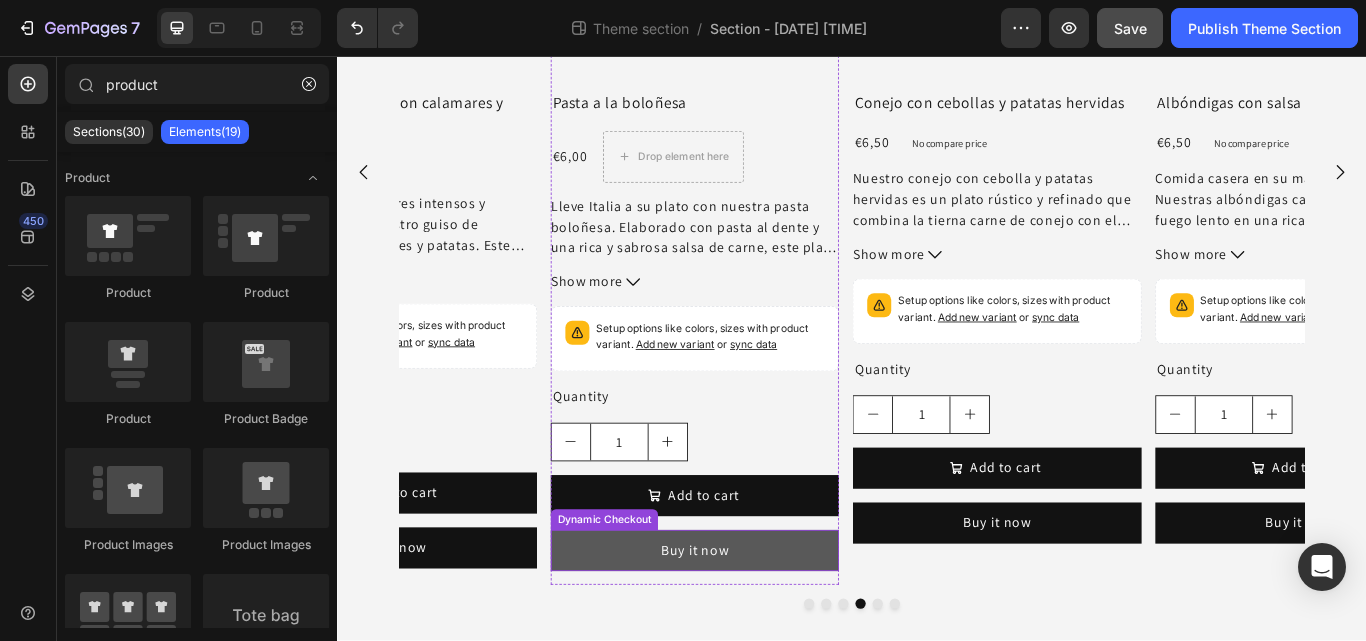 click on "Buy it now" at bounding box center [753, 633] 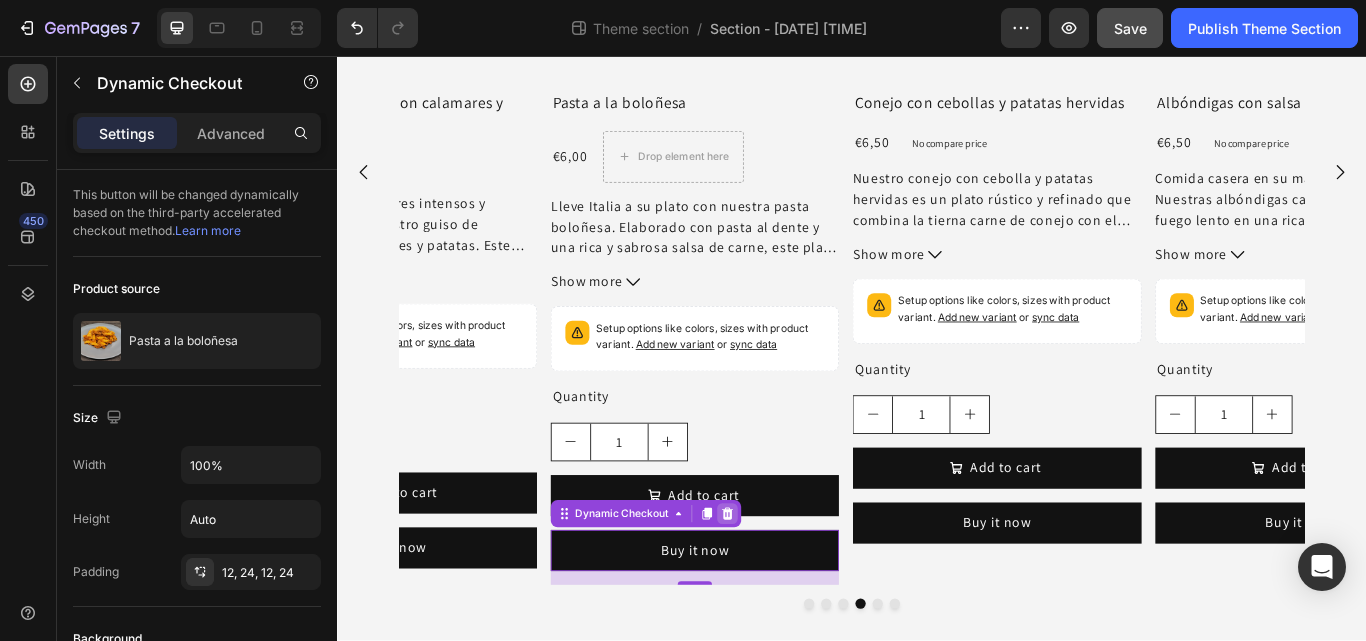click 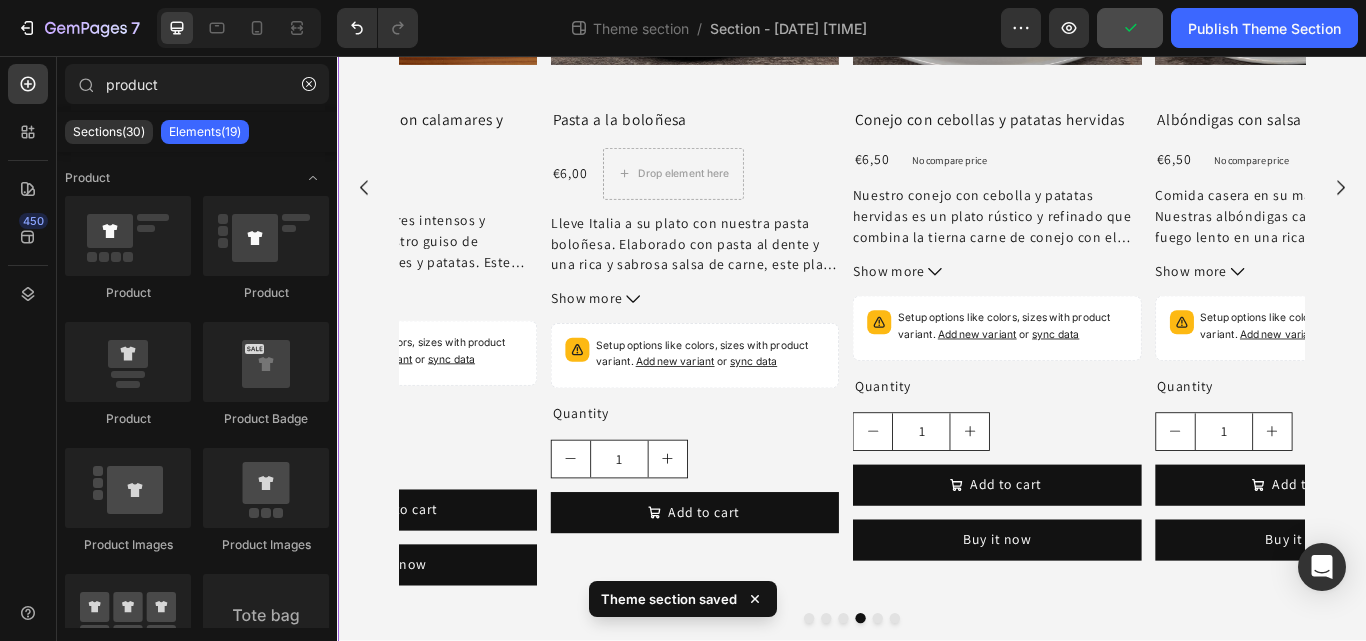 scroll, scrollTop: 1255, scrollLeft: 0, axis: vertical 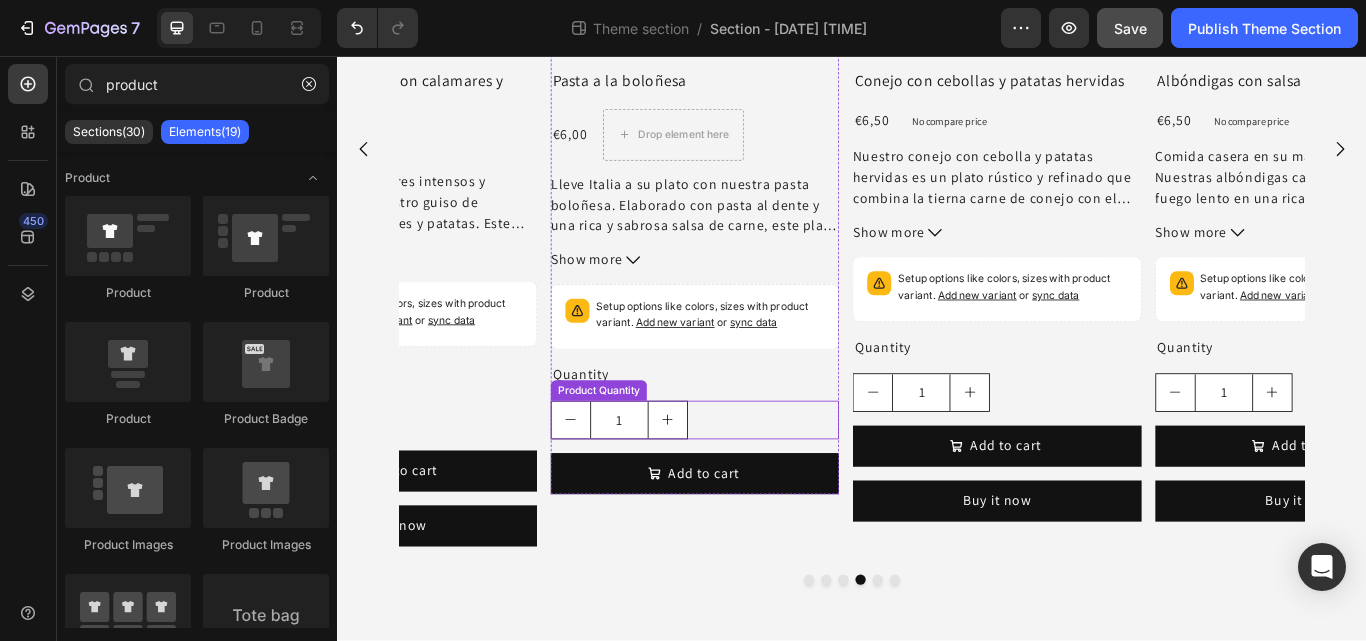 click on "1" at bounding box center [753, 481] 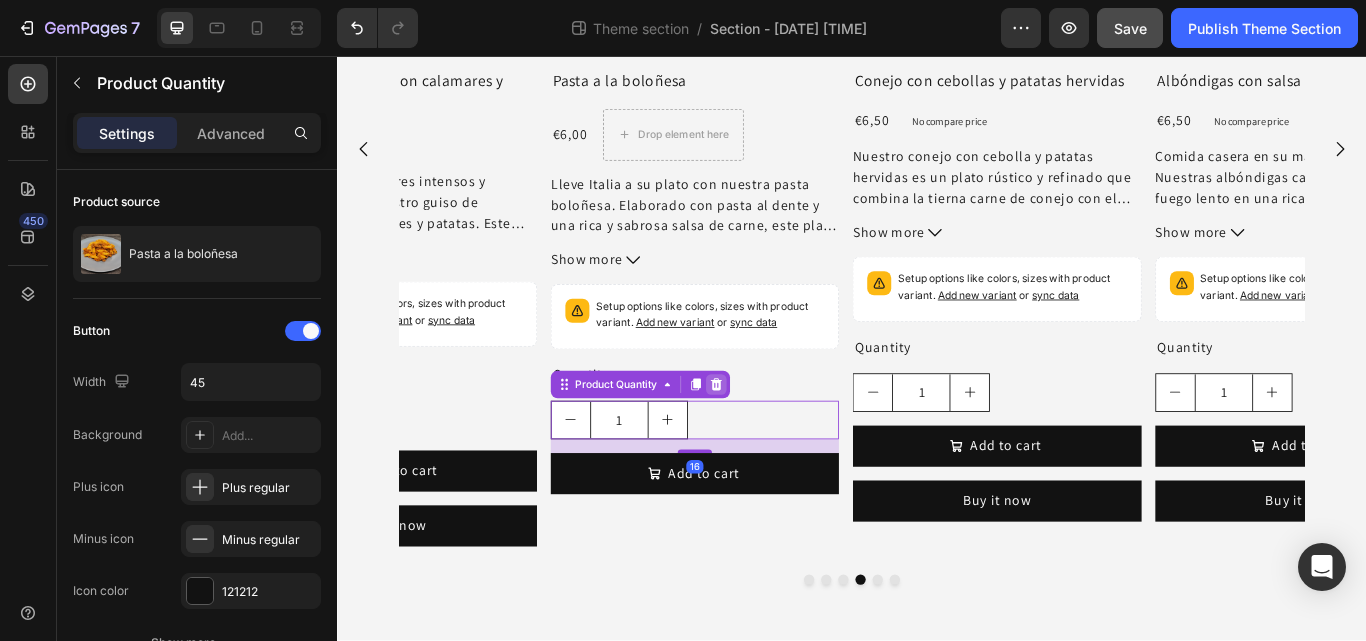 click 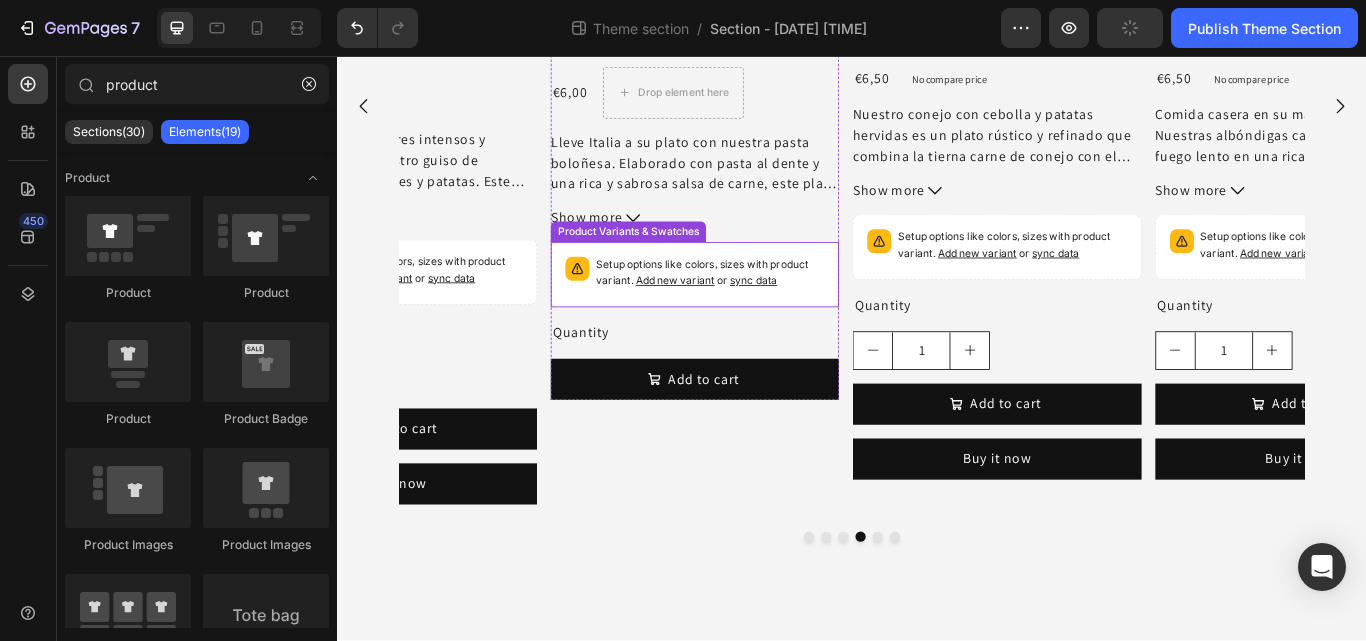 scroll, scrollTop: 1306, scrollLeft: 0, axis: vertical 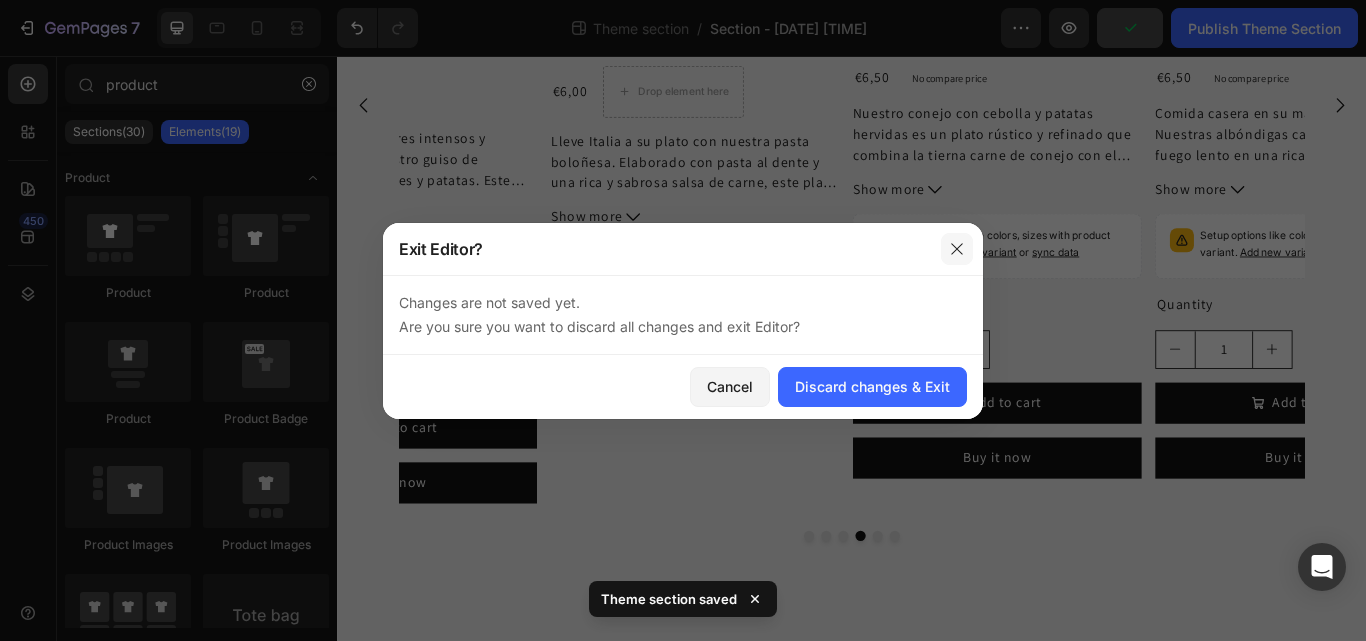 click 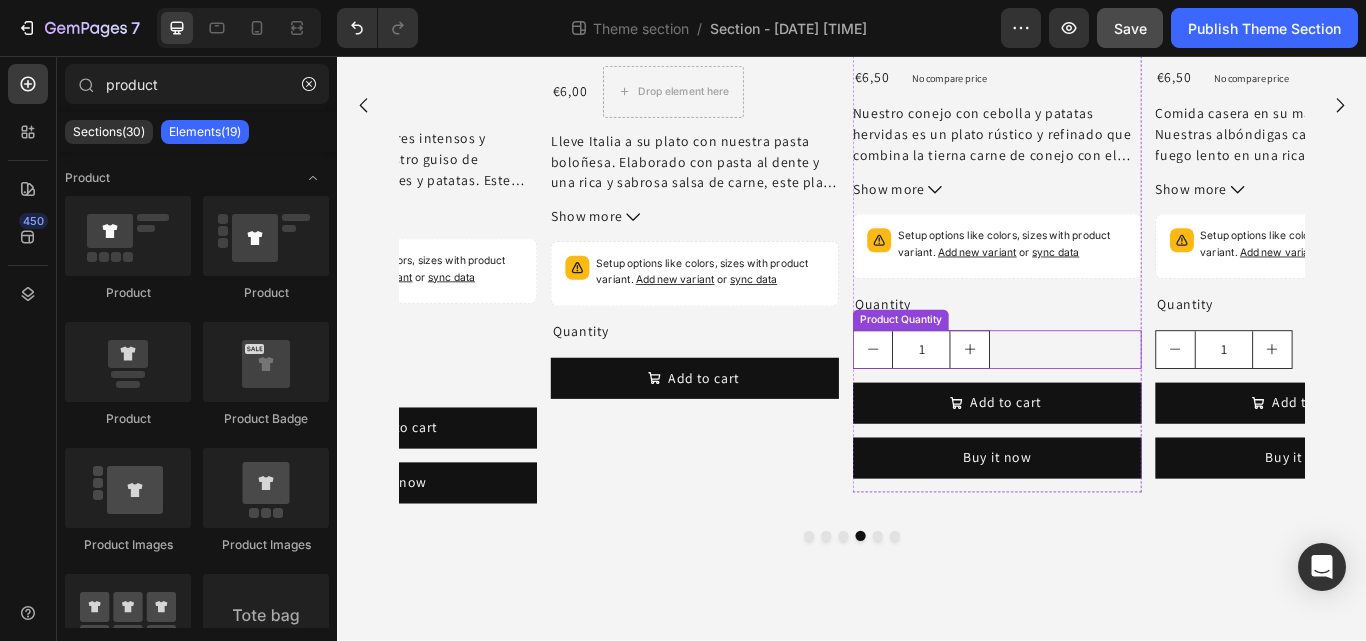 click on "1" at bounding box center (1105, 398) 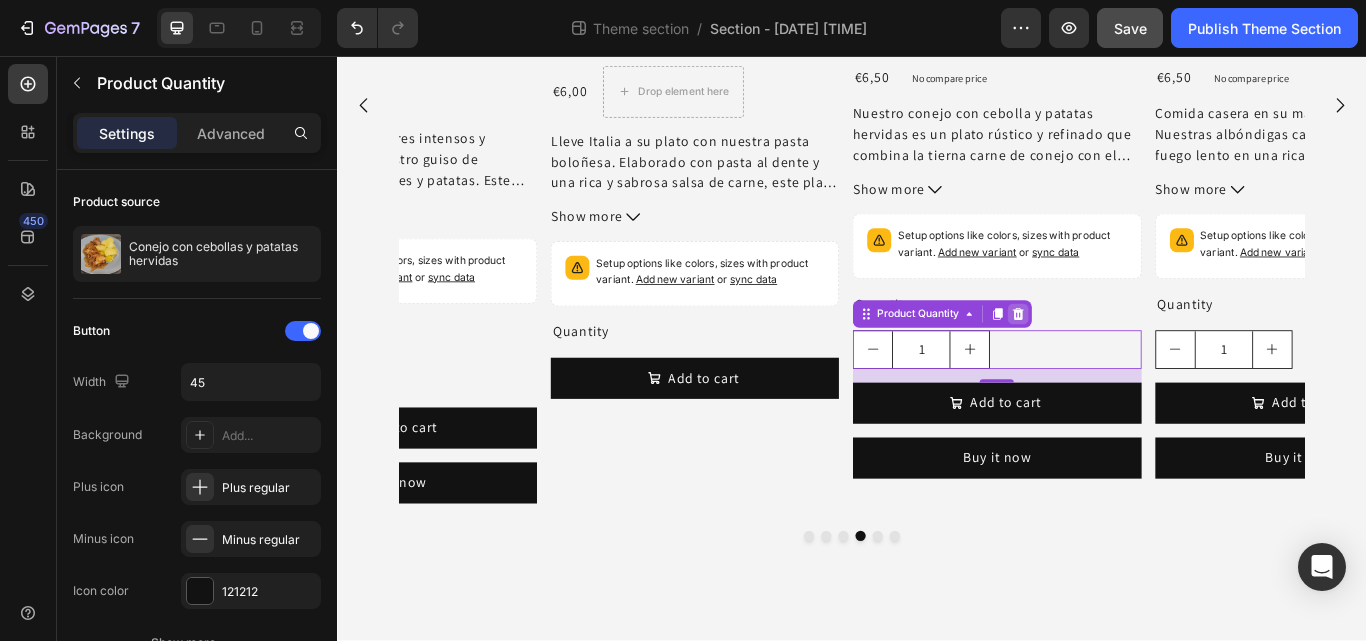 click 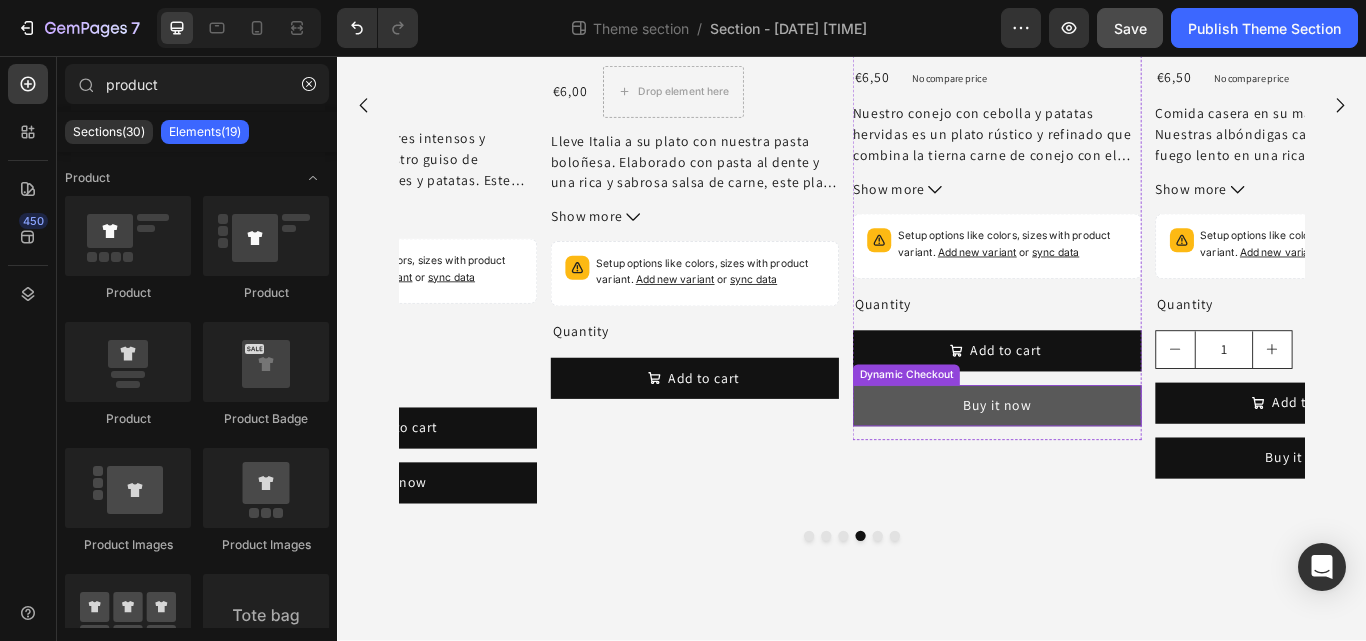 click on "Buy it now" at bounding box center (1105, 464) 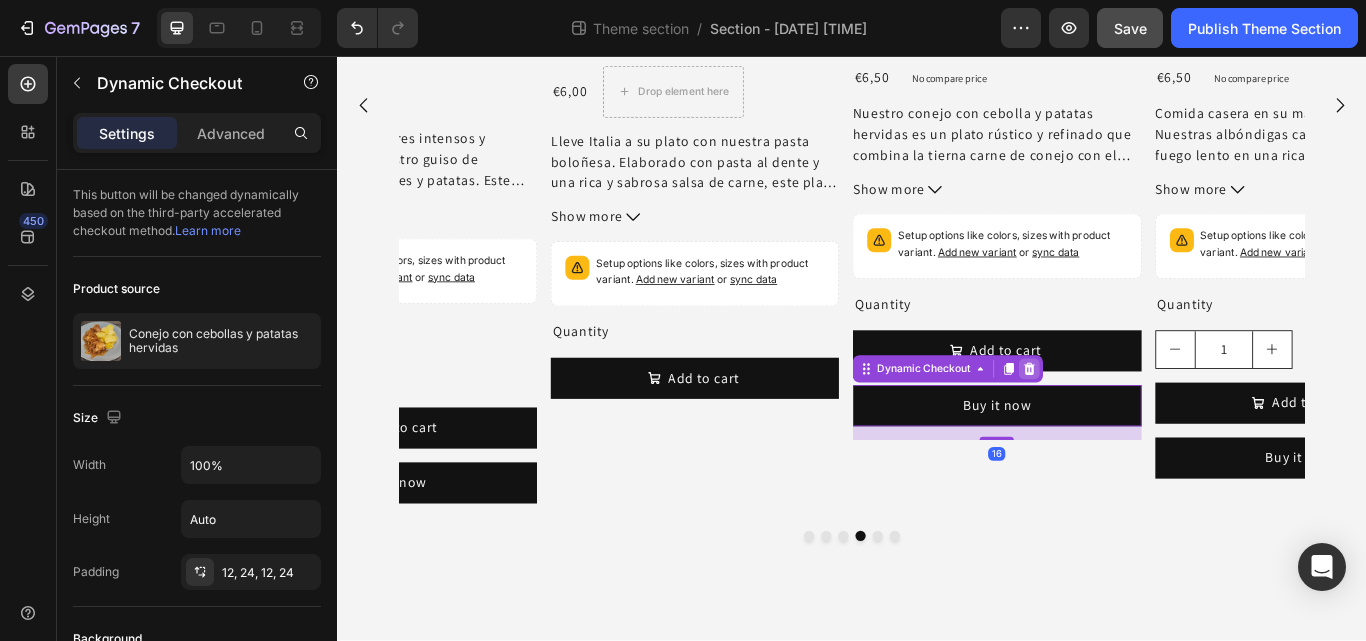 click 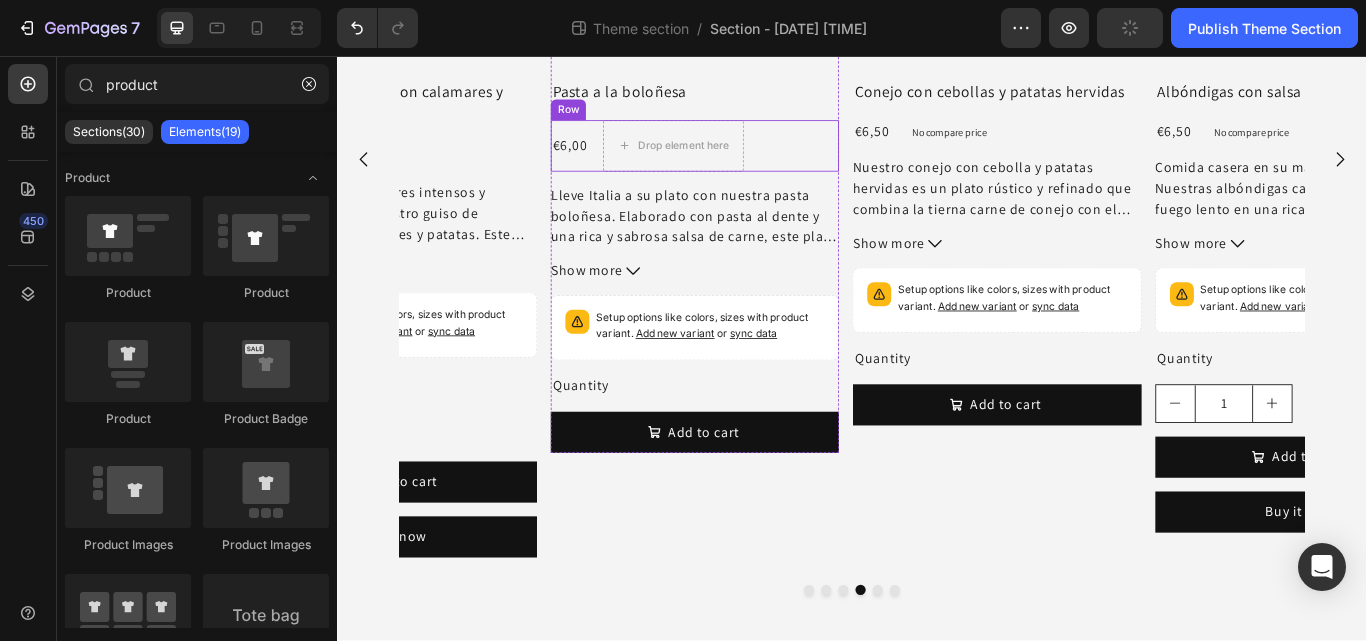 scroll, scrollTop: 1244, scrollLeft: 0, axis: vertical 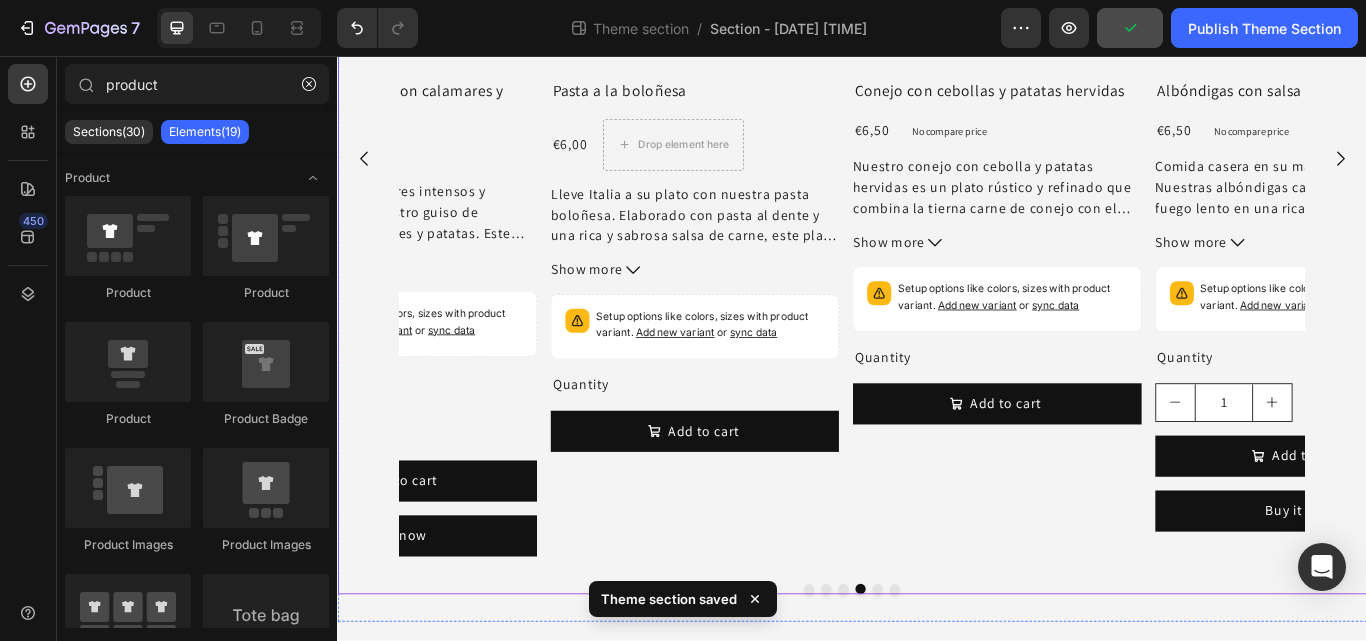 click 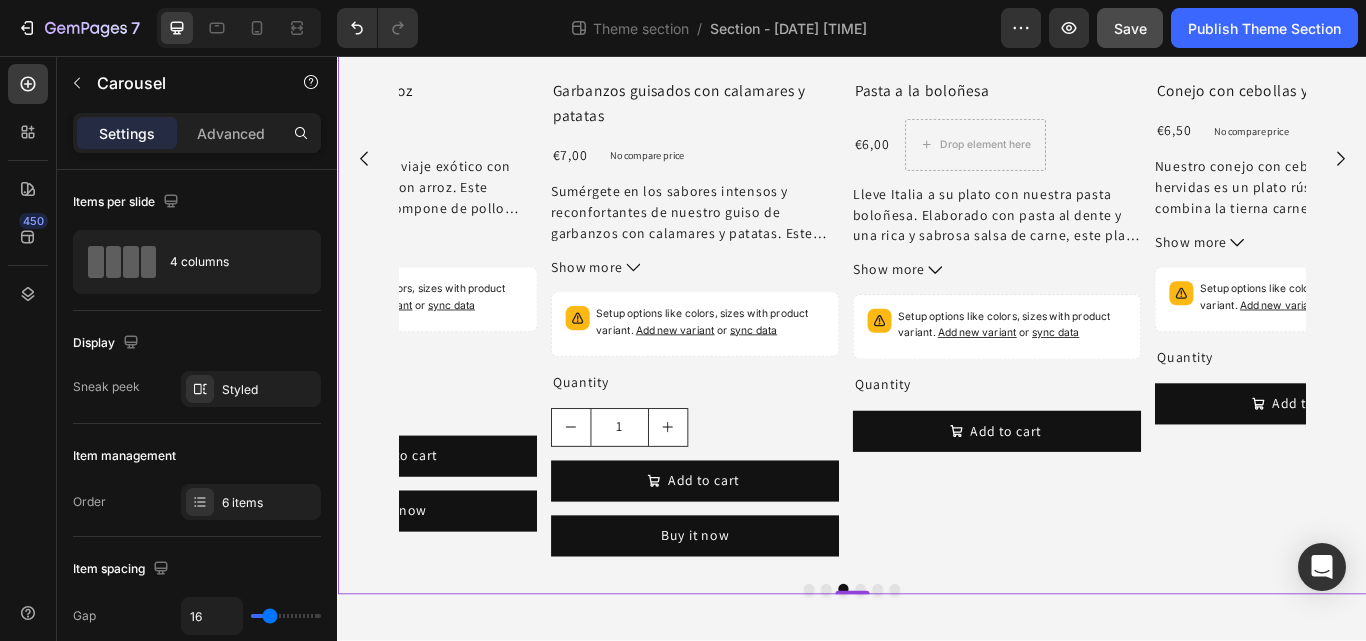 click 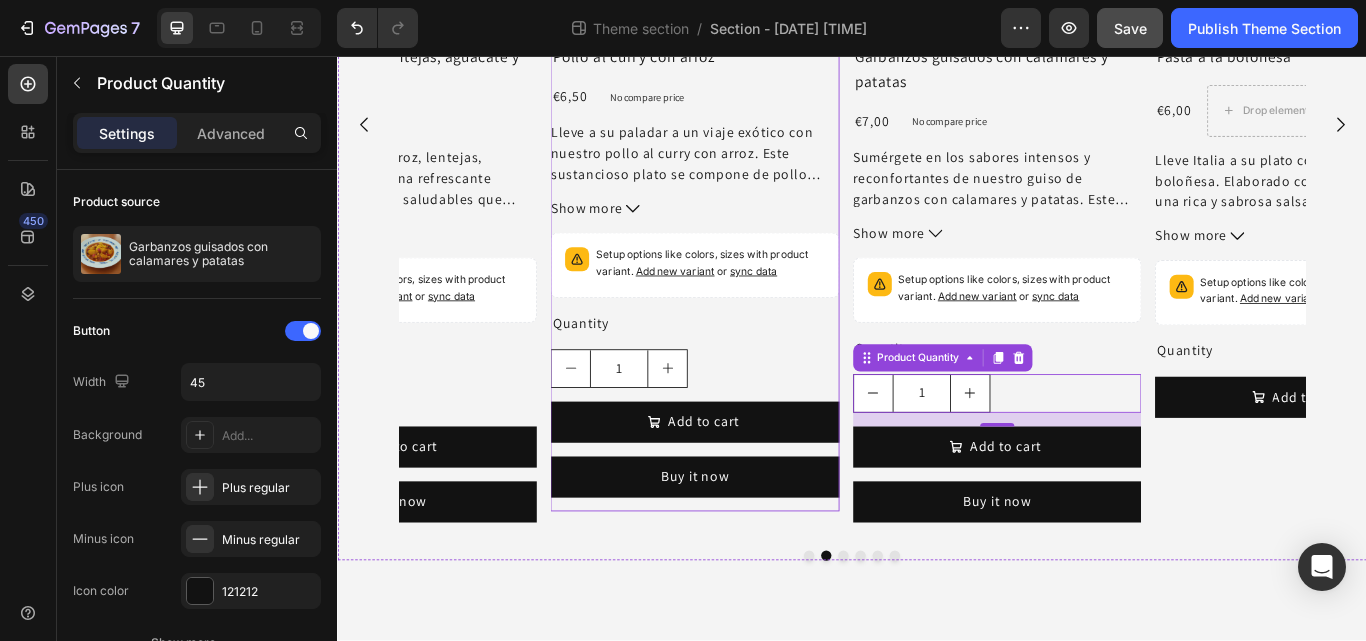 scroll, scrollTop: 1285, scrollLeft: 0, axis: vertical 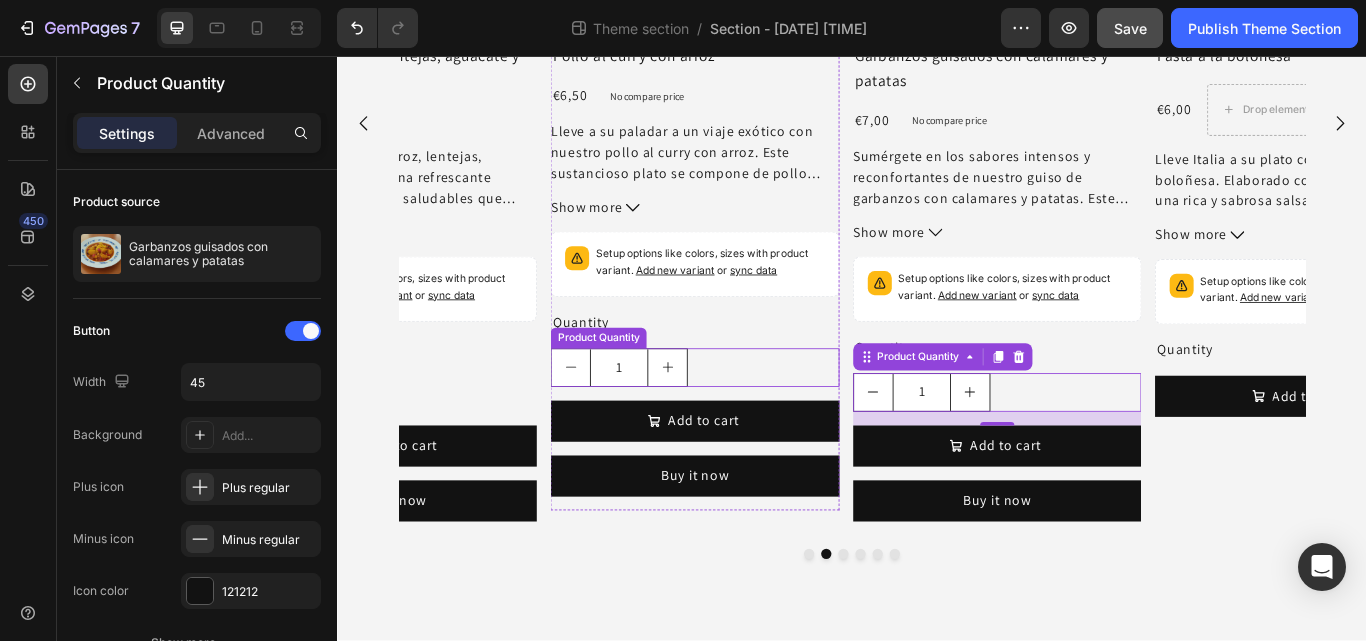 click on "1" at bounding box center (753, 419) 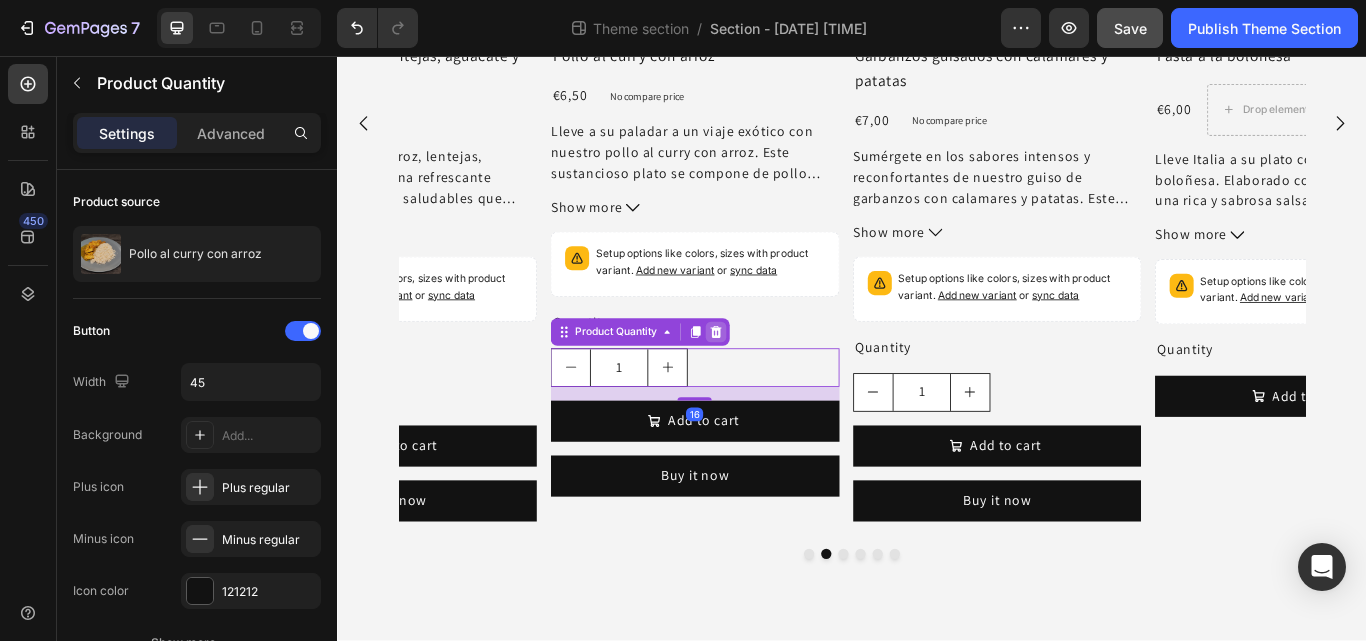 click 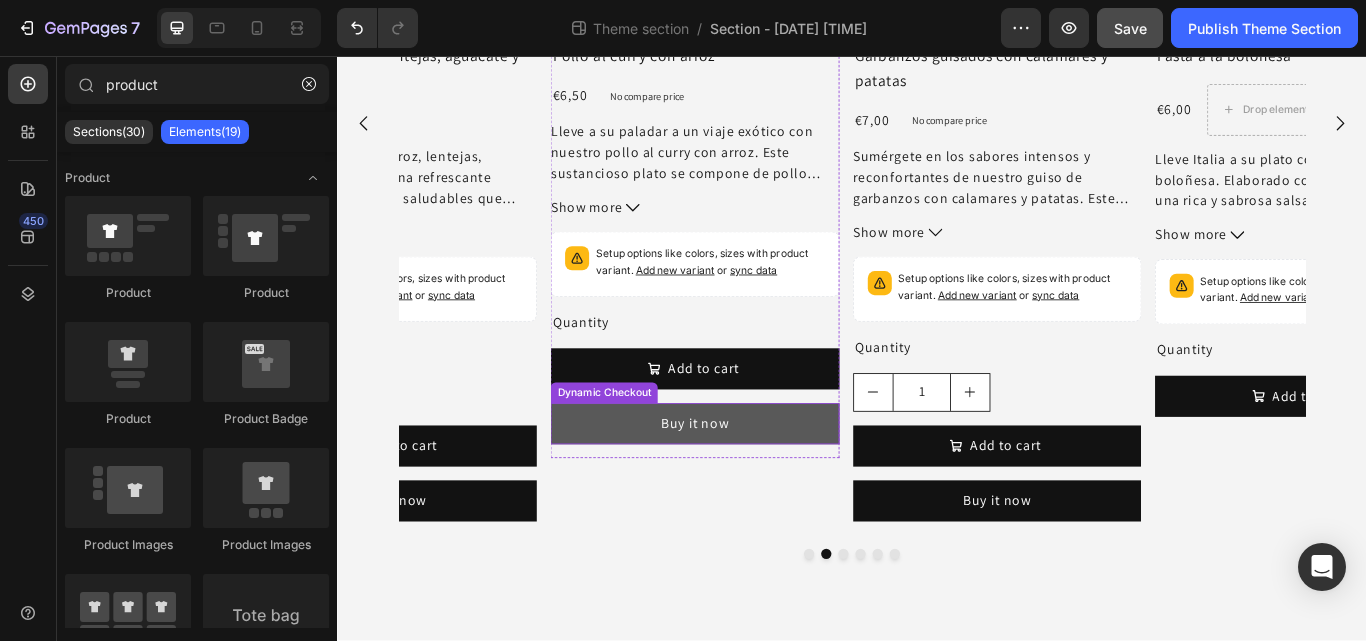 click on "Buy it now" at bounding box center (753, 485) 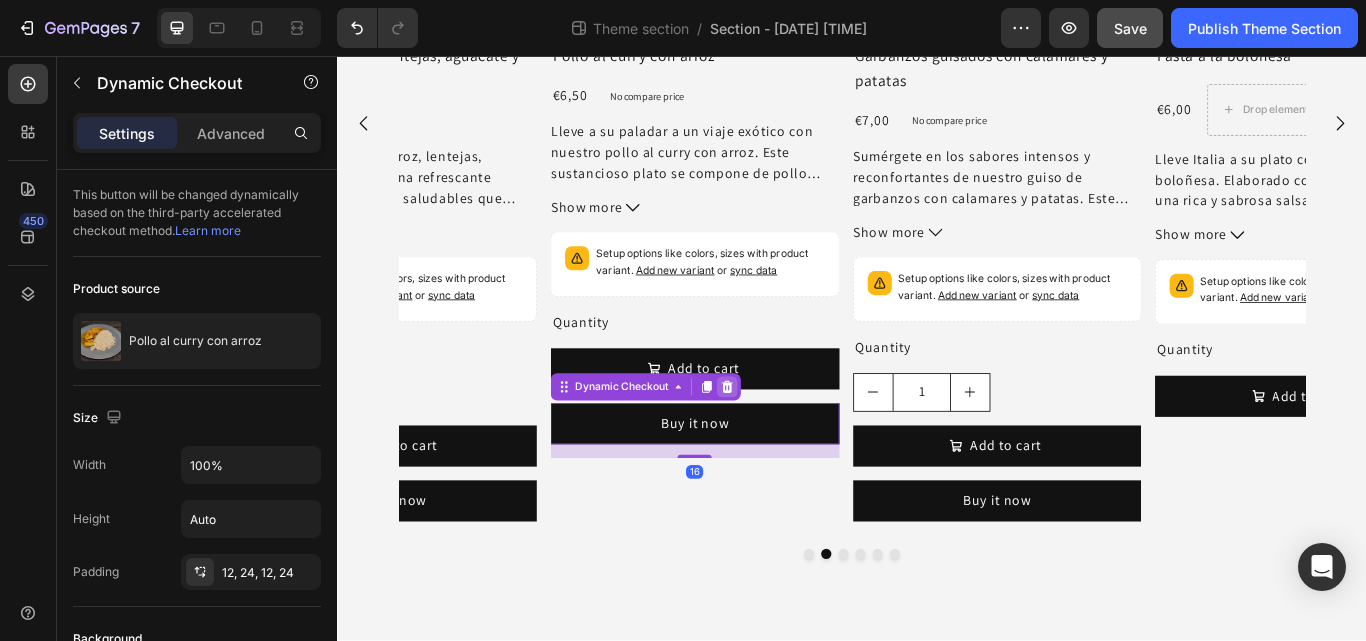 click 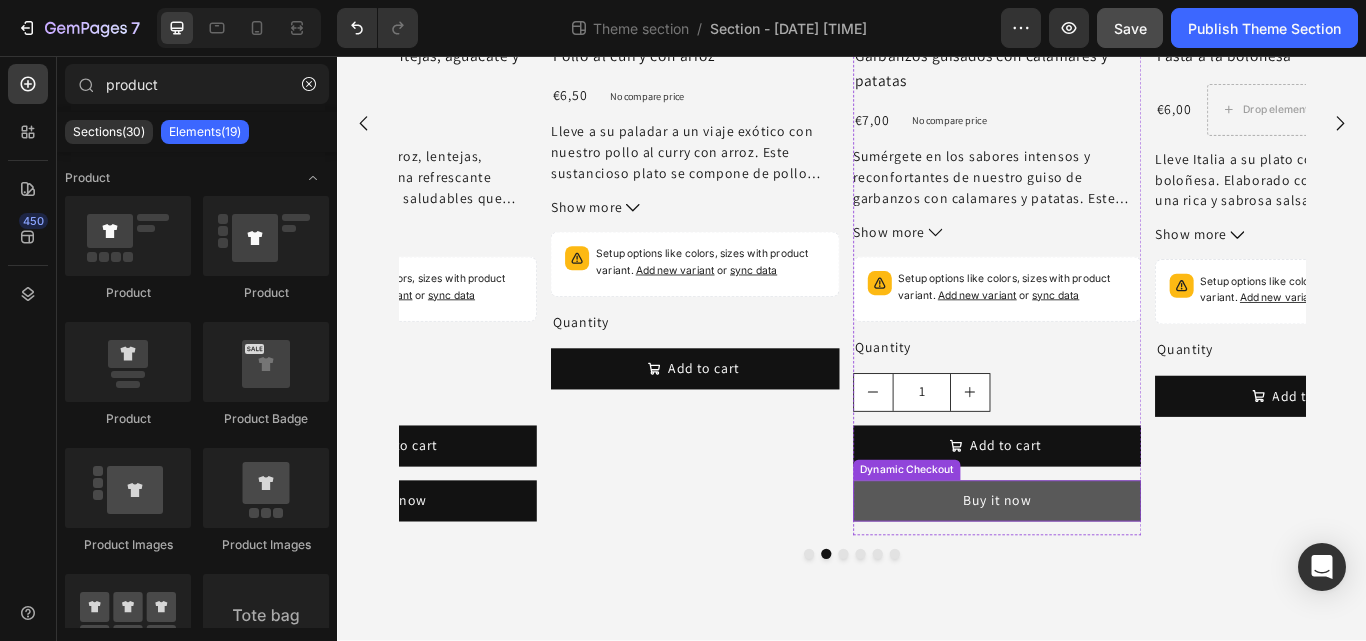 click on "Buy it now" at bounding box center (1105, 575) 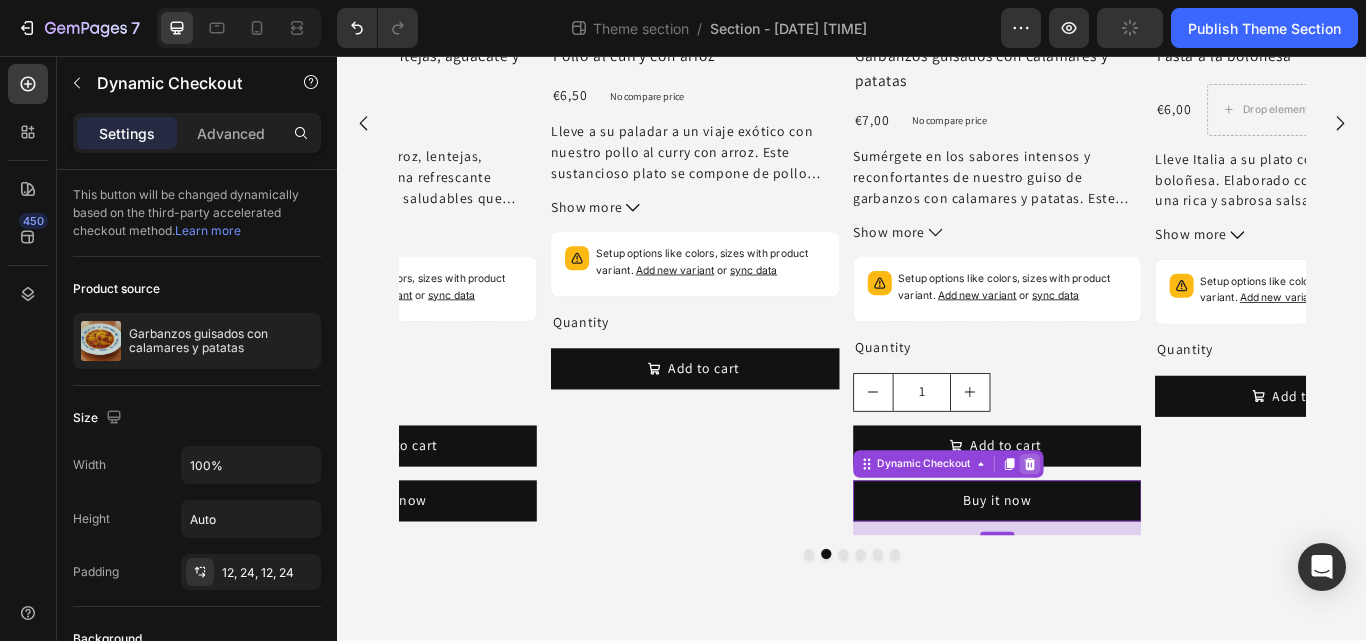 click 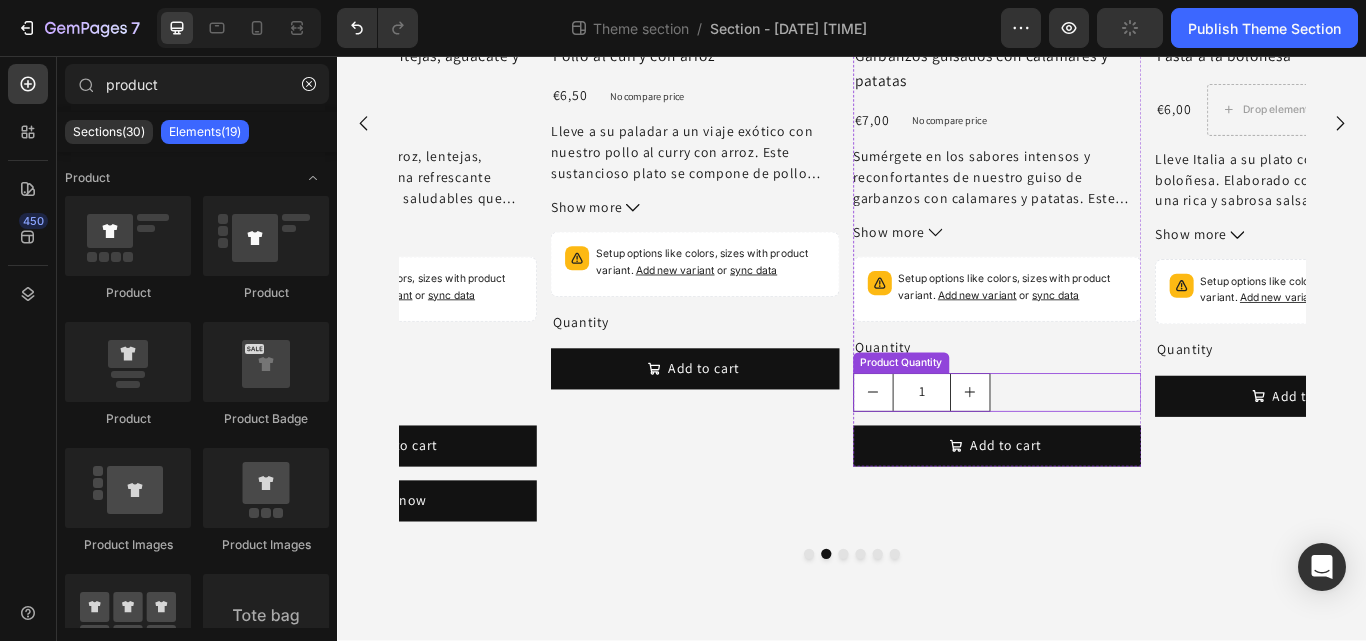 click at bounding box center [1073, 448] 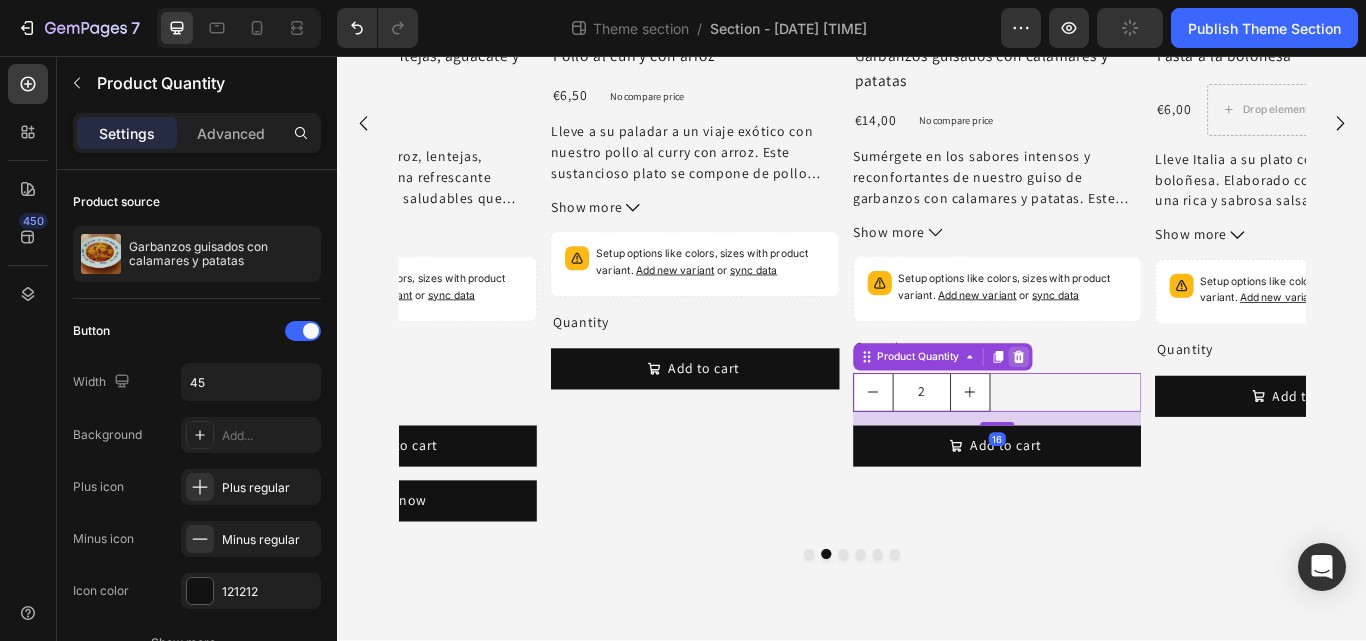 click 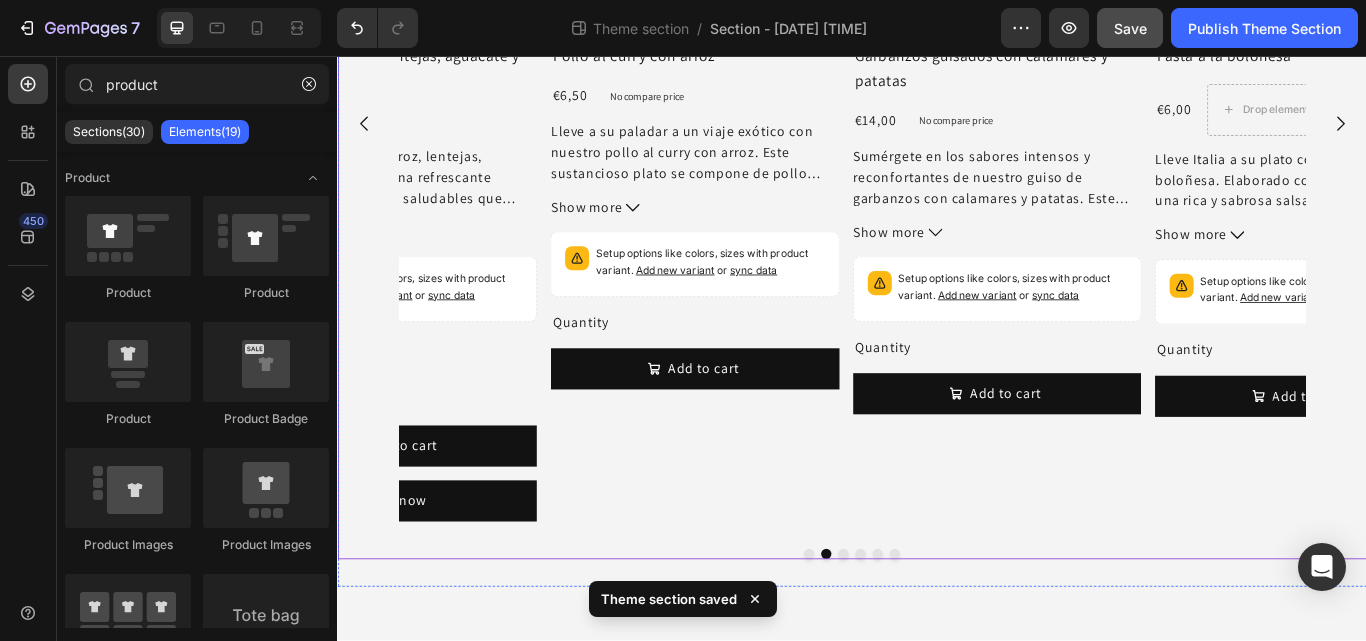 click 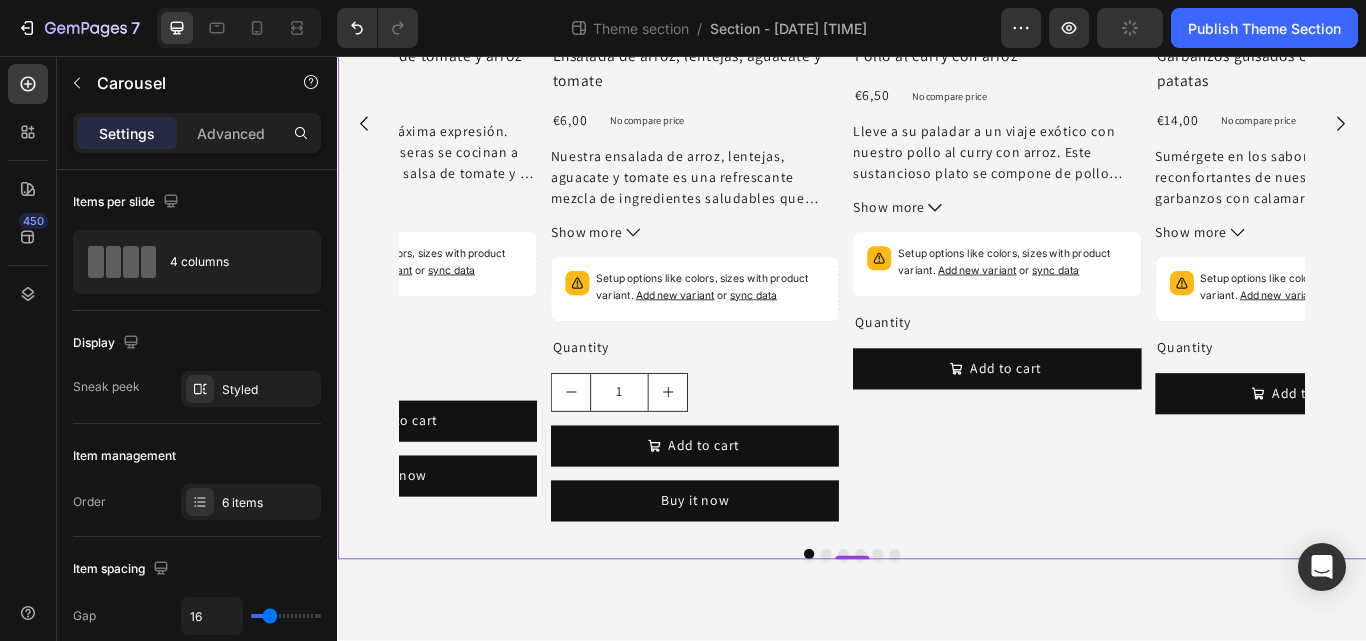 click 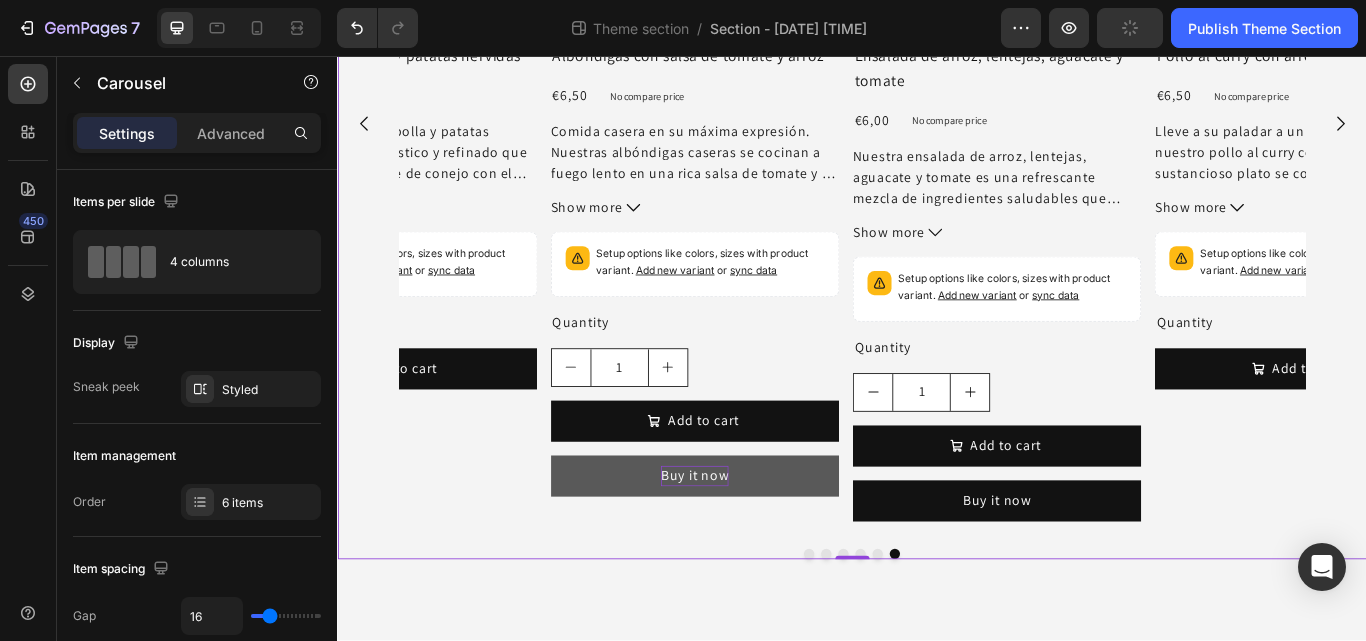 click on "1" at bounding box center (665, 419) 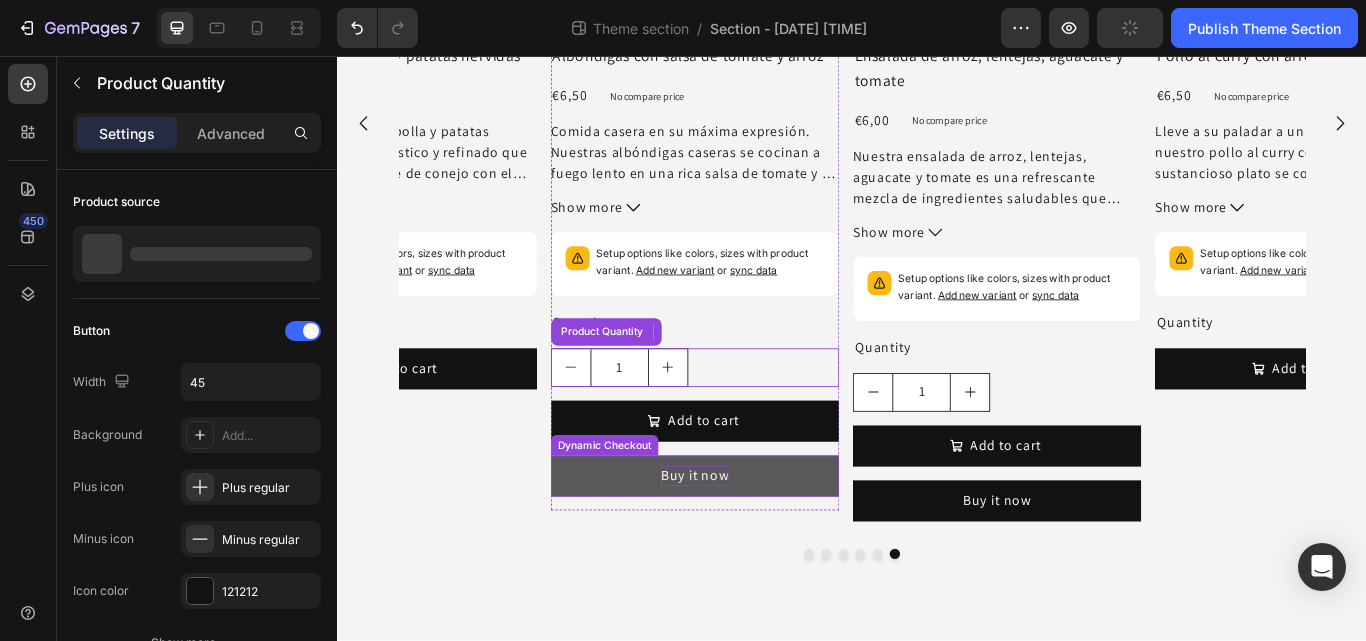 click on "Buy it now" at bounding box center [753, 546] 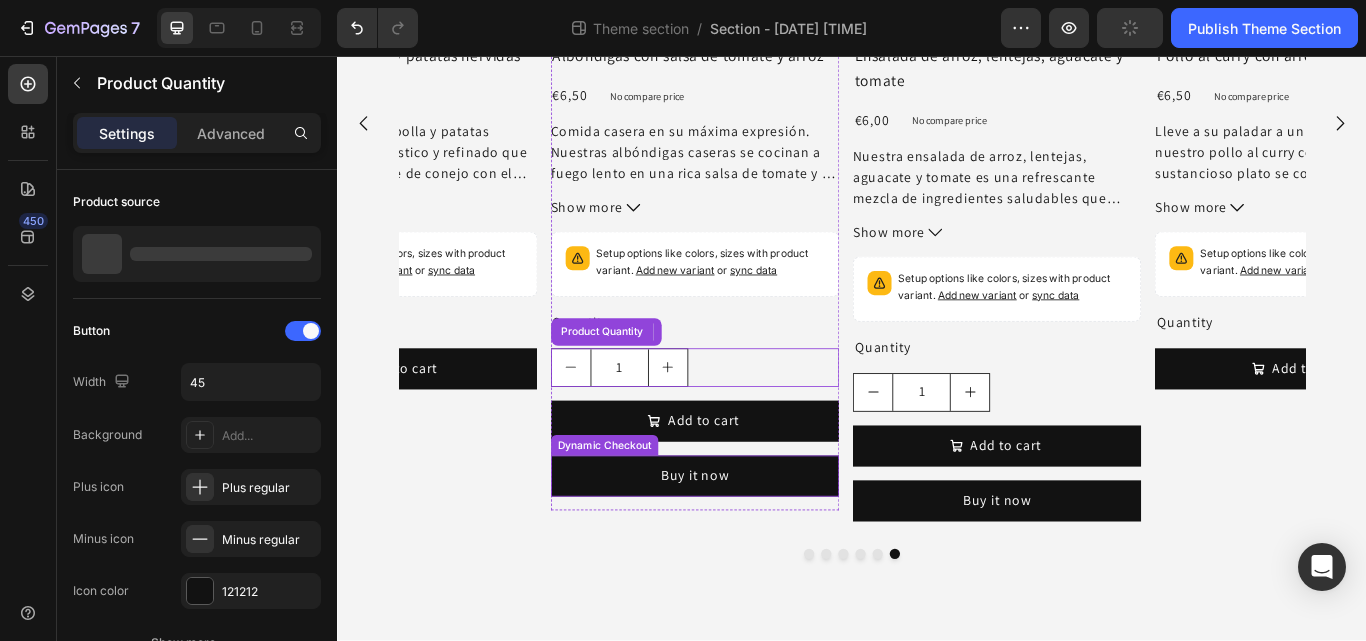 click on "Albóndigas con salsa de tomate y arroz Product Title €6,50 Product Price Product Price No compare price Product Price Row Comida casera en su máxima expresión. Nuestras albóndigas caseras se cocinan a fuego lento en una rica salsa de tomate y se sirven con arroz perfectamente cocido al vapor. Cada bocado rebosa de sabores salados y calidez casera: es el tipo de plato que te hace repetir.
Ingredientes
Este plato contiene:
Arroz (48 %)
Carne picada mixta: cerdo y ternera (23 %)
Salsa de tomate (16 %)
Huevo (4 %)
Ajo (4 %)
Aceite de oliva (4 %)
Nuez moscada (1 %)
Sal (1 %)
Información nutricional
Calorías: 1579 kcal
Grasas: 62 g
Hidratos de carbono: 200 g
Proteínas: 51 g
Aviso sobre alérgenos : Puede contener trazas de otros alérgenos. Todos los platos se elaboran artesanalmente en la misma cocina.
Instrucciones de uso
Microondas:  calentar durante 4 minutos, agitando a mitad del tiempo.
Show more
Product Description" at bounding box center (753, 313) 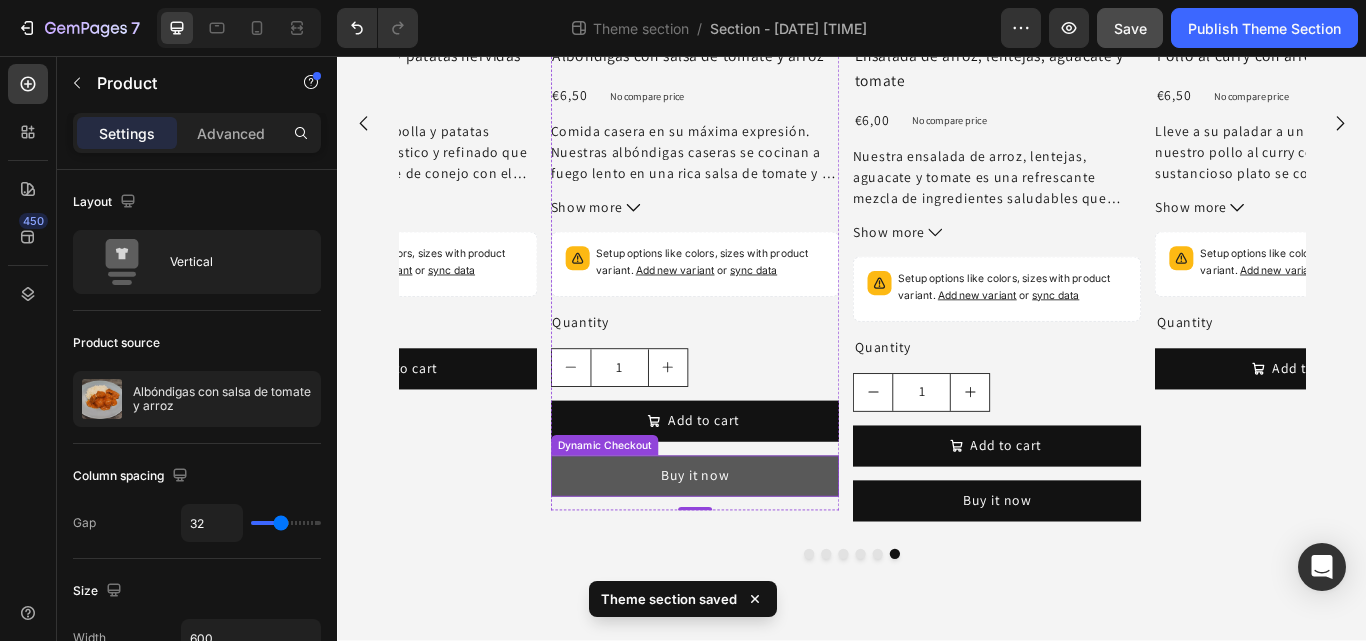 click on "Buy it now" at bounding box center [753, 546] 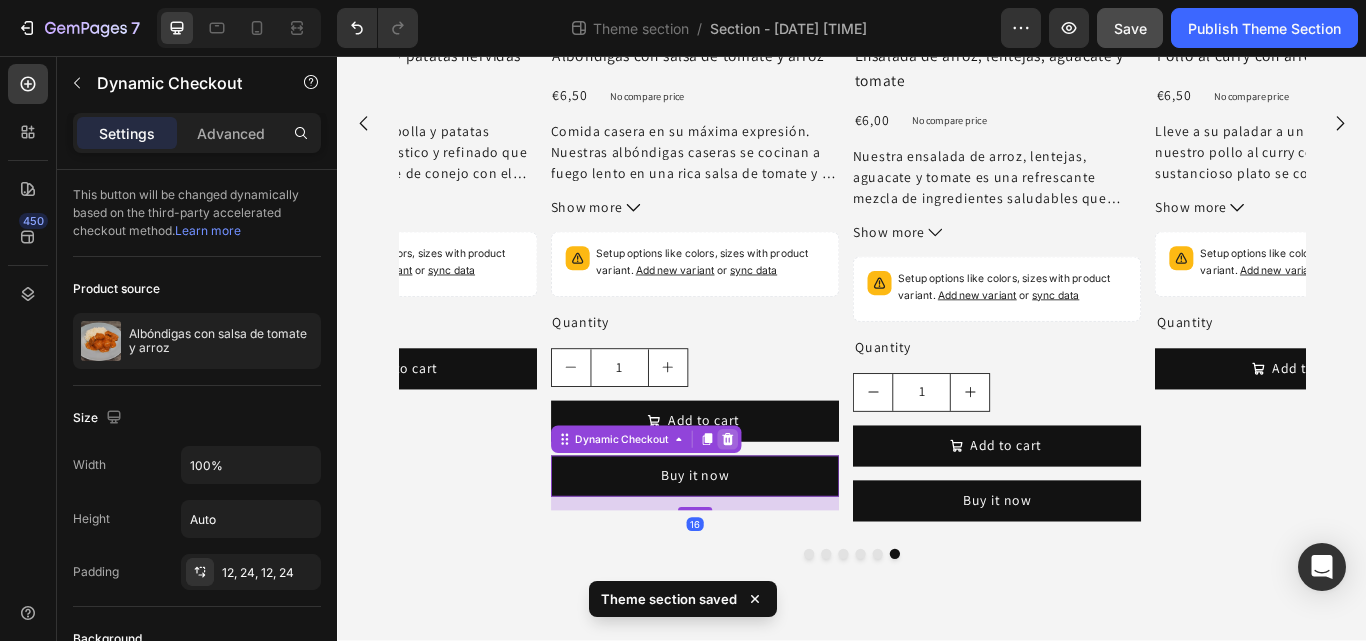 click 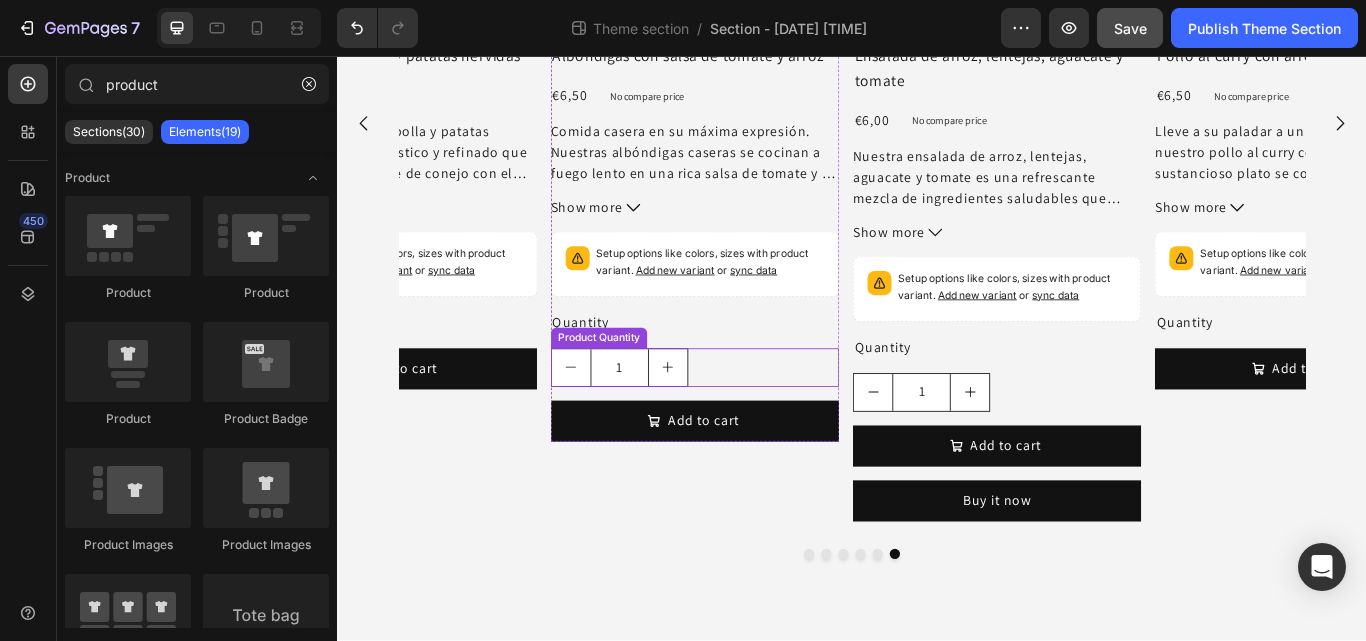 click at bounding box center [721, 419] 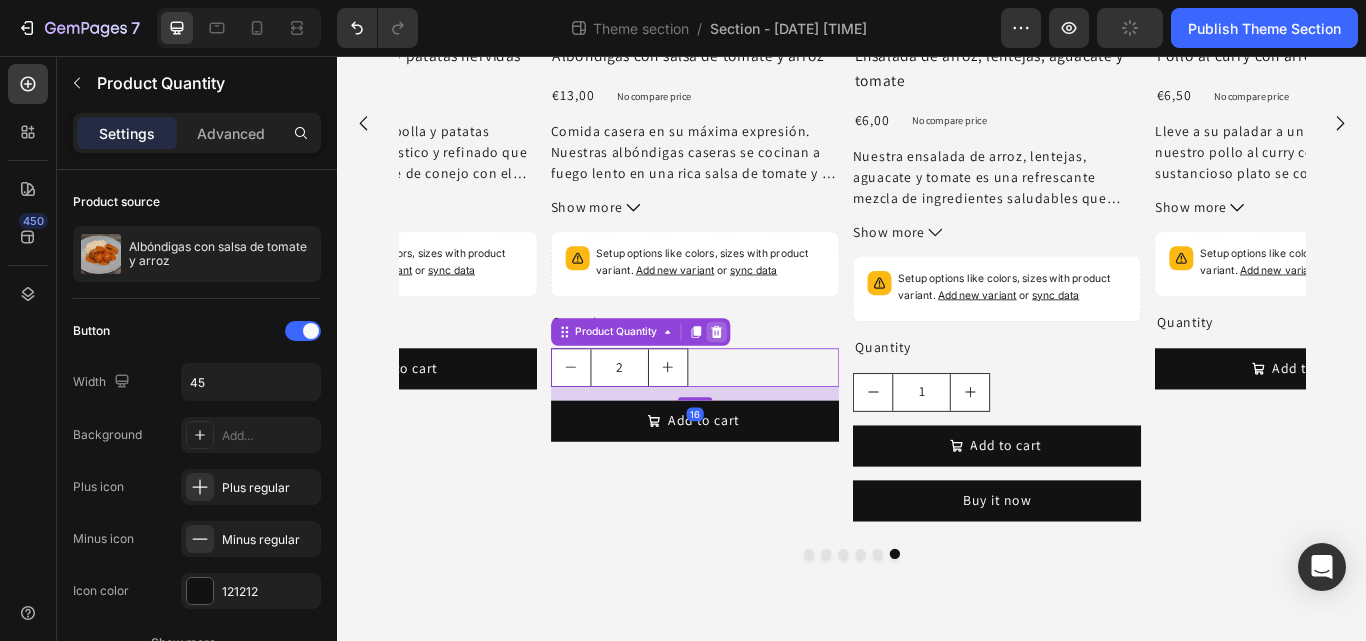 click 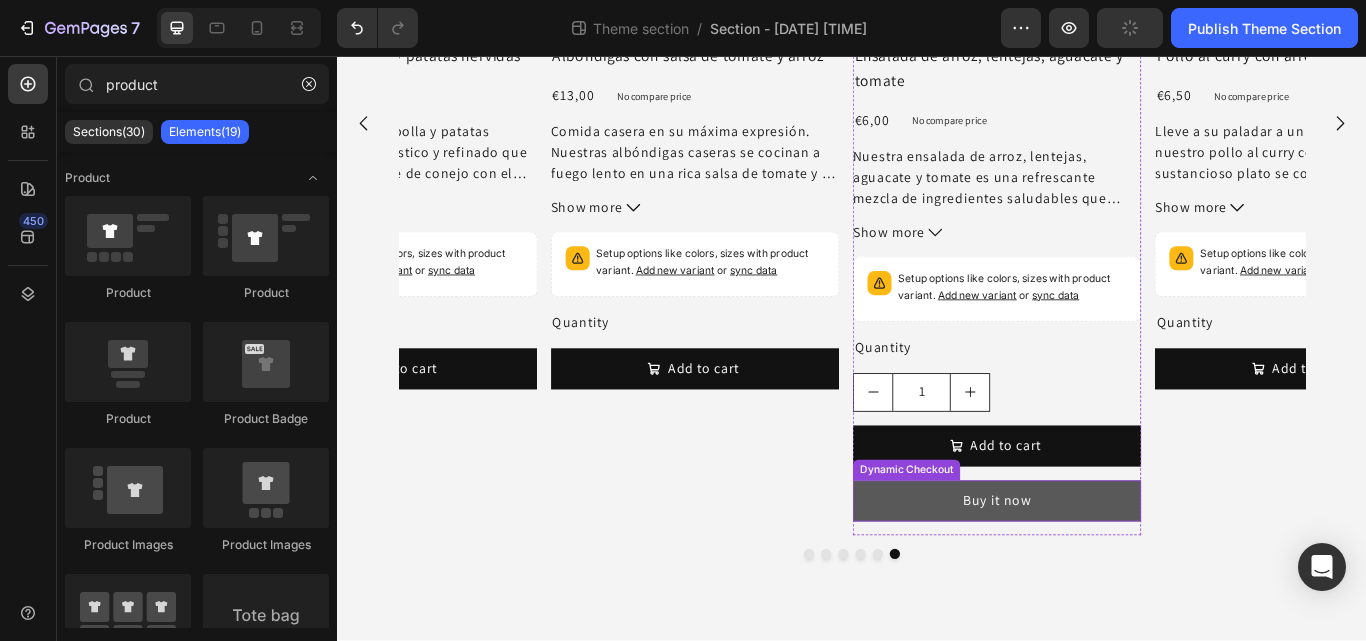 click on "Buy it now" at bounding box center [1105, 575] 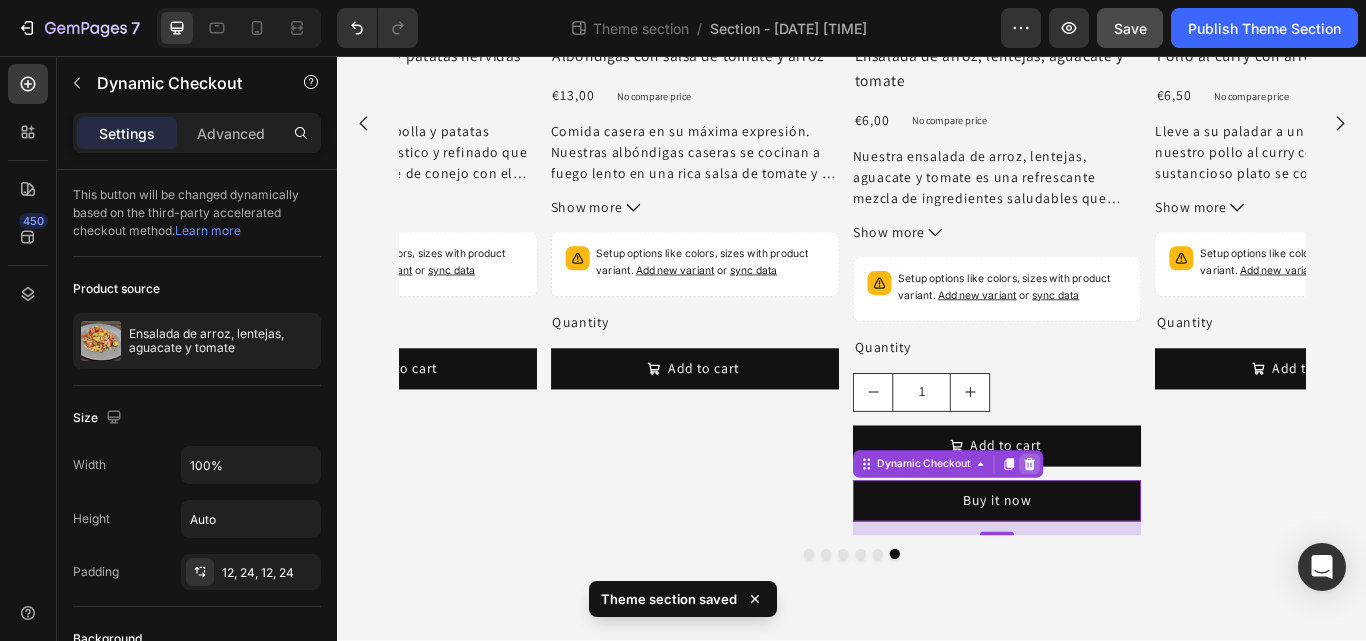 click 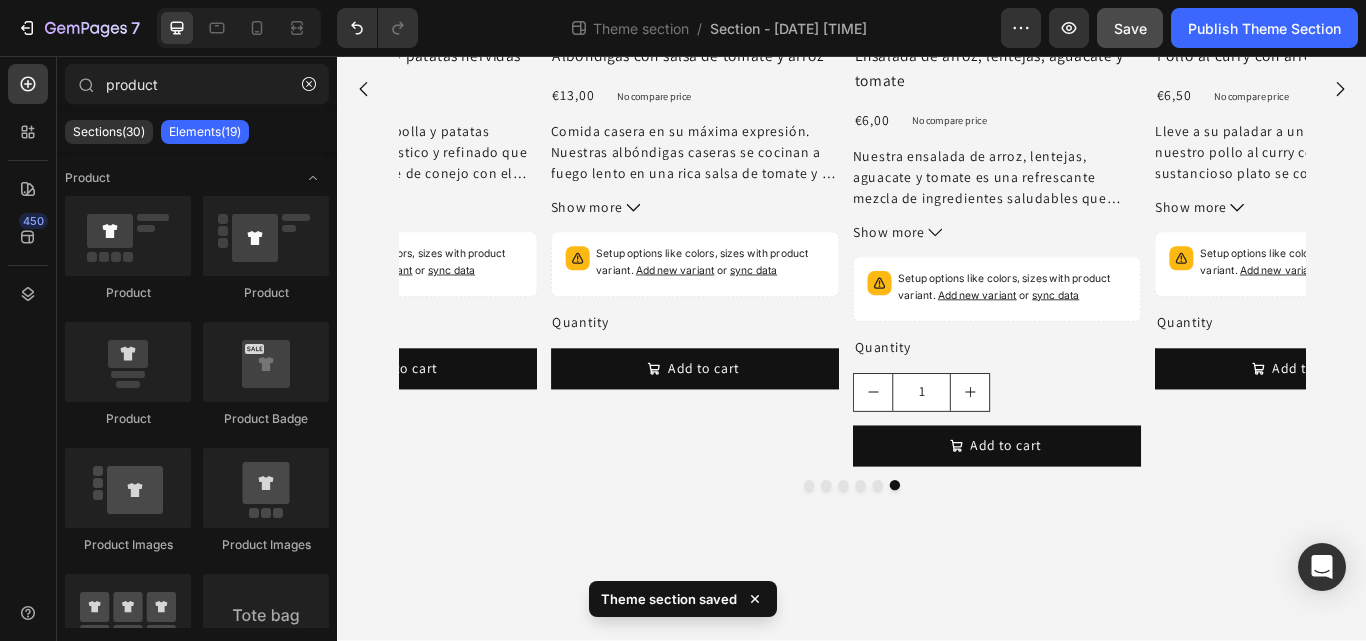 scroll, scrollTop: 1245, scrollLeft: 0, axis: vertical 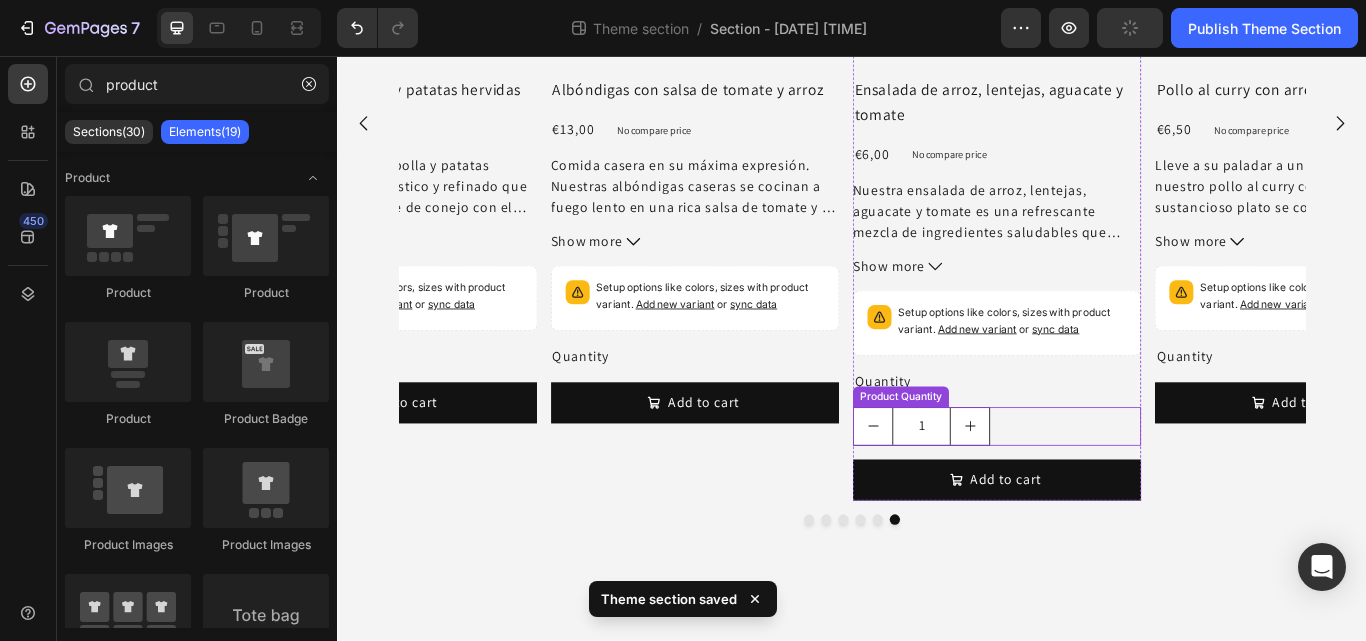 click 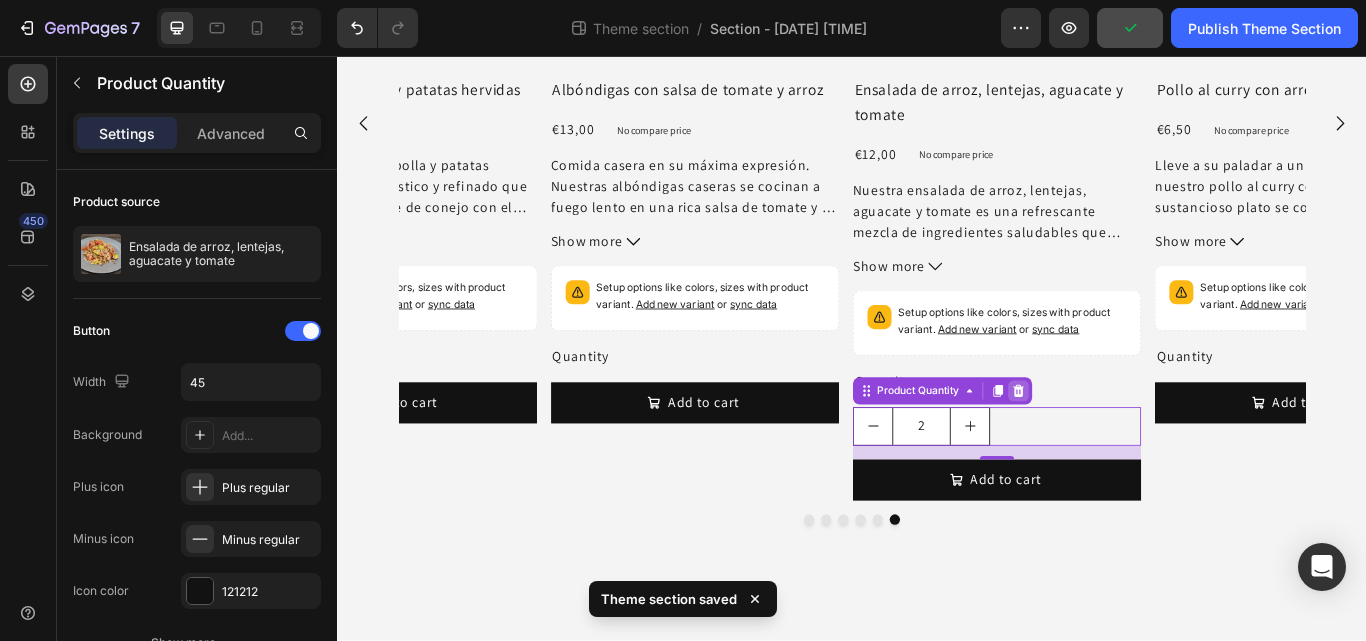 click 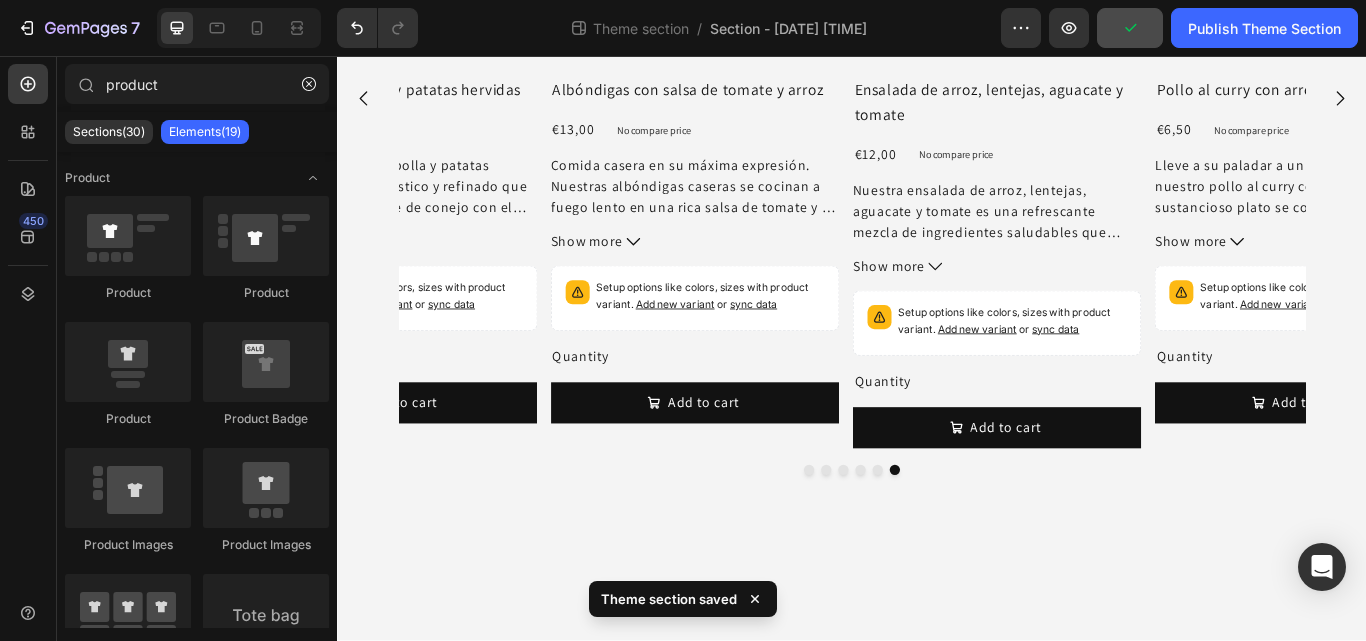 scroll, scrollTop: 1216, scrollLeft: 0, axis: vertical 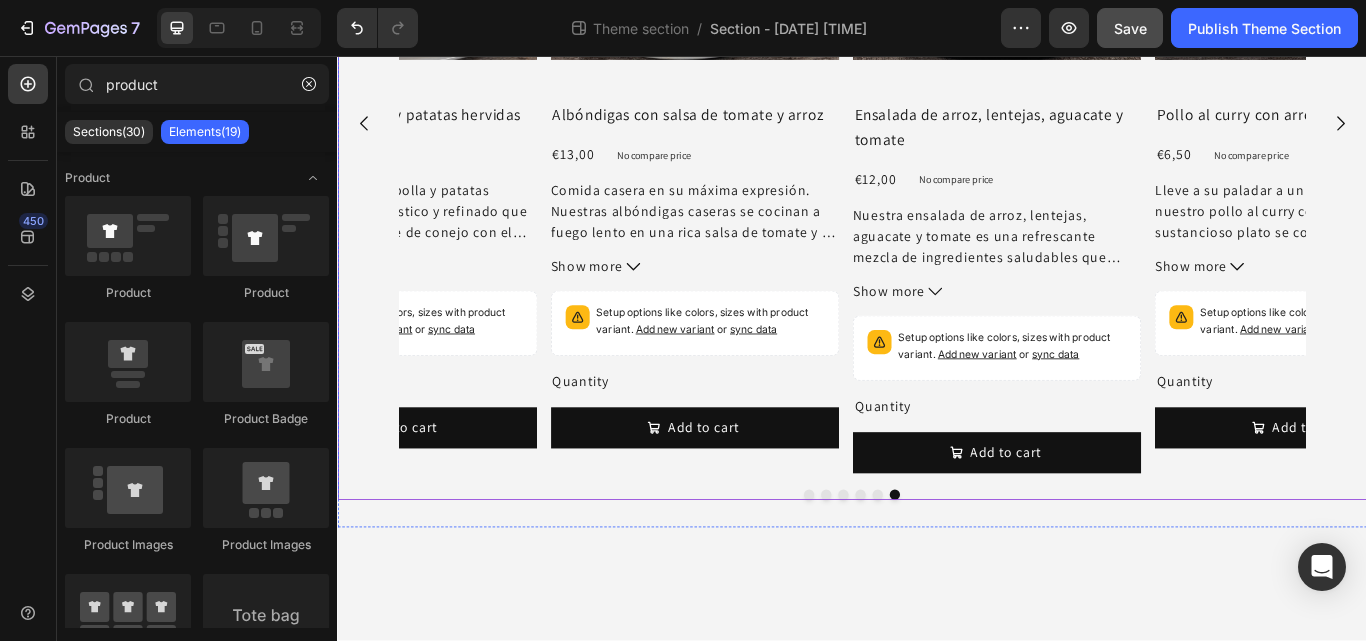 click 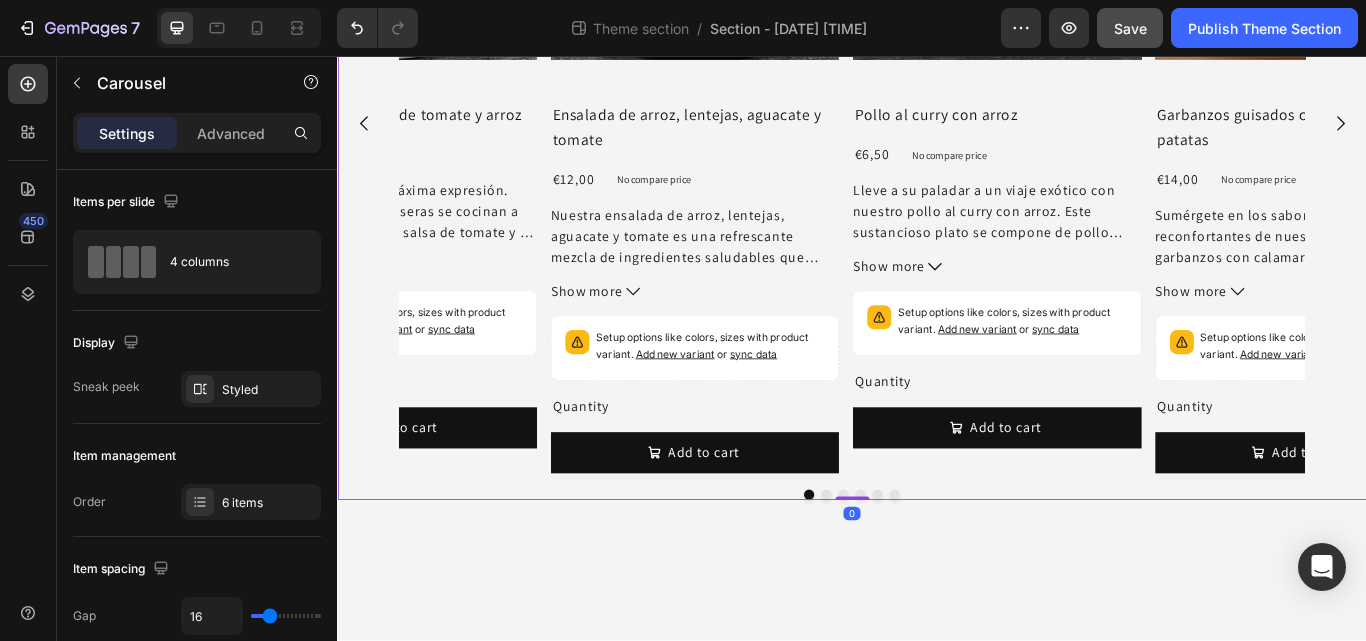 click 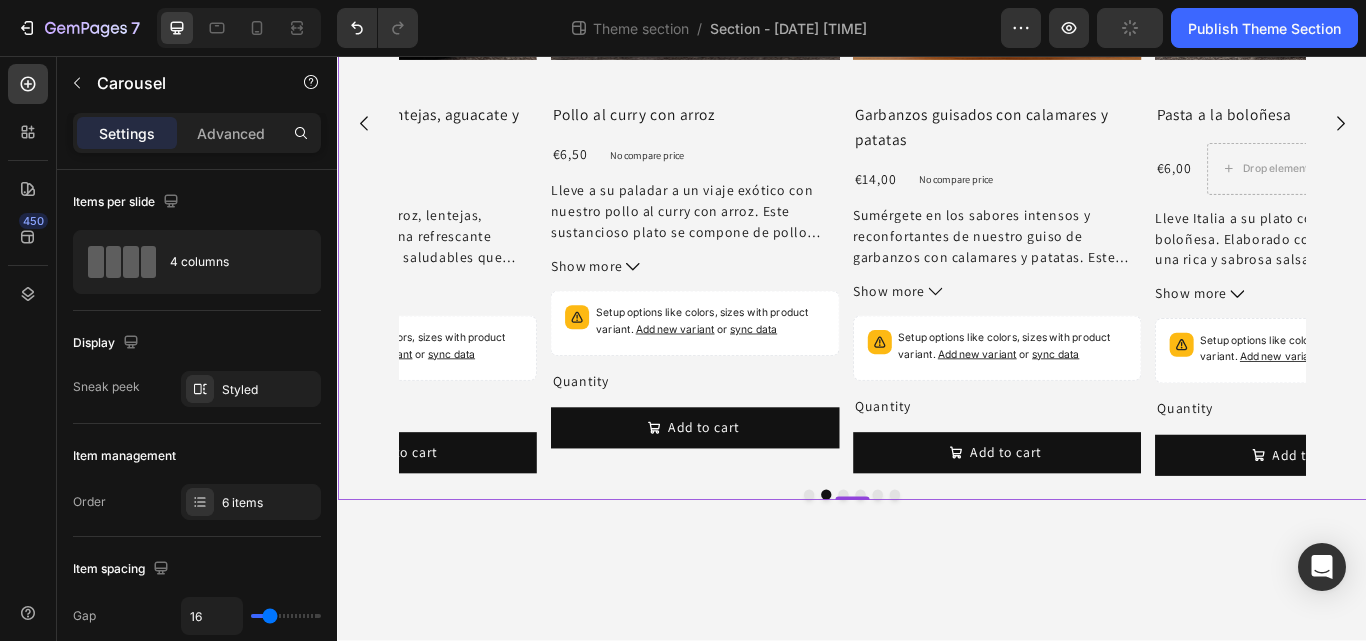 click 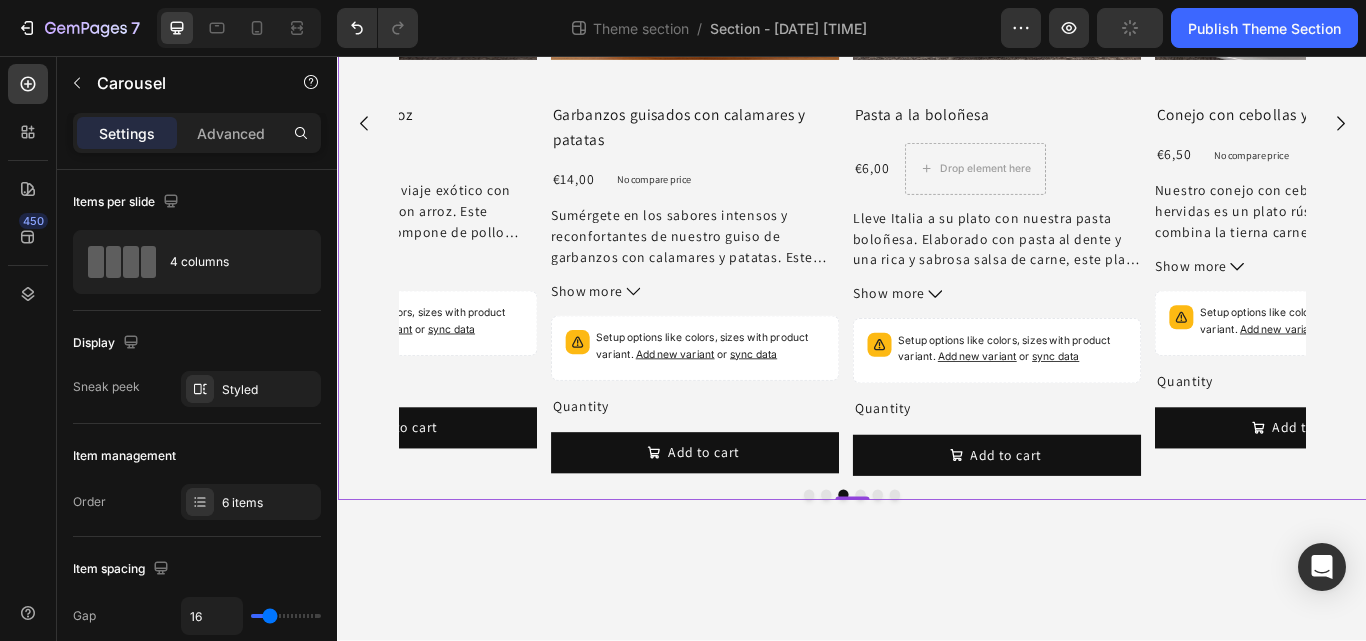 click 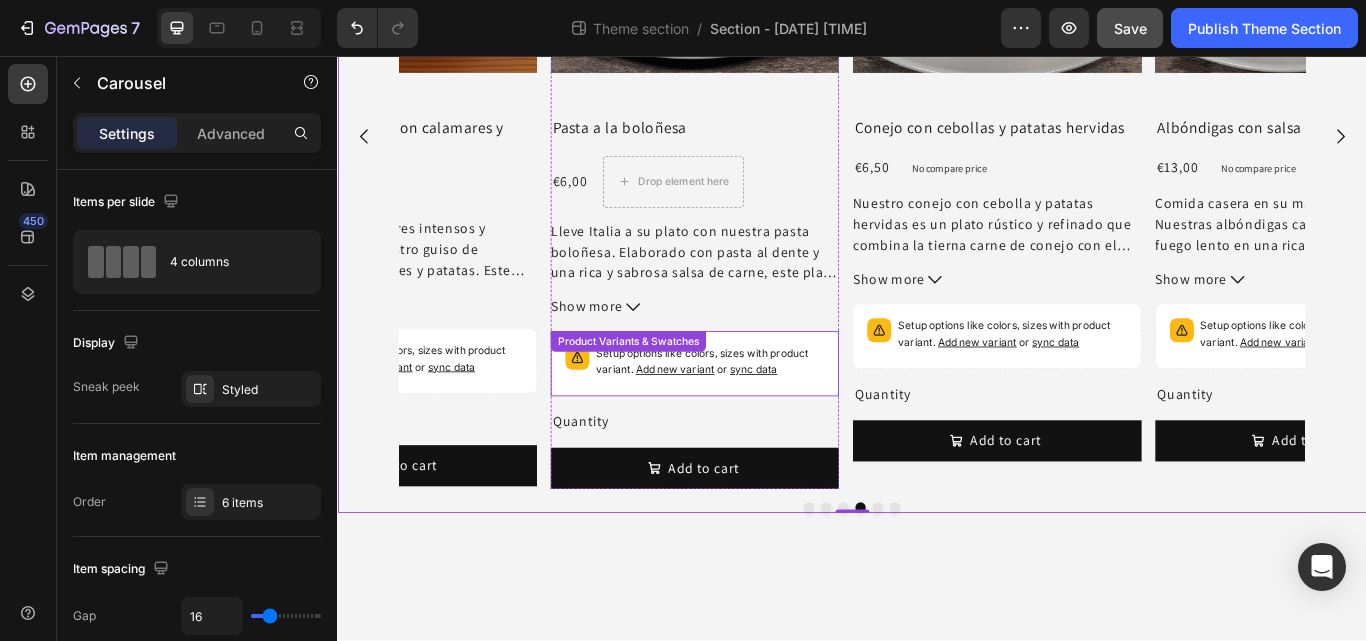 scroll, scrollTop: 1200, scrollLeft: 0, axis: vertical 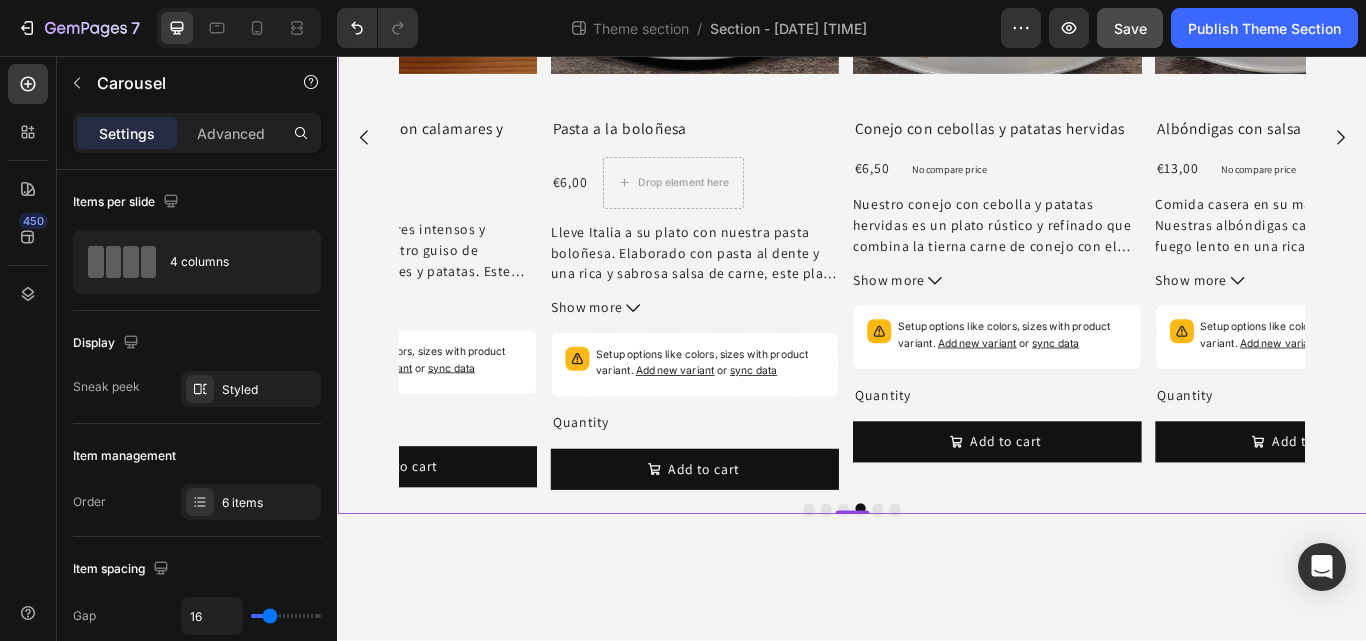 click 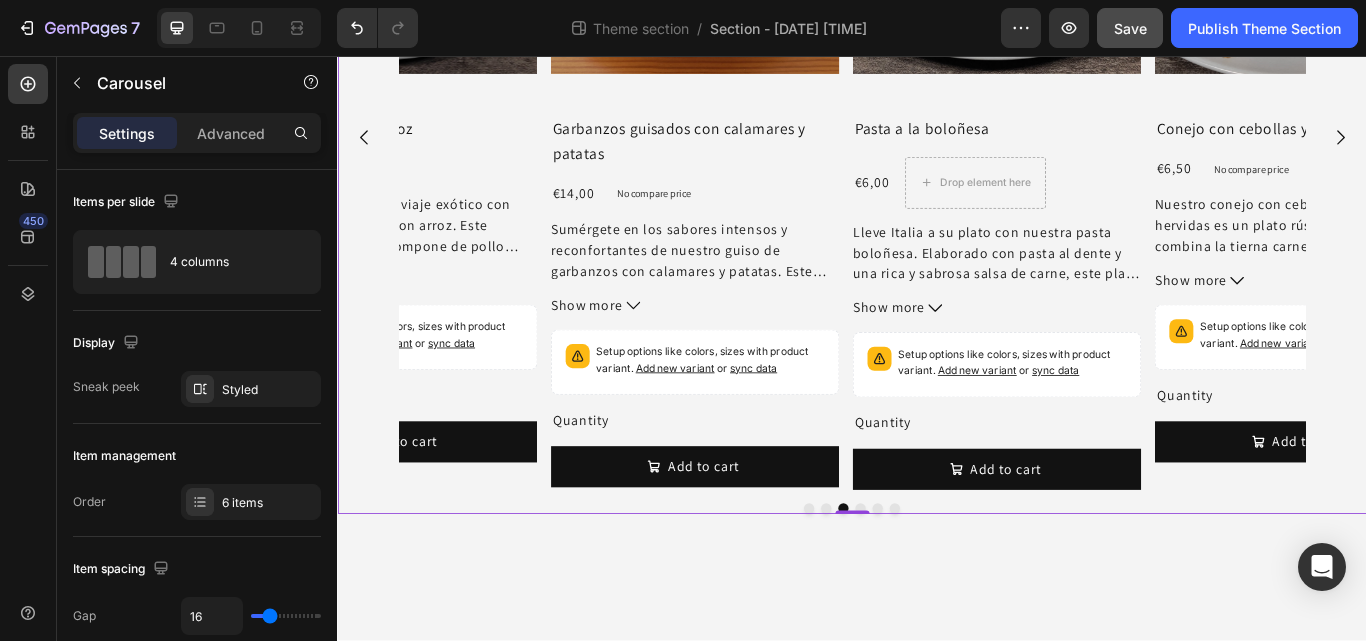 click 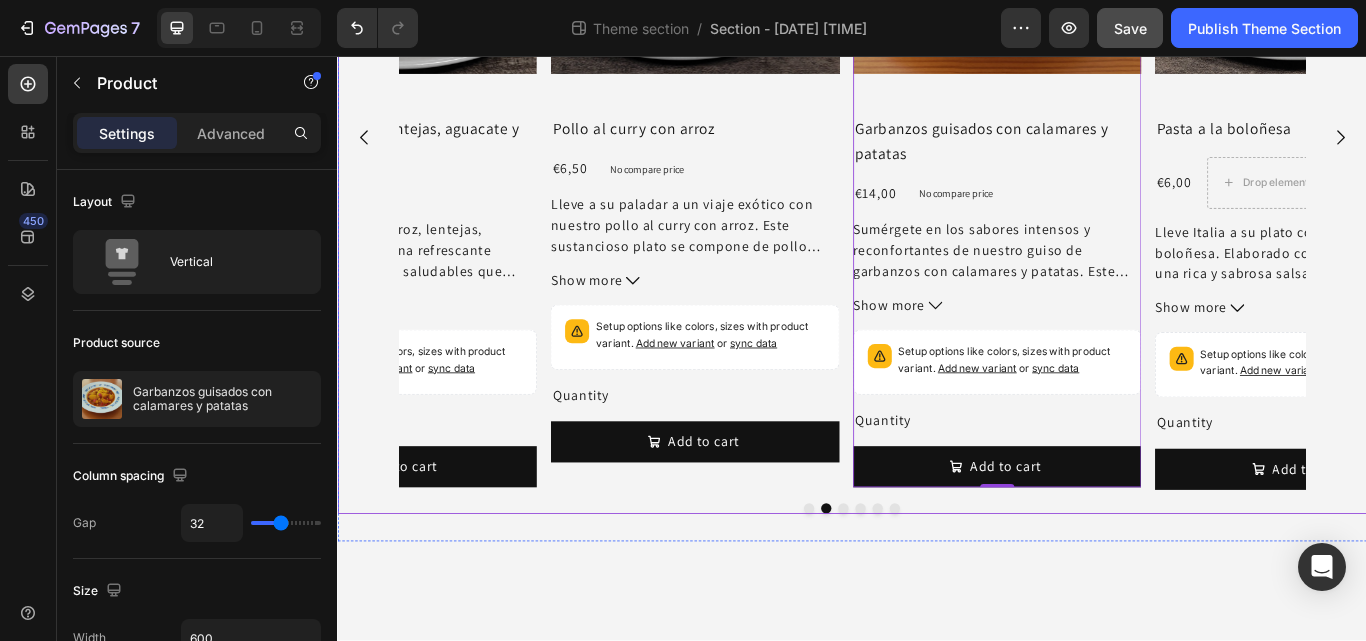 click 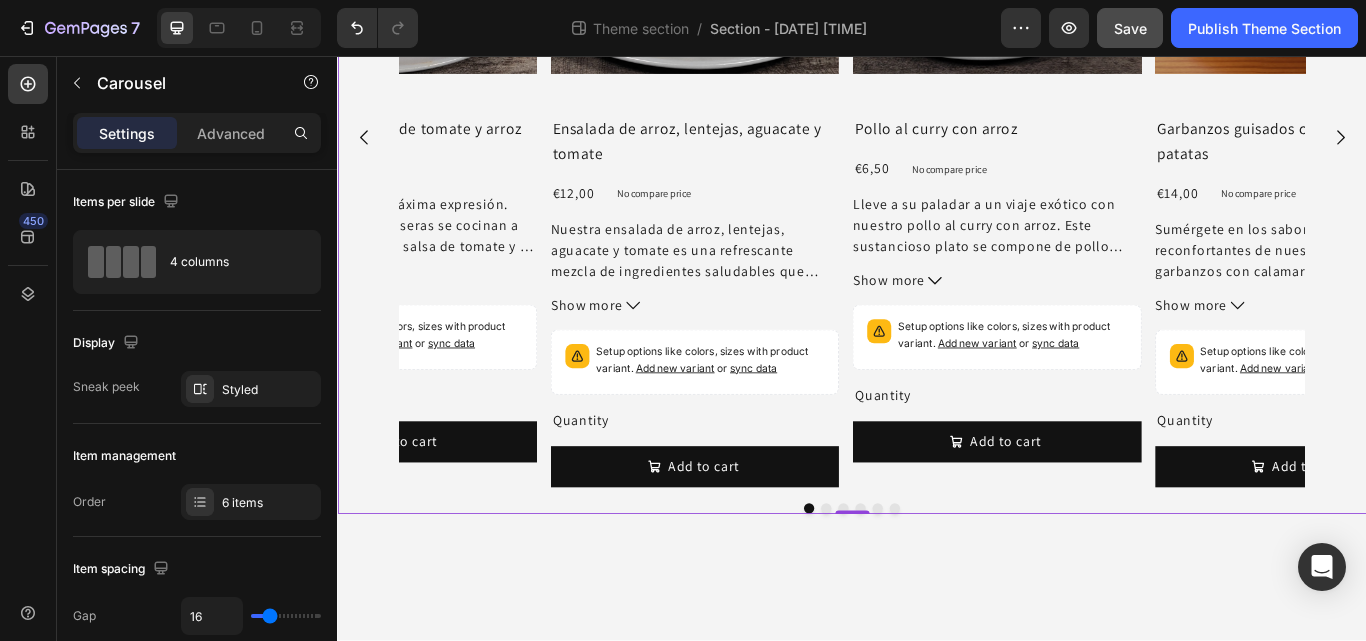 click 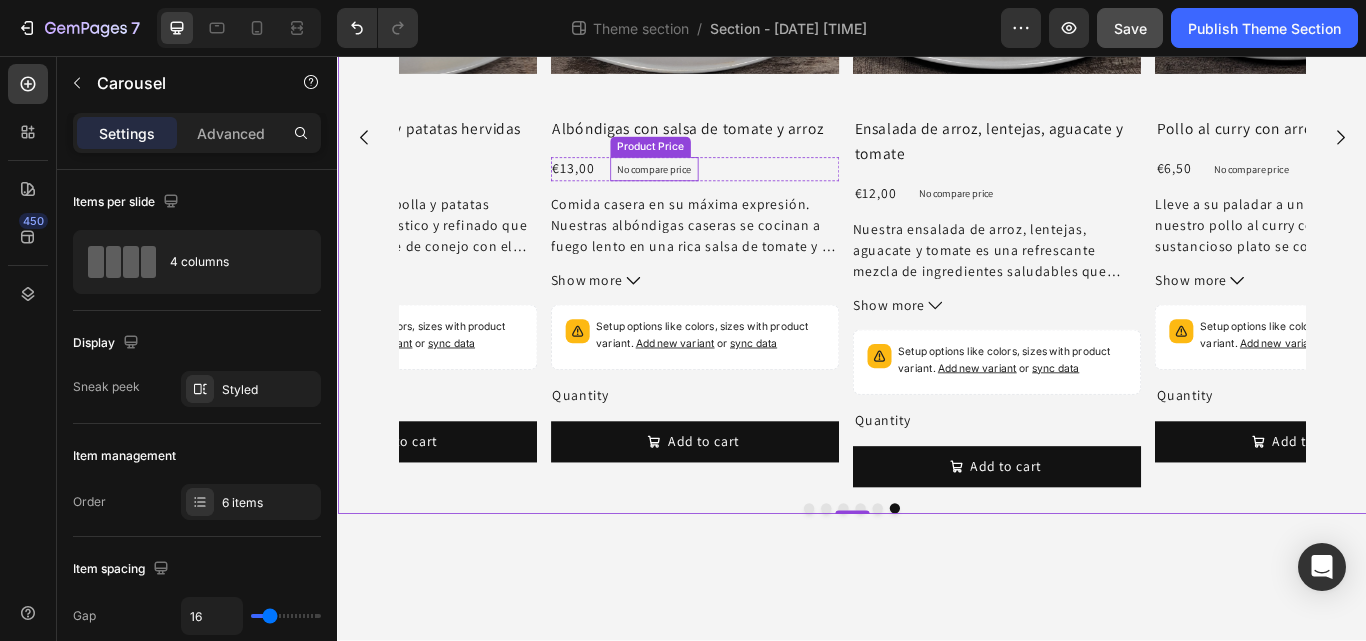 drag, startPoint x: 688, startPoint y: 183, endPoint x: 668, endPoint y: 171, distance: 23.323807 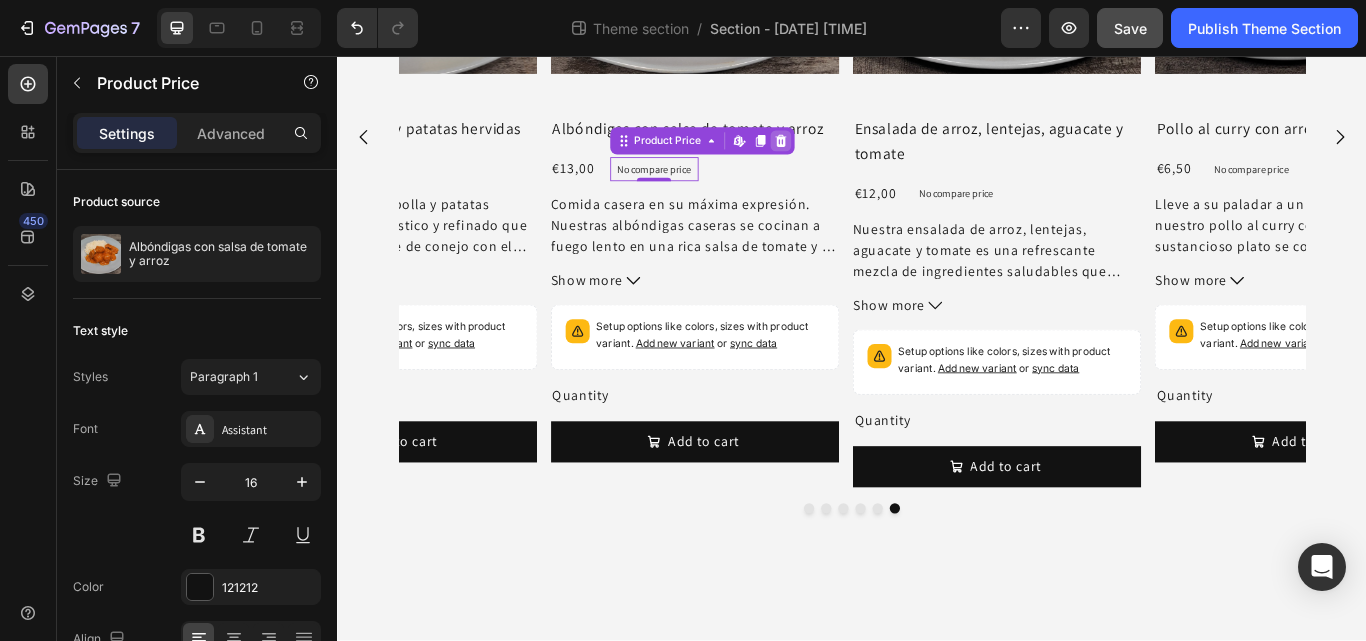 click 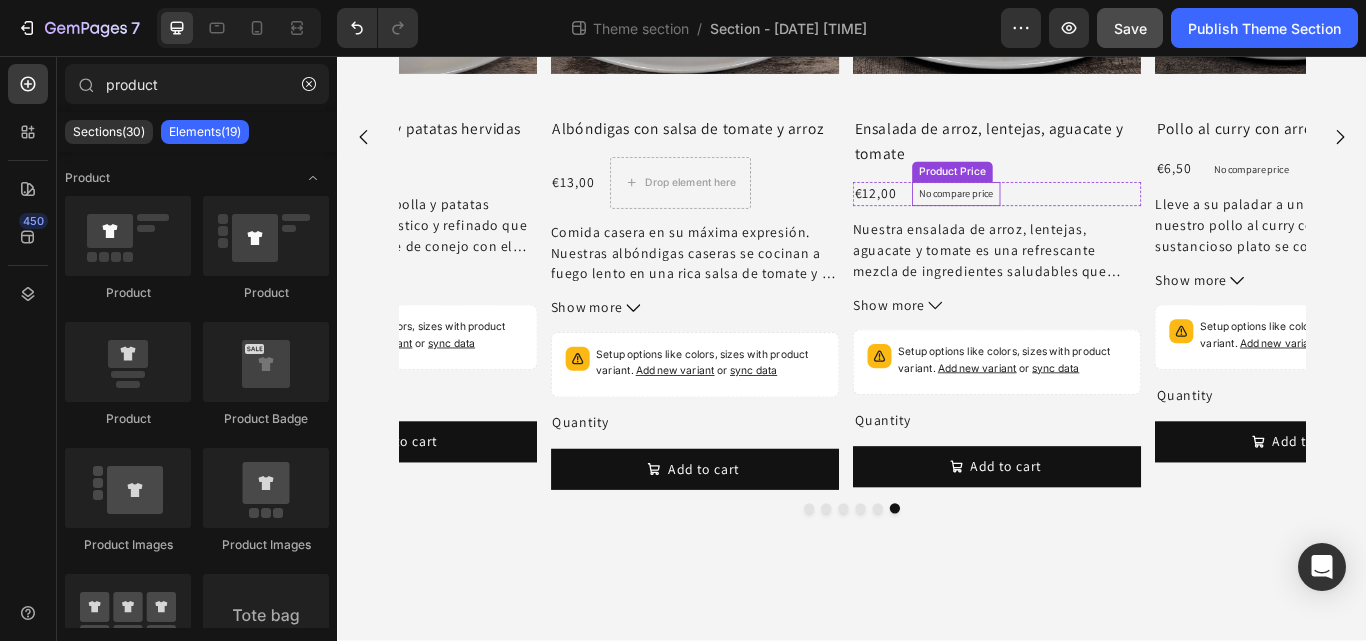click on "No compare price" at bounding box center [1057, 217] 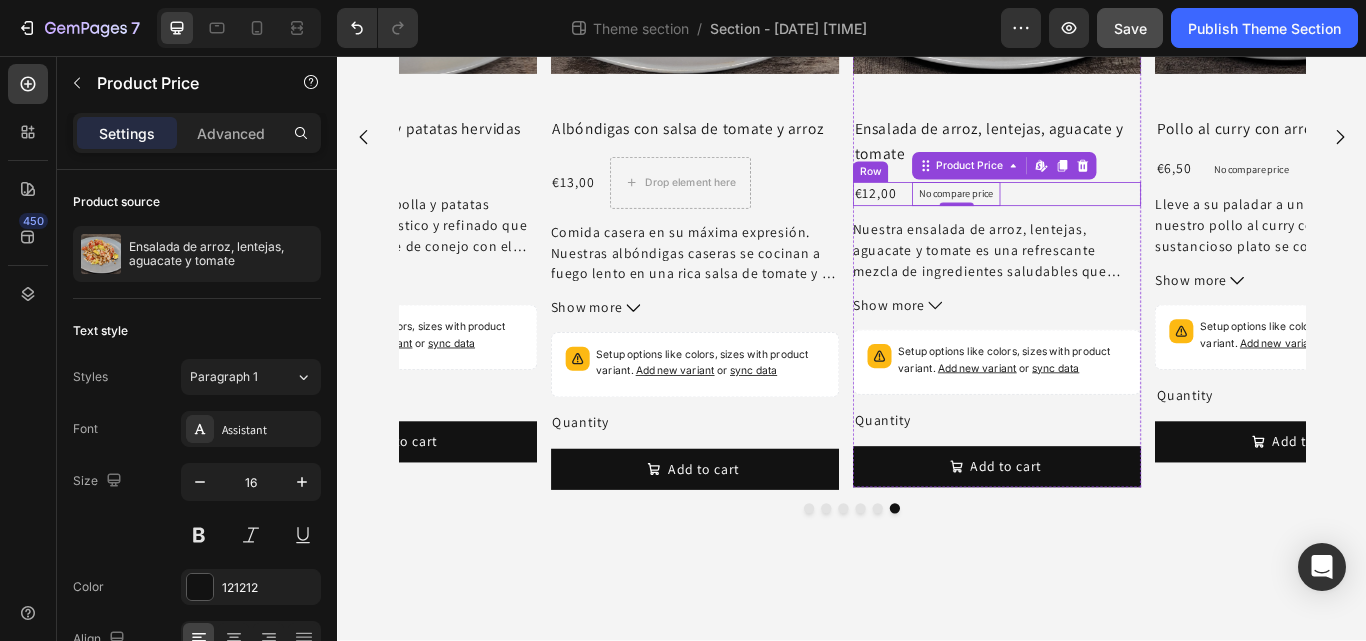 click on "€12,00 Product Price Product Price No compare price Product Price   Edit content in Shopify 0 Row" at bounding box center [1105, 217] 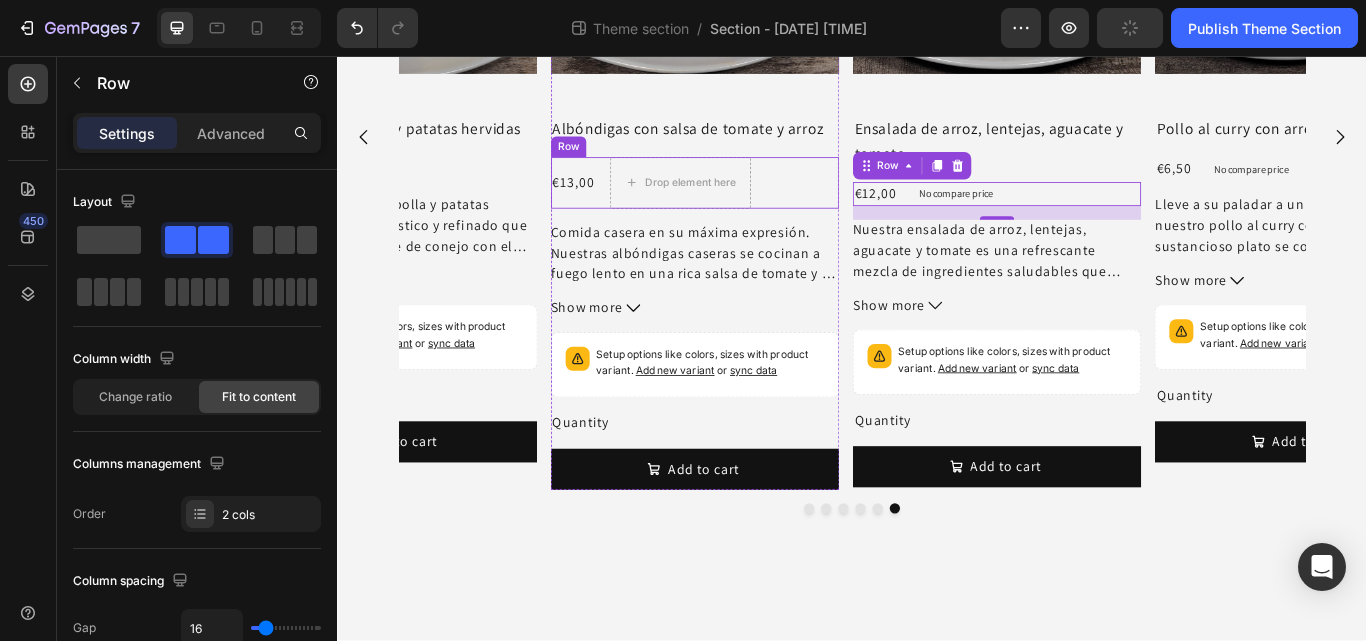 click on "€13,00 Product Price Product Price
Drop element here Row" at bounding box center (753, 204) 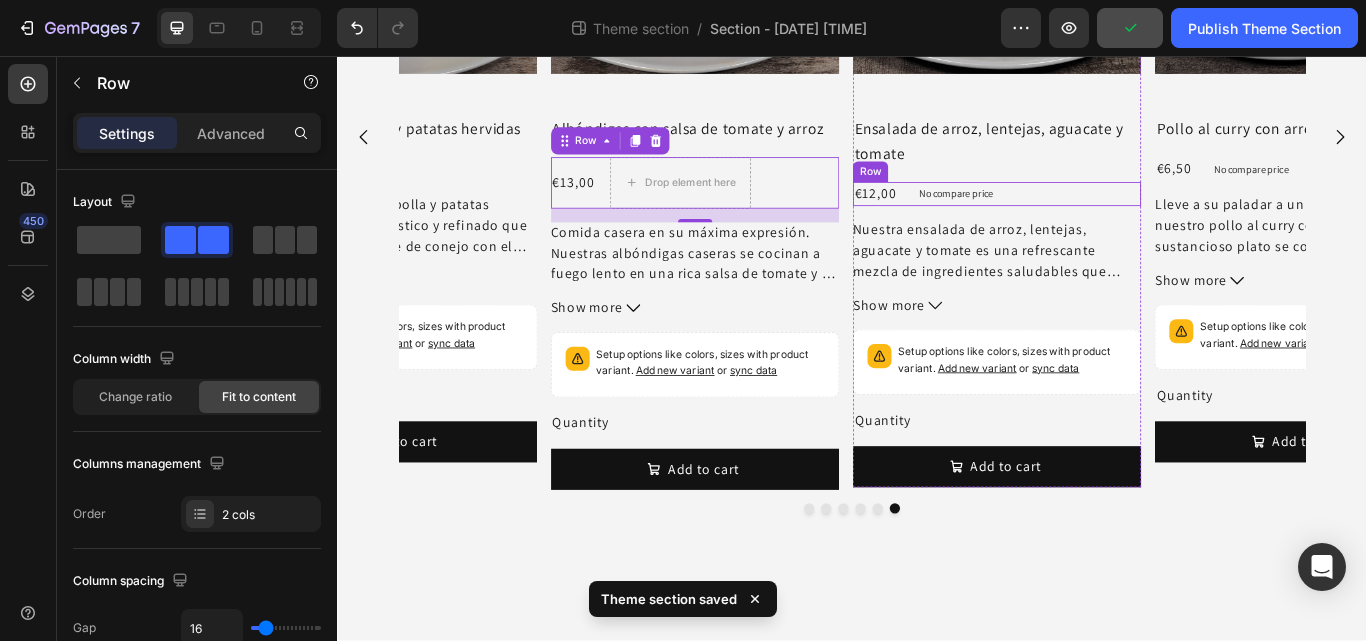 click on "€12,00 Product Price Product Price No compare price Product Price Row" at bounding box center (1105, 217) 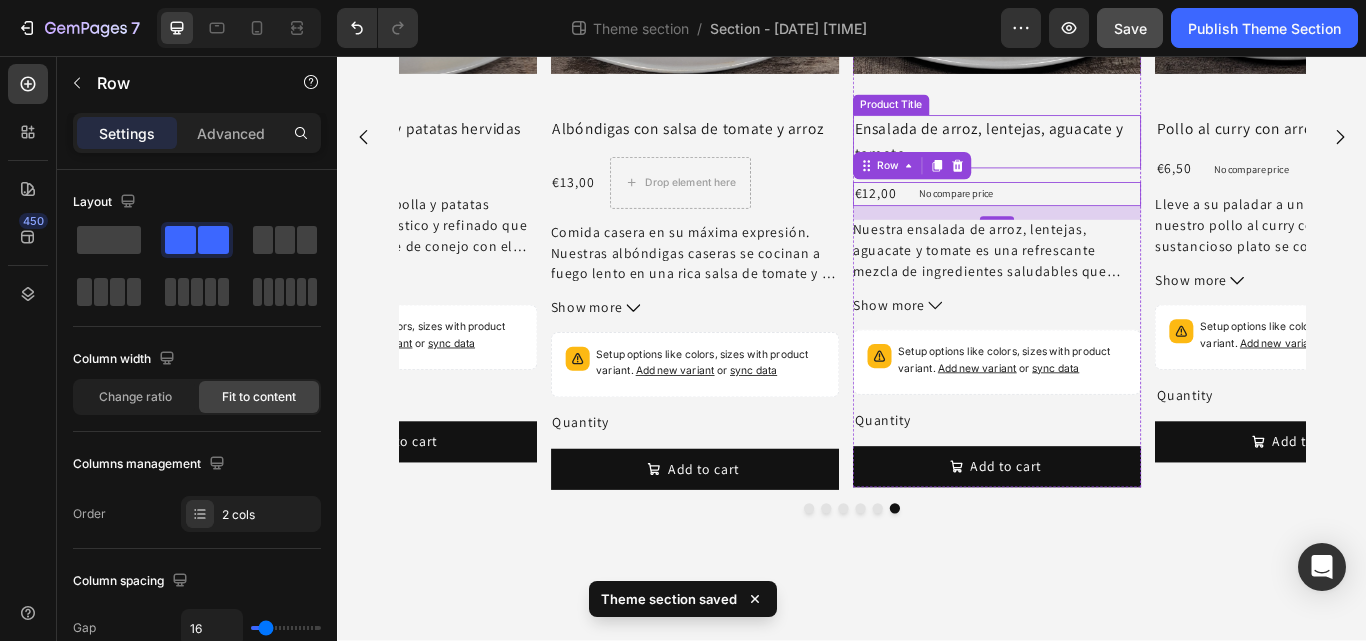 click on "Ensalada de arroz, lentejas, aguacate y tomate" at bounding box center [1105, 156] 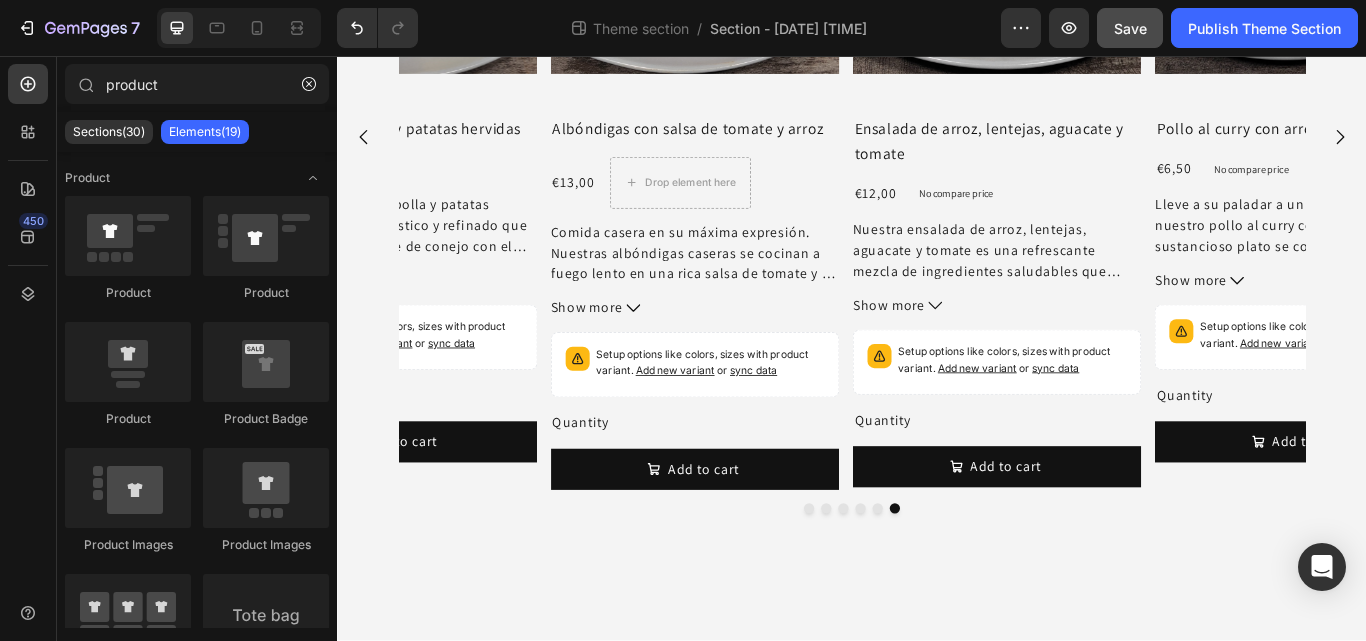 click on "Drag & drop element from sidebar or
Explore Library" at bounding box center [937, 963] 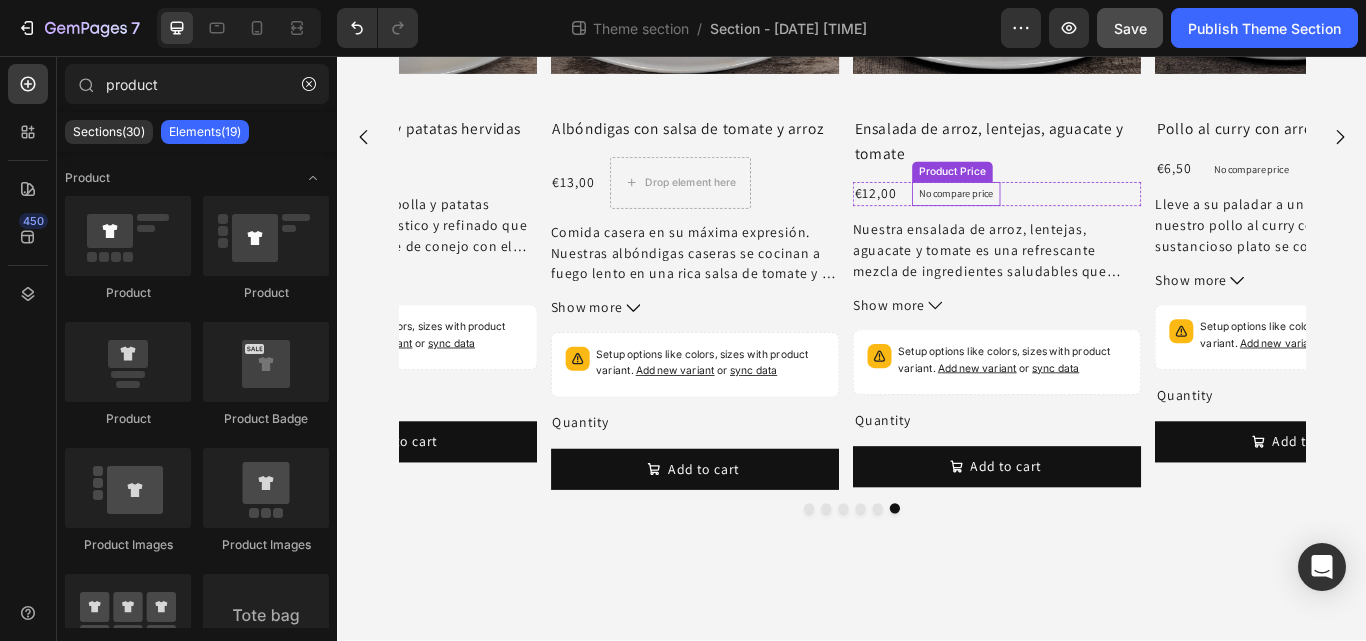 click on "No compare price" at bounding box center [1057, 217] 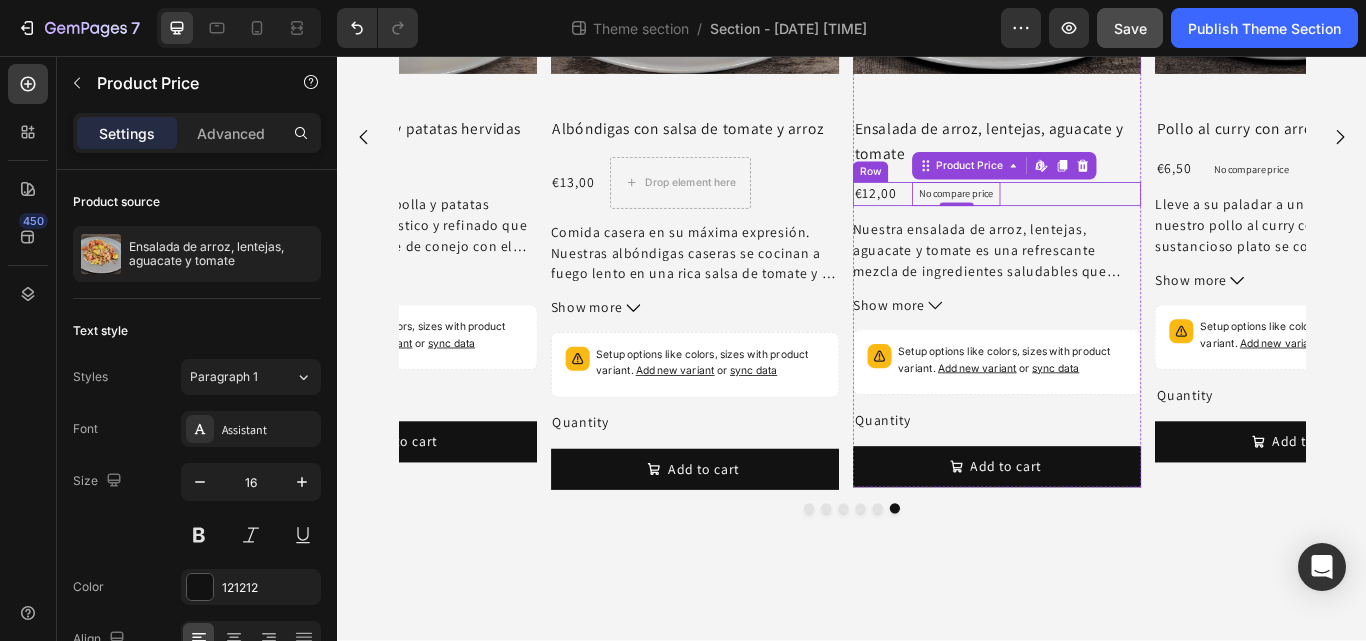 click on "€12,00 Product Price Product Price No compare price Product Price   Edit content in Shopify 0 Row" at bounding box center (1105, 217) 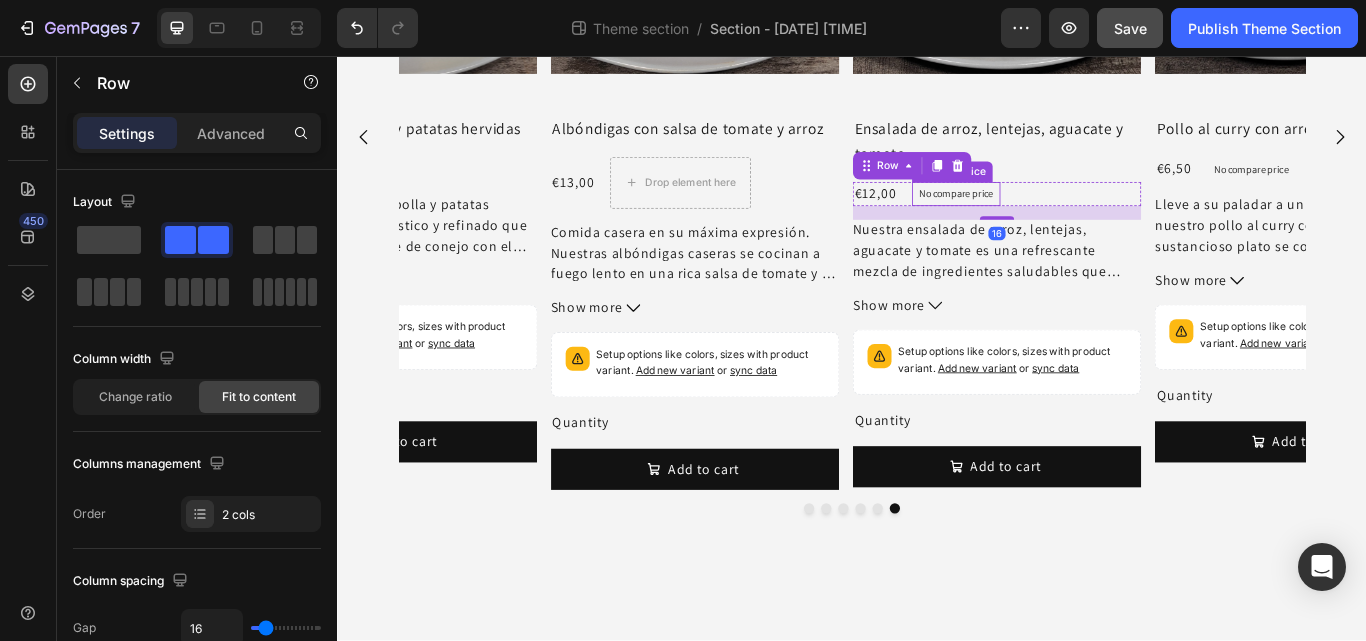 click on "No compare price" at bounding box center (1057, 217) 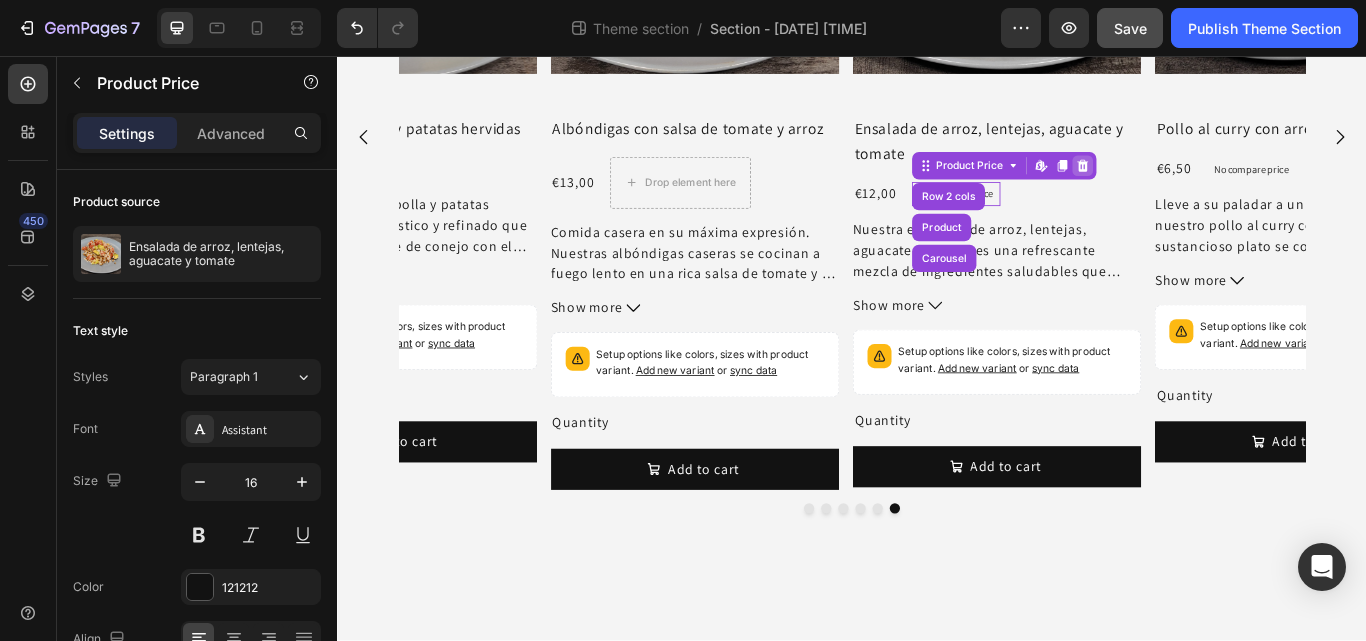 click 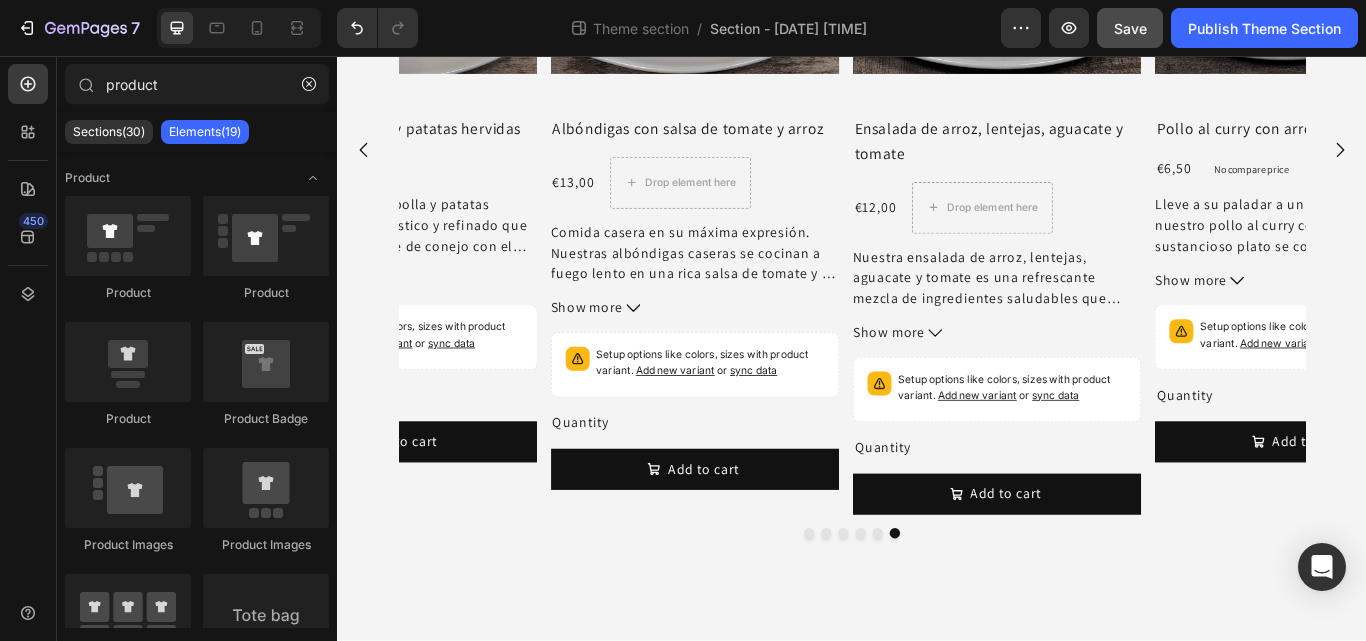 scroll, scrollTop: 1214, scrollLeft: 0, axis: vertical 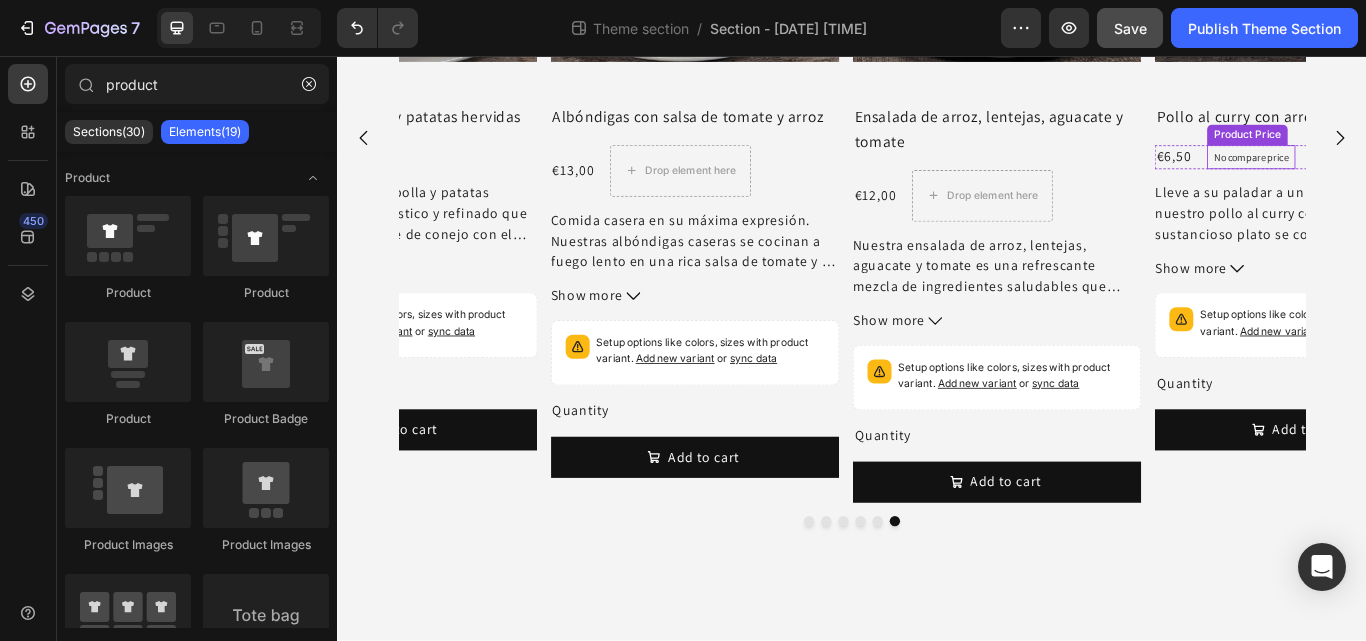 click on "No compare price" at bounding box center [1402, 174] 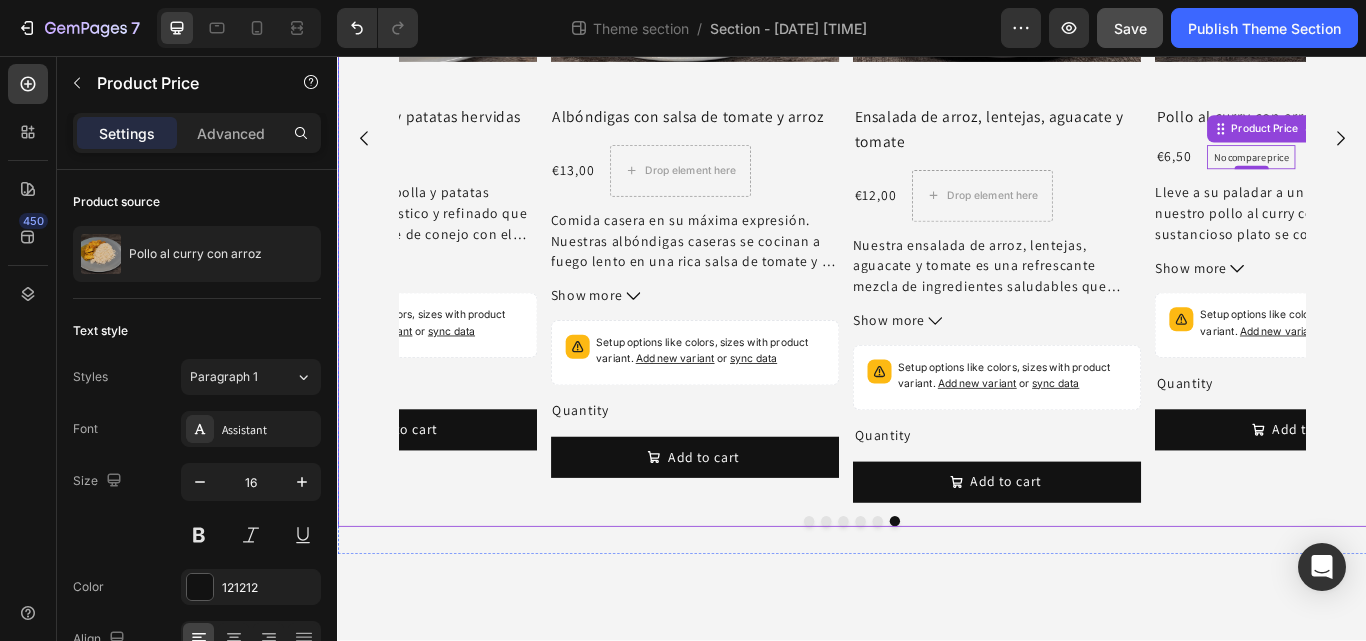 click 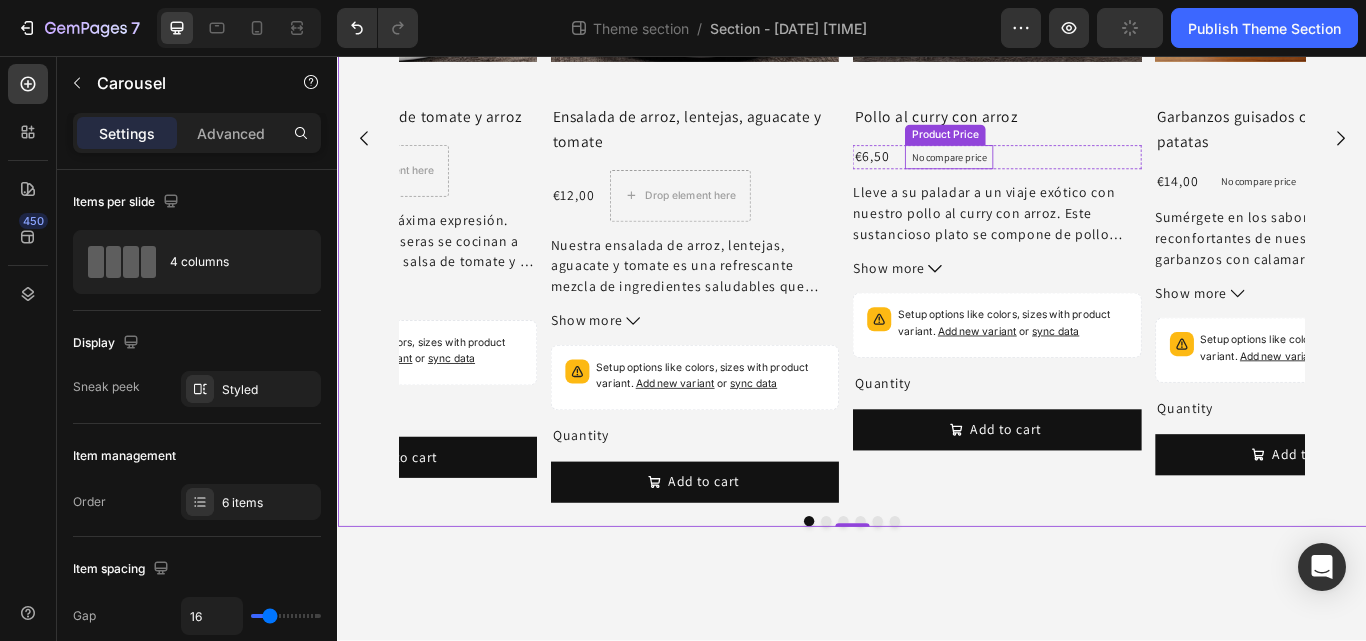 click on "No compare price" at bounding box center (1049, 174) 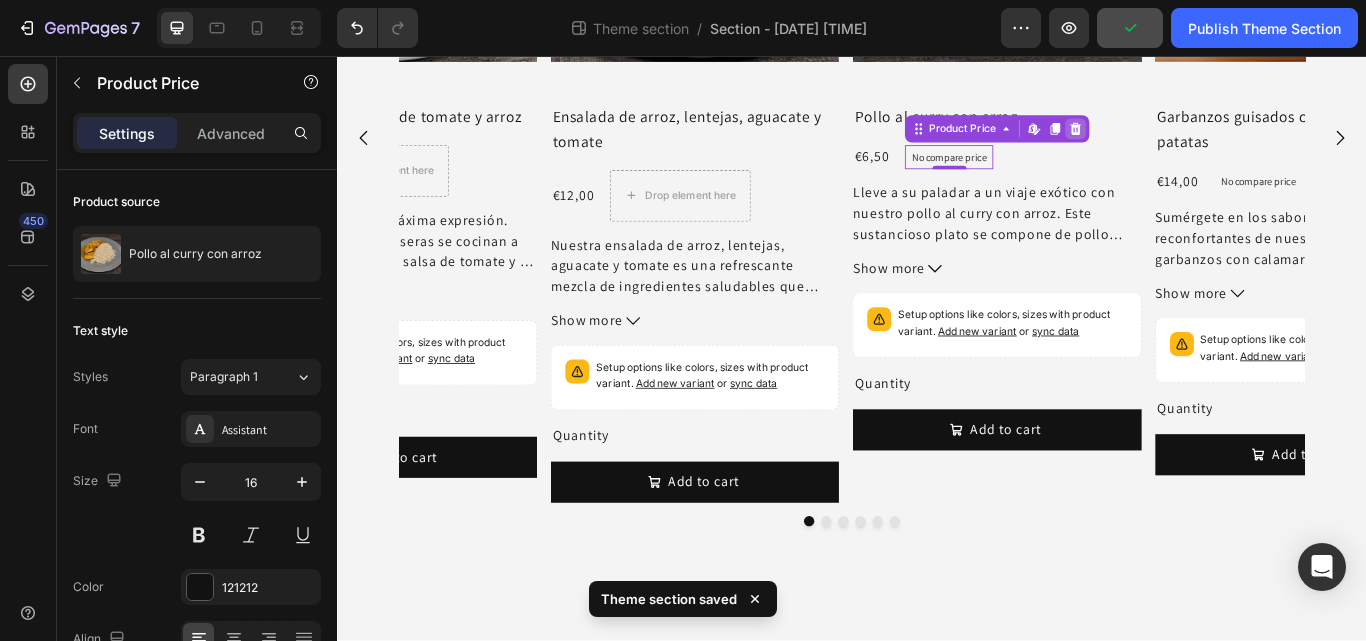 click 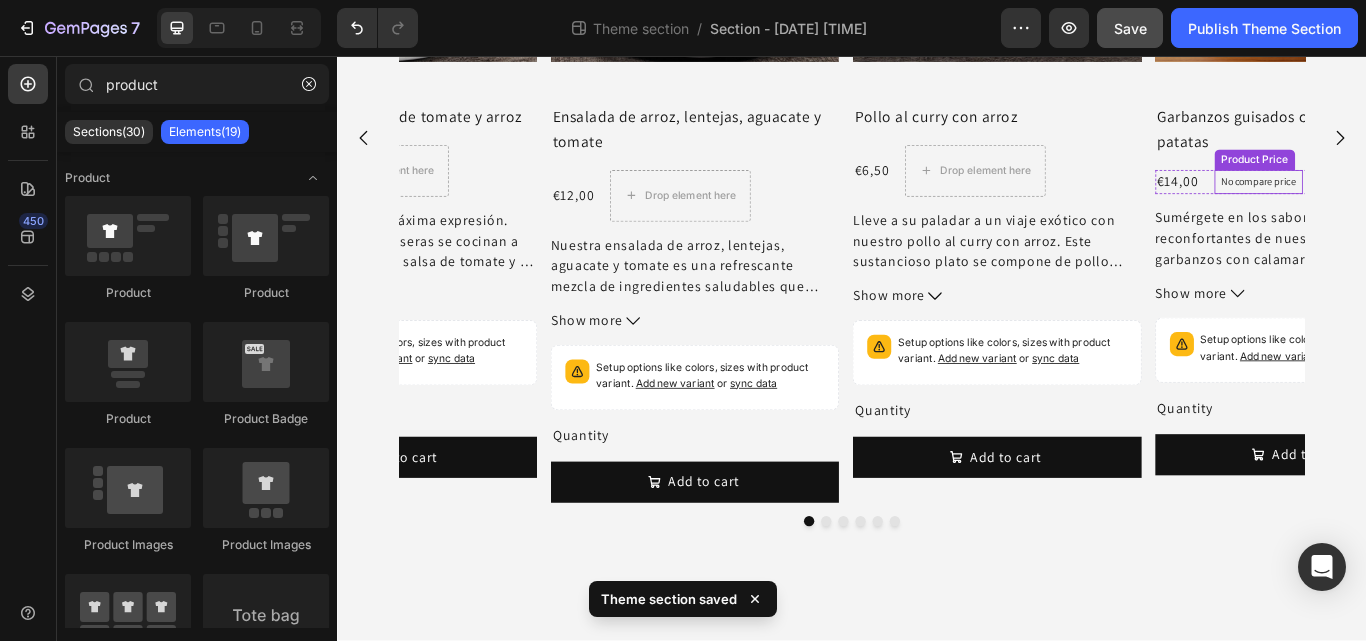 click on "No compare price" at bounding box center [1410, 203] 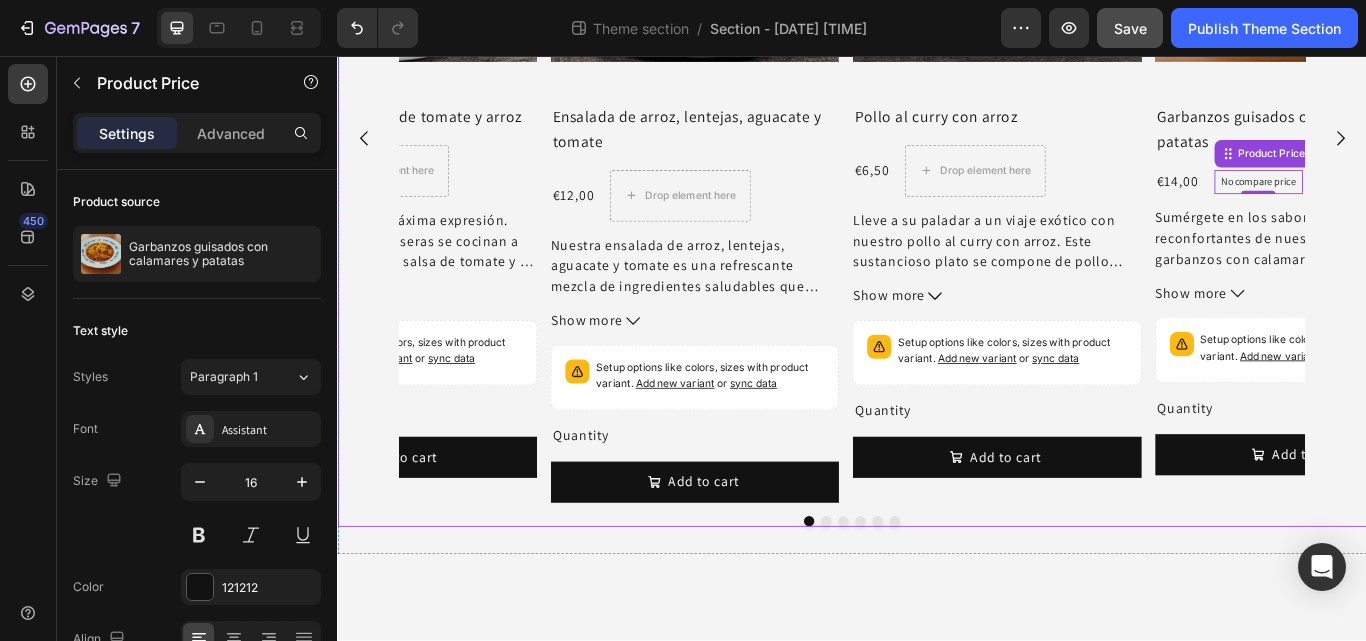 click 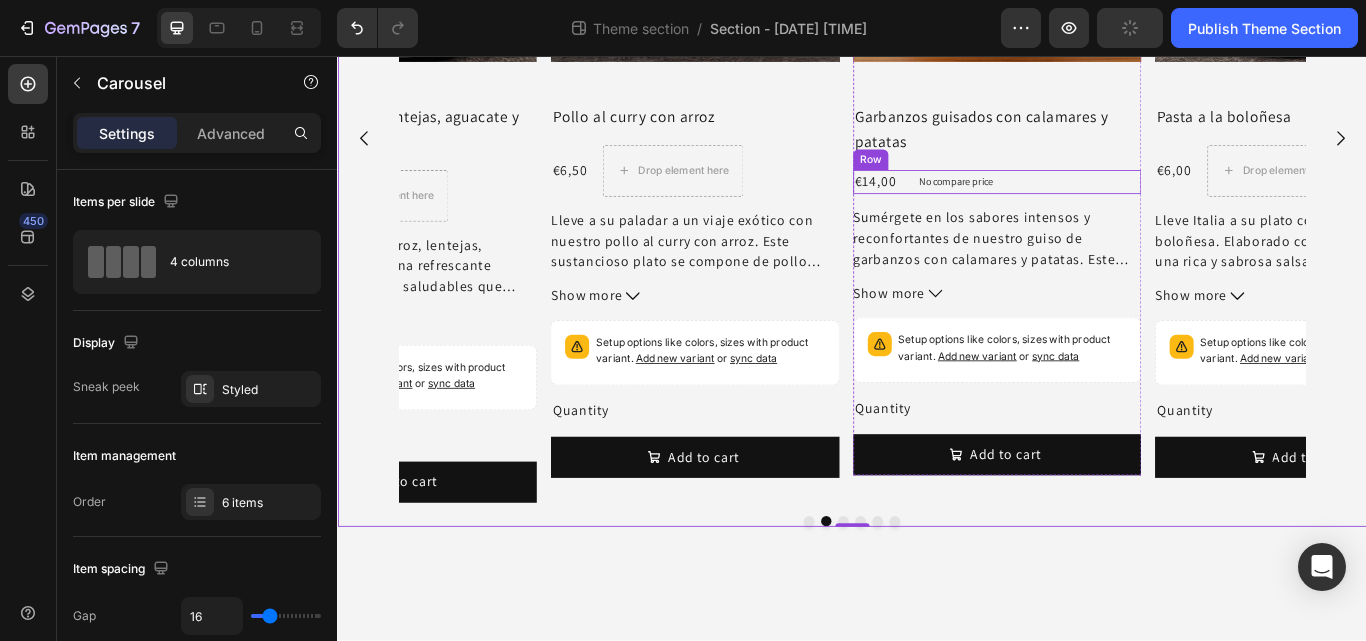 click on "€14,00 Product Price Product Price No compare price Product Price Row" at bounding box center [1105, 203] 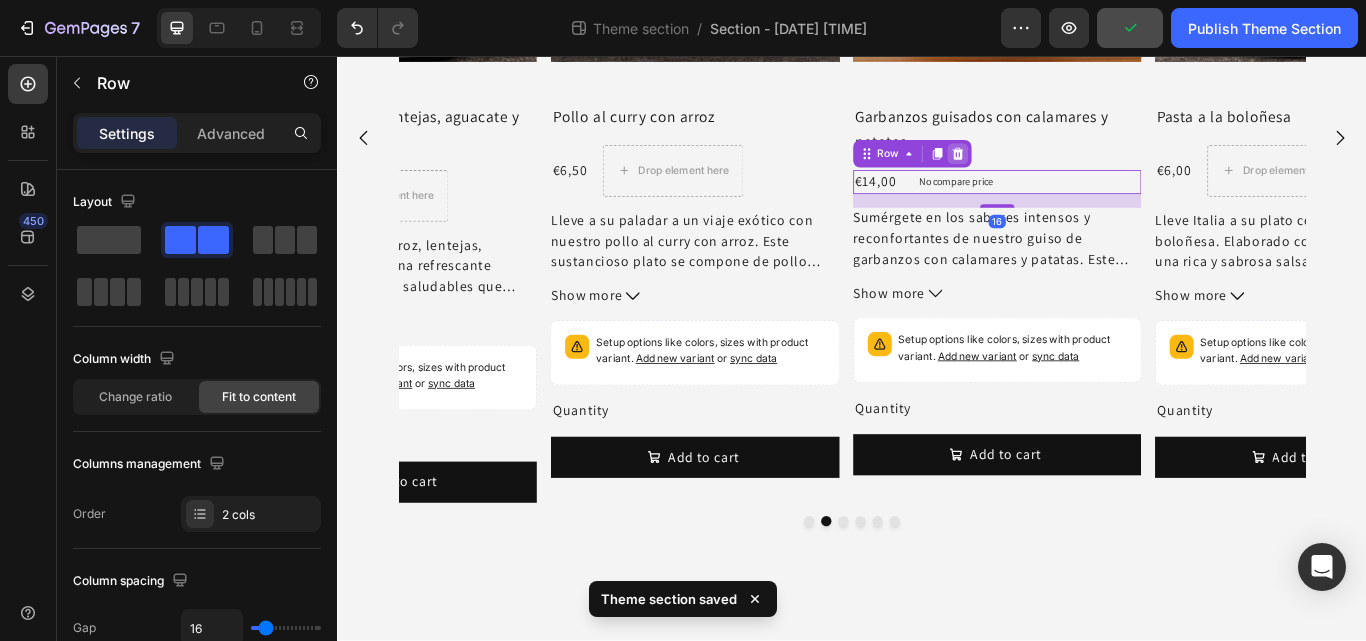 click 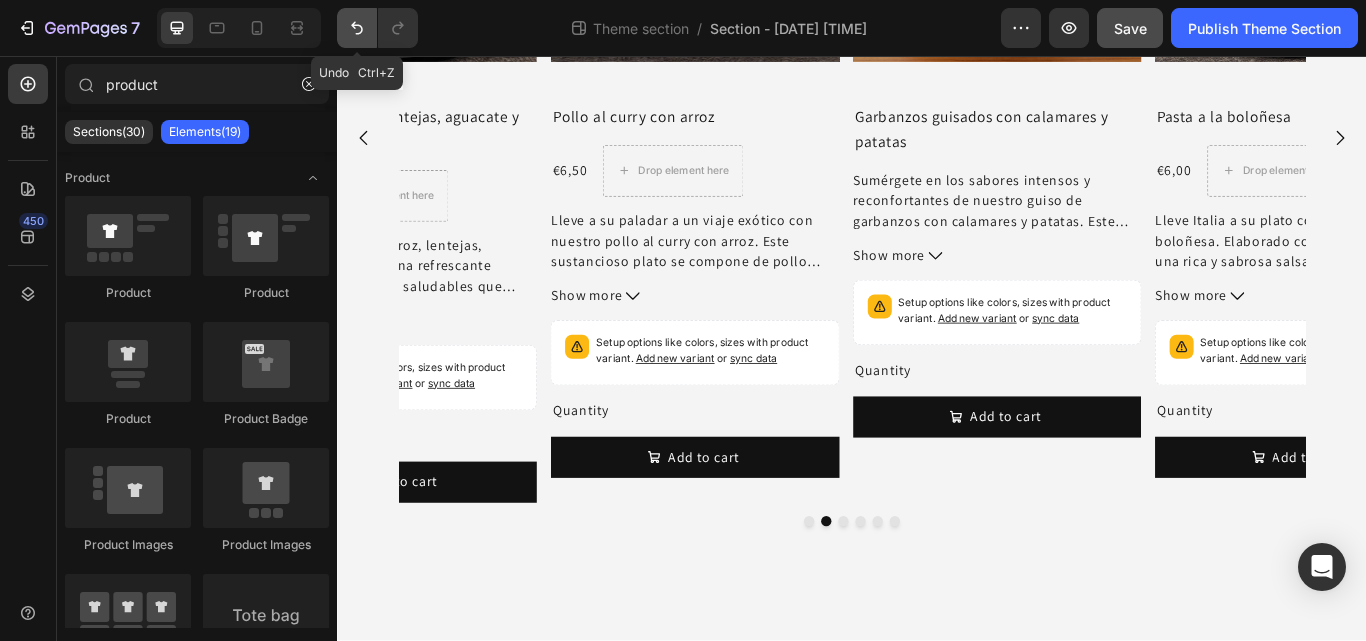 click 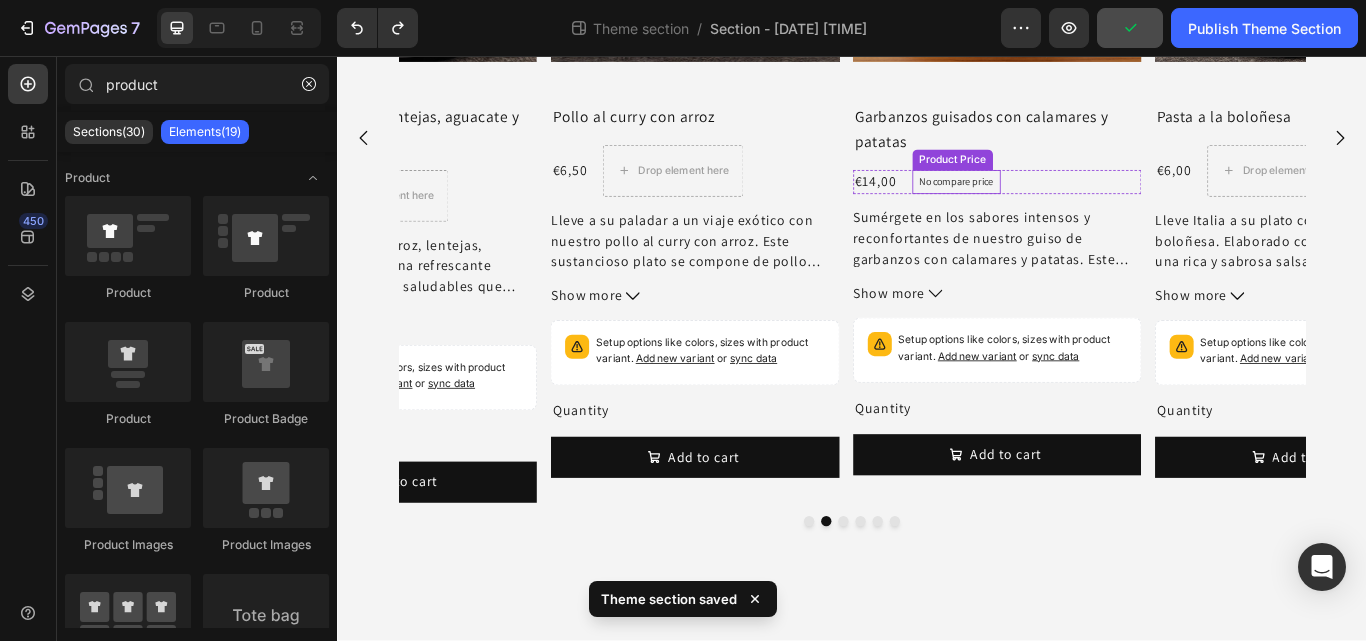 click on "No compare price" at bounding box center [1057, 203] 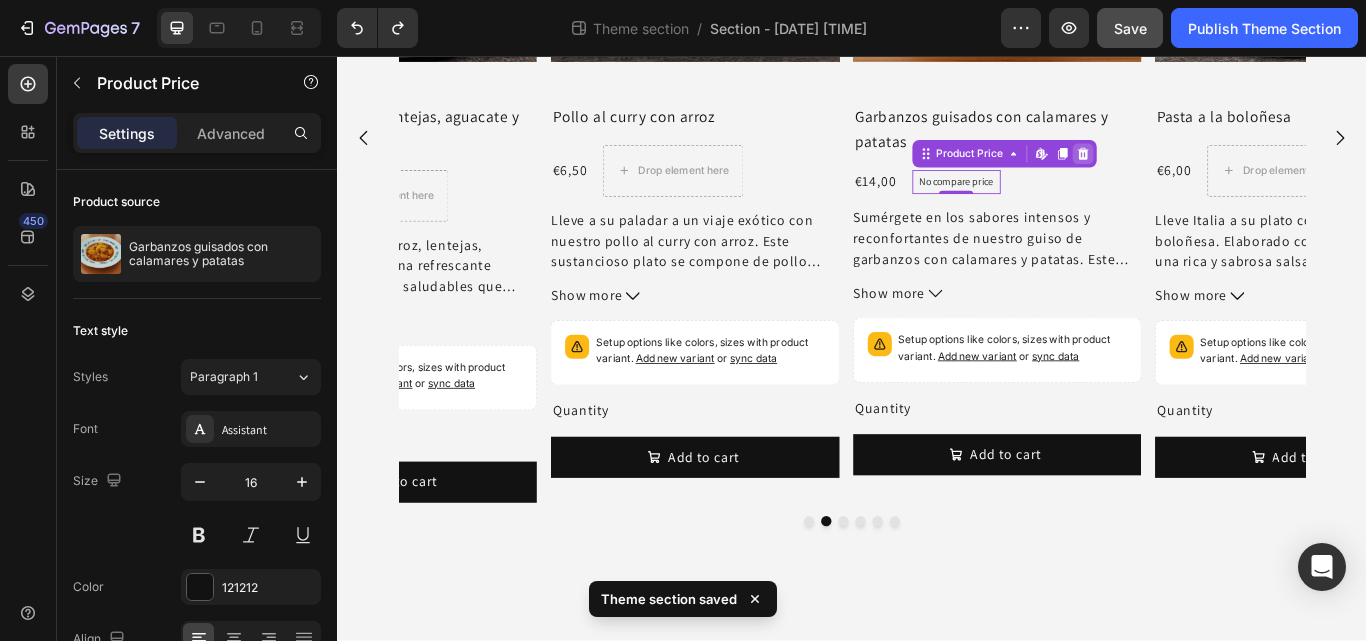 click 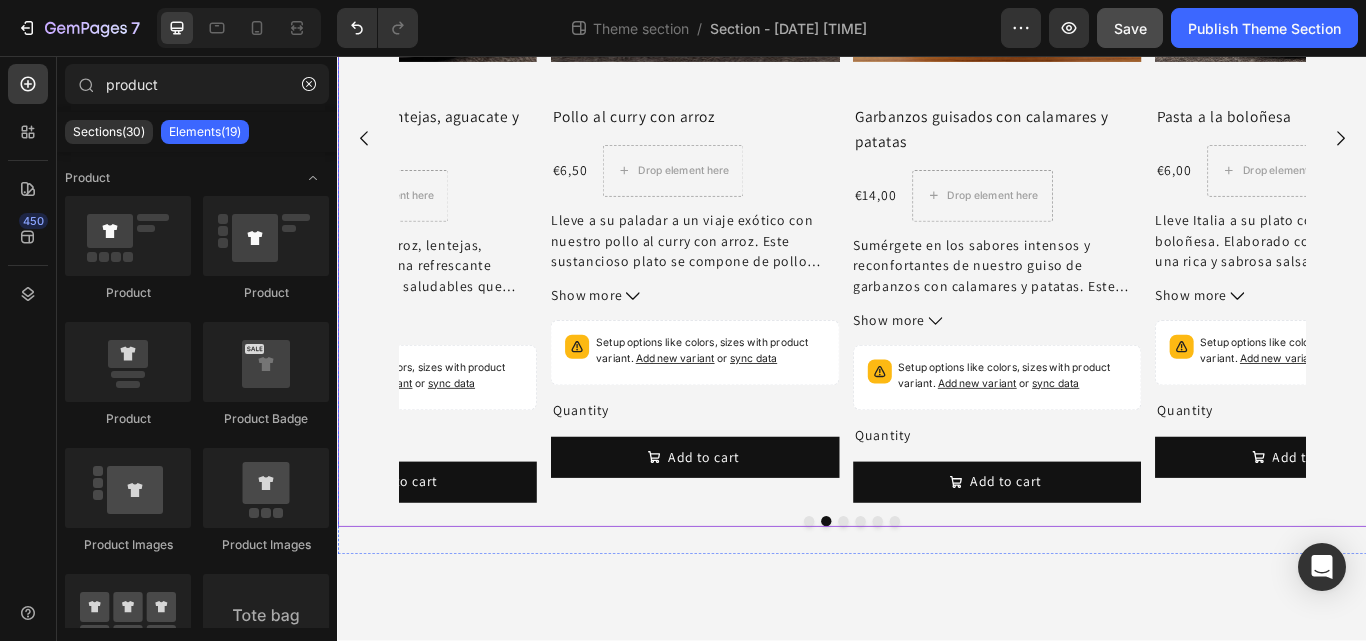 click 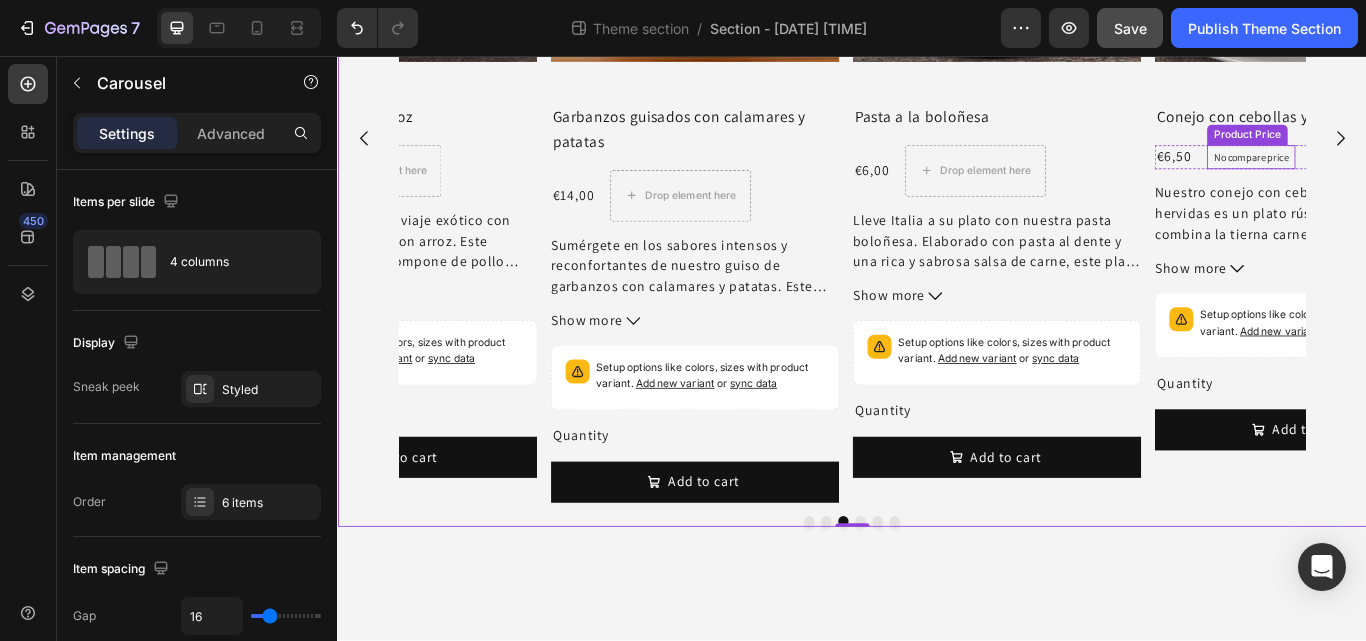 click on "No compare price" at bounding box center [1402, 174] 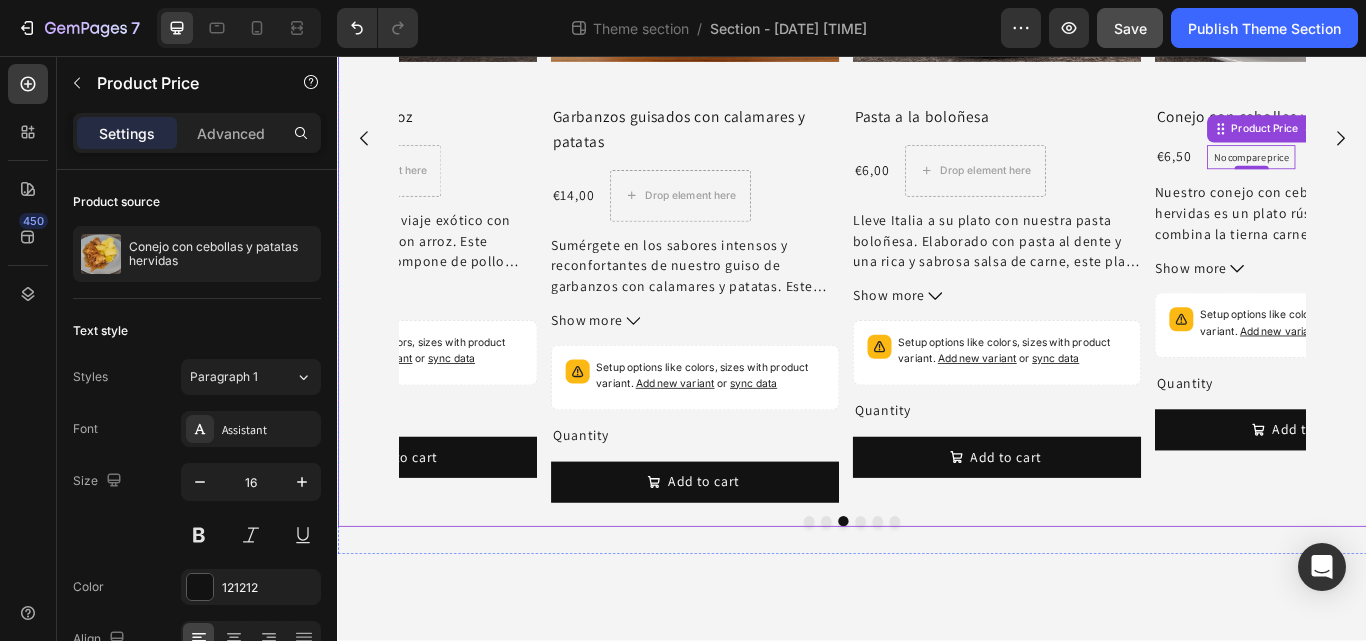 click 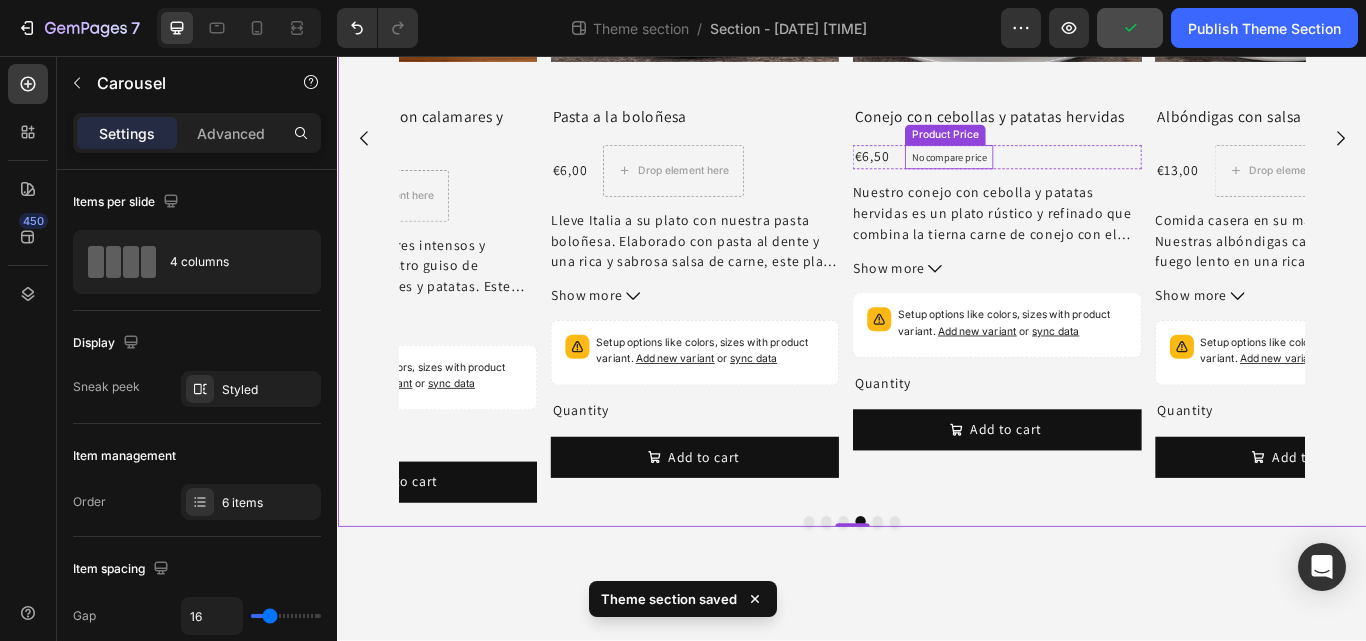 click on "No compare price" at bounding box center [1049, 174] 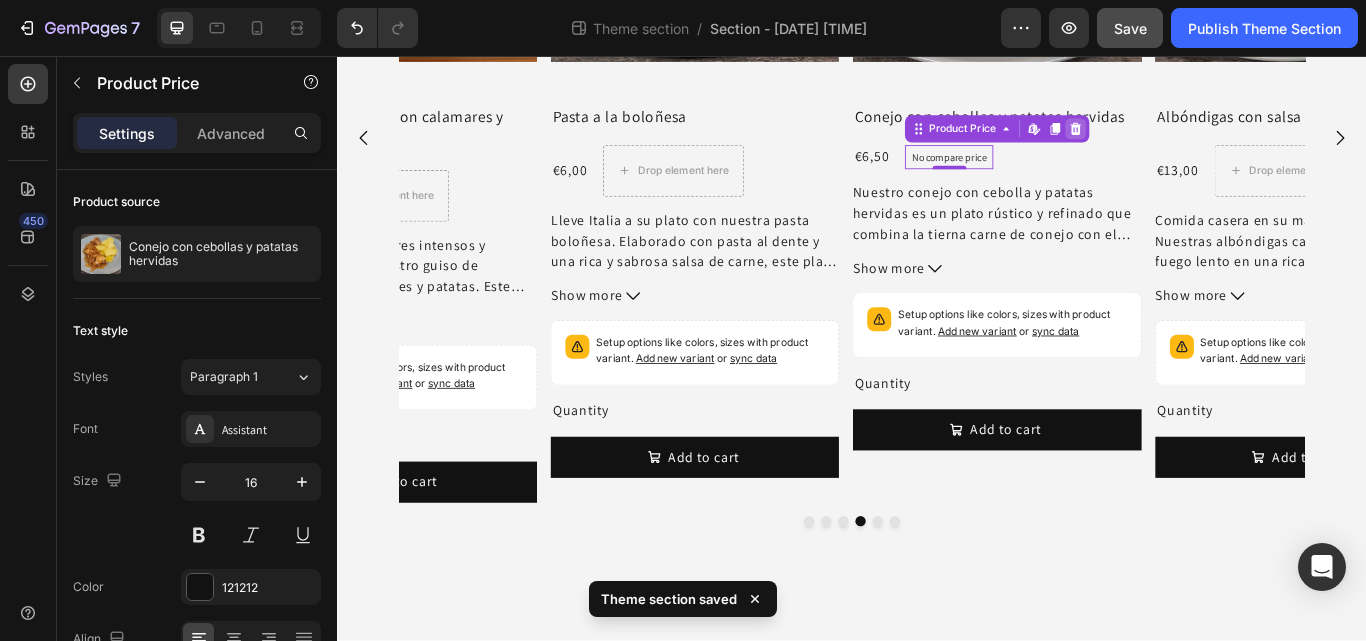 click 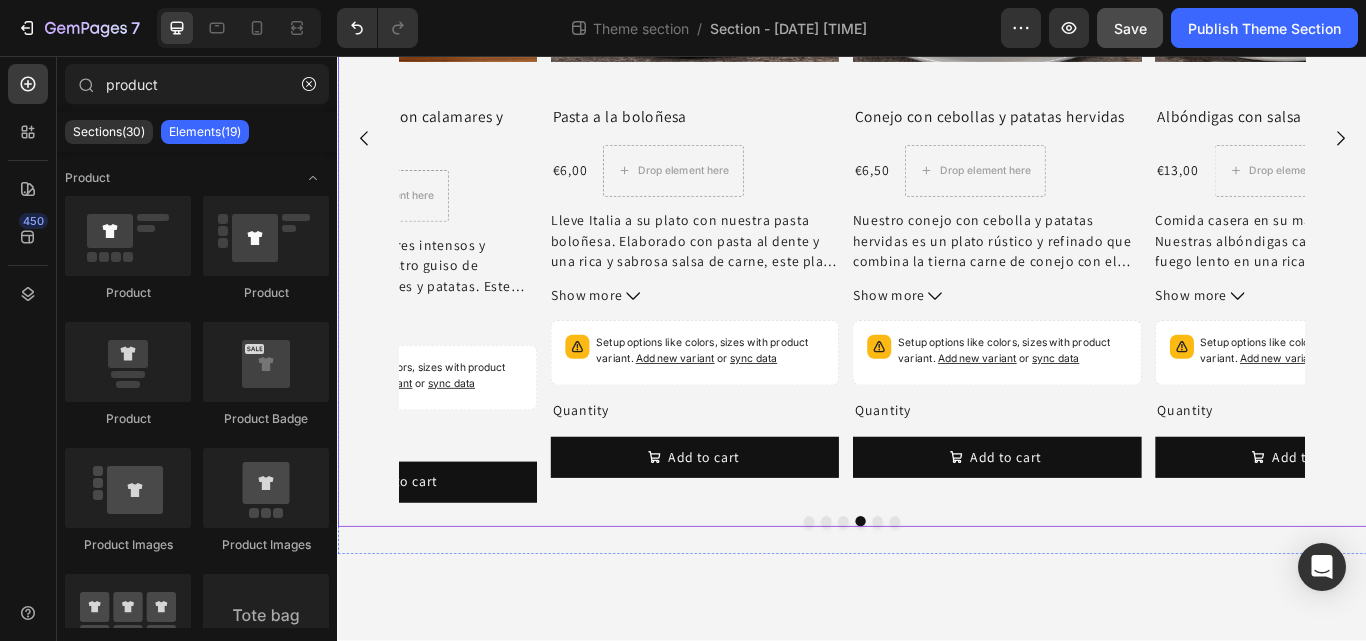click 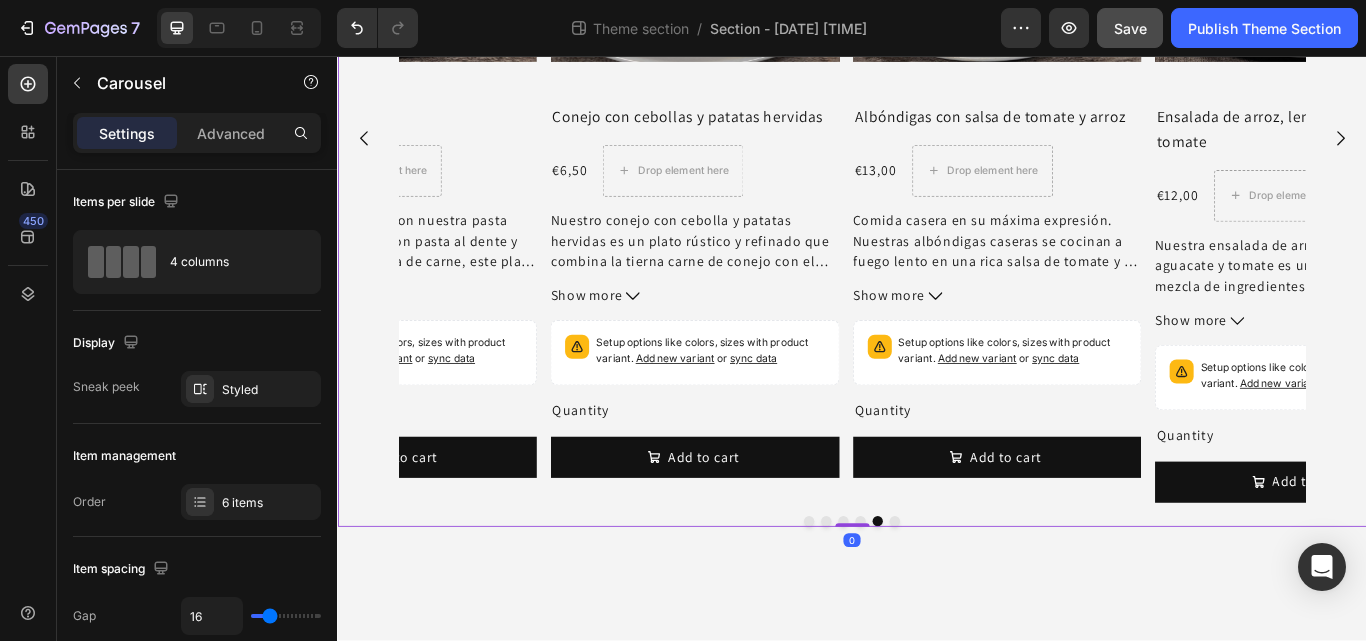 click 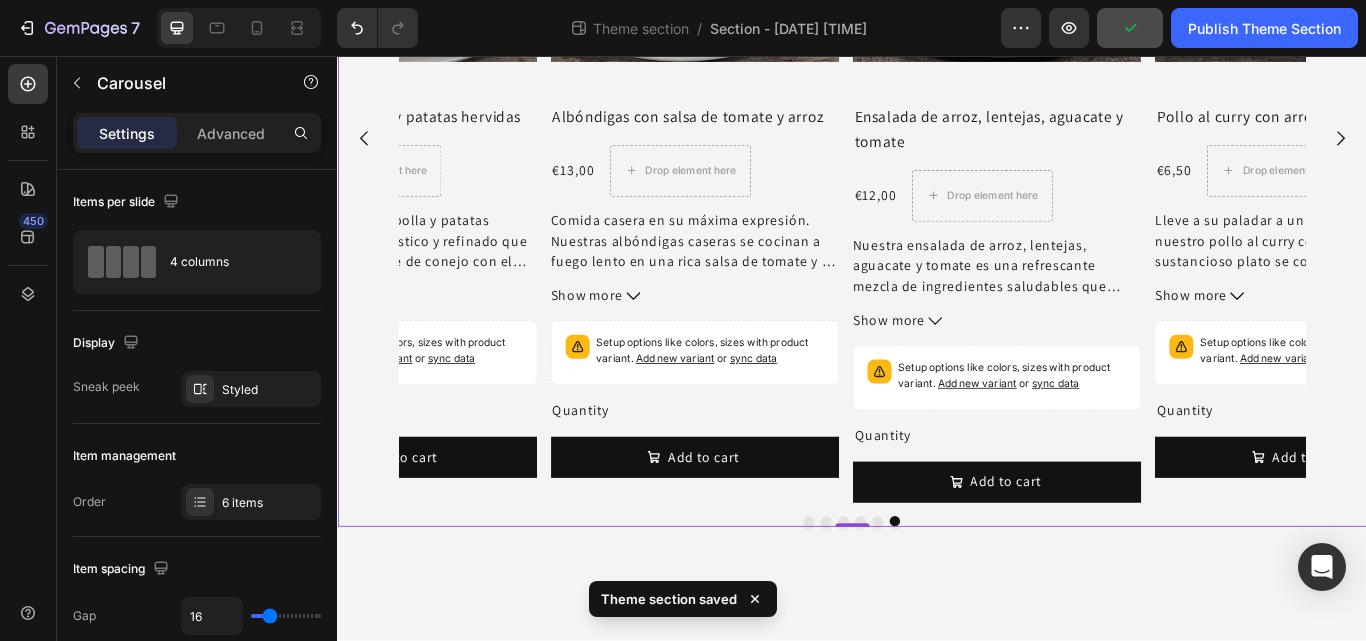 click 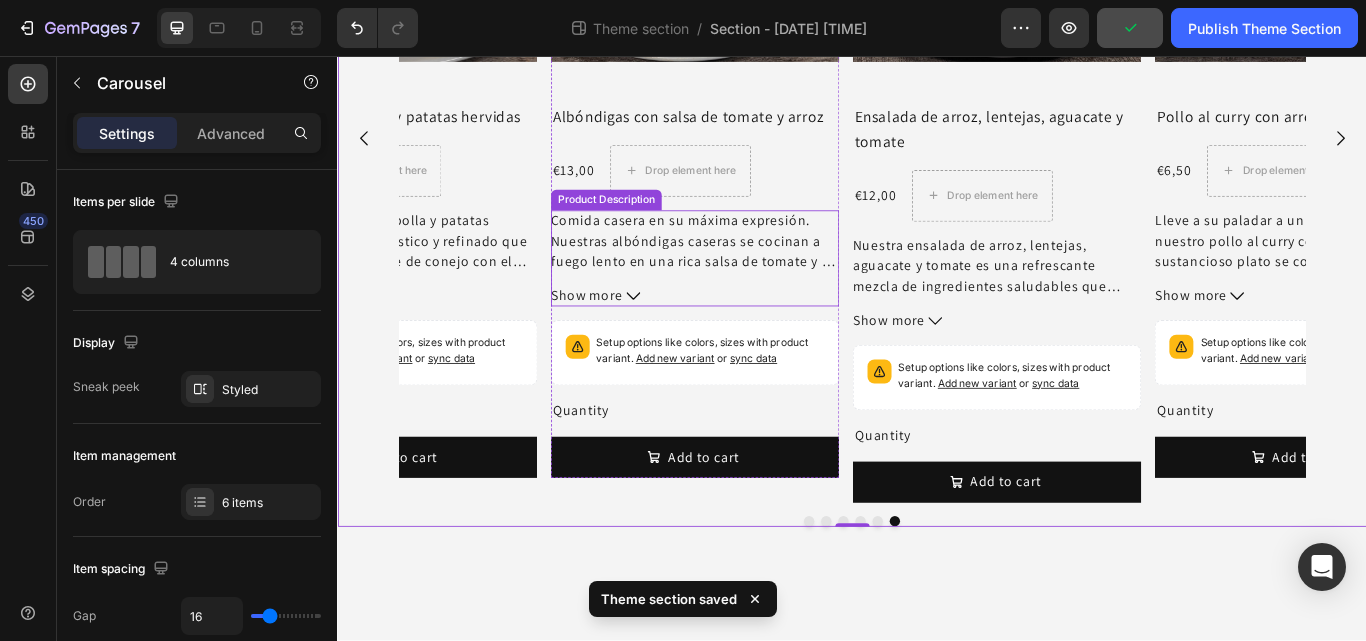 click on "Comida casera en su máxima expresión. Nuestras albóndigas caseras se cocinan a fuego lento en una rica salsa de tomate y se sirven con arroz perfectamente cocido al vapor. Cada bocado rebosa de sabores salados y calidez casera: es el tipo de plato que te hace repetir.
Ingredientes
Este plato contiene:
Arroz (48 %)
Carne picada mixta: cerdo y ternera (23 %)
Salsa de tomate (16 %)
Huevo (4 %)
Ajo (4 %)
Aceite de oliva (4 %)
Nuez moscada (1 %)
Sal (1 %)
Información nutricional
Calorías: 1579 kcal
Grasas: 62 g
Hidratos de carbono: 200 g
Proteínas: 51 g
Aviso sobre alérgenos : Puede contener trazas de otros alérgenos. Todos los platos se elaboran artesanalmente en la misma cocina.
Instrucciones de uso
Microondas:  calentar durante 4 minutos, agitando a mitad del tiempo.
Cocina: calentar durante 2 minutos en una sartén a fuego alto." at bounding box center [753, 272] 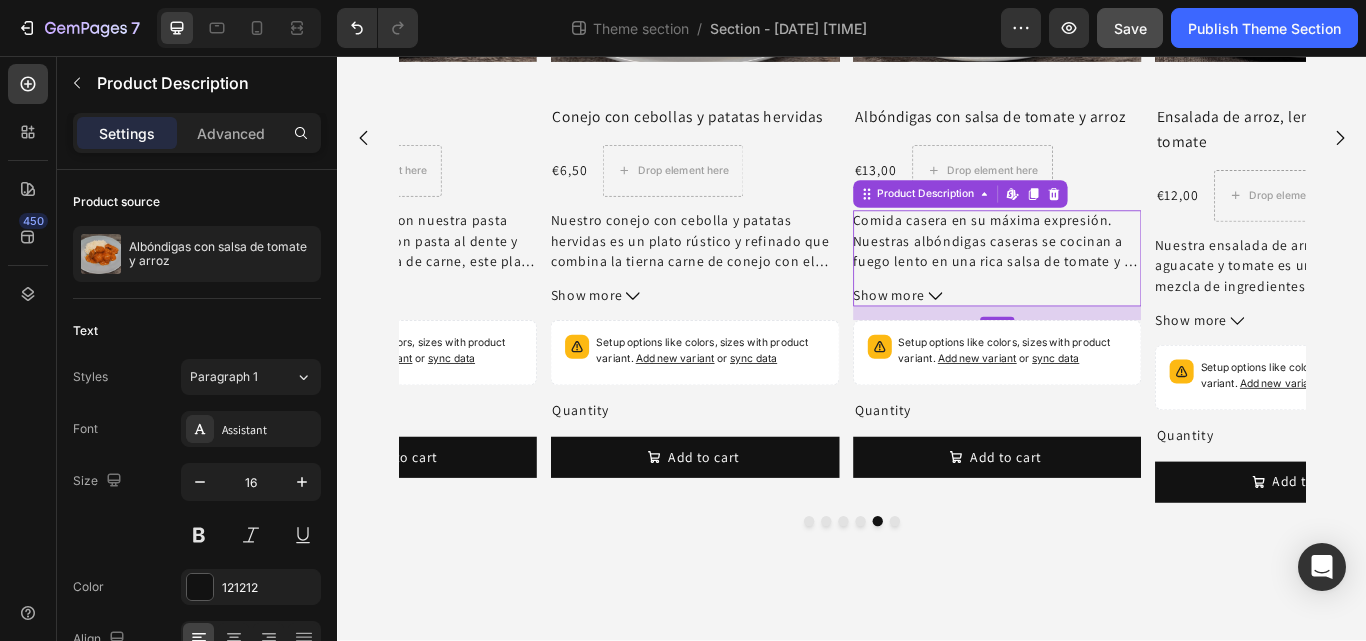 click on "Product Images Pasta a la boloñesa Product Title €6,00 Product Price Product Price
Drop element here Row Lleve Italia a su plato con nuestra pasta boloñesa. Elaborado con pasta al dente y una rica y sabrosa salsa de carne, este plato combina la esencia de la cocina tradicional italiana con un toque moderno y casero. Cada bocado le proporcionará calidez, sabor y pura satisfacción.
Ingredientes
Este plato contiene:
Pasta (58 %)
Carne picada mixta: cerdo y ternera (15 %)
Salsa de tomate (12 %)
Cebolla (4 %)
Zanahoria (4 %)
Aceite de oliva (4 %)
Orégano (1 %)
Sal (1 %)
Información nutricional
Calorías: 1651 kcal
Grasas: 48 g
Hidratos de carbono: 244 g
Proteínas: 54 g
Av iso sobre alérgenos : Puede contener trazas de otros alérgenos. Todos los platos se elaboran a mano en la misma cocina.
Instrucciones de uso
Show more
Product Description Setup options like colors, sizes with product variant.       Add new variant   or" at bounding box center [401, 137] 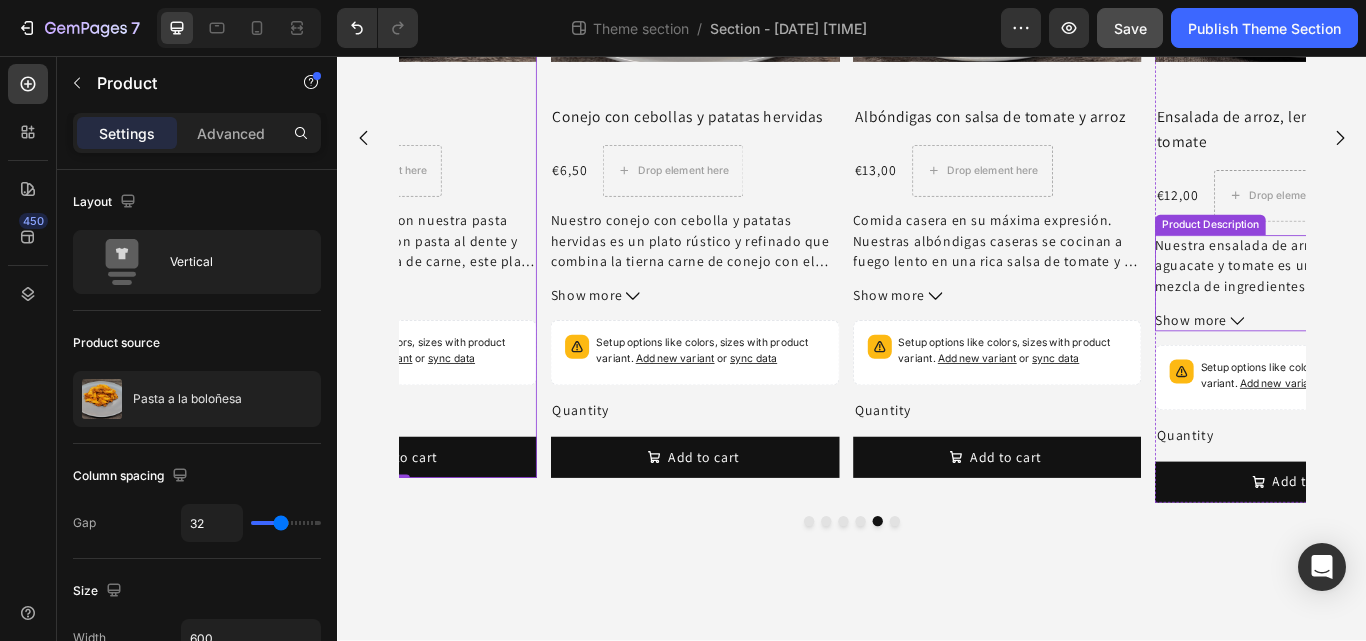 click on "Nuestra ensalada de arroz, lentejas, aguacate y tomate es una refrescante mezcla de ingredientes saludables que ofrece una nutritiva combinación de fibra, proteínas vegetales y texturas cremosas. El aguacate maduro y las lentejas terrosas se equilibran a la perfección con los jugosos tomates y las aromáticas hierbas, haciendo que cada bocado sea satisfactorio y estimulante." at bounding box center (1454, 384) 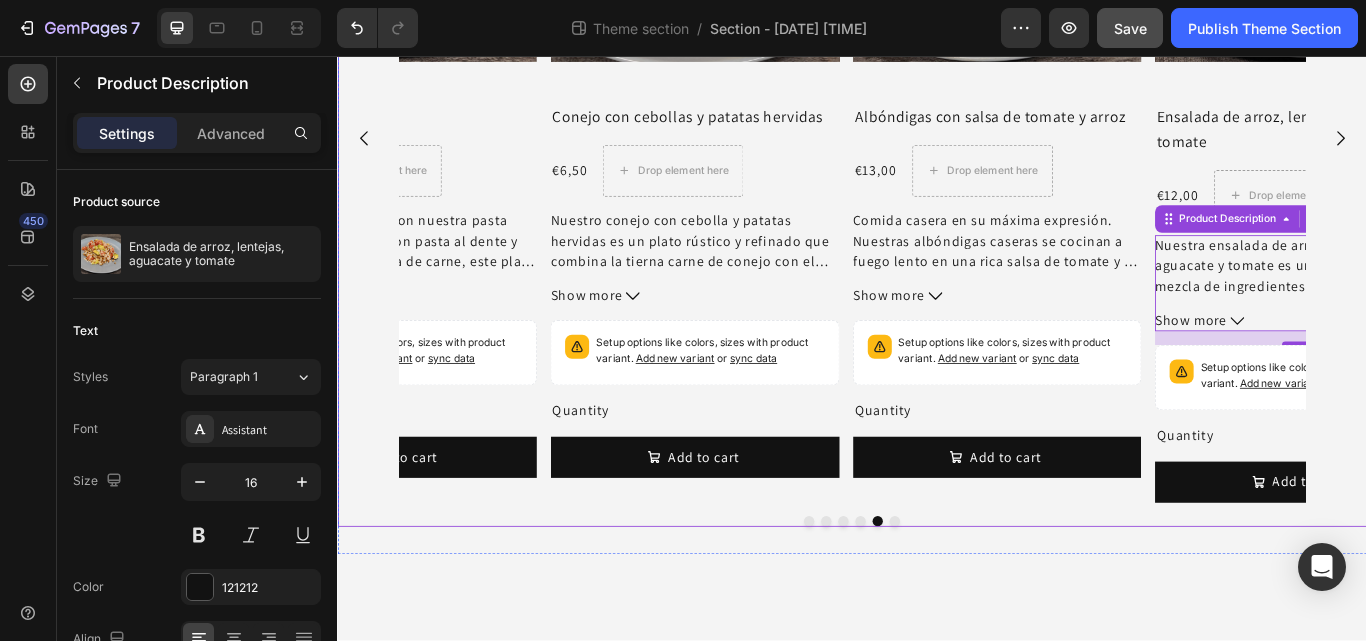 click 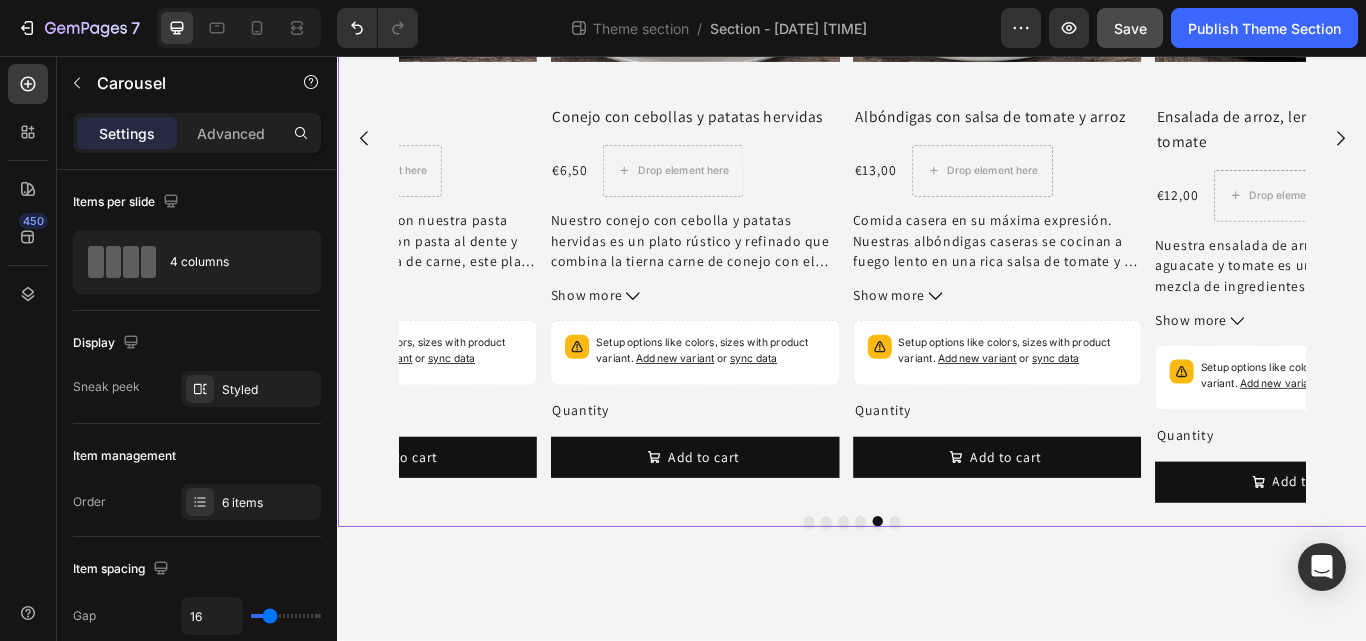 click 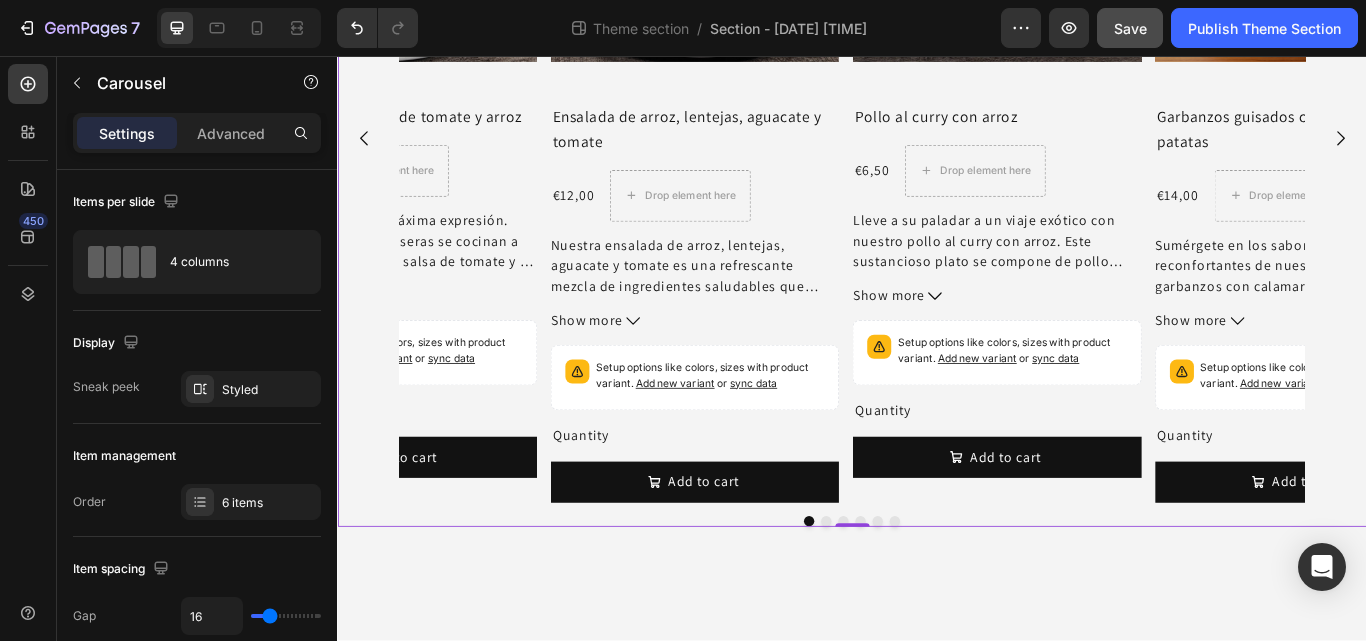click on "Sumérgete en los sabores intensos y reconfortantes de nuestro guiso de garbanzos con calamares y patatas. Este plato de inspiración costera combina la sustanciosidad de las legumbres con la delicada textura de los calamares, todo ello cocido a fuego lento en un sabroso caldo de tomate. Es una fusión equilibrada entre el mar y la tierra, perfecta para paladares aventureros" at bounding box center [1456, 384] 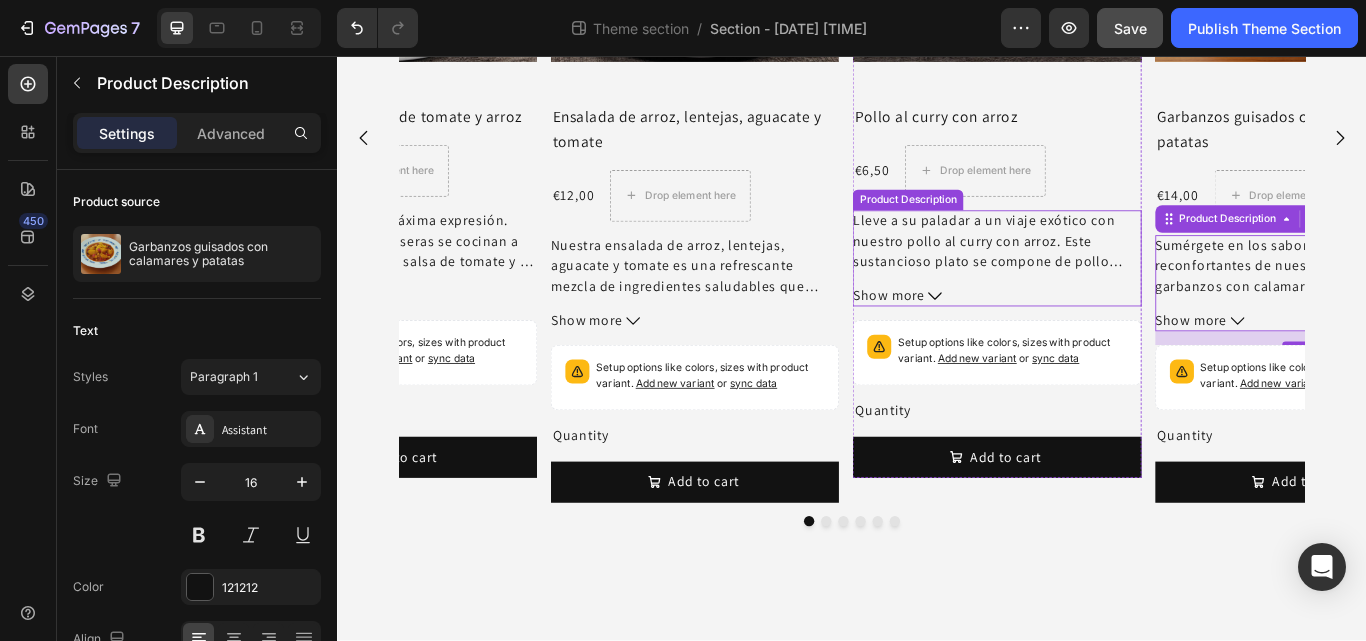 click on "Lleve a su paladar a un viaje exótico con nuestro pollo al curry con arroz. Este sustancioso plato se compone de pollo tierno cocido a fuego lento en una salsa de curry ligeramente picante, acompañado de arroz aromático y cebolla salteada. Es el equilibrio perfecto entre sabor y comodidad, ideal para aquellos que desean una comida cálida y sabrosa." at bounding box center [1103, 343] 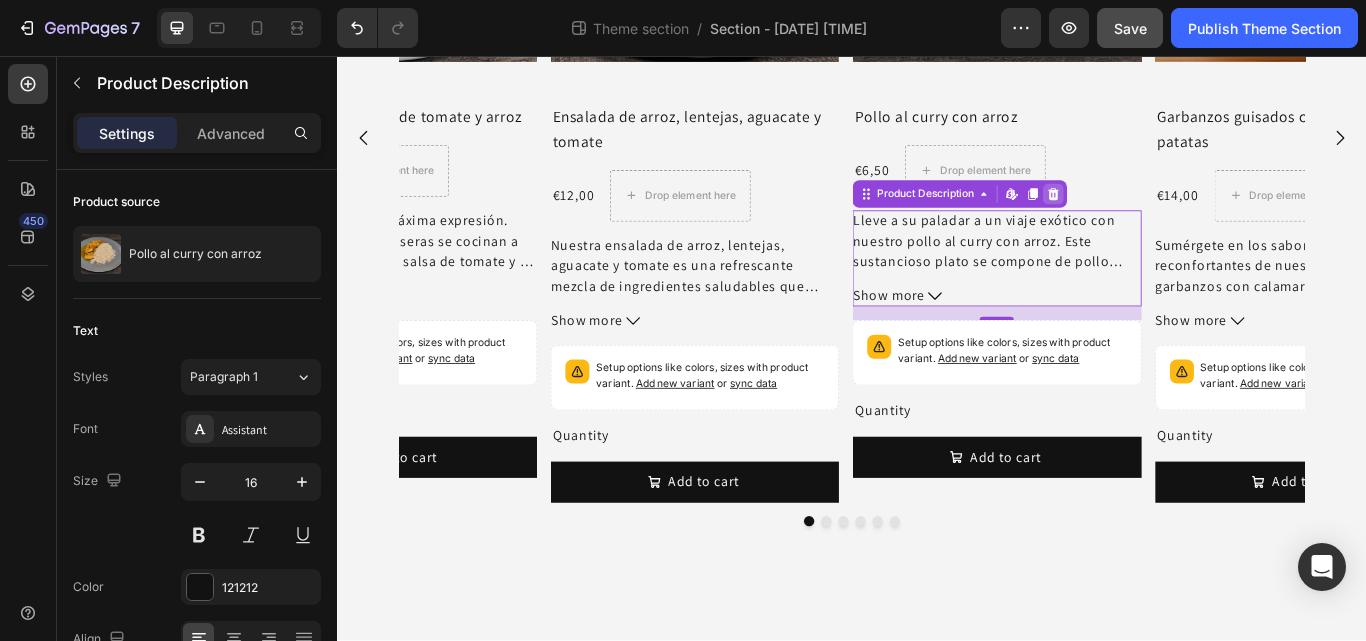 click 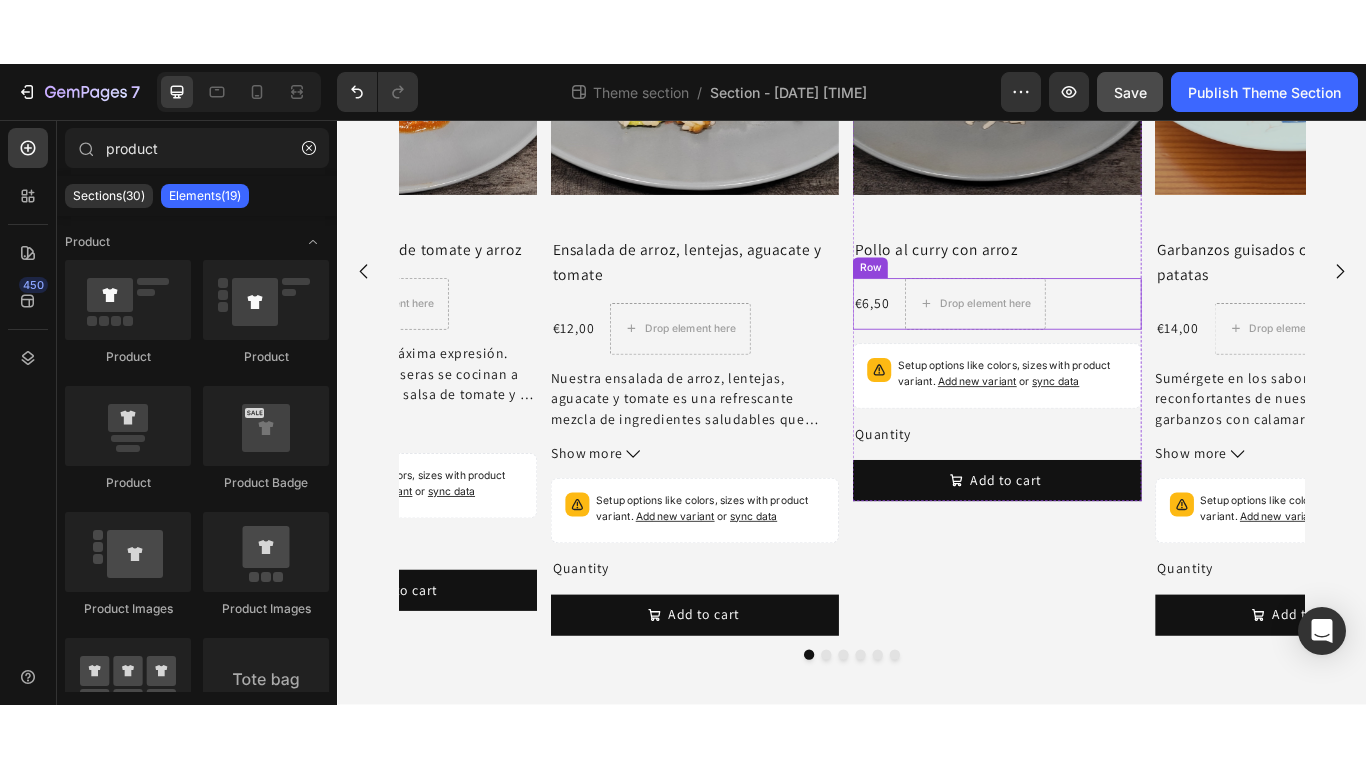scroll, scrollTop: 1135, scrollLeft: 0, axis: vertical 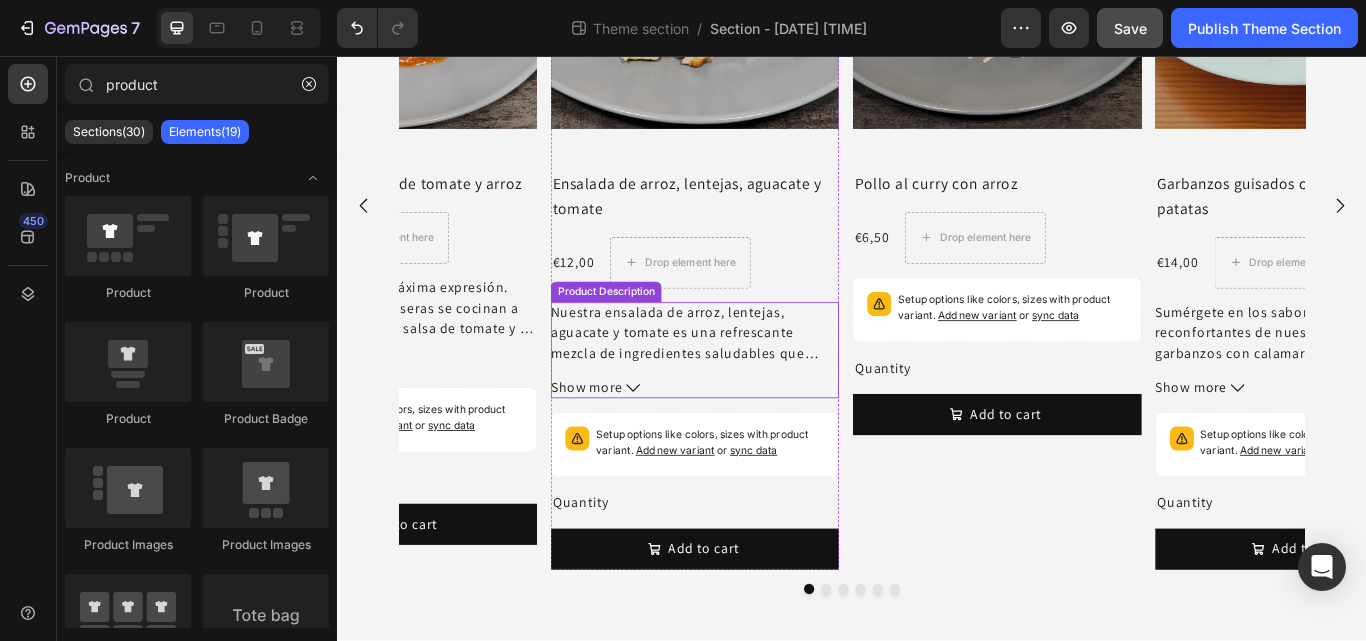 click on "Nuestra ensalada de arroz, lentejas, aguacate y tomate es una refrescante mezcla de ingredientes saludables que ofrece una nutritiva combinación de fibra, proteínas vegetales y texturas cremosas. El aguacate maduro y las lentejas terrosas se equilibran a la perfección con los jugosos tomates y las aromáticas hierbas, haciendo que cada bocado sea satisfactorio y estimulante.
Ingredientes
Este plato contiene:
Arroz (50 %)
Lentejas (20 %)
Aguacate (12 %)
Tomate (12 %)
Aceite de oliva (3 %)
Orégano (1 %)
Sal (2 %)
Información nutricional Calorías: 644 kcal
Grasas: 27 g
Hidratos de carbono: 89 g
Proteínas: 17 g
Aviso sobre alérgenos : Puede contener trazas de otros alérgenos. Todos los platos se elaboran artesanalmente en la misma cocina.
Instrucciones de uso : Deje reposar a temperatura ambiente durante 10 minutos antes de consumir. Abra y disfrute, no es necesario calentar.
Show more" at bounding box center [753, 400] 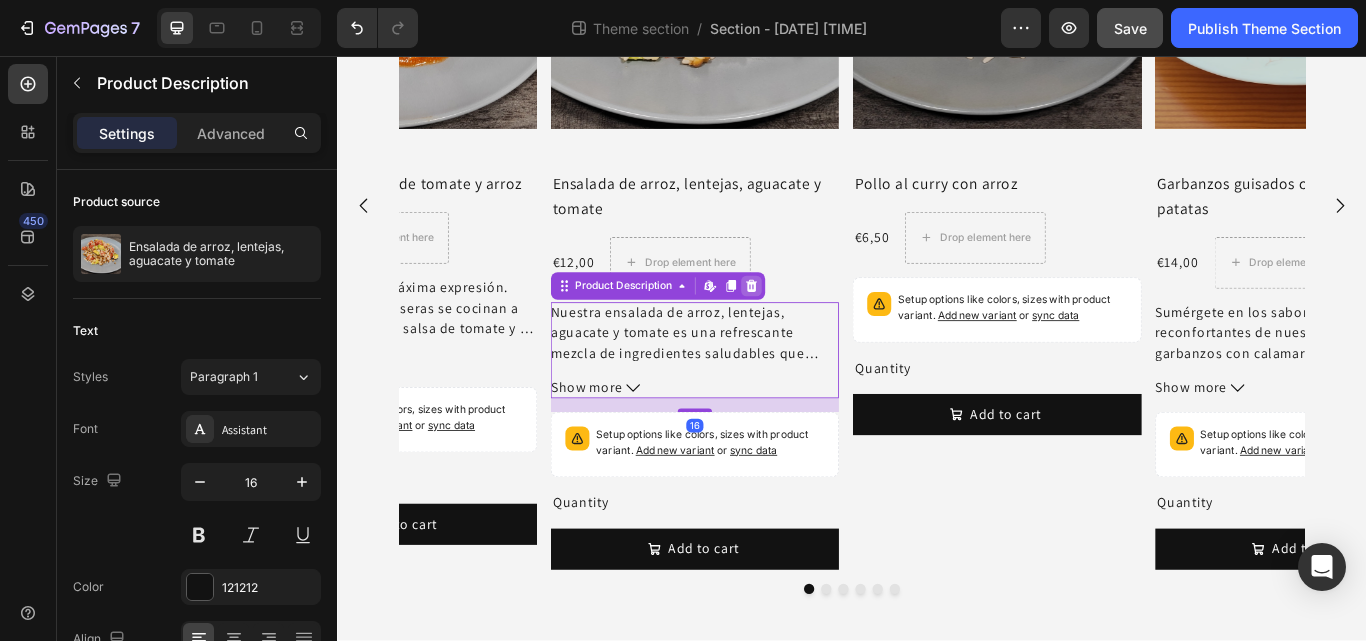 click 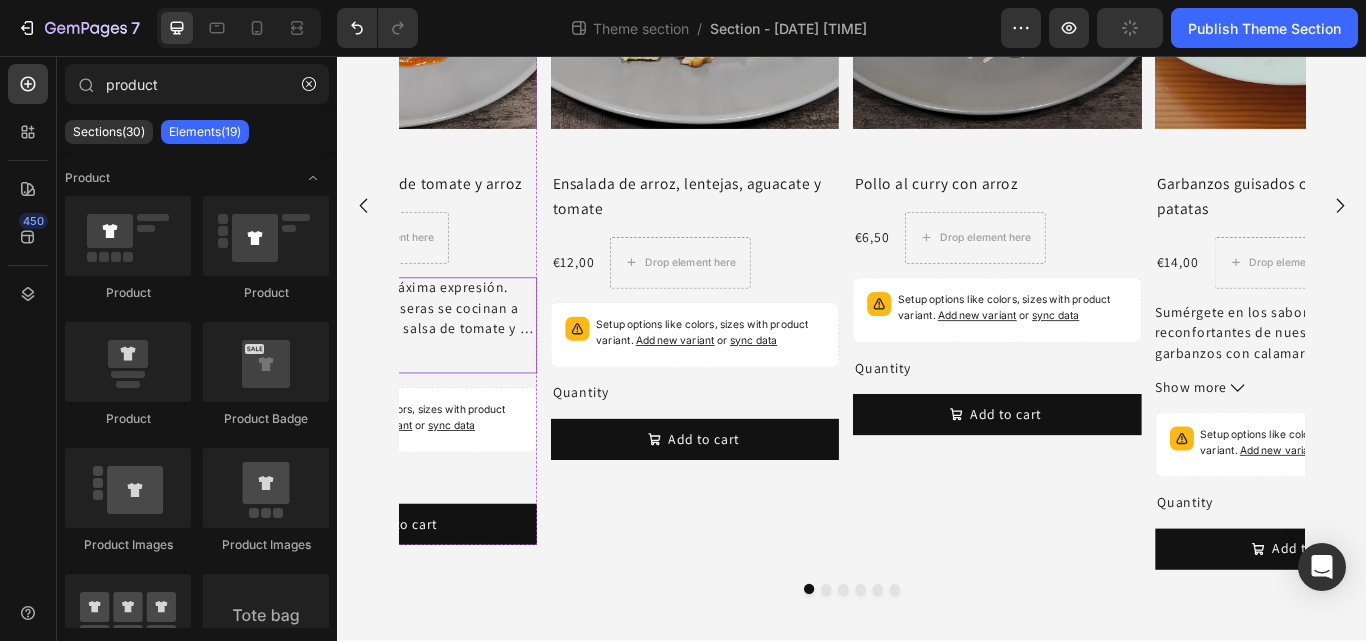 click on "Comida casera en su máxima expresión. Nuestras albóndigas caseras se cocinan a fuego lento en una rica salsa de tomate y se sirven con arroz perfectamente cocido al vapor. Cada bocado rebosa de sabores salados y calidez casera: es el tipo de plato que te hace repetir." at bounding box center (399, 398) 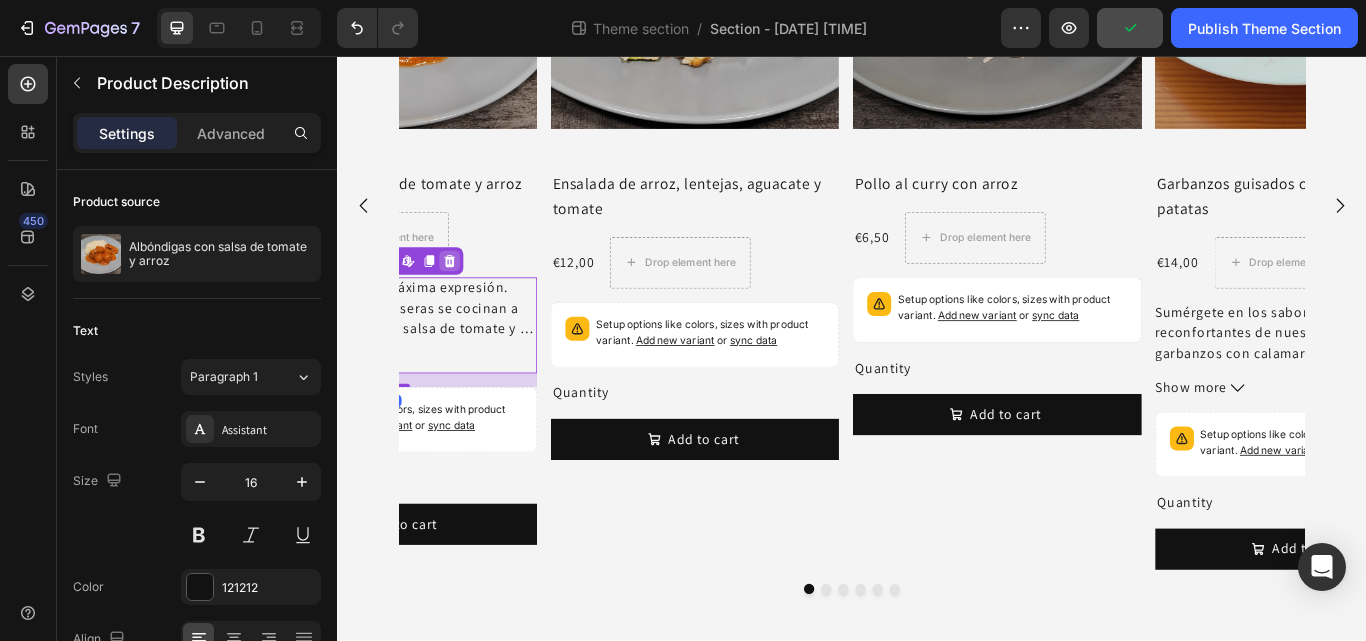 click 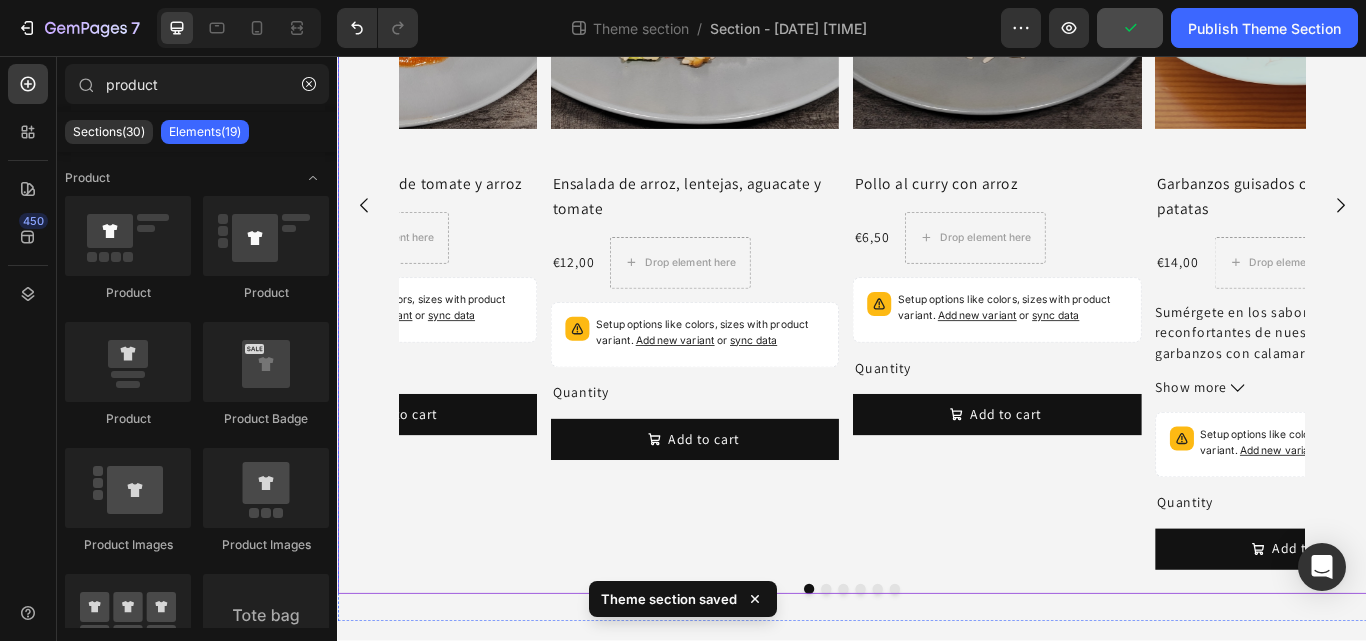 click 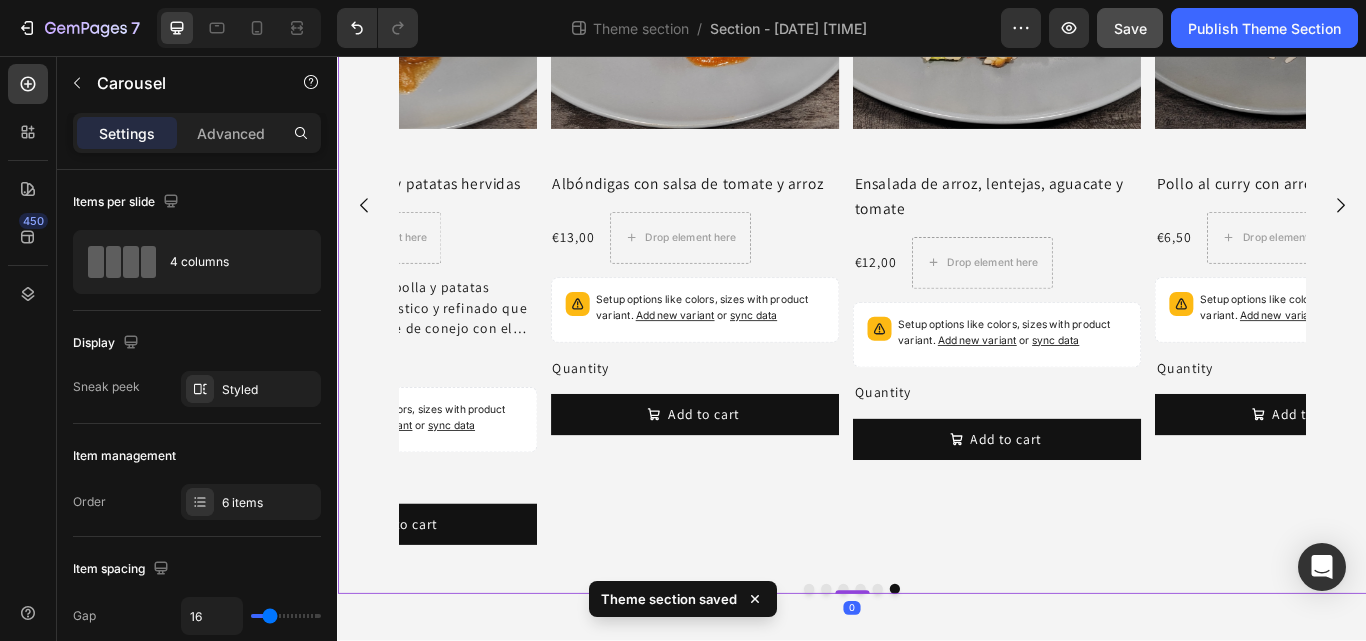 click 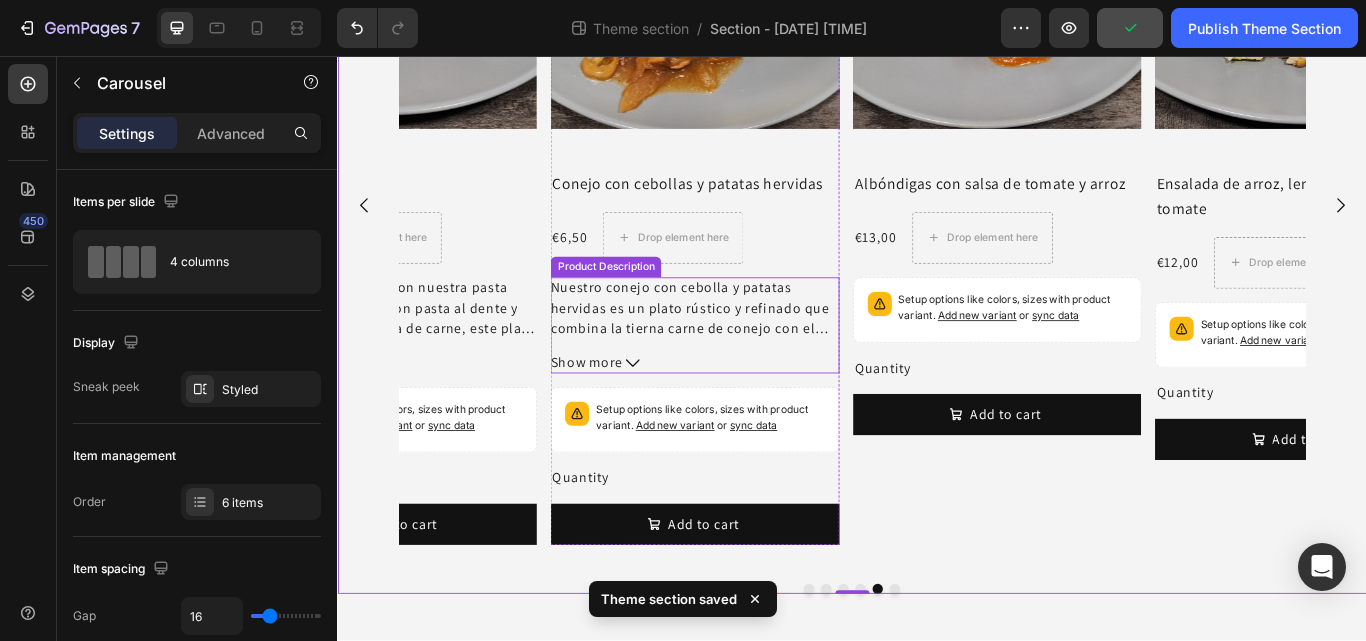 click on "Nuestro conejo con cebolla y patatas hervidas es un plato rústico y refinado que combina la tierna carne de conejo con el dulzor de la cebolla caramelizada y la suavidad terrosa de las patatas. Es una comida equilibrada y reconfortante que ofrece tradición y sabor en cada bocado." at bounding box center (747, 398) 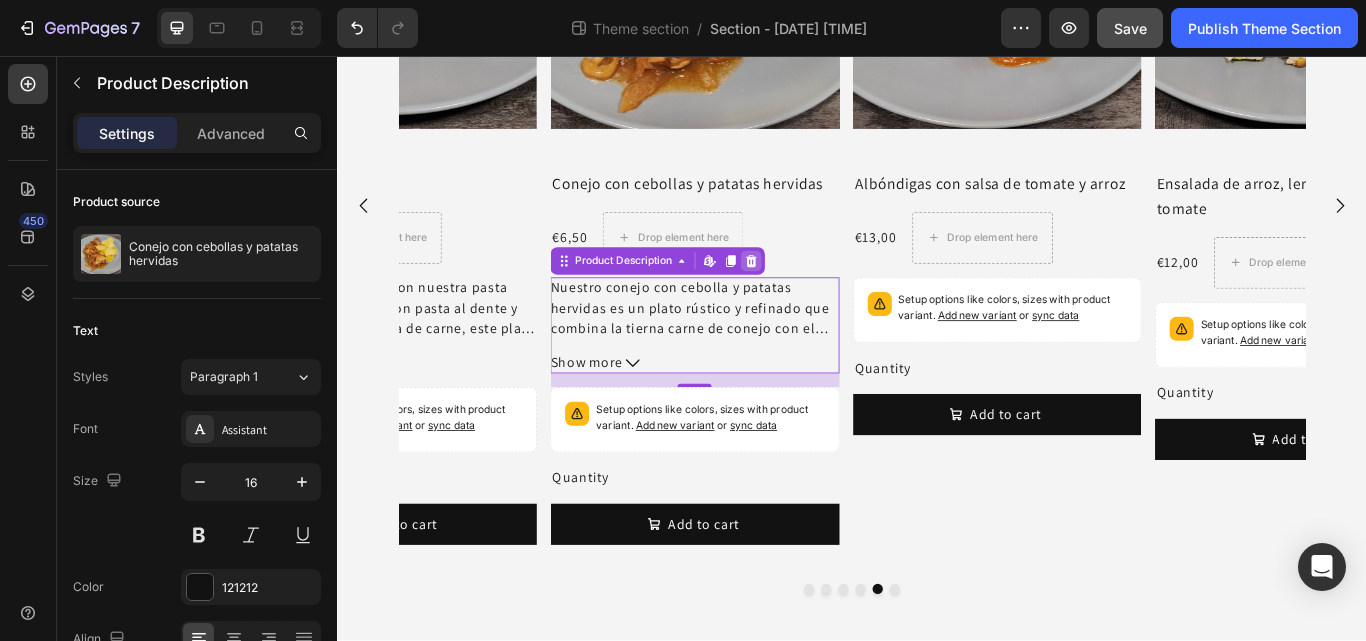click 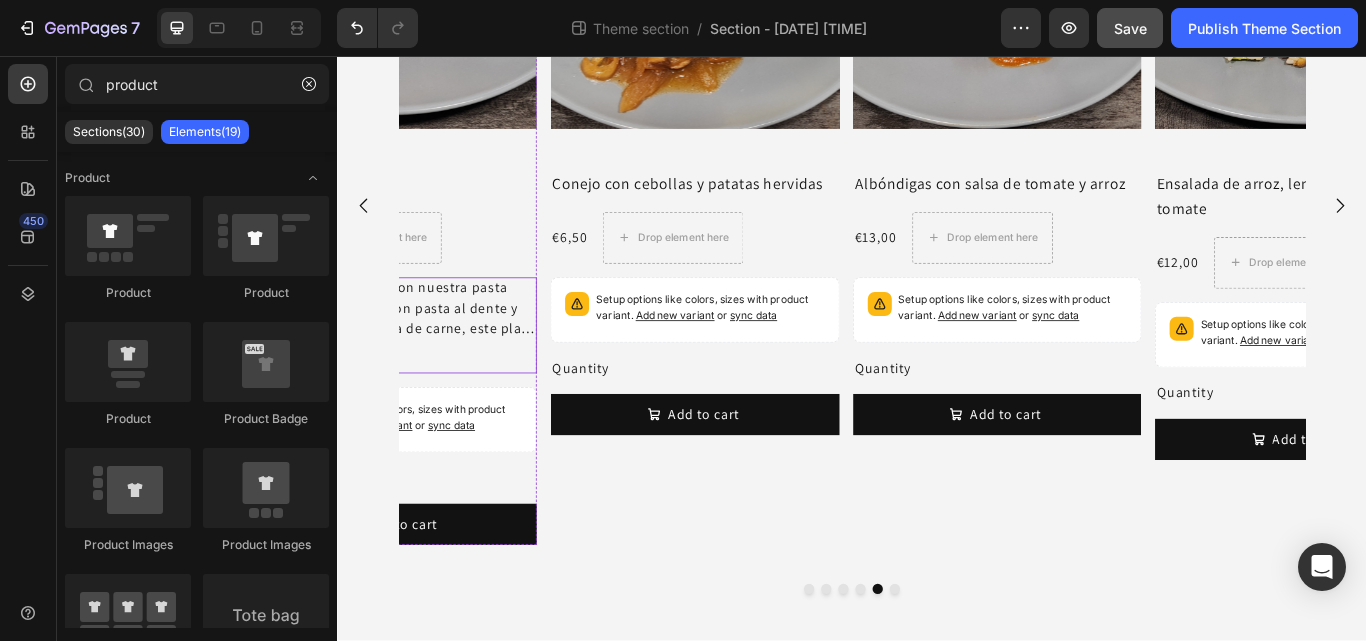 click on "Lleve Italia a su plato con nuestra pasta boloñesa. Elaborado con pasta al dente y una rica y sabrosa salsa de carne, este plato combina la esencia de la cocina tradicional italiana con un toque moderno y casero. Cada bocado le proporcionará calidez, sabor y pura satisfacción." at bounding box center [400, 398] 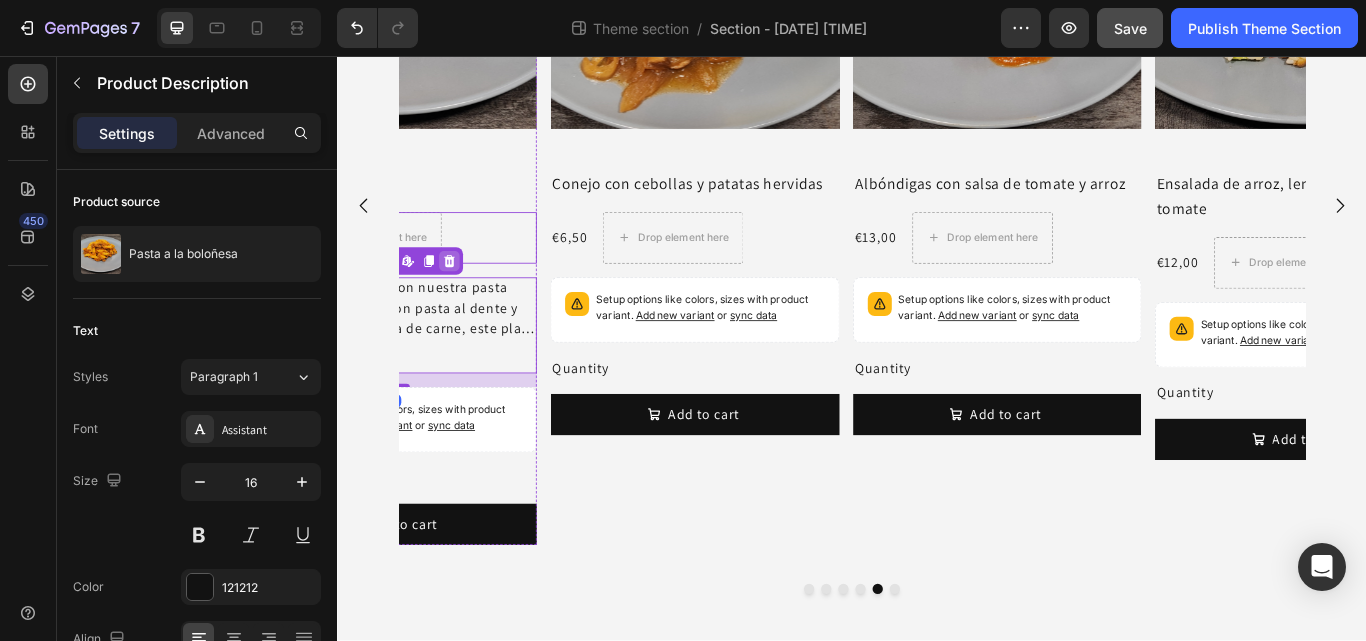 click 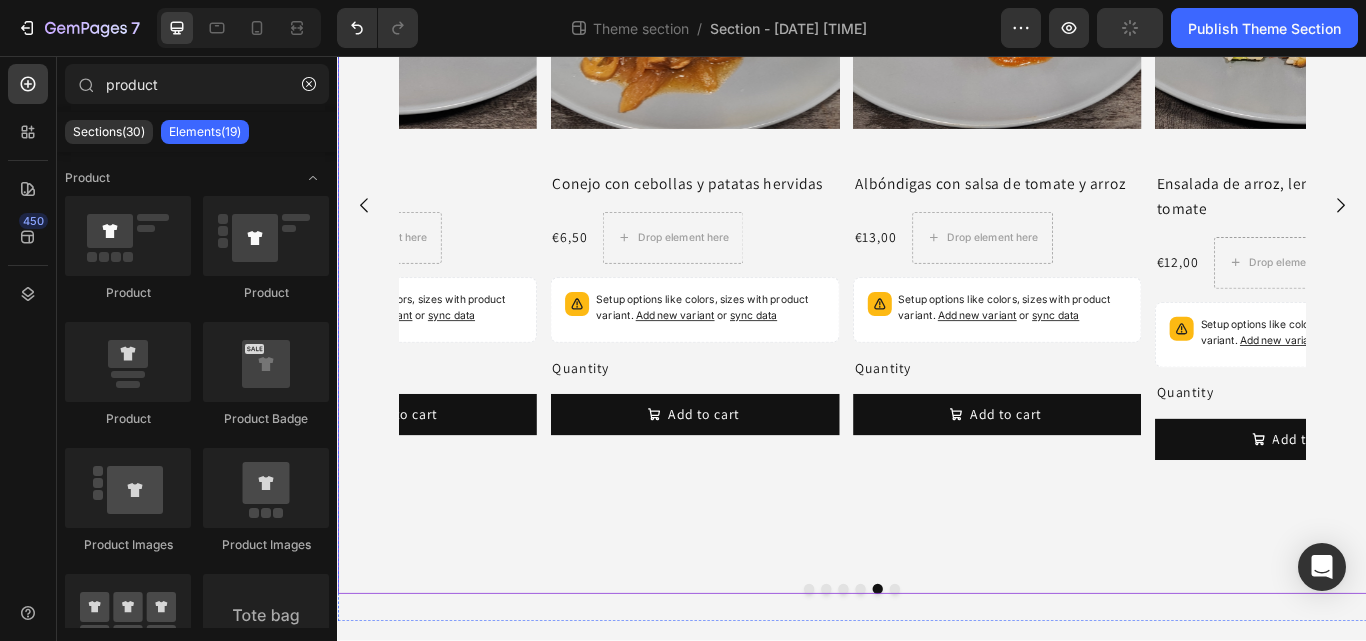 click 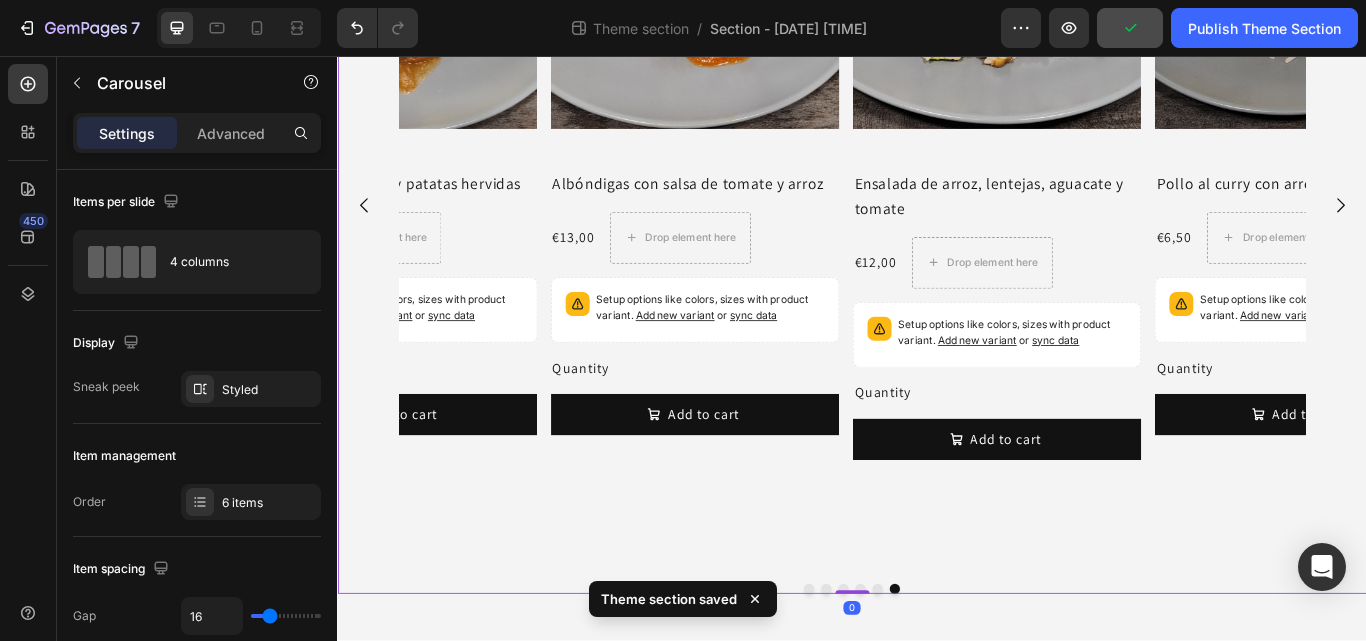 click 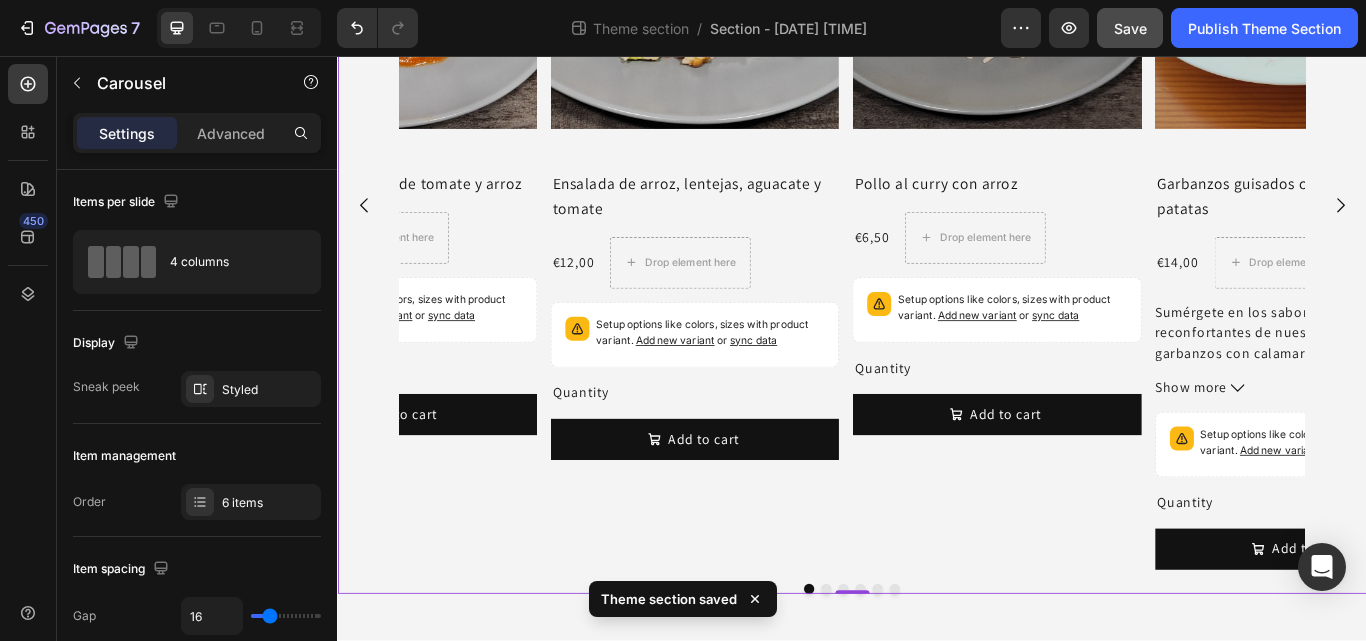type 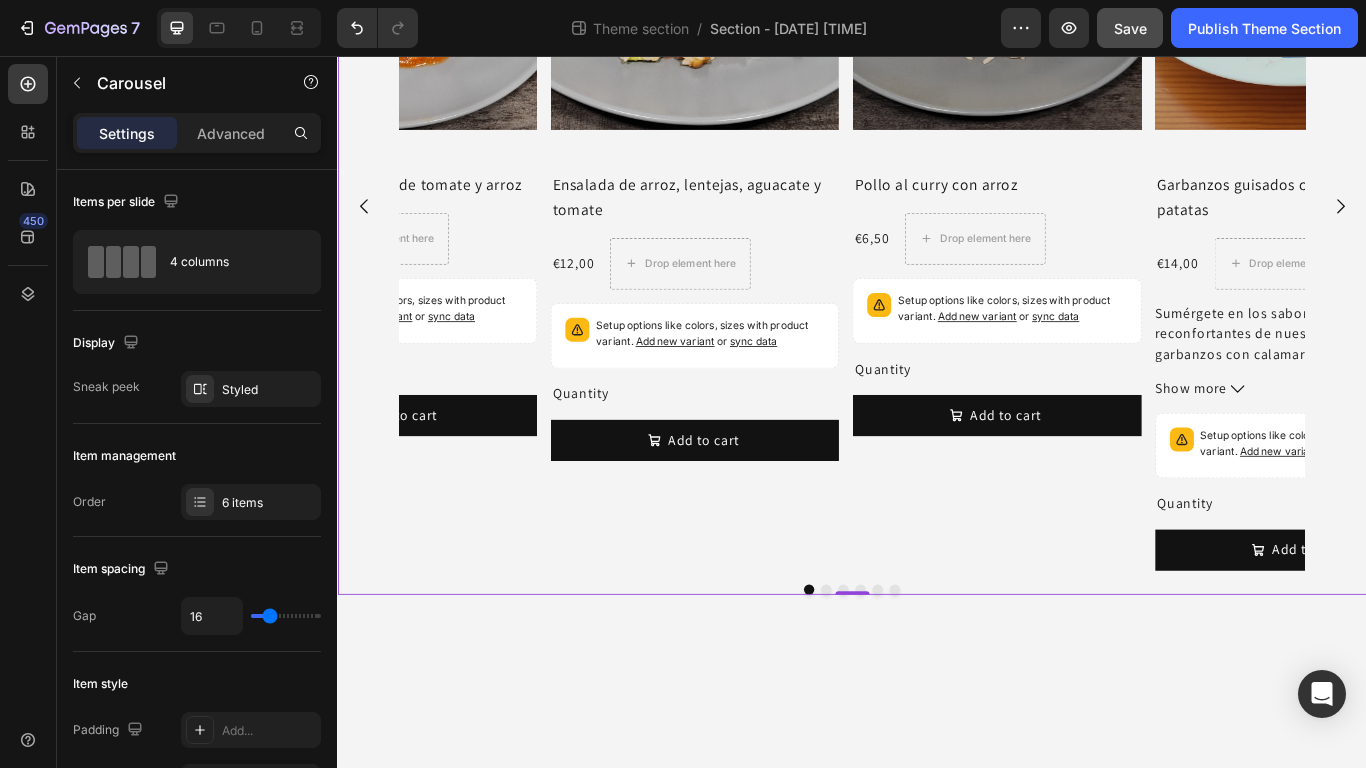 click 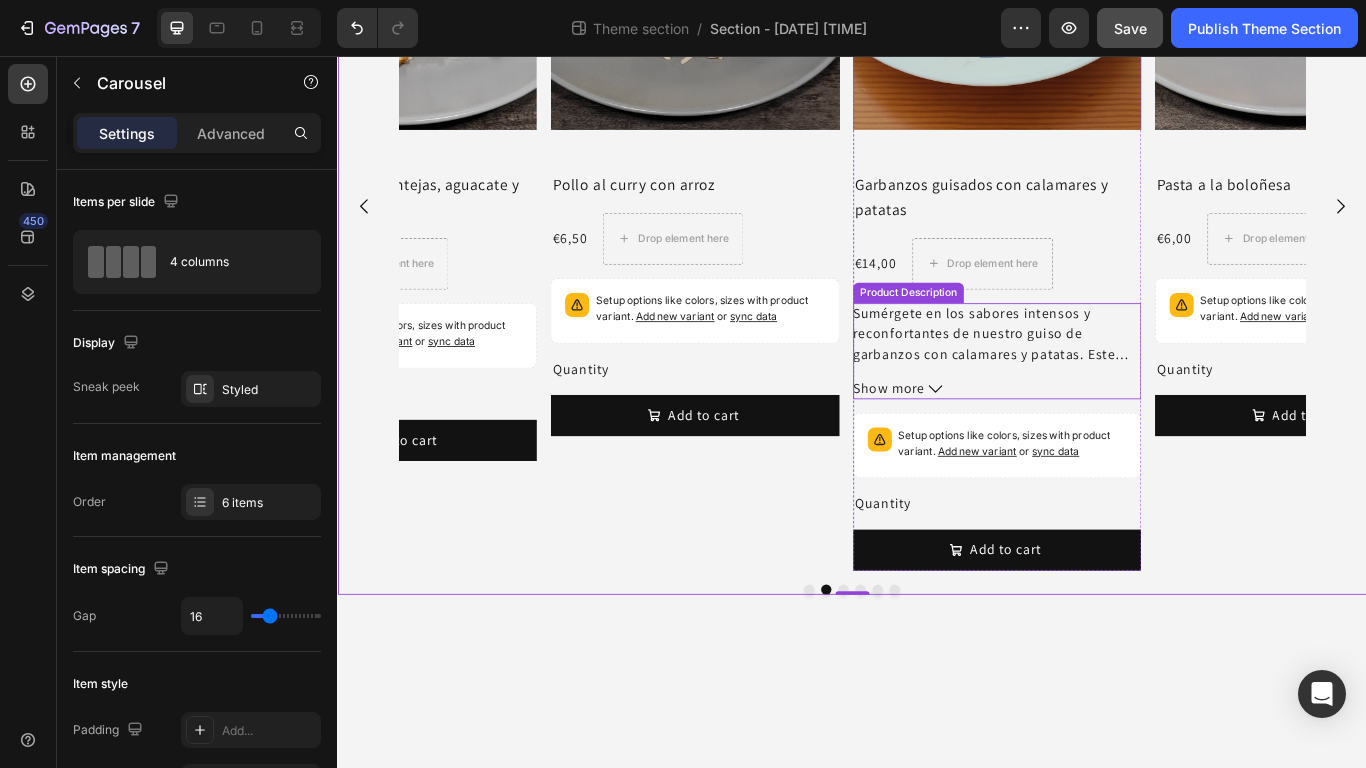 click on "Sumérgete en los sabores intensos y reconfortantes de nuestro guiso de garbanzos con calamares y patatas. Este plato de inspiración costera combina la sustanciosidad de las legumbres con la delicada textura de los calamares, todo ello cocido a fuego lento en un sabroso caldo de tomate. Es una fusión equilibrada entre el mar y la tierra, perfecta para paladares aventureros" at bounding box center (1103, 463) 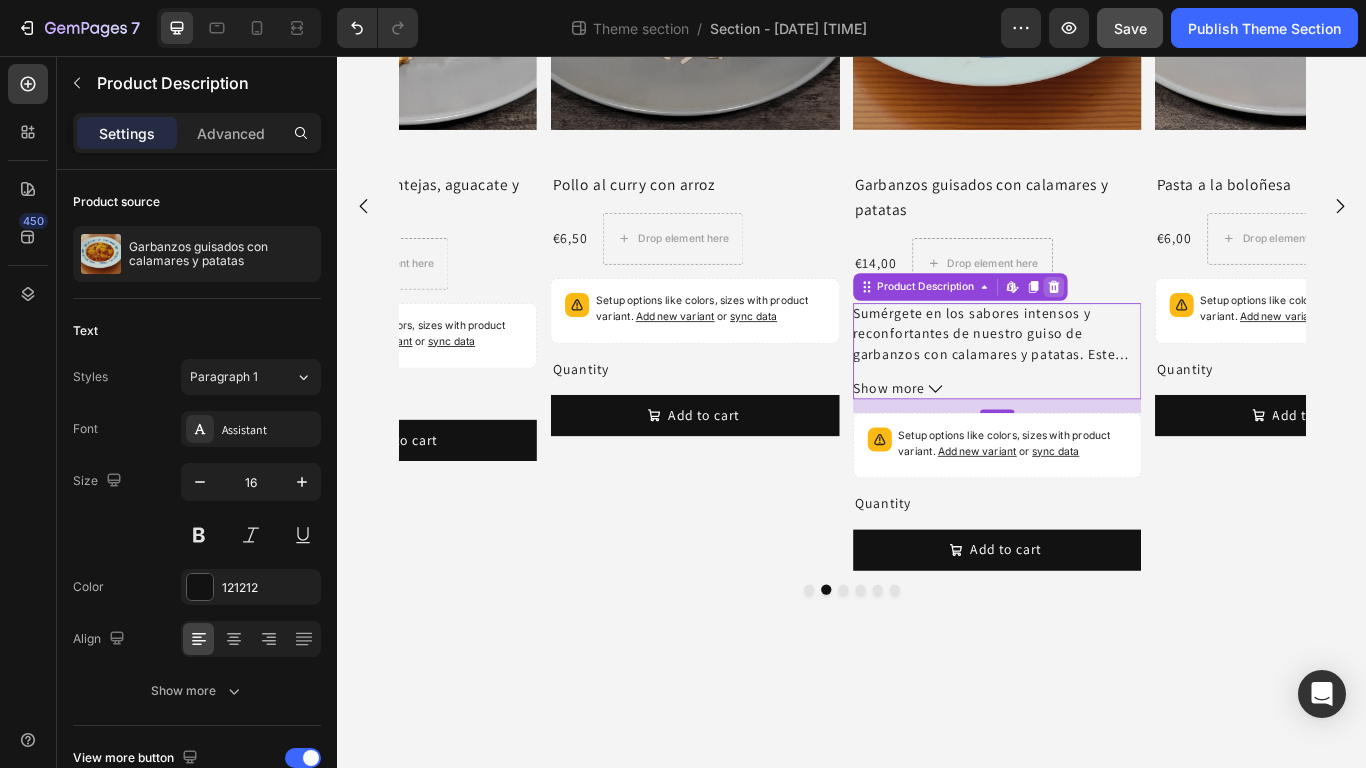 click 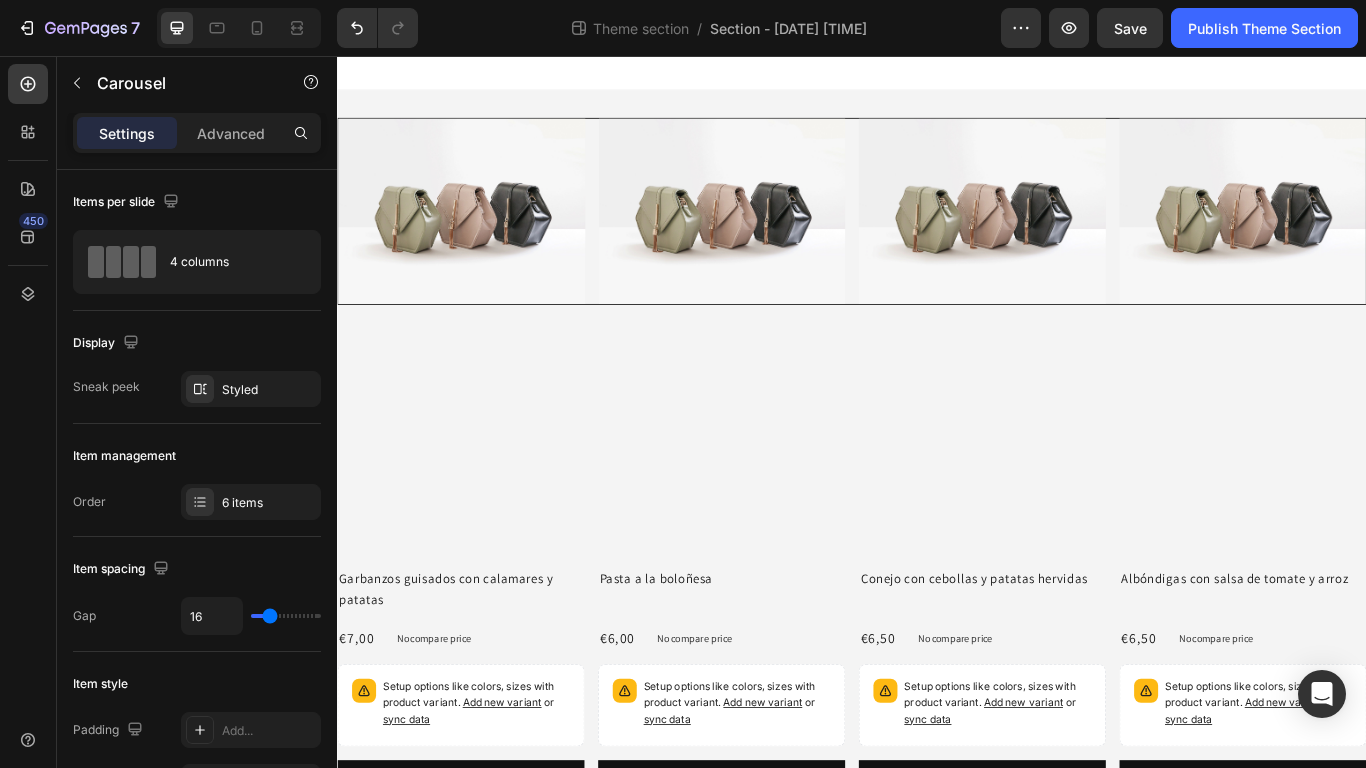 scroll, scrollTop: 1071, scrollLeft: 0, axis: vertical 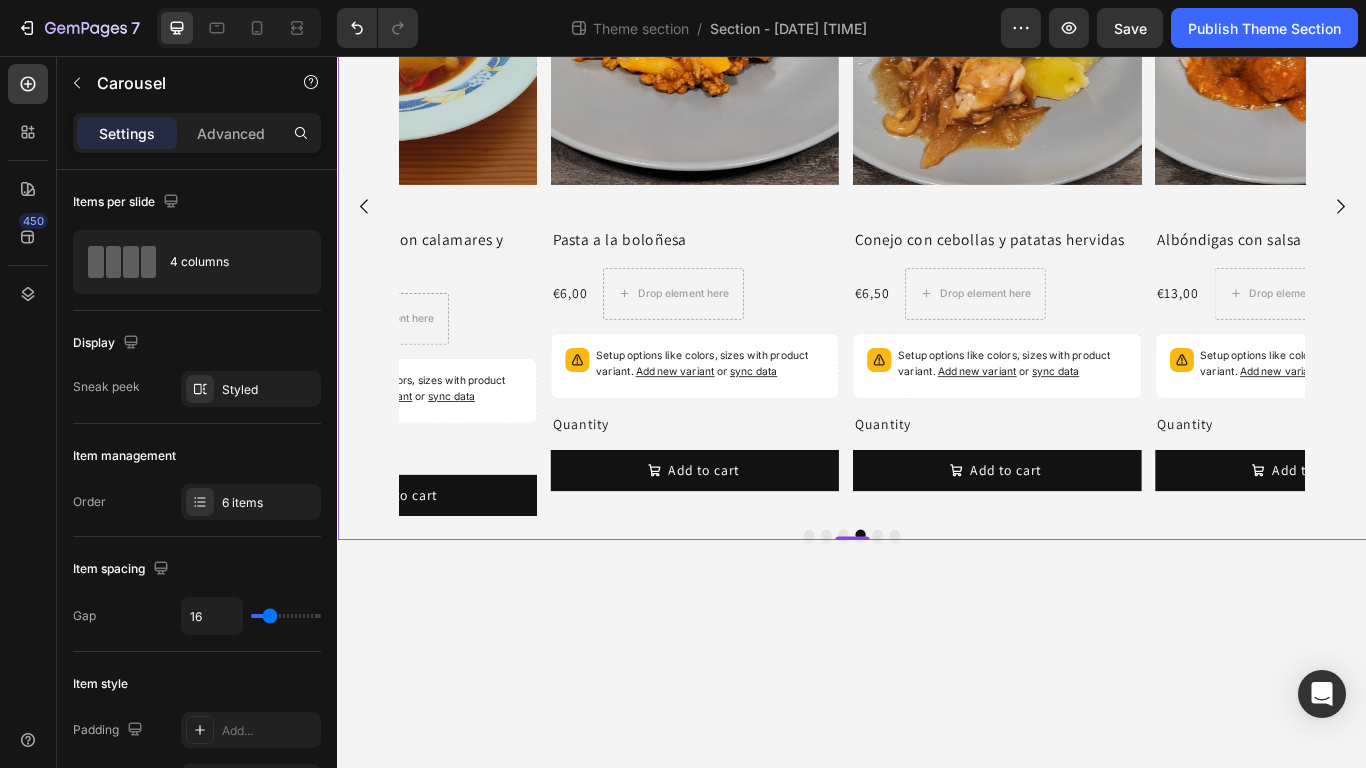 click 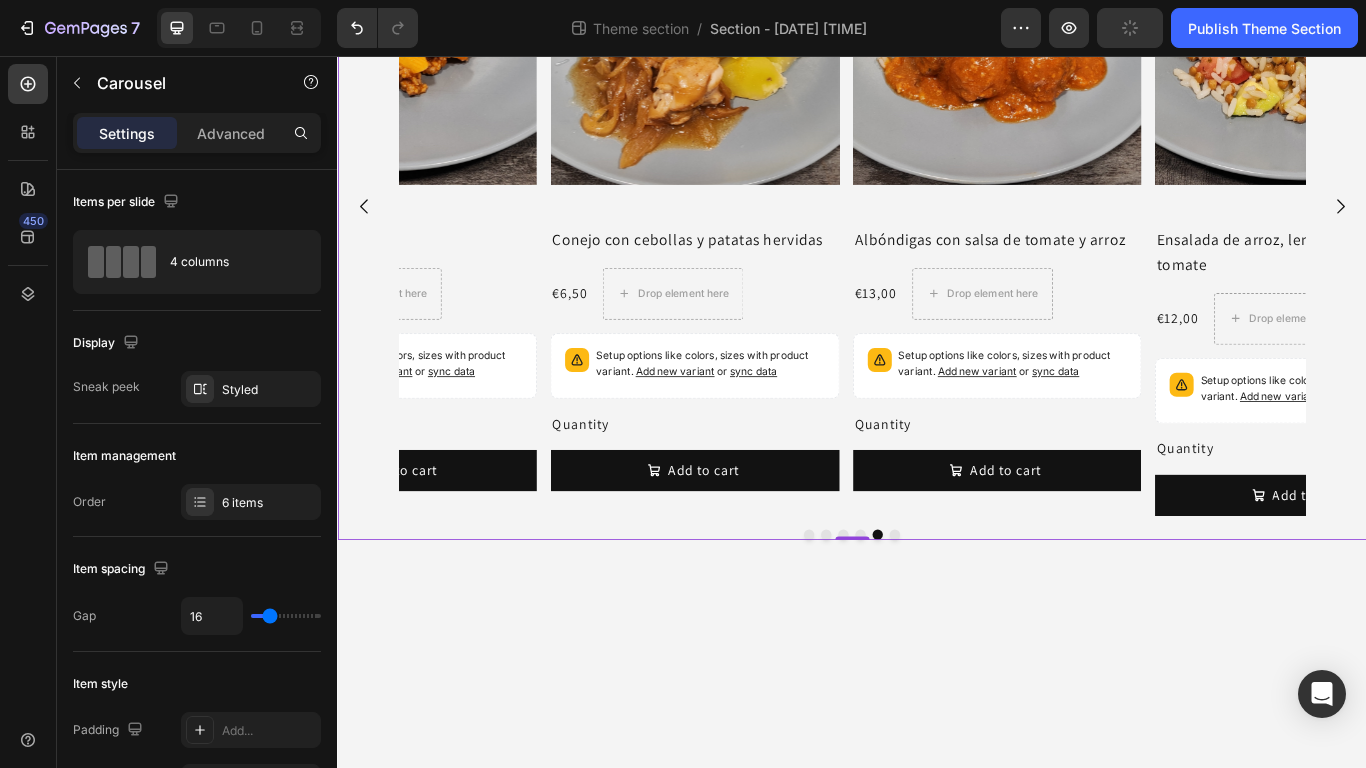 click 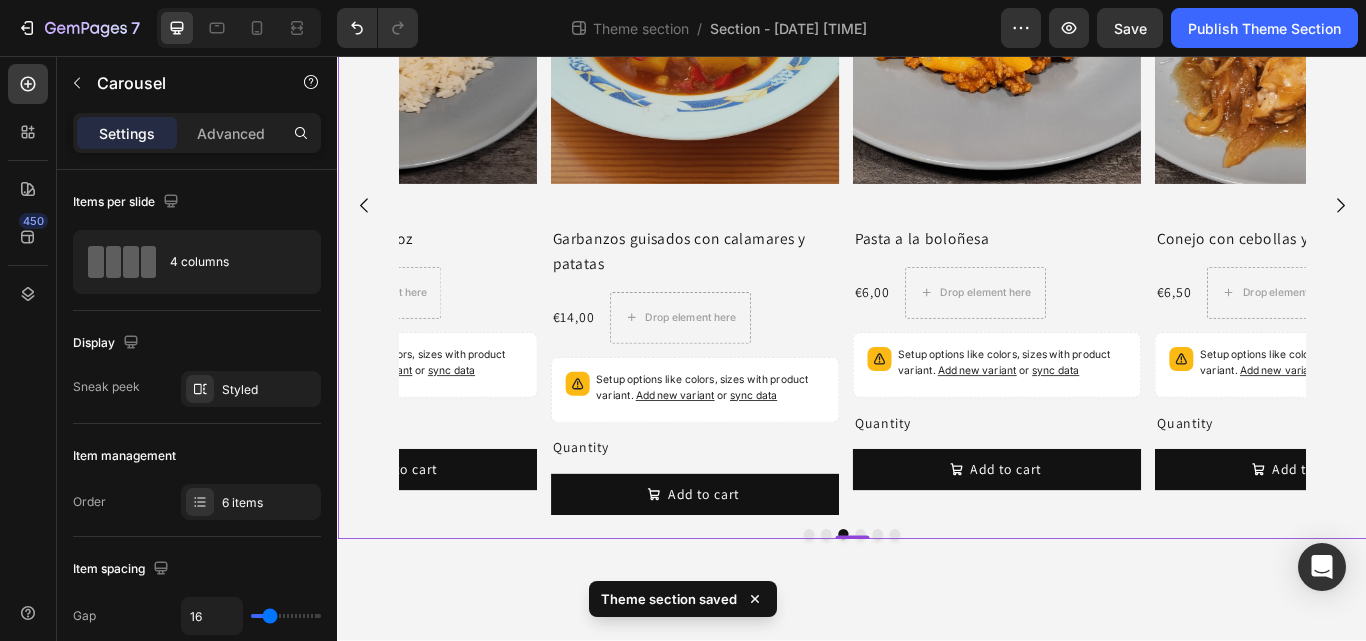 click 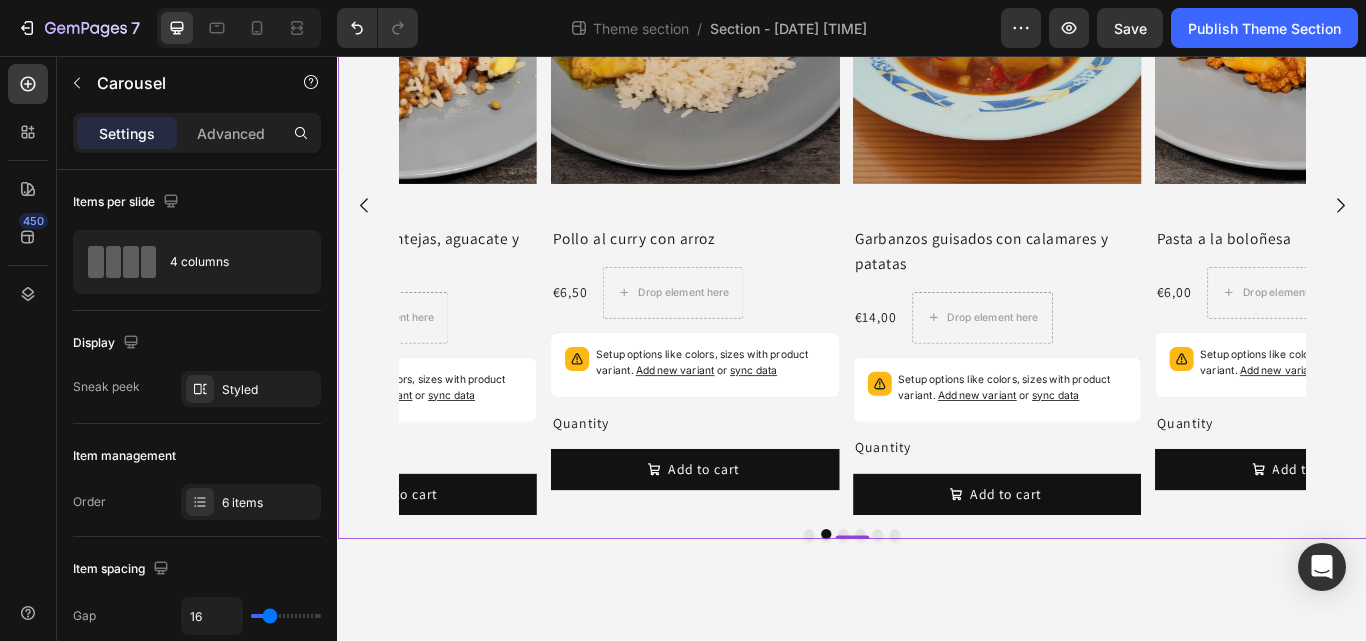 click at bounding box center (887, 614) 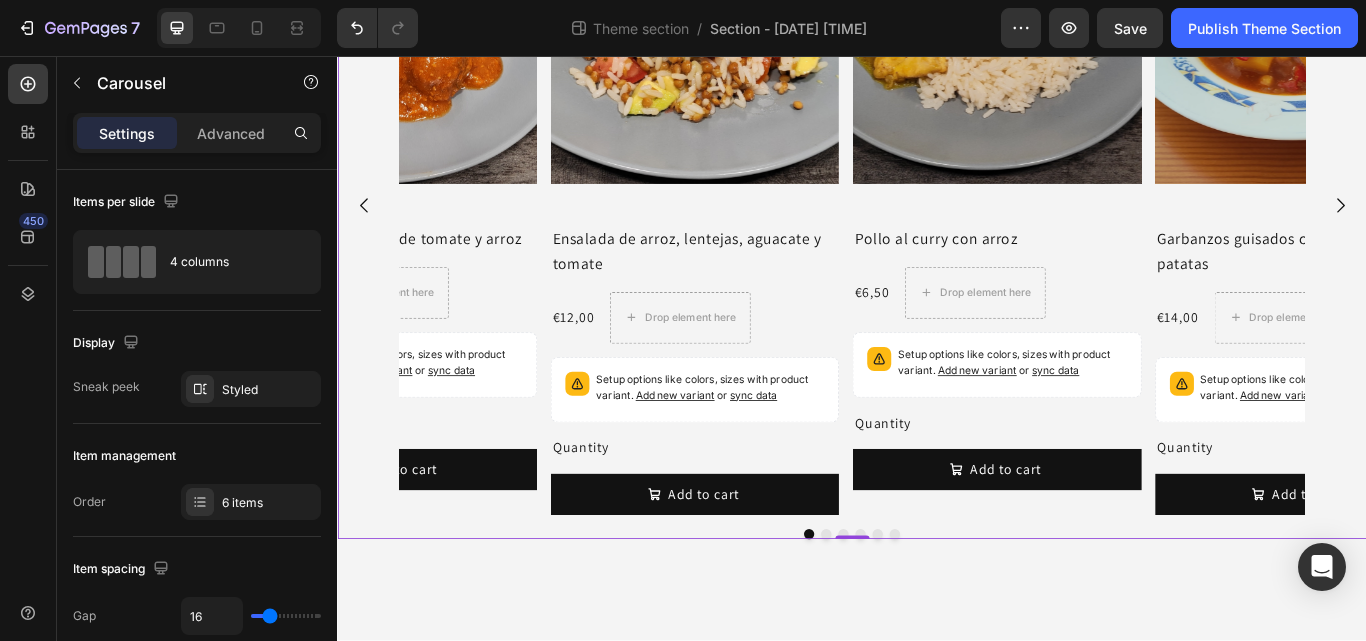 click 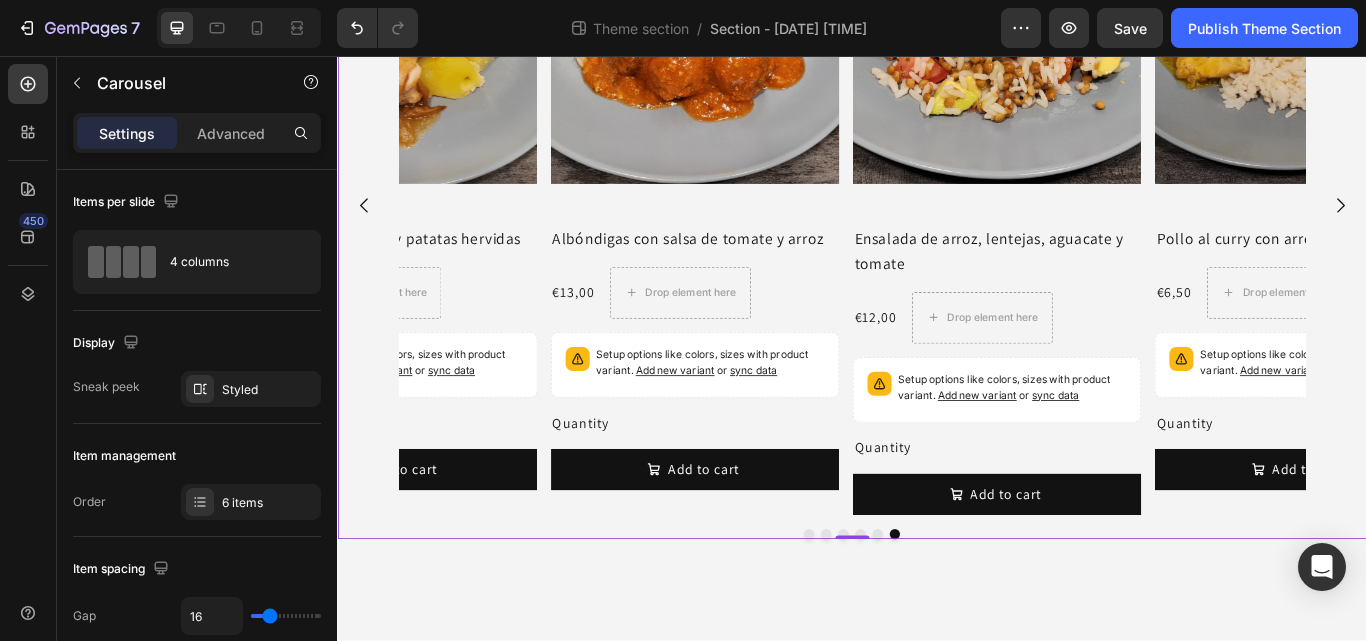 click 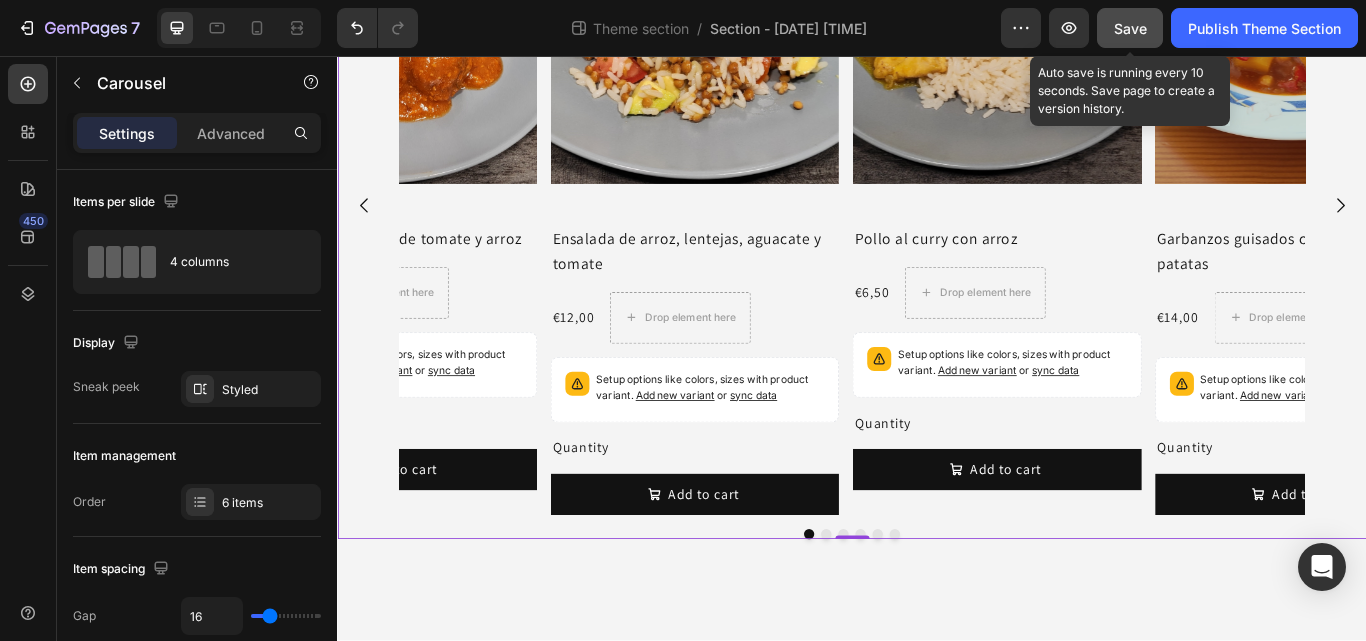 click on "Save" at bounding box center (1130, 28) 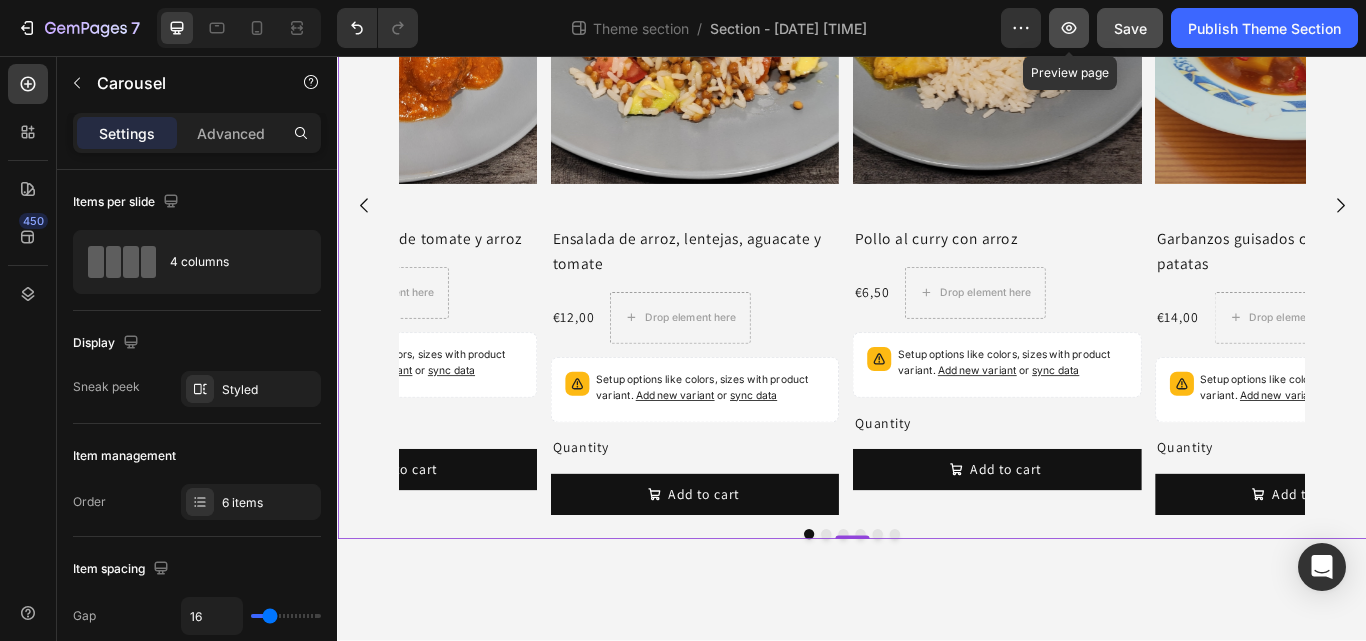 click 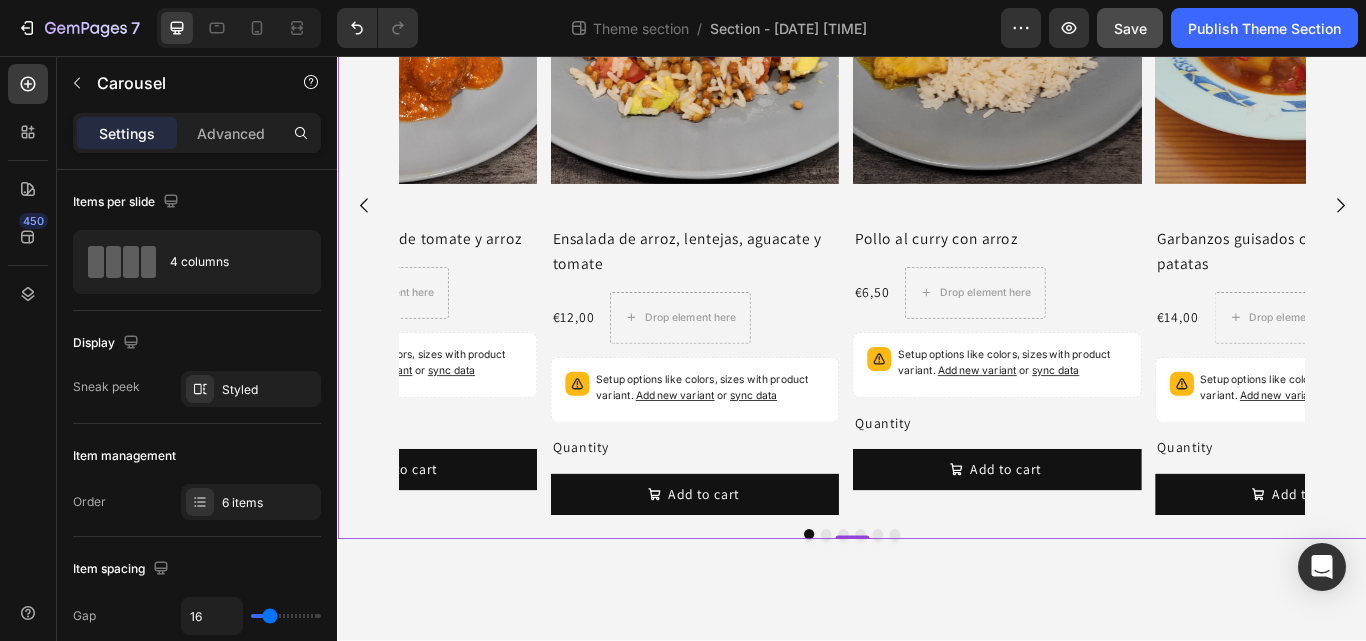 click at bounding box center [907, 614] 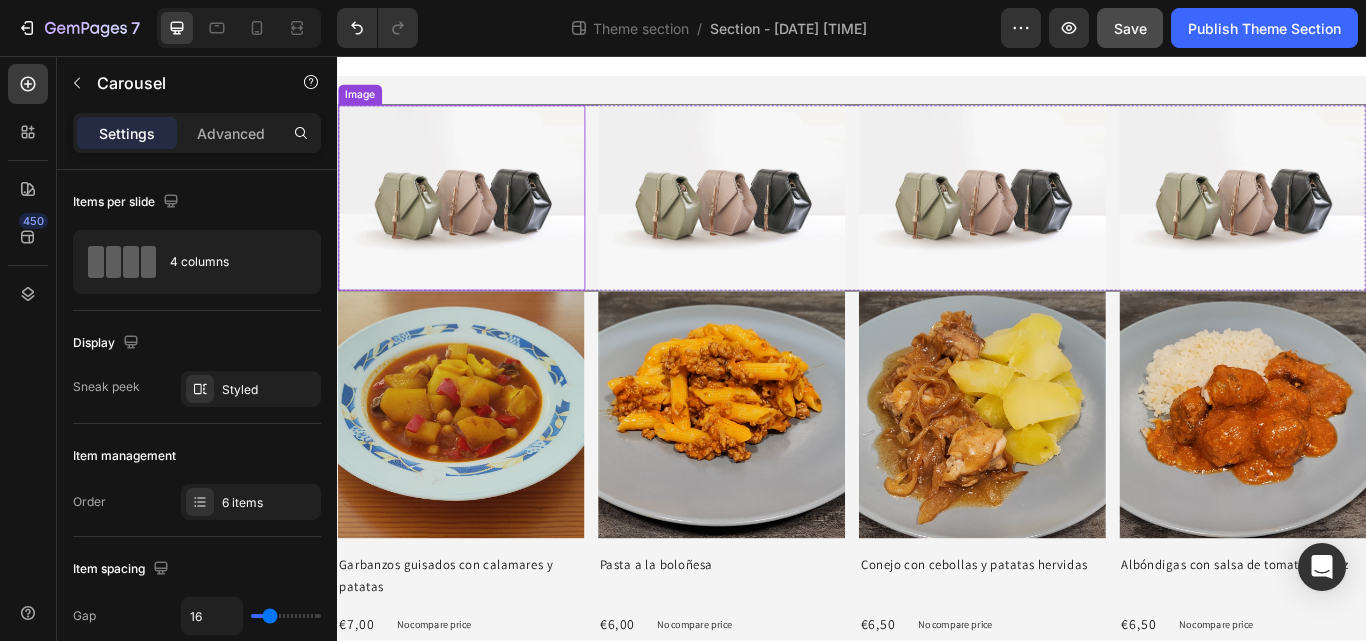 scroll, scrollTop: 0, scrollLeft: 0, axis: both 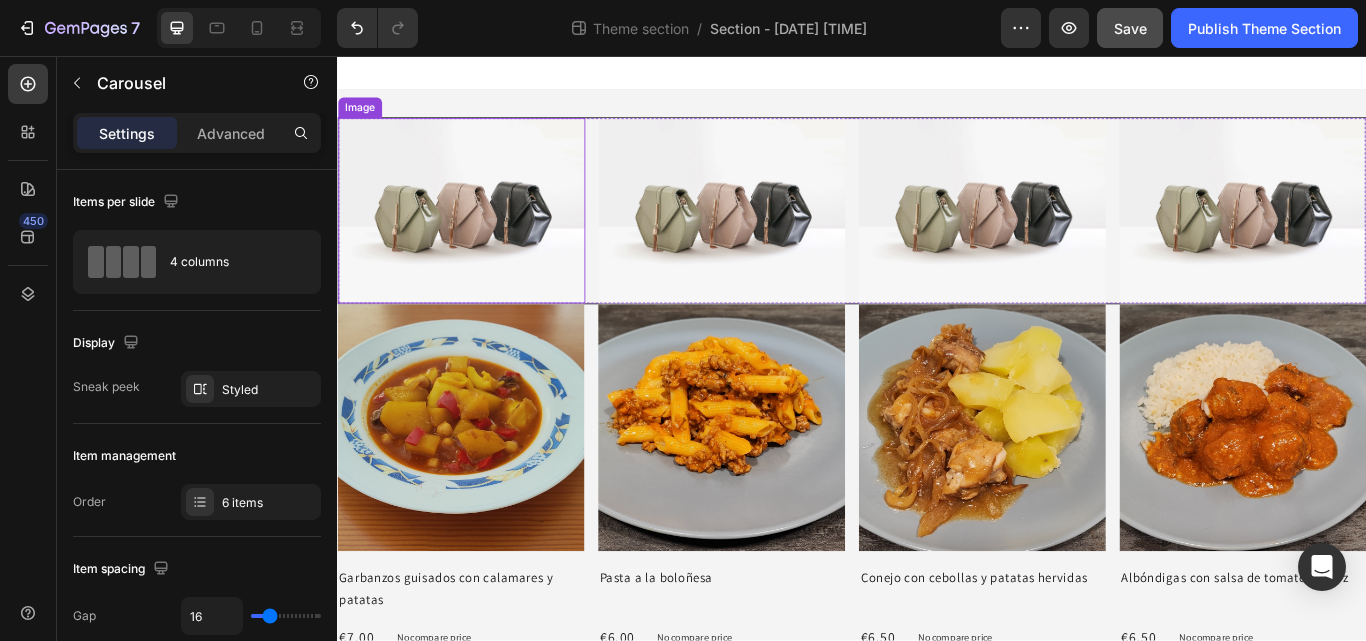 click at bounding box center (482, 237) 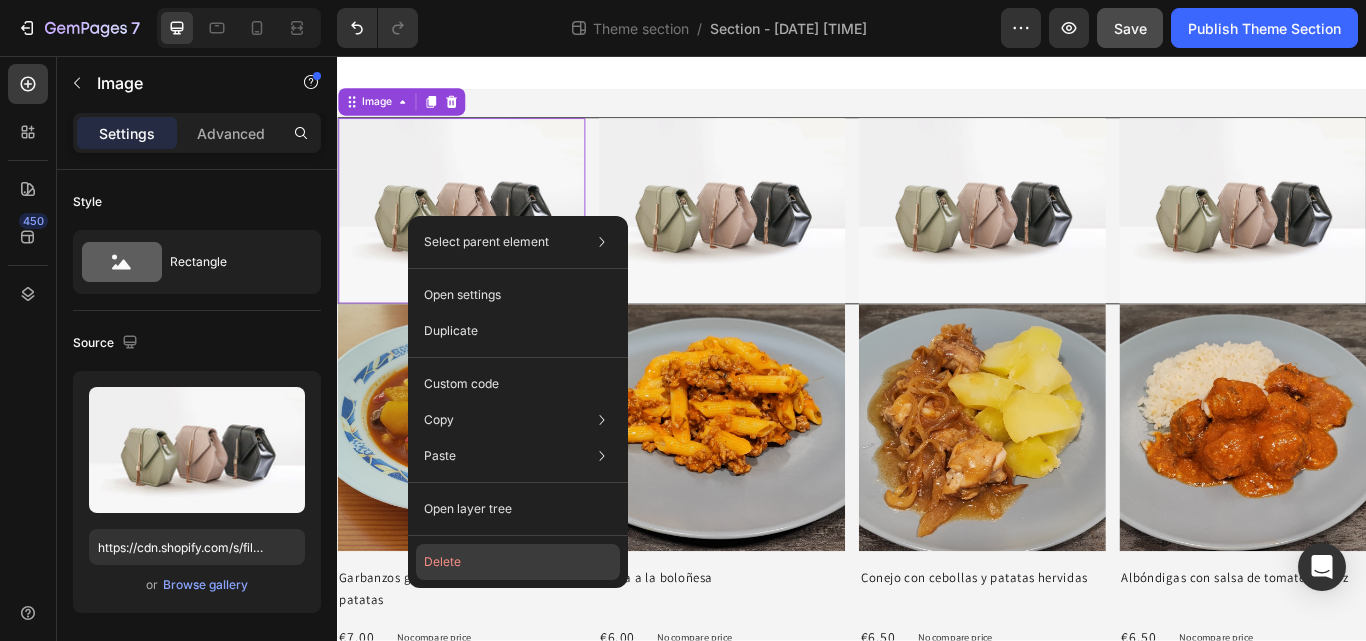 click on "Delete" 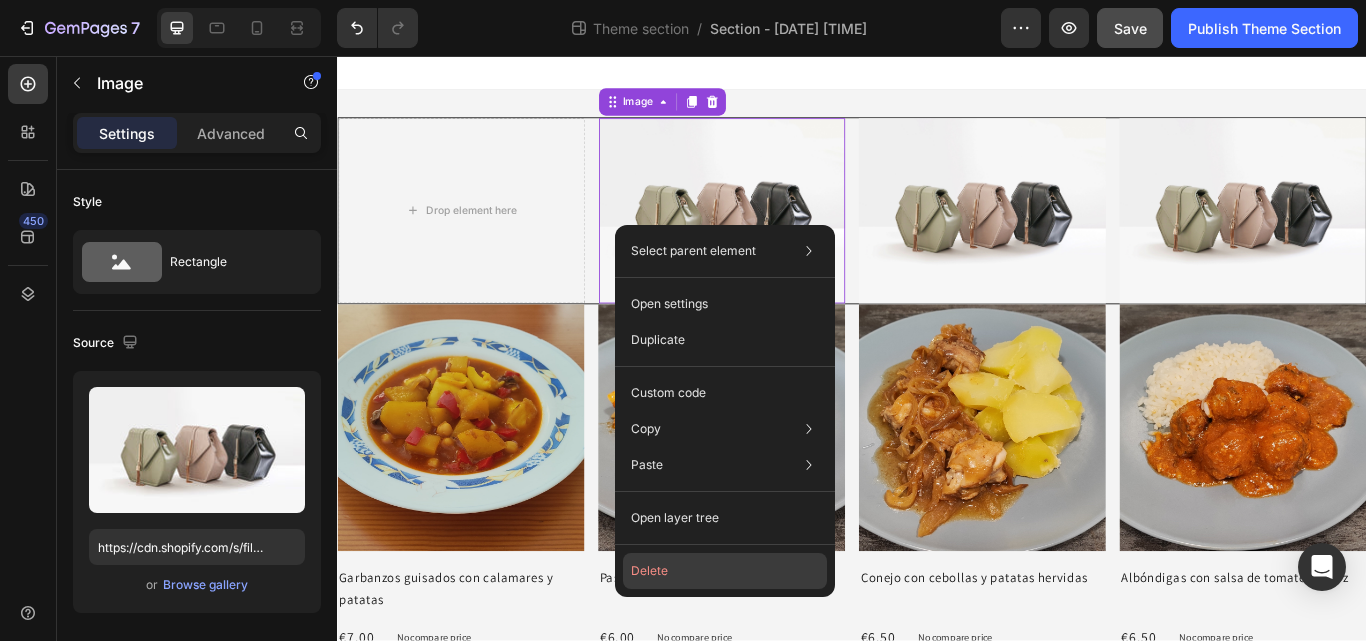 click on "Delete" 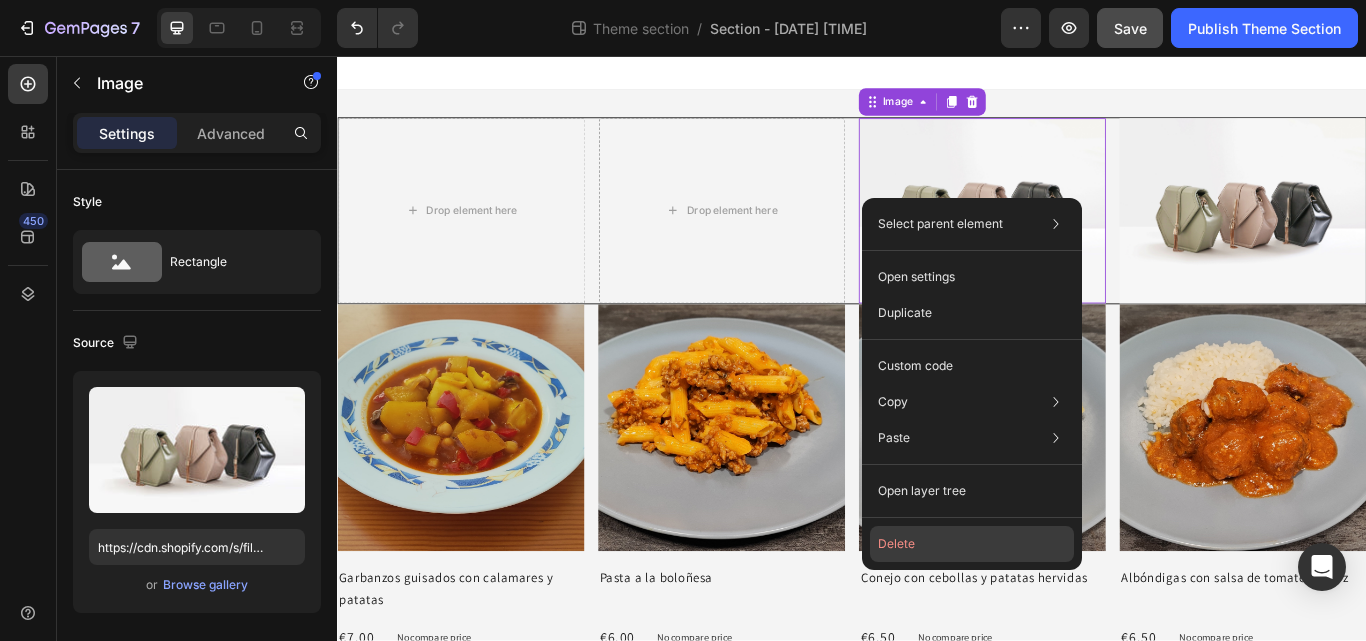 click on "Delete" 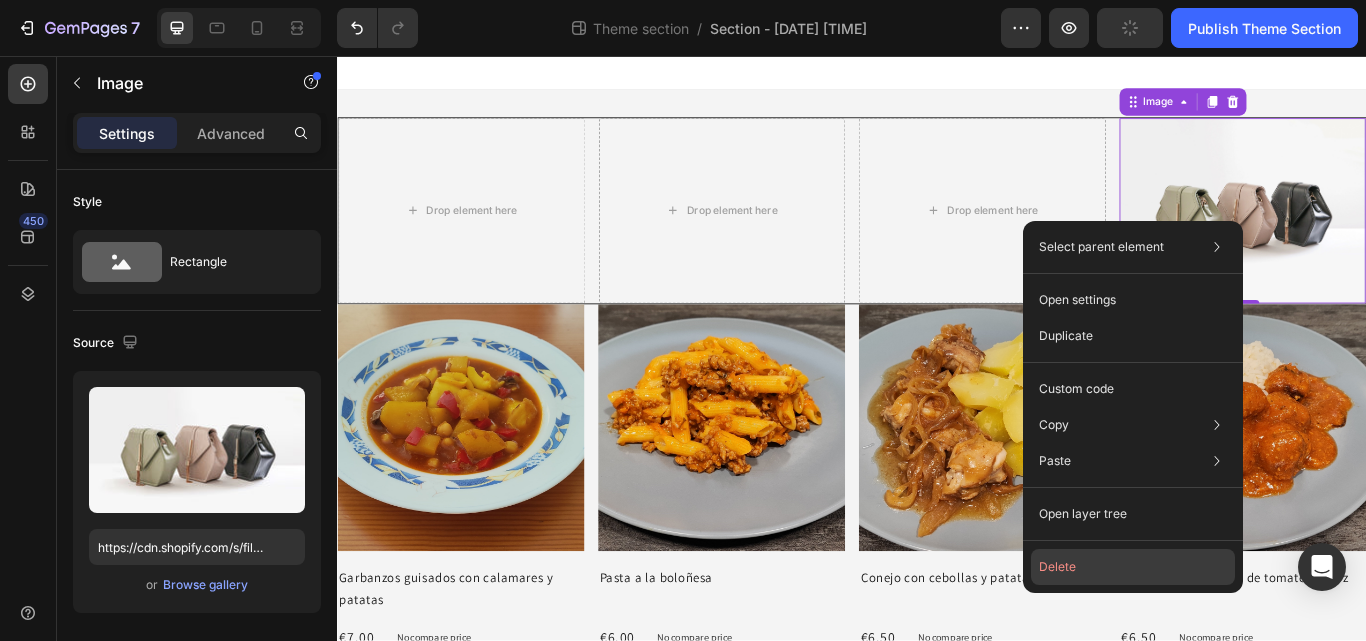 click on "Delete" 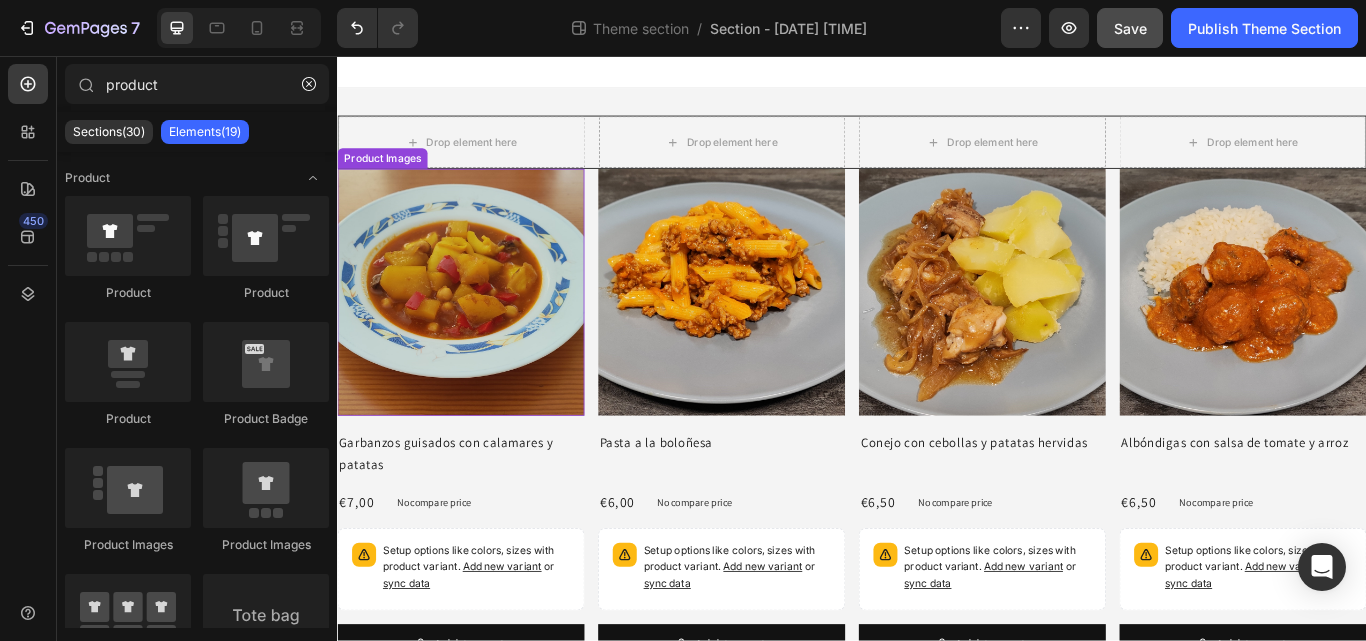 scroll, scrollTop: 0, scrollLeft: 0, axis: both 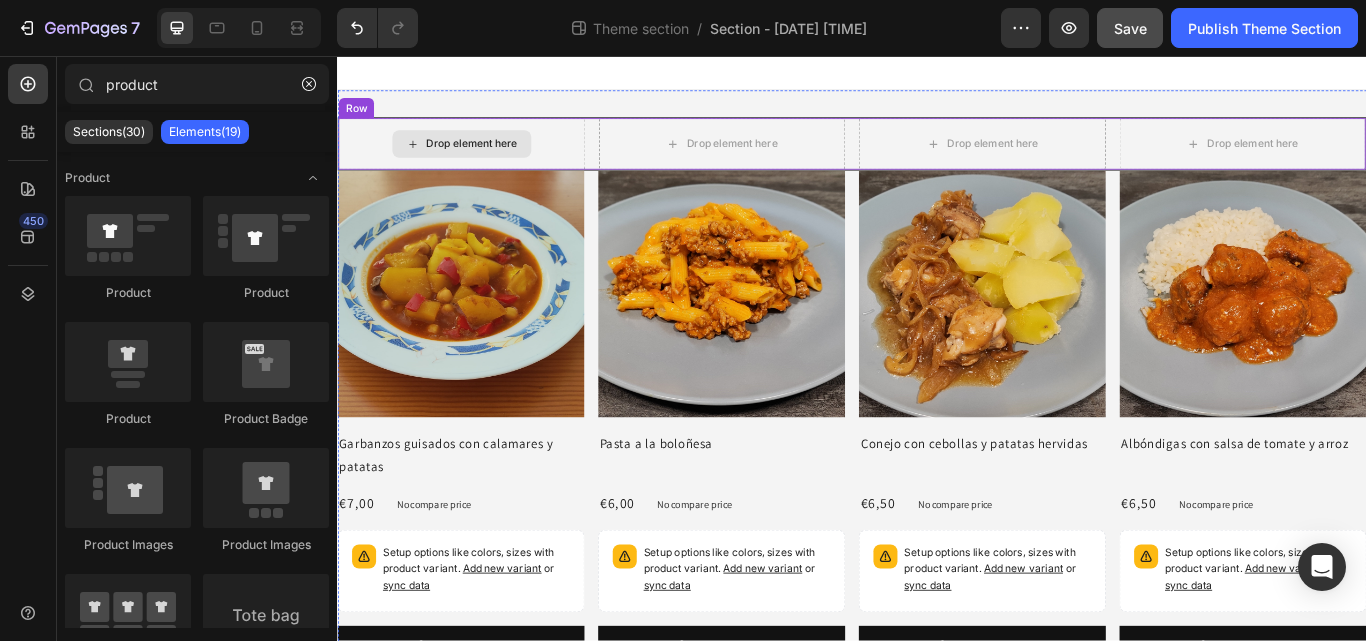 click on "Drop element here" at bounding box center [482, 159] 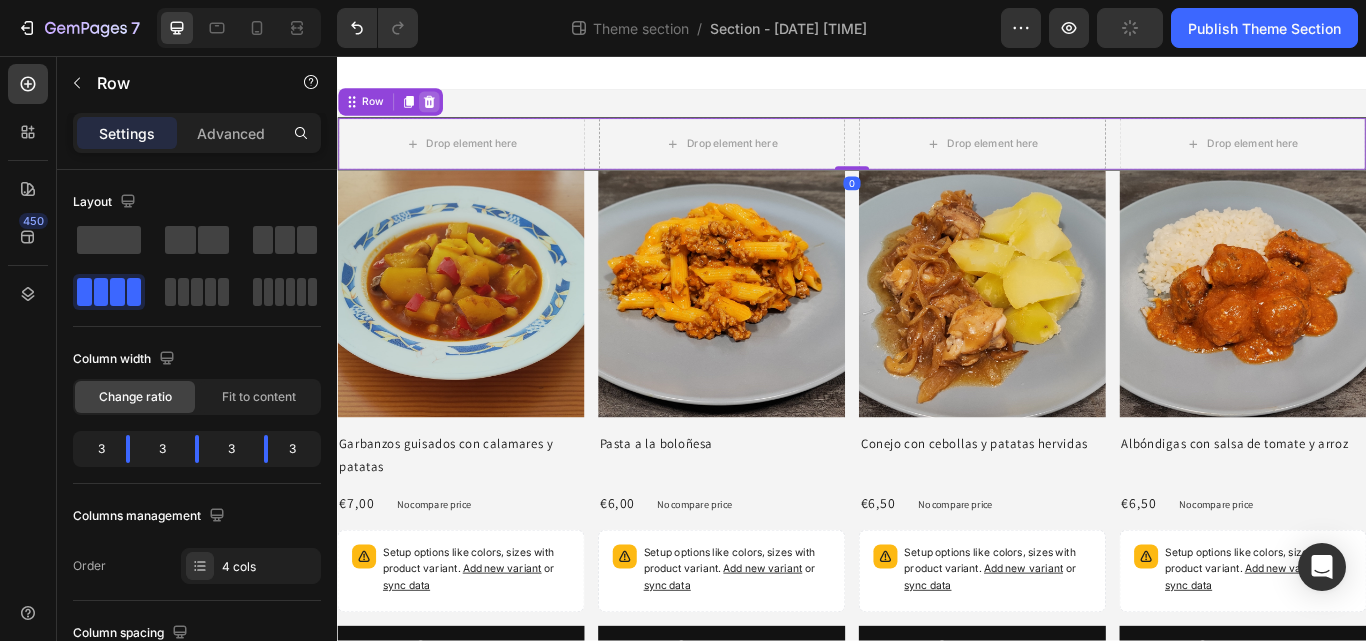 click 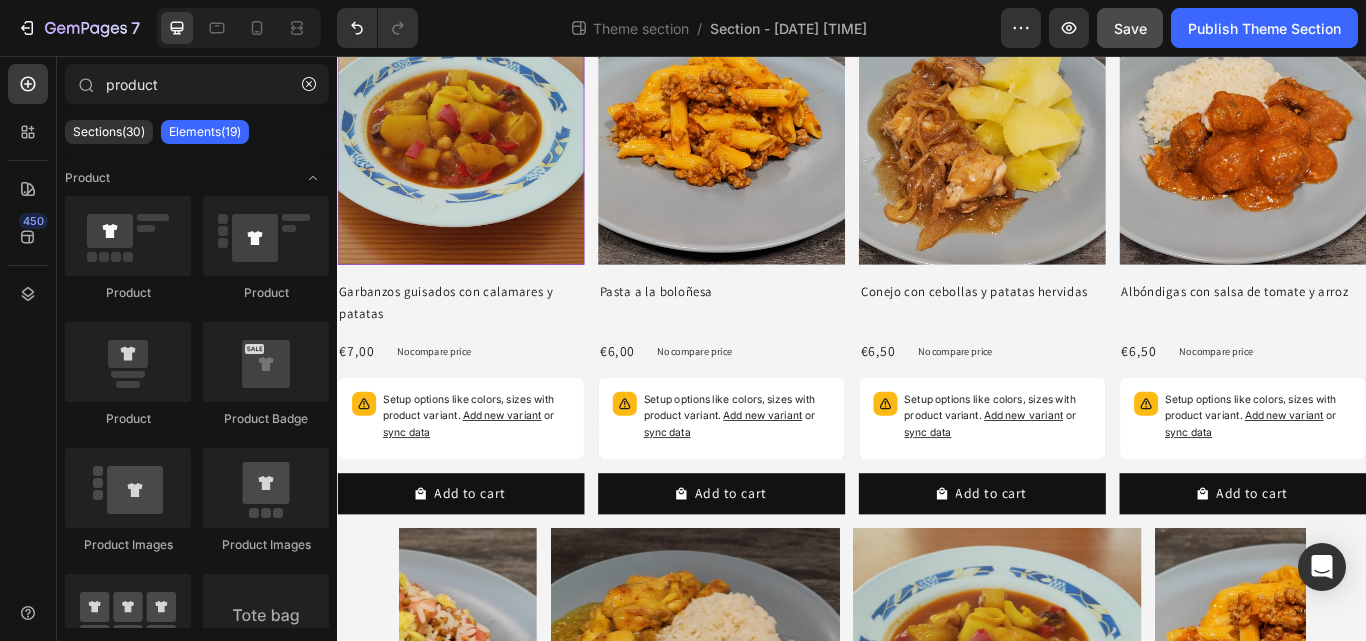 scroll, scrollTop: 0, scrollLeft: 0, axis: both 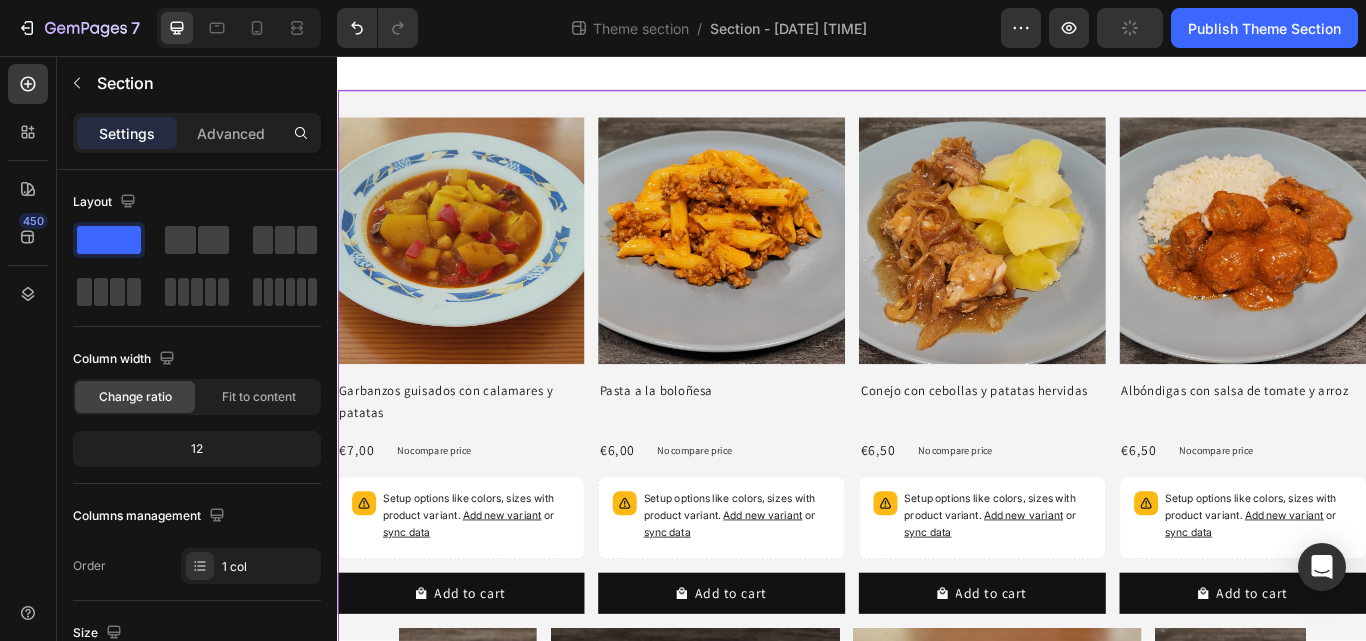 click on "Product Images Garbanzos guisados con calamares y patatas Product Title €7,00 Product Price Product Price No compare price Product Price Row Setup options like colors, sizes with product variant.       Add new variant   or   sync data Product Variants & Swatches Add to cart Add to Cart Row Product List Product Images Pasta a la boloñesa Product Title €6,00 Product Price Product Price No compare price Product Price Row Setup options like colors, sizes with product variant.       Add new variant   or   sync data Product Variants & Swatches Add to cart Add to Cart Row Product List Product Images Conejo con cebollas y patatas hervidas Product Title €6,50 Product Price Product Price No compare price Product Price Row Setup options like colors, sizes with product variant.       Add new variant   or   sync data Product Variants & Swatches Add to cart Add to Cart Row Product List Product Images Albóndigas con salsa de tomate y arroz Product Title €6,50 Product Price Product Price No compare price Row" at bounding box center (937, 800) 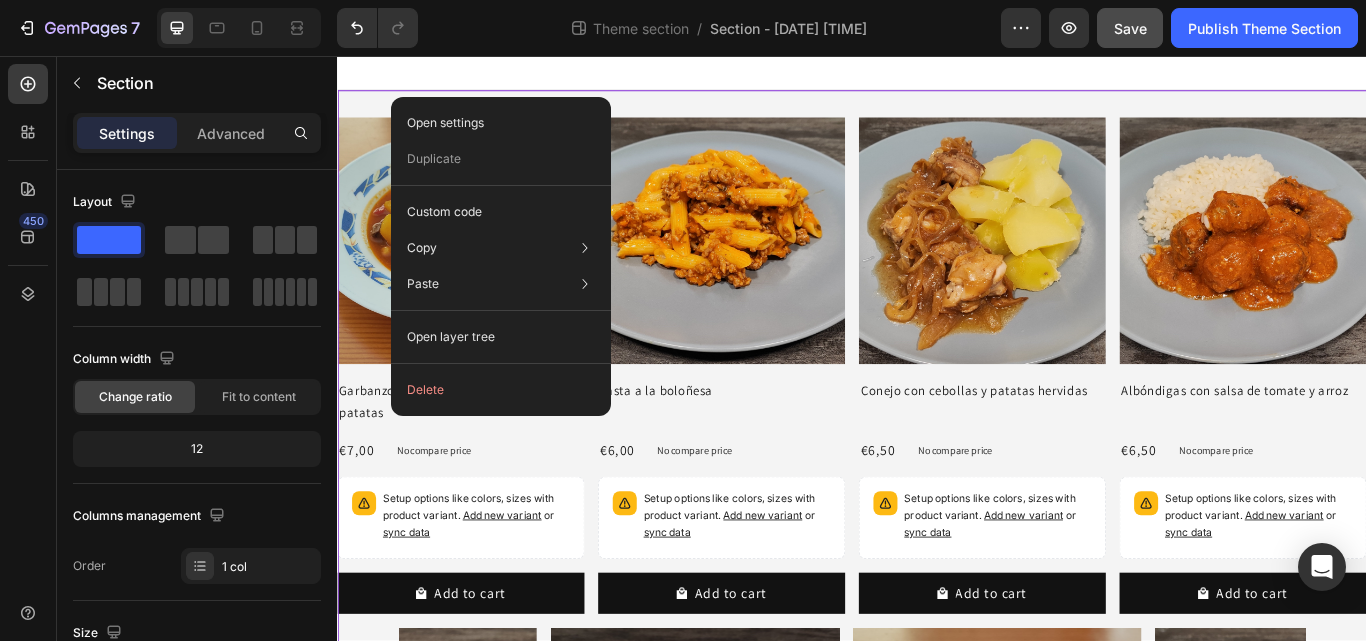 click on "Product Images Garbanzos guisados con calamares y patatas Product Title €7,00 Product Price Product Price No compare price Product Price Row Setup options like colors, sizes with product variant.       Add new variant   or   sync data Product Variants & Swatches Add to cart Add to Cart Row Product List Product Images Pasta a la boloñesa Product Title €6,00 Product Price Product Price No compare price Product Price Row Setup options like colors, sizes with product variant.       Add new variant   or   sync data Product Variants & Swatches Add to cart Add to Cart Row Product List Product Images Conejo con cebollas y patatas hervidas Product Title €6,50 Product Price Product Price No compare price Product Price Row Setup options like colors, sizes with product variant.       Add new variant   or   sync data Product Variants & Swatches Add to cart Add to Cart Row Product List Product Images Albóndigas con salsa de tomate y arroz Product Title €6,50 Product Price Product Price No compare price Row" at bounding box center (937, 800) 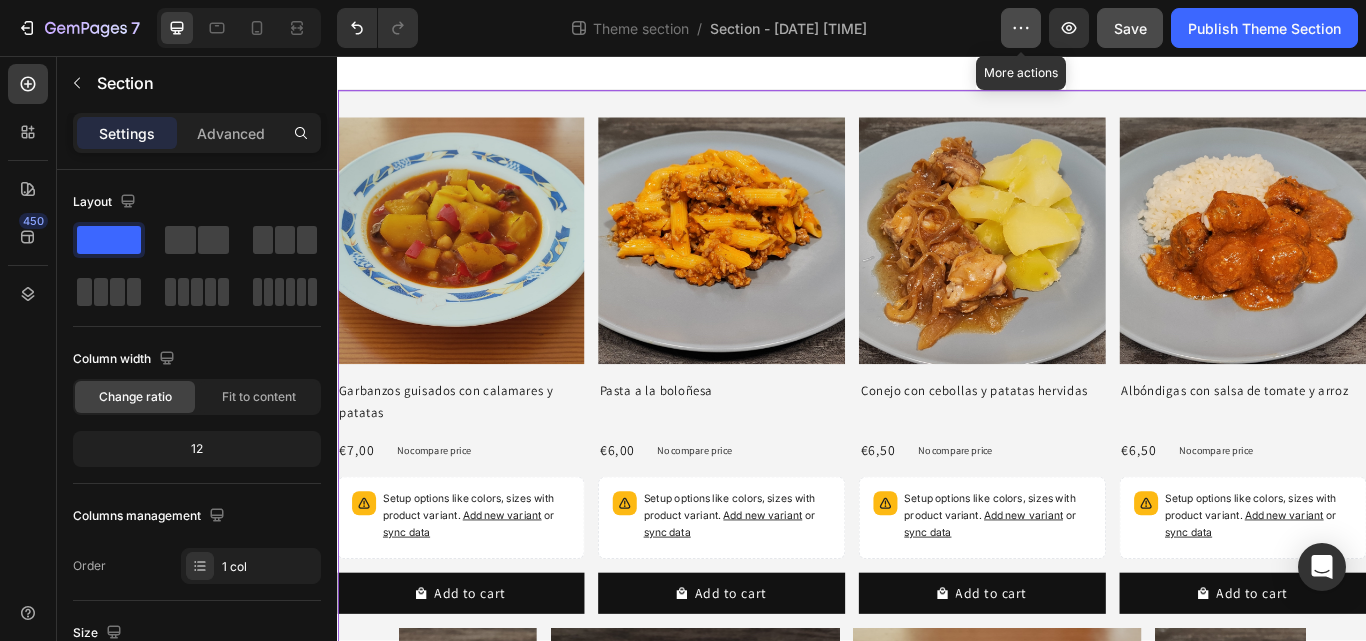 click 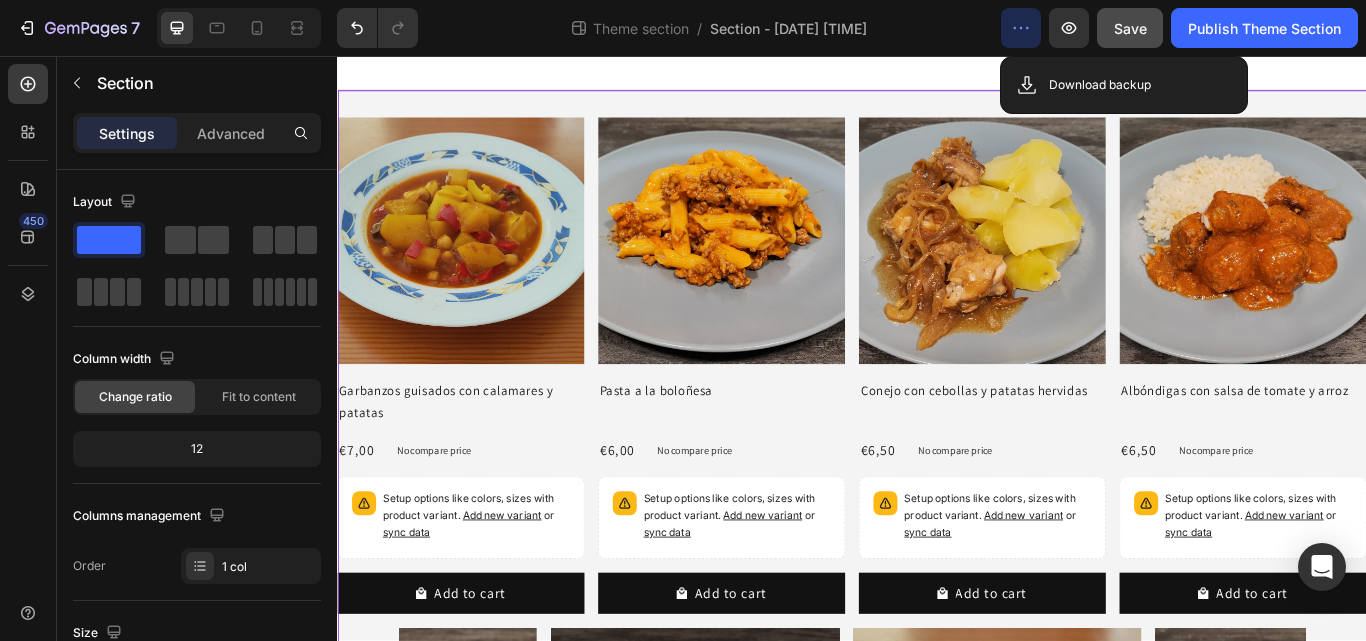 click 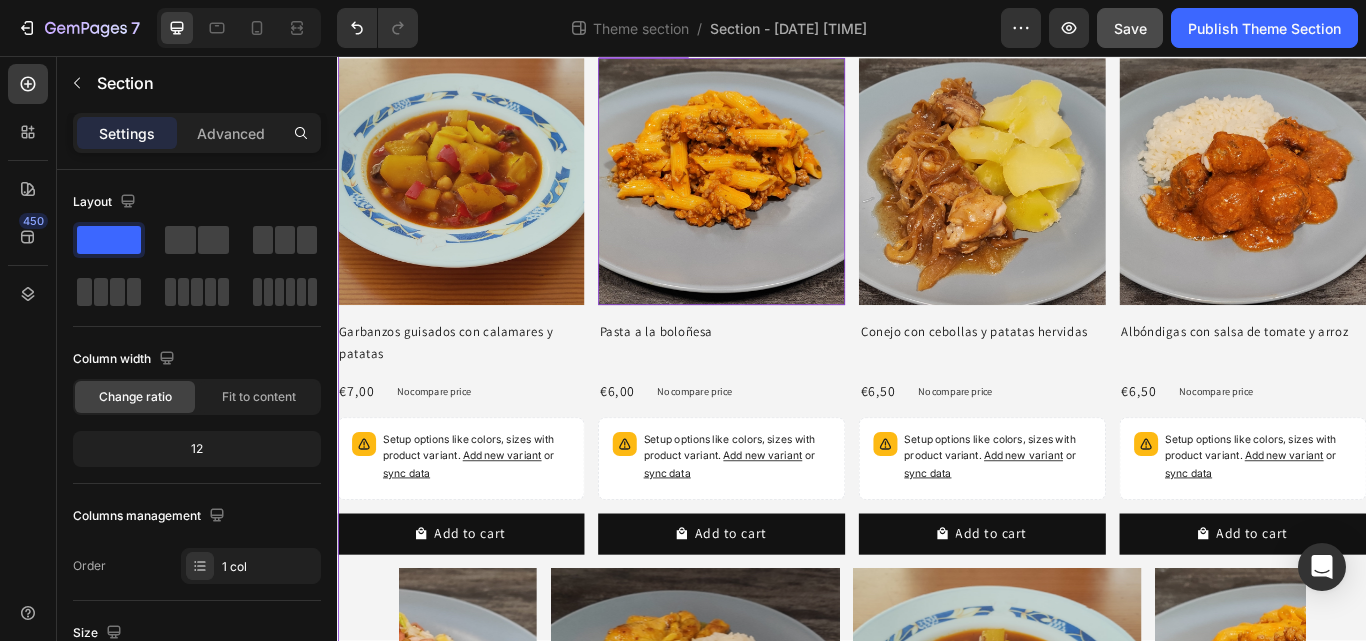 scroll, scrollTop: 59, scrollLeft: 0, axis: vertical 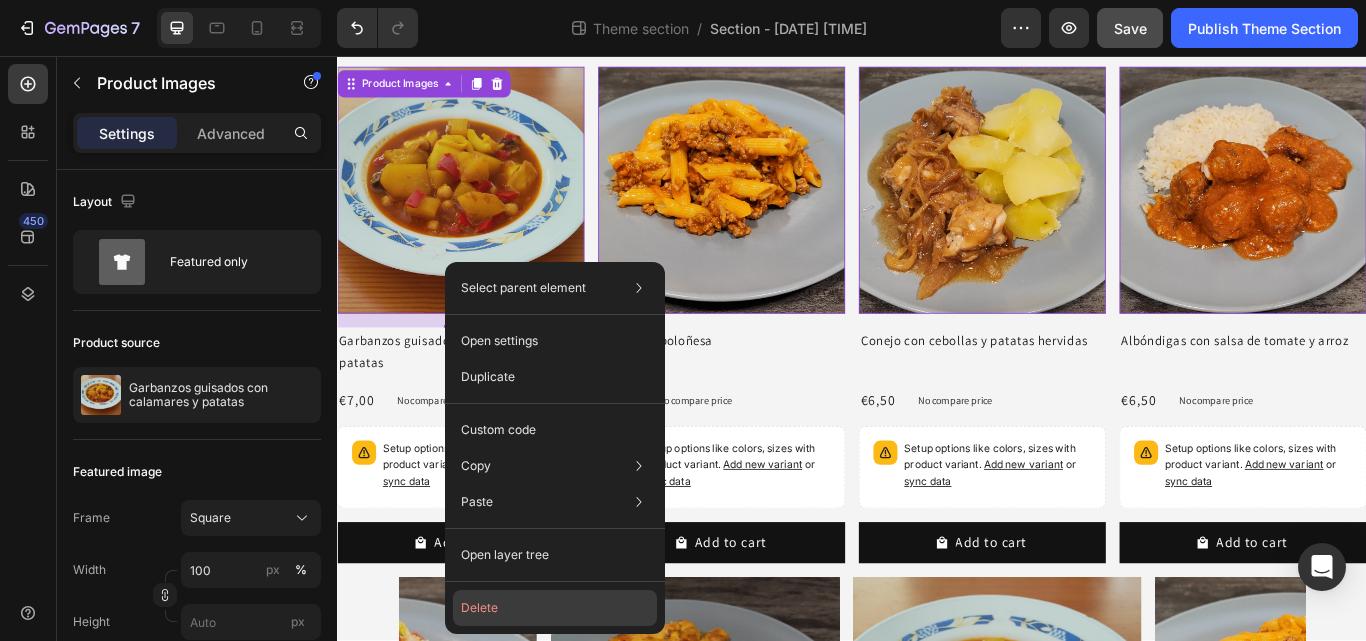 click on "Delete" 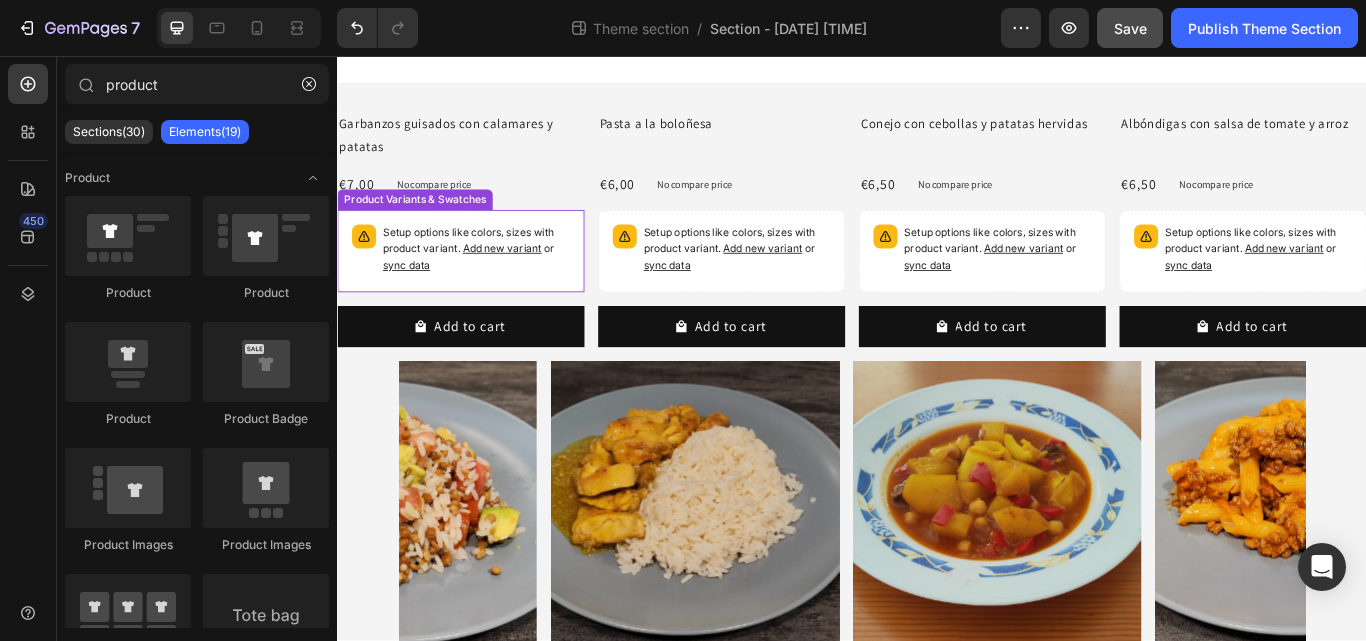 scroll, scrollTop: 0, scrollLeft: 0, axis: both 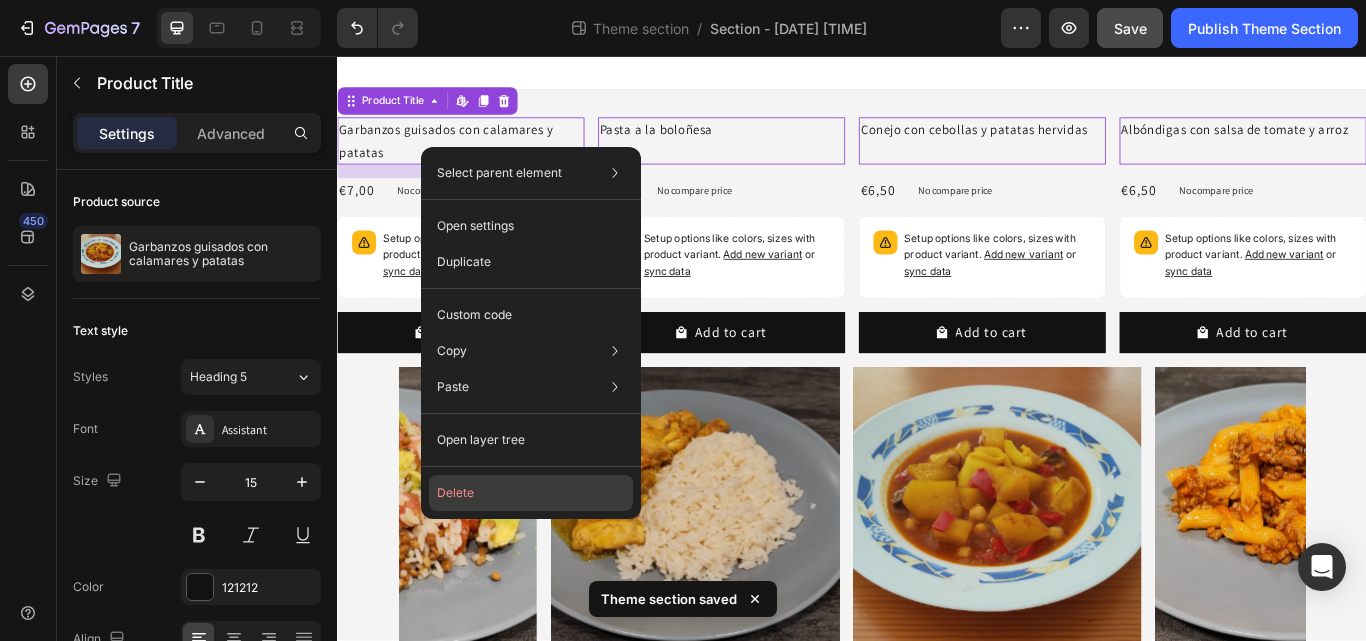 click on "Delete" 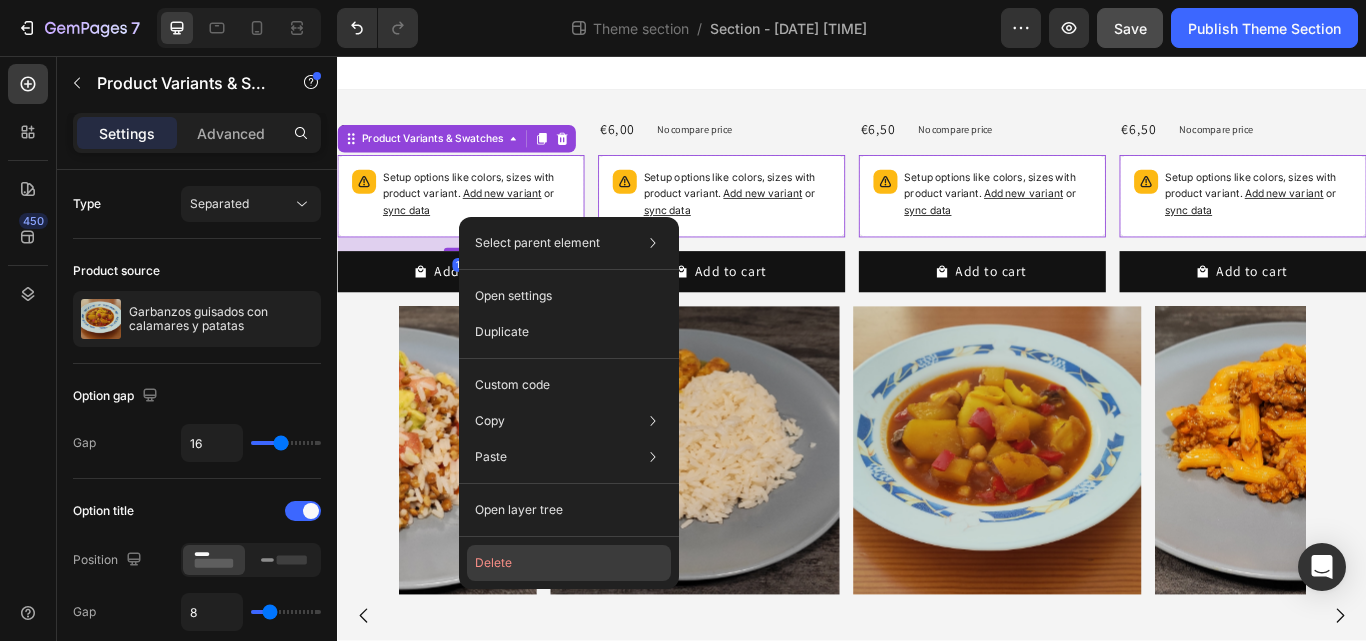 click on "Delete" 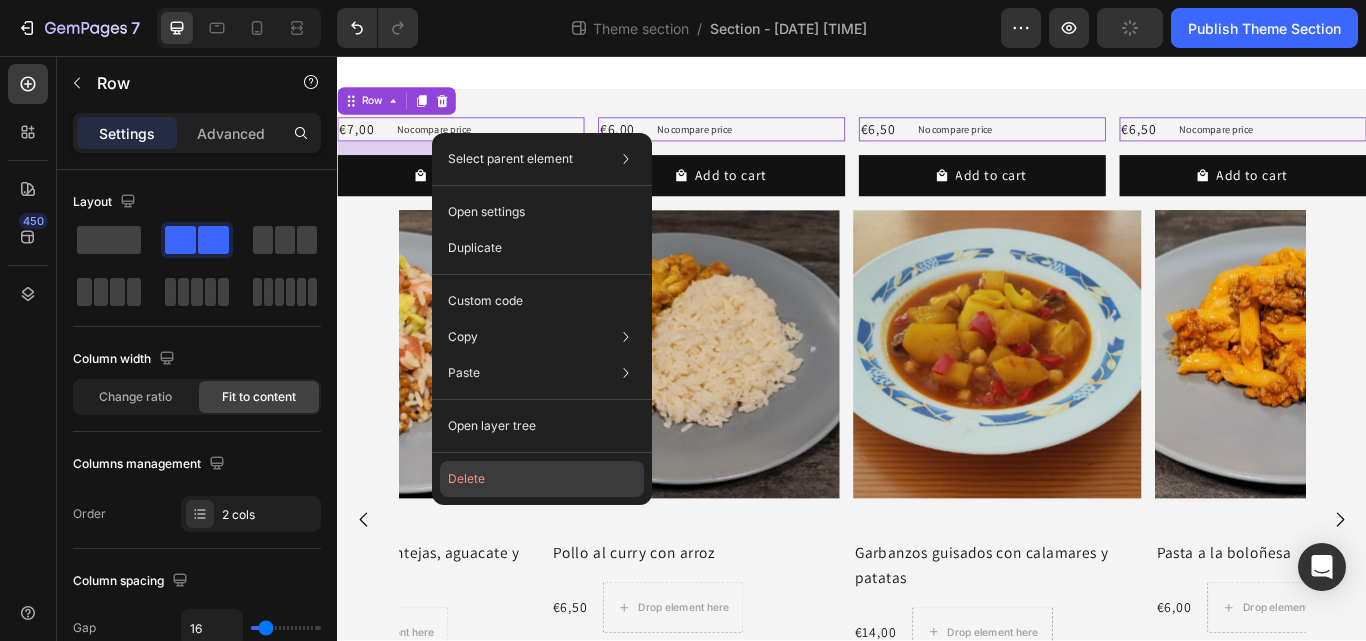 click on "Delete" 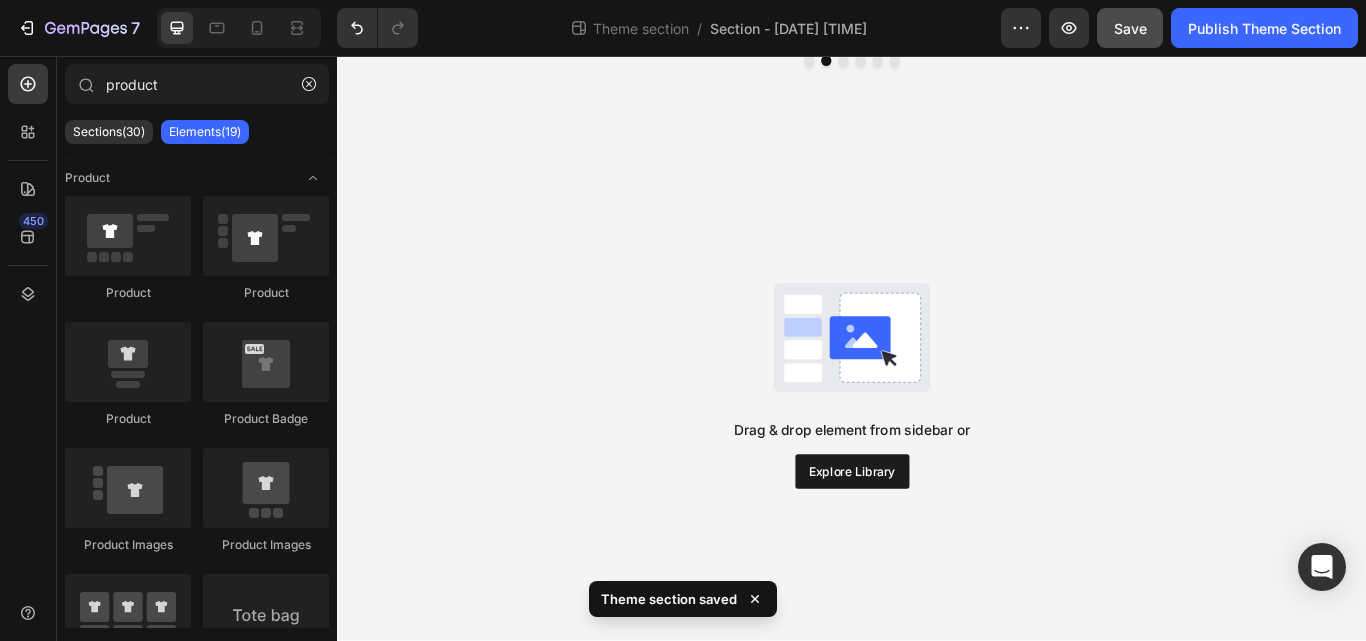 scroll, scrollTop: 878, scrollLeft: 0, axis: vertical 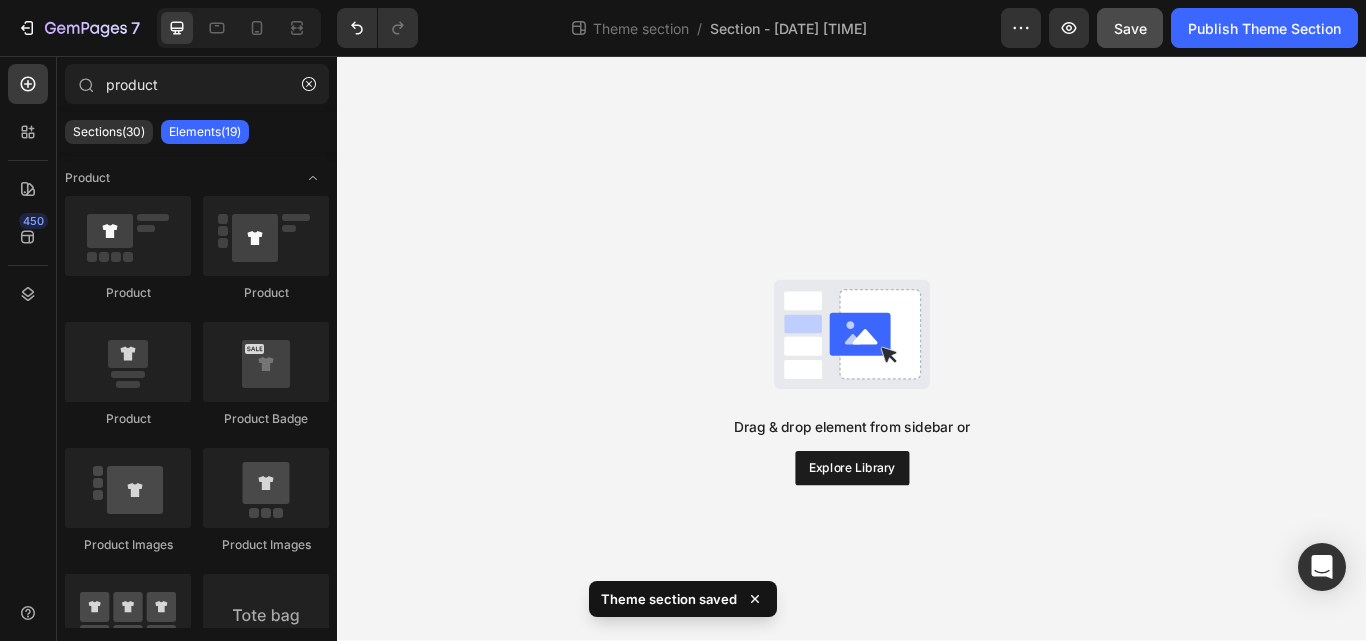 click on "Save" at bounding box center (1130, 28) 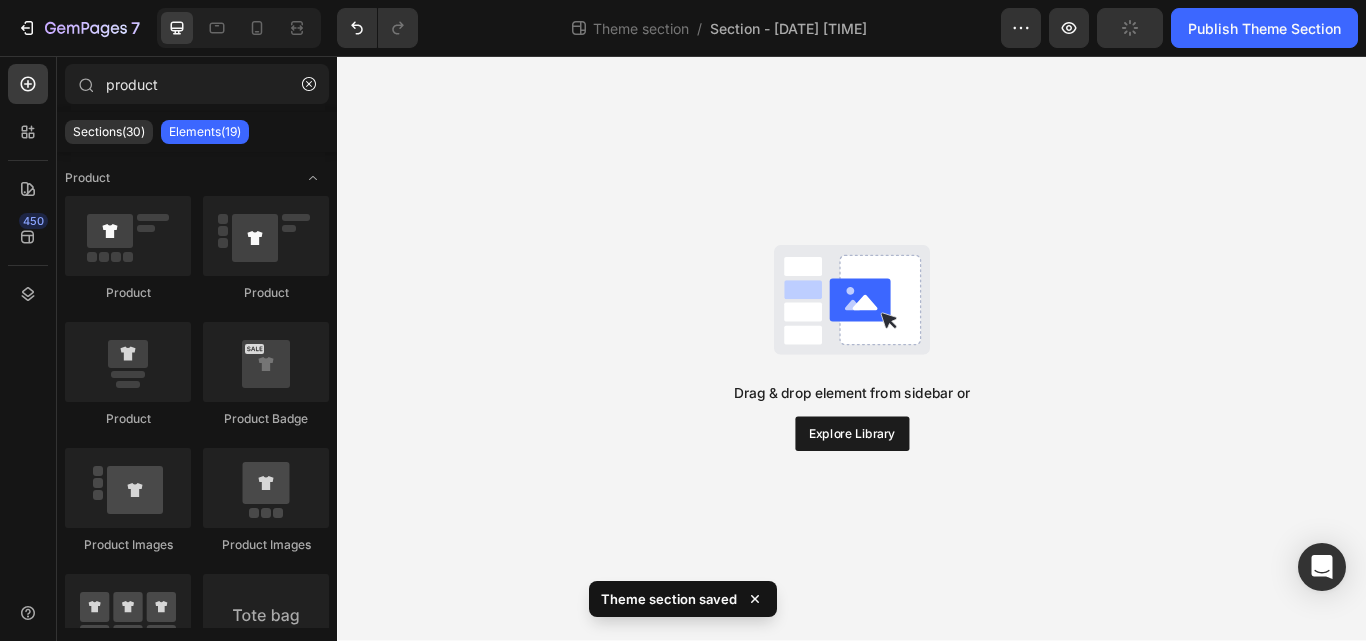 scroll, scrollTop: 0, scrollLeft: 0, axis: both 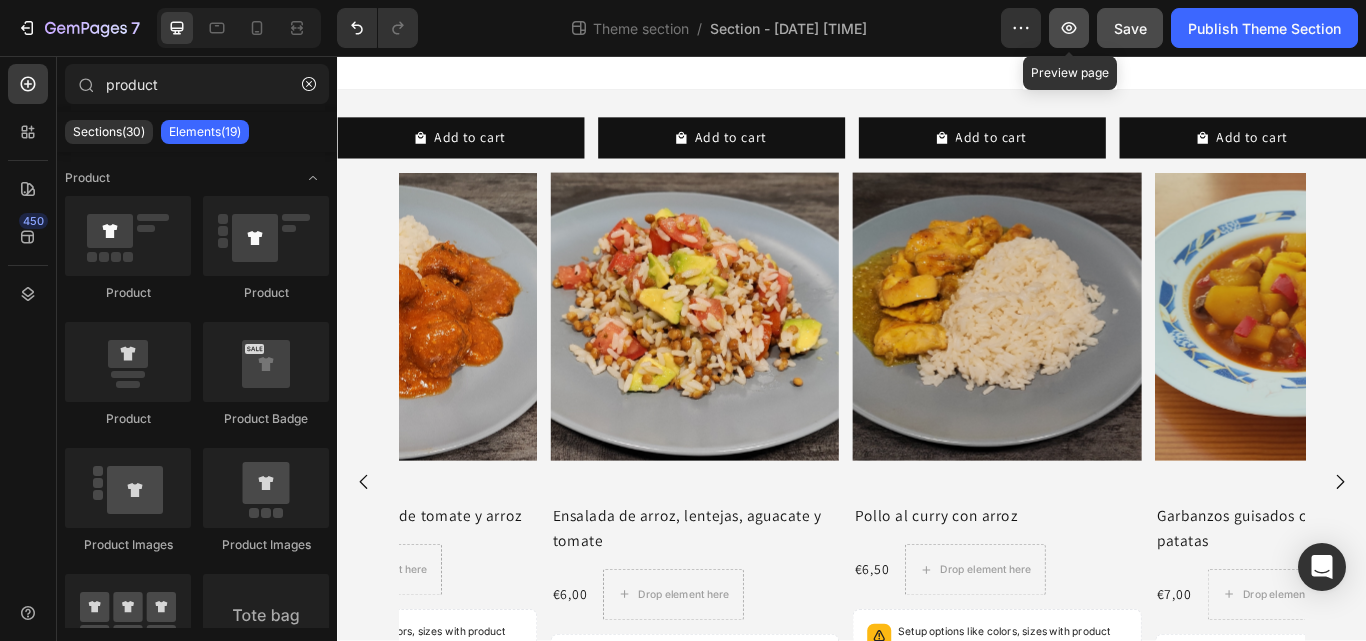 click 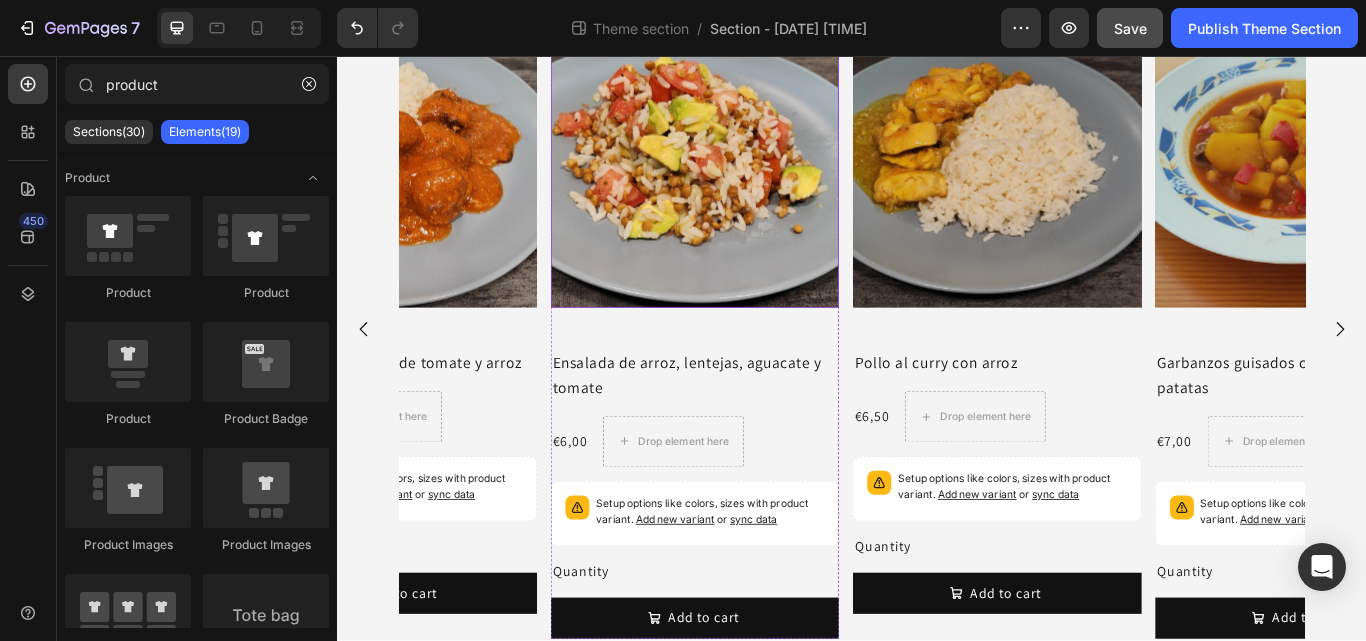 scroll, scrollTop: 0, scrollLeft: 0, axis: both 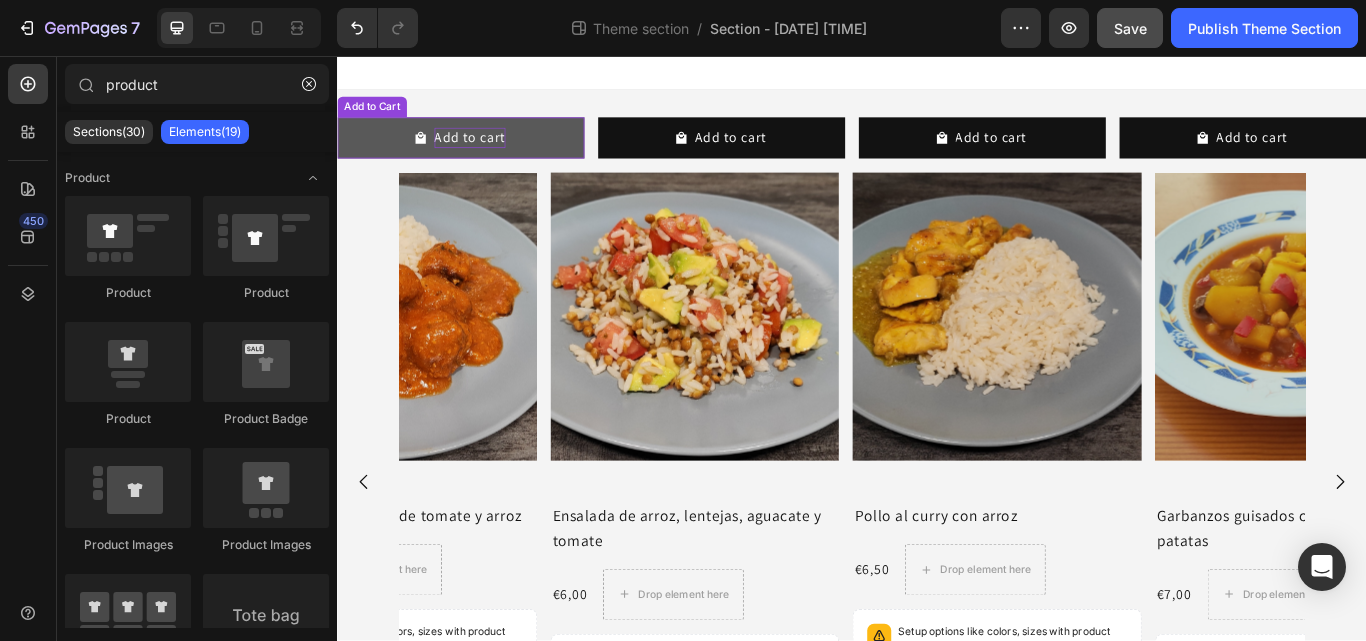 click on "Add to cart" at bounding box center (491, 152) 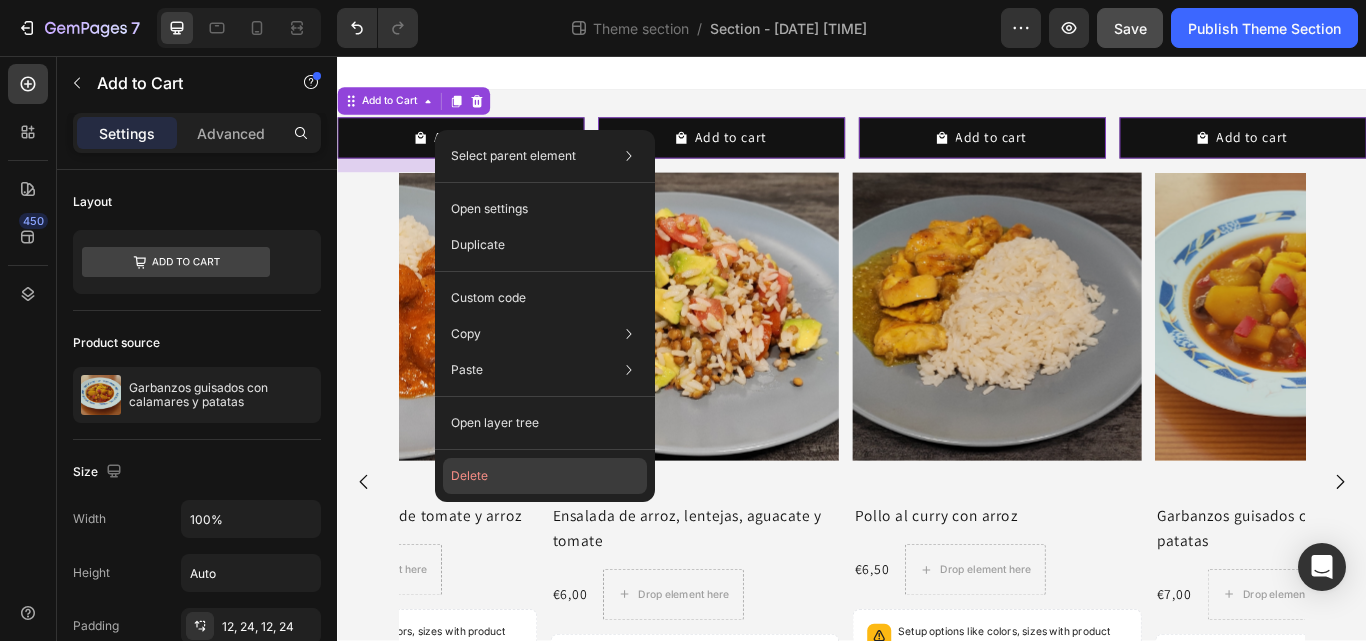 click on "Delete" 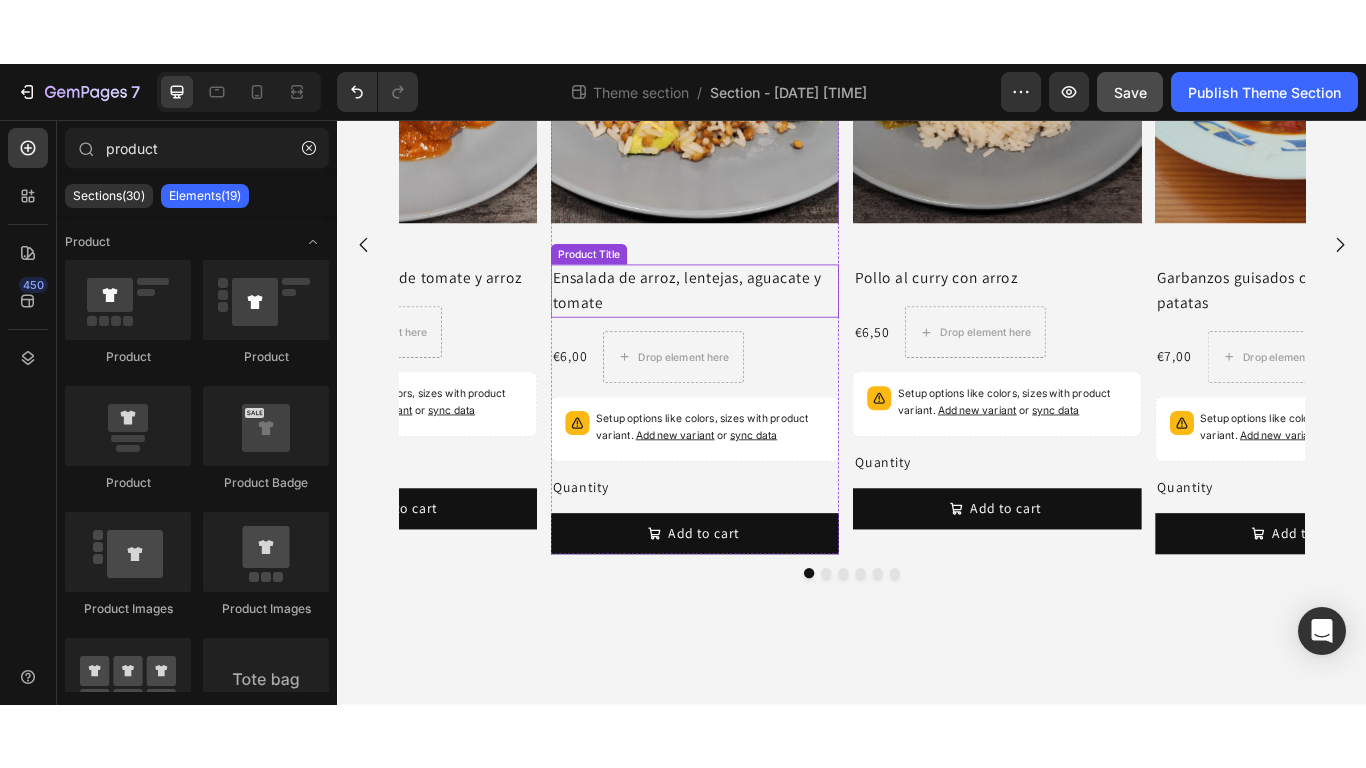 scroll, scrollTop: 354, scrollLeft: 0, axis: vertical 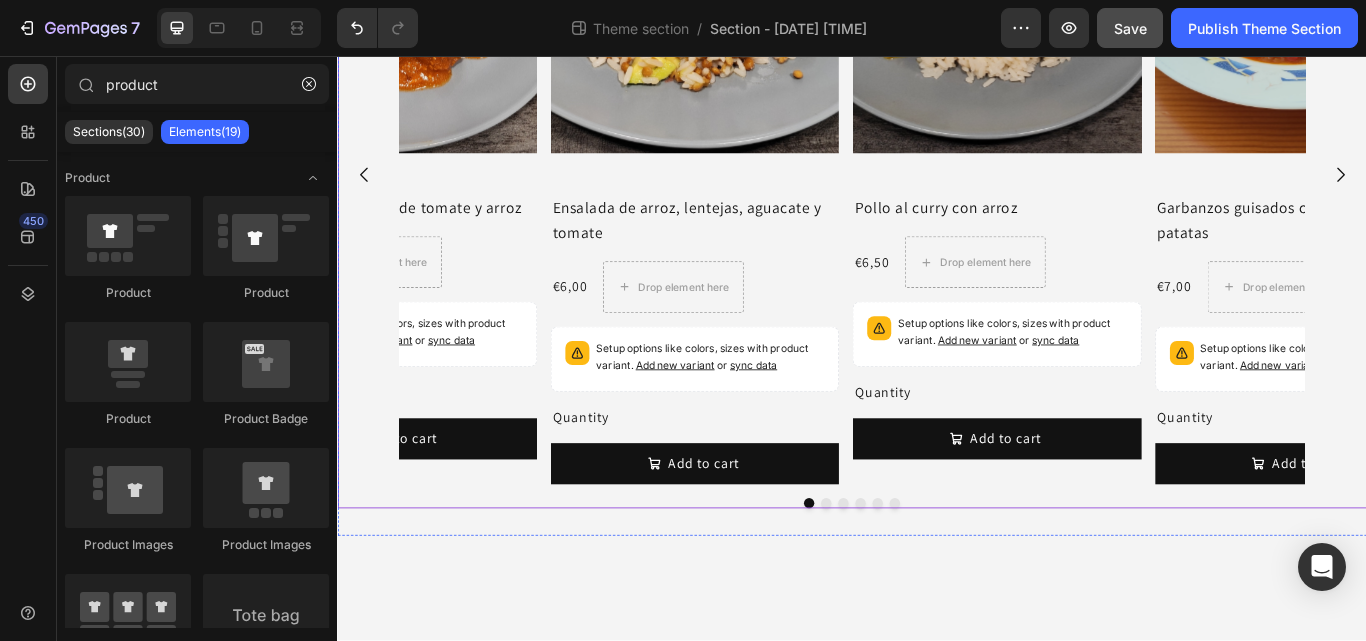 click 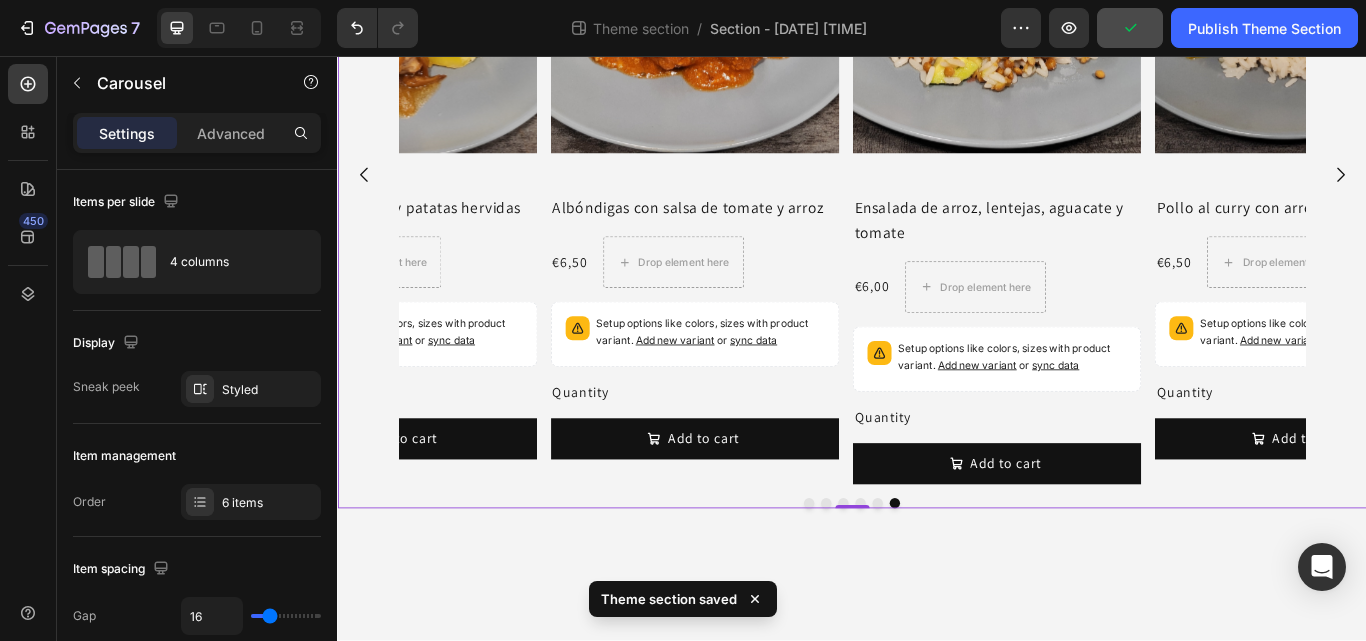 click 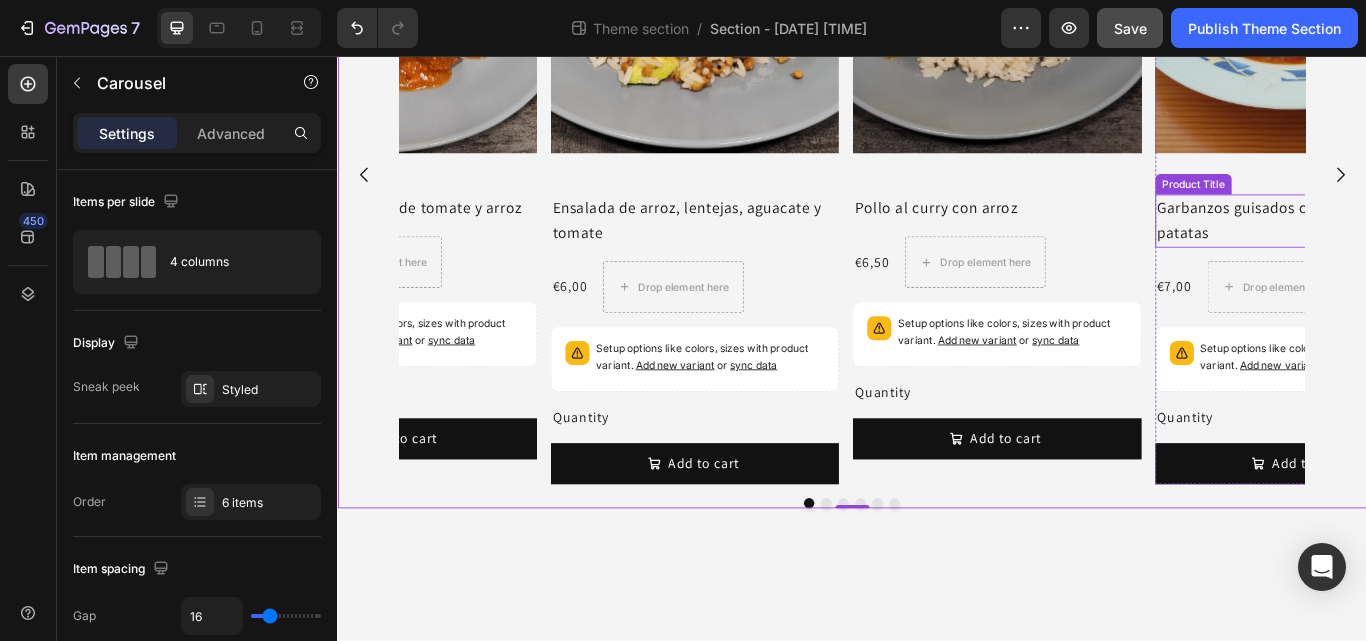 type 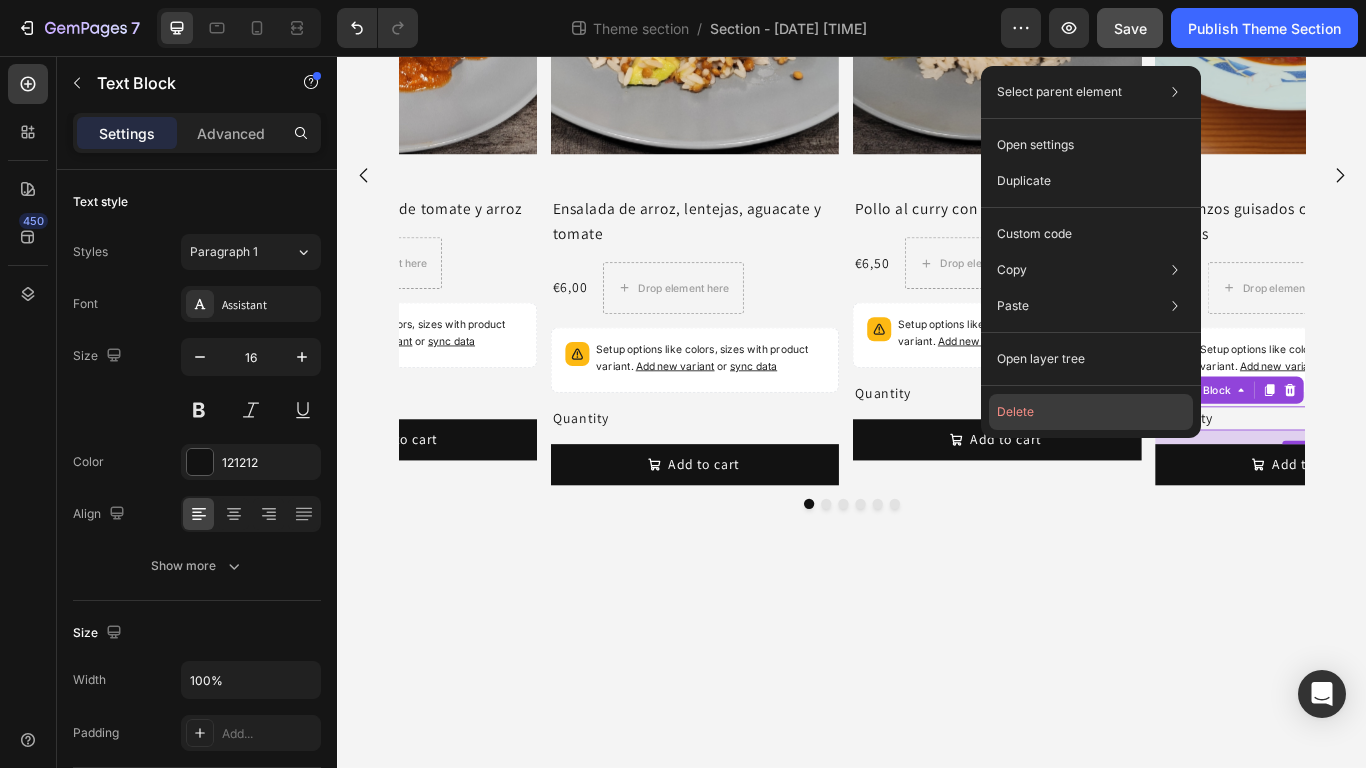 click on "Delete" 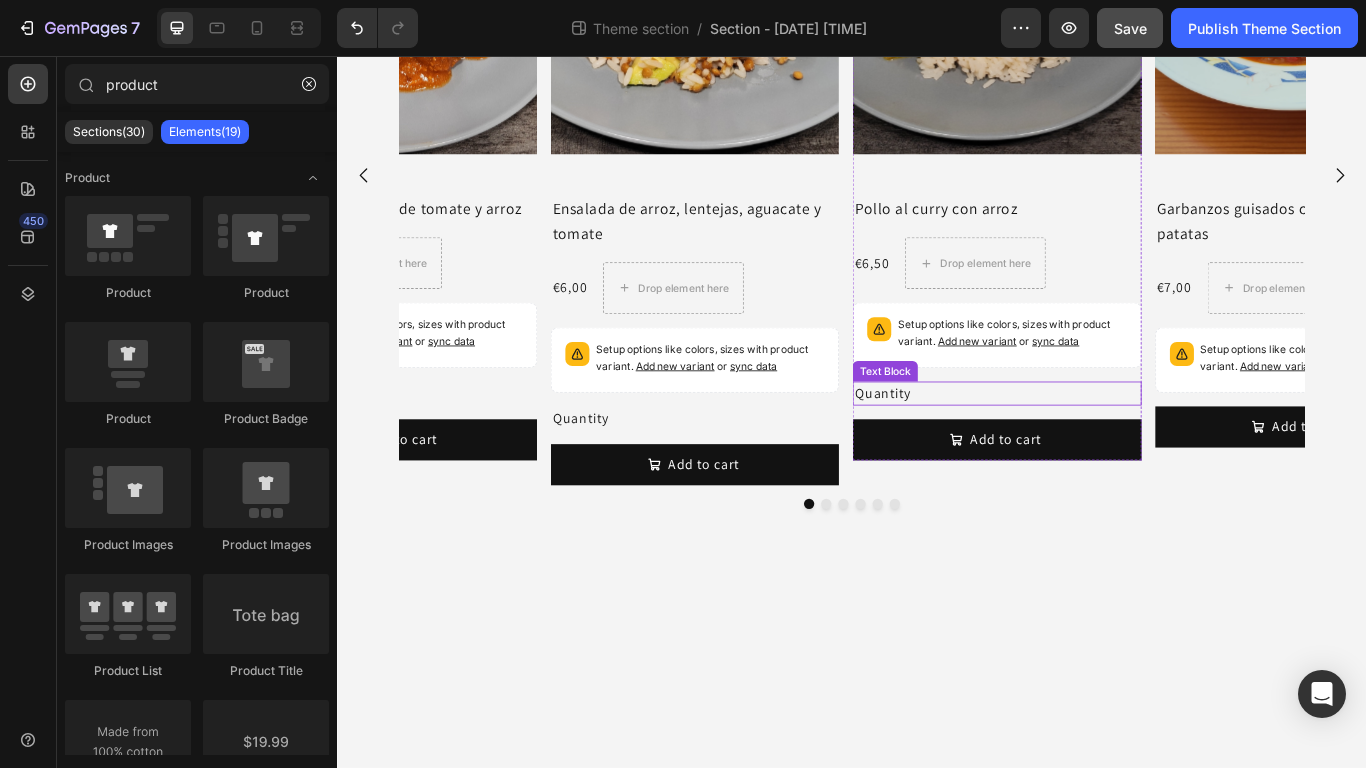 click on "Quantity" at bounding box center (1105, 449) 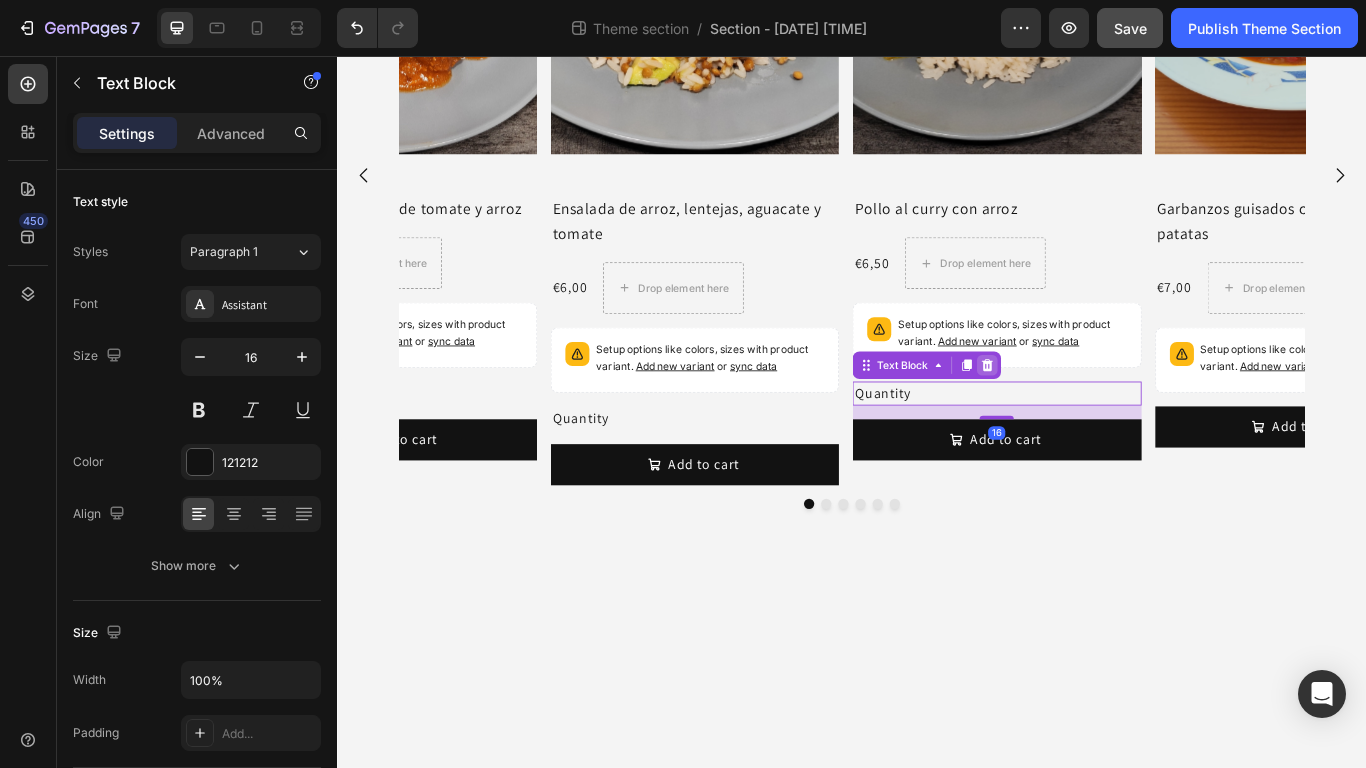 click 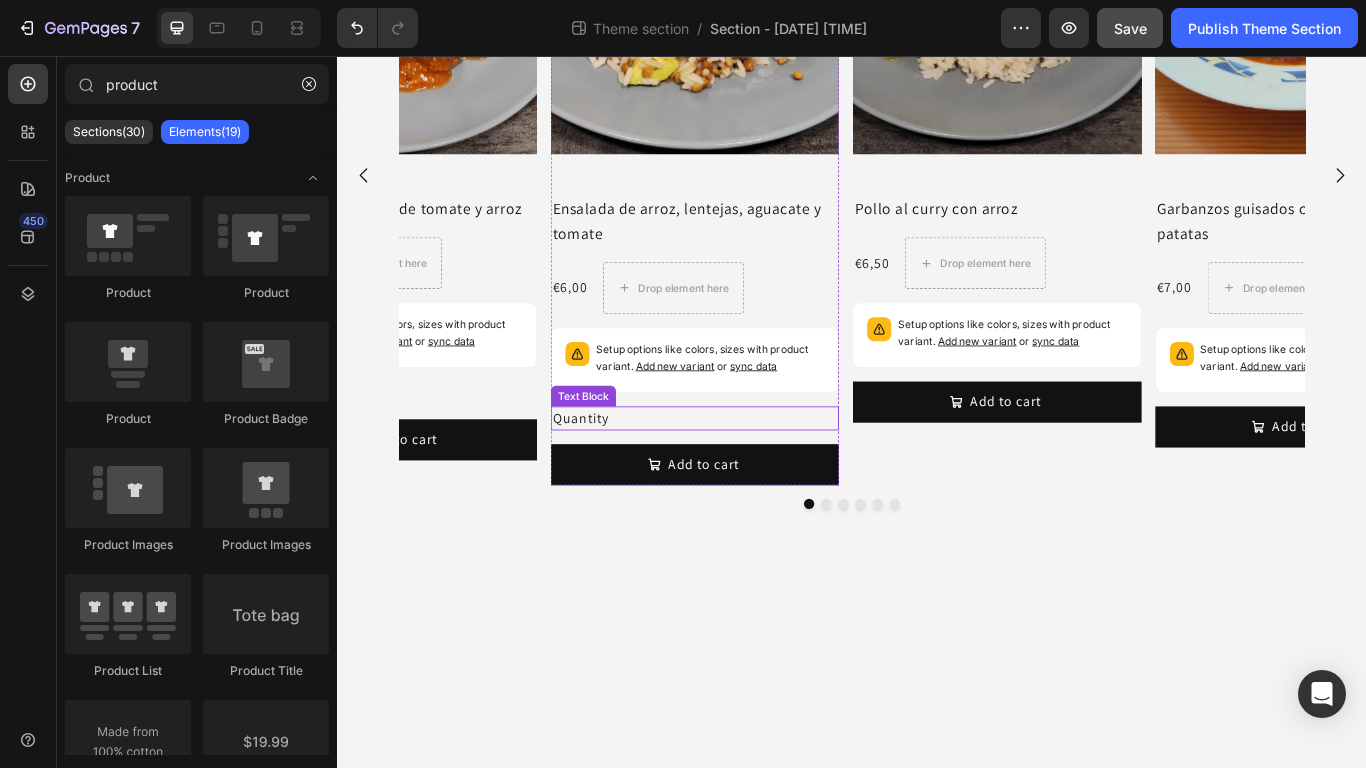 click on "Quantity" at bounding box center (753, 478) 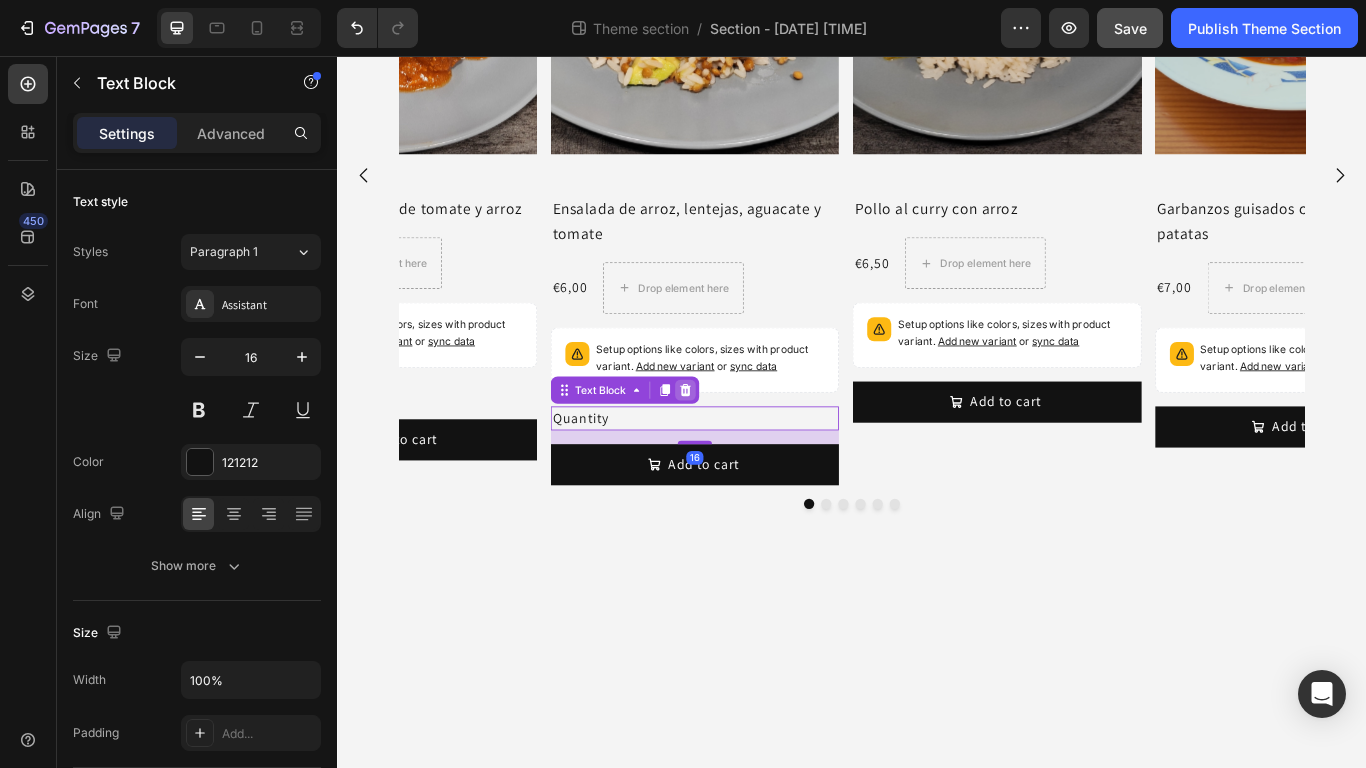 click 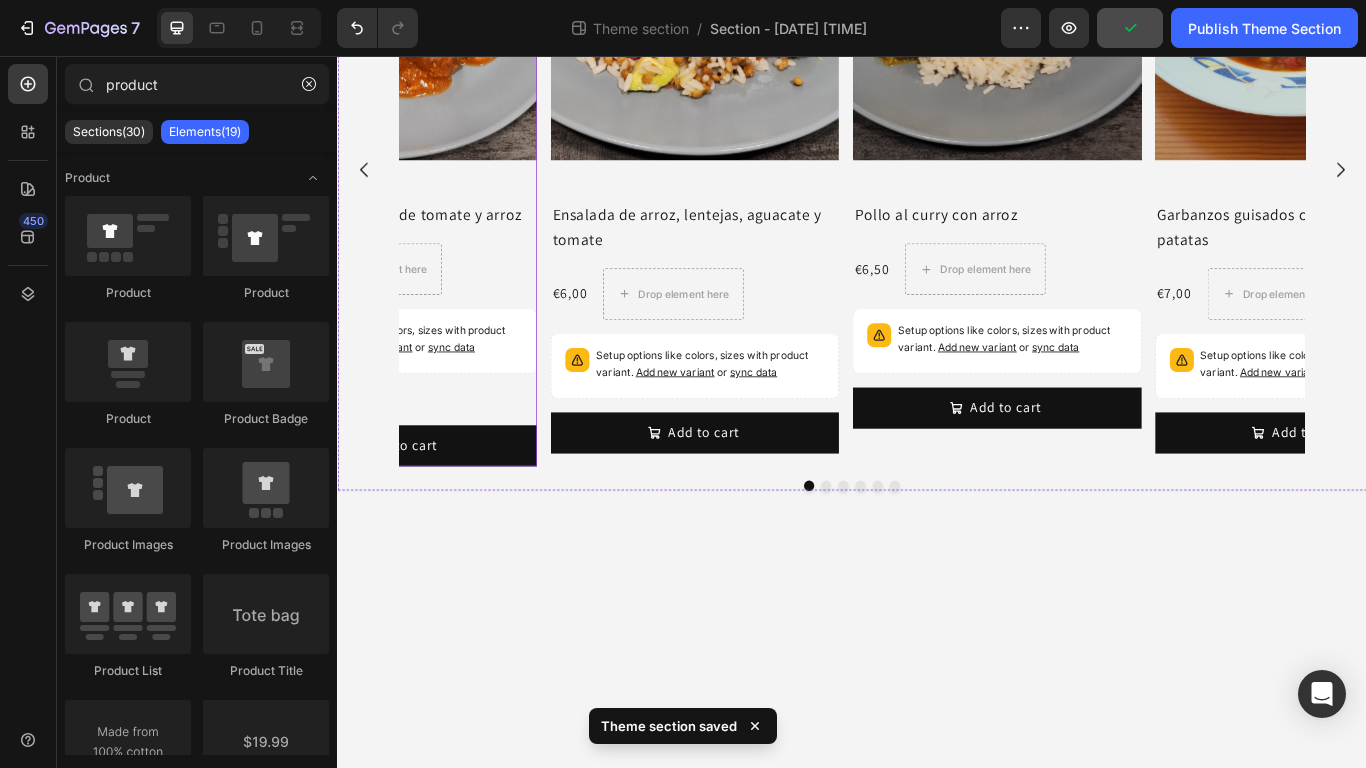 scroll, scrollTop: 347, scrollLeft: 0, axis: vertical 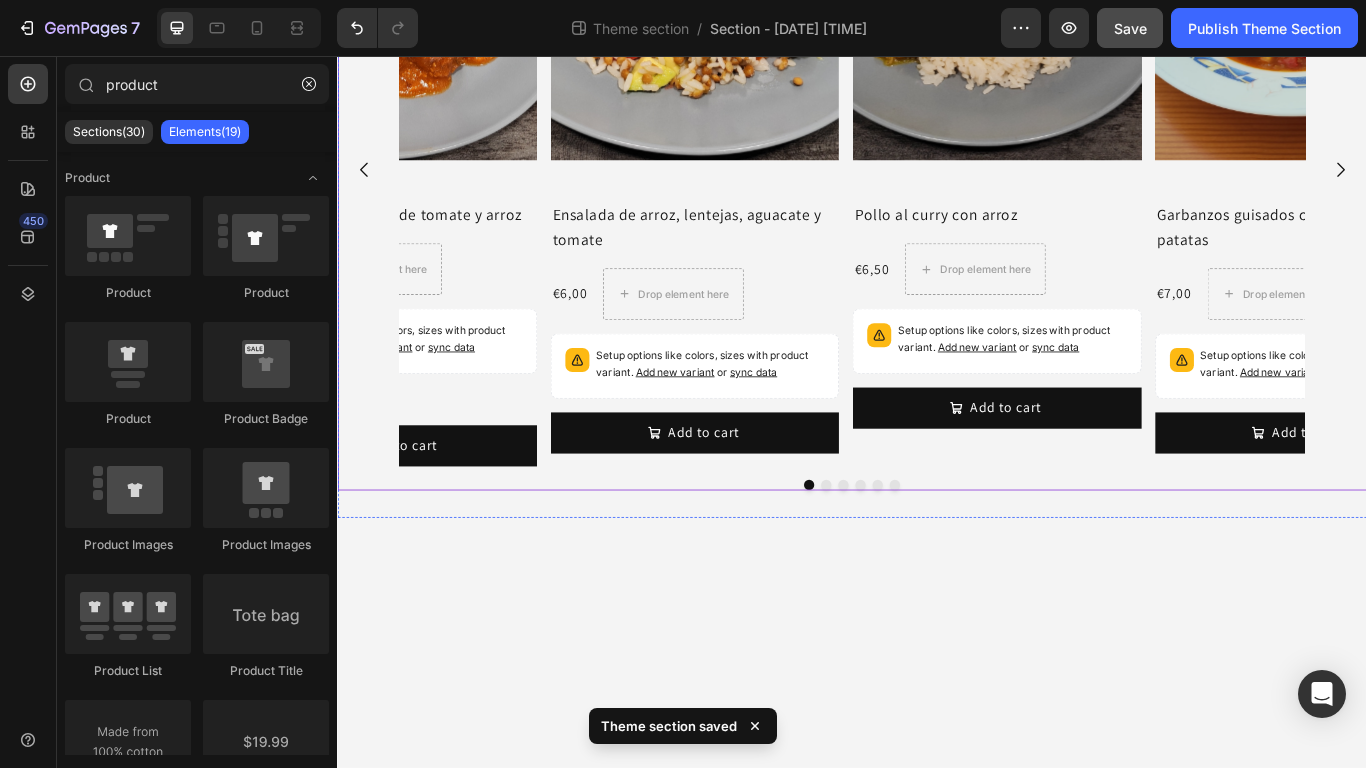 click 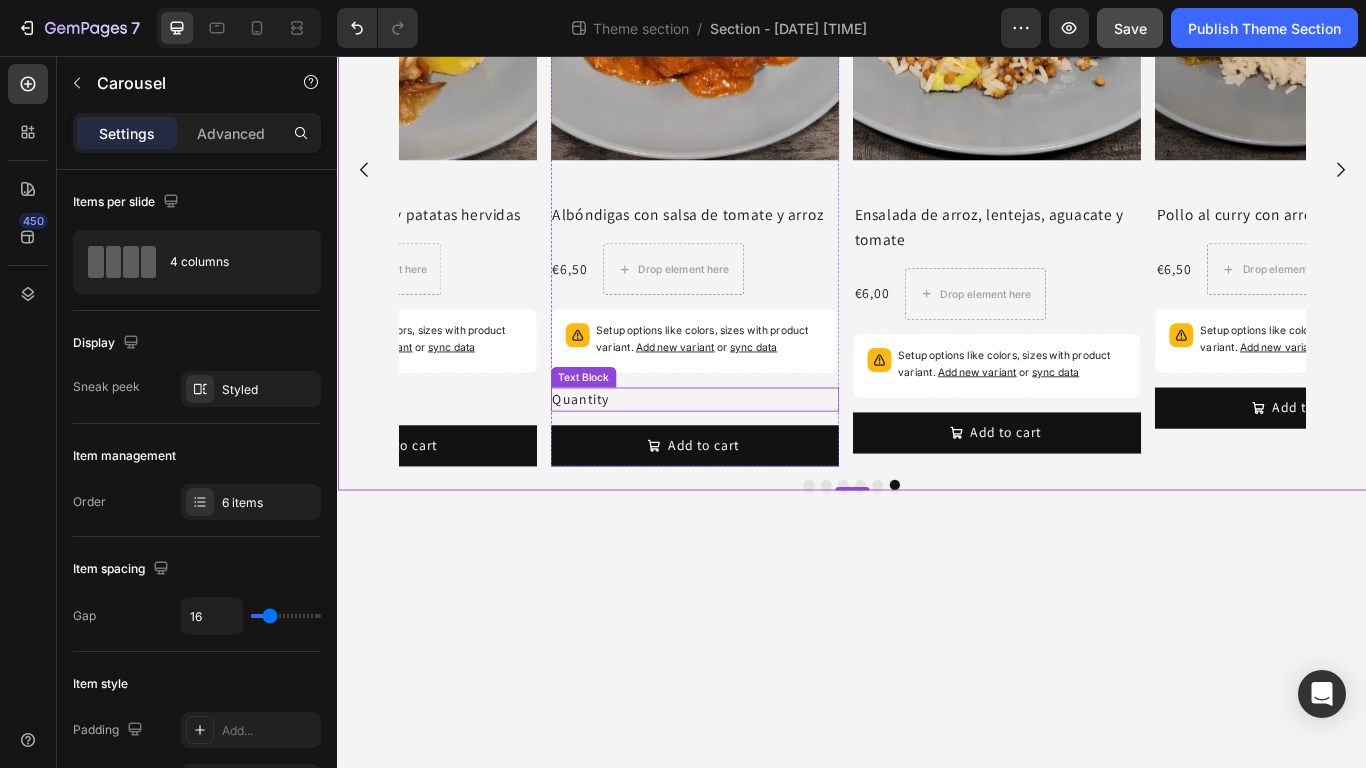 click on "Quantity" at bounding box center [753, 456] 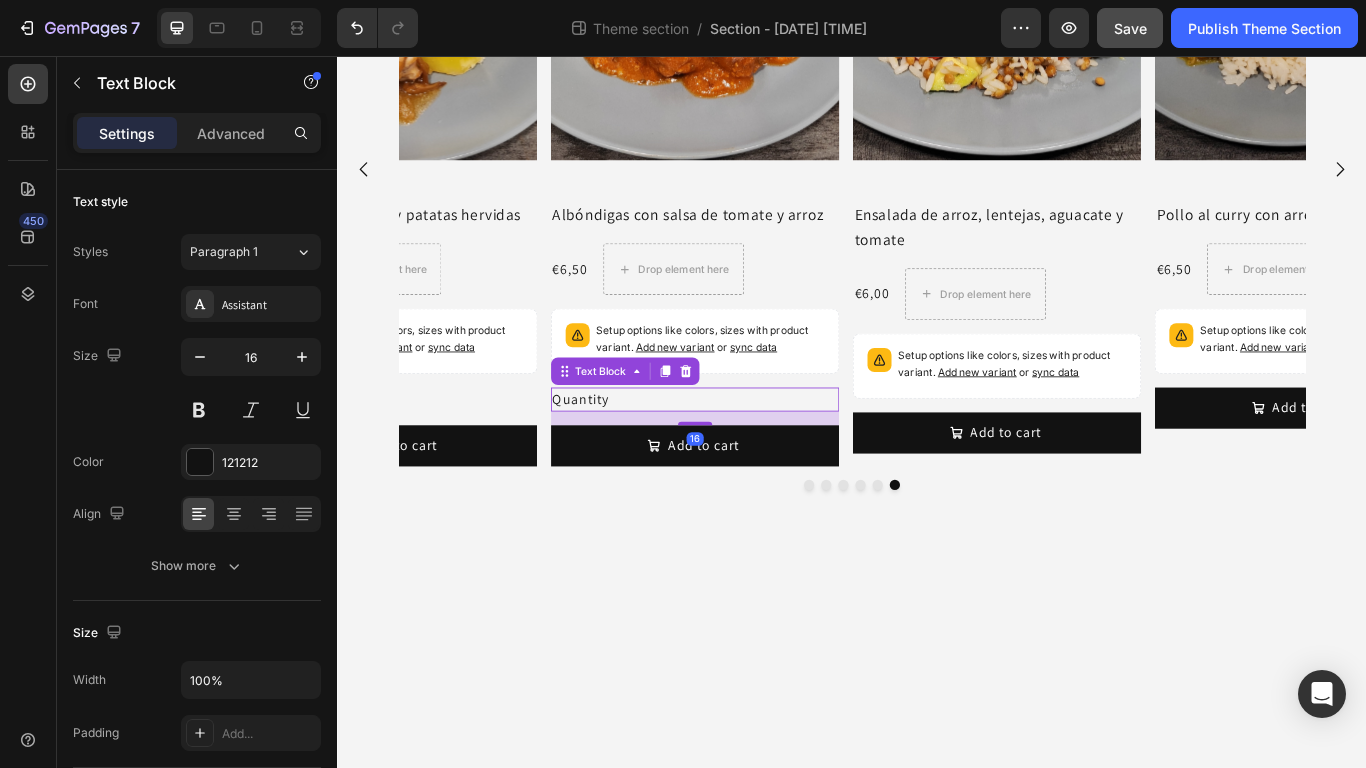 click on "Quantity" at bounding box center (753, 456) 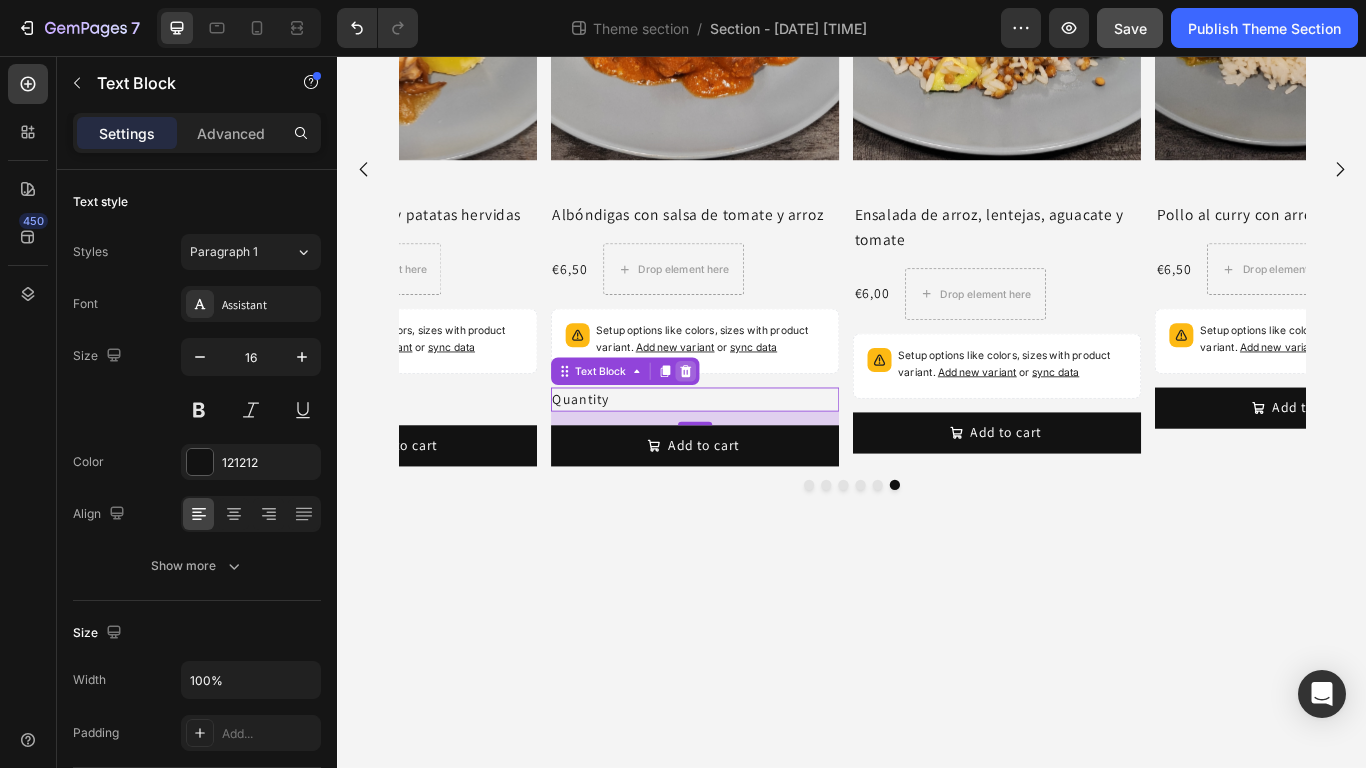 click 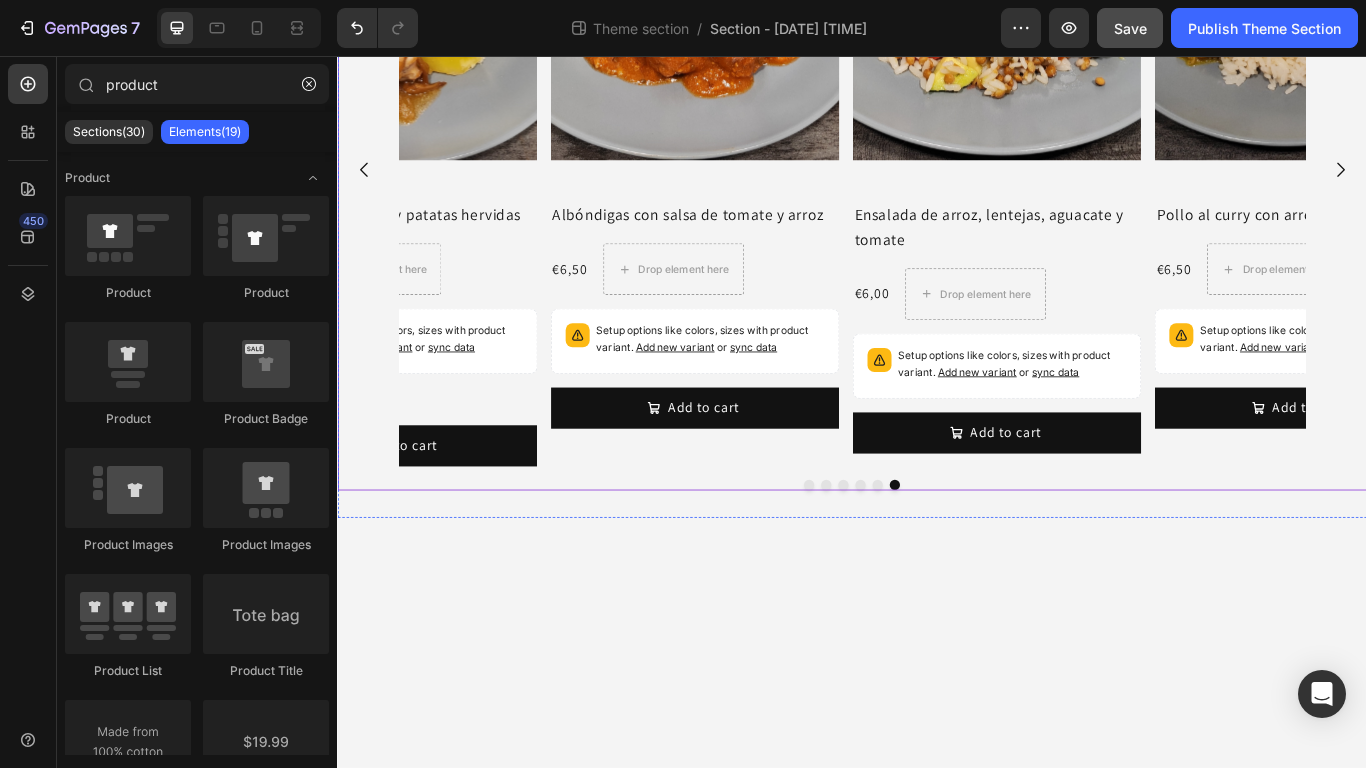 click 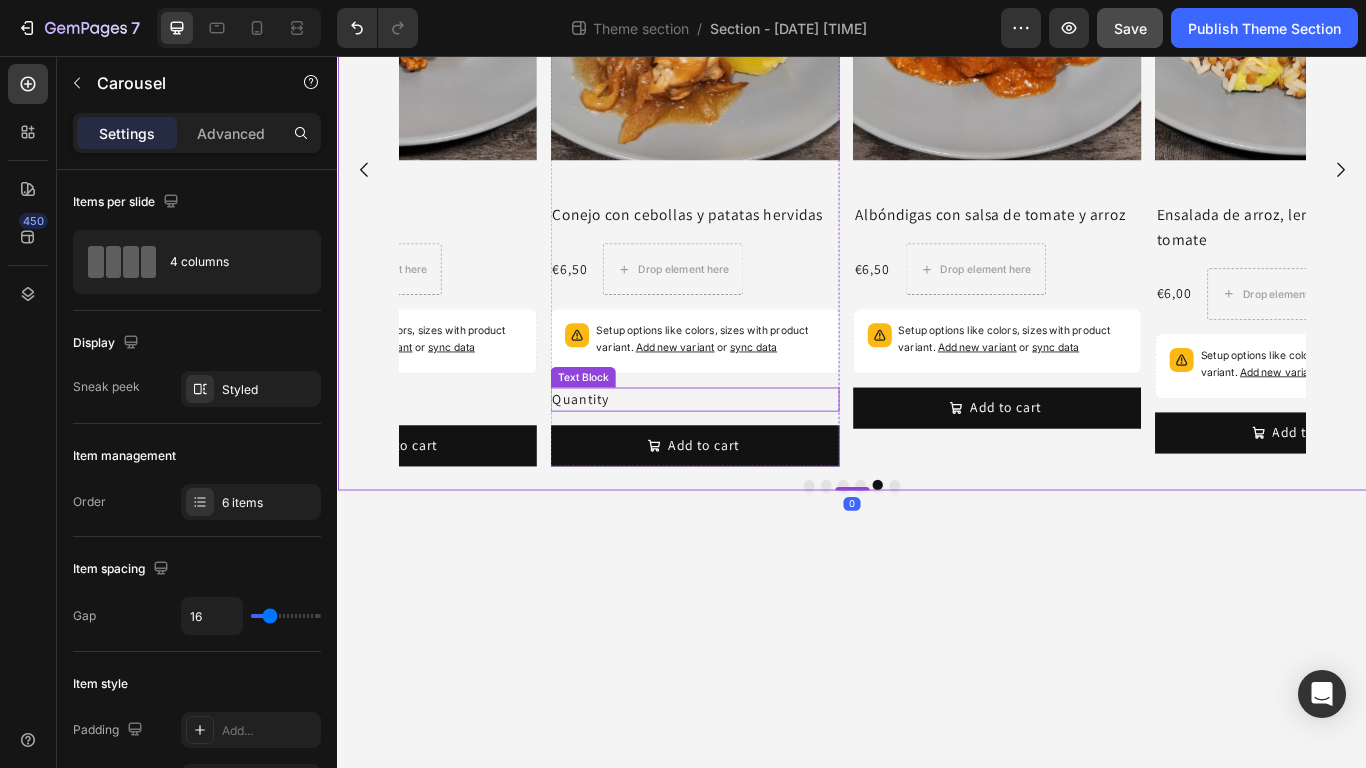 click on "Quantity" at bounding box center (753, 456) 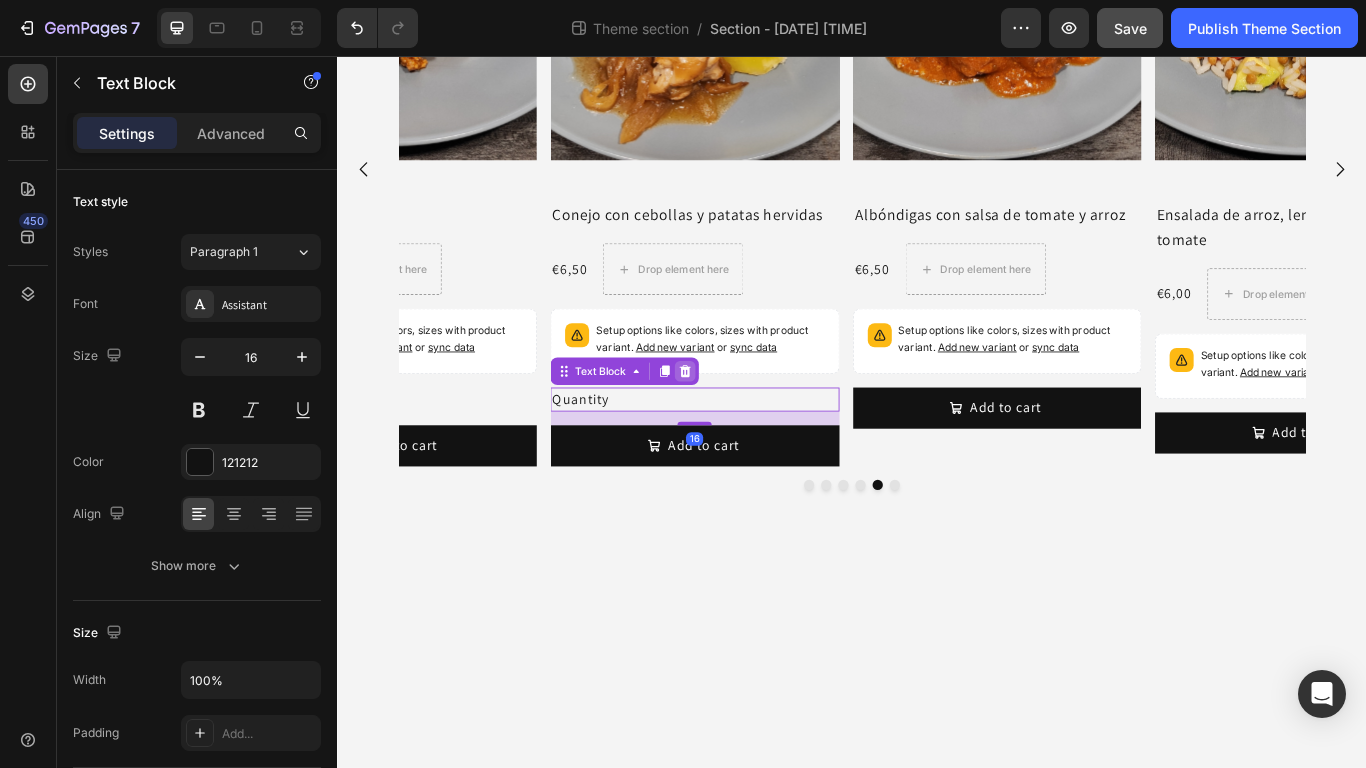 click 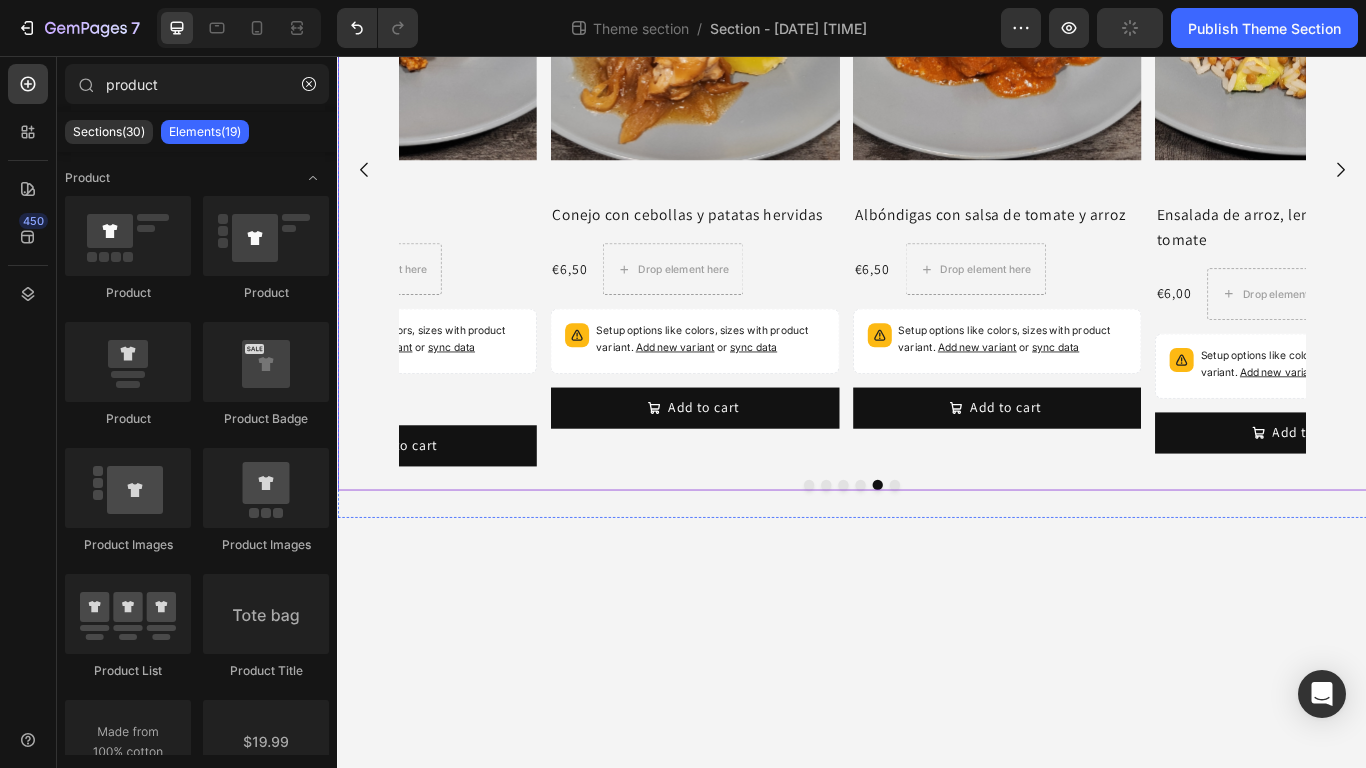 click 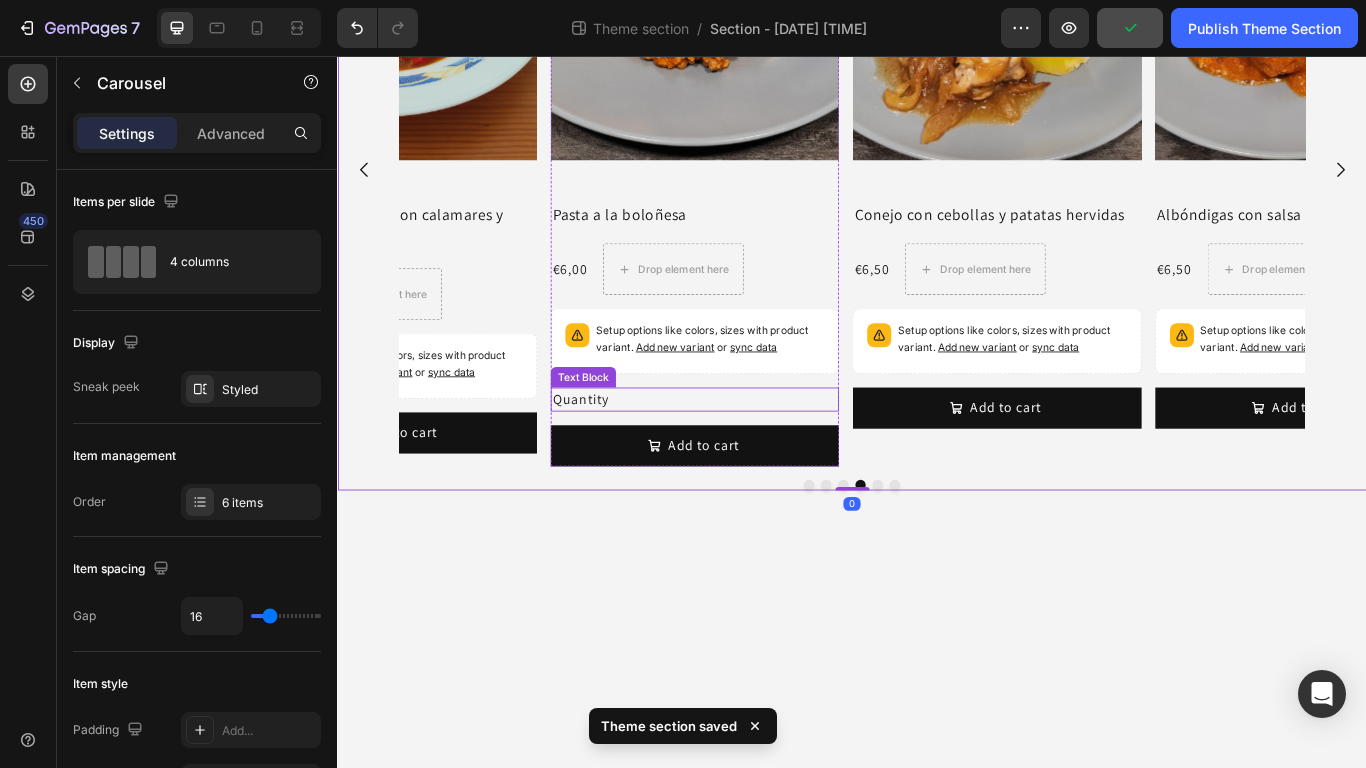 click on "Quantity" at bounding box center [753, 456] 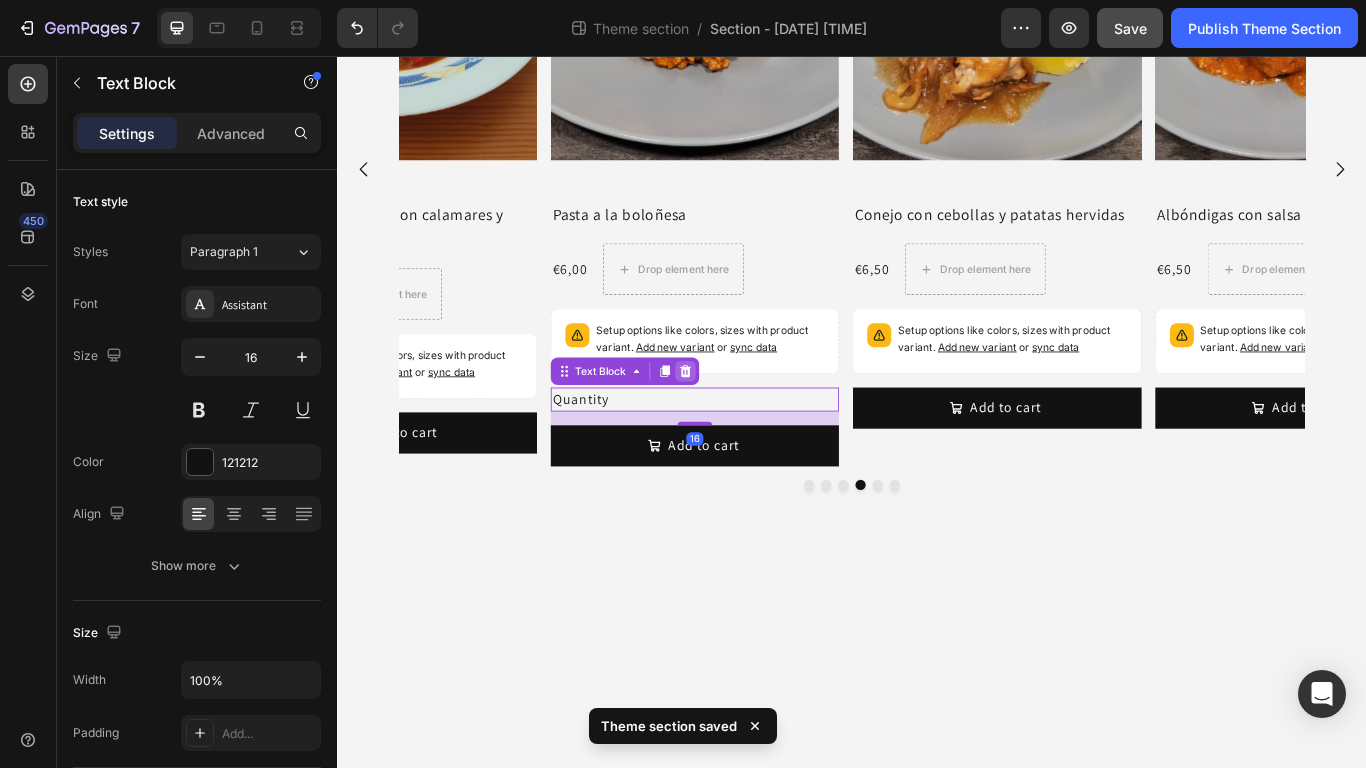 click 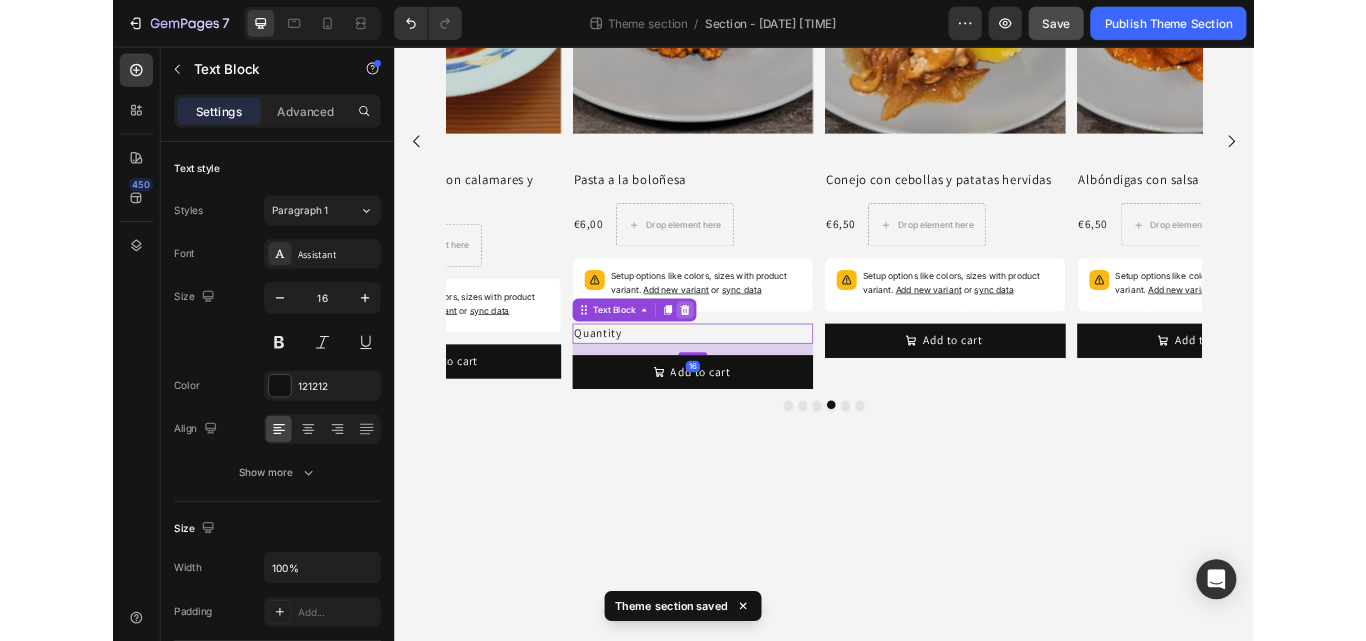 scroll, scrollTop: 339, scrollLeft: 0, axis: vertical 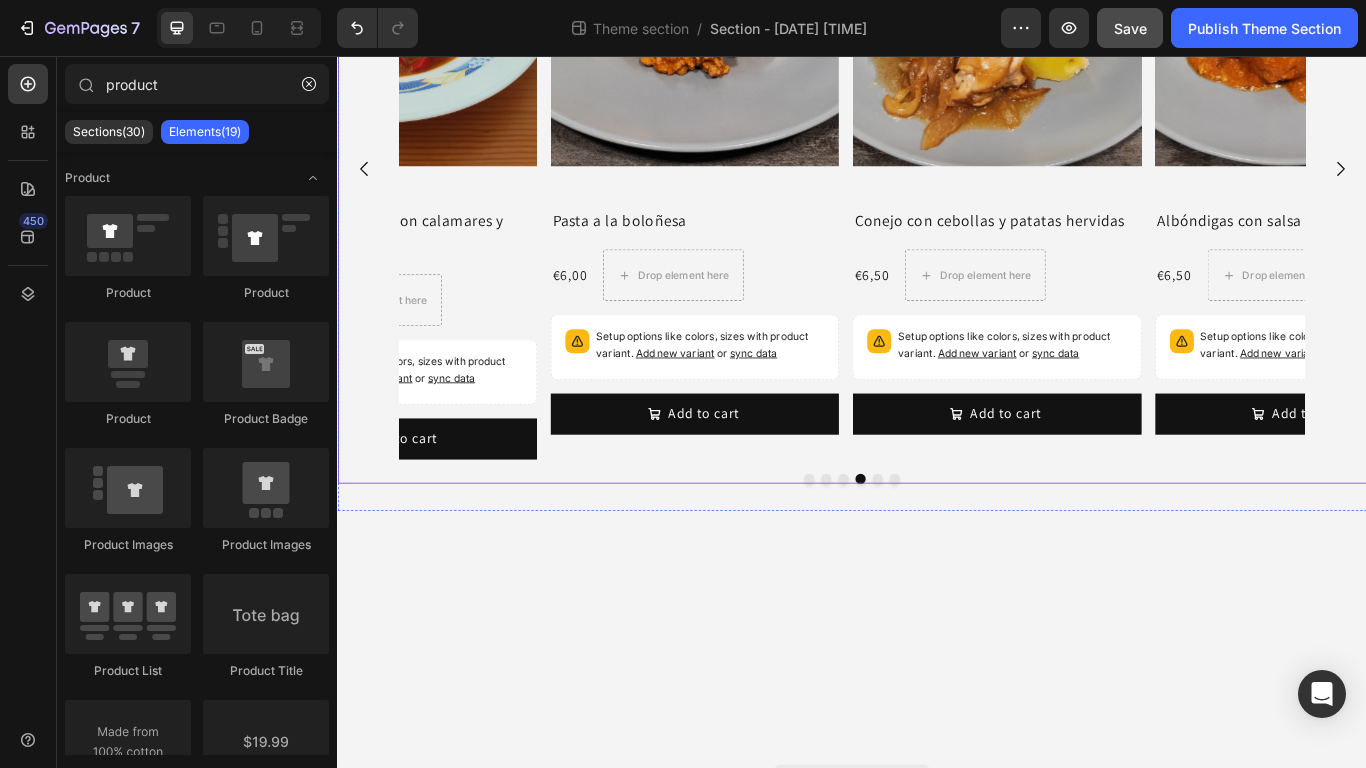 click 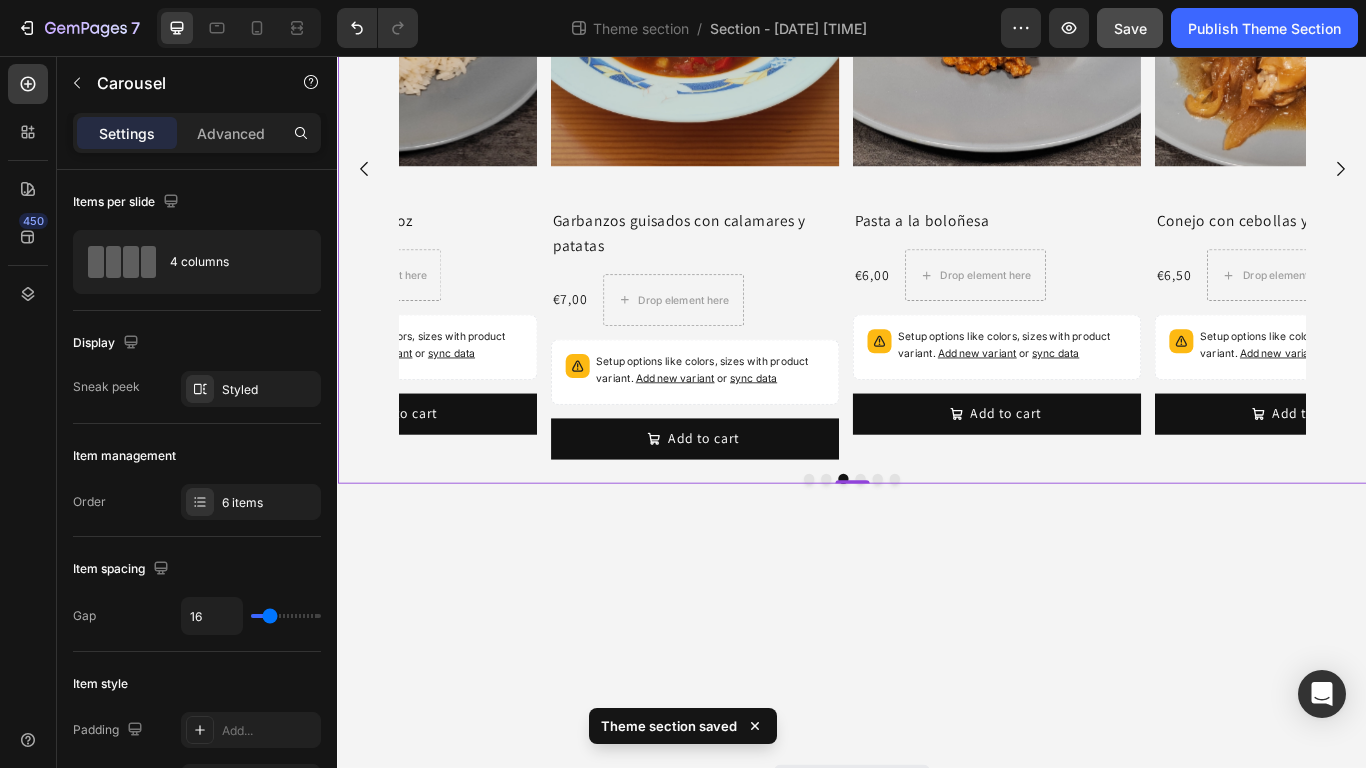 click 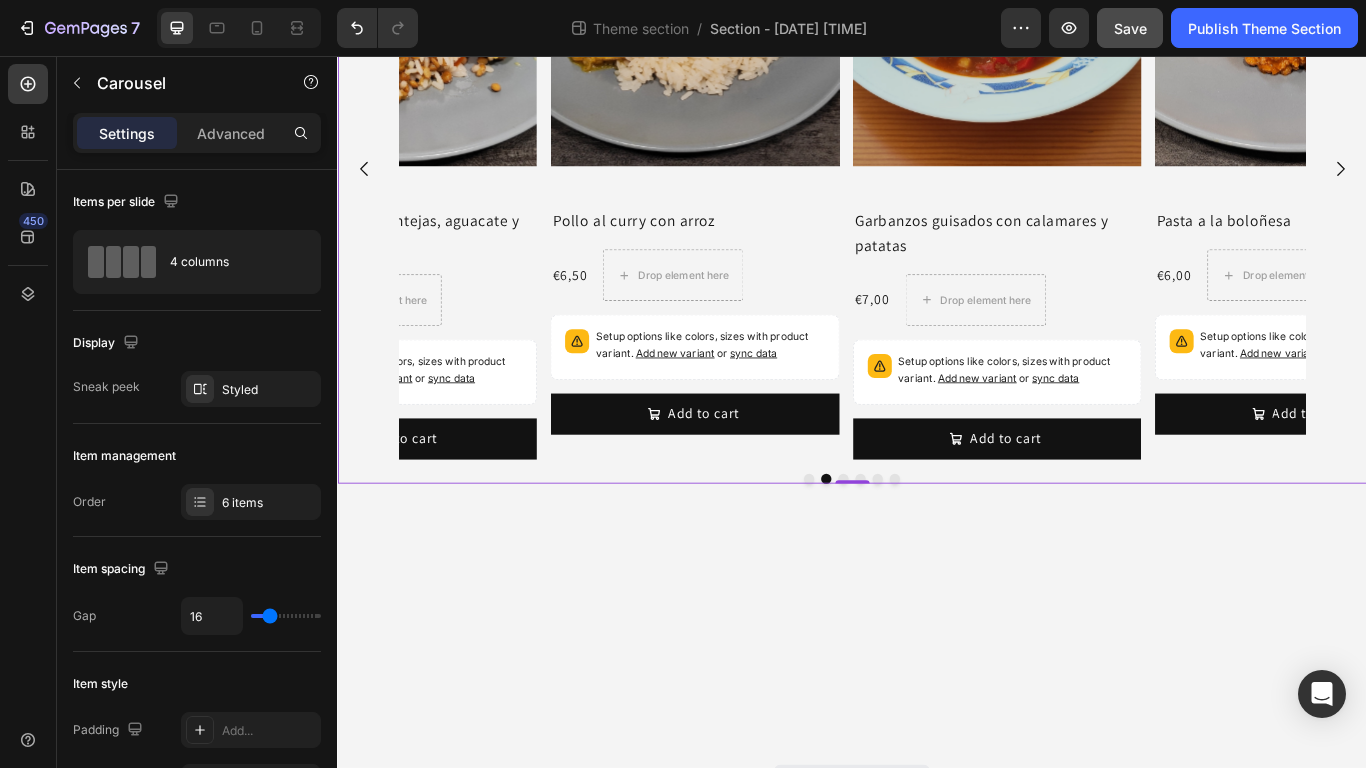 click 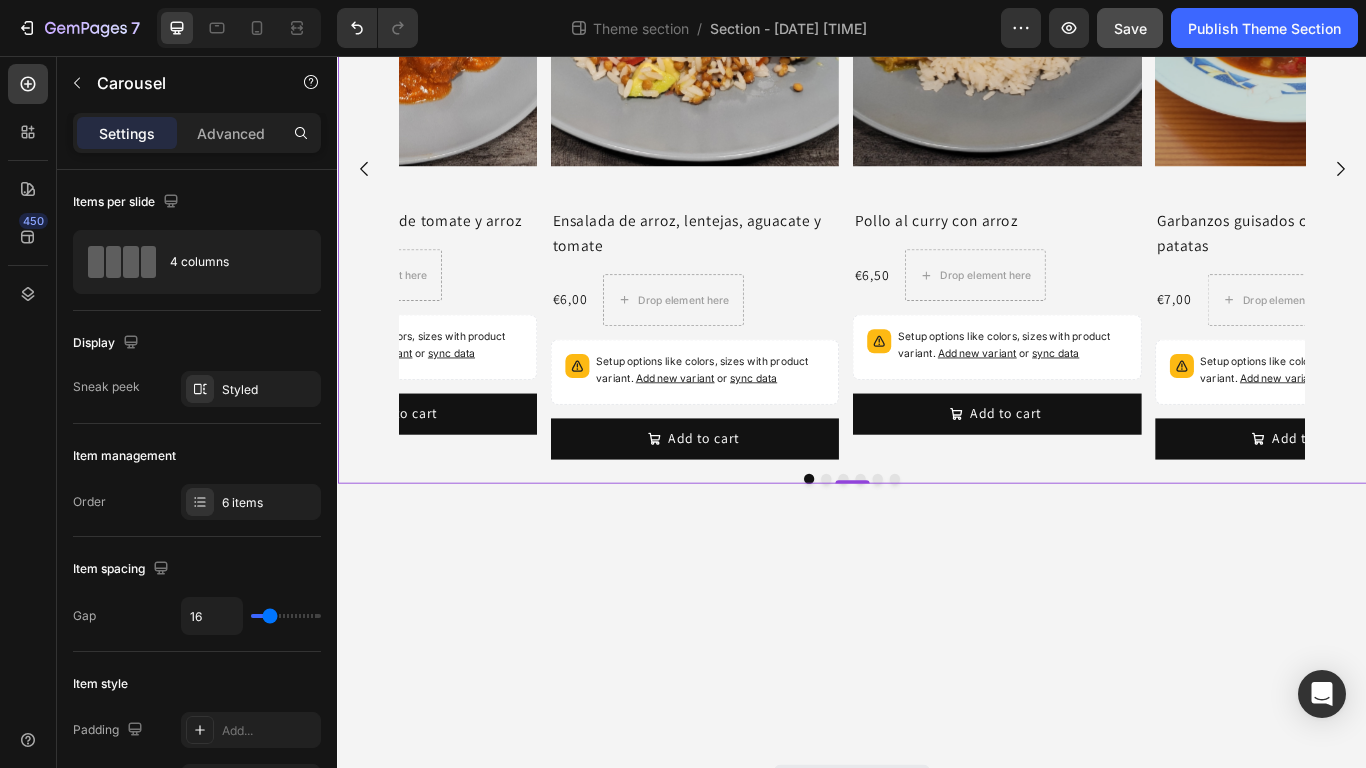 click 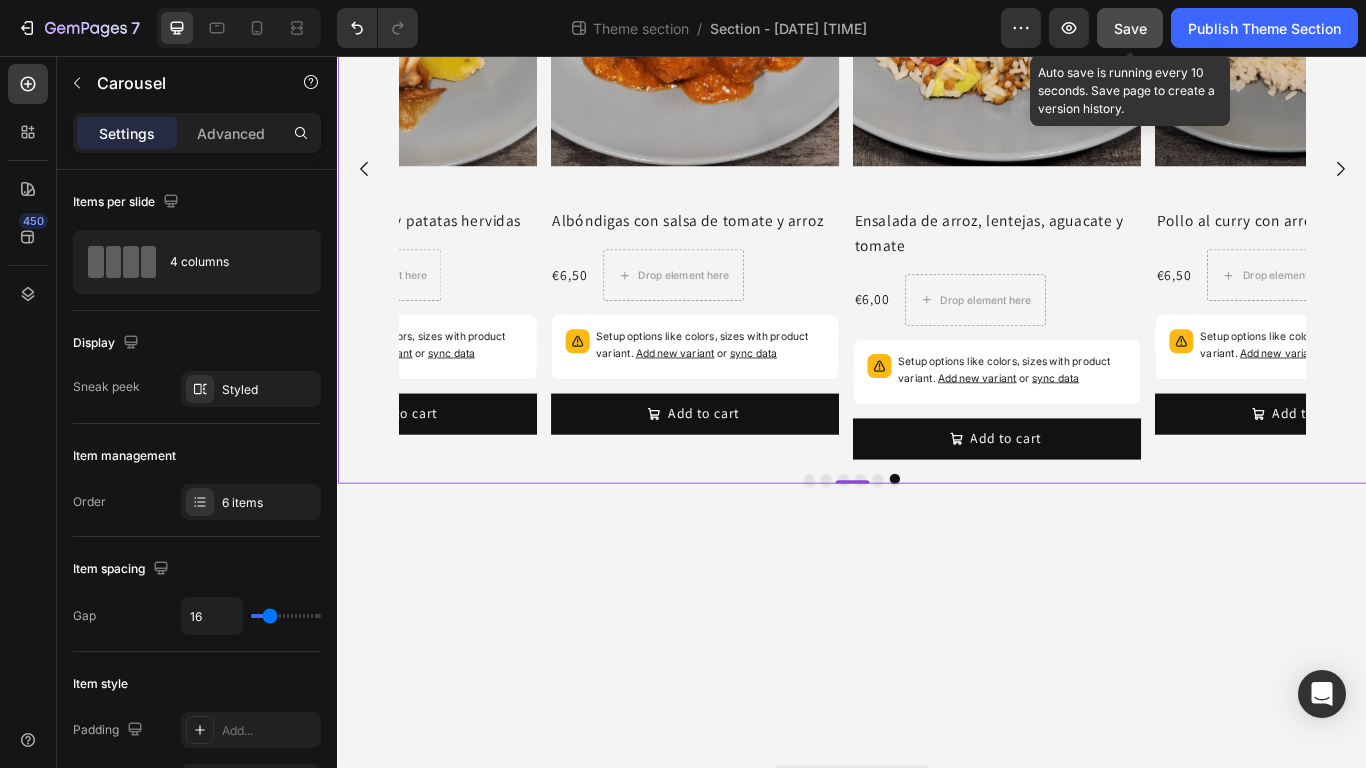 click on "Save" at bounding box center [1130, 28] 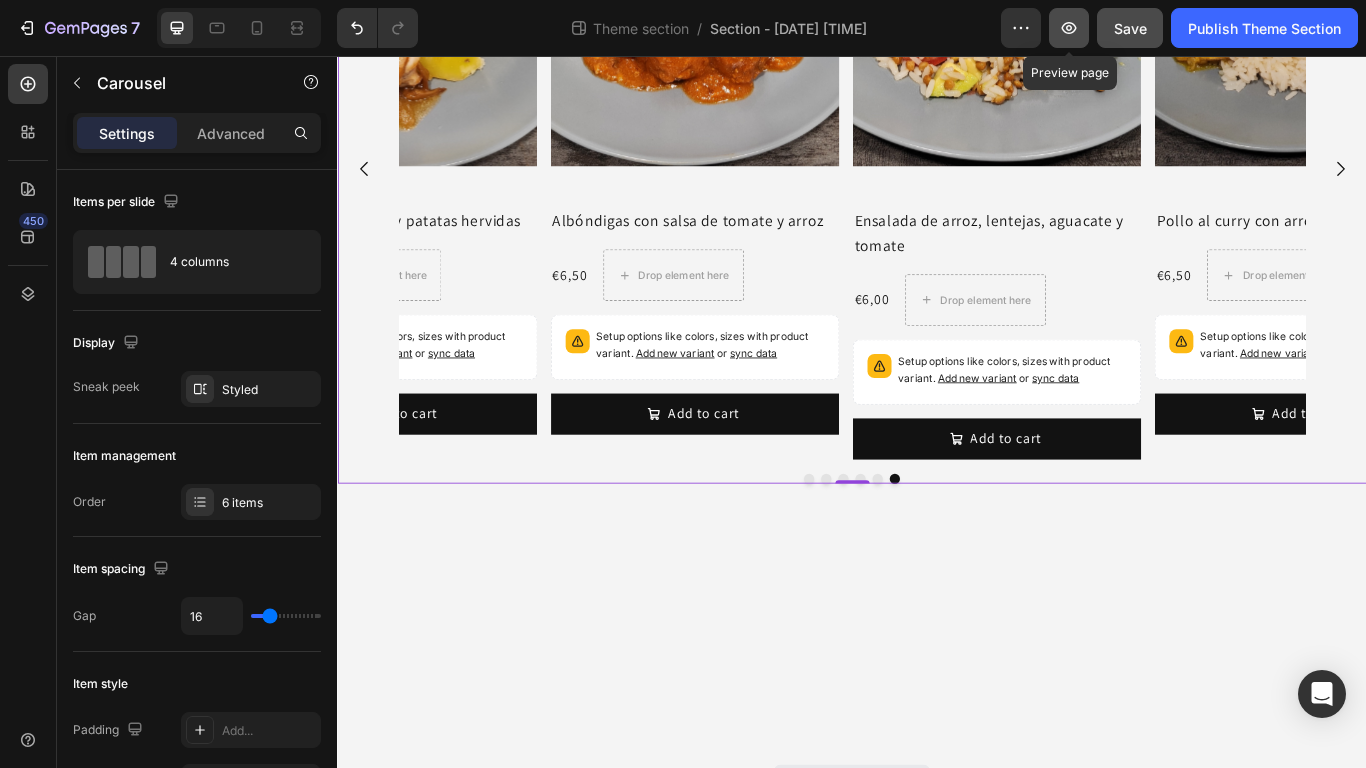 click 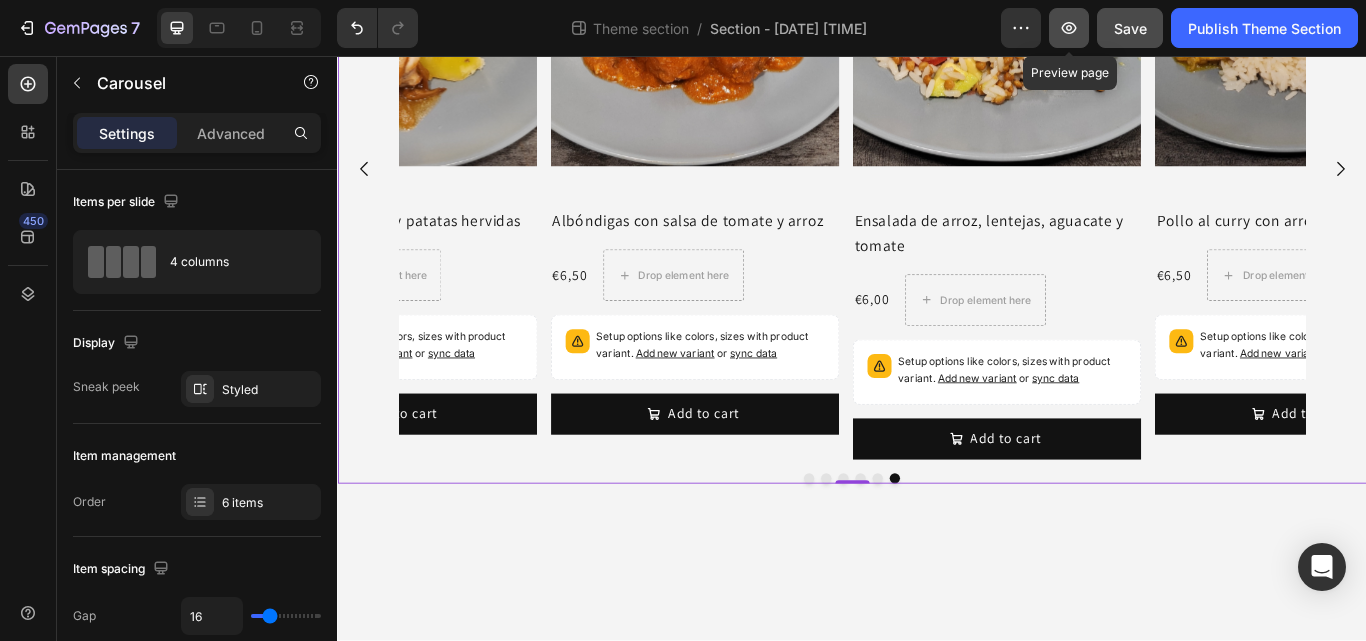 click 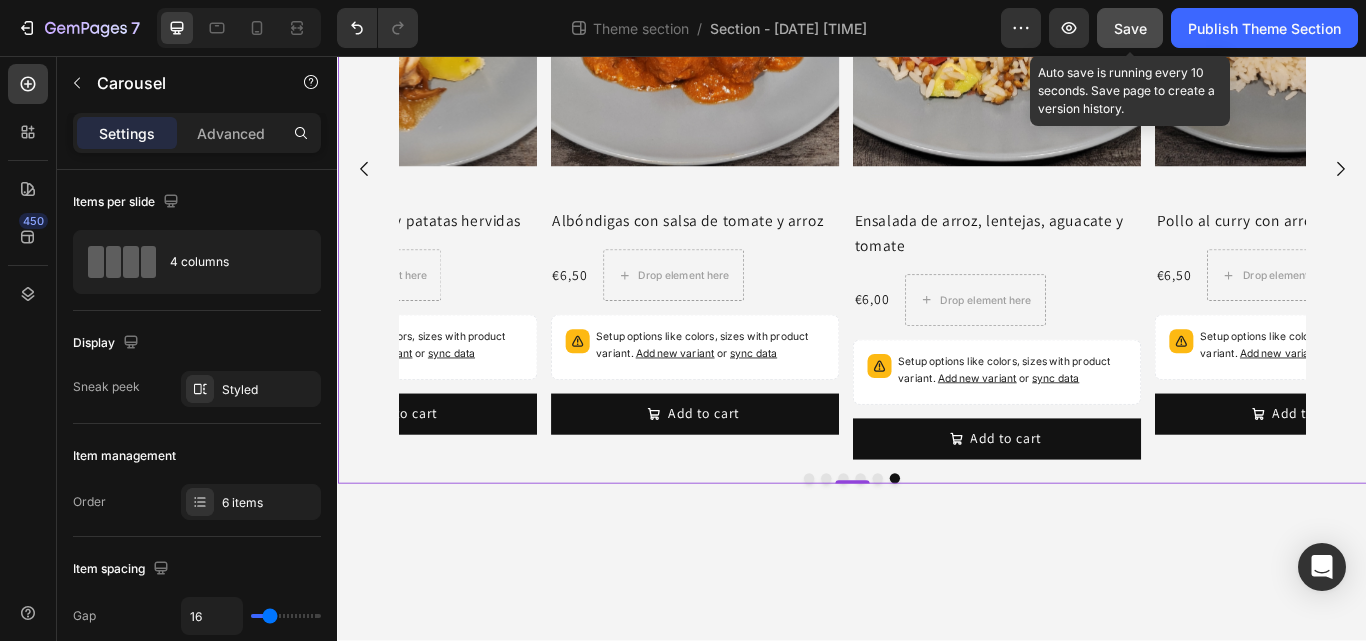 click on "Save" at bounding box center (1130, 28) 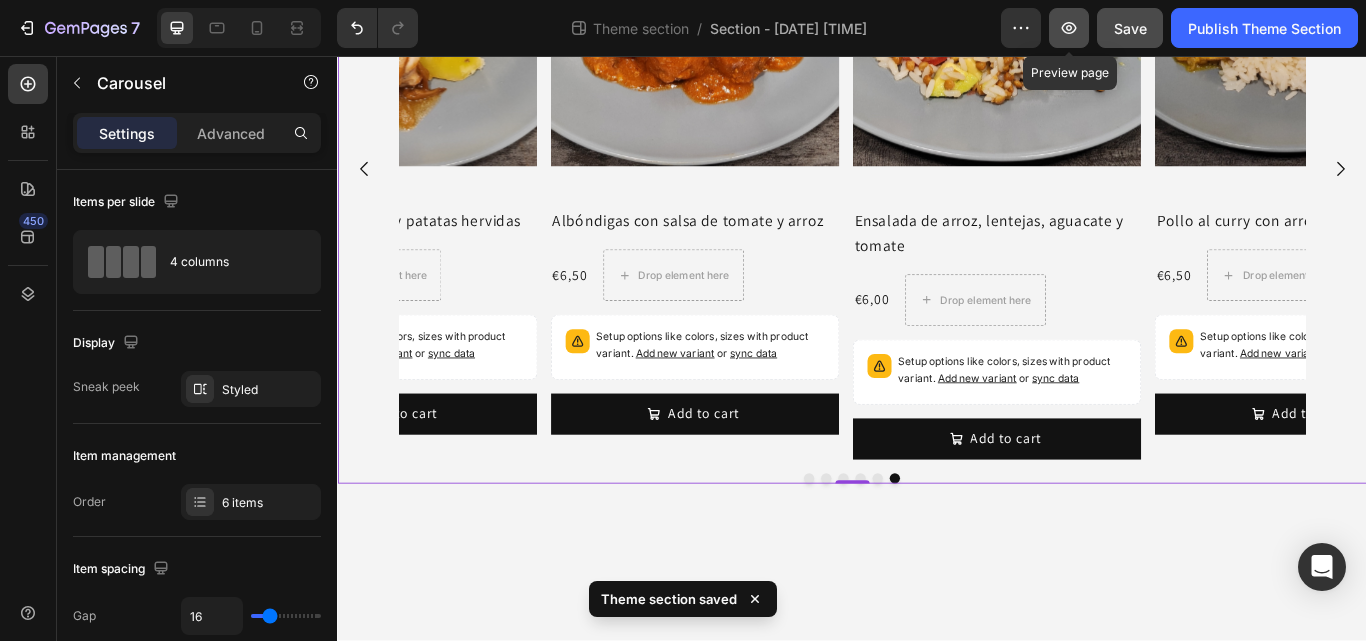 click 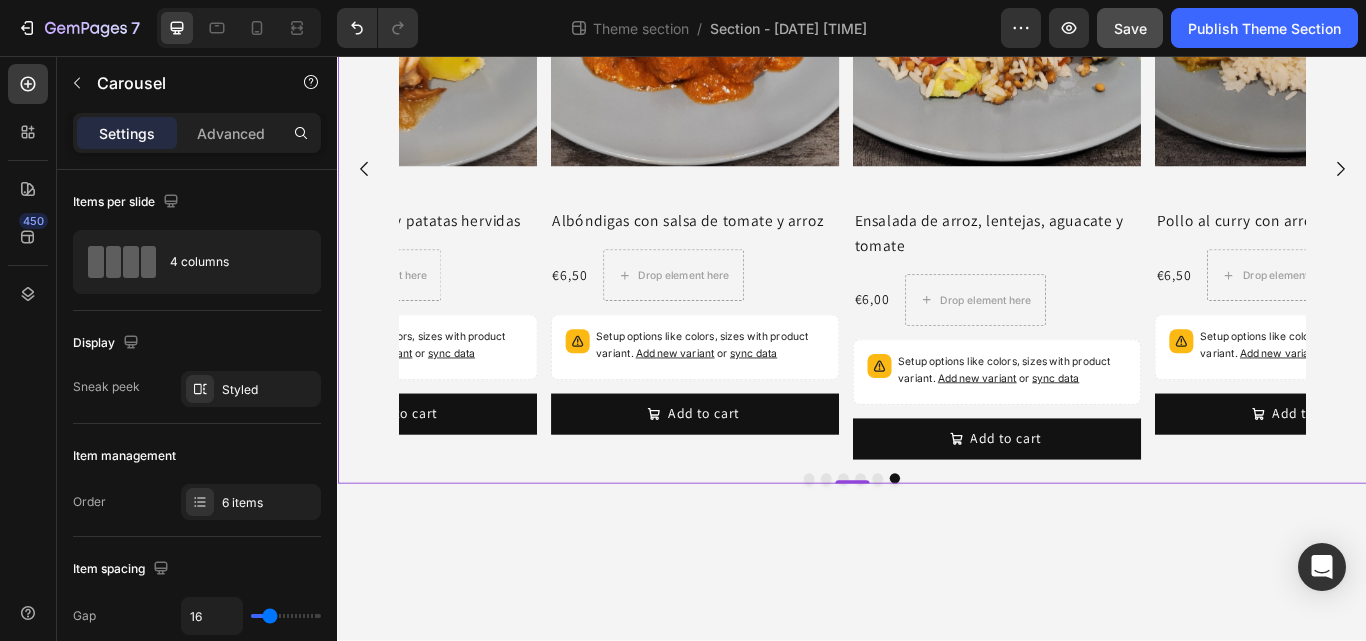 click 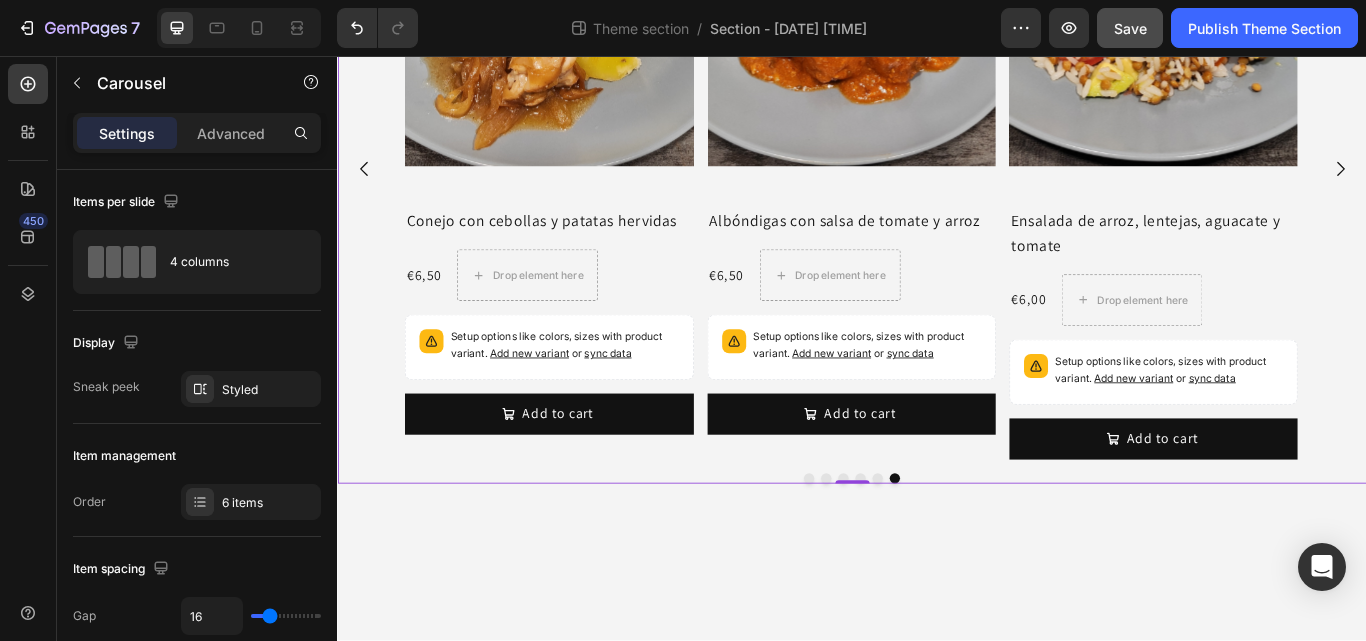 click 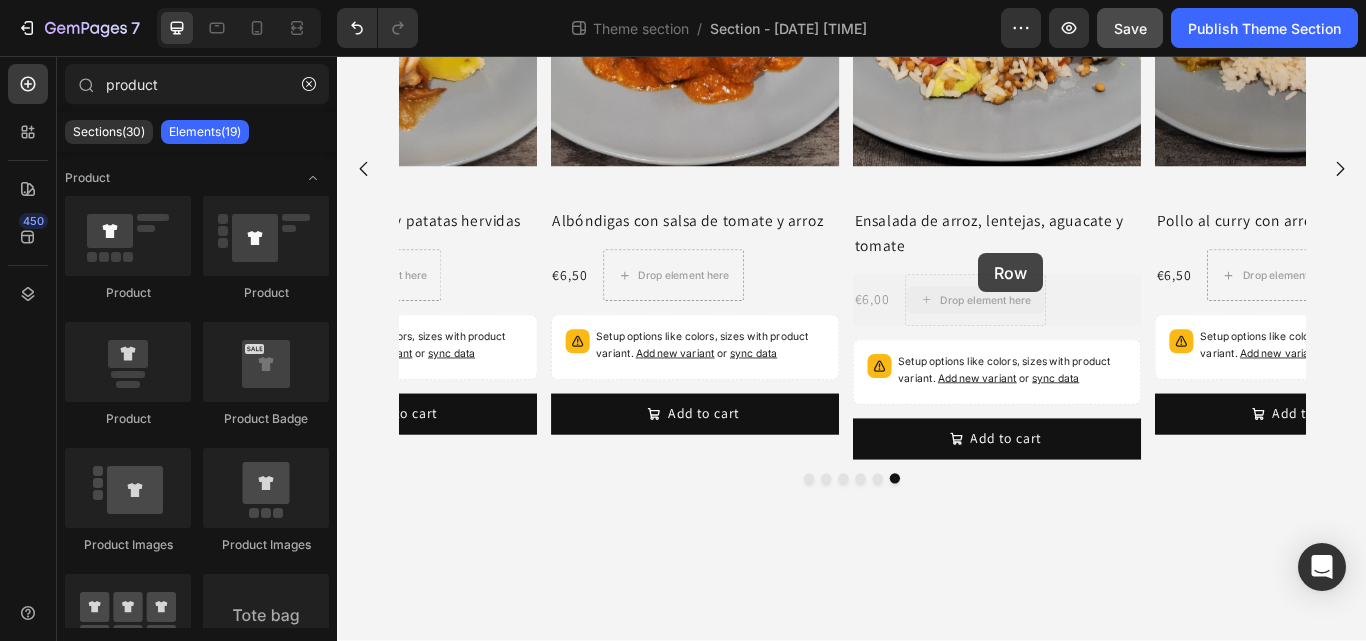 drag, startPoint x: 1095, startPoint y: 326, endPoint x: 1084, endPoint y: 284, distance: 43.416588 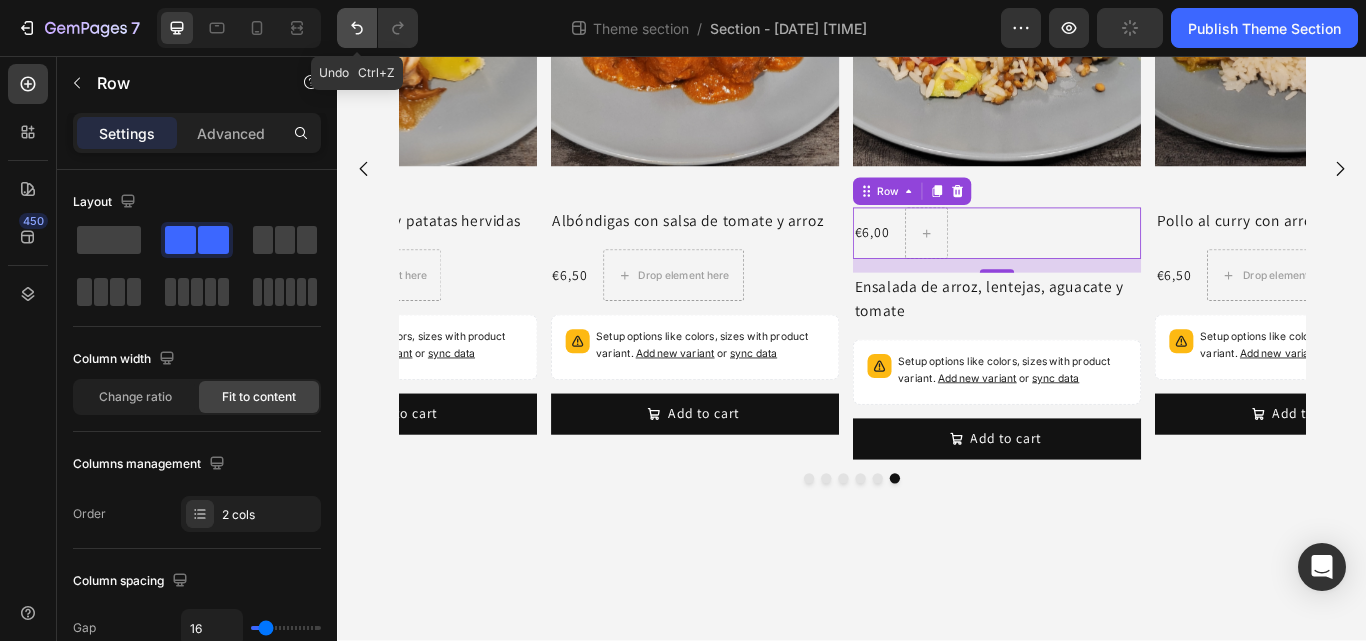 click 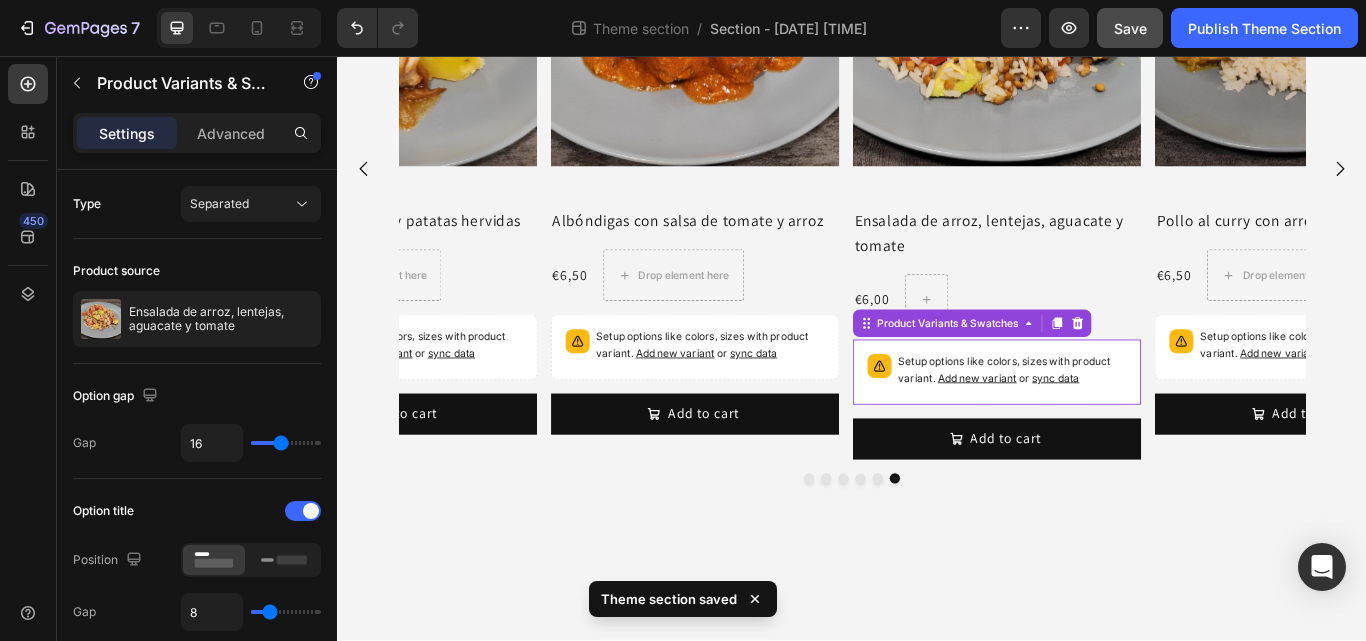 drag, startPoint x: 1027, startPoint y: 447, endPoint x: 1088, endPoint y: 620, distance: 183.43936 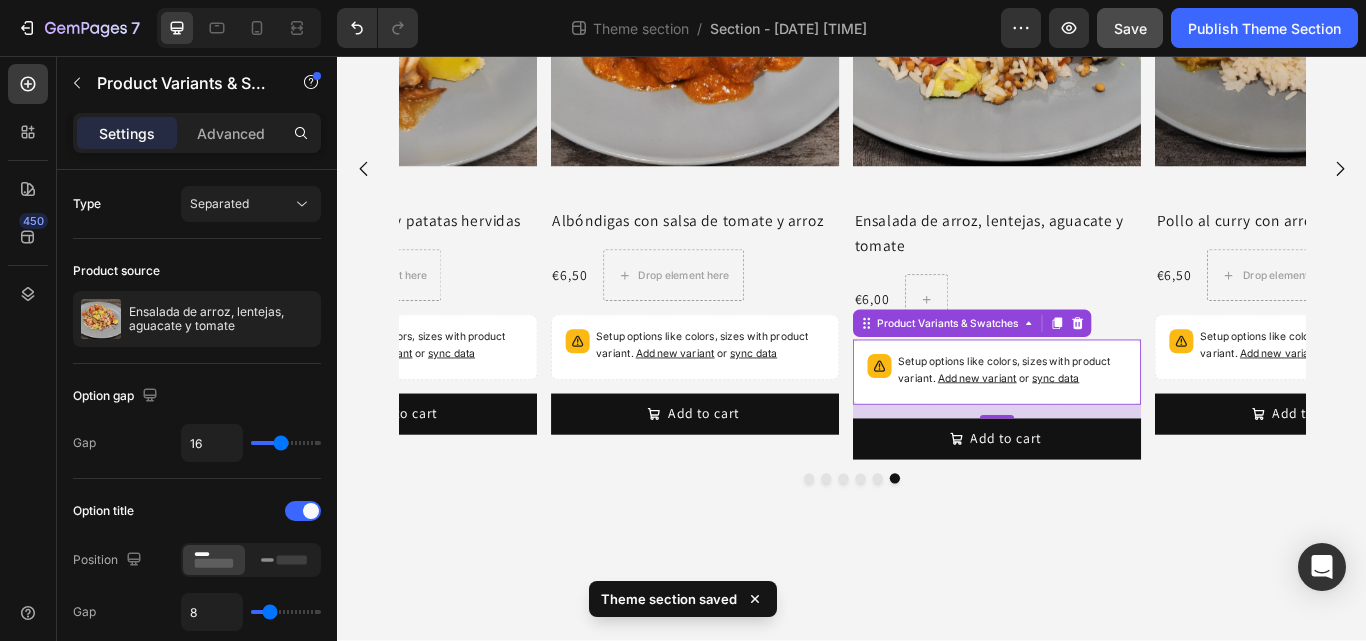 click on "Drag & drop element from sidebar or
Explore Library" at bounding box center (937, 928) 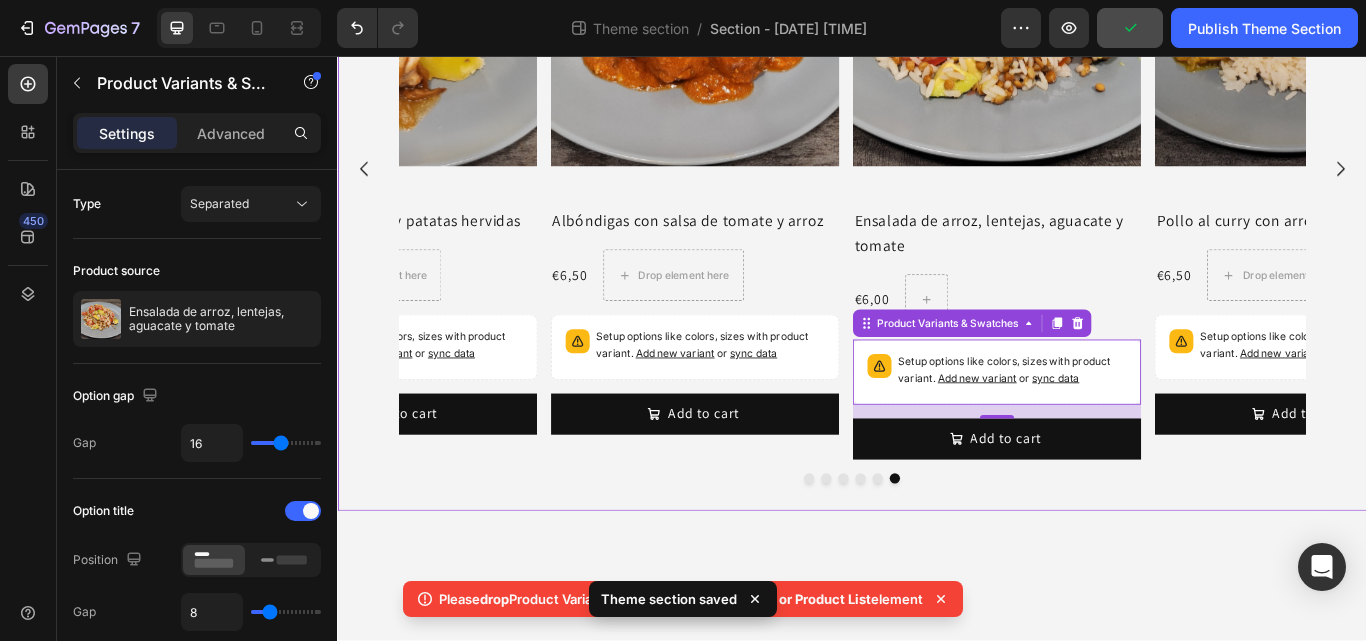 click on "Drop element here Row Product List
Drop element here Row Product List
Drop element here Row Product List
Drop element here Row Product List Product List
Product Images Ensalada de arroz, lentejas, aguacate y tomate Product Title €6,00 Product Price Product Price
Row Setup options like colors, sizes with product variant.       Add new variant   or   sync data Product Variants & Swatches   0
Add to cart Add to Cart Product Product Images Pollo al curry con arroz Product Title €6,50 Product Price Product Price
Drop element here Row Setup options like colors, sizes with product variant.       Add new variant   or   sync data Product Variants & Swatches
Add to cart Add to Cart Product Product Images Garbanzos guisados con calamares y patatas Product Title €7,00 Product Price Product Price
Drop element here Row       Add new variant   or   Row" at bounding box center [937, 172] 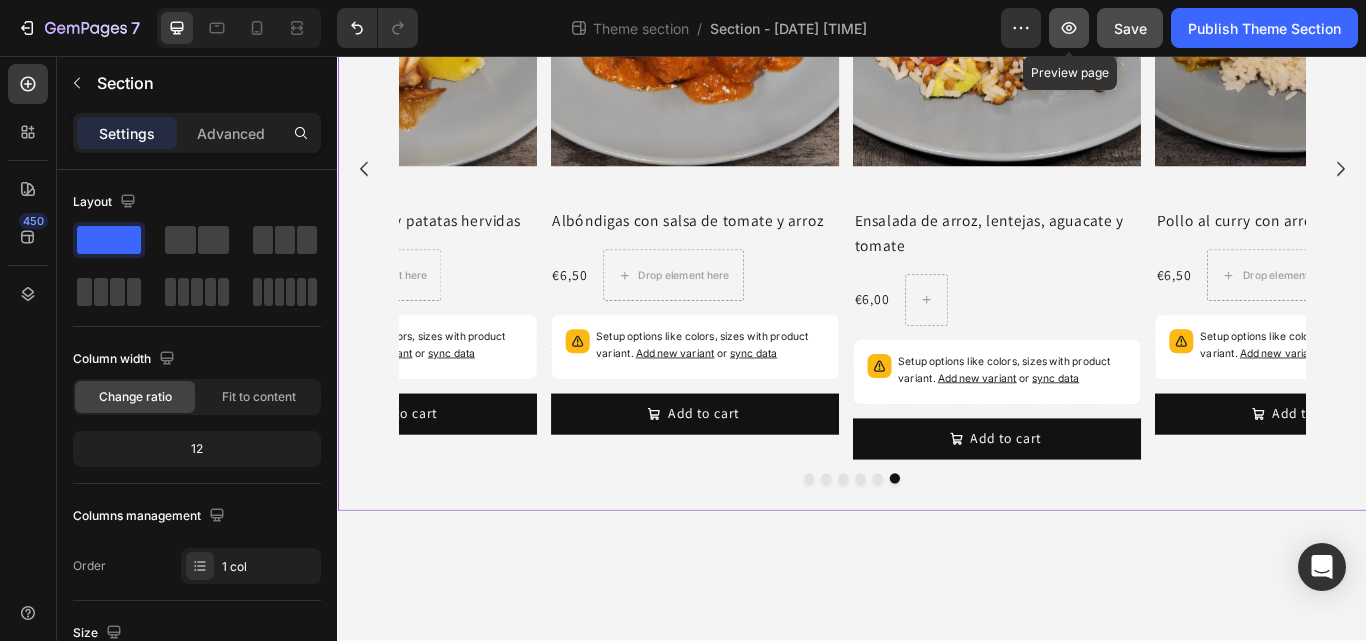click 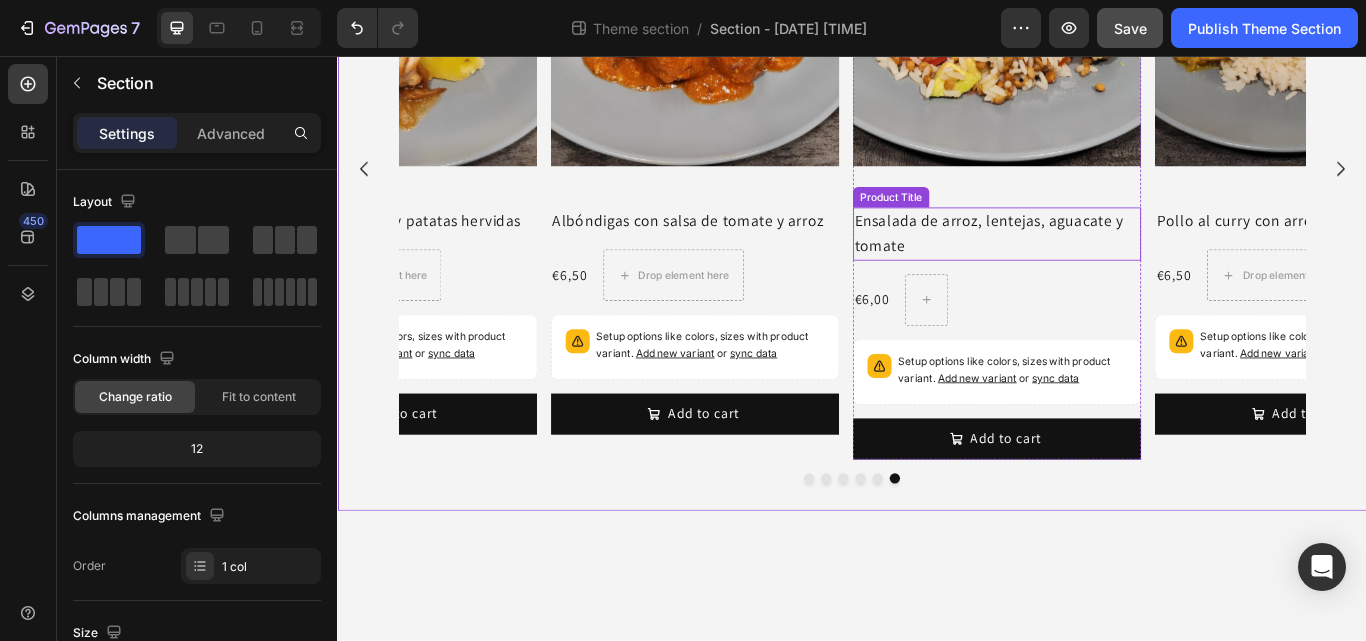 click on "Ensalada de arroz, lentejas, aguacate y tomate" at bounding box center [1105, 264] 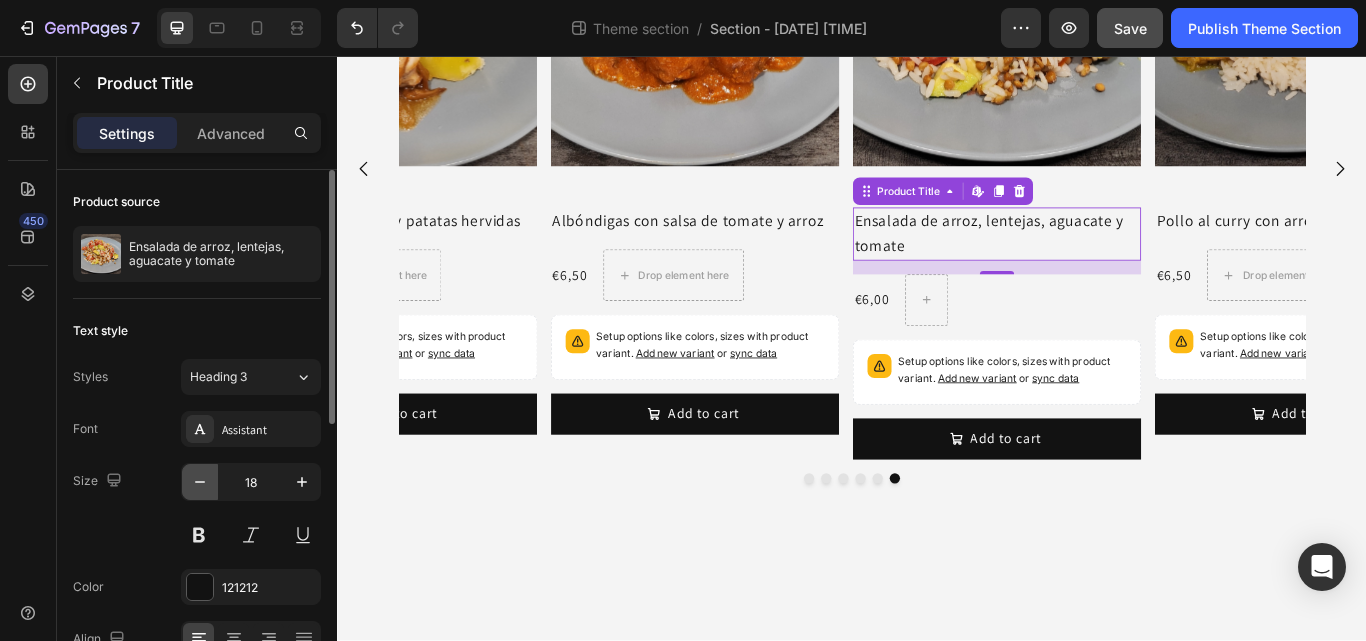 click 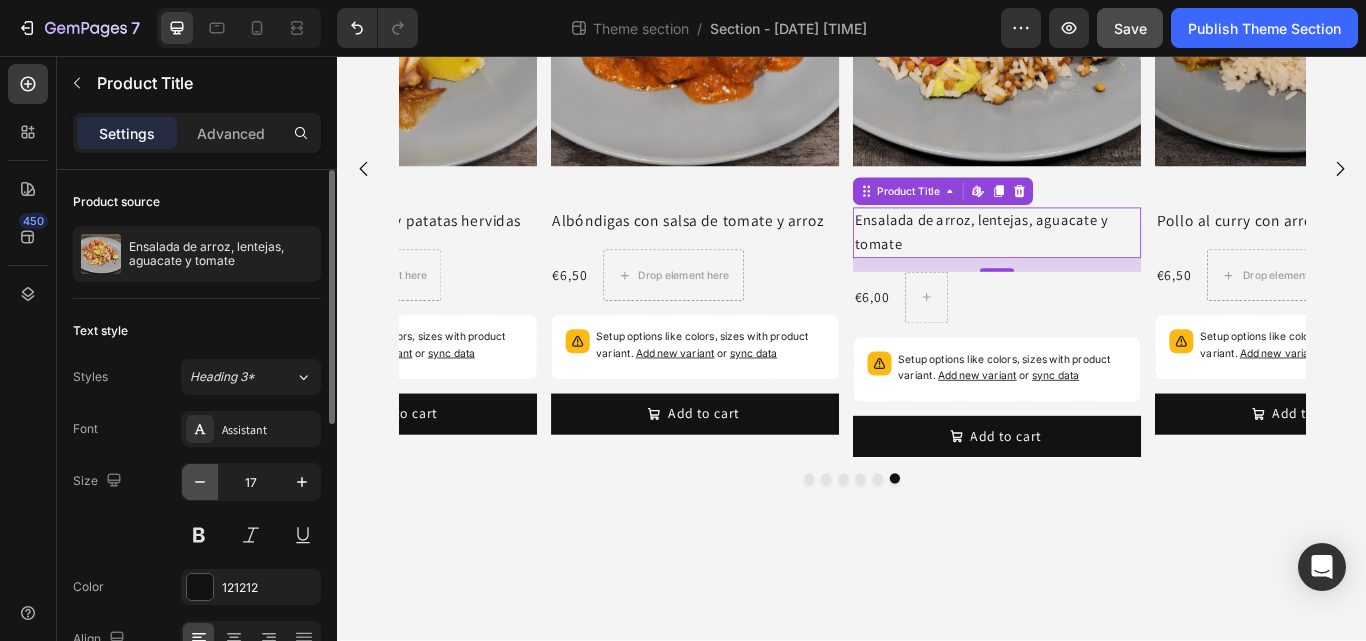 click 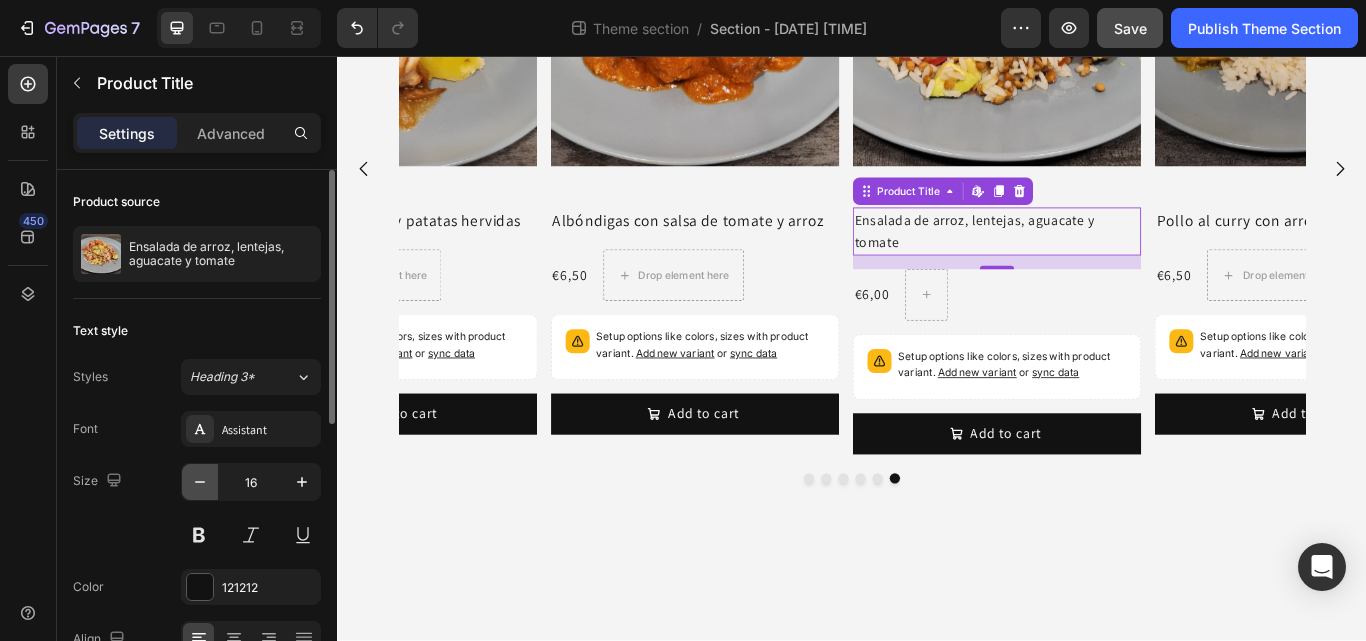 click 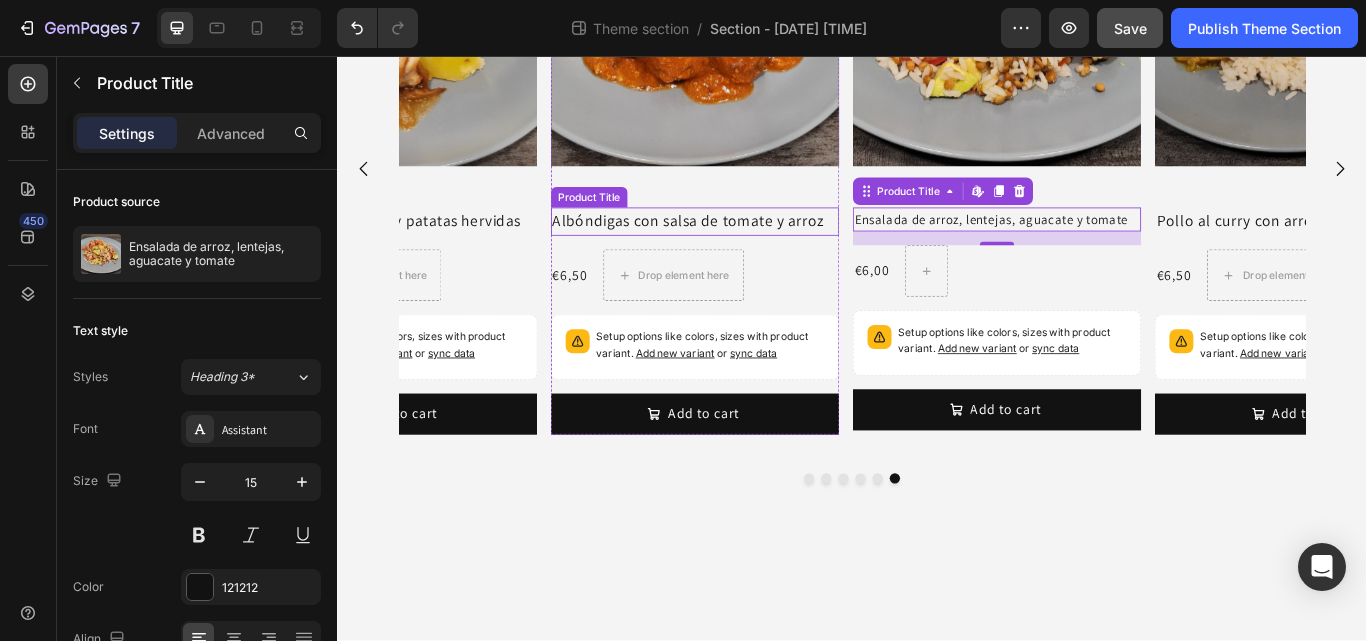 click on "Albóndigas con salsa de tomate y arroz" at bounding box center [753, 249] 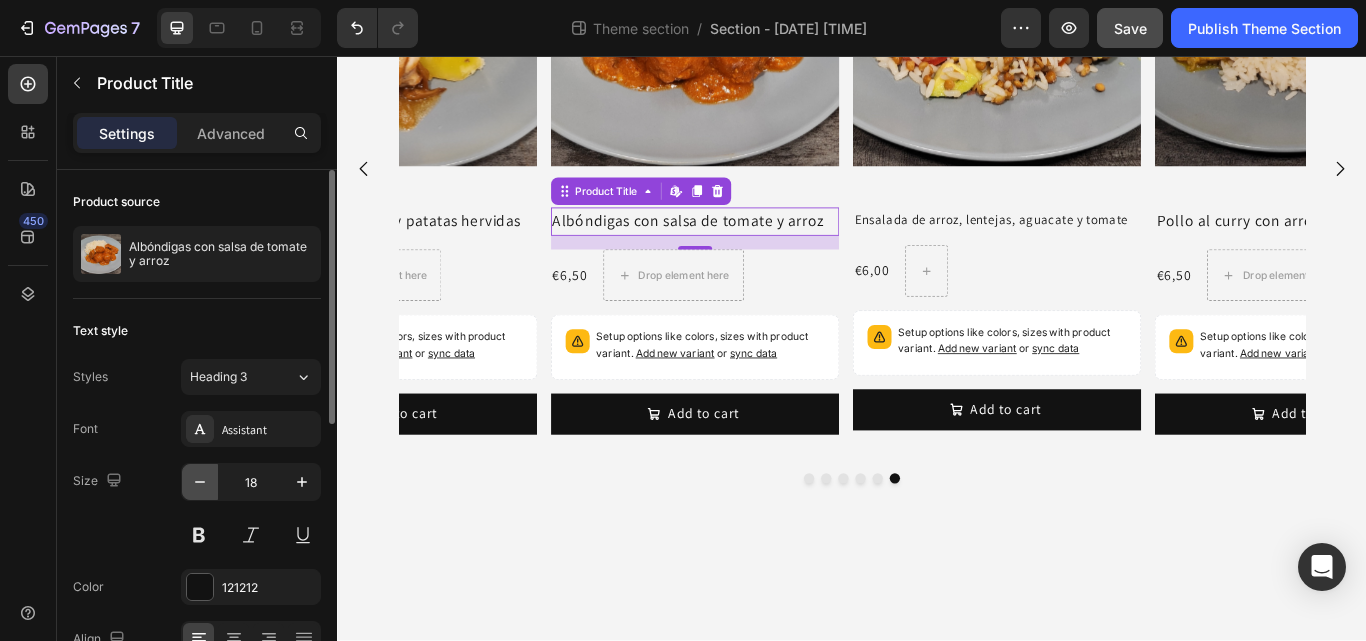 click at bounding box center (200, 482) 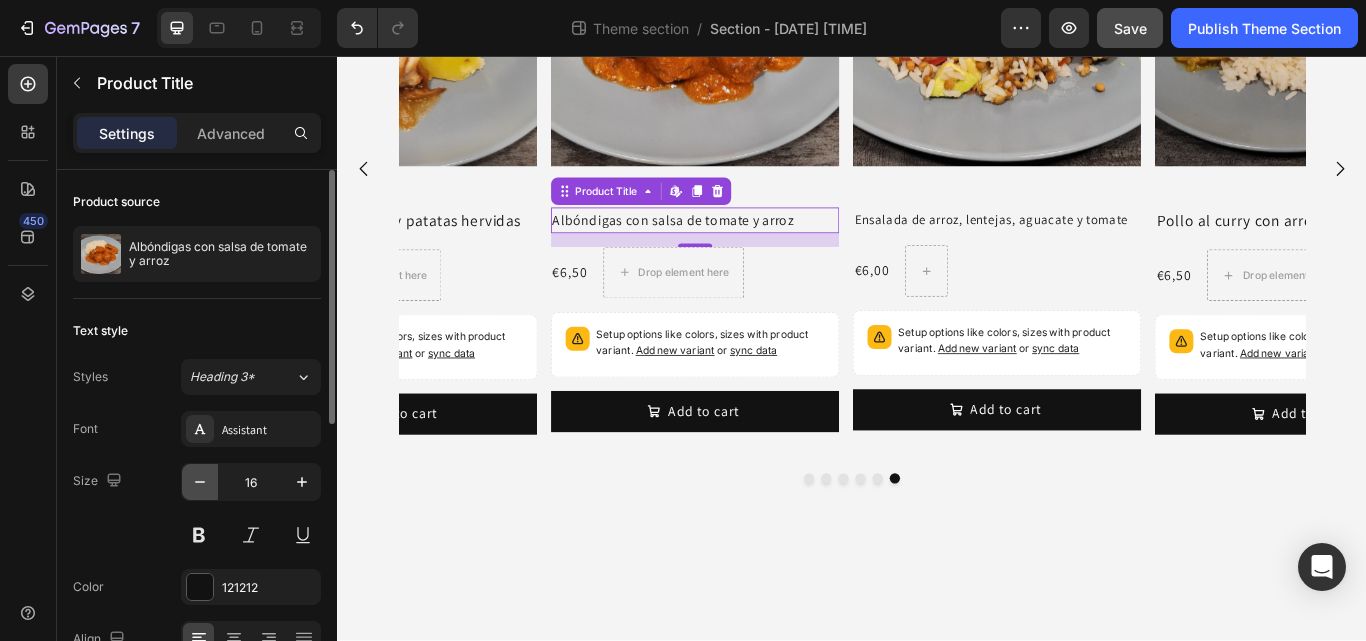 click at bounding box center [200, 482] 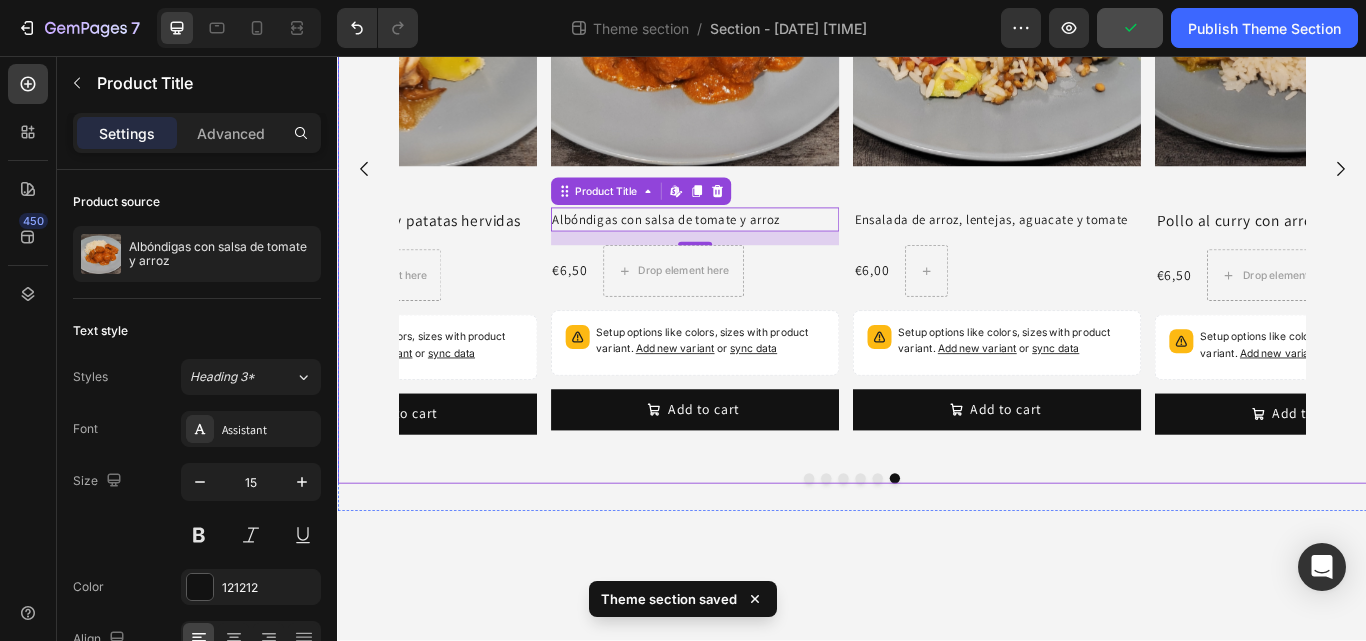 click 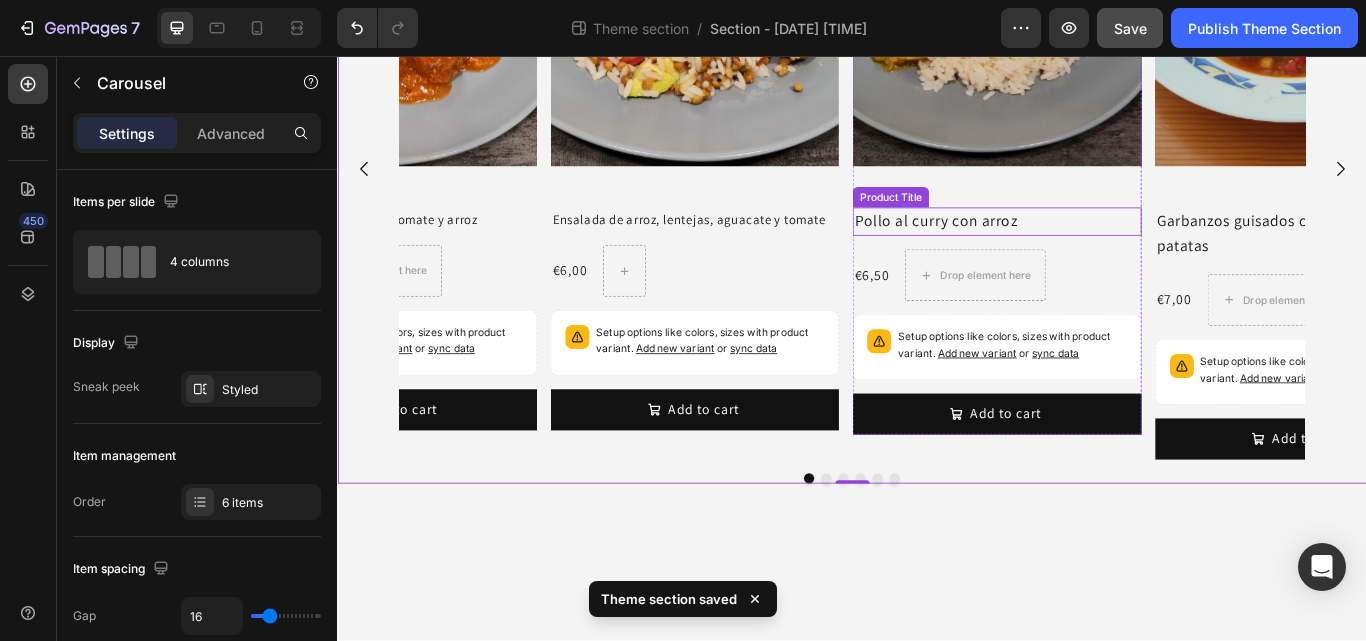 click on "Pollo al curry con arroz" at bounding box center [1105, 249] 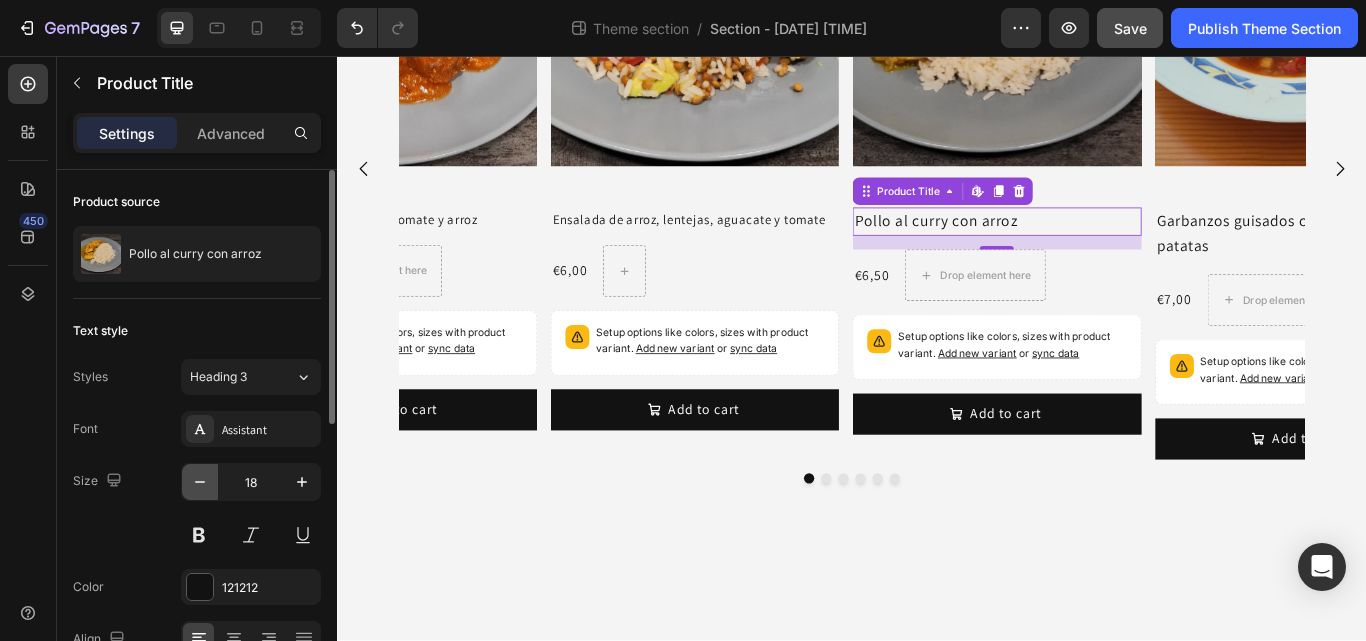 click 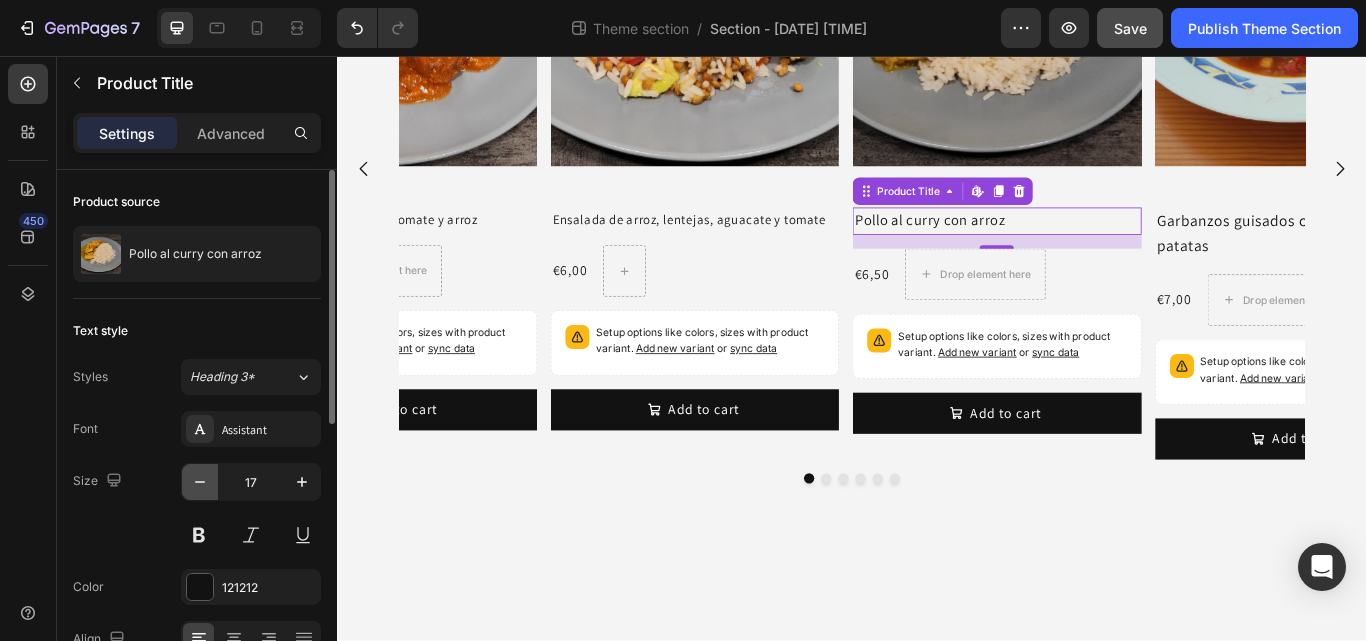 click 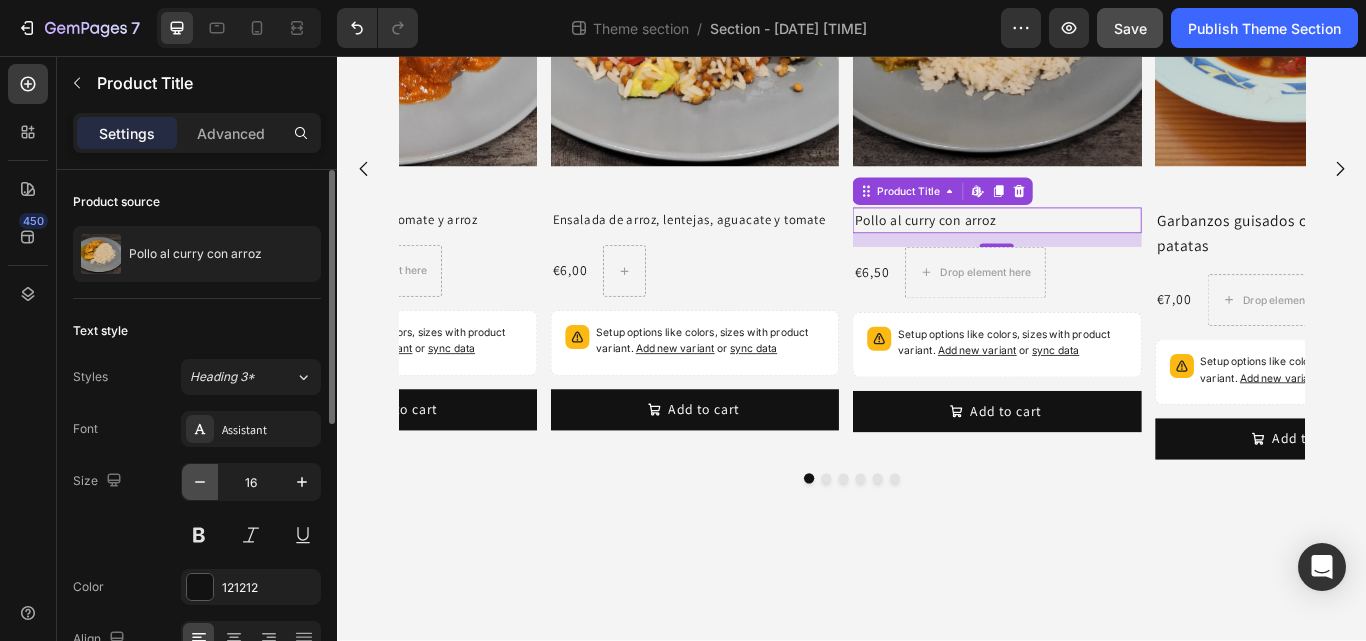 click 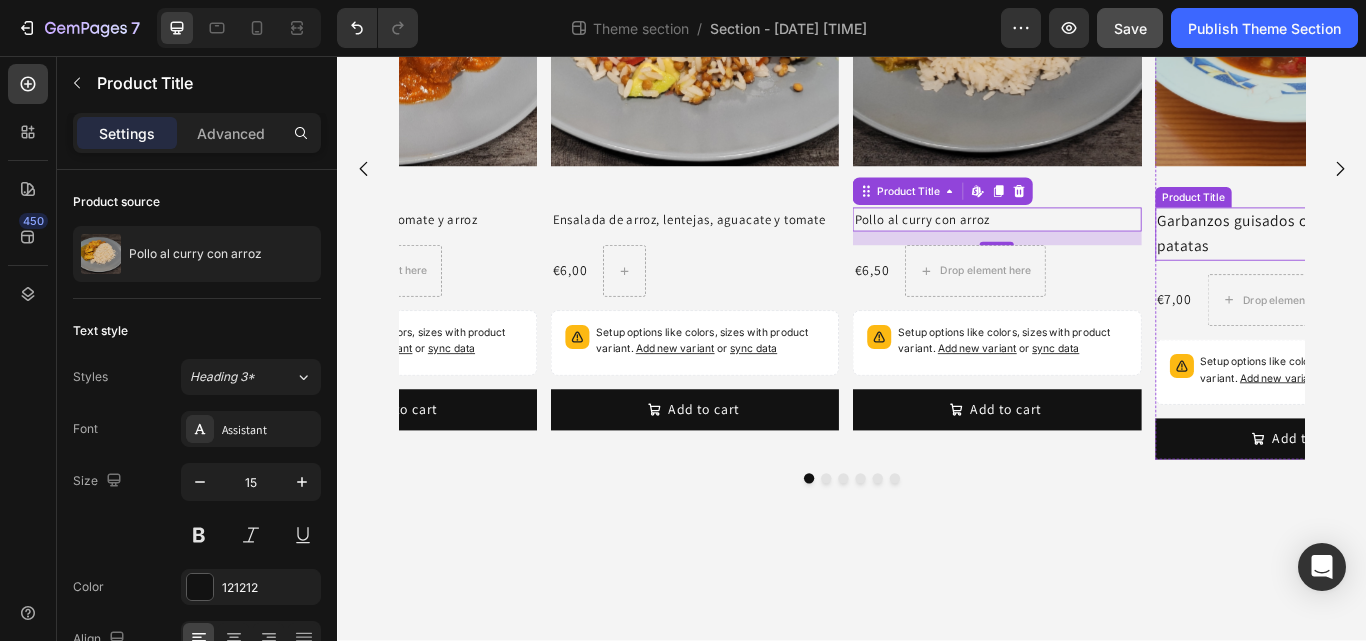 click on "Garbanzos guisados con calamares y patatas" at bounding box center (1458, 264) 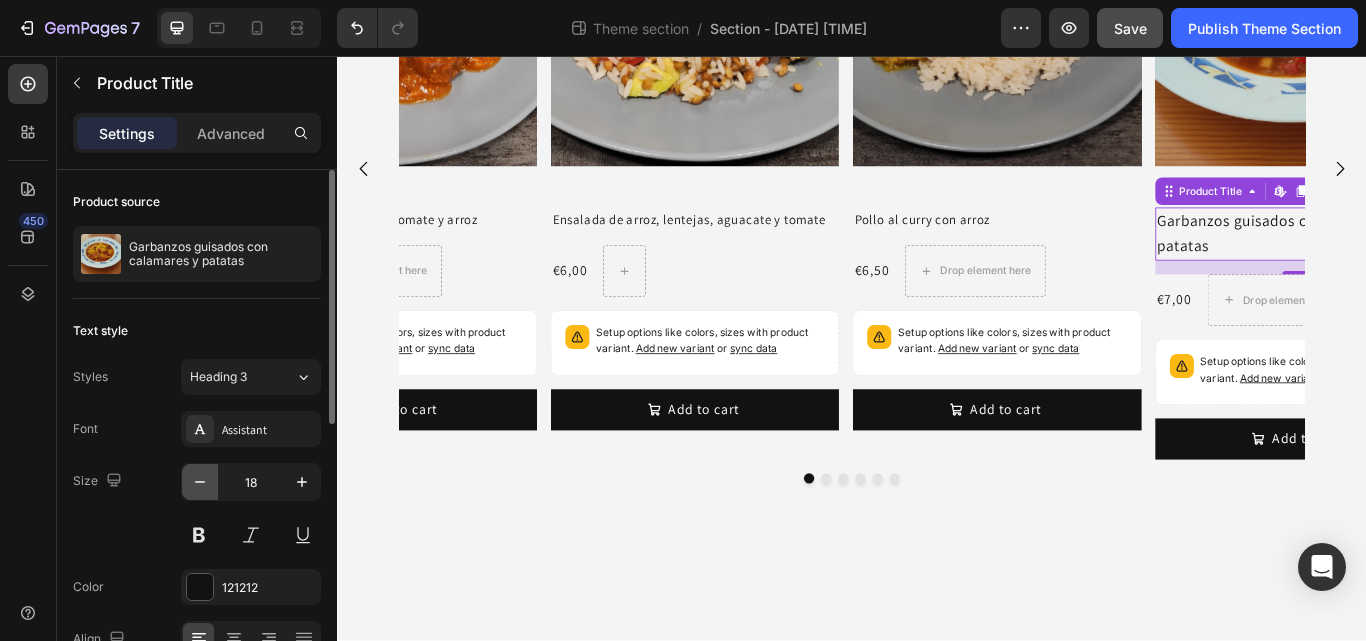 click 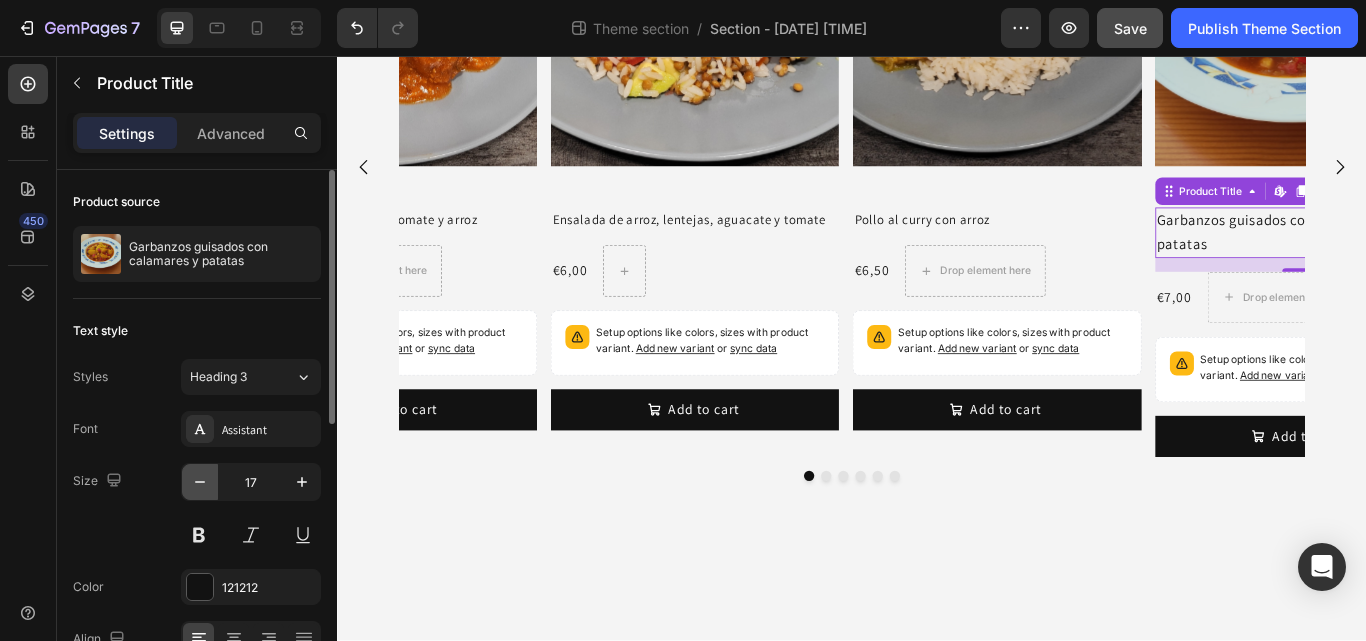 click 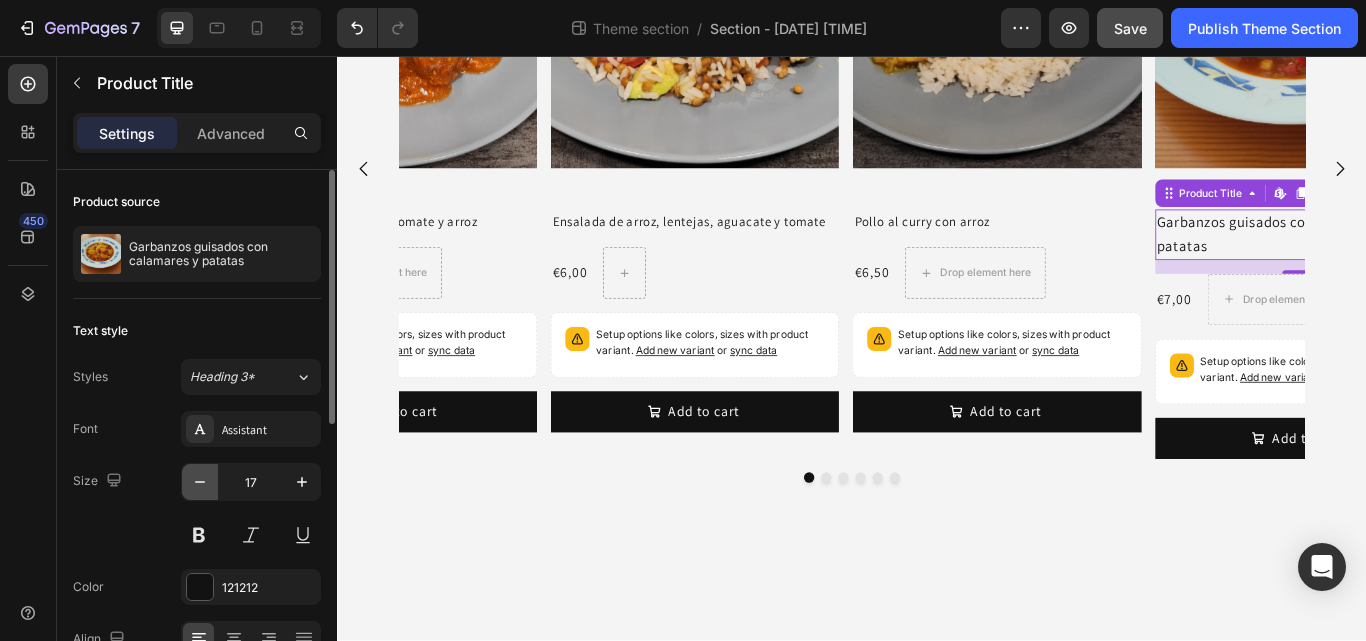 click 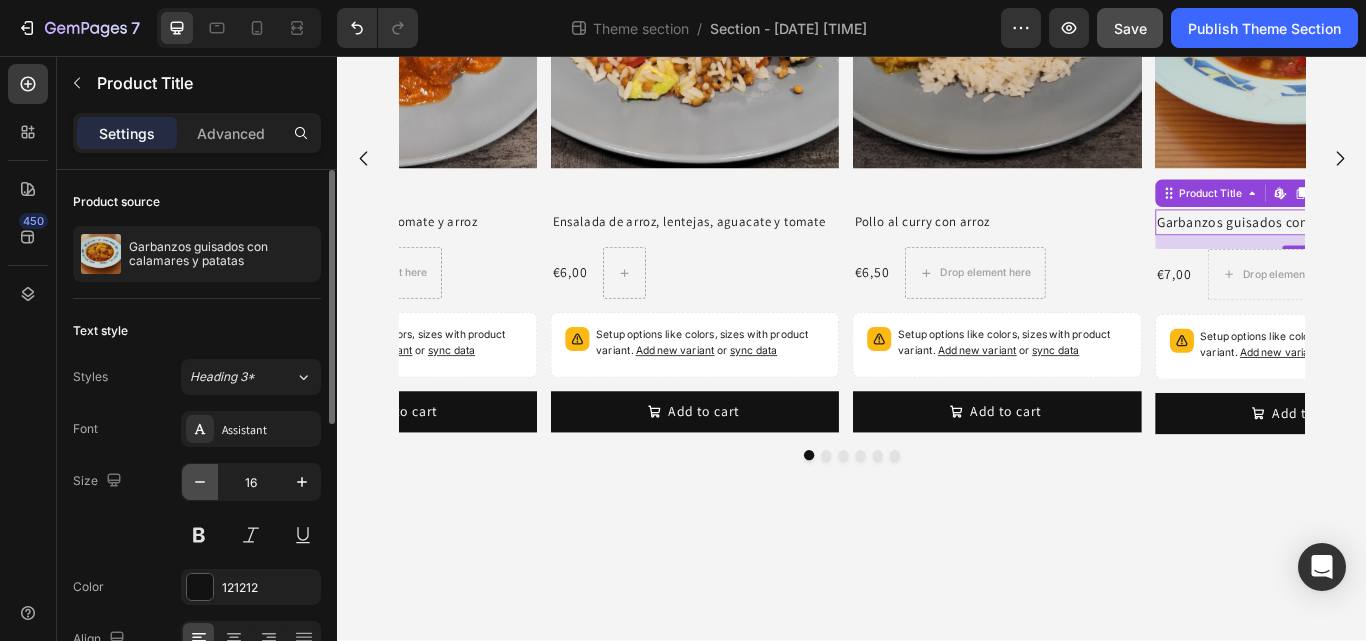 type on "15" 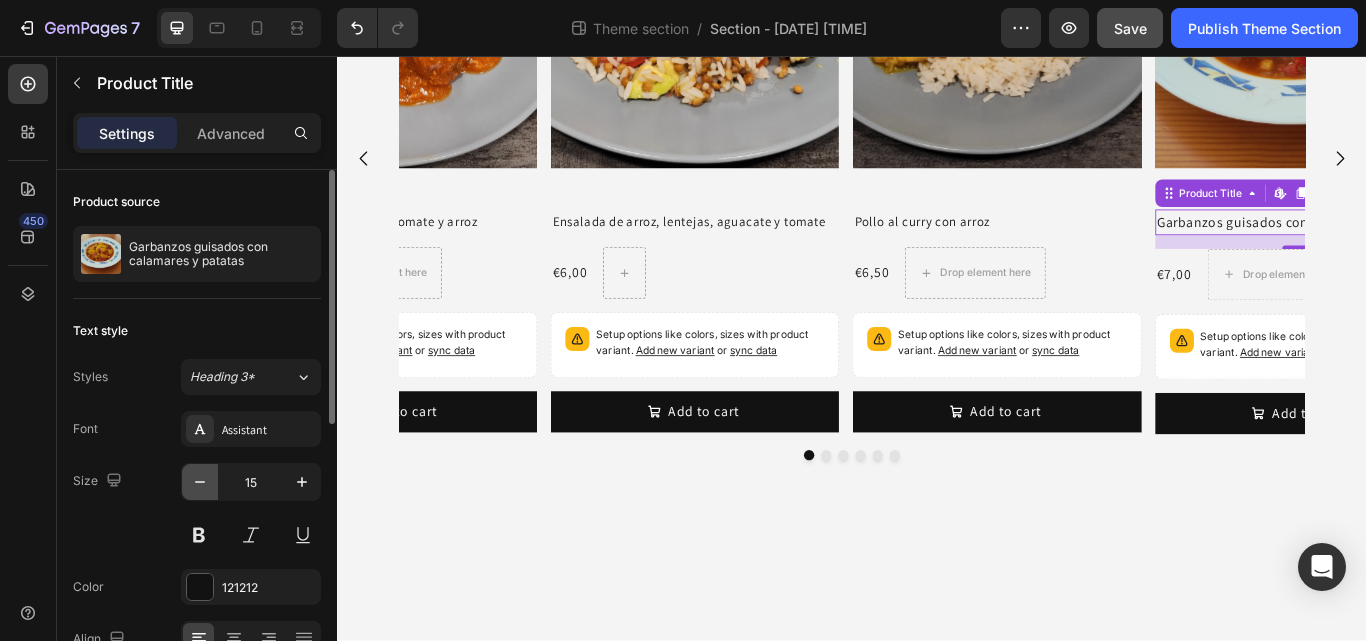 scroll, scrollTop: 325, scrollLeft: 0, axis: vertical 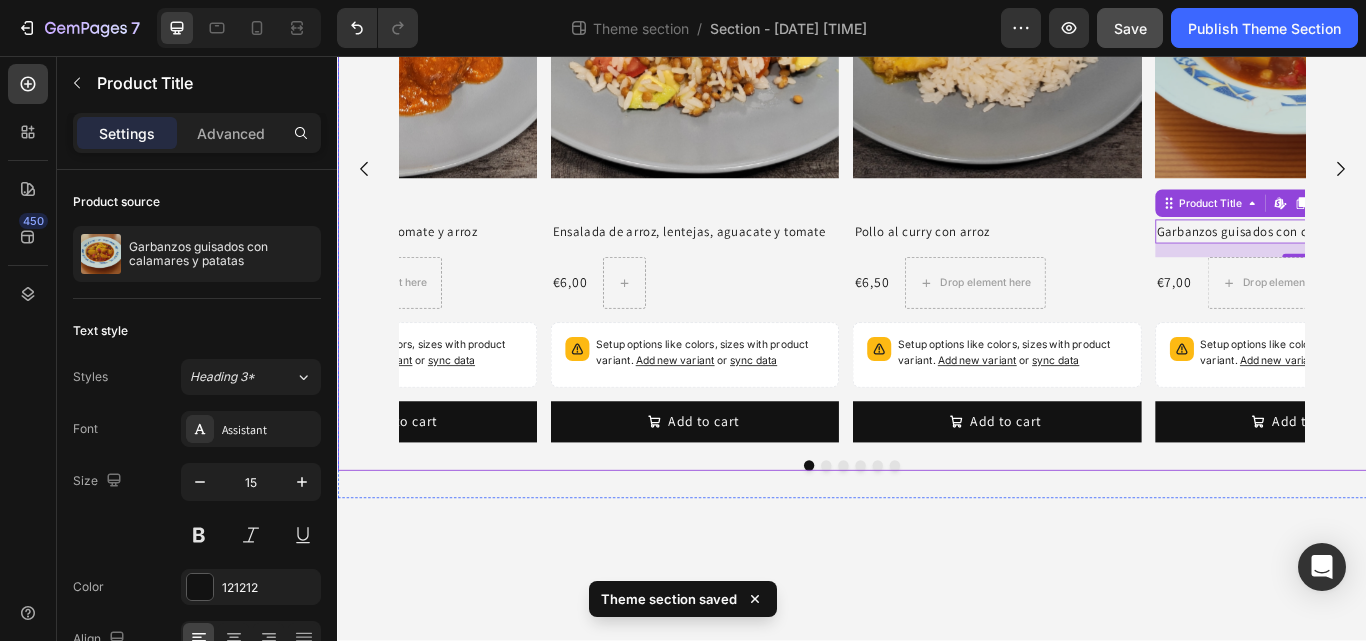 click 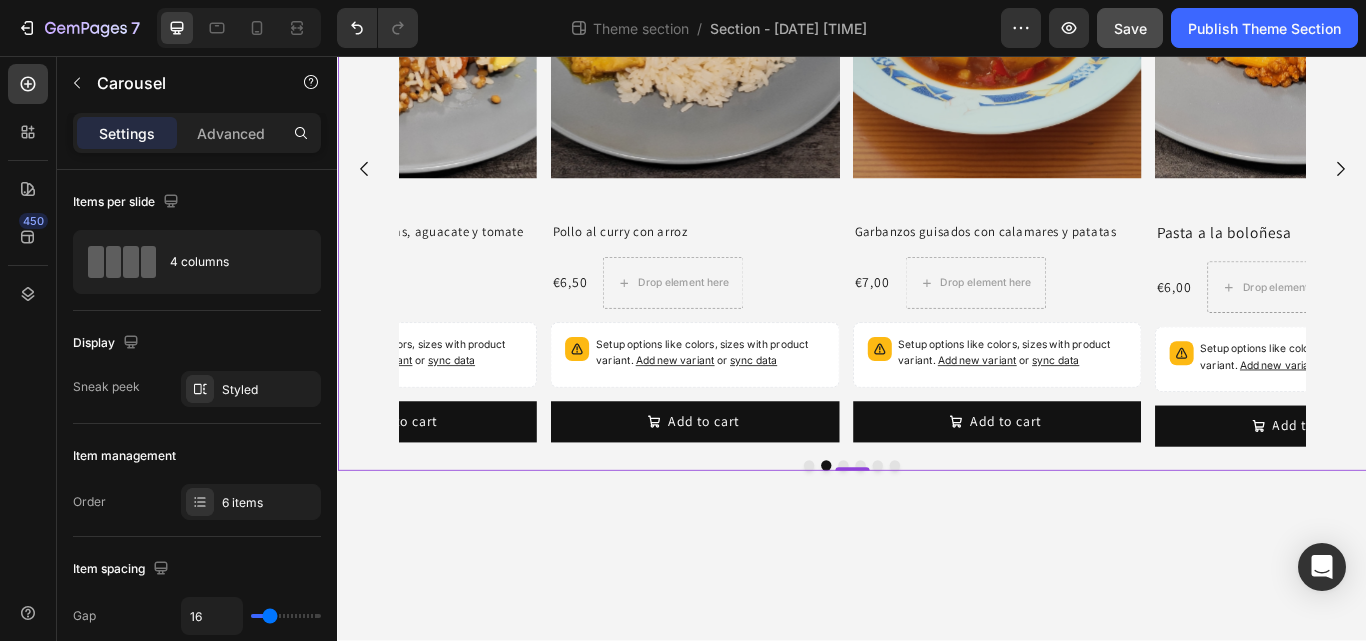 click 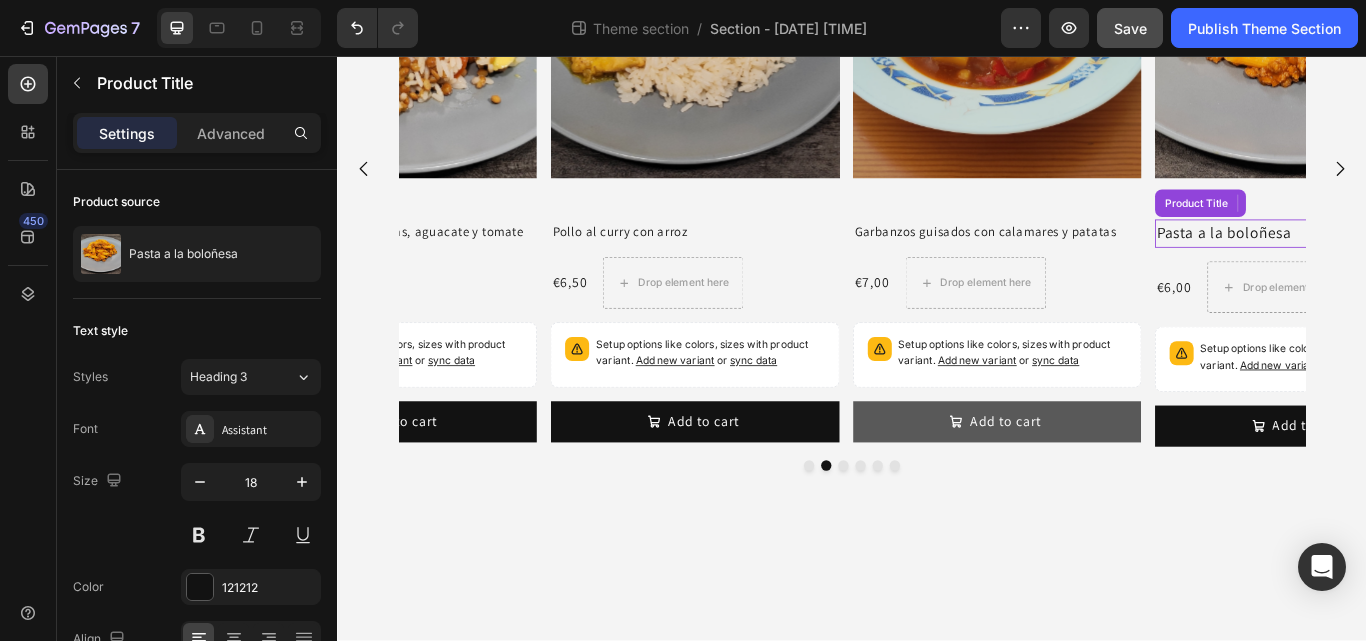 click on "Pasta a la boloñesa" at bounding box center (1458, 263) 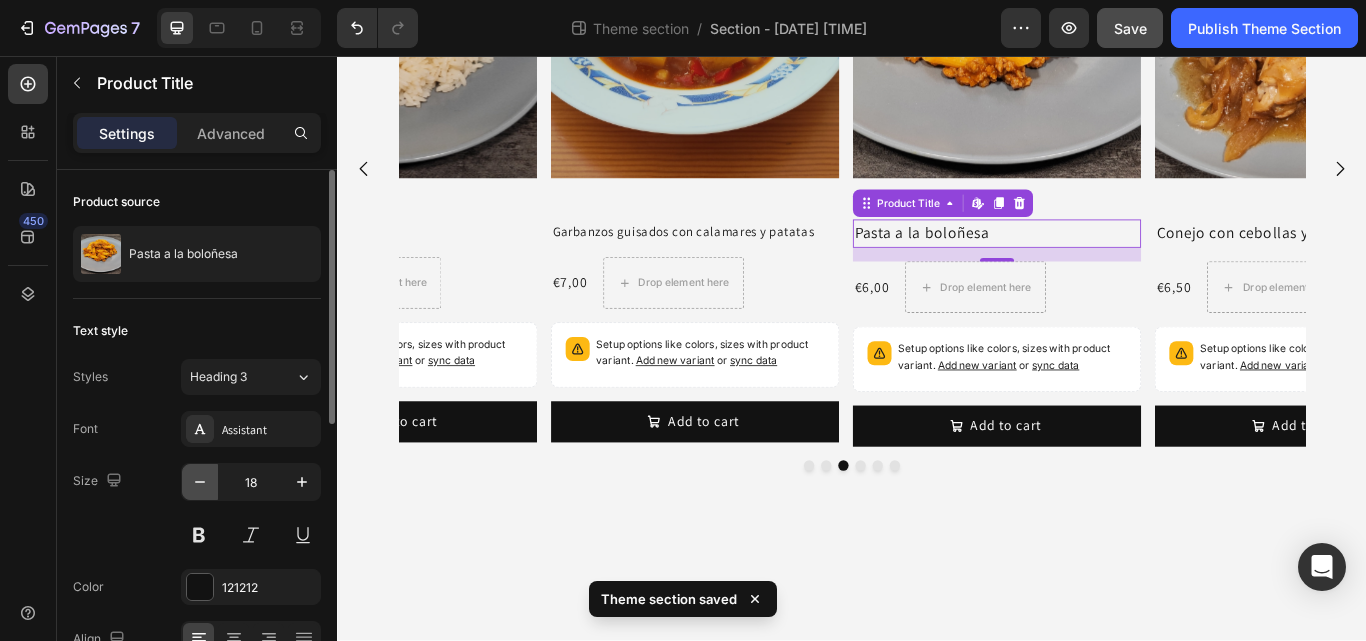 click 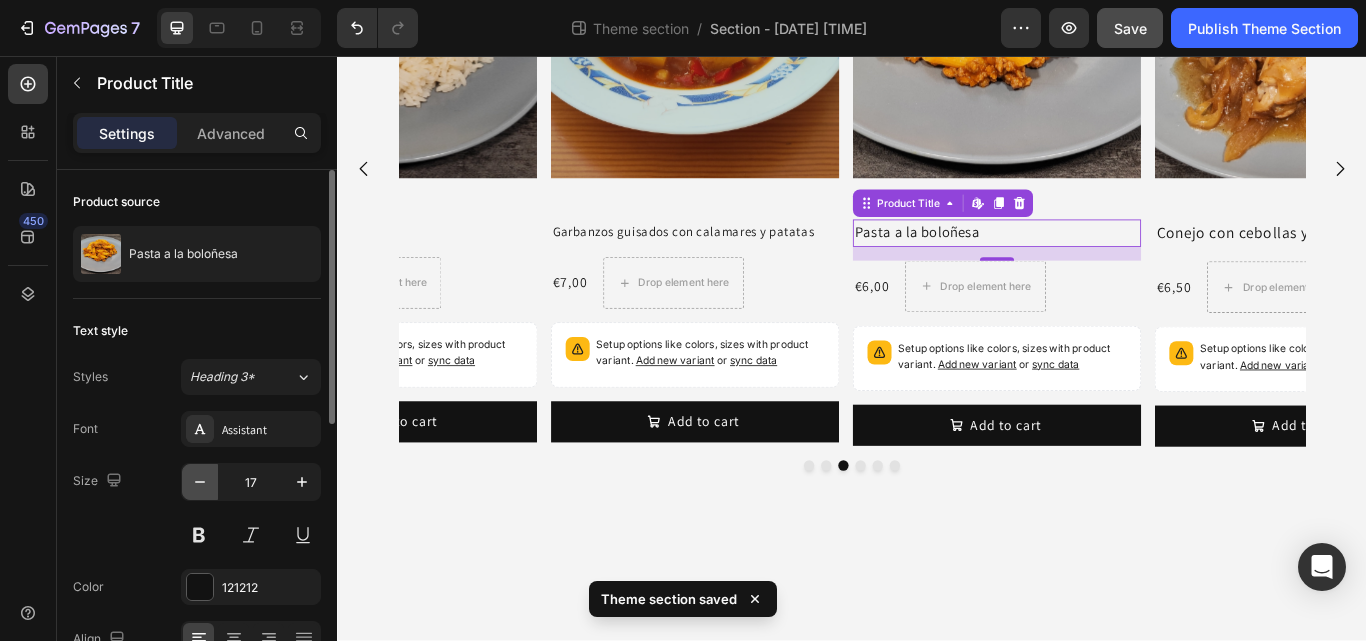 click 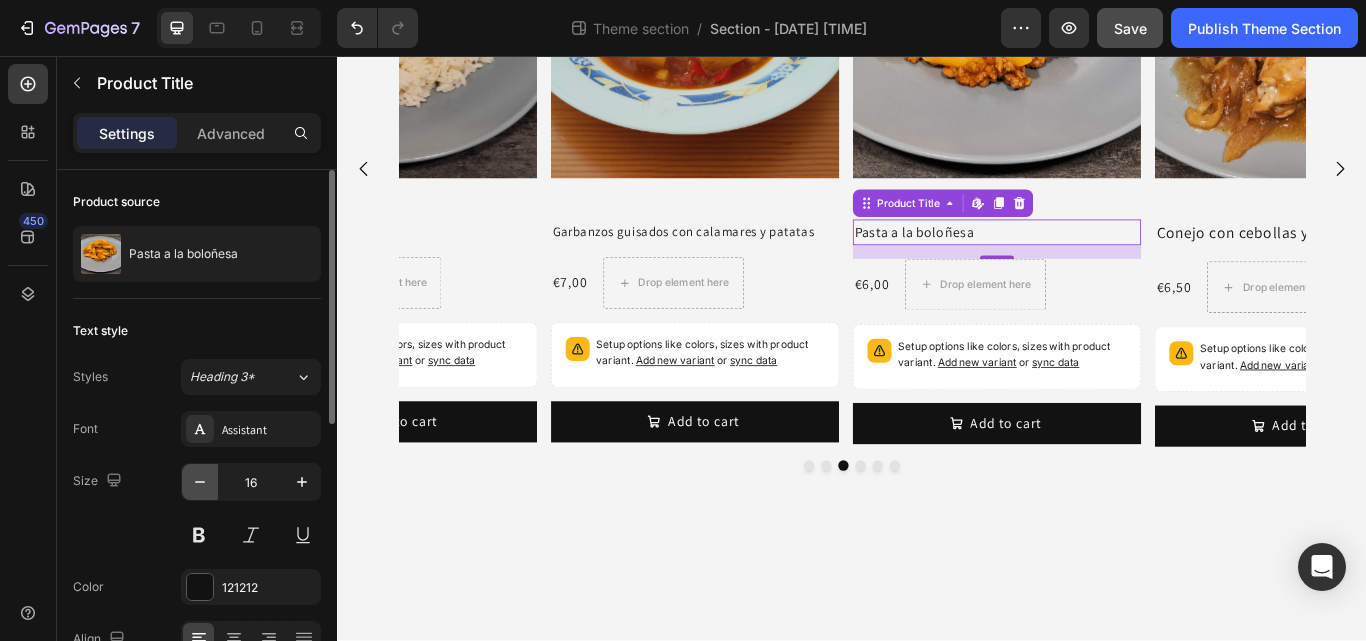 click 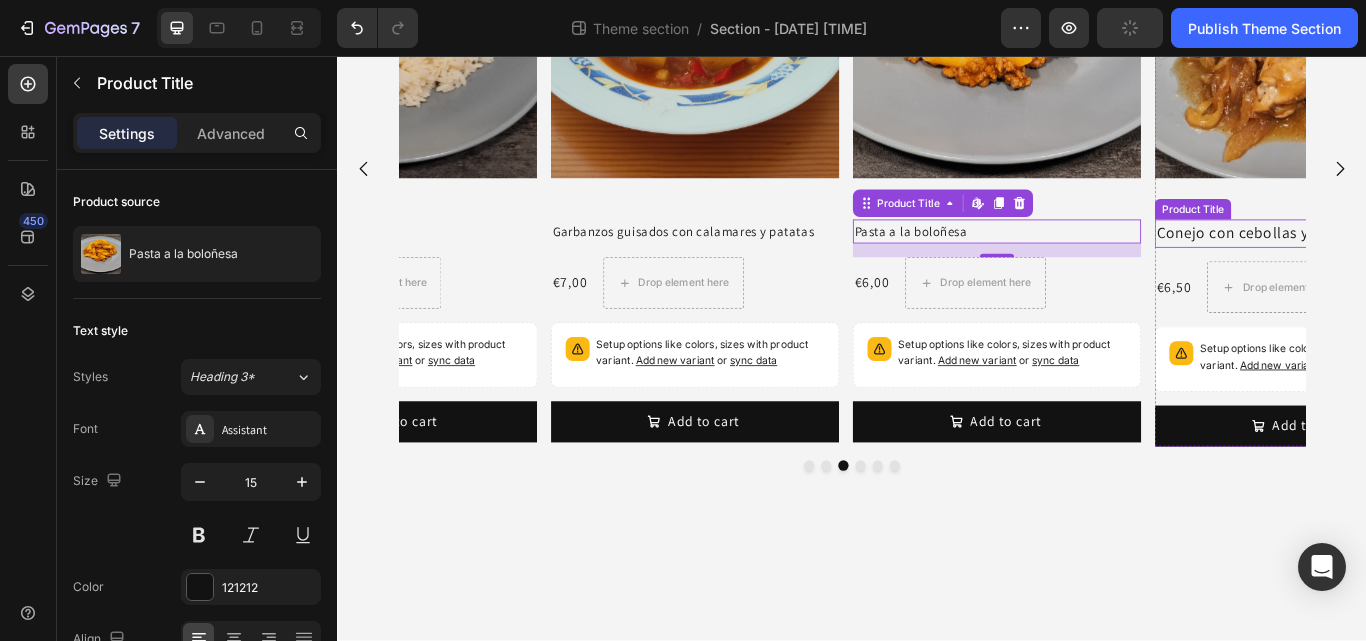 click on "Conejo con cebollas y patatas hervidas" at bounding box center [1458, 263] 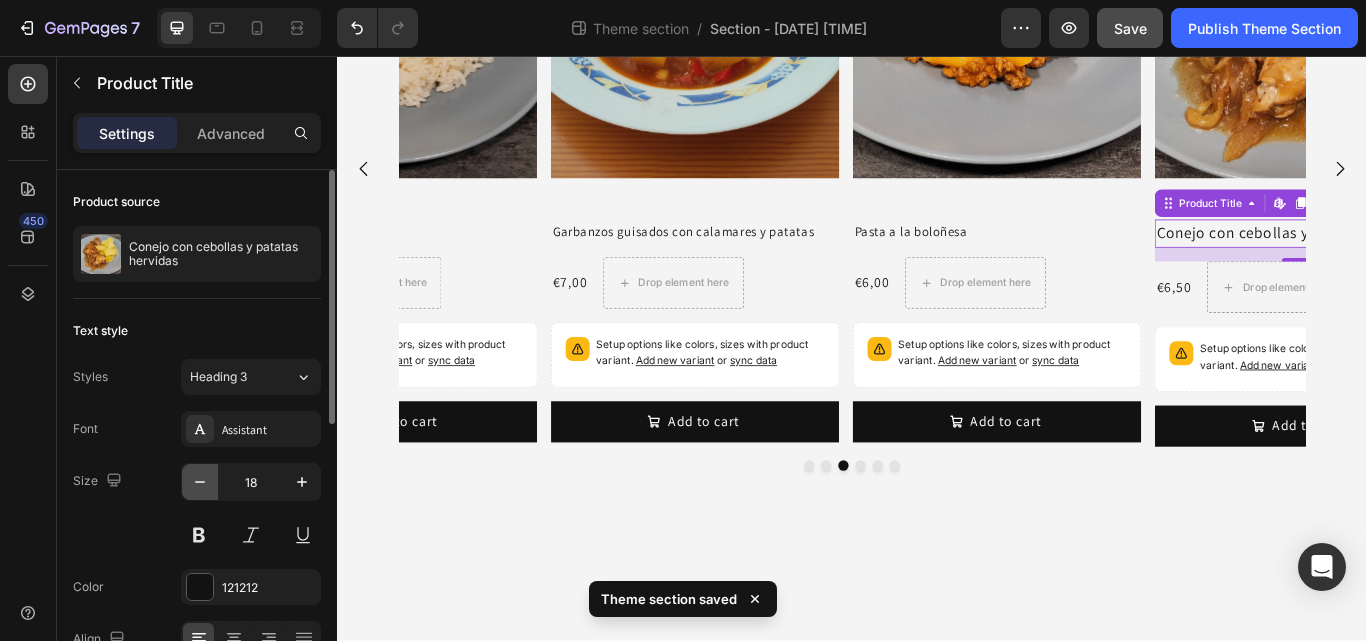 click 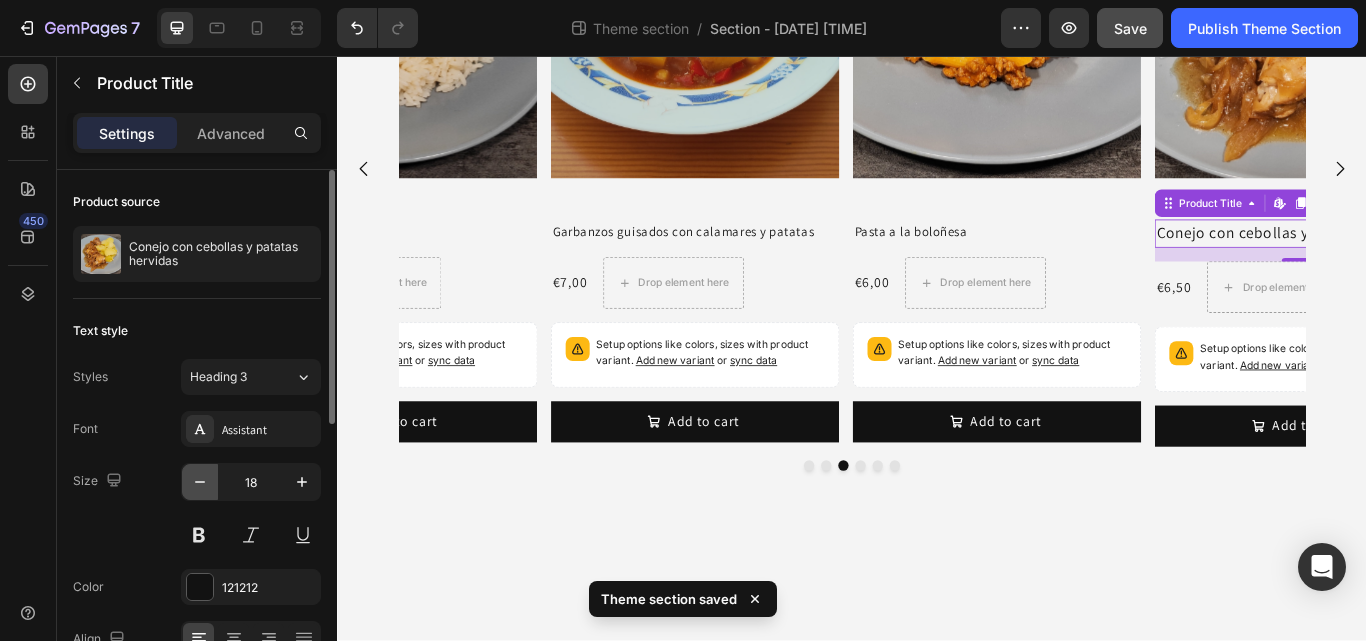 click 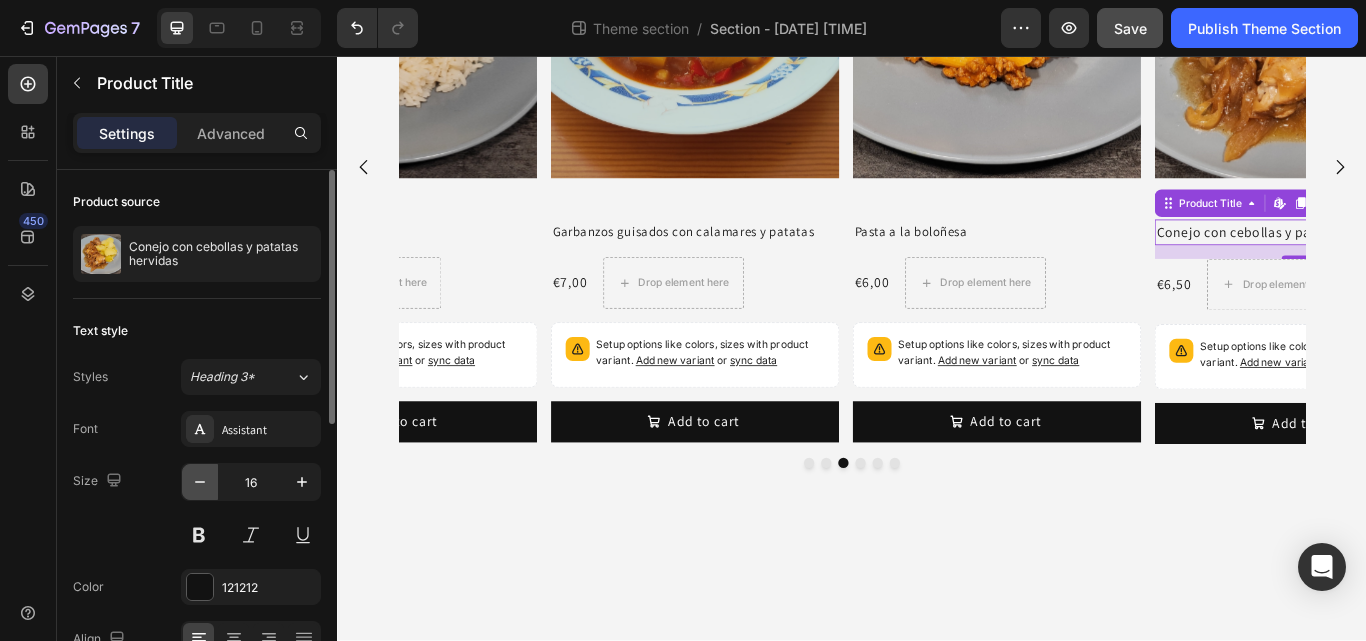 scroll, scrollTop: 323, scrollLeft: 0, axis: vertical 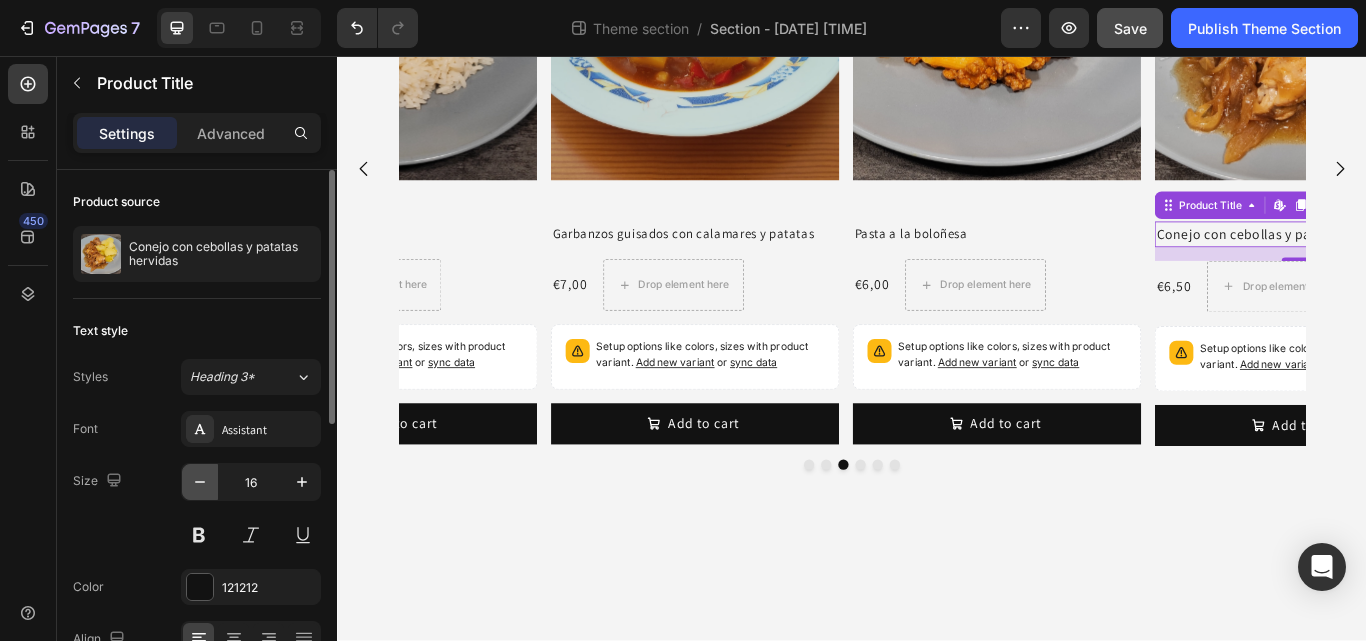 click 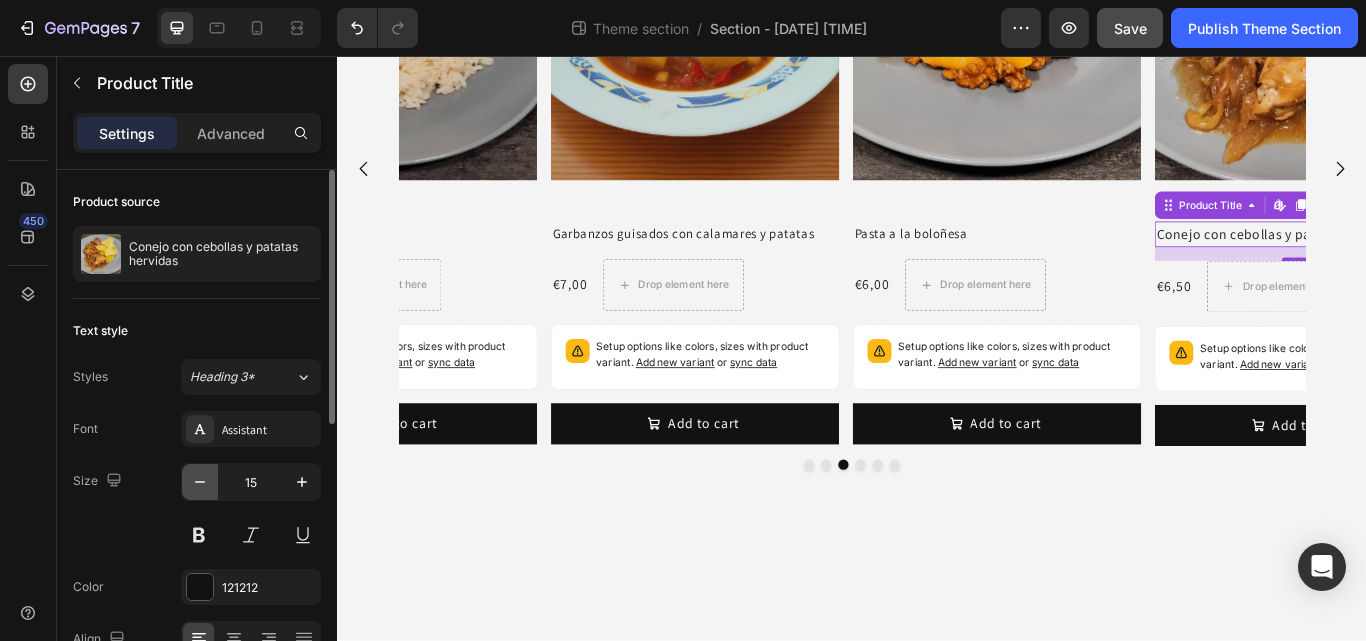 scroll, scrollTop: 322, scrollLeft: 0, axis: vertical 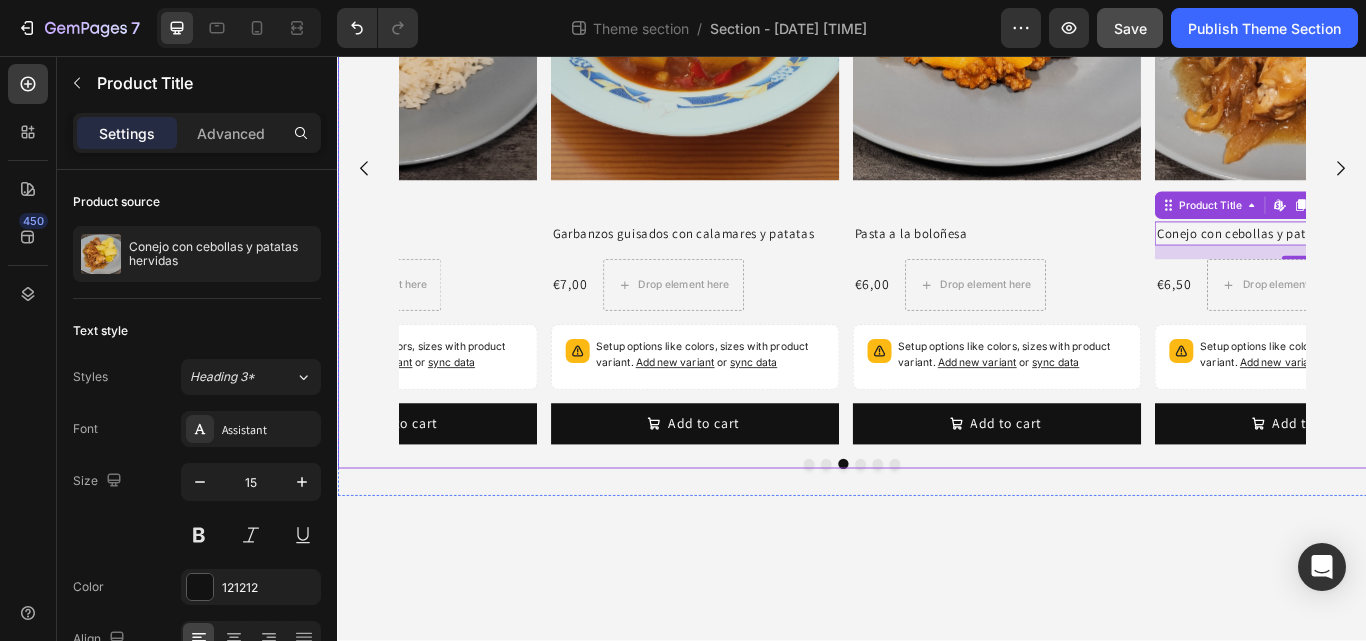 click 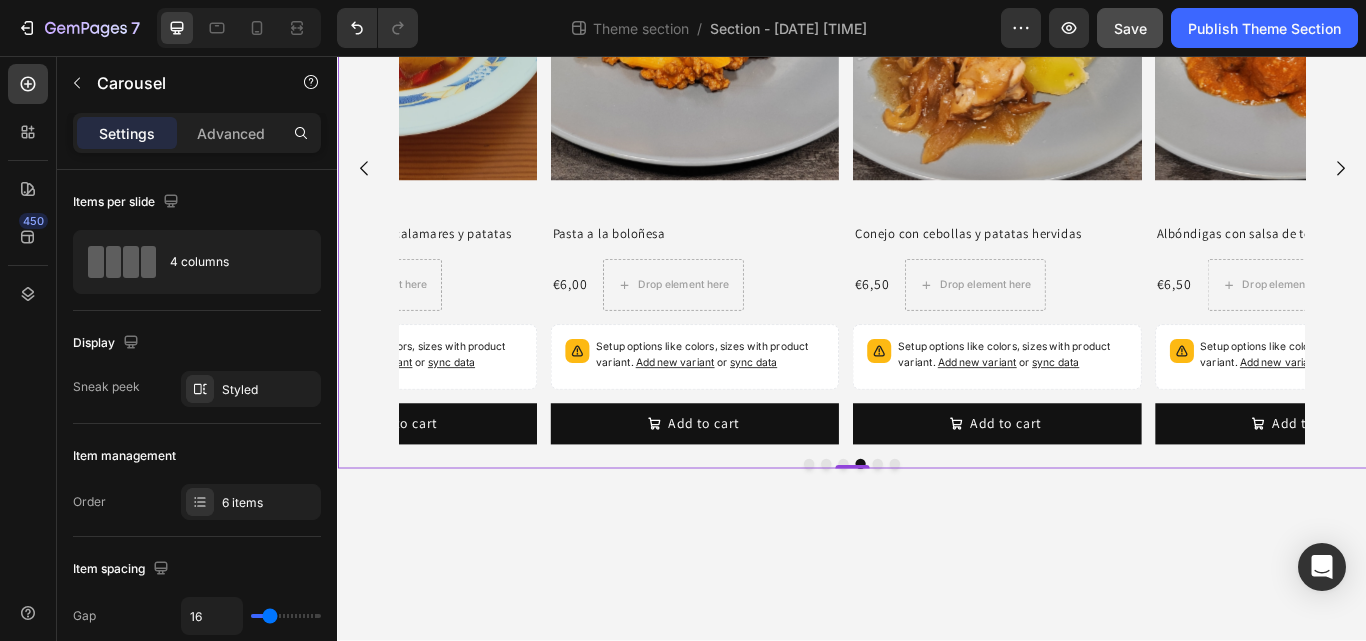 click 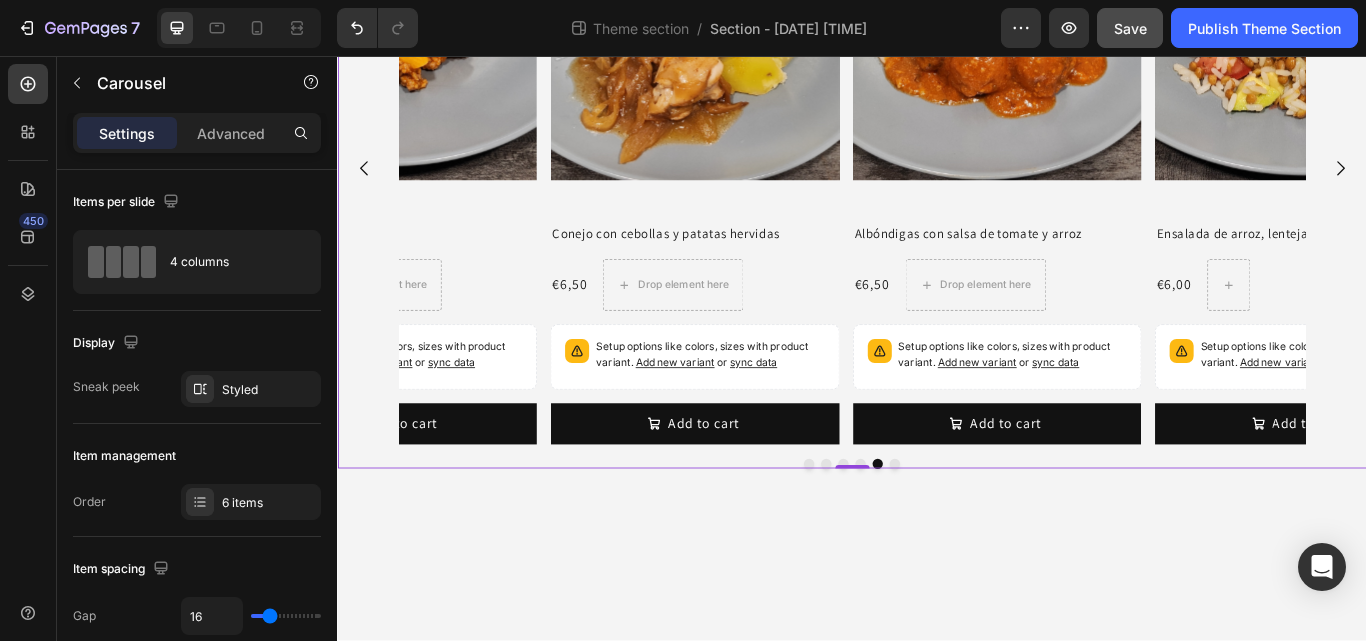 click 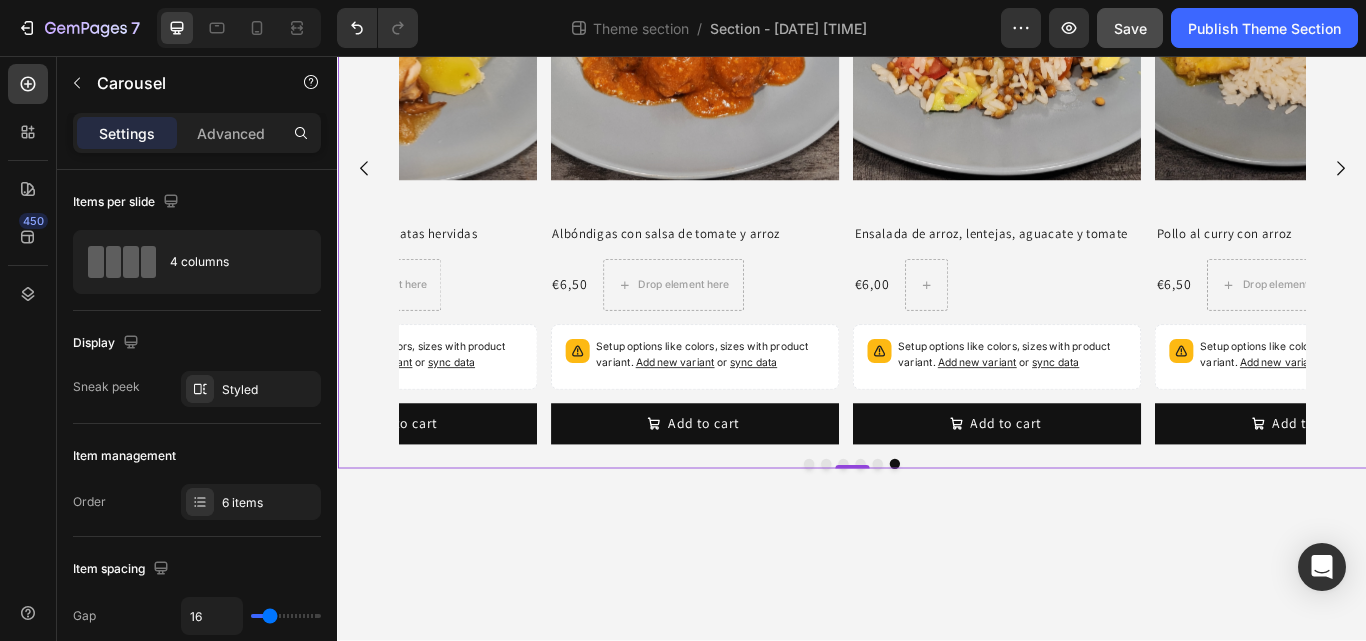click 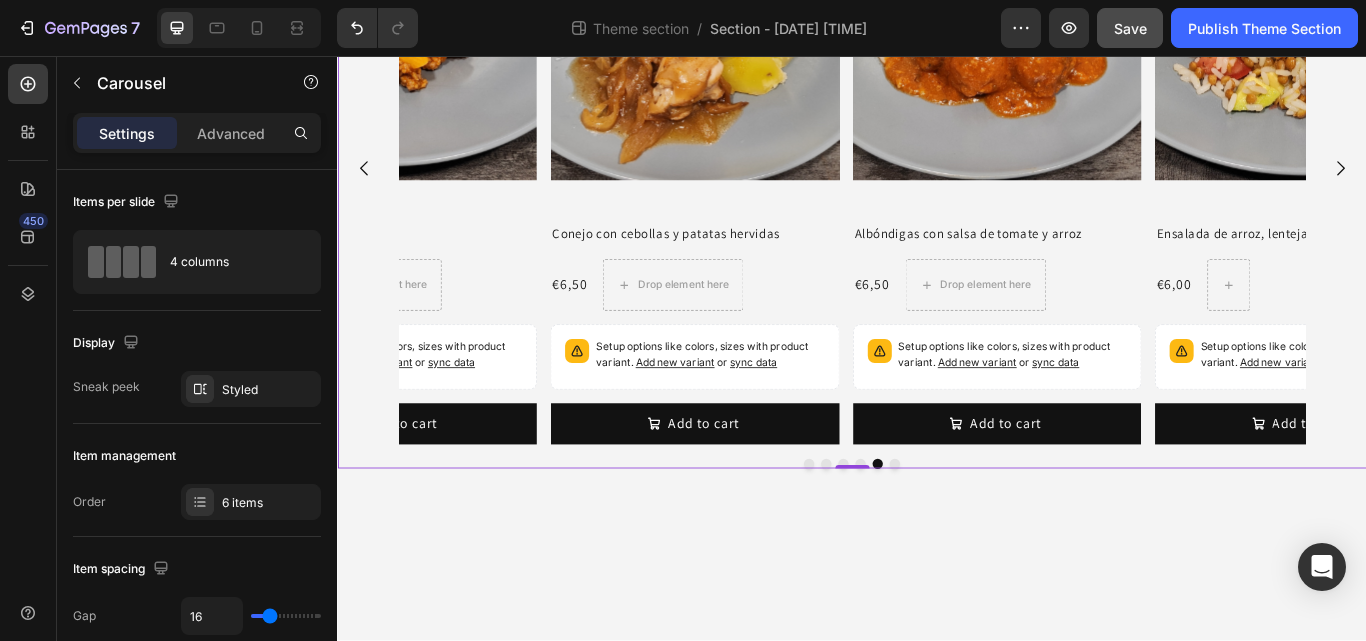 click 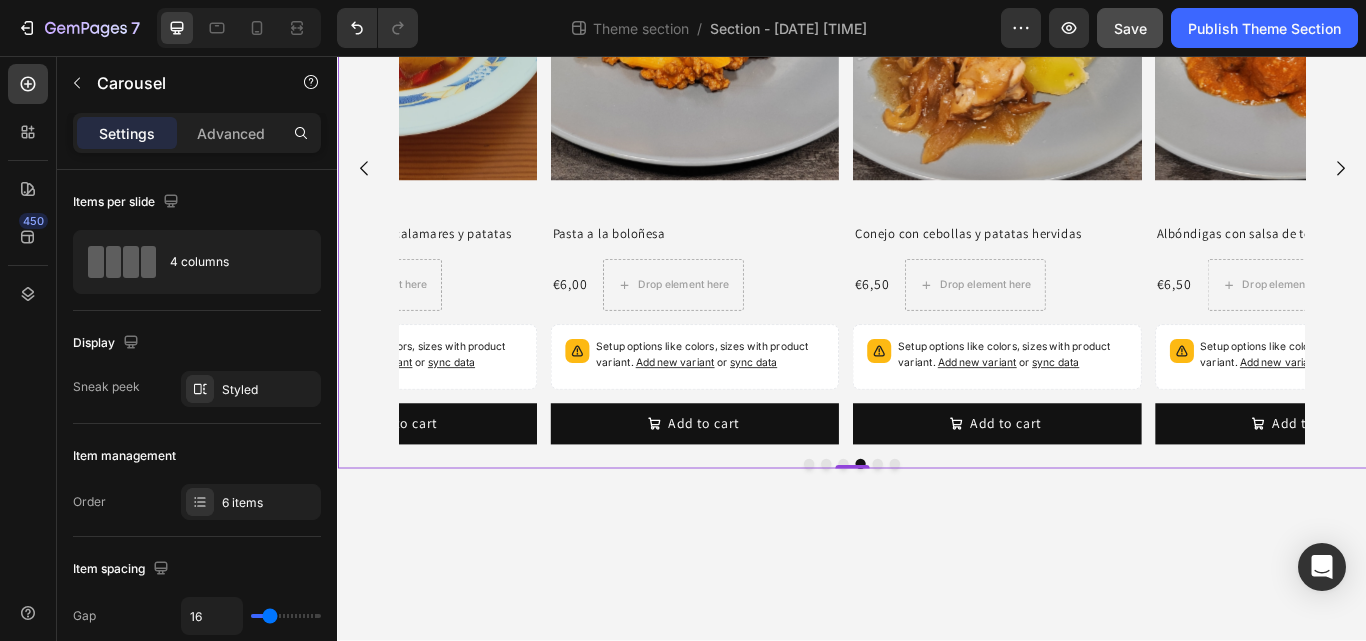 click 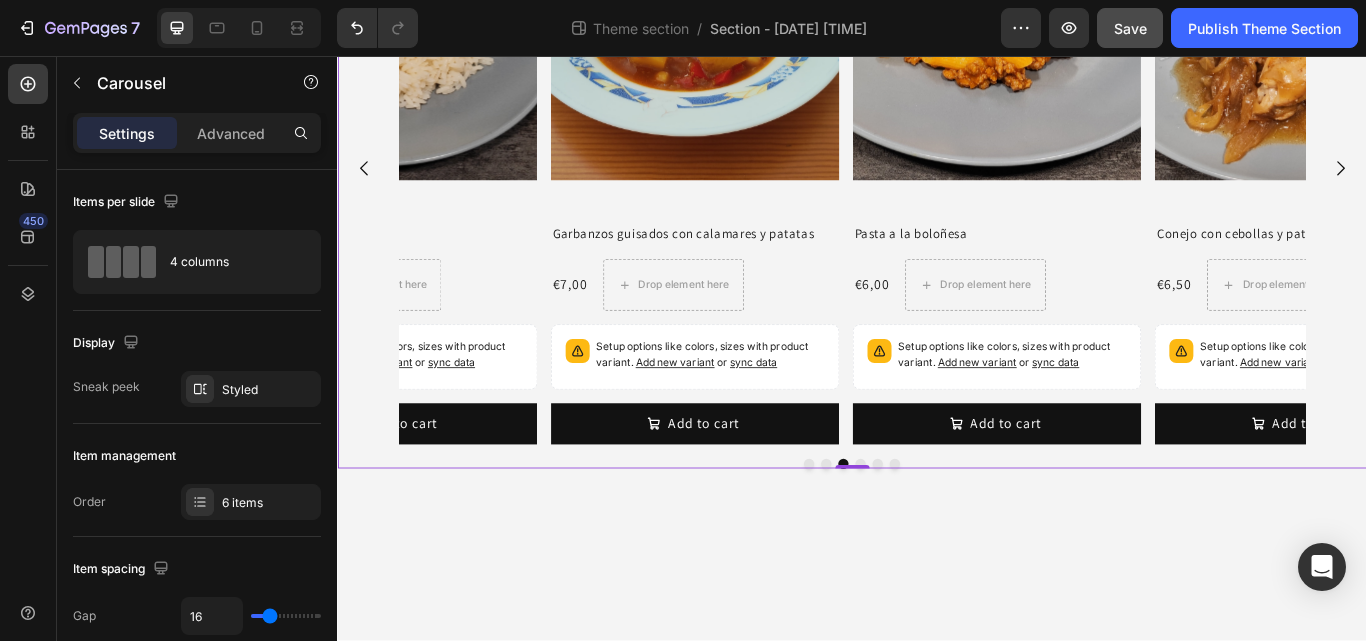 click 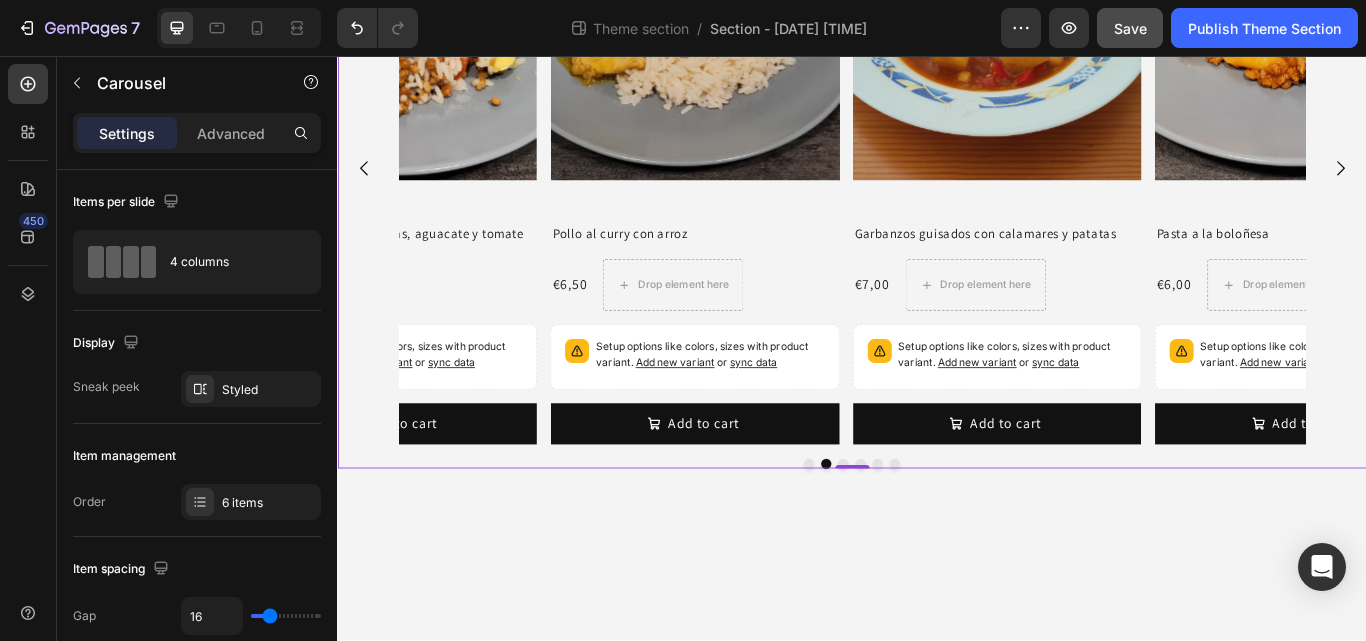 click 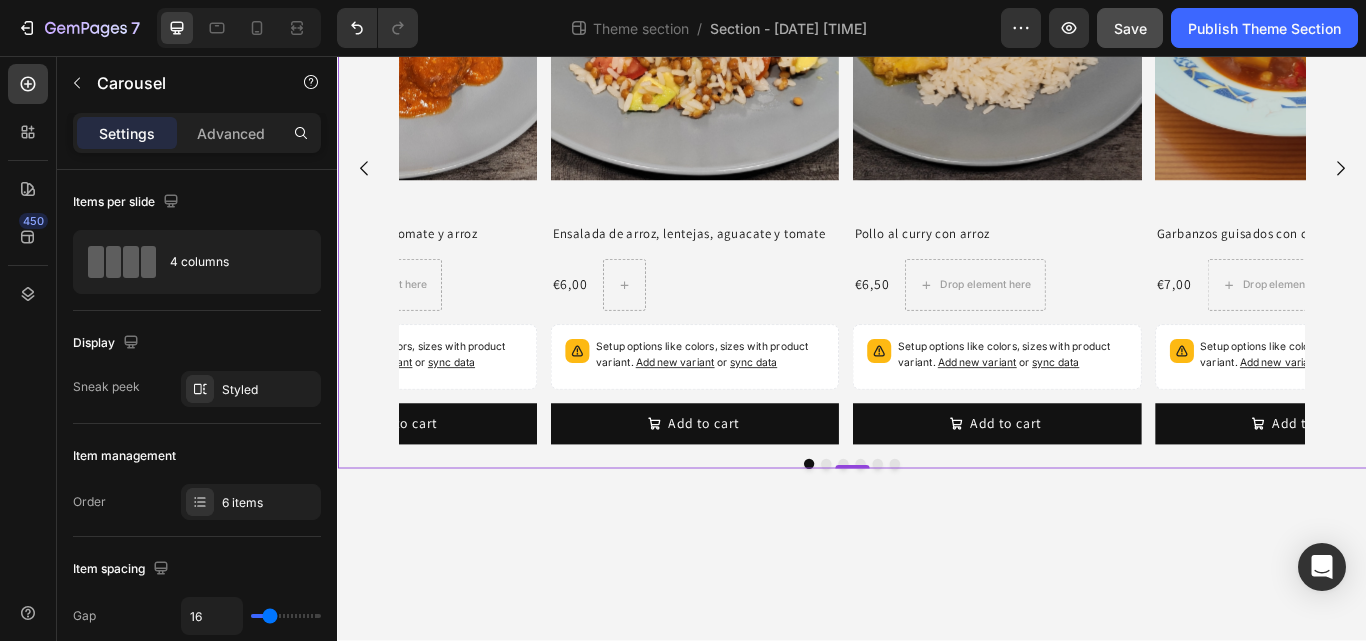 click 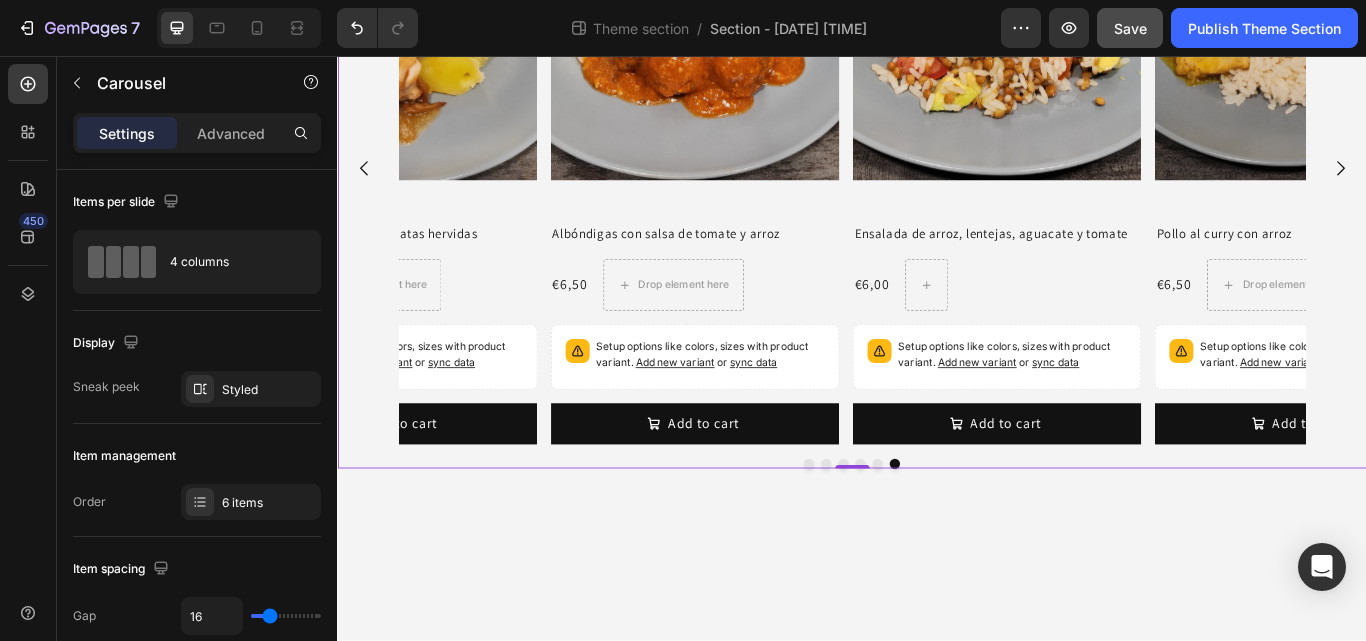click on "Save" at bounding box center [1130, 28] 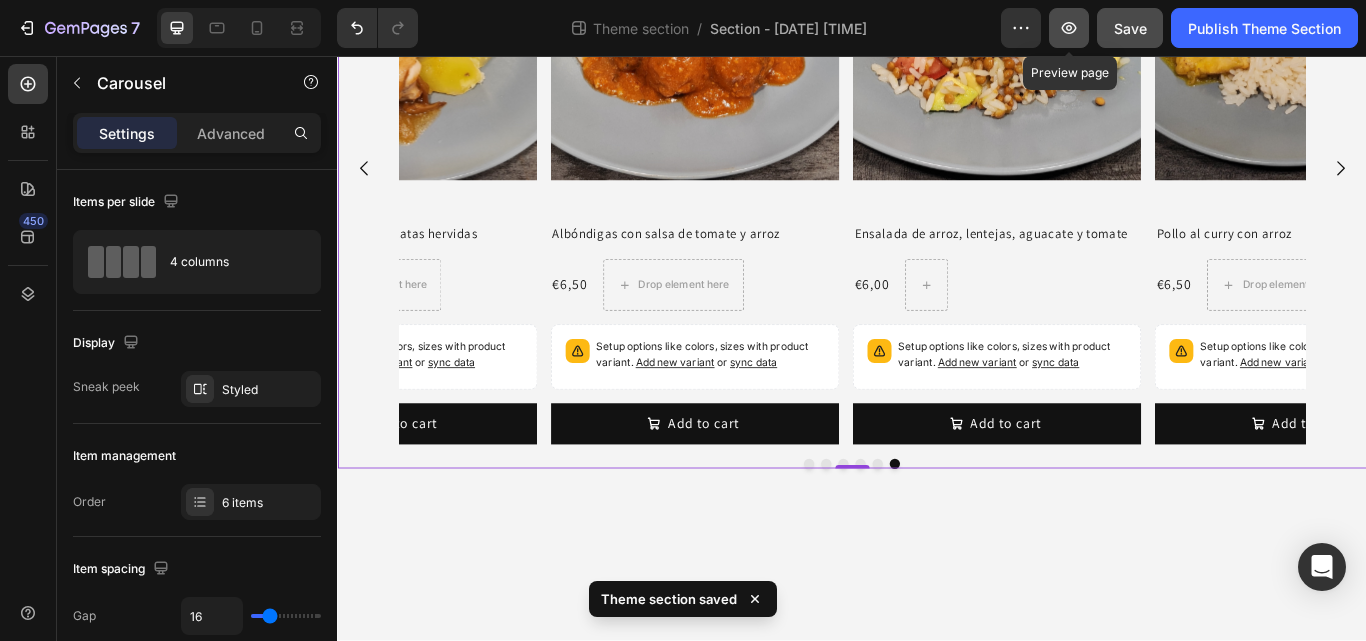 click 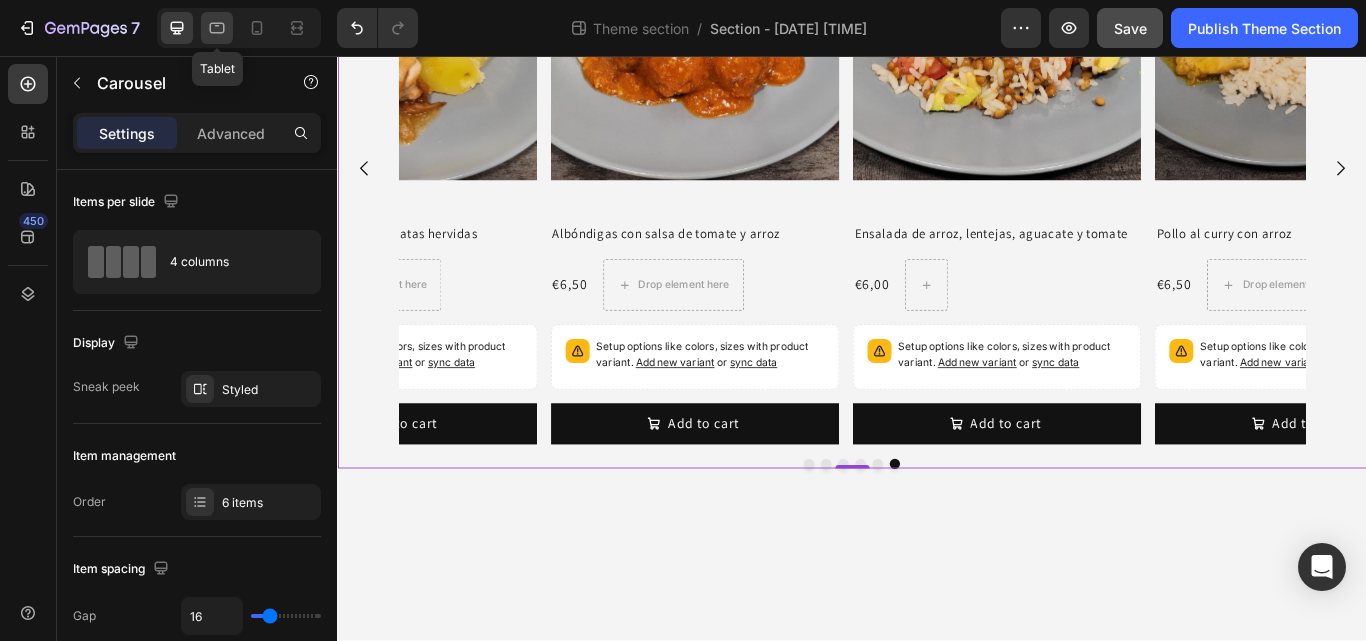 click 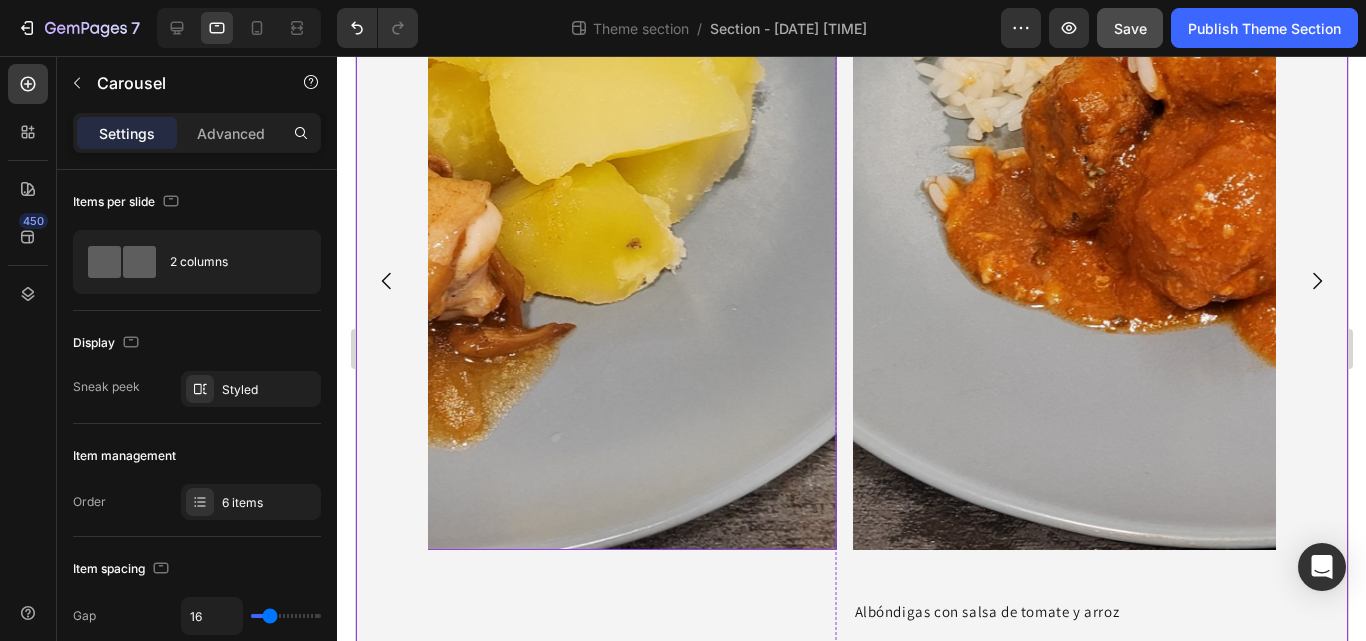scroll, scrollTop: 470, scrollLeft: 0, axis: vertical 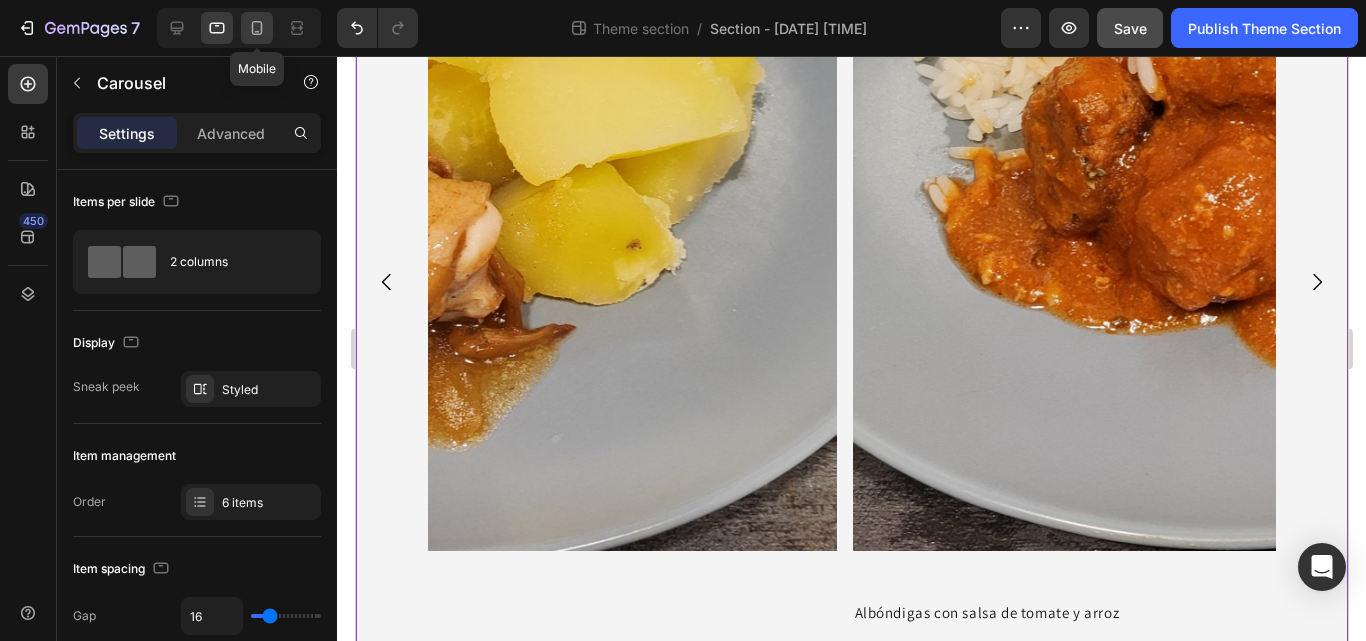 click 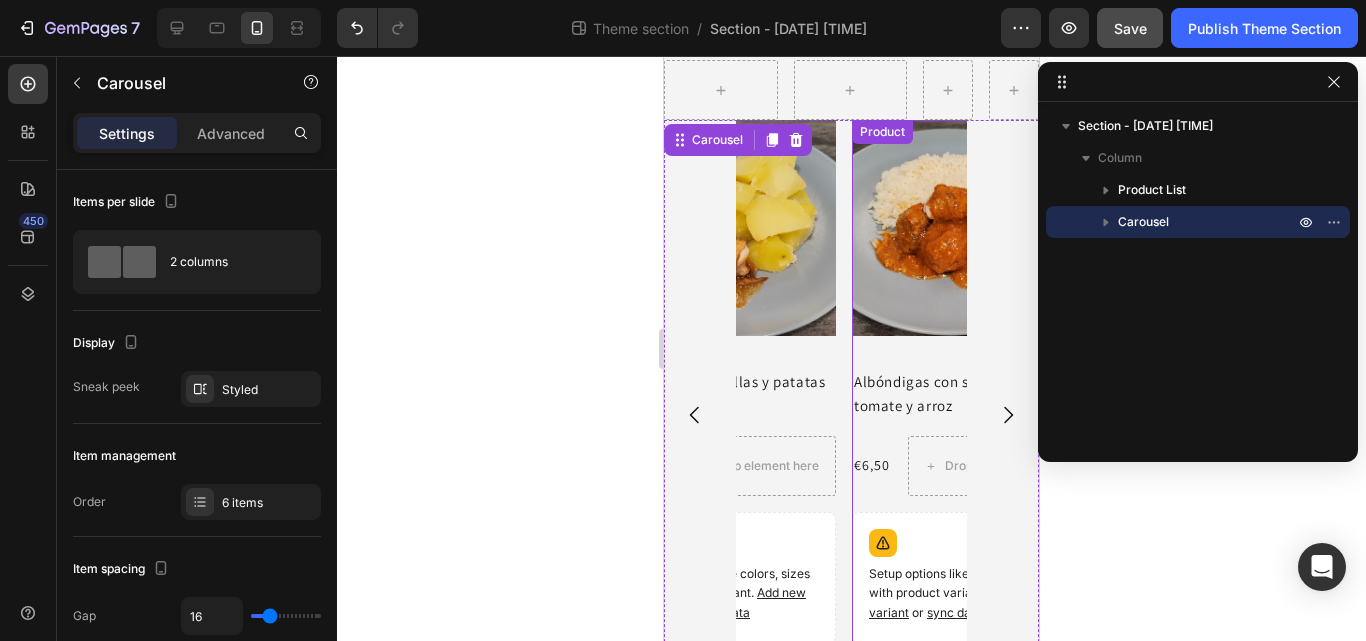 scroll, scrollTop: 62, scrollLeft: 0, axis: vertical 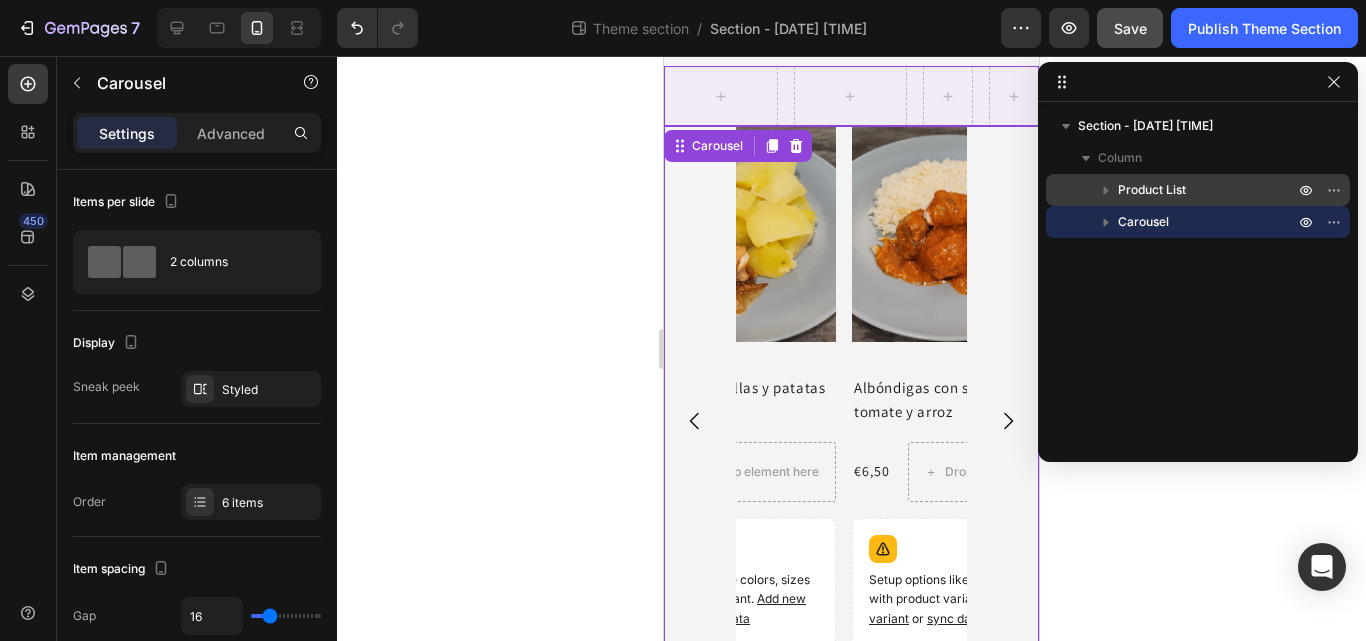 click on "Product List" at bounding box center (1152, 190) 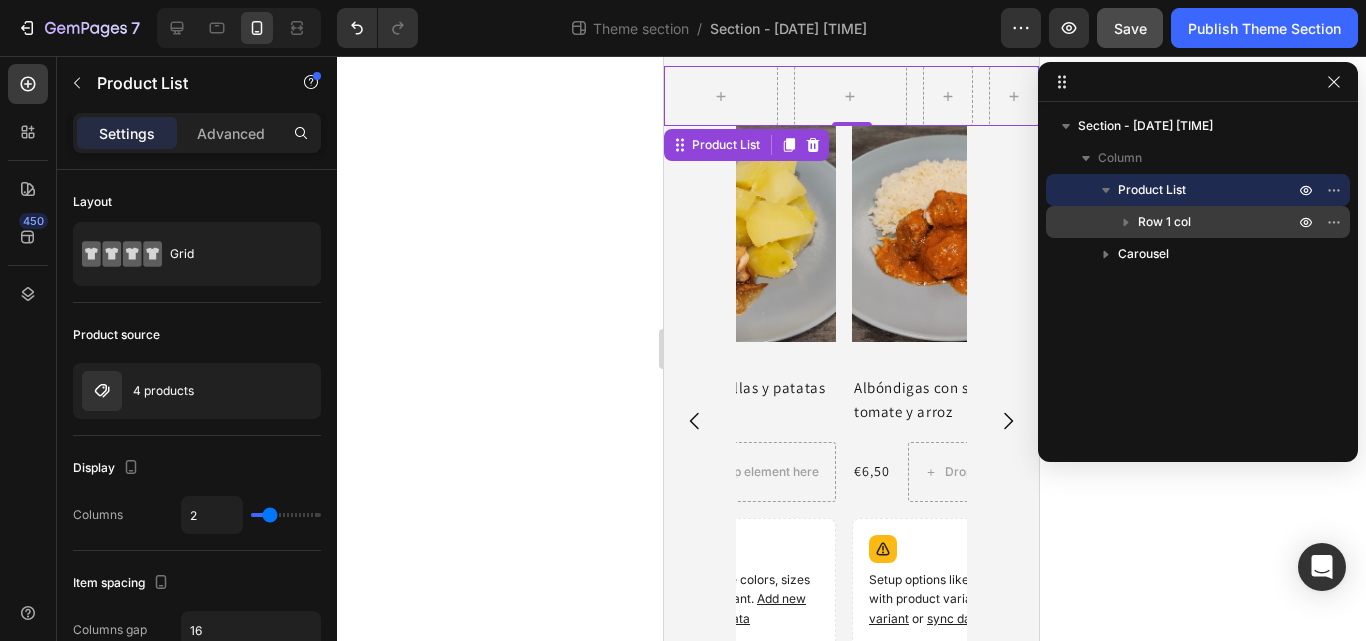 click on "Row 1 col" at bounding box center (1164, 222) 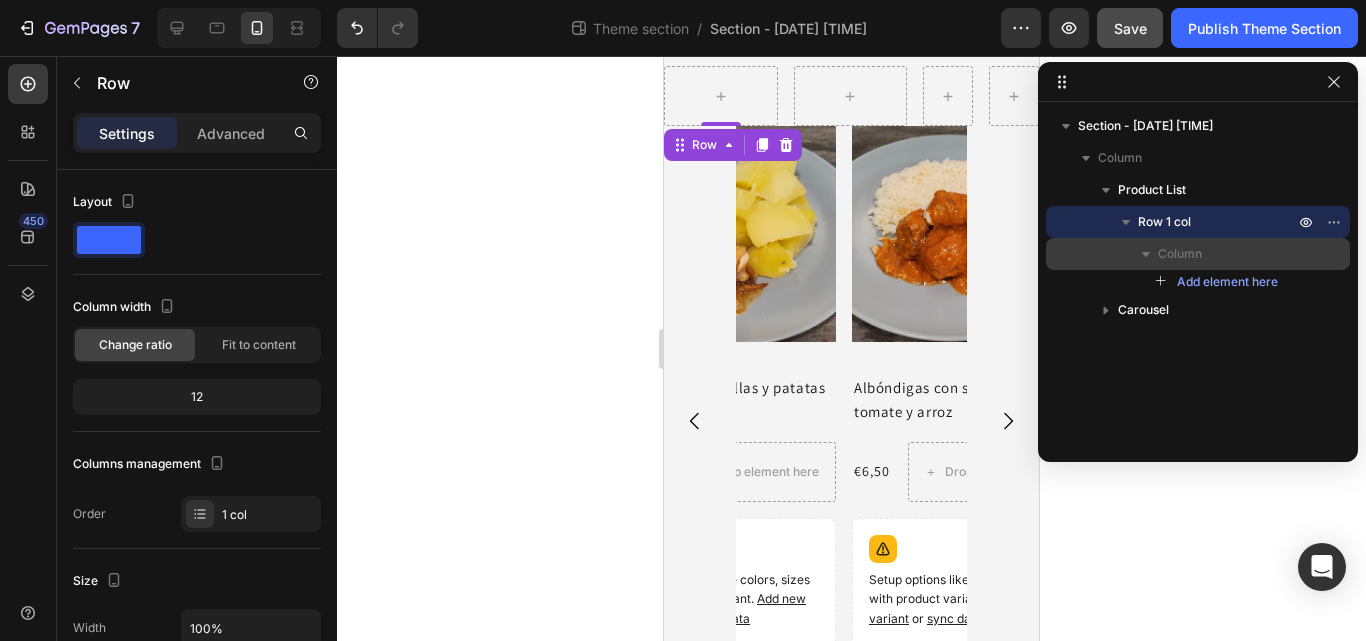 click on "Column" at bounding box center (1180, 254) 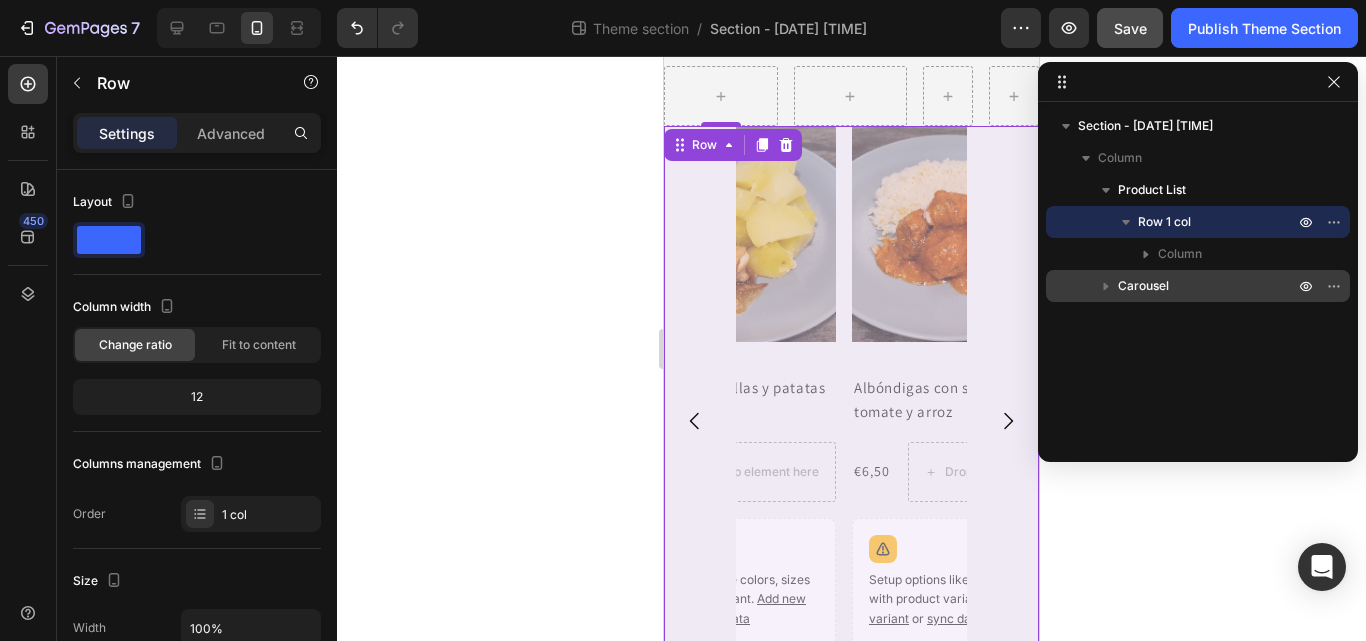 click on "Carousel" at bounding box center [1143, 286] 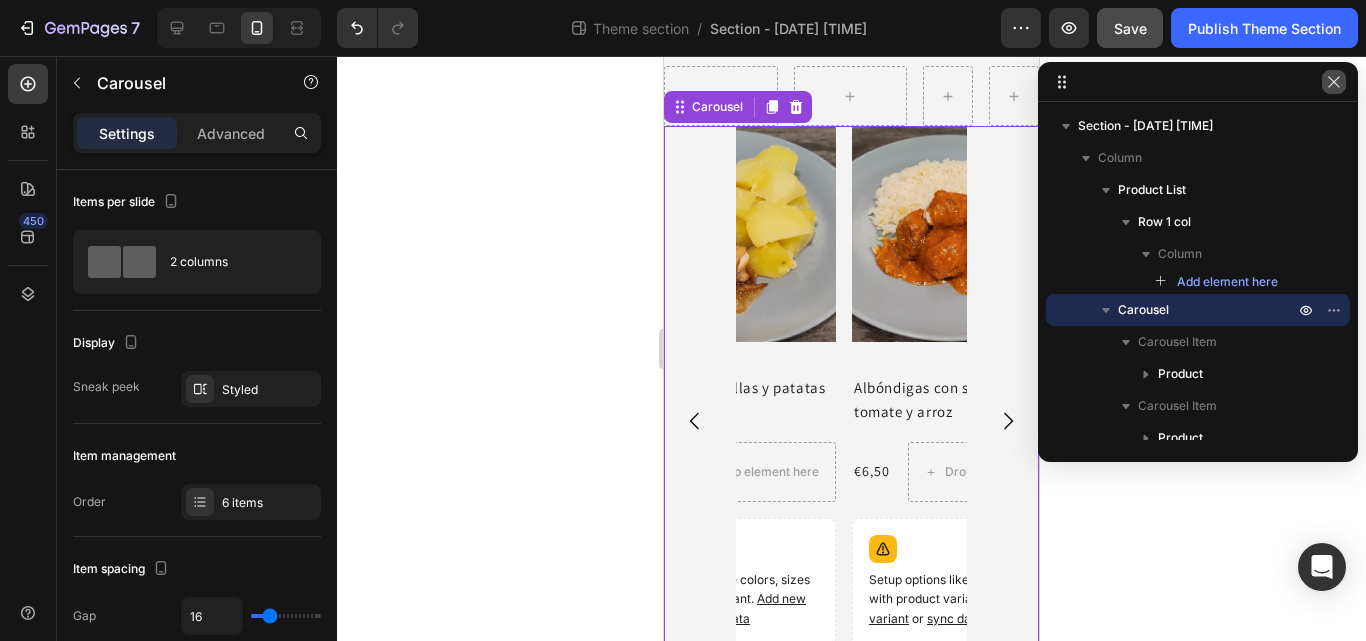 click 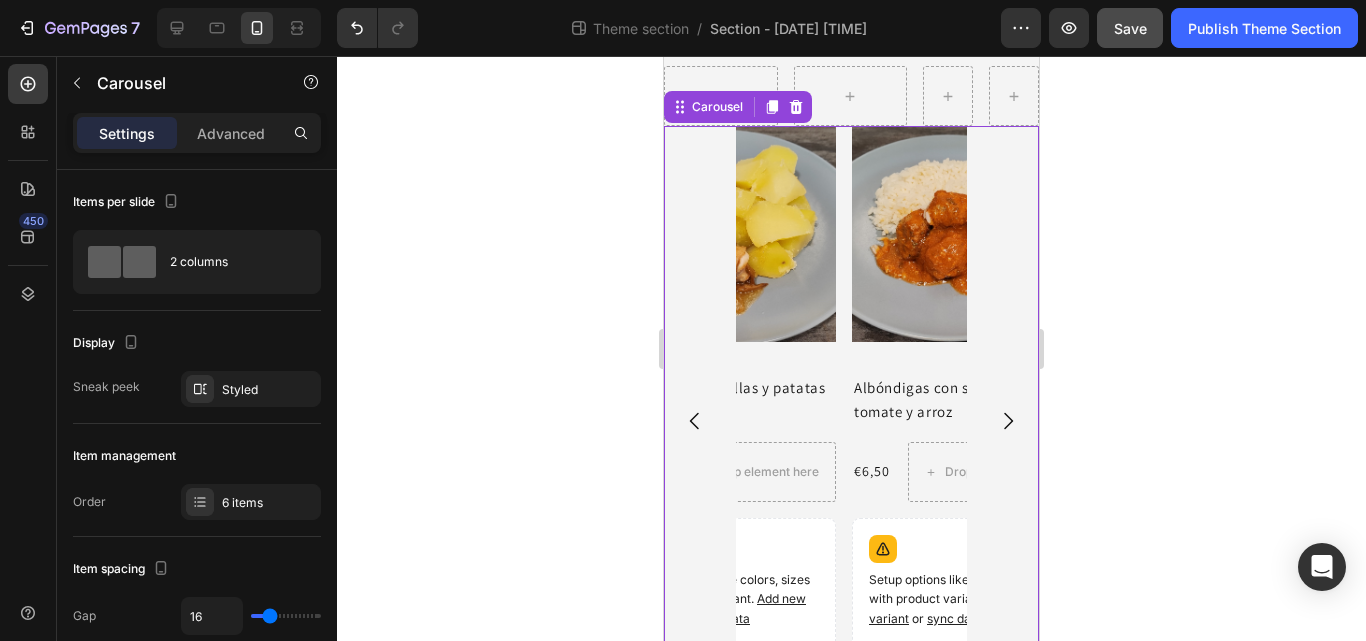 click 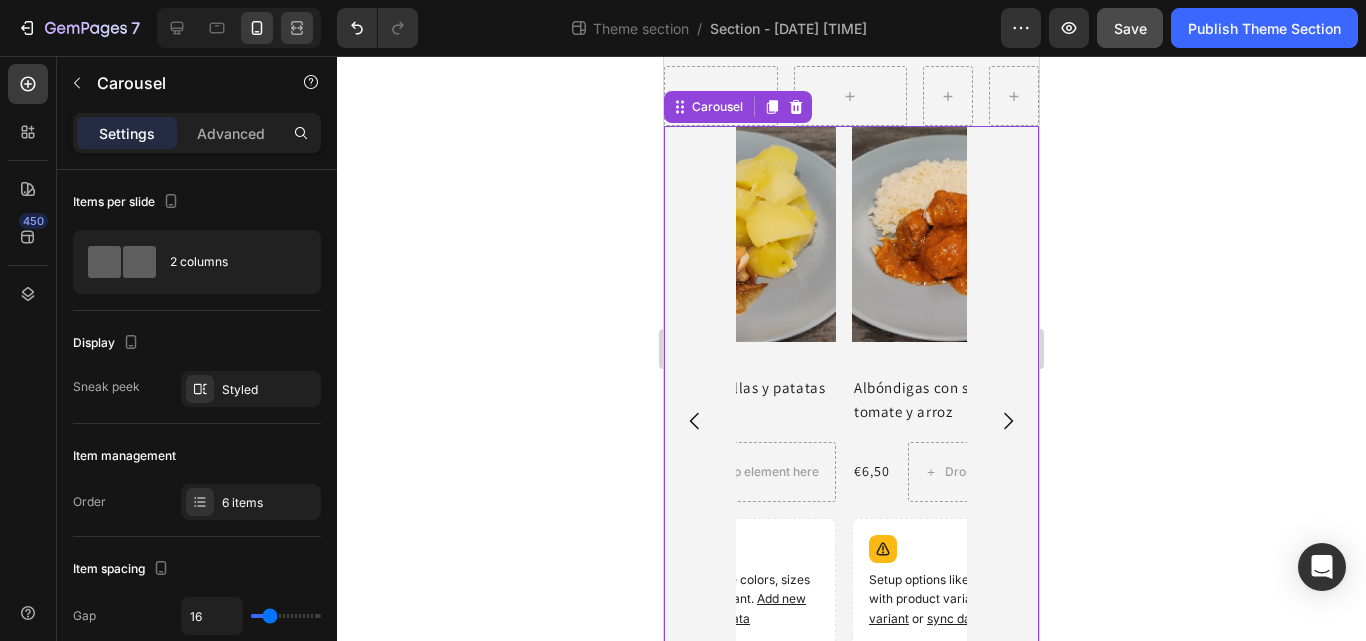 click 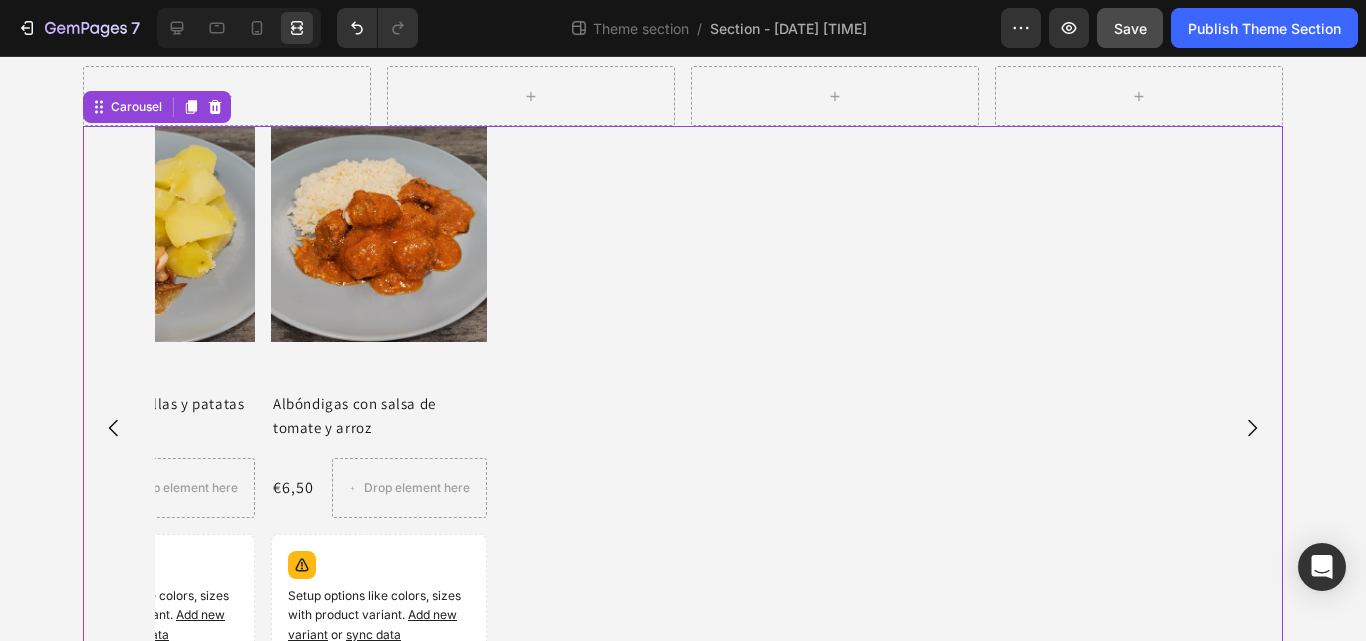 click 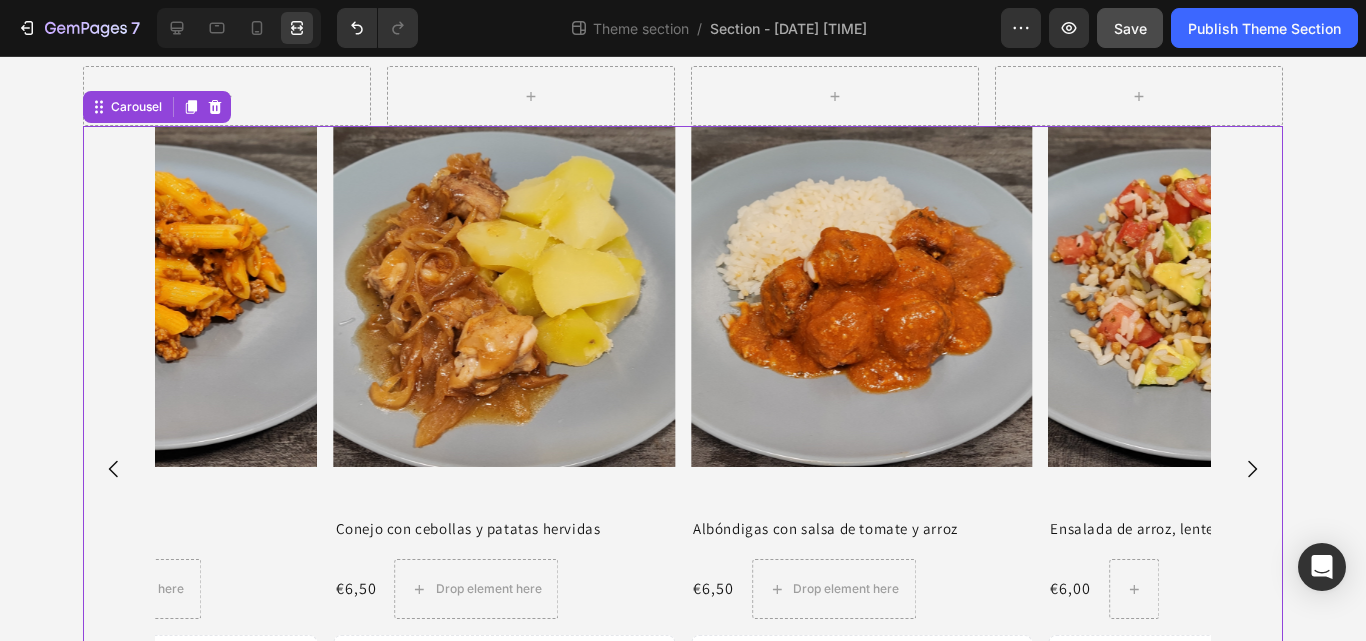 type on "1200" 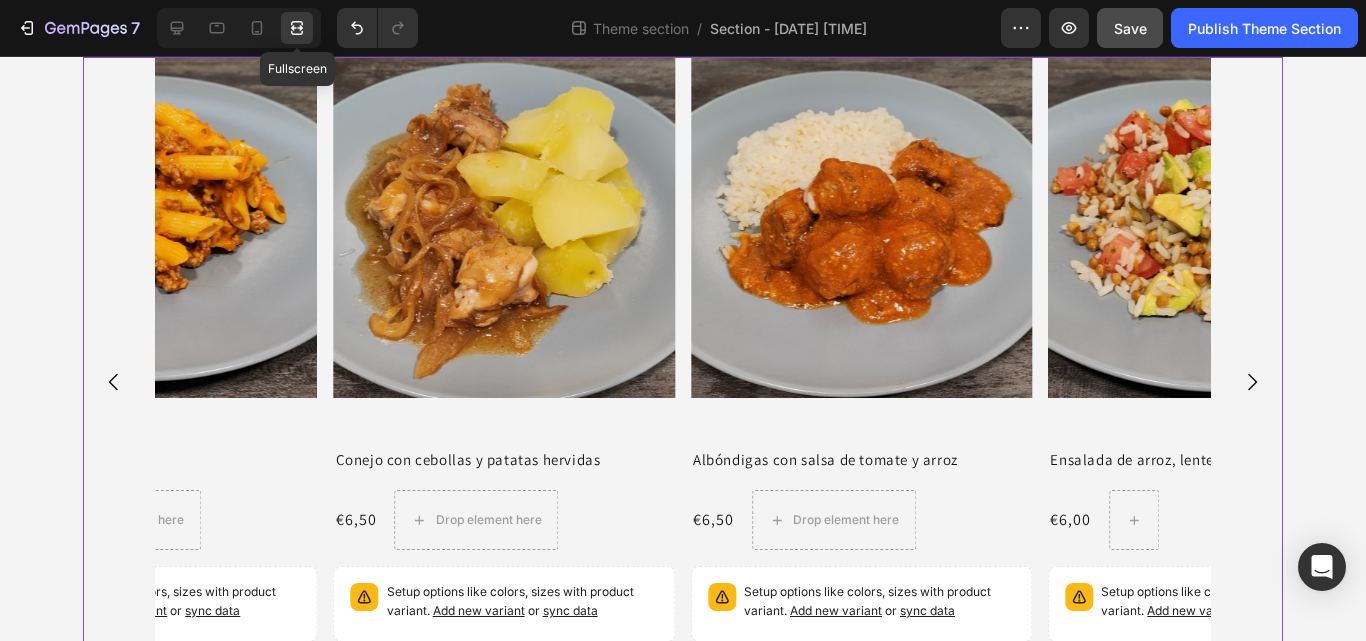 scroll, scrollTop: 132, scrollLeft: 0, axis: vertical 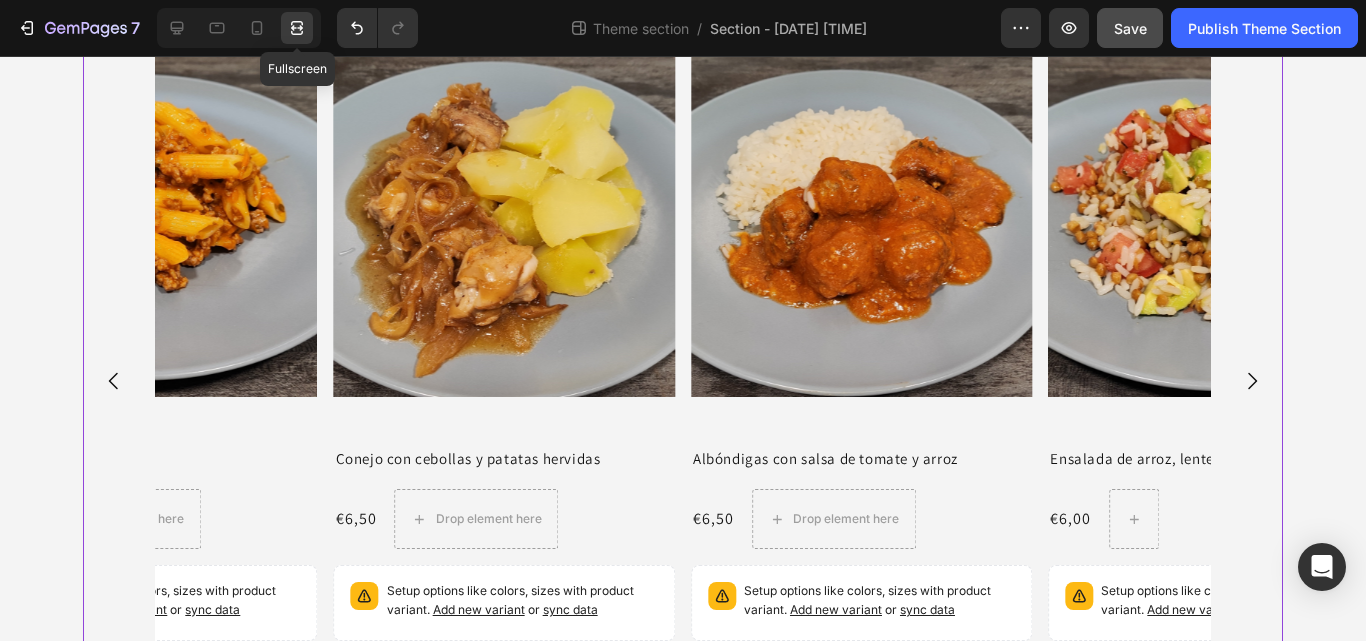 click 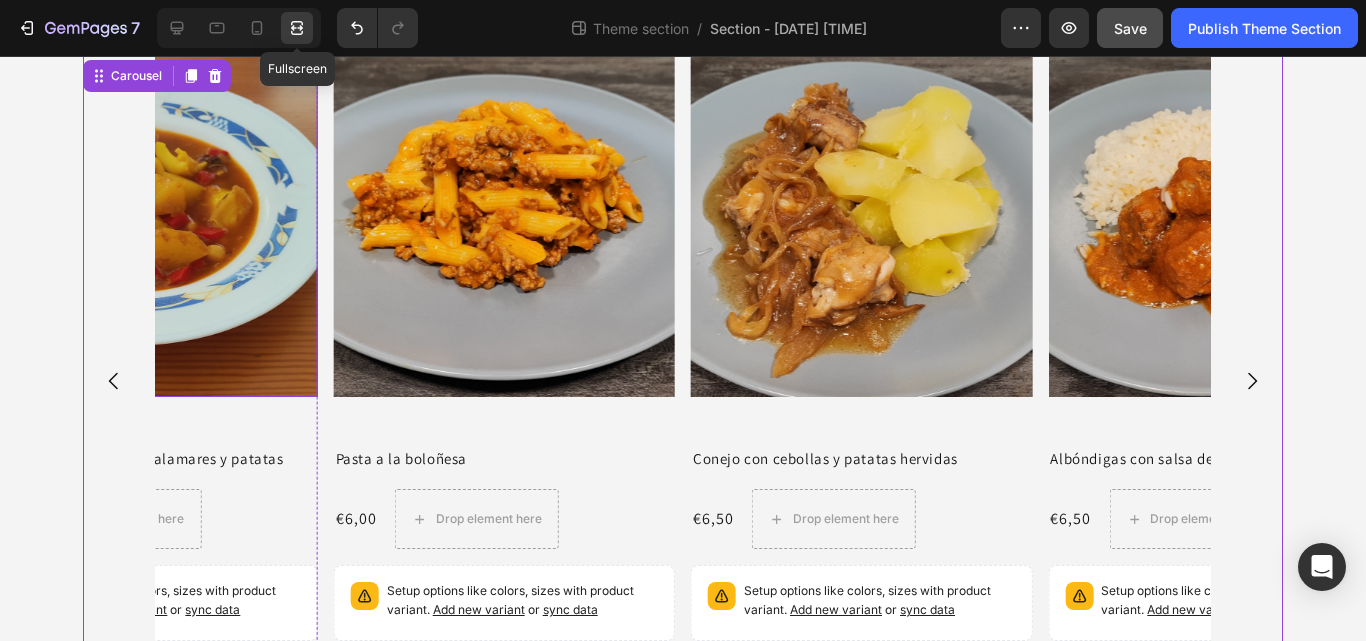 scroll, scrollTop: 705, scrollLeft: 0, axis: vertical 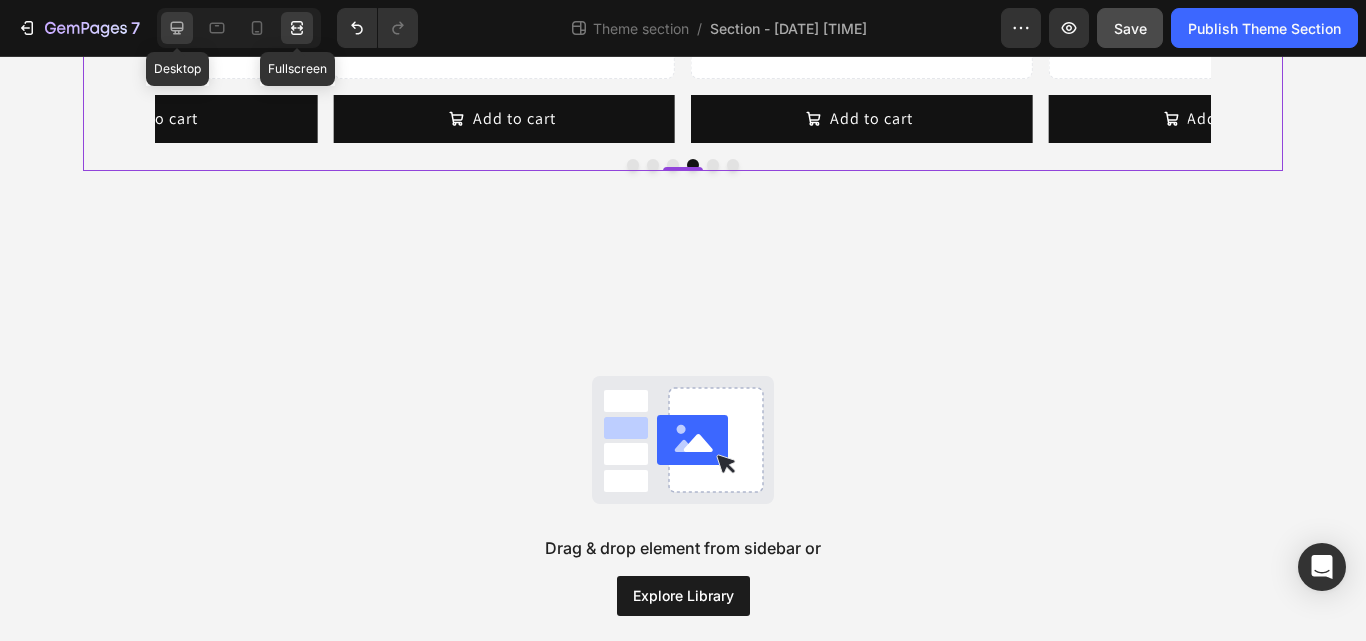 click 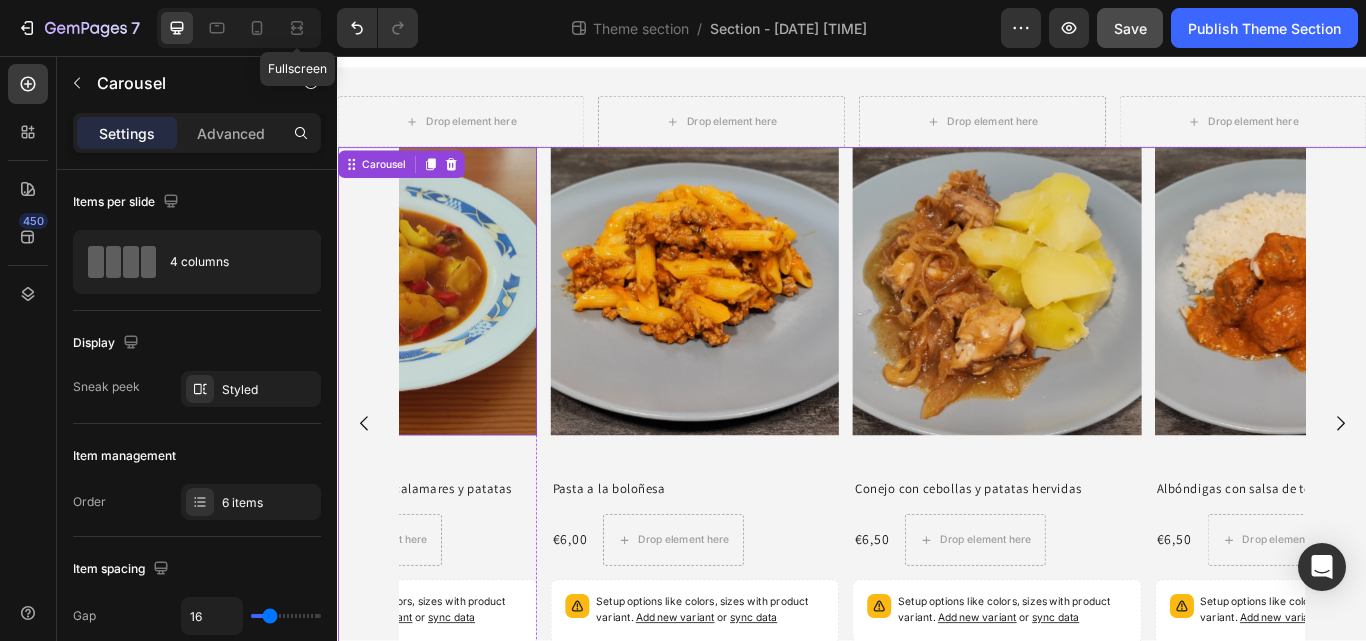 scroll, scrollTop: 0, scrollLeft: 0, axis: both 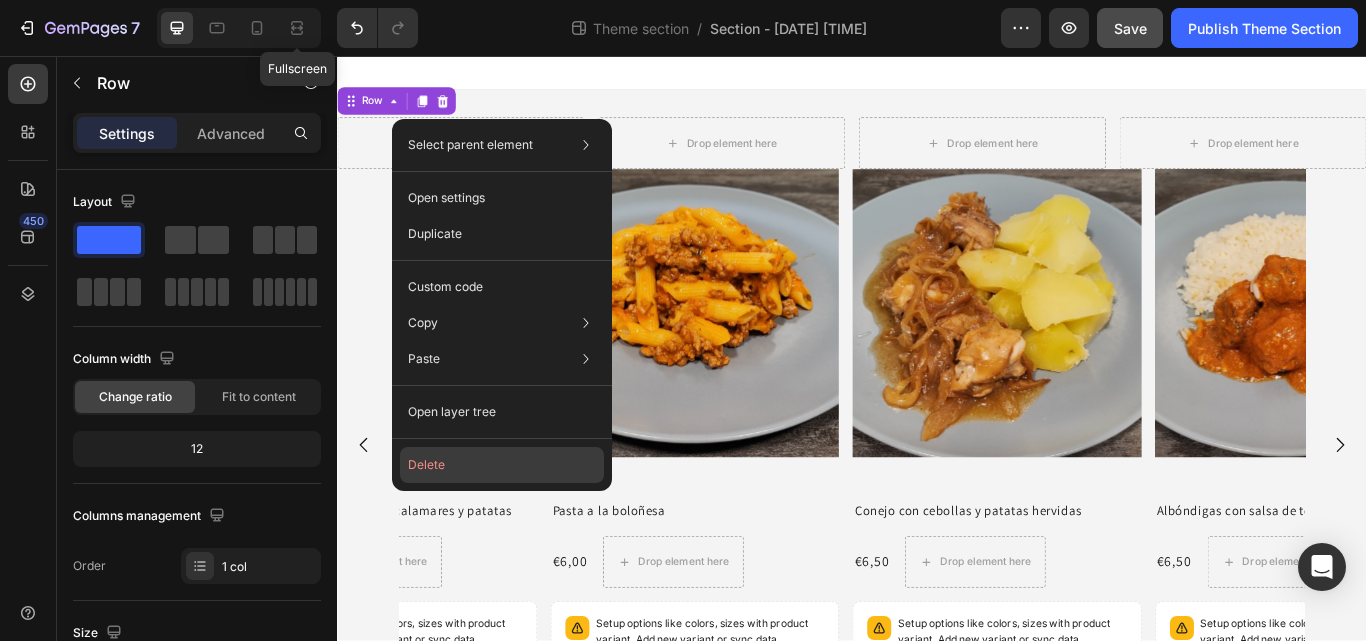 click on "Delete" 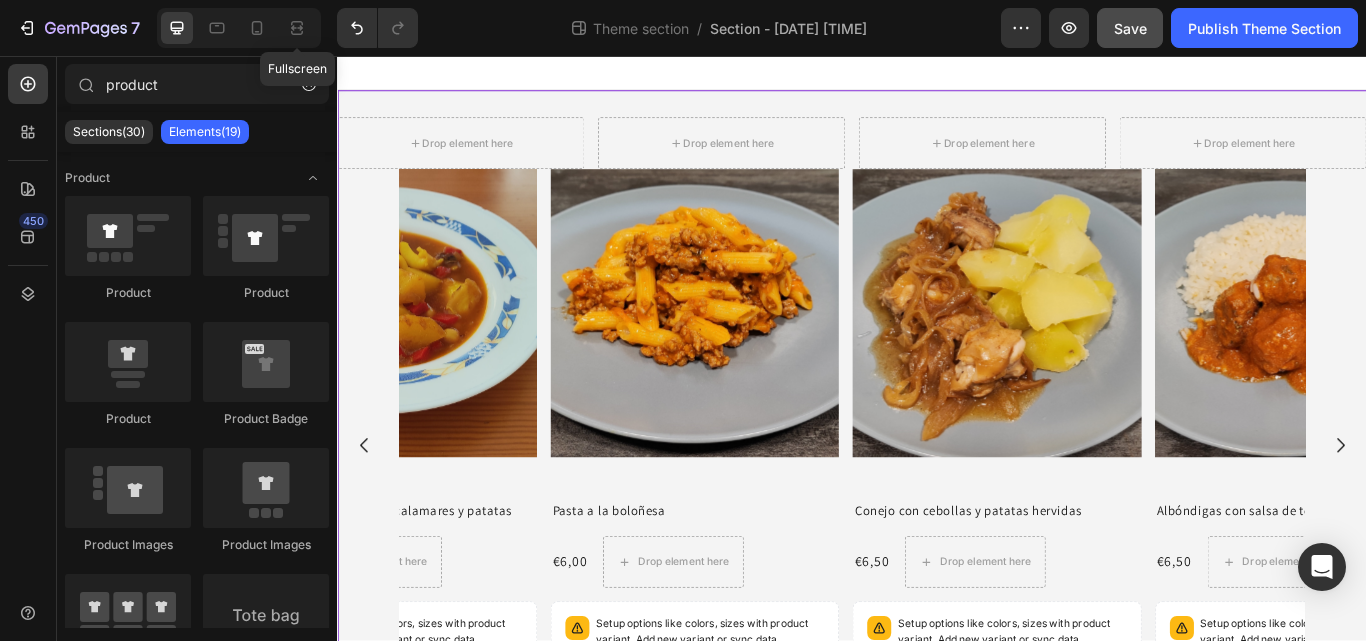 click on "Drop element here
Drop element here
Drop element here
Drop element here Product List
Product Images Ensalada de arroz, lentejas, aguacate y tomate Product Title €6,00 Product Price Product Price
Row Setup options like colors, sizes with product variant.       Add new variant   or   sync data Product Variants & Swatches
Add to cart Add to Cart Product Product Images Pollo al curry con arroz Product Title €6,50 Product Price Product Price
Drop element here Row Setup options like colors, sizes with product variant.       Add new variant   or   sync data Product Variants & Swatches
Add to cart Add to Cart Product Product Images Garbanzos guisados con calamares y patatas Product Title €7,00 Product Price Product Price
Drop element here Row Setup options like colors, sizes with product variant.       Add new variant   or   sync data Add to cart" at bounding box center [937, 494] 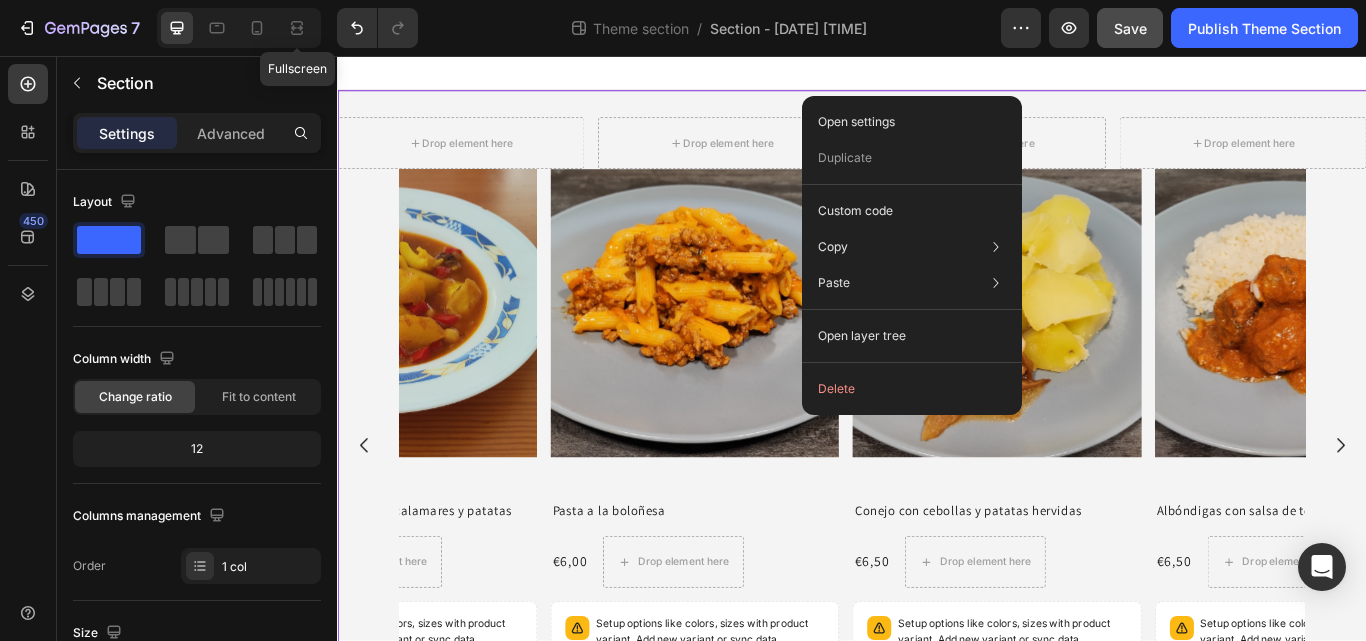 click on "Delete" 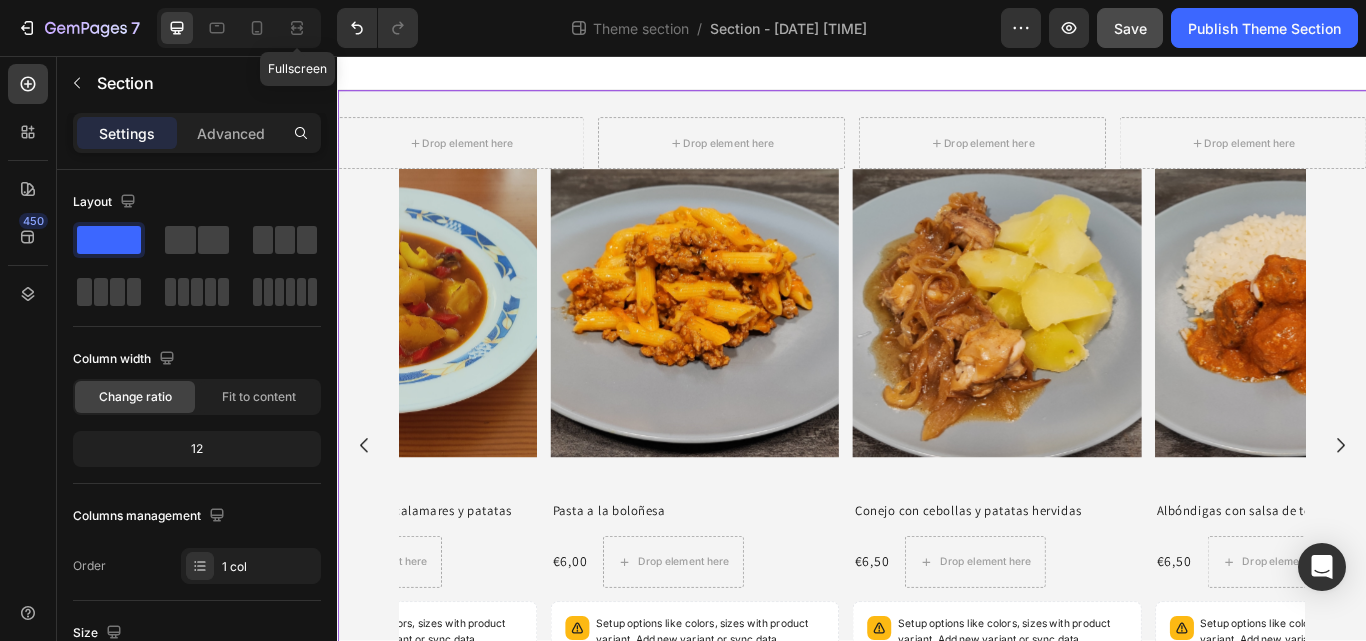 click on "Drop element here
Drop element here
Drop element here
Drop element here Product List
Product Images Ensalada de arroz, lentejas, aguacate y tomate Product Title €6,00 Product Price Product Price
Row Setup options like colors, sizes with product variant.       Add new variant   or   sync data Product Variants & Swatches
Add to cart Add to Cart Product Product Images Pollo al curry con arroz Product Title €6,50 Product Price Product Price
Drop element here Row Setup options like colors, sizes with product variant.       Add new variant   or   sync data Product Variants & Swatches
Add to cart Add to Cart Product Product Images Garbanzos guisados con calamares y patatas Product Title €7,00 Product Price Product Price
Drop element here Row Setup options like colors, sizes with product variant.       Add new variant   or   sync data Add to cart" at bounding box center (937, 494) 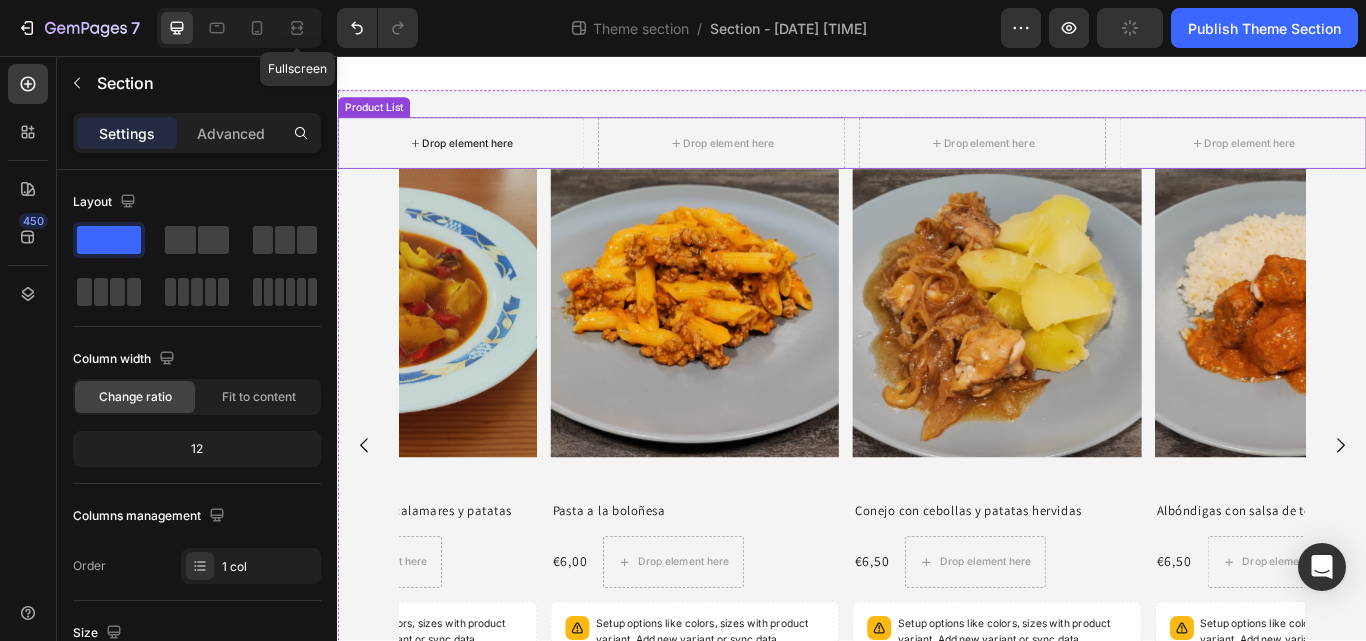 click on "Drop element here" at bounding box center [481, 158] 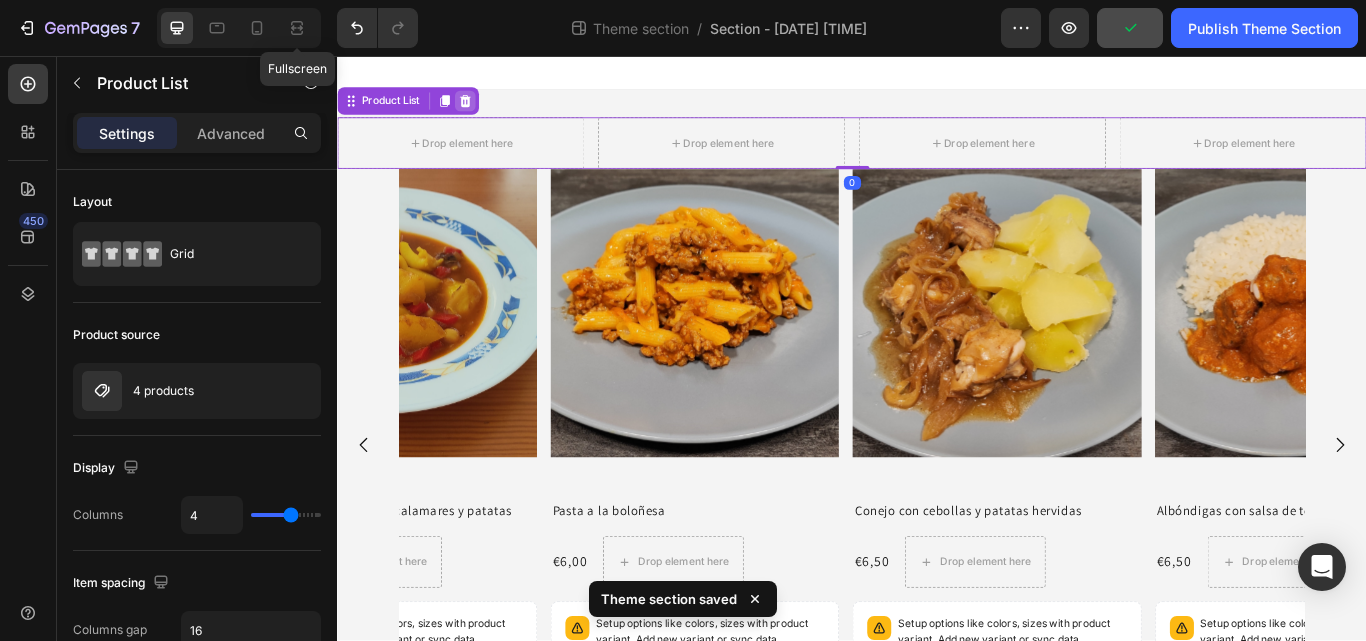 click 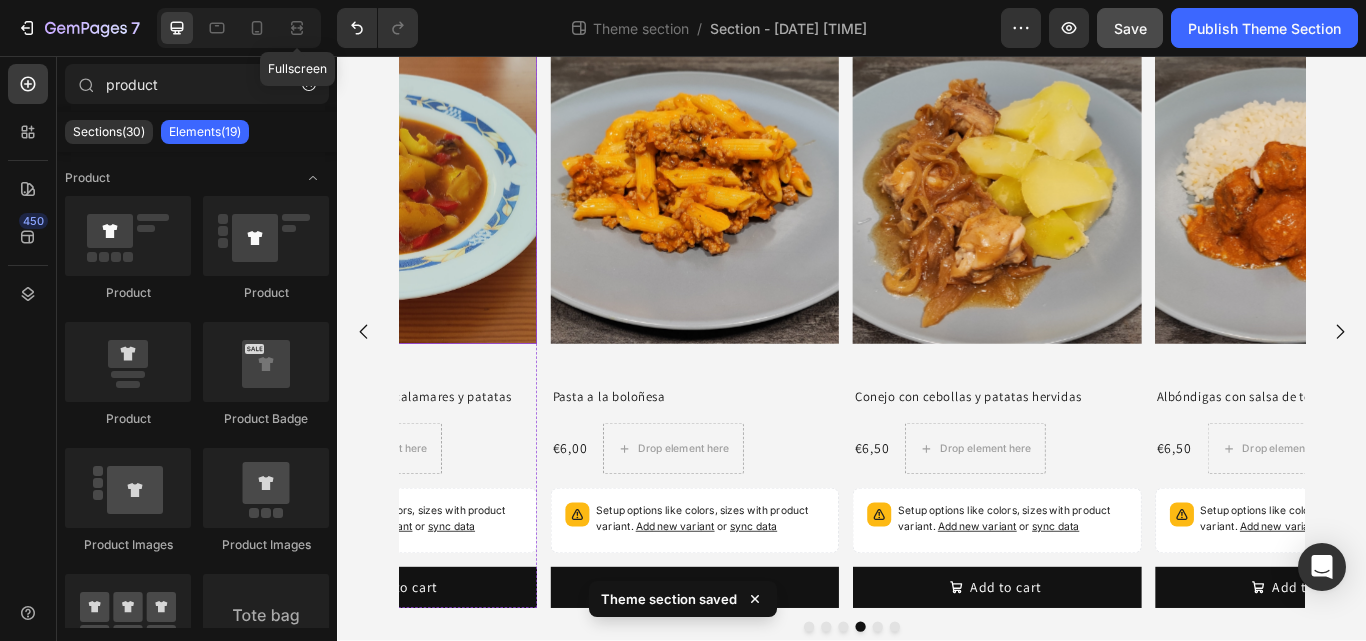 scroll, scrollTop: 0, scrollLeft: 0, axis: both 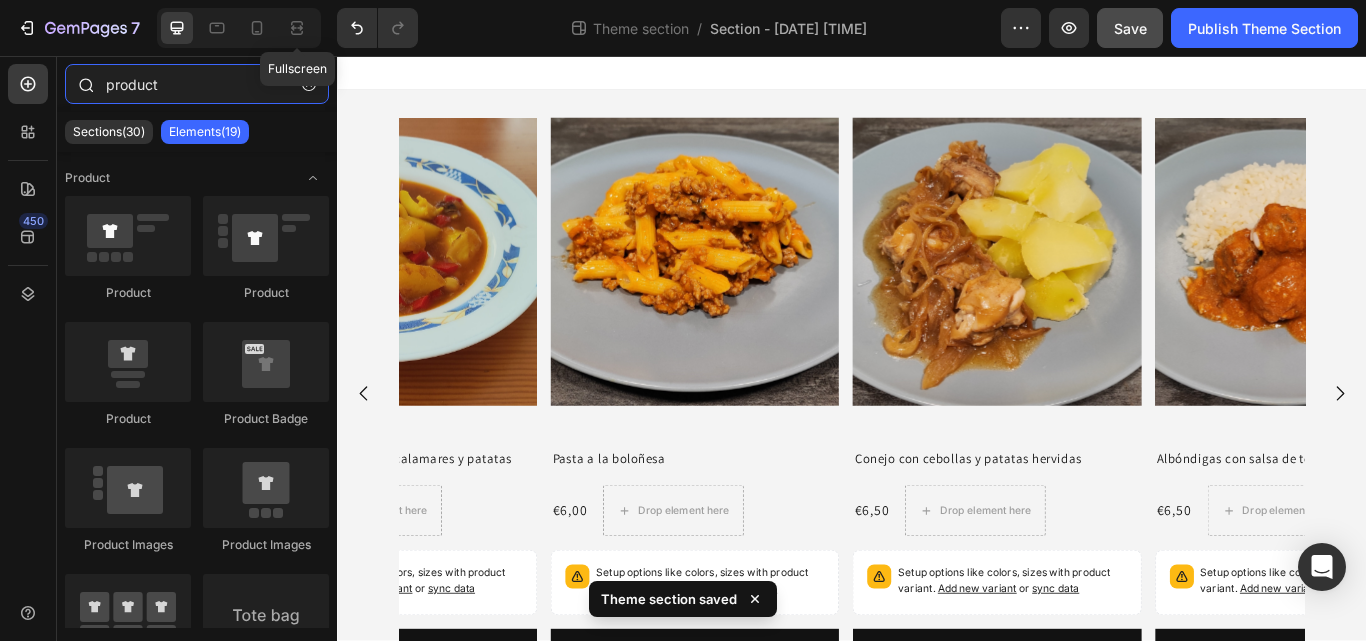 click on "product" at bounding box center (197, 84) 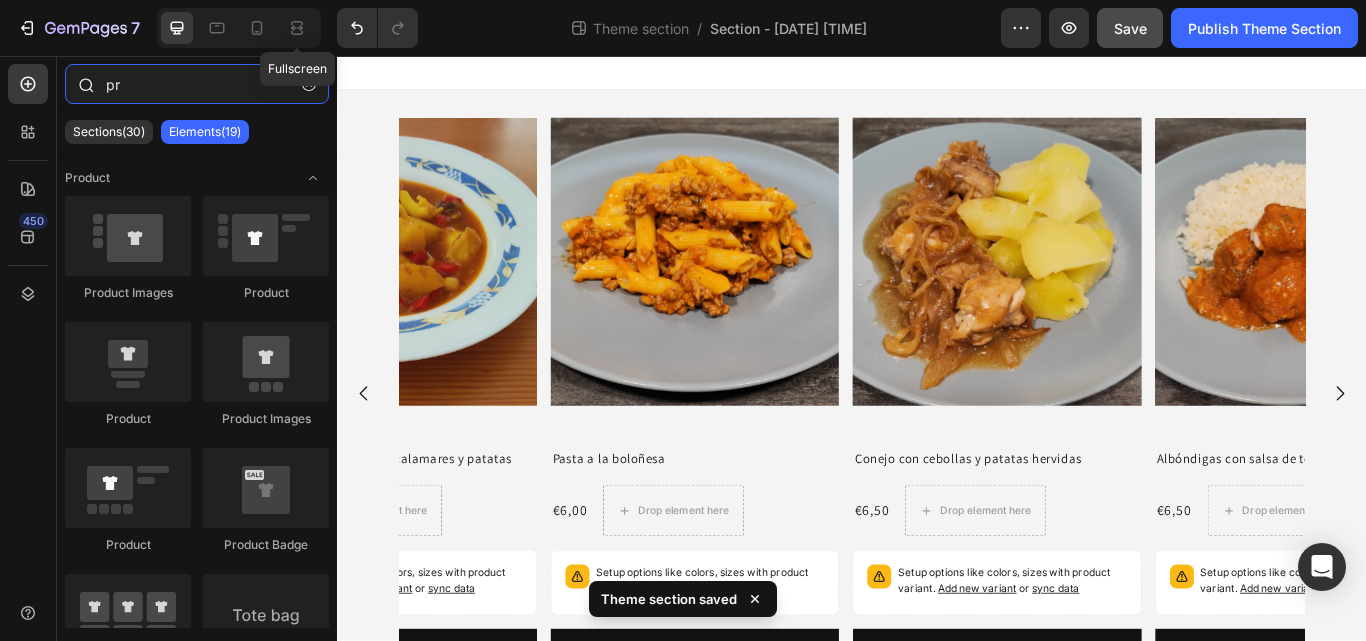 type on "p" 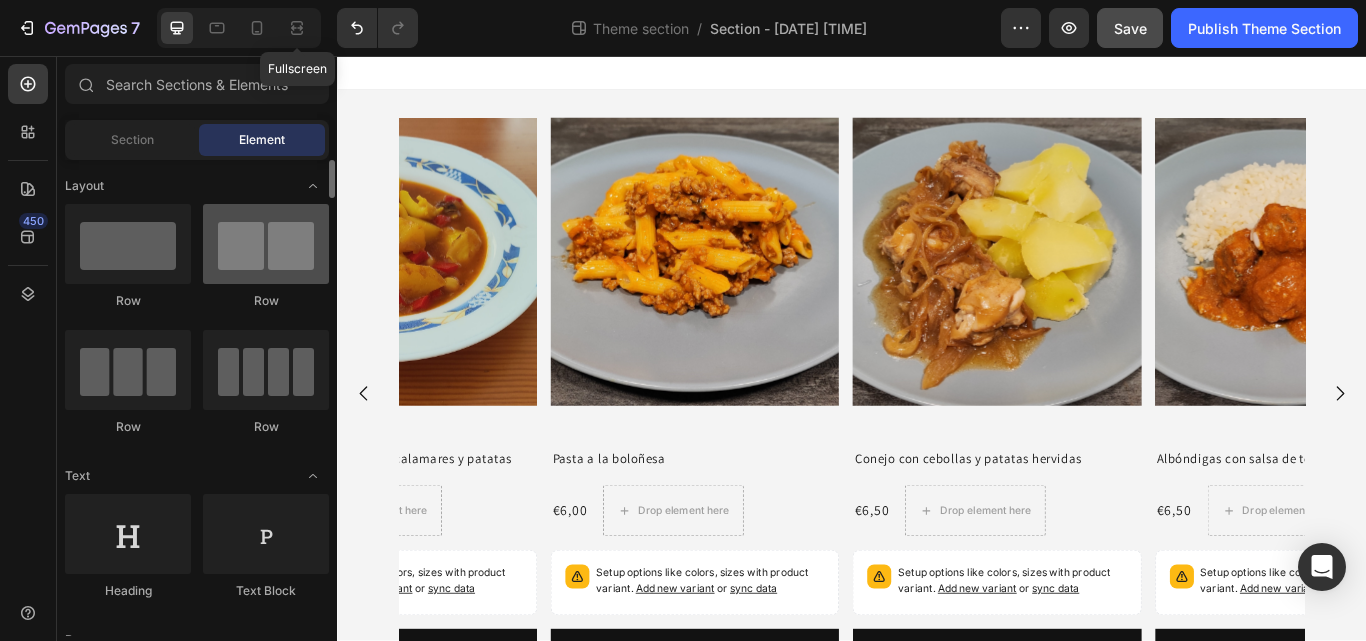 click at bounding box center [266, 244] 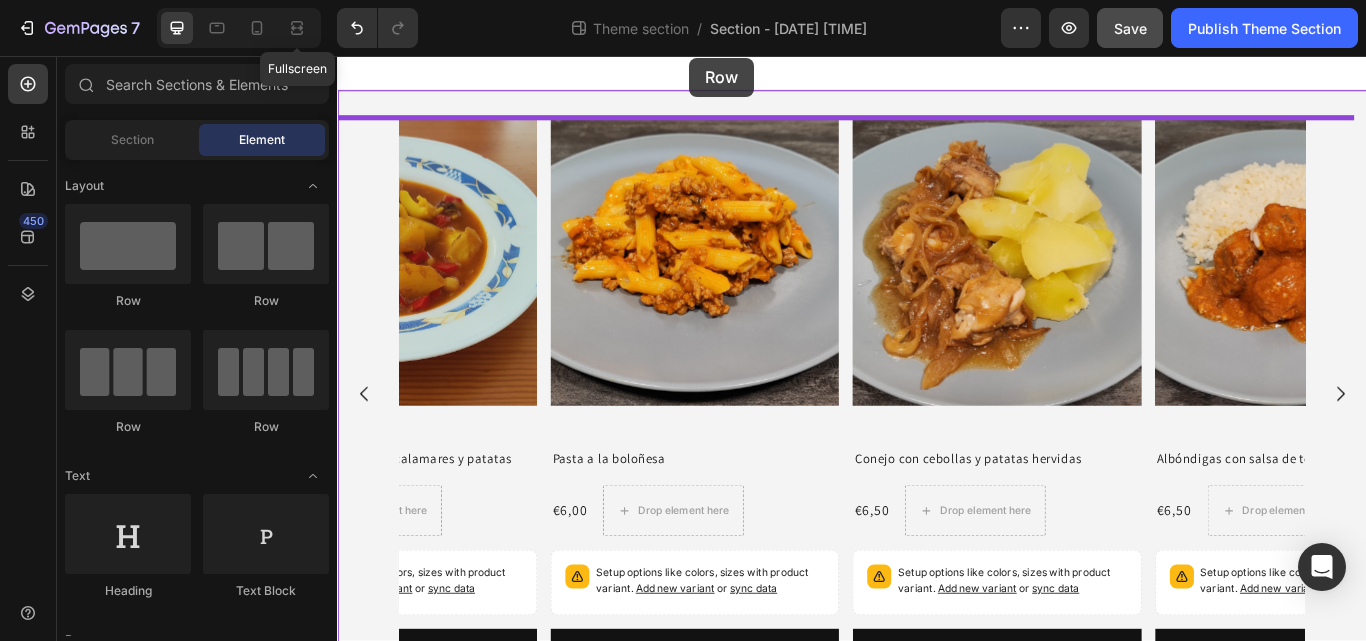 drag, startPoint x: 606, startPoint y: 319, endPoint x: 747, endPoint y: 79, distance: 278.3541 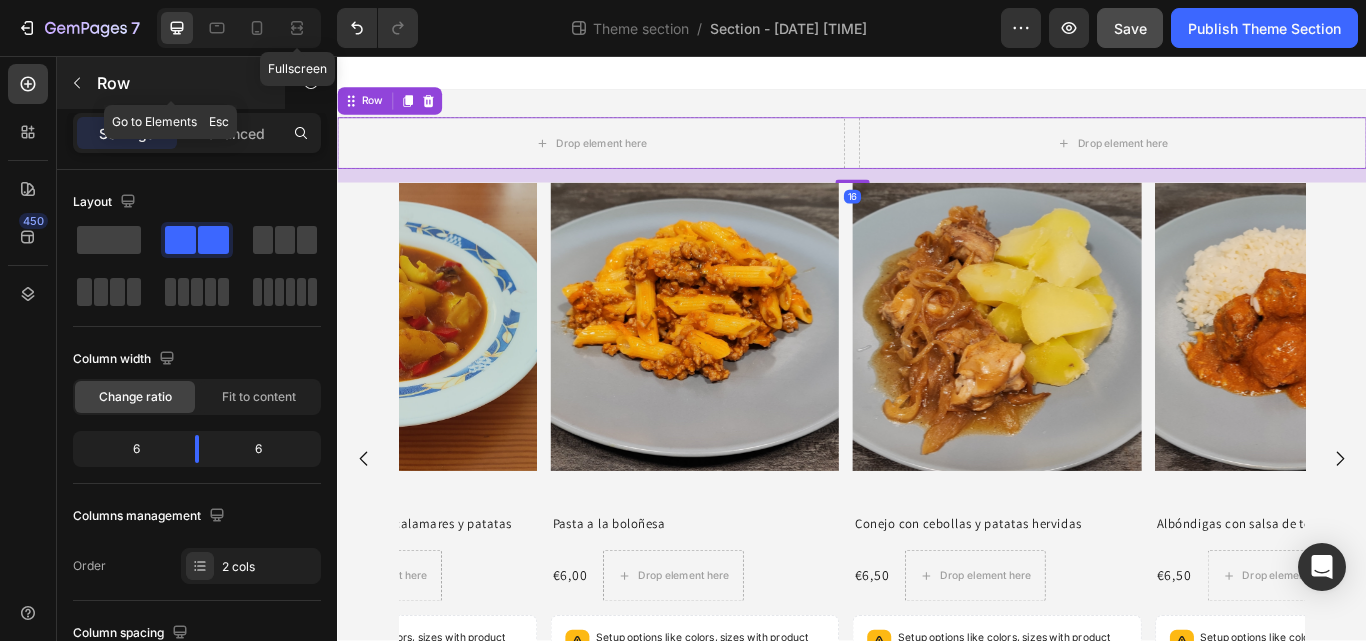click 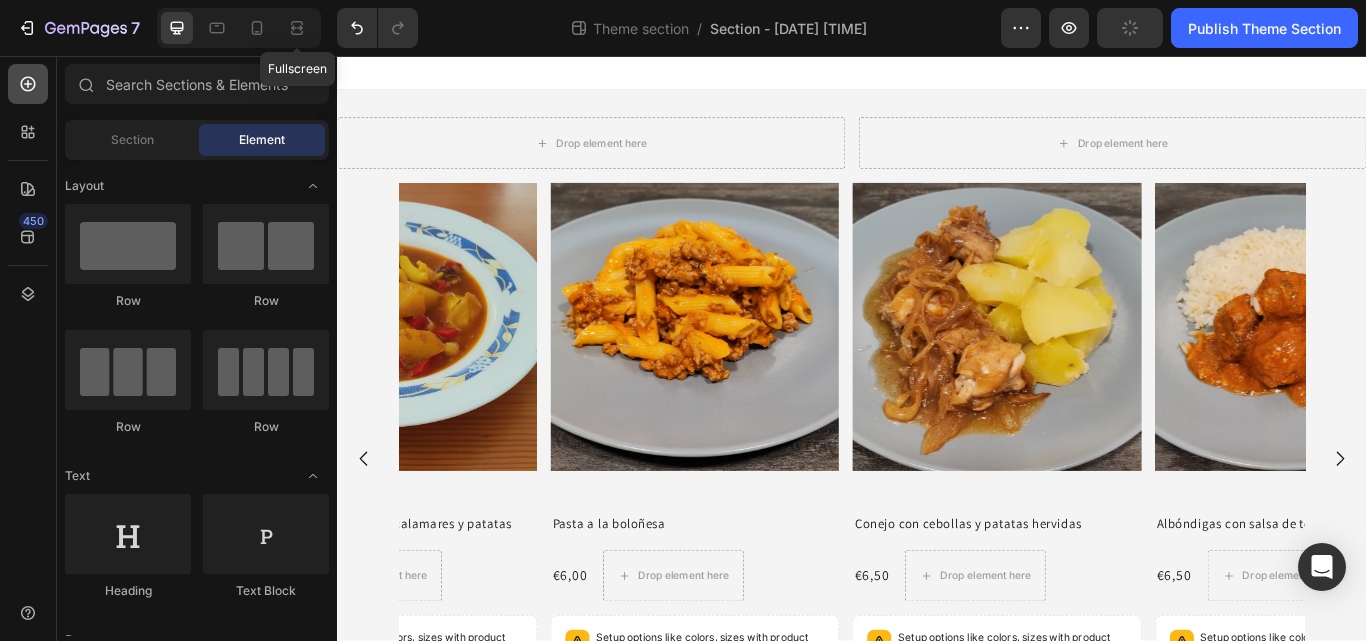 click 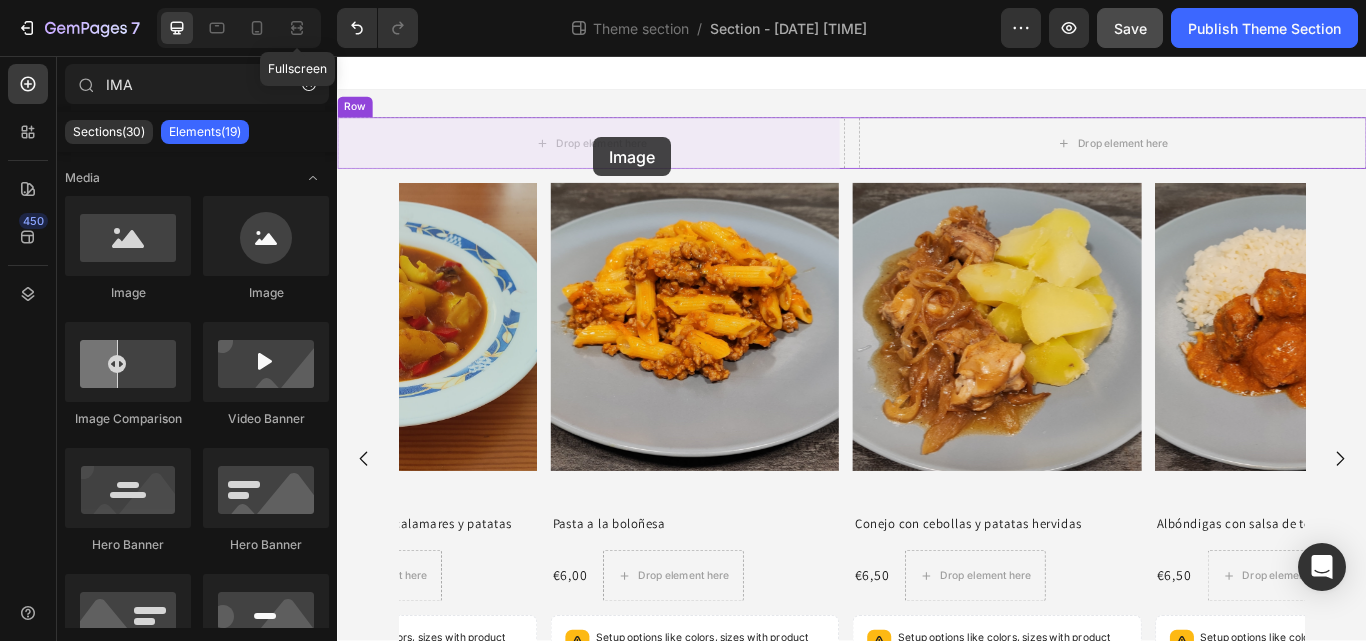 drag, startPoint x: 476, startPoint y: 299, endPoint x: 636, endPoint y: 151, distance: 217.95412 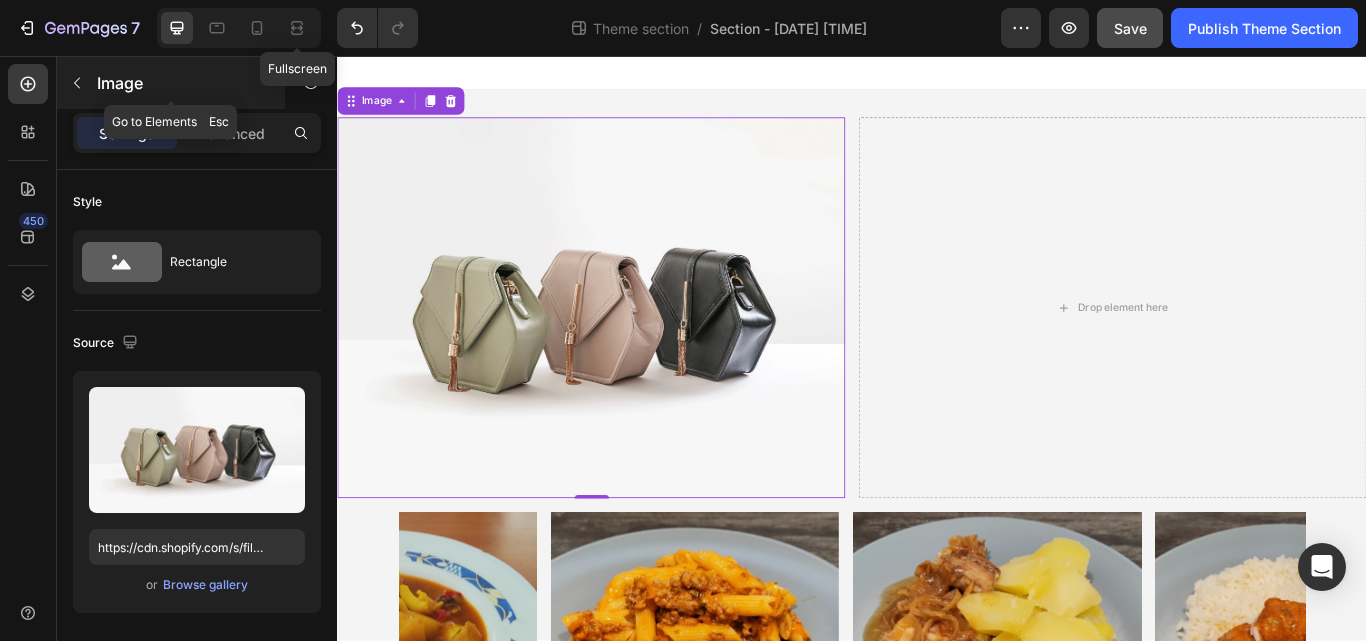 click 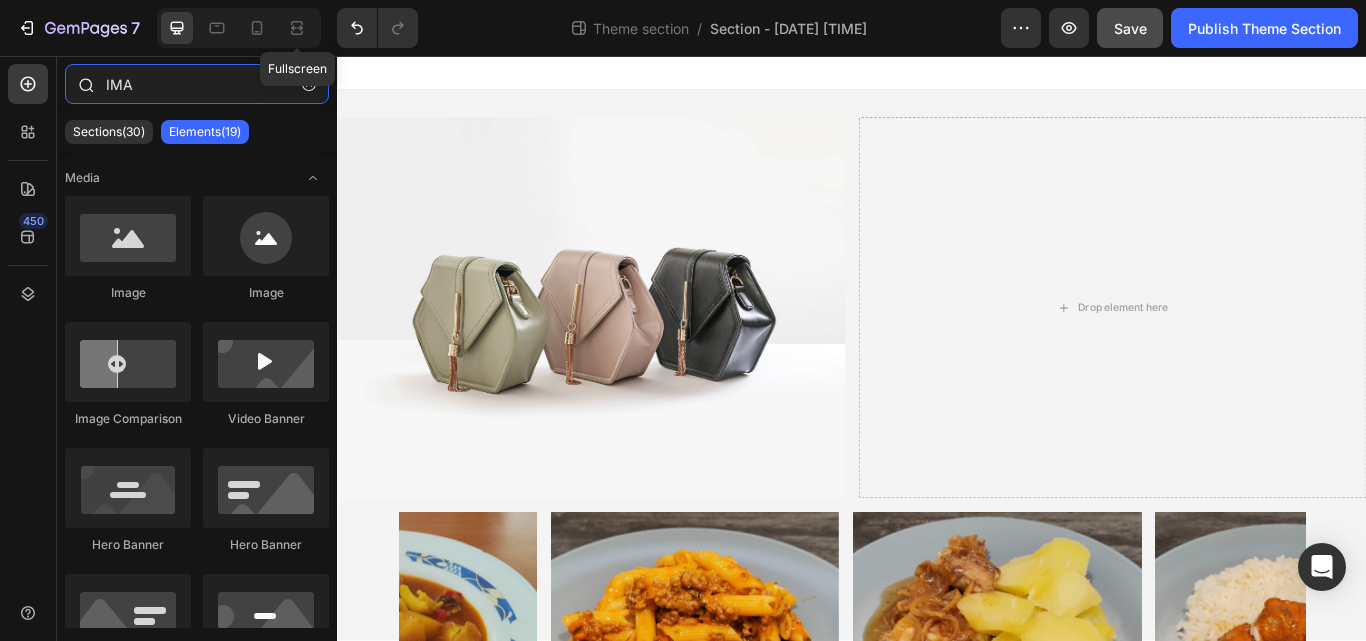 click on "IMA" at bounding box center [197, 84] 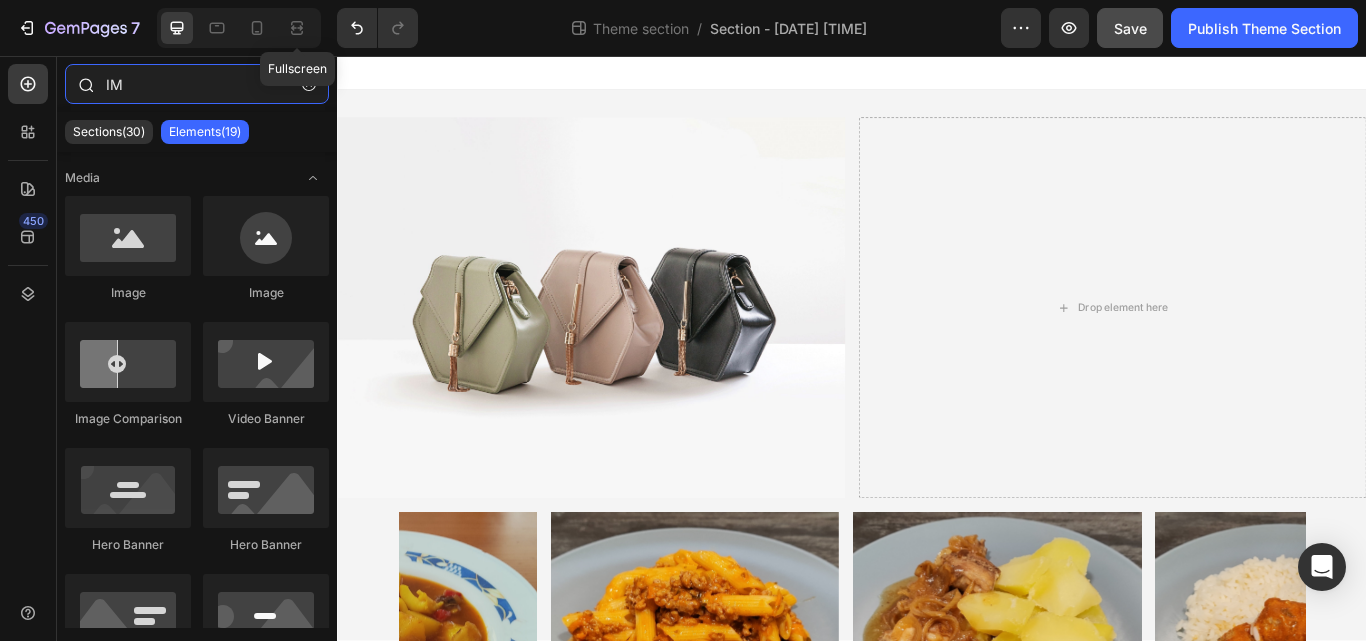 type on "I" 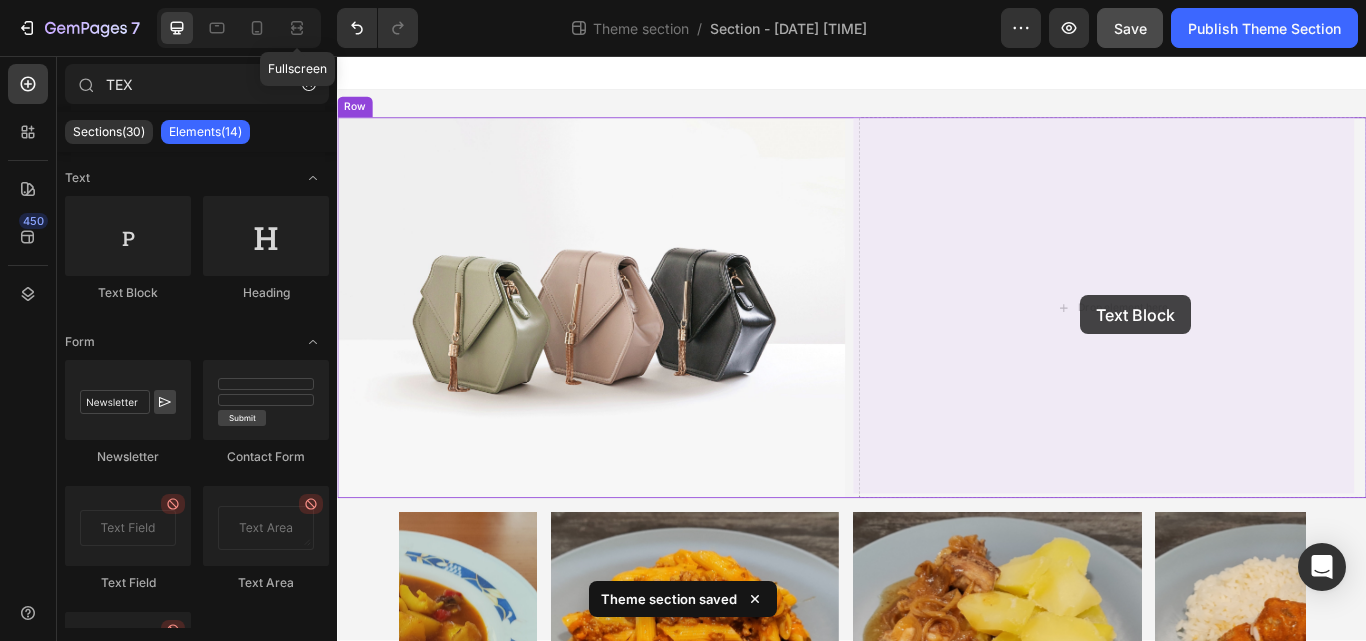 drag, startPoint x: 458, startPoint y: 301, endPoint x: 1204, endPoint y: 335, distance: 746.7744 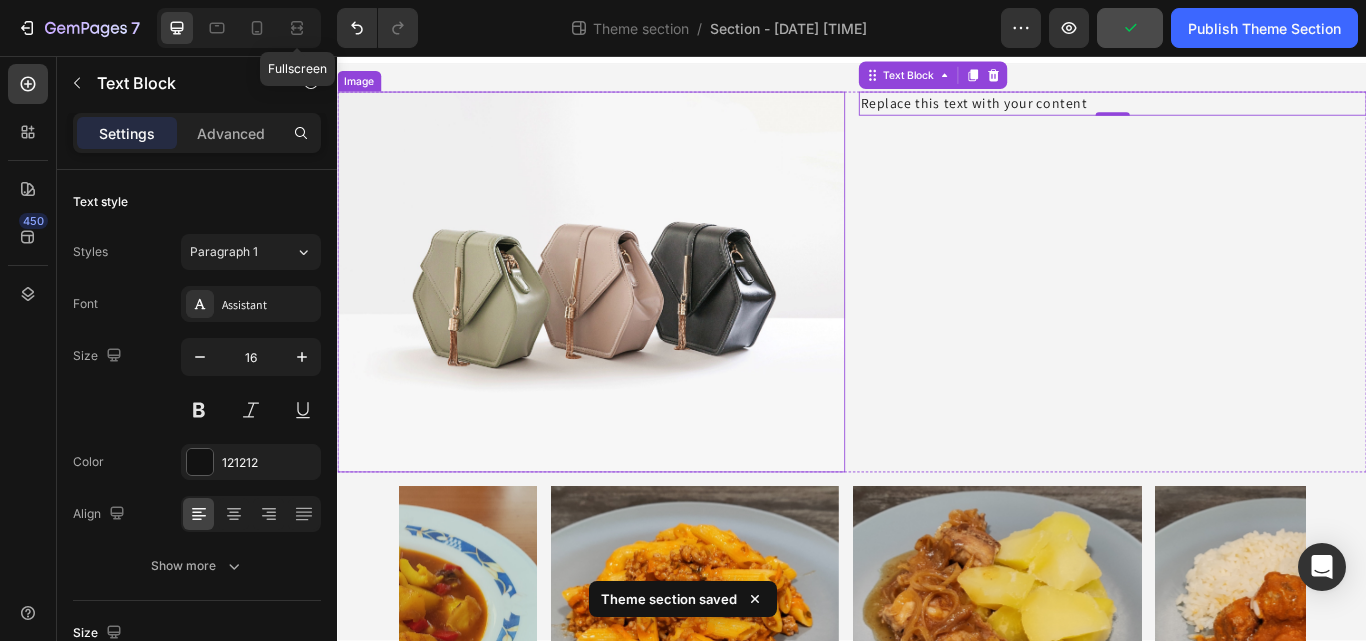 scroll, scrollTop: 29, scrollLeft: 0, axis: vertical 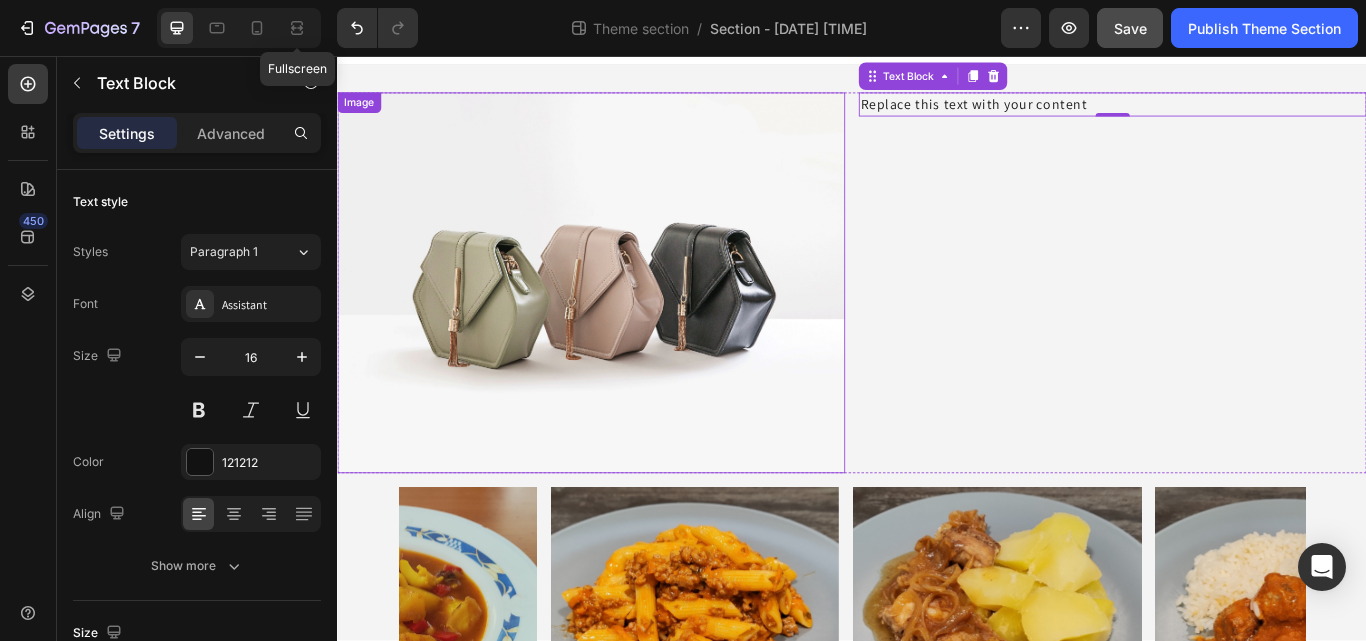 click at bounding box center [633, 321] 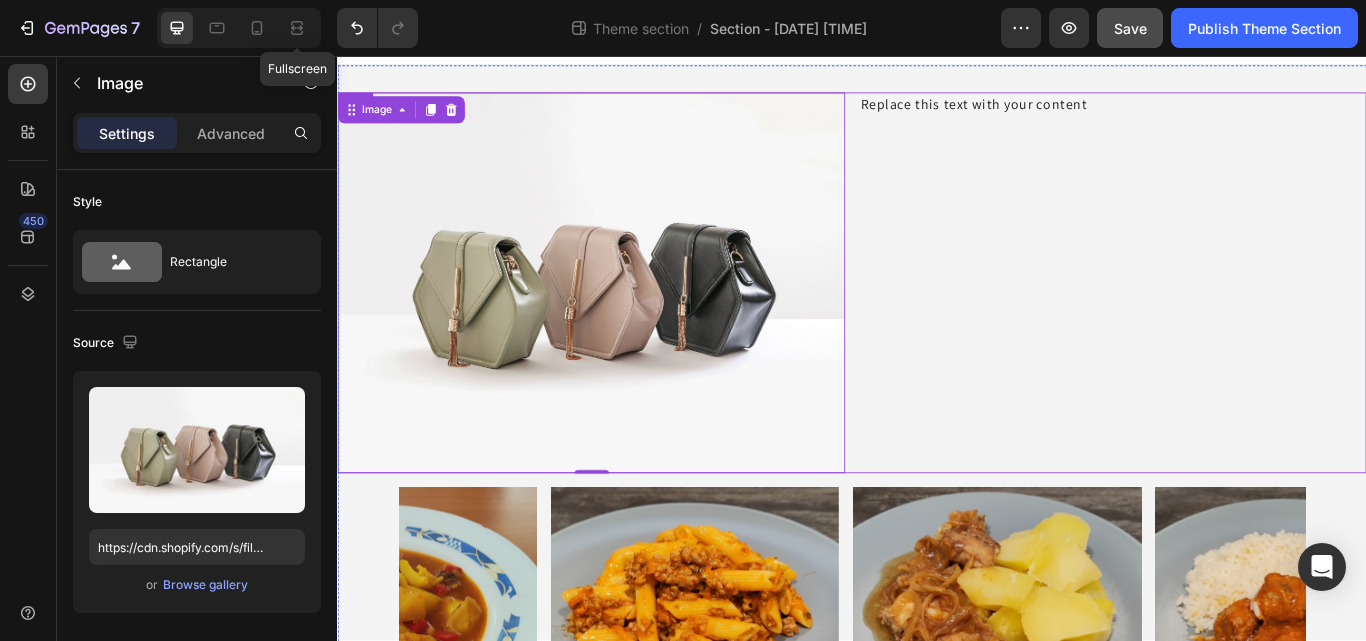 click on "Replace this text with your content Text Block" at bounding box center [1241, 321] 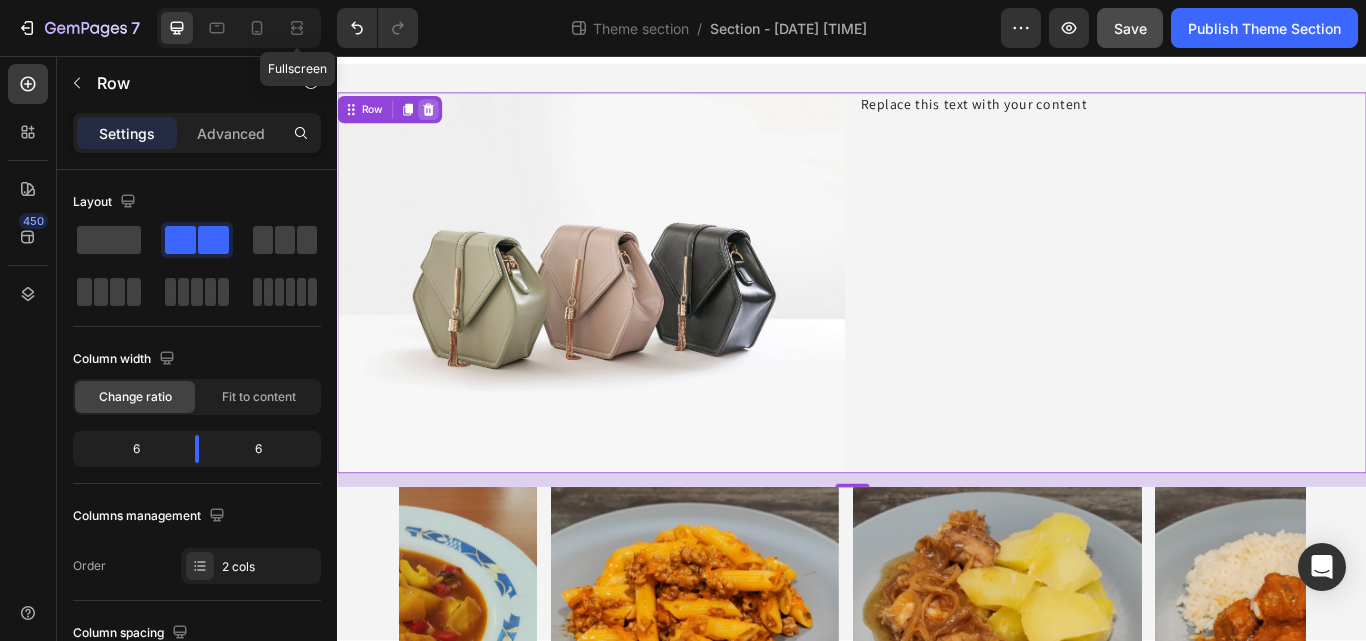 click 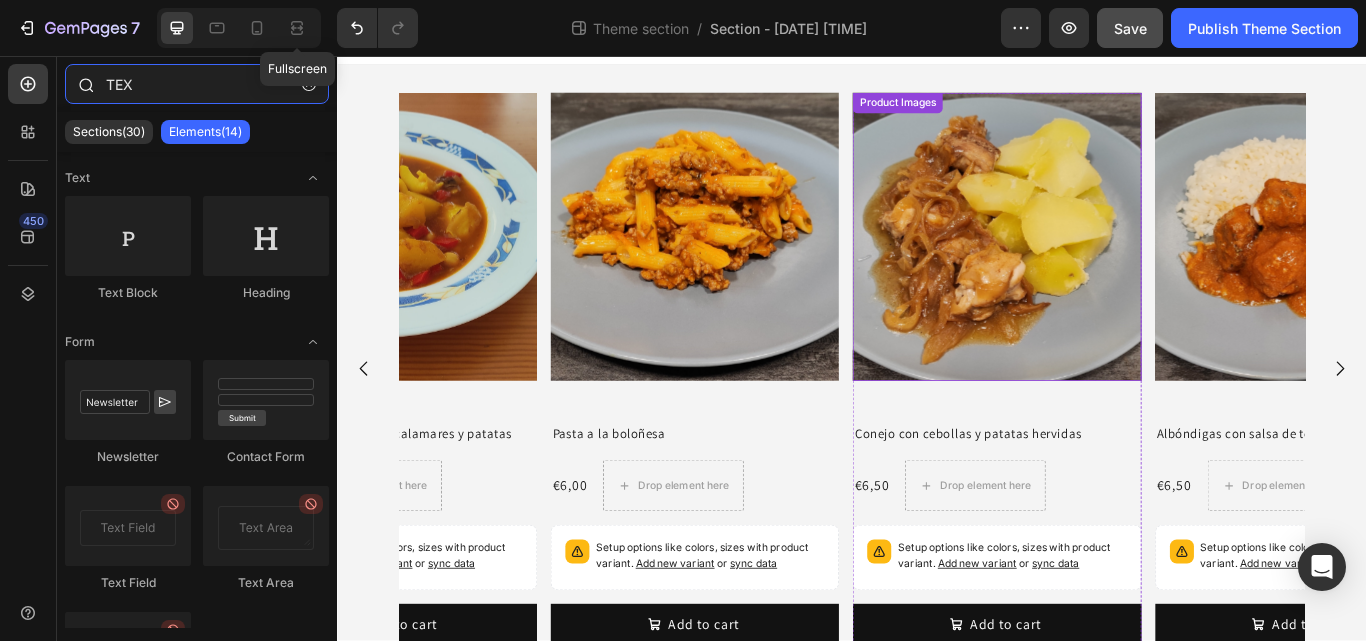 click on "TEX" at bounding box center [197, 84] 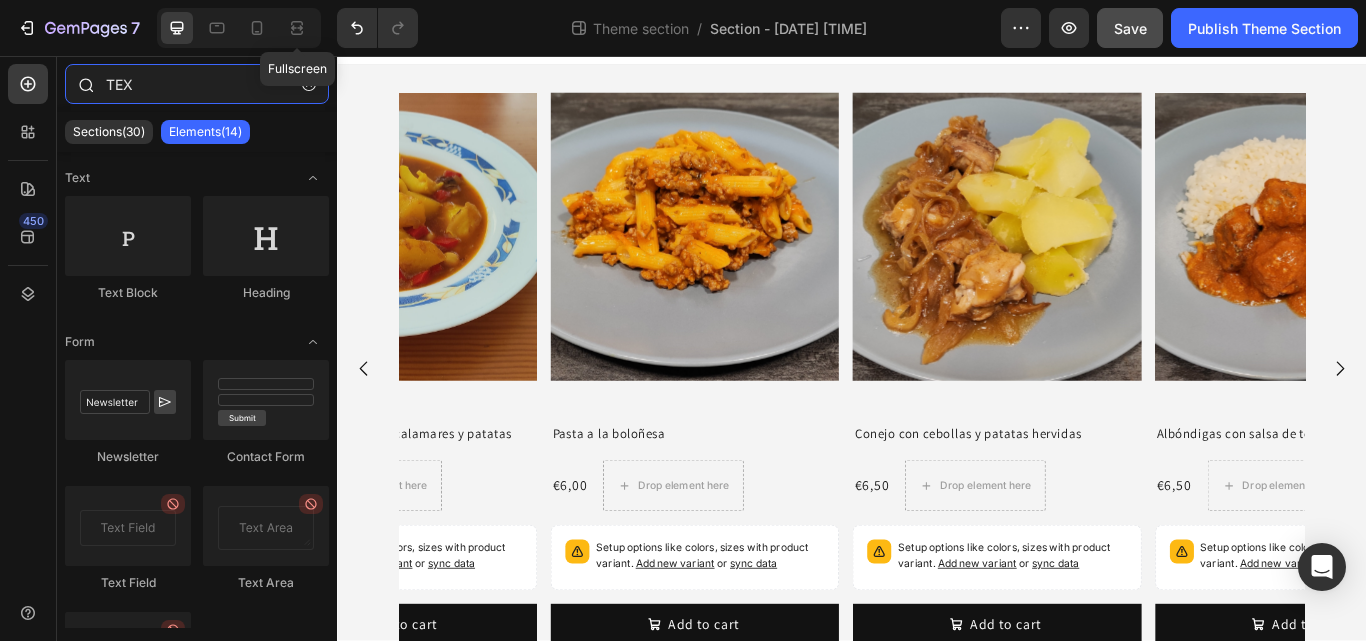 scroll, scrollTop: 0, scrollLeft: 0, axis: both 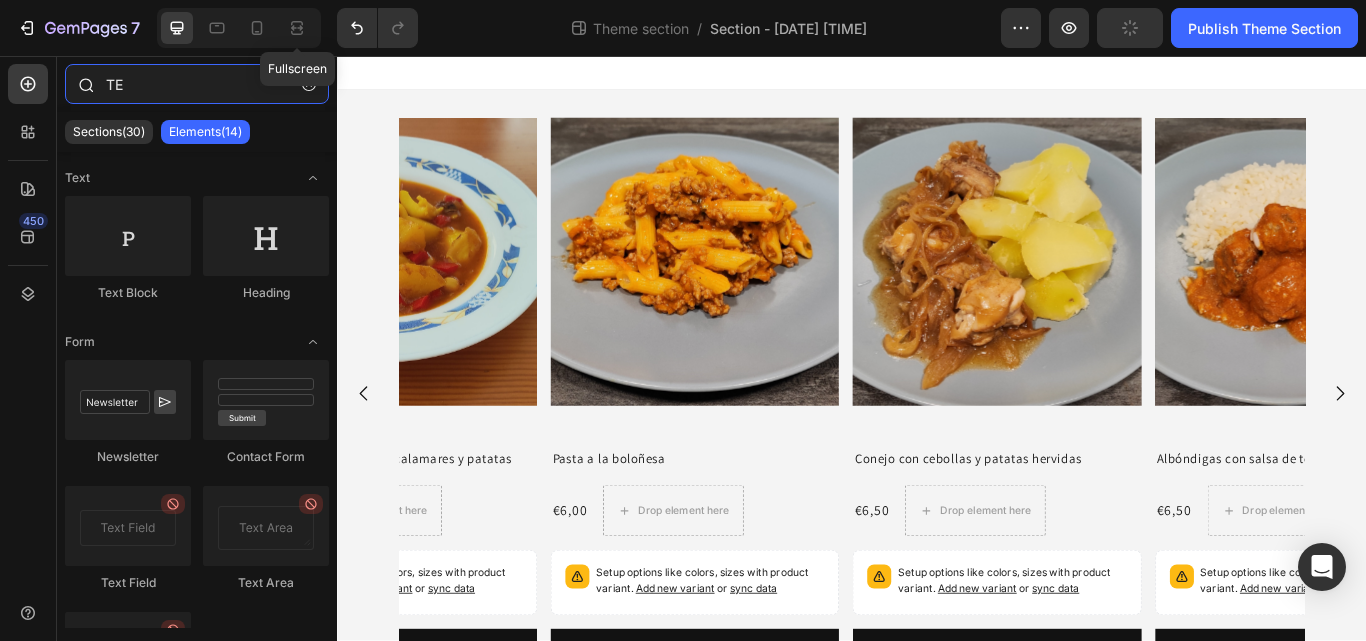 type on "T" 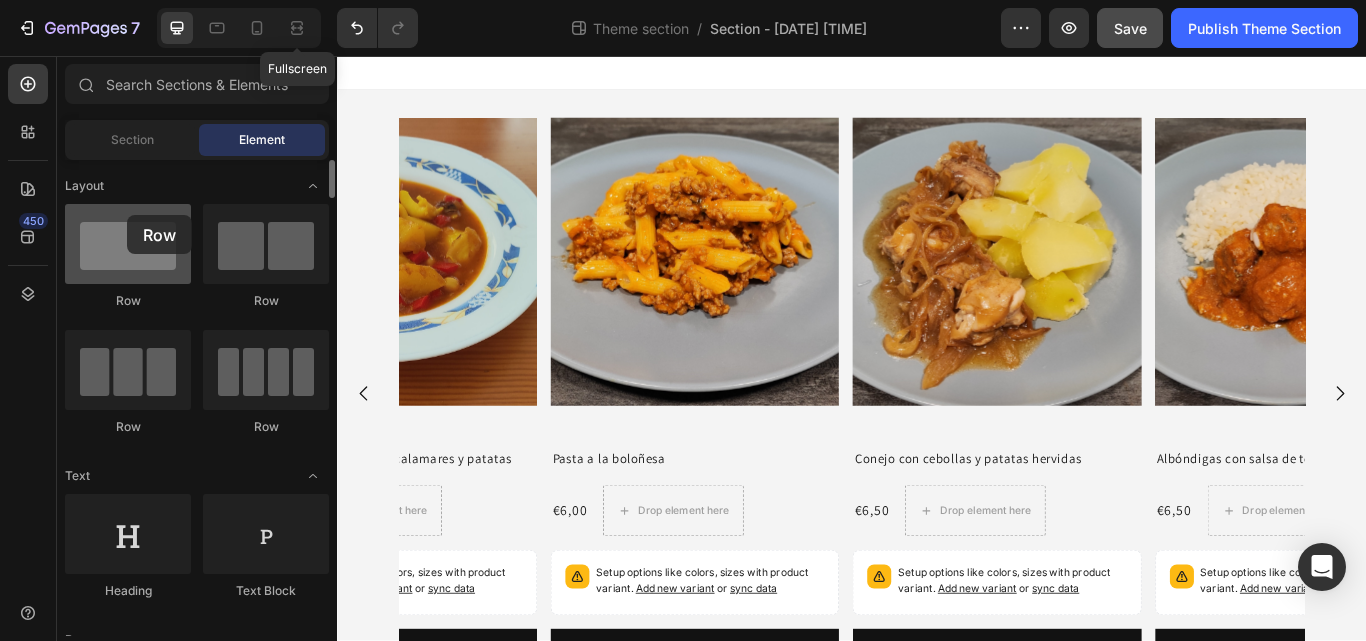 drag, startPoint x: 272, startPoint y: 272, endPoint x: 127, endPoint y: 215, distance: 155.80116 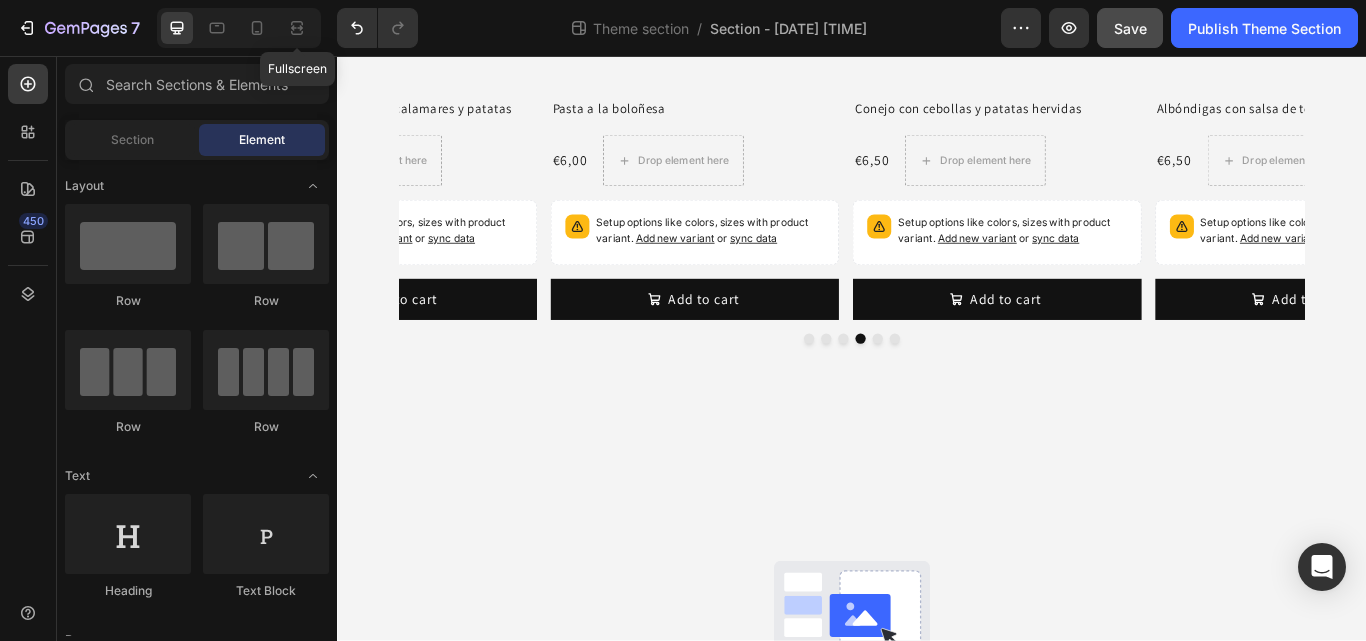 scroll, scrollTop: 413, scrollLeft: 0, axis: vertical 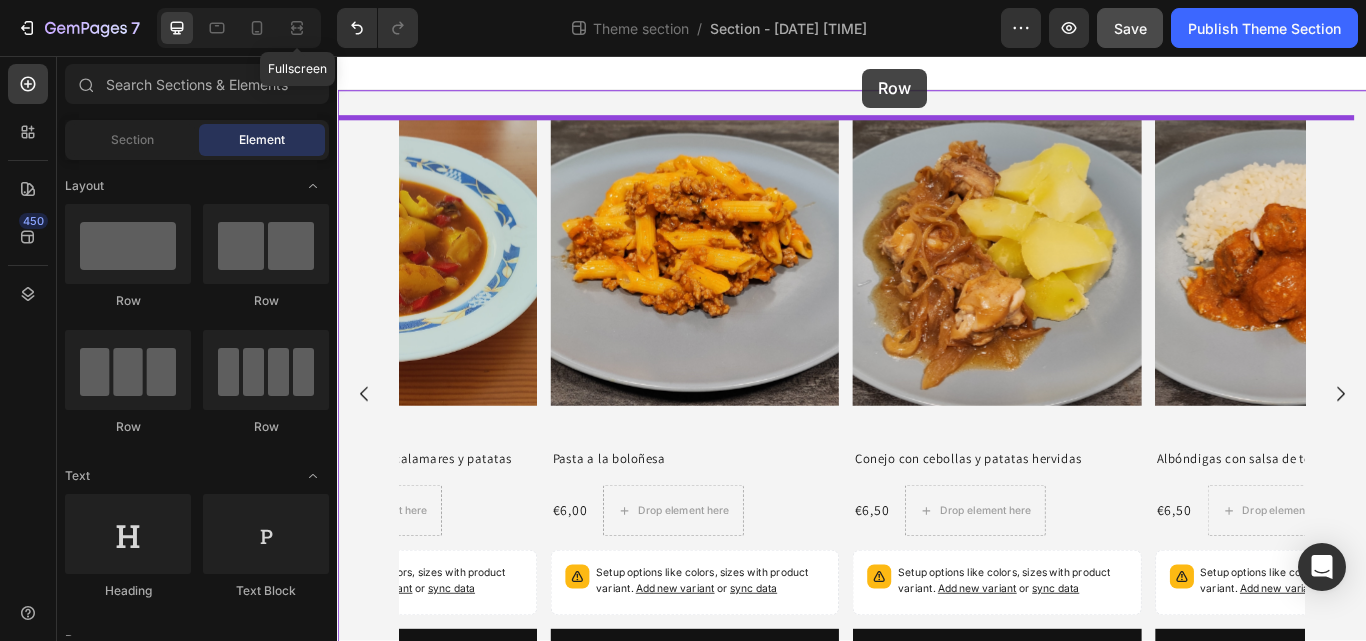 drag, startPoint x: 617, startPoint y: 325, endPoint x: 949, endPoint y: 71, distance: 418.01913 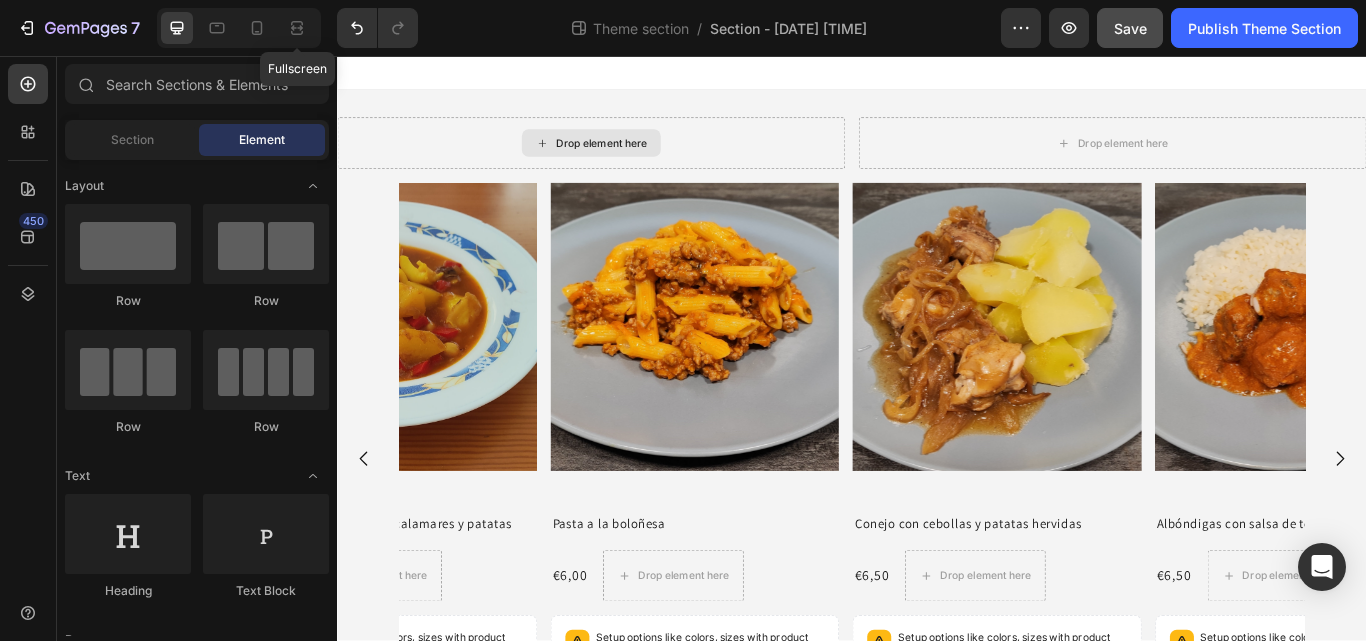 click on "Drop element here" at bounding box center [645, 158] 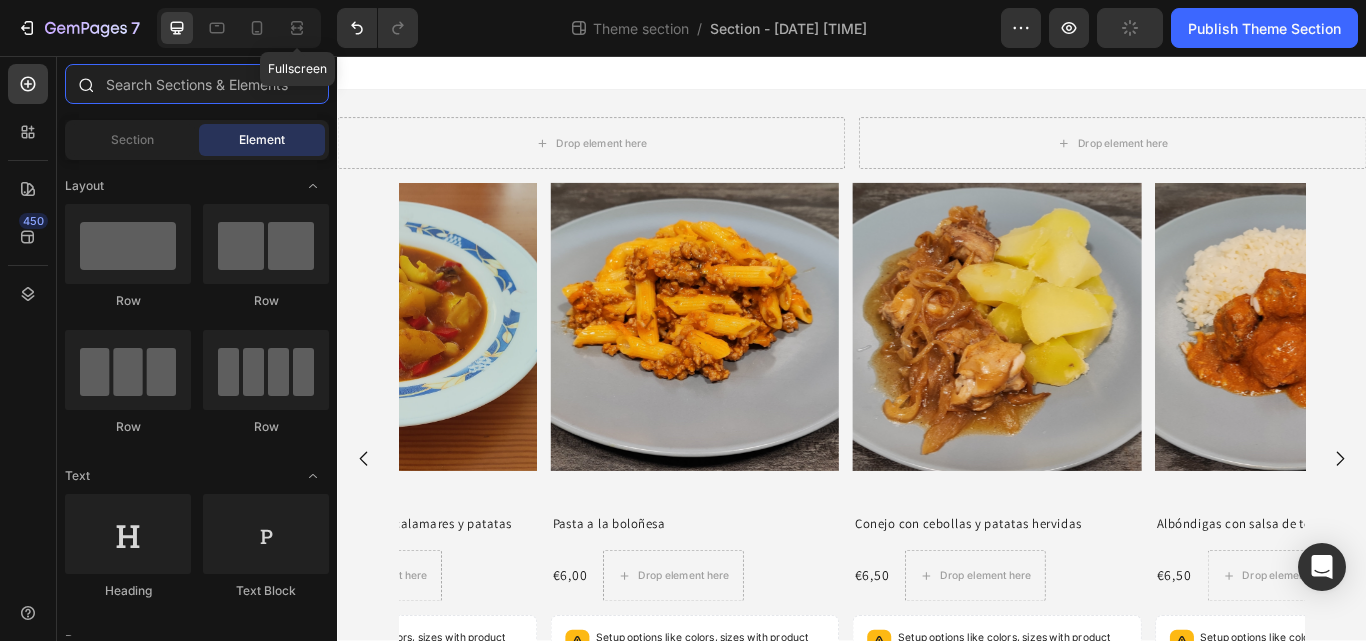 click at bounding box center (197, 84) 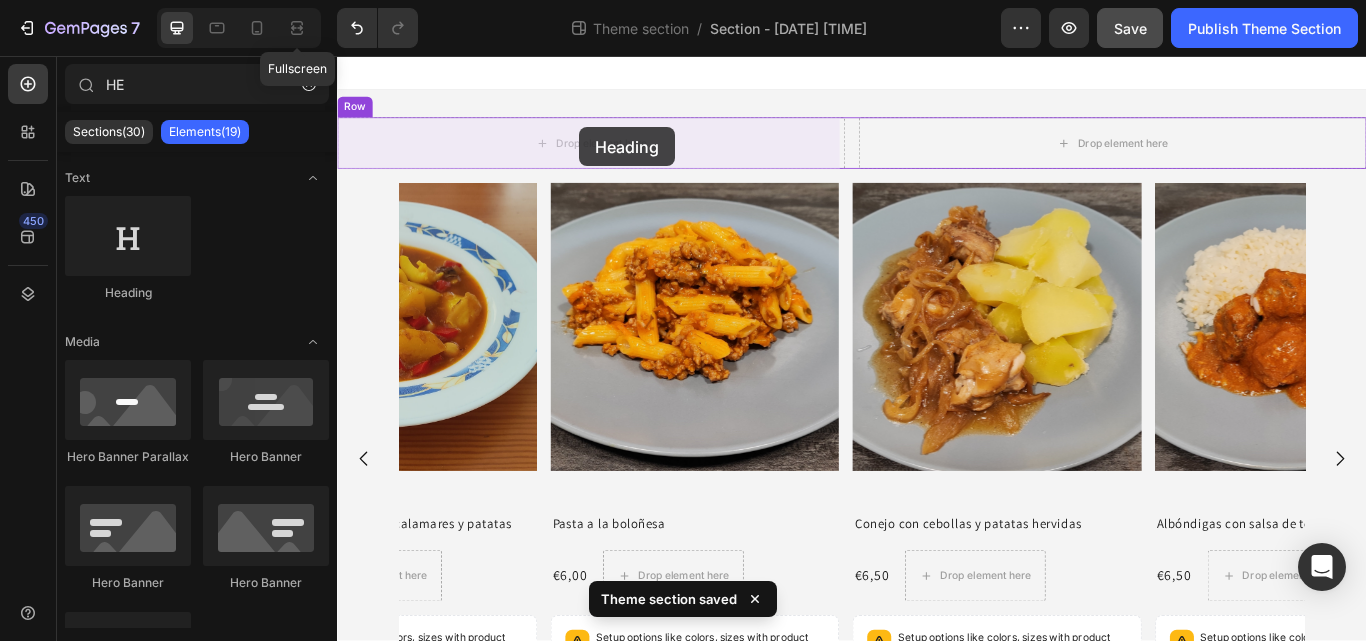 drag, startPoint x: 472, startPoint y: 301, endPoint x: 619, endPoint y: 139, distance: 218.75328 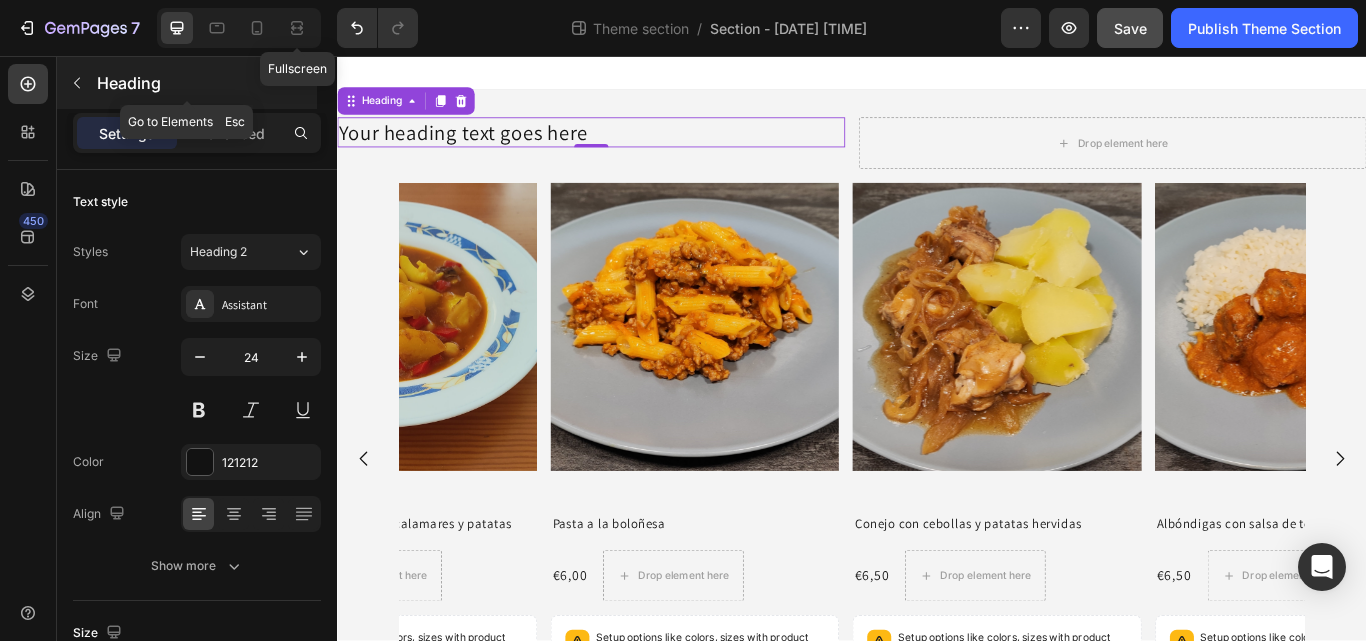 click 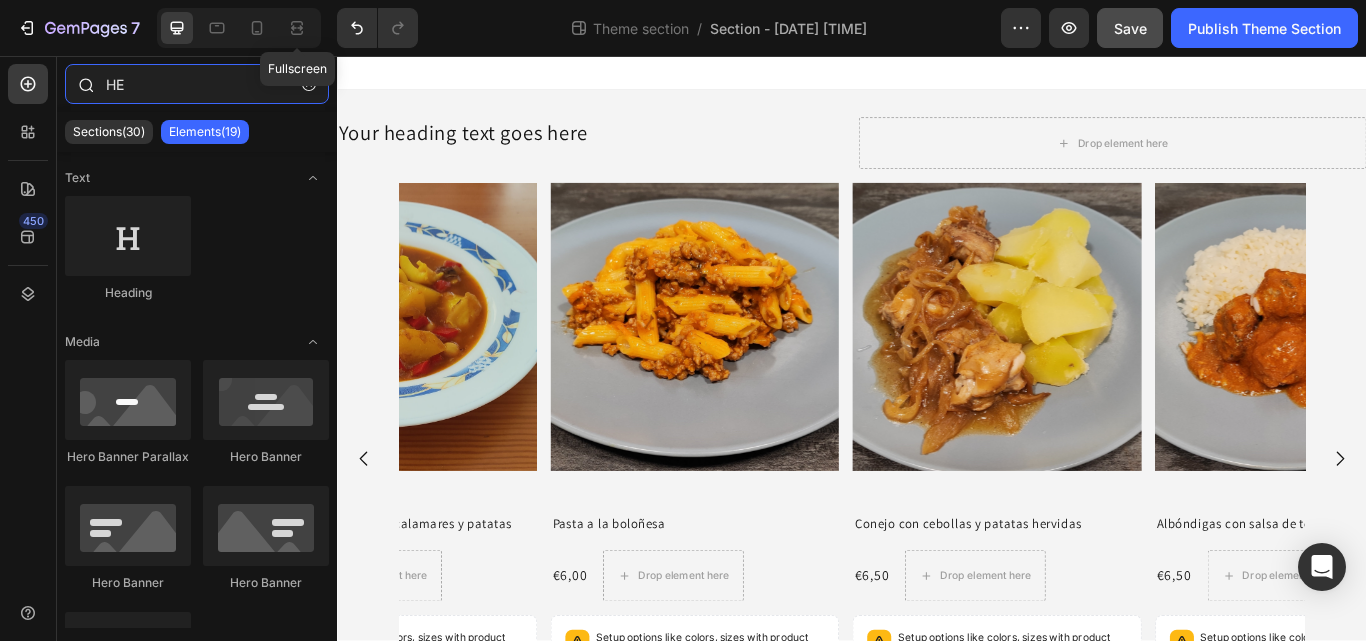 click on "HE" at bounding box center [197, 84] 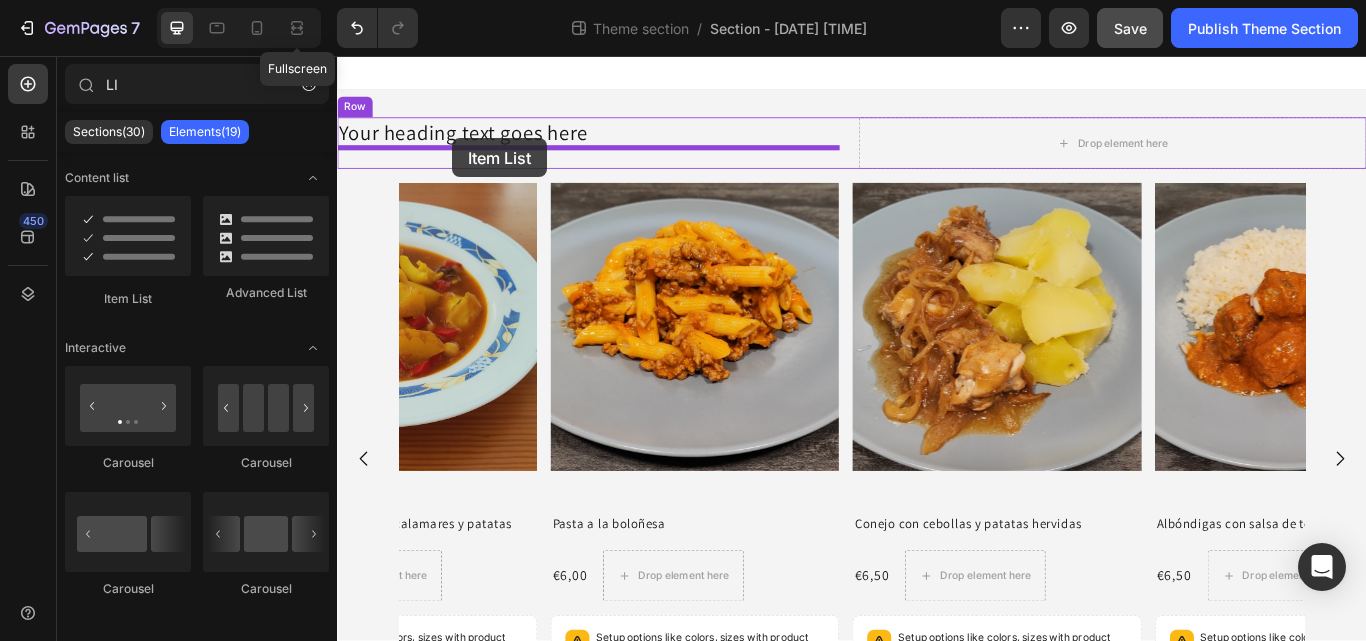 drag, startPoint x: 474, startPoint y: 297, endPoint x: 471, endPoint y: 152, distance: 145.03104 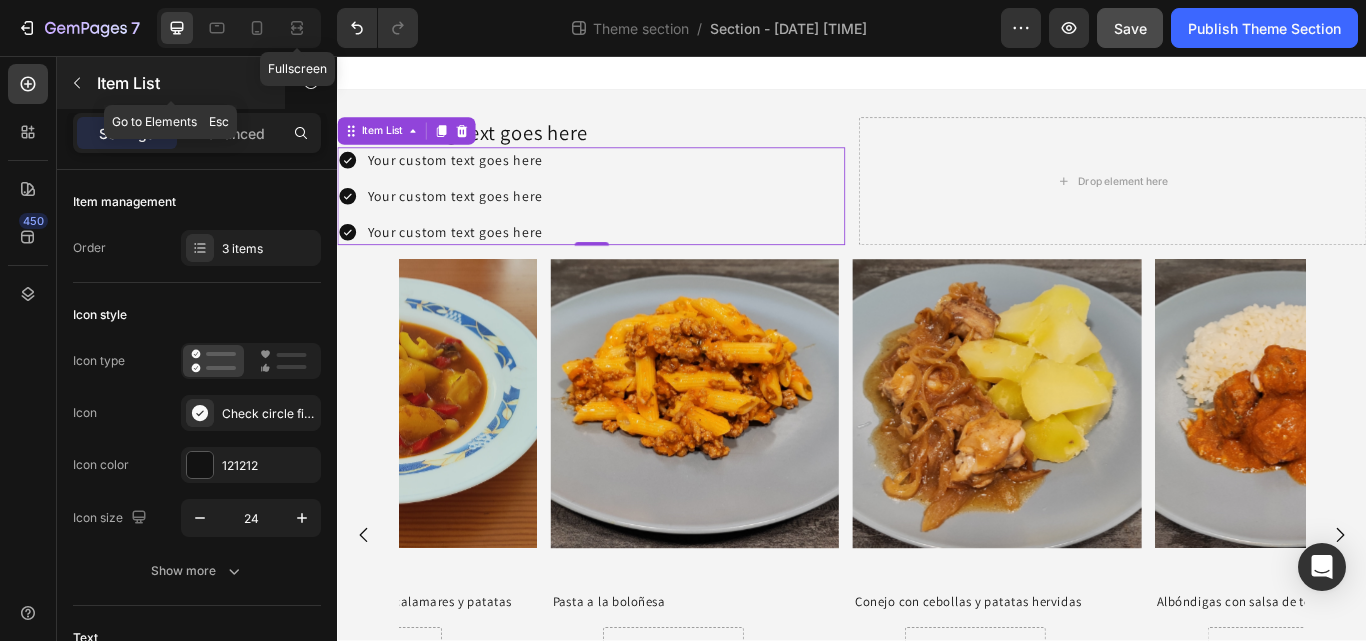 click at bounding box center (77, 83) 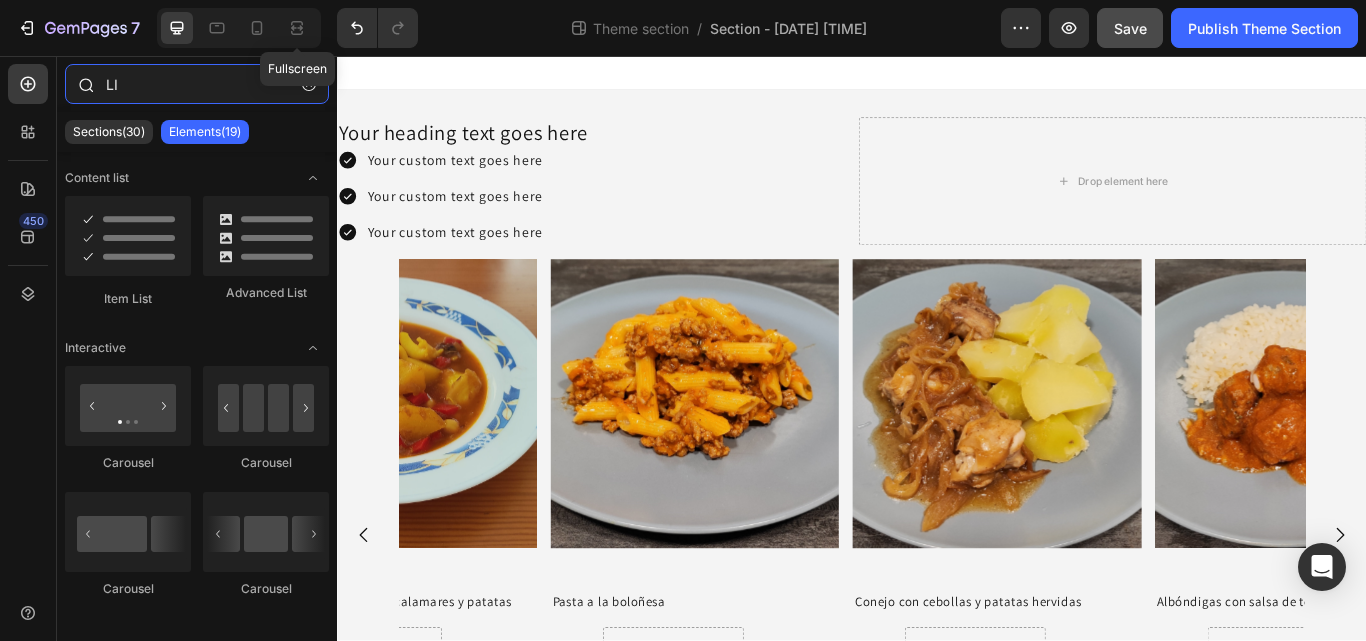 click on "LI" at bounding box center [197, 84] 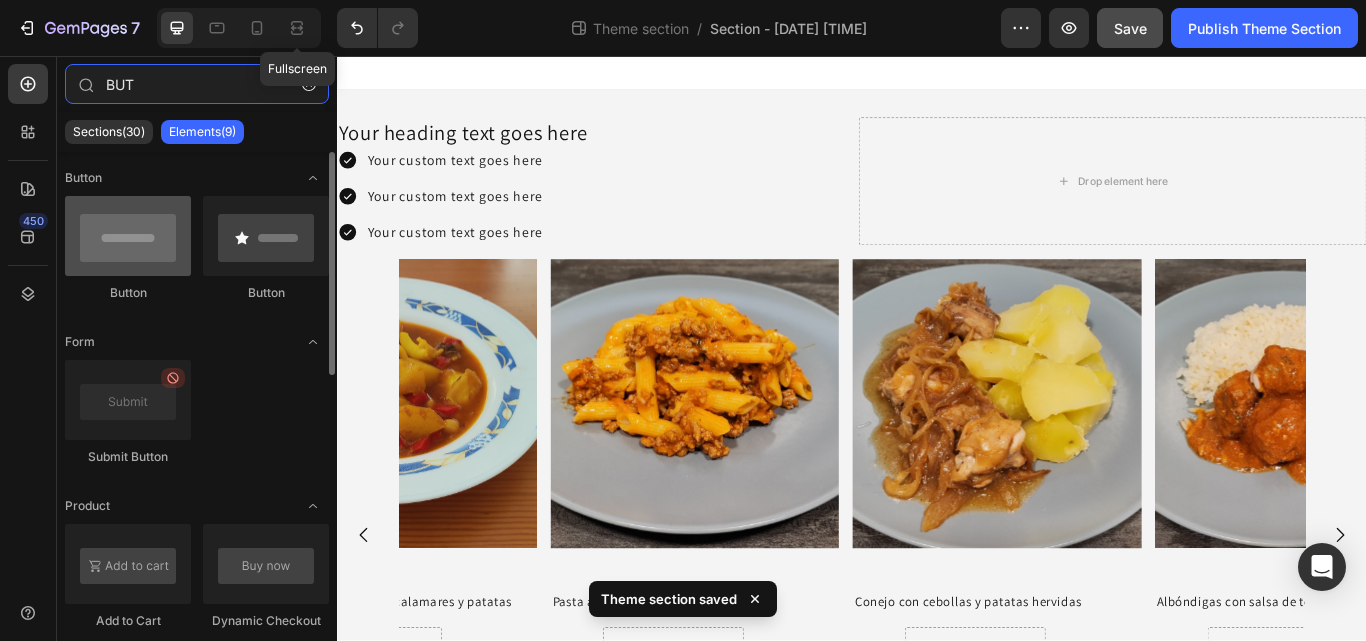 type on "BUT" 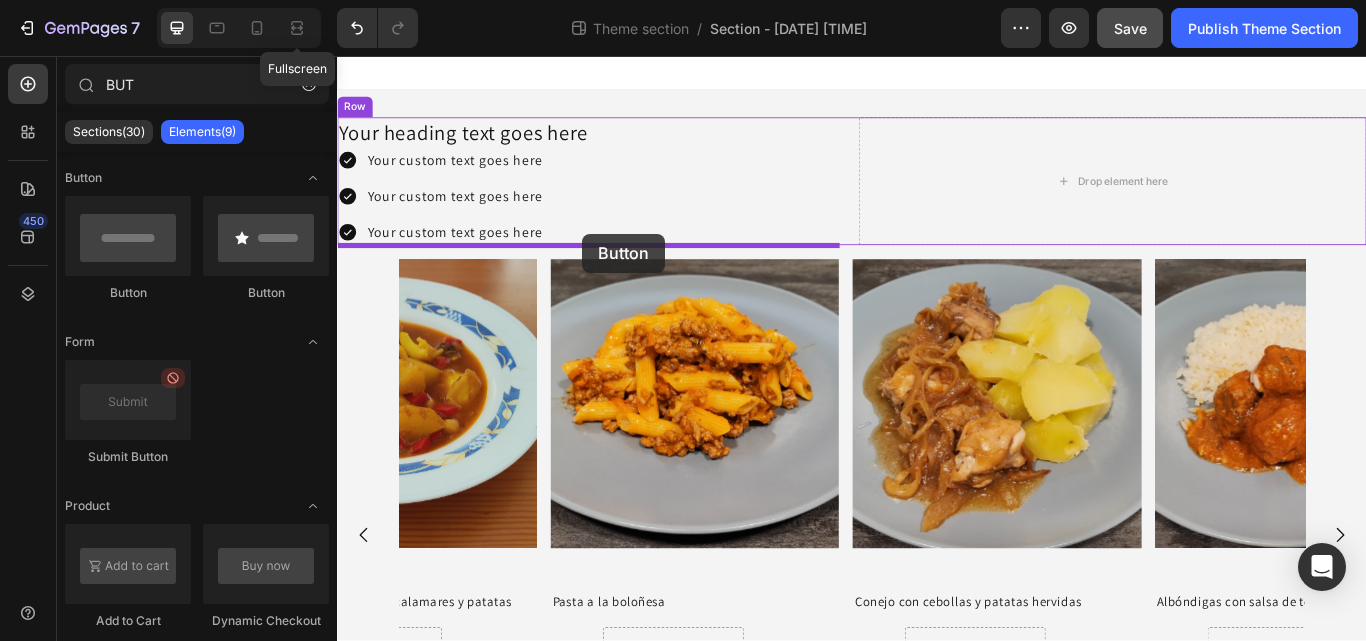 drag, startPoint x: 468, startPoint y: 302, endPoint x: 623, endPoint y: 263, distance: 159.83116 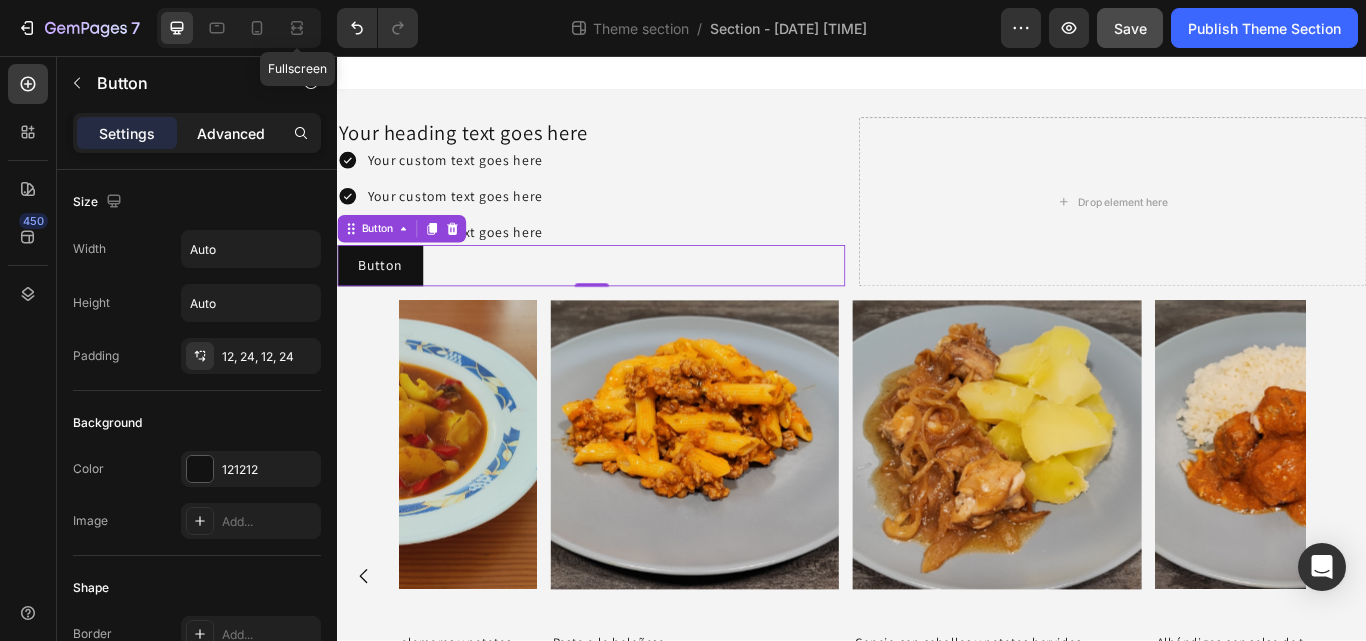 click on "Advanced" at bounding box center [231, 133] 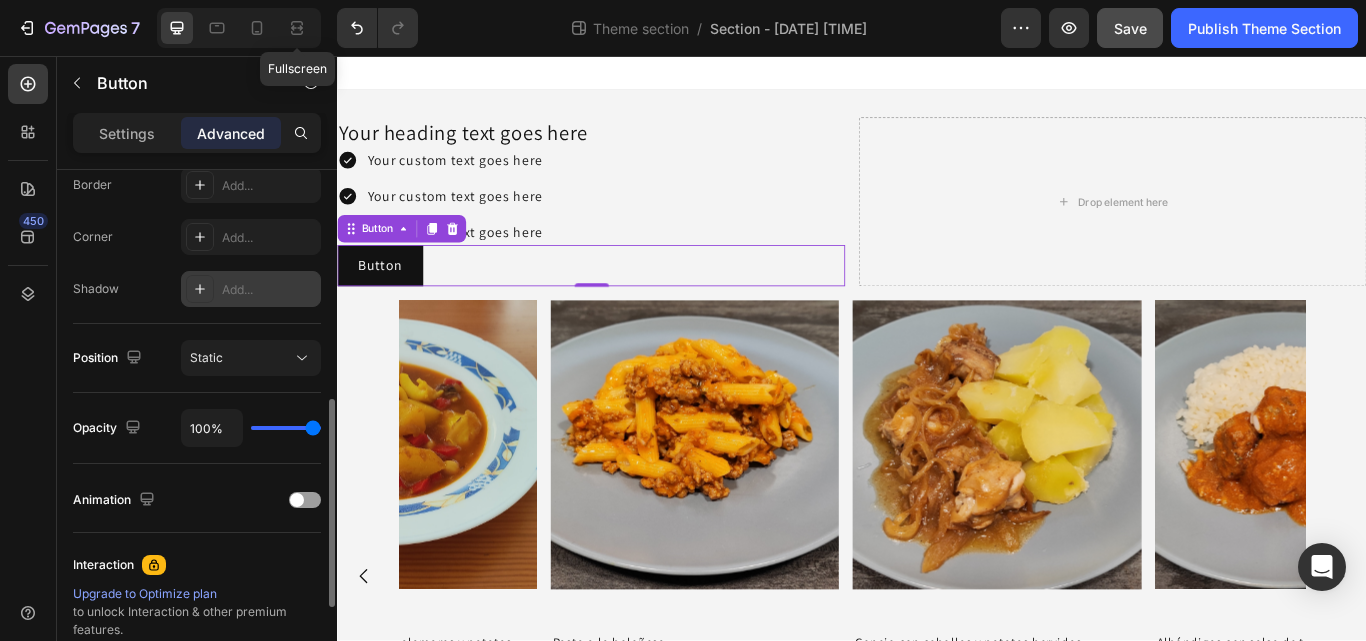 scroll, scrollTop: 484, scrollLeft: 0, axis: vertical 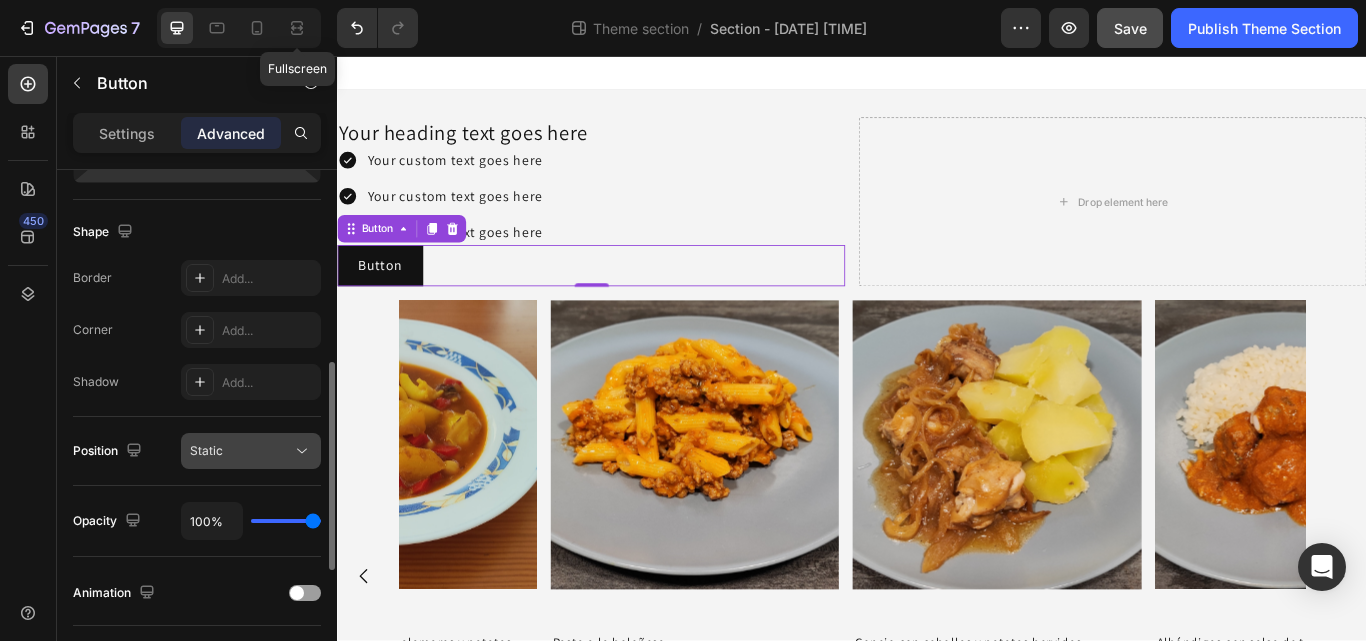 click on "Static" 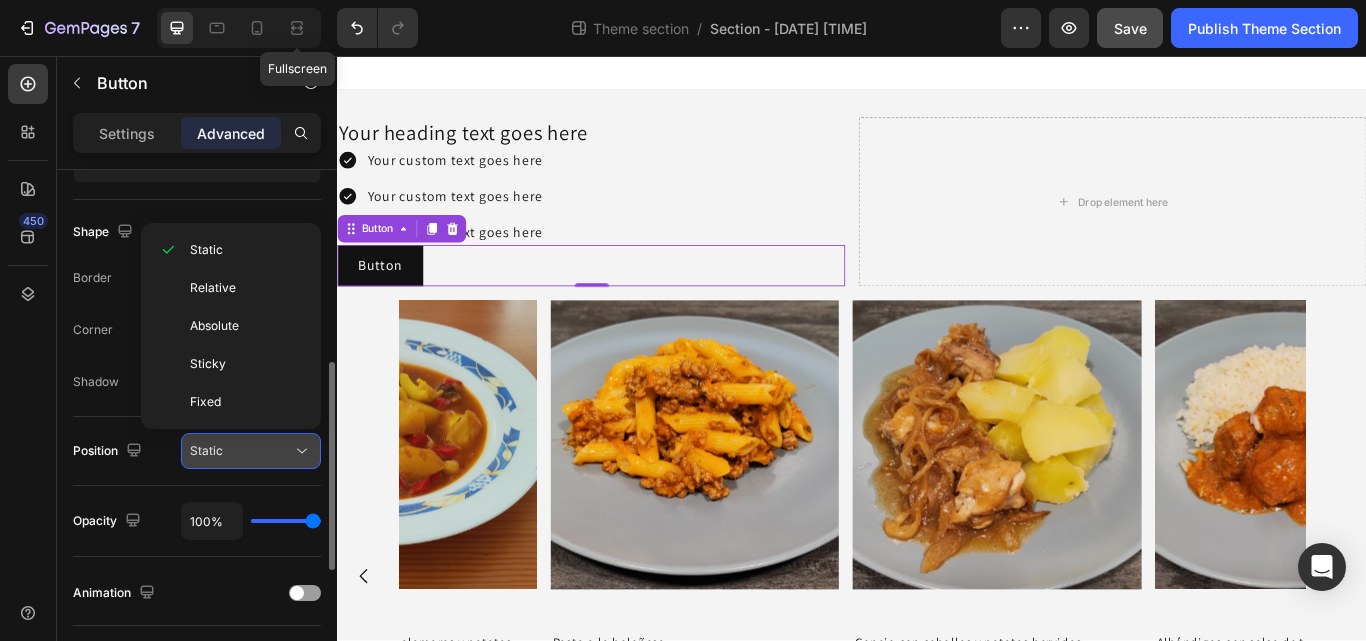 click on "Static" 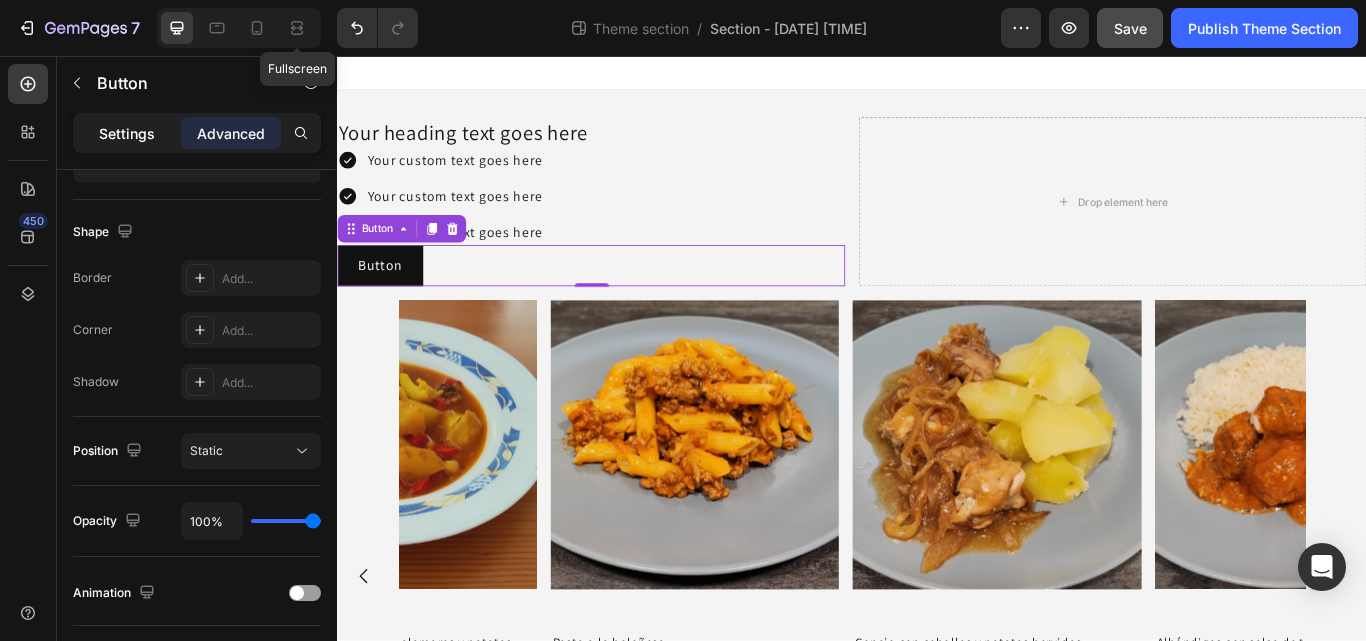 click on "Settings" 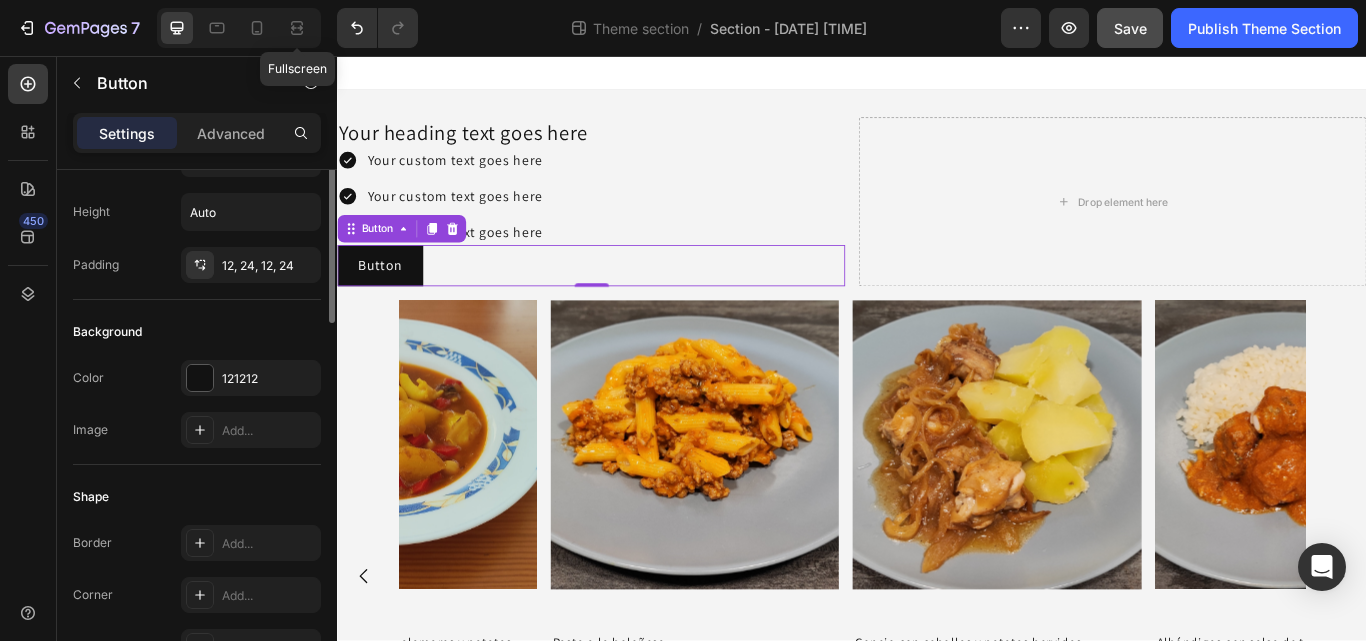 scroll, scrollTop: 0, scrollLeft: 0, axis: both 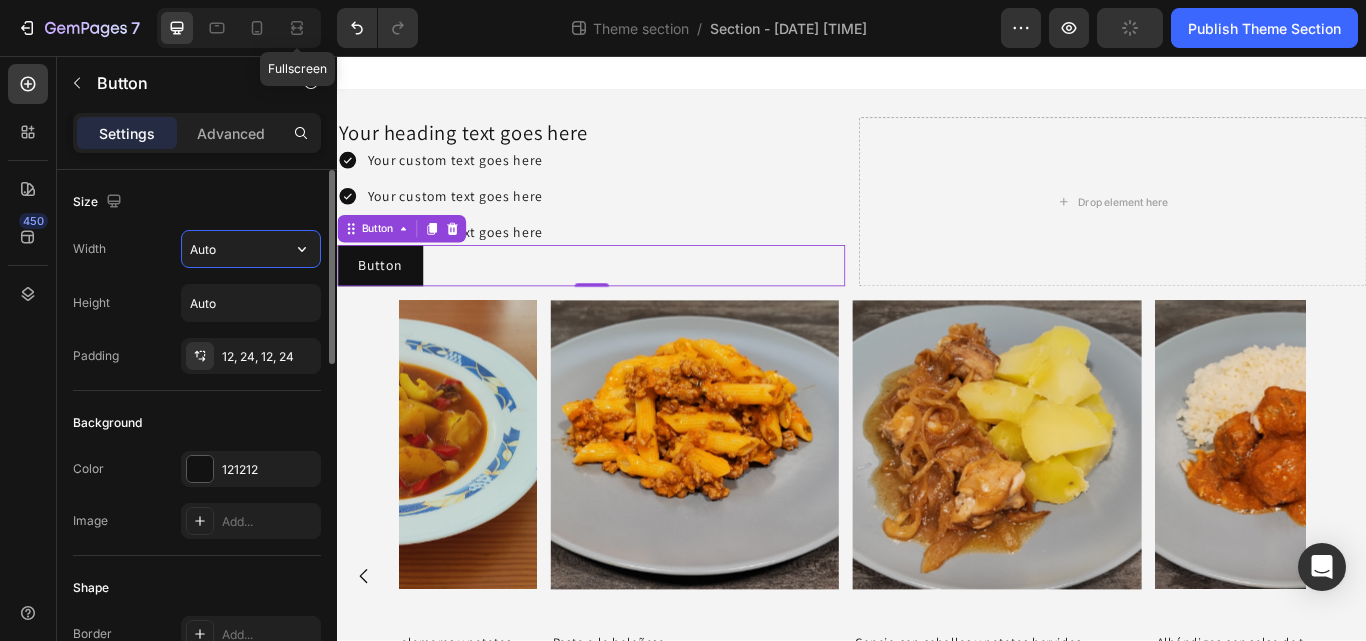 click on "Auto" at bounding box center [251, 249] 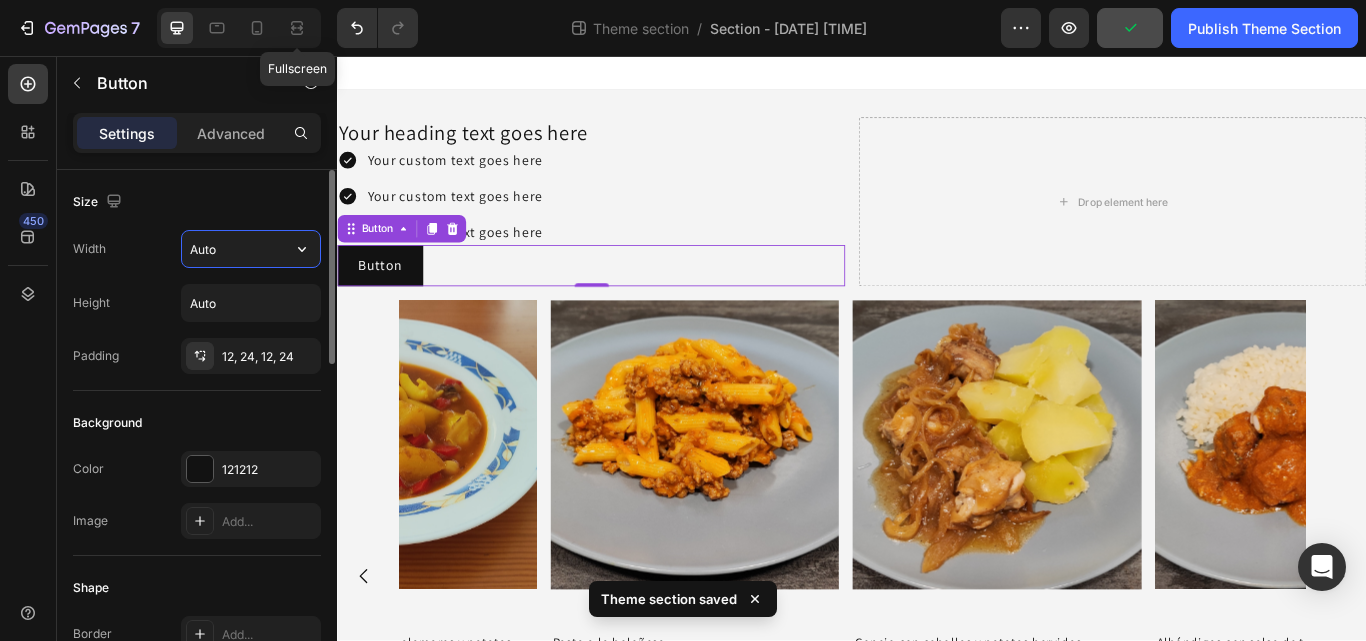 click on "Auto" at bounding box center [251, 249] 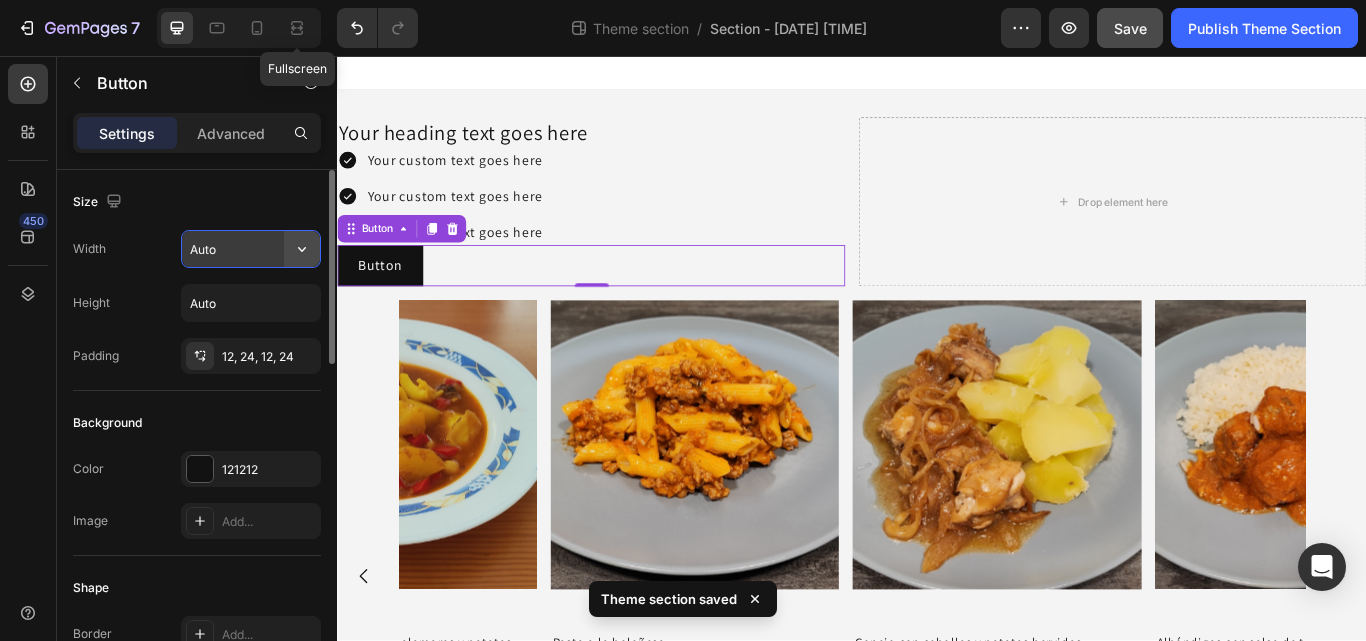 click 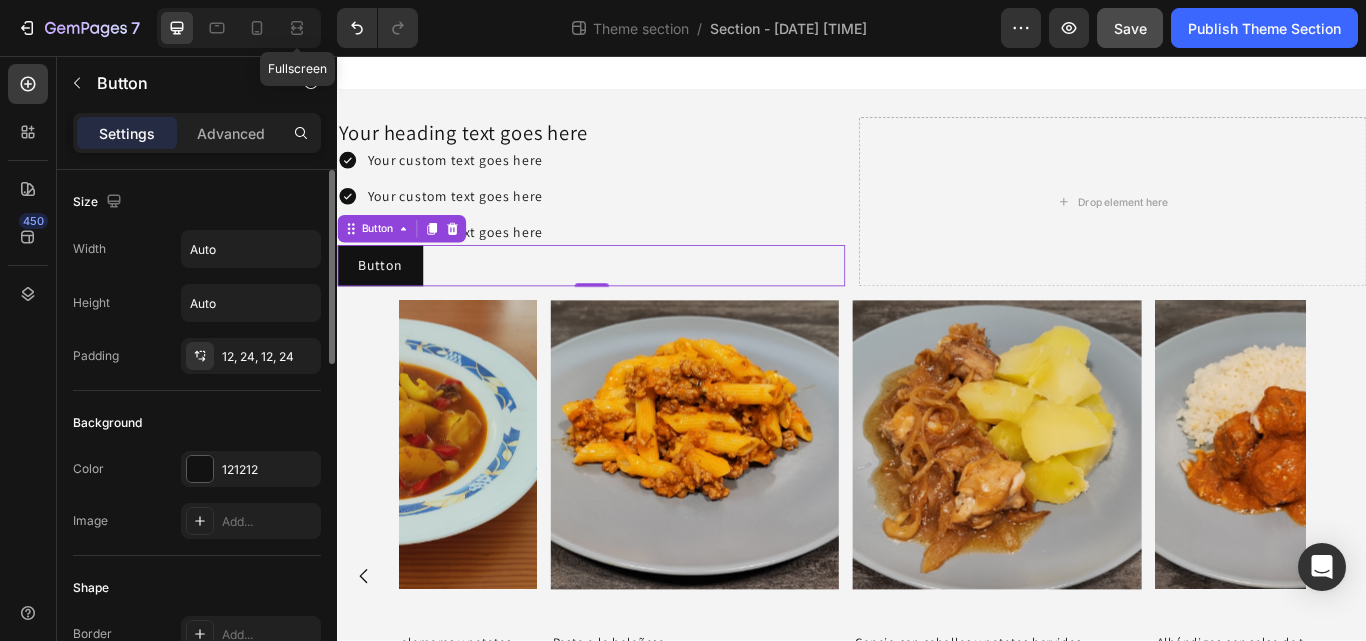 click on "Size" at bounding box center [197, 202] 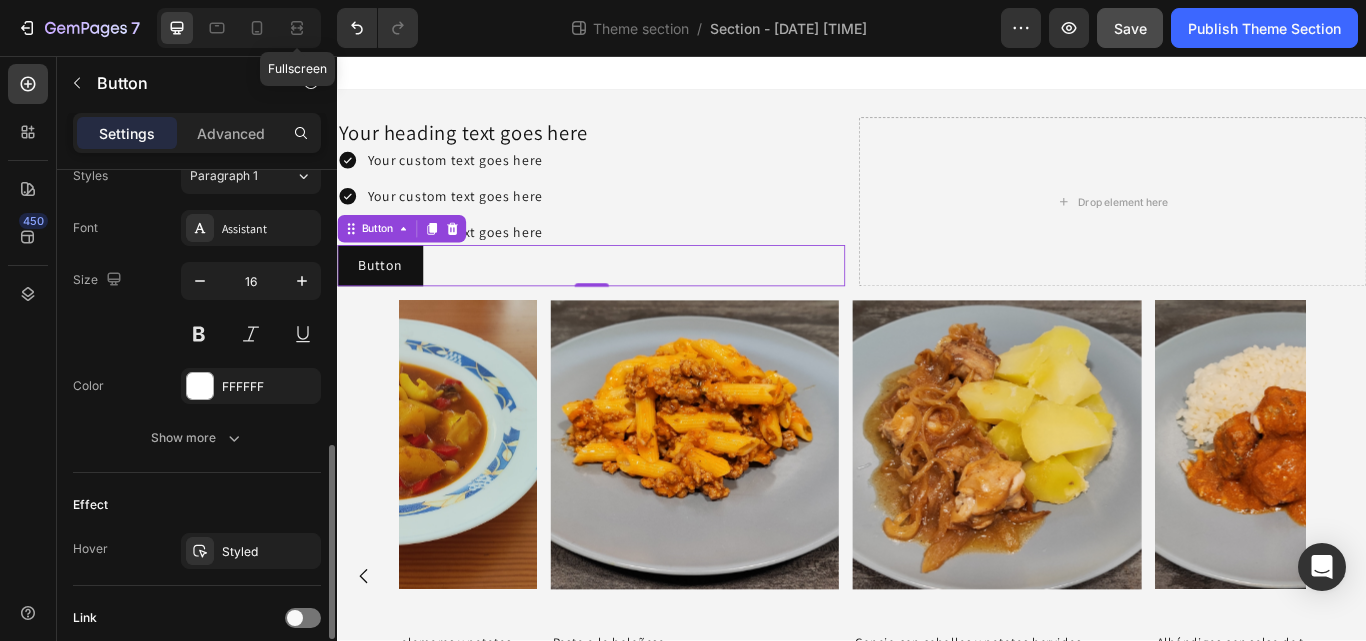 scroll, scrollTop: 749, scrollLeft: 0, axis: vertical 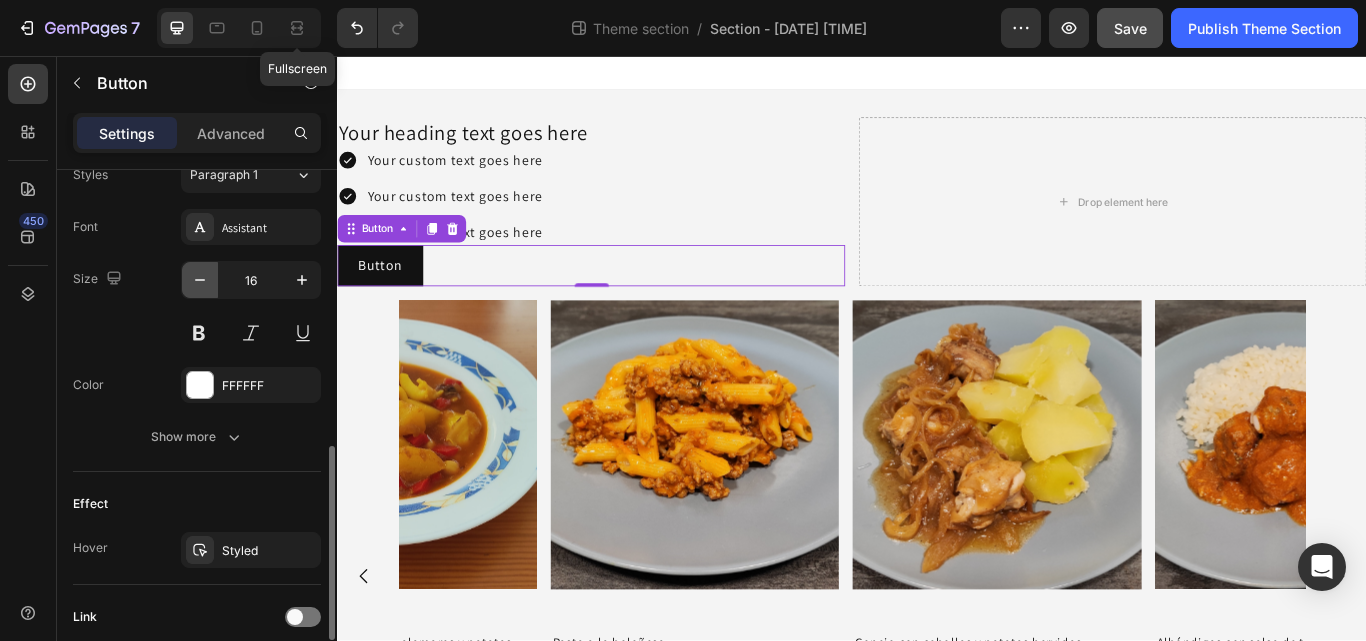click 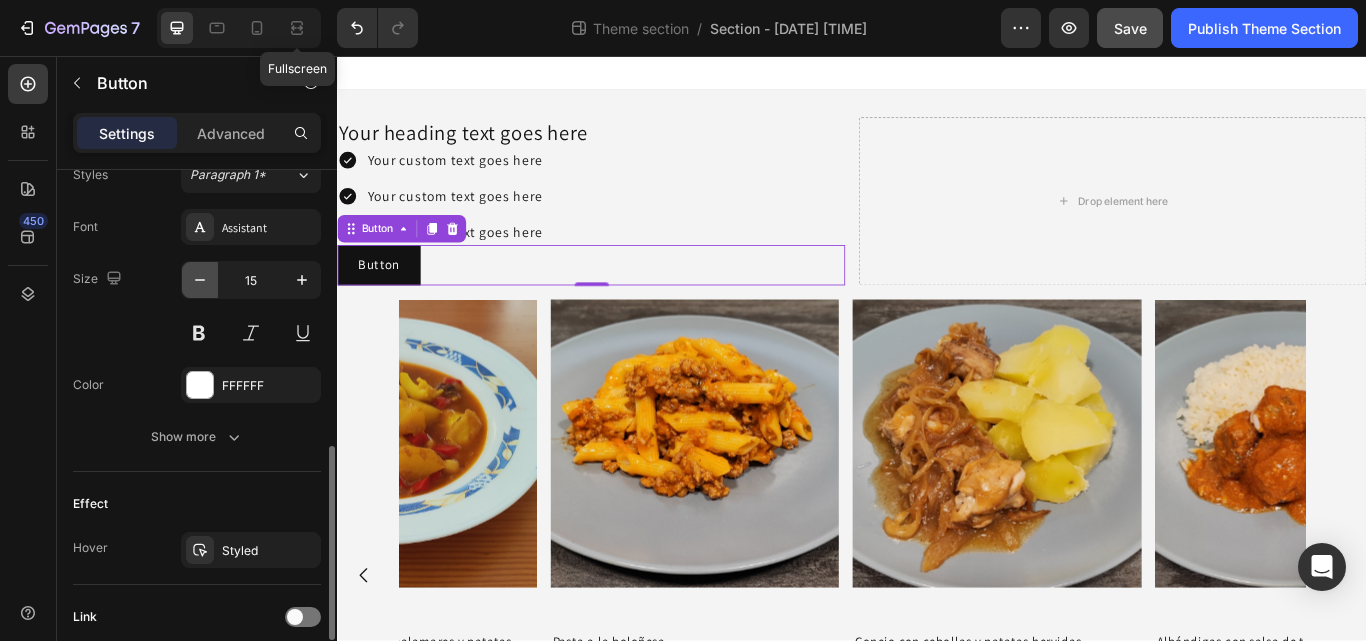 click 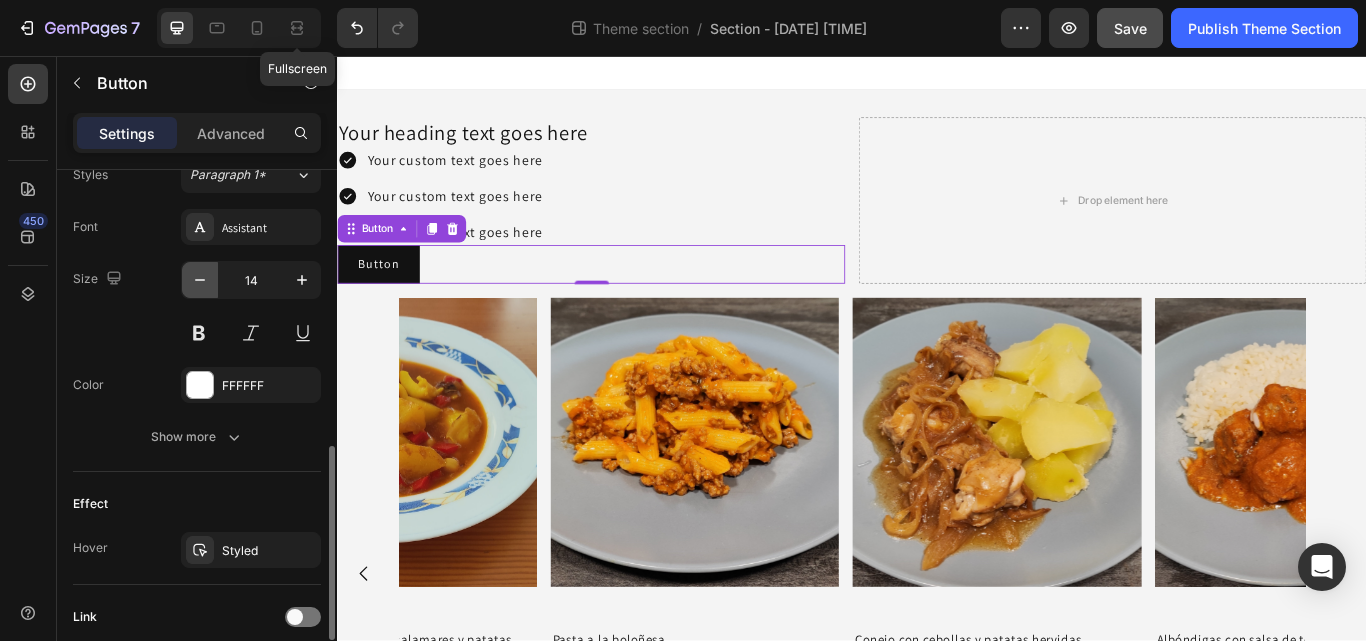 click 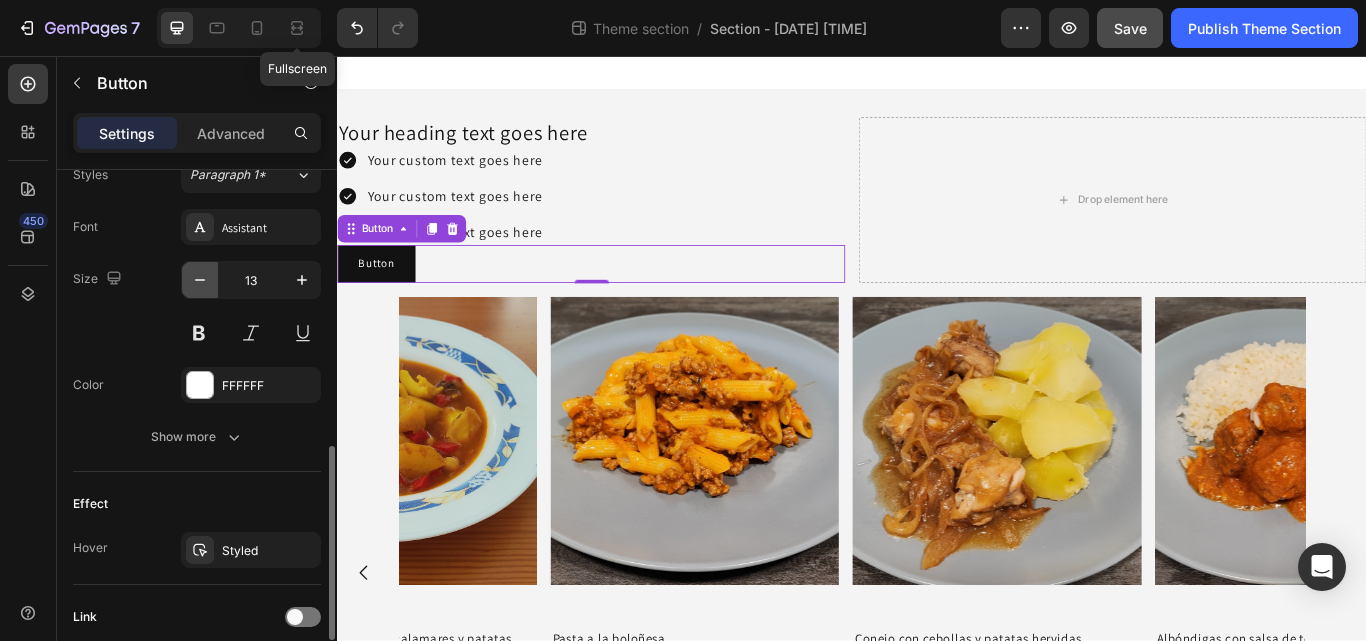 click 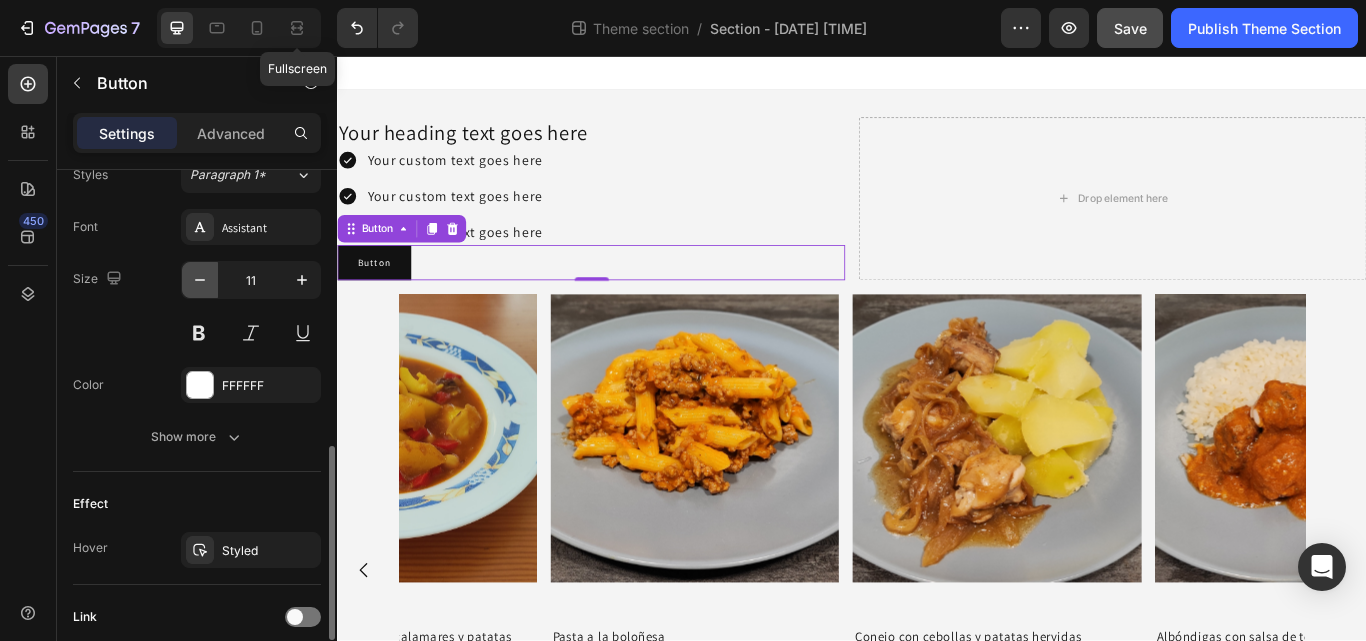 click 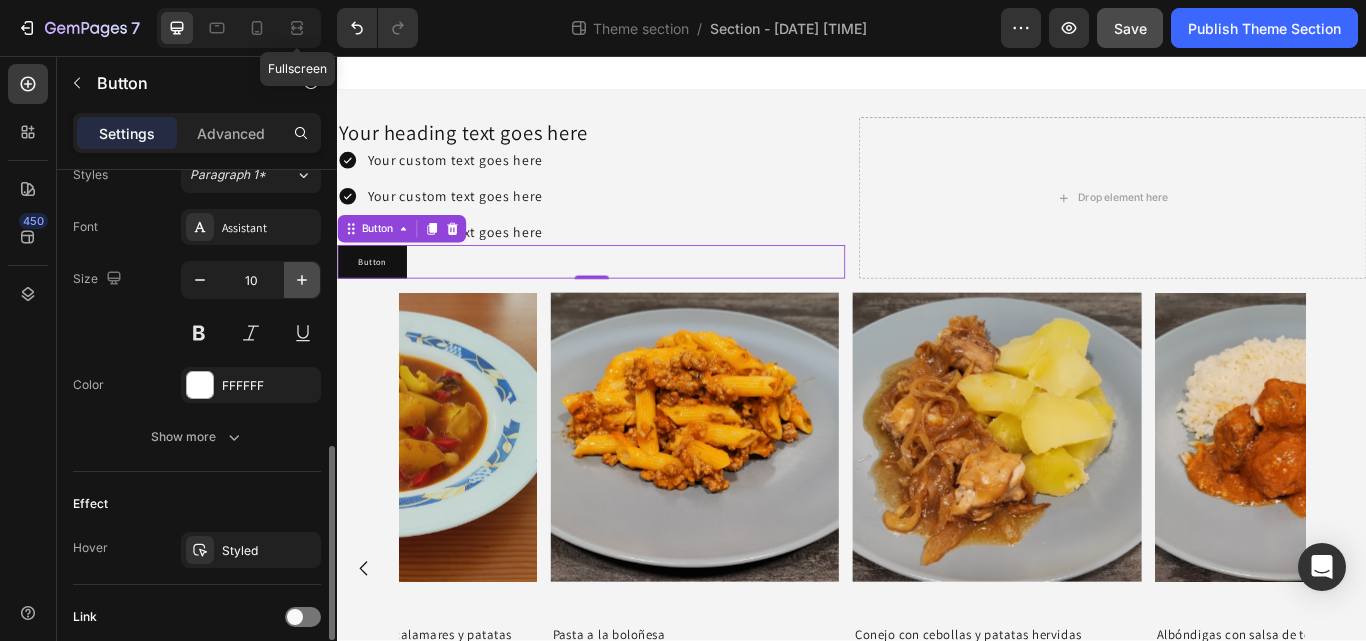 click at bounding box center (302, 280) 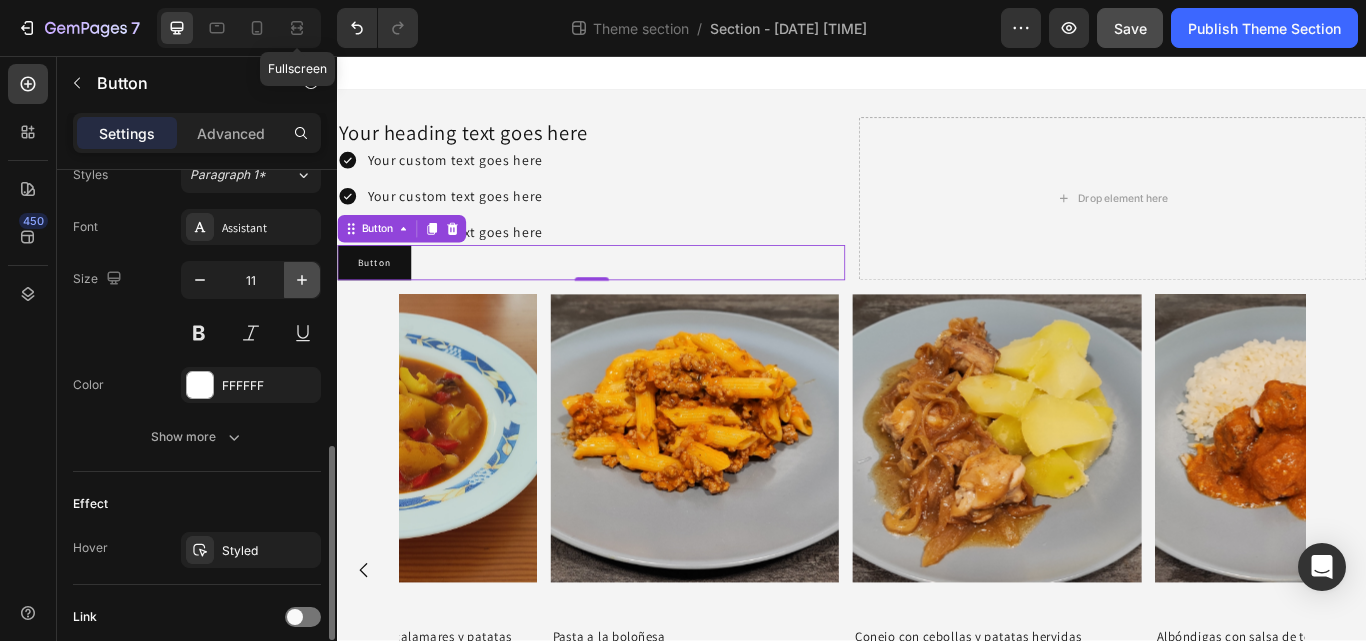click at bounding box center [302, 280] 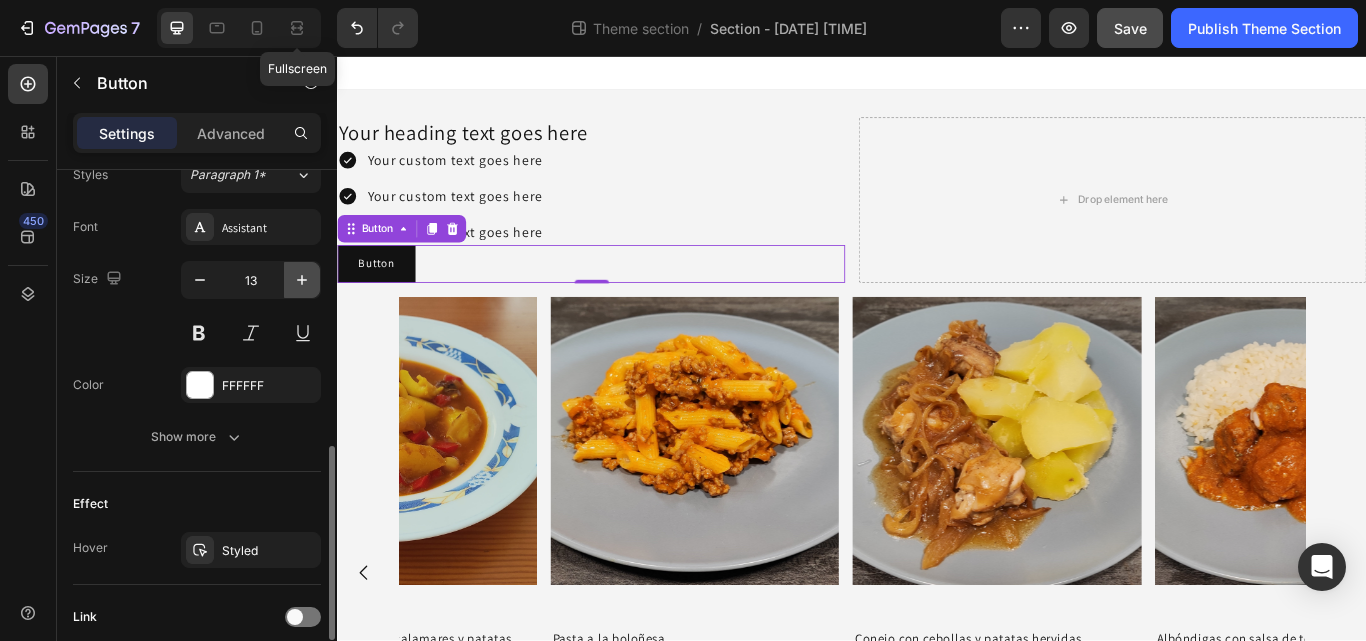 click at bounding box center [302, 280] 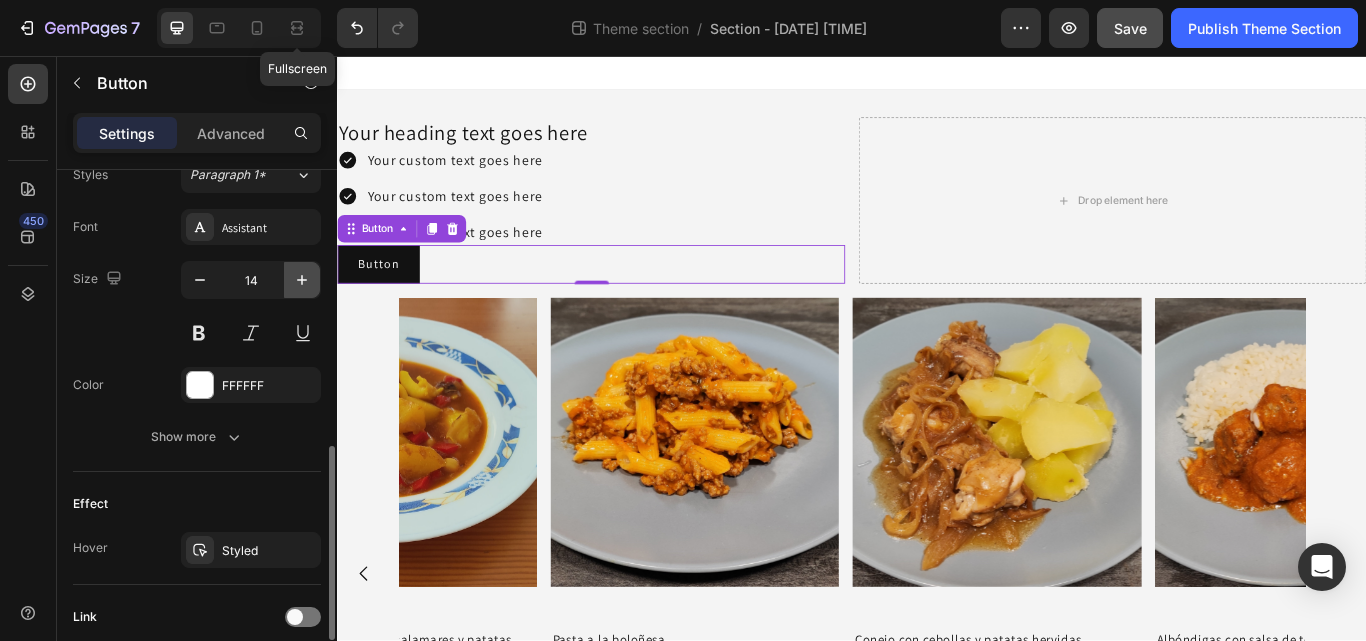 click at bounding box center [302, 280] 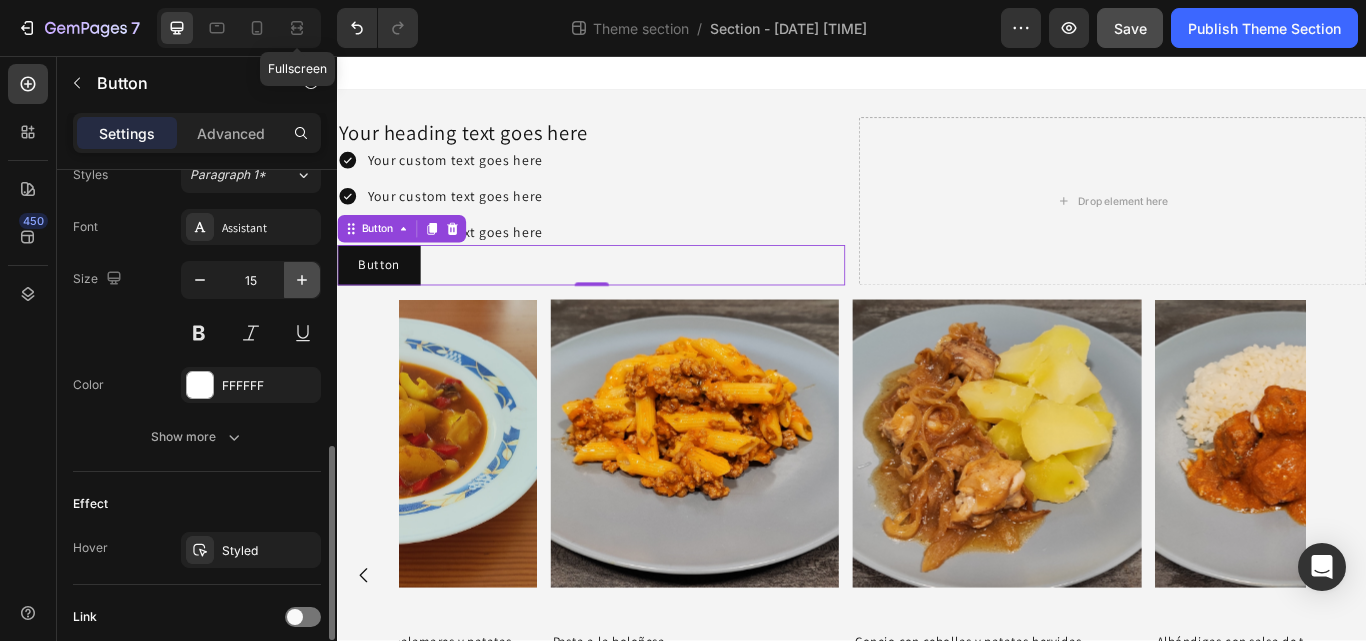 click at bounding box center [302, 280] 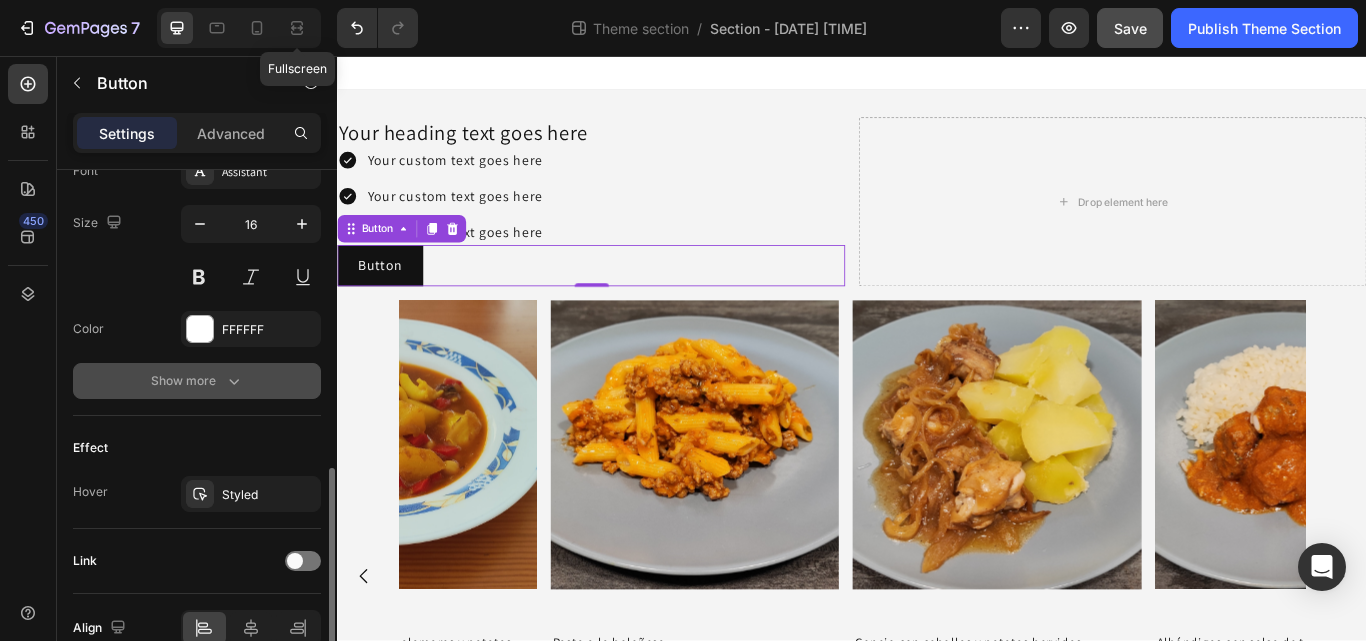 scroll, scrollTop: 806, scrollLeft: 0, axis: vertical 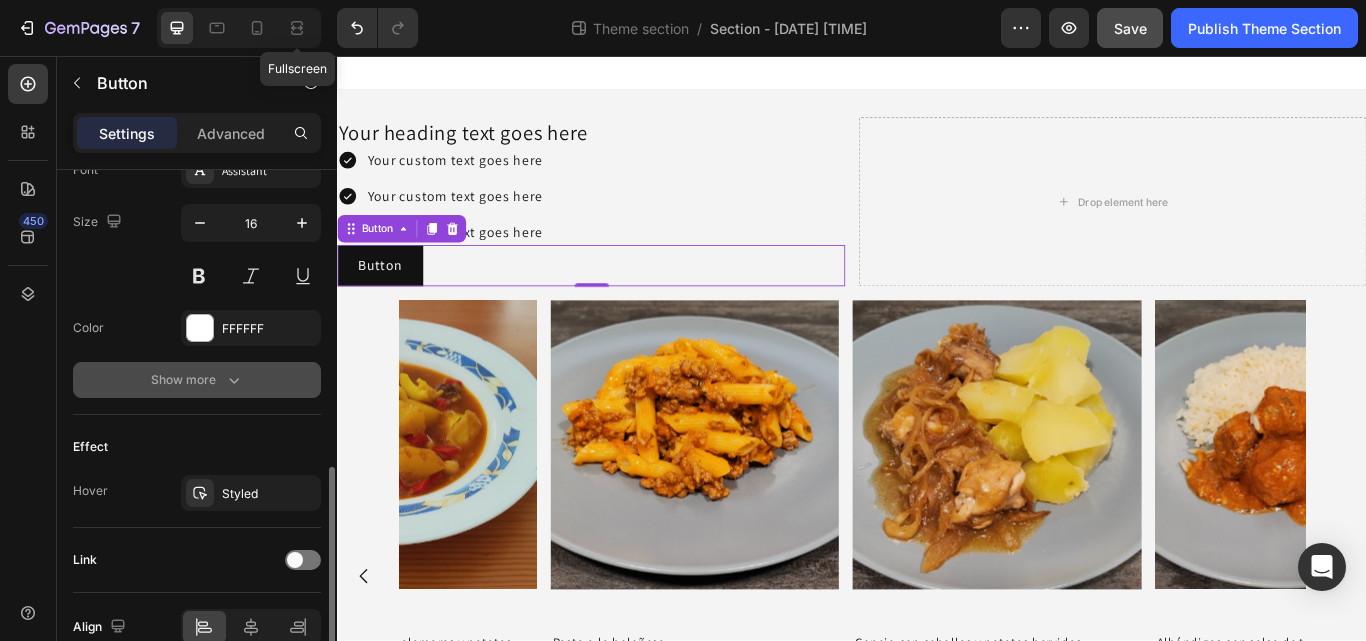 click on "Show more" at bounding box center (197, 380) 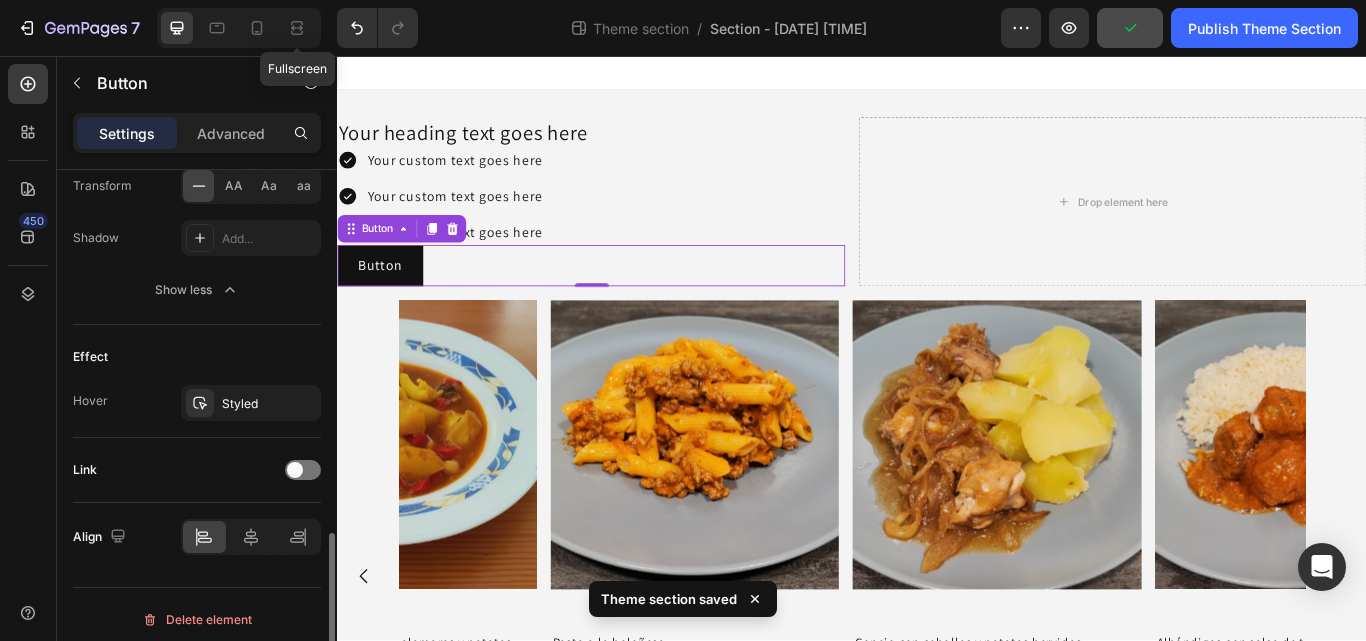 scroll, scrollTop: 1170, scrollLeft: 0, axis: vertical 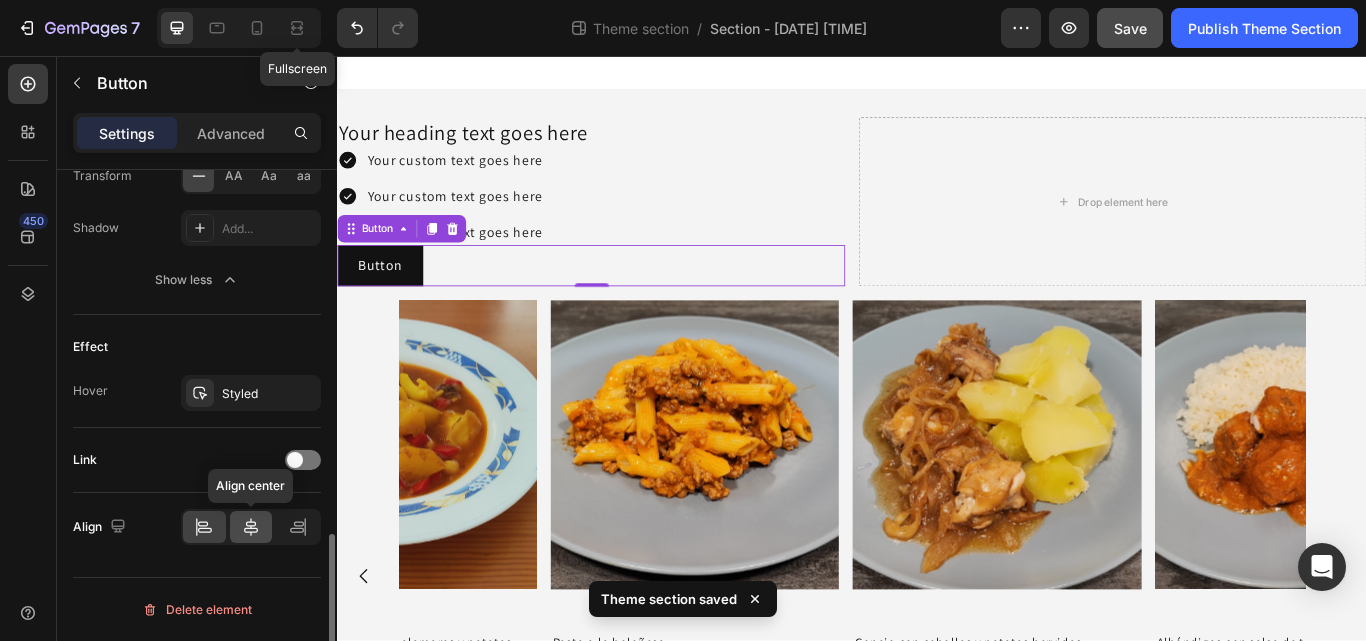 click 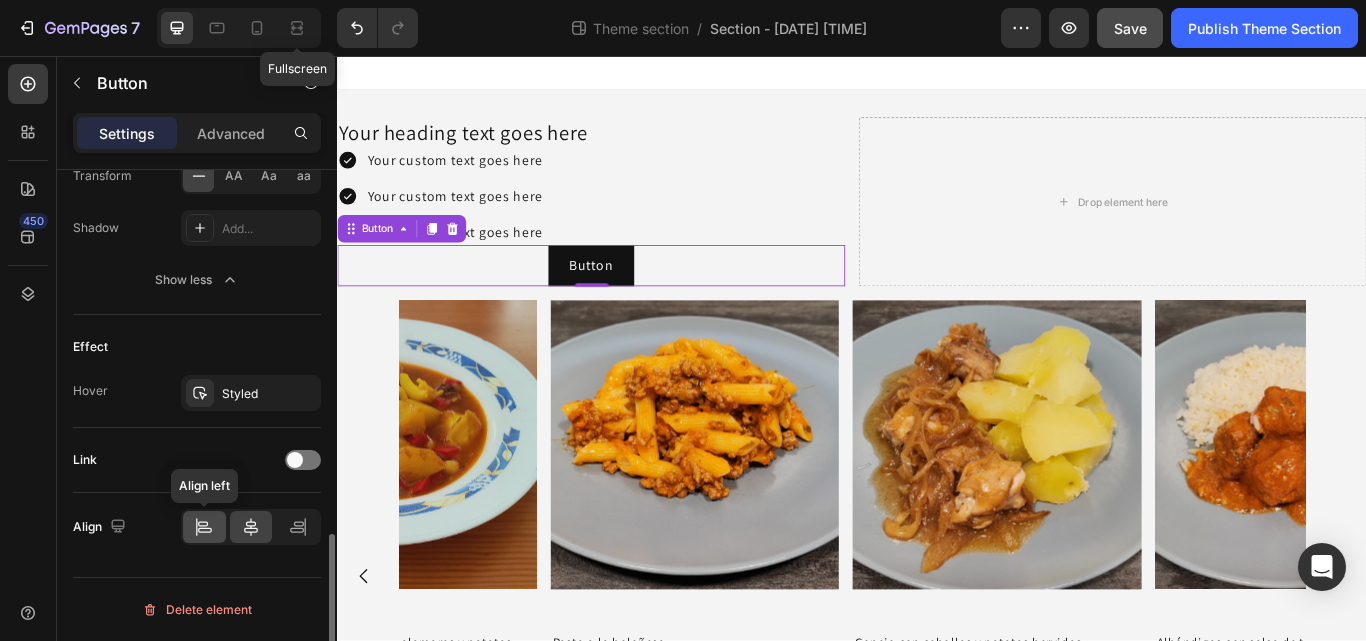 click 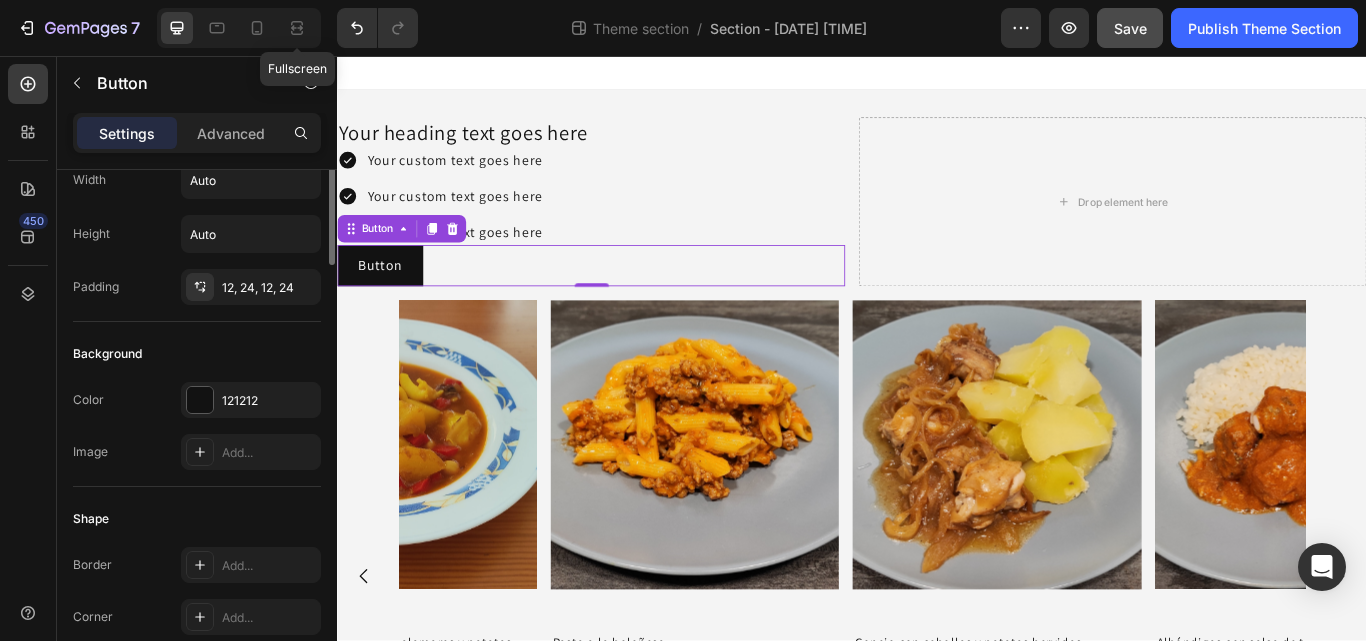 scroll, scrollTop: 0, scrollLeft: 0, axis: both 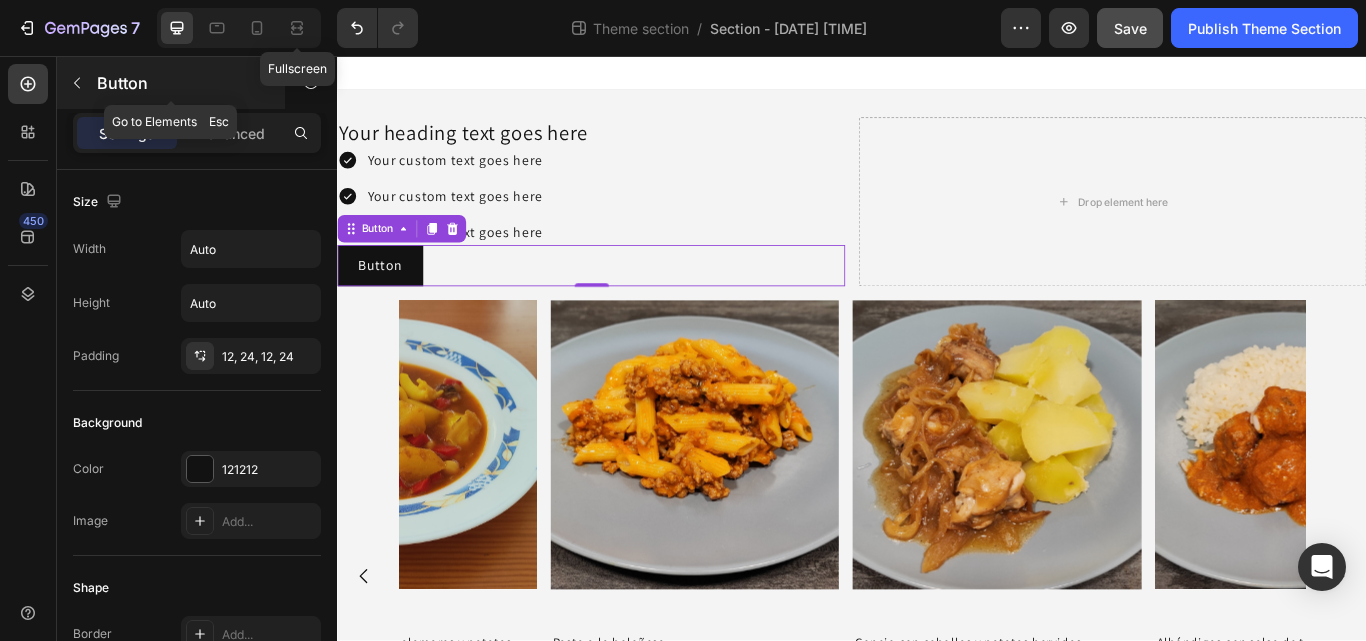 click 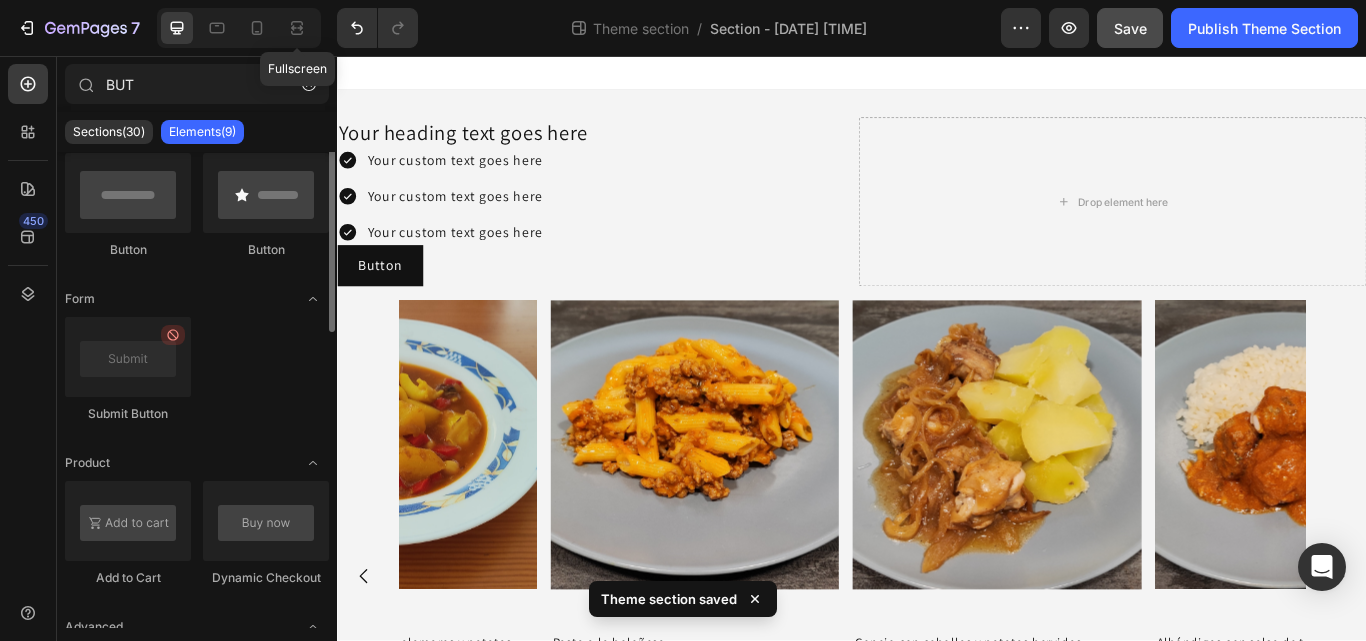 scroll, scrollTop: 0, scrollLeft: 0, axis: both 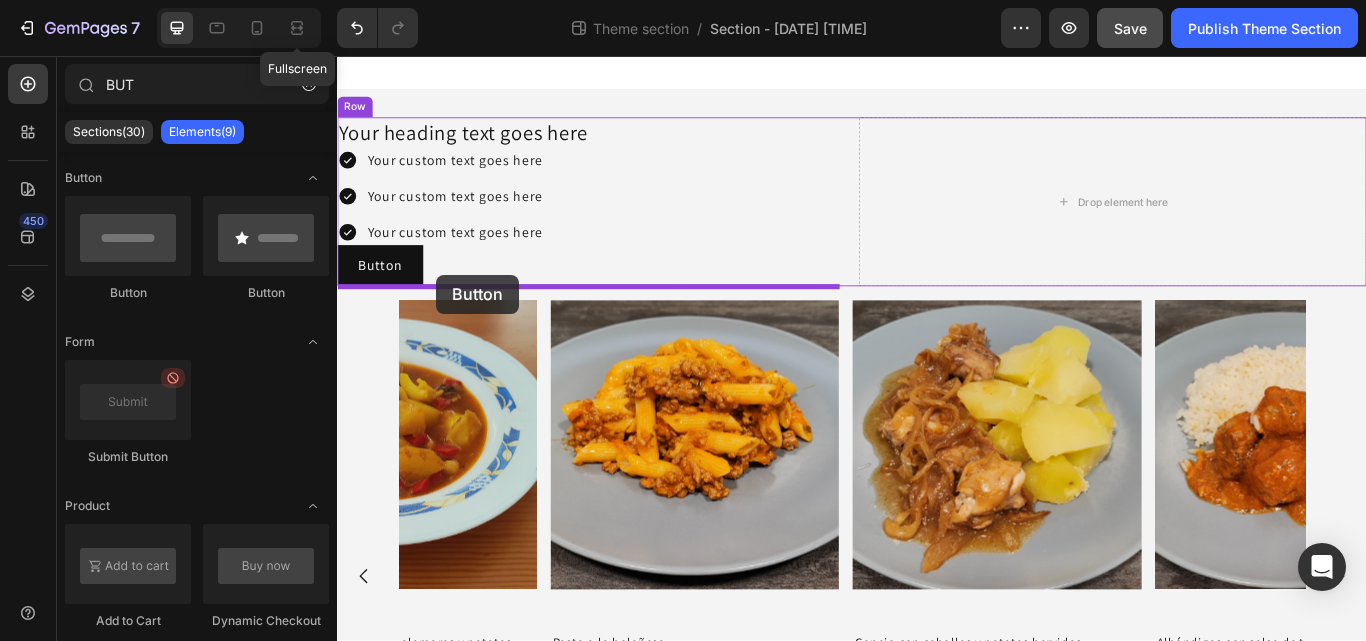 drag, startPoint x: 475, startPoint y: 311, endPoint x: 455, endPoint y: 311, distance: 20 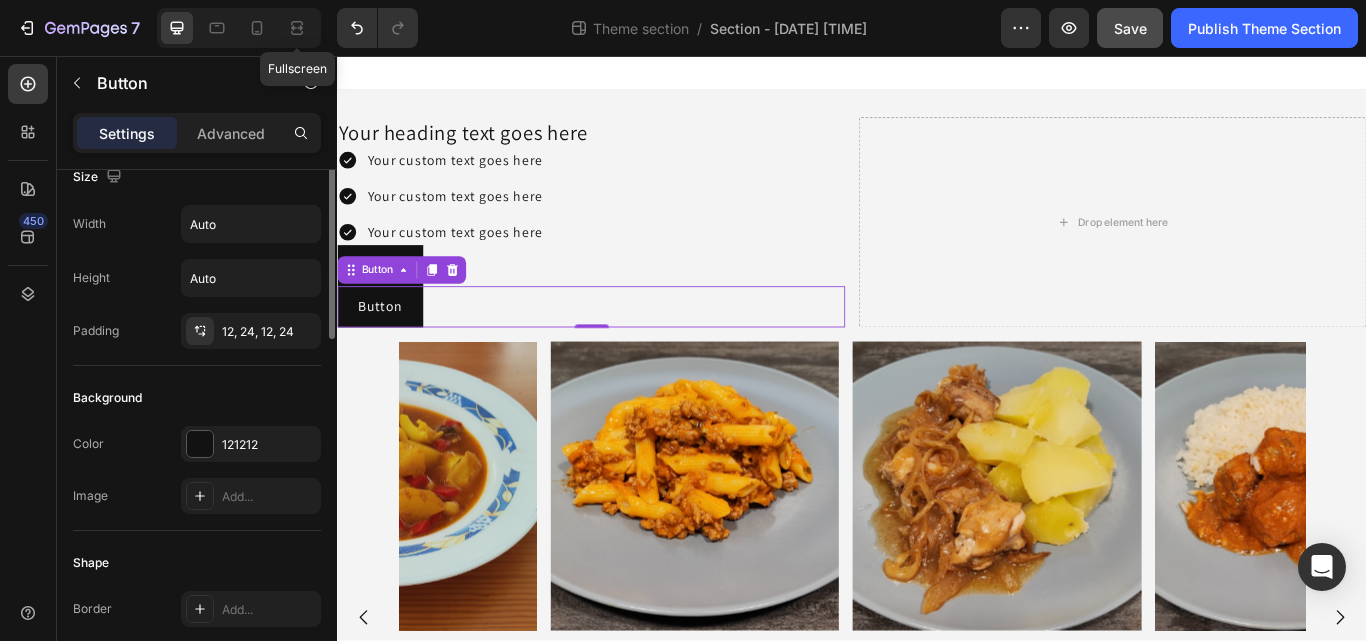 scroll, scrollTop: 0, scrollLeft: 0, axis: both 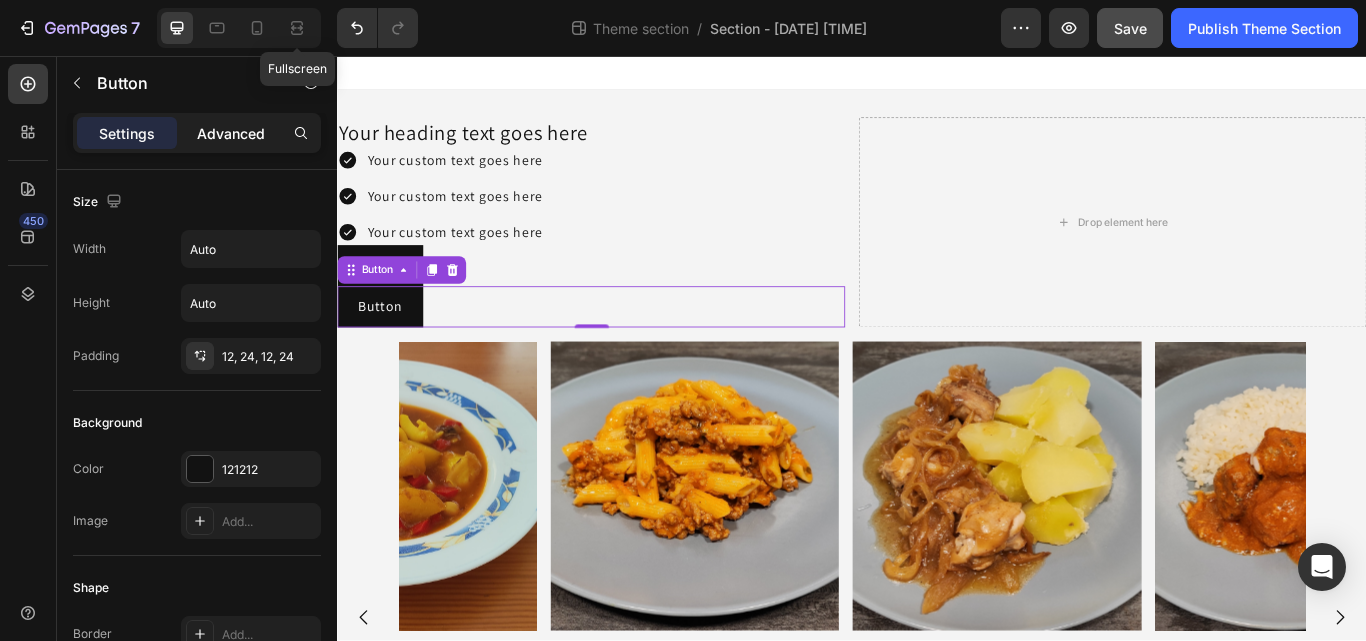 click on "Advanced" at bounding box center [231, 133] 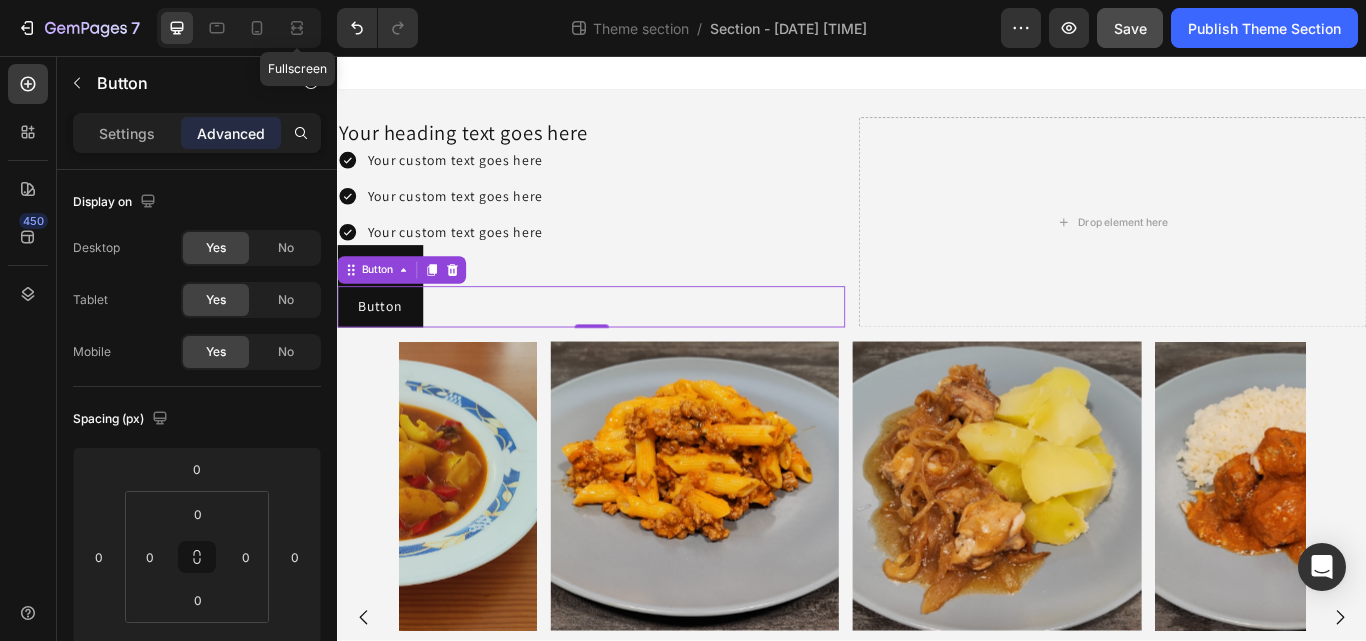 click on "Advanced" at bounding box center (231, 133) 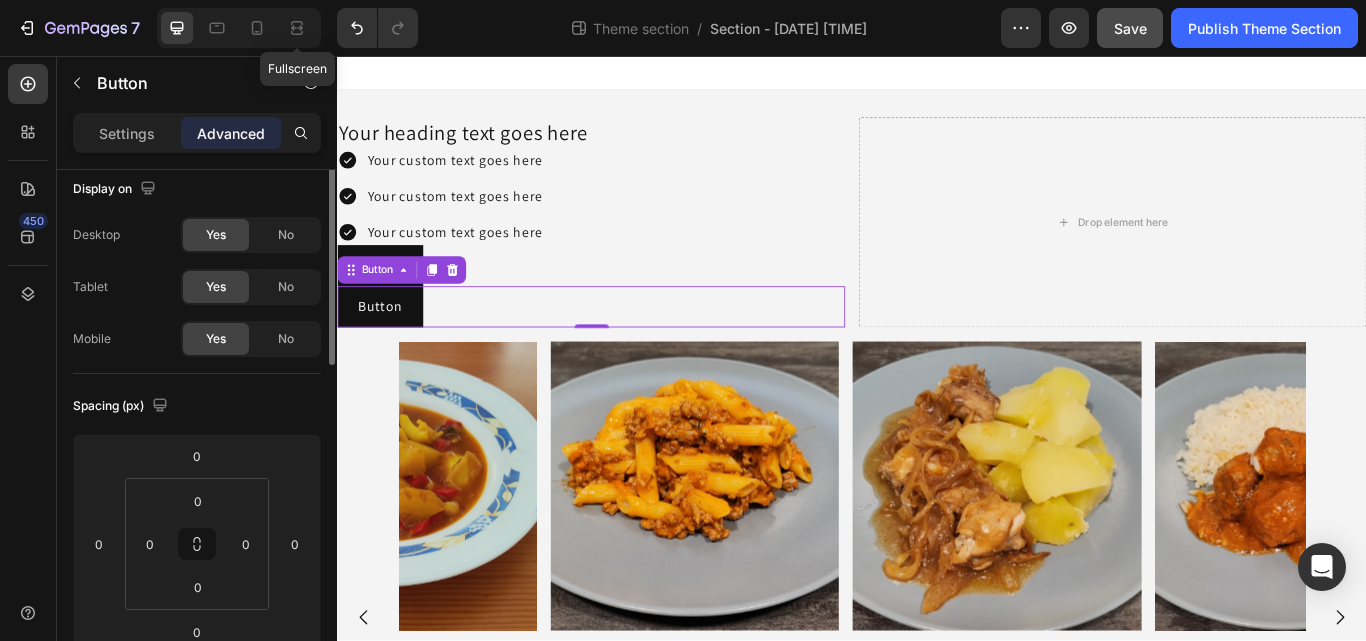 scroll, scrollTop: 0, scrollLeft: 0, axis: both 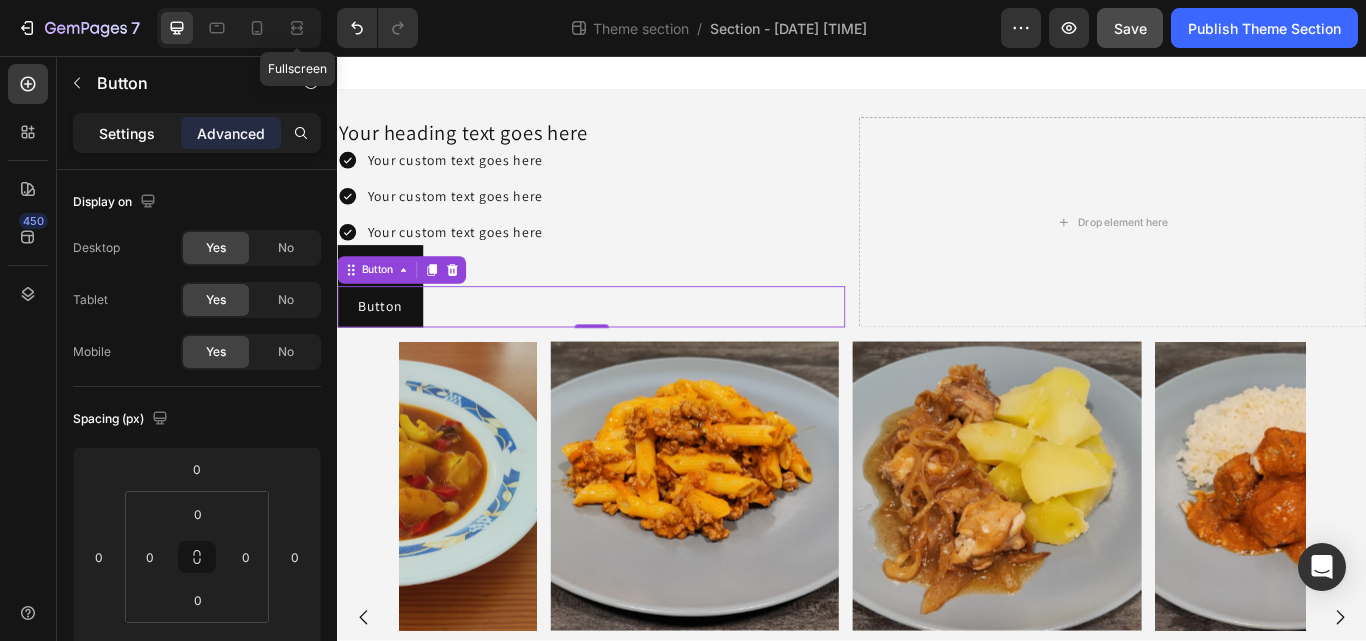 click on "Settings" at bounding box center [127, 133] 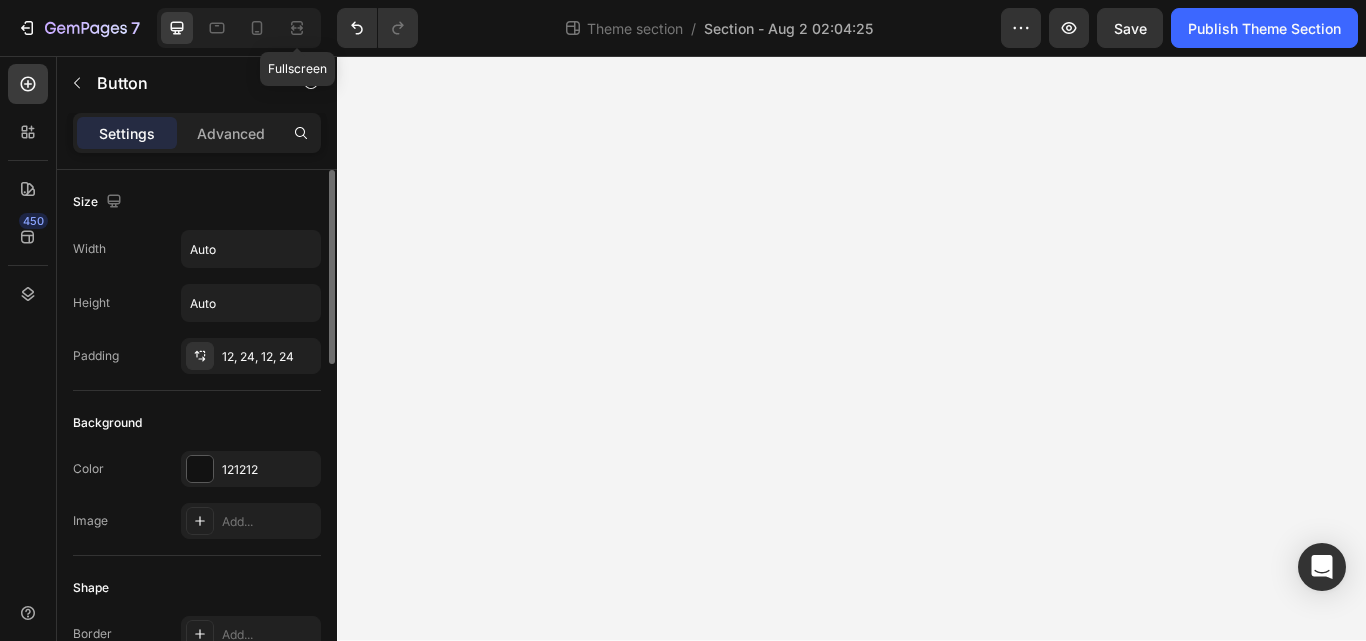 scroll, scrollTop: 0, scrollLeft: 0, axis: both 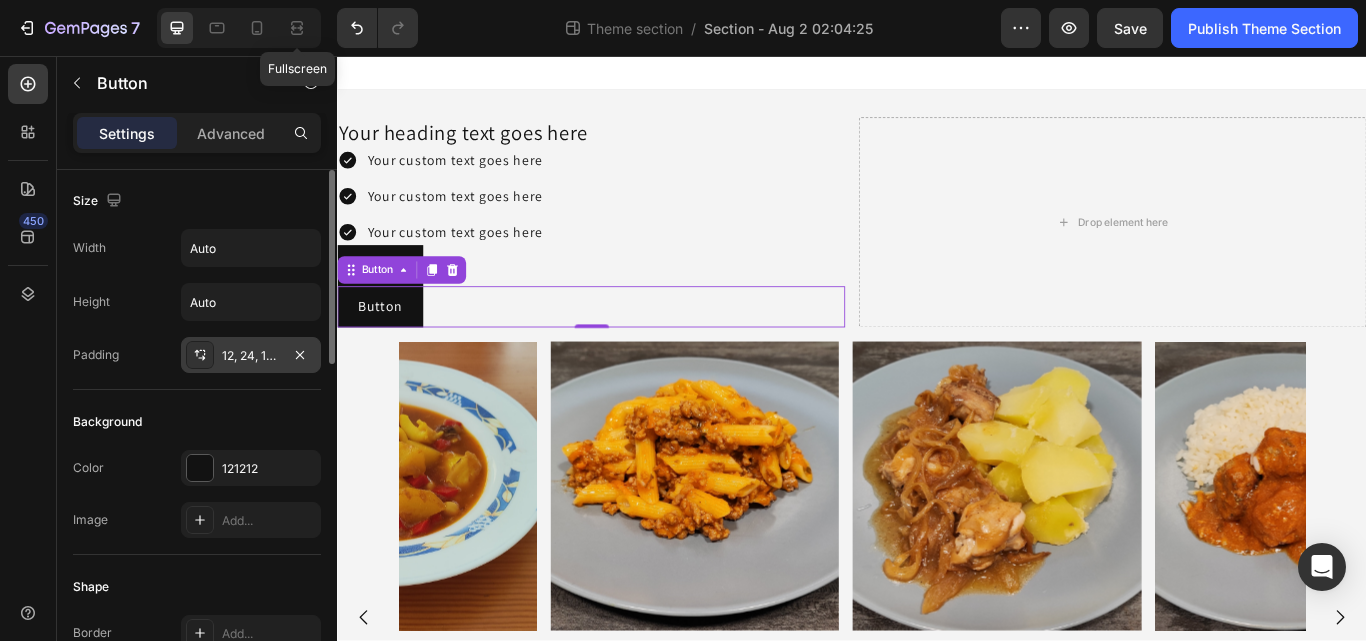 click on "12, 24, 12, 24" at bounding box center (251, 356) 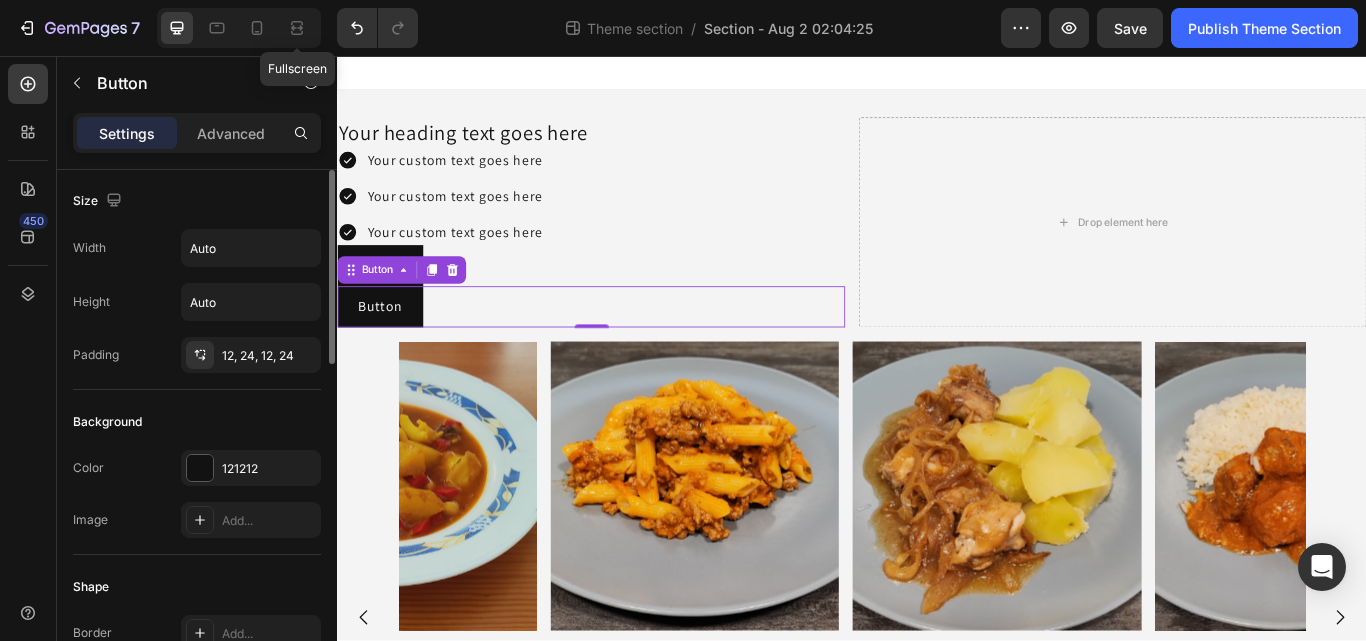 click on "Background Color 121212 Image Add..." 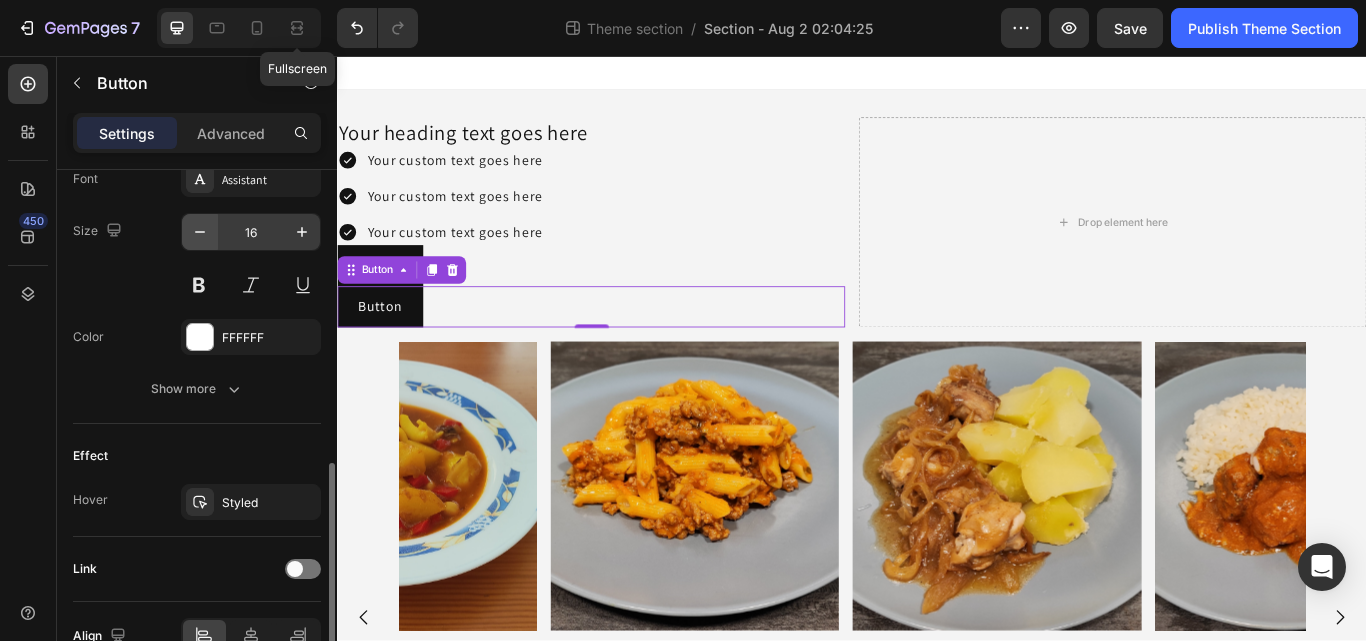 scroll, scrollTop: 828, scrollLeft: 0, axis: vertical 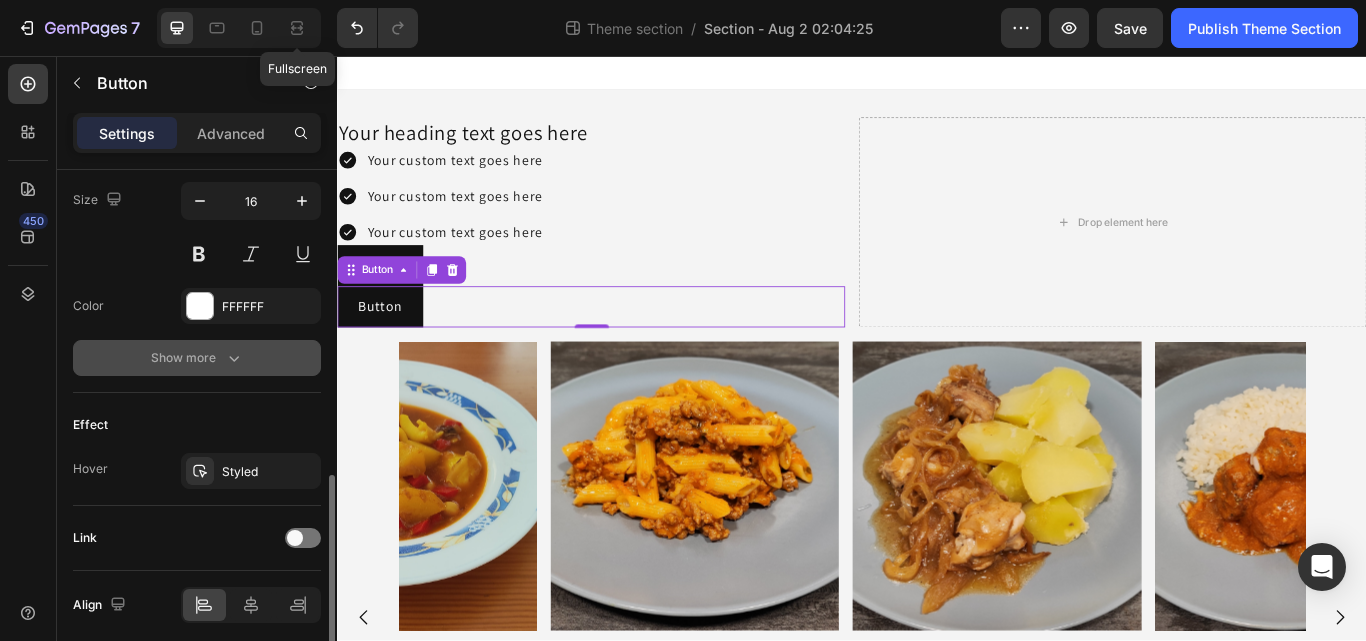 click on "Show more" at bounding box center (197, 358) 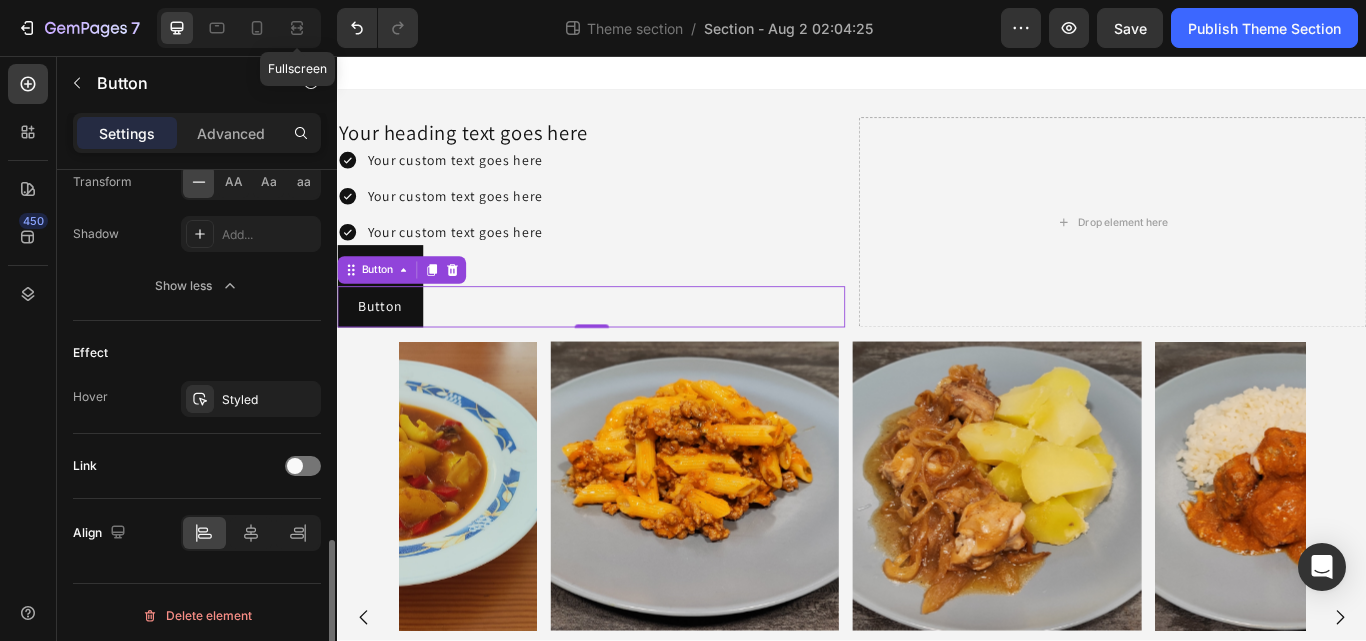 scroll, scrollTop: 1170, scrollLeft: 0, axis: vertical 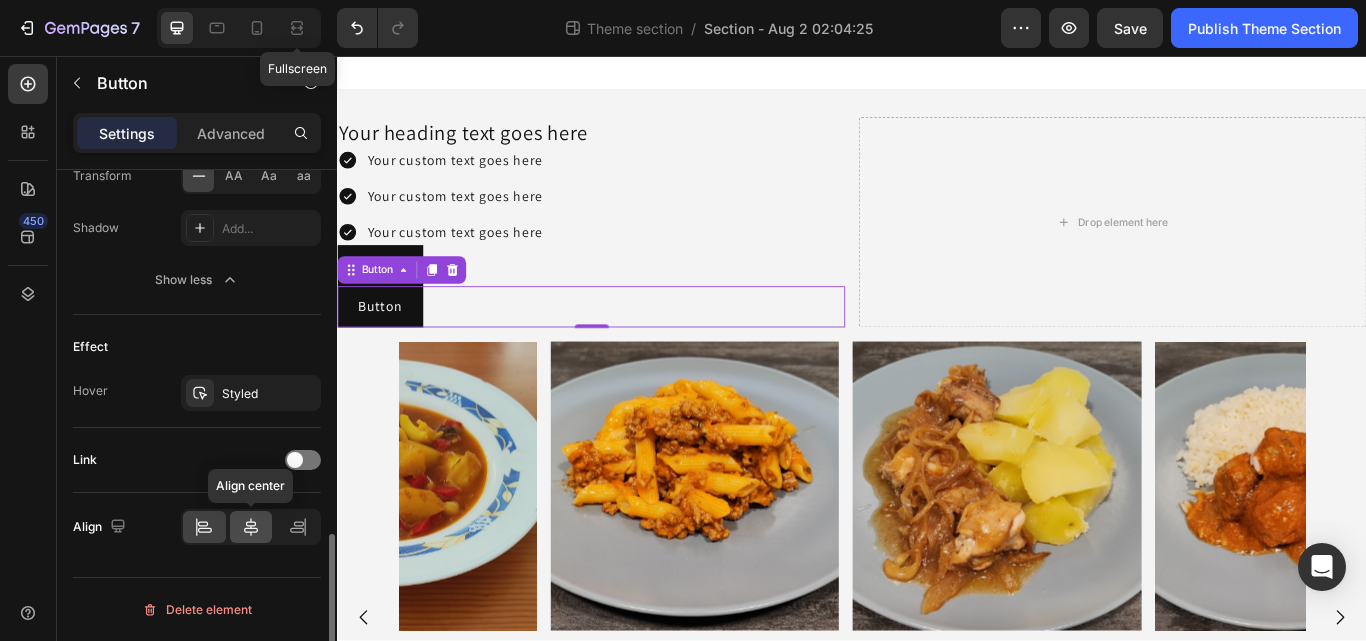 click 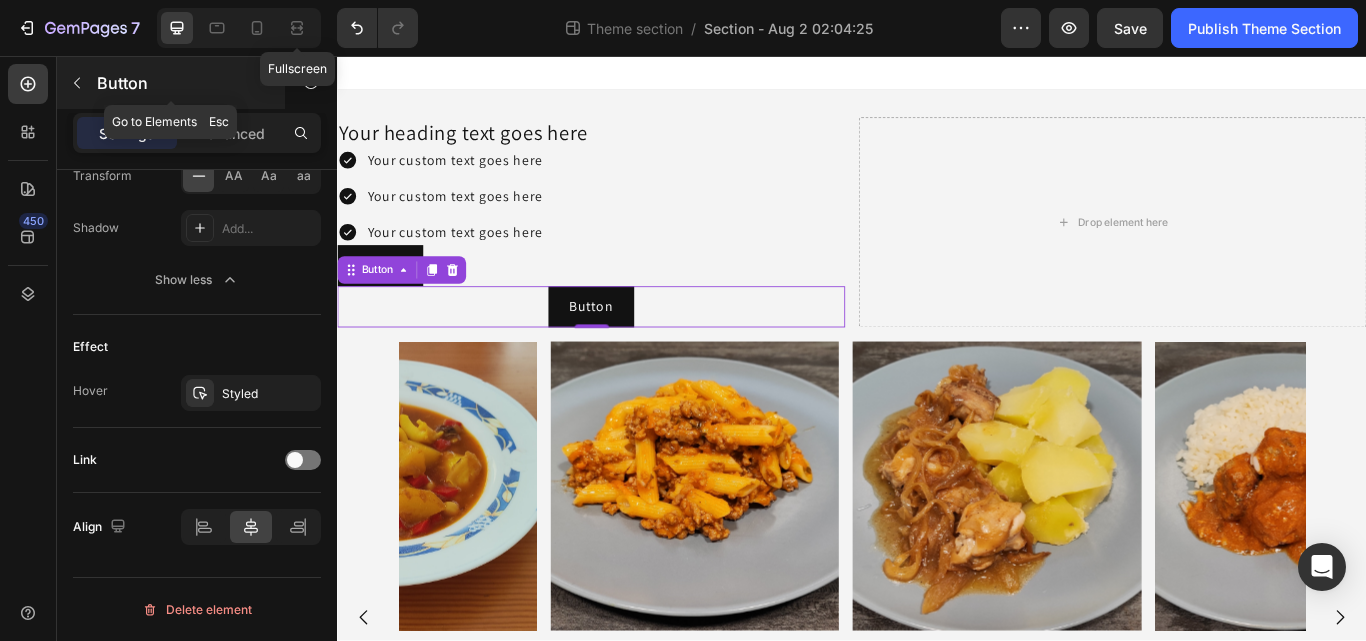 click 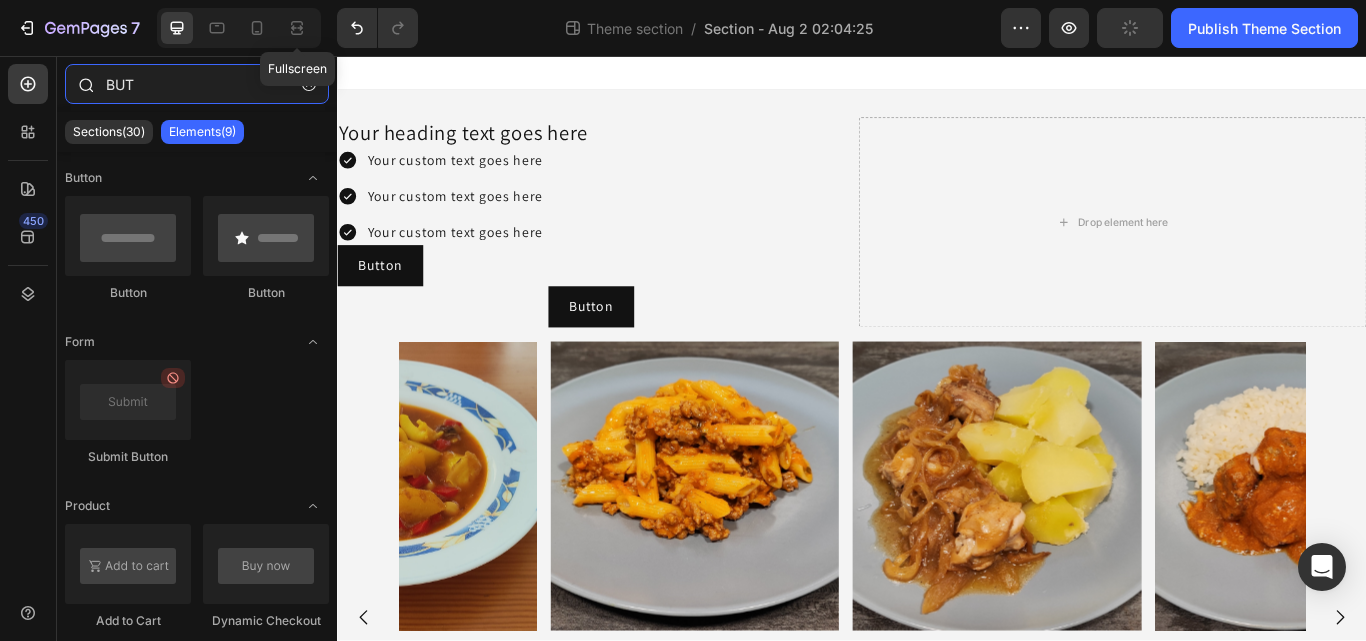 click on "BUT" at bounding box center [197, 84] 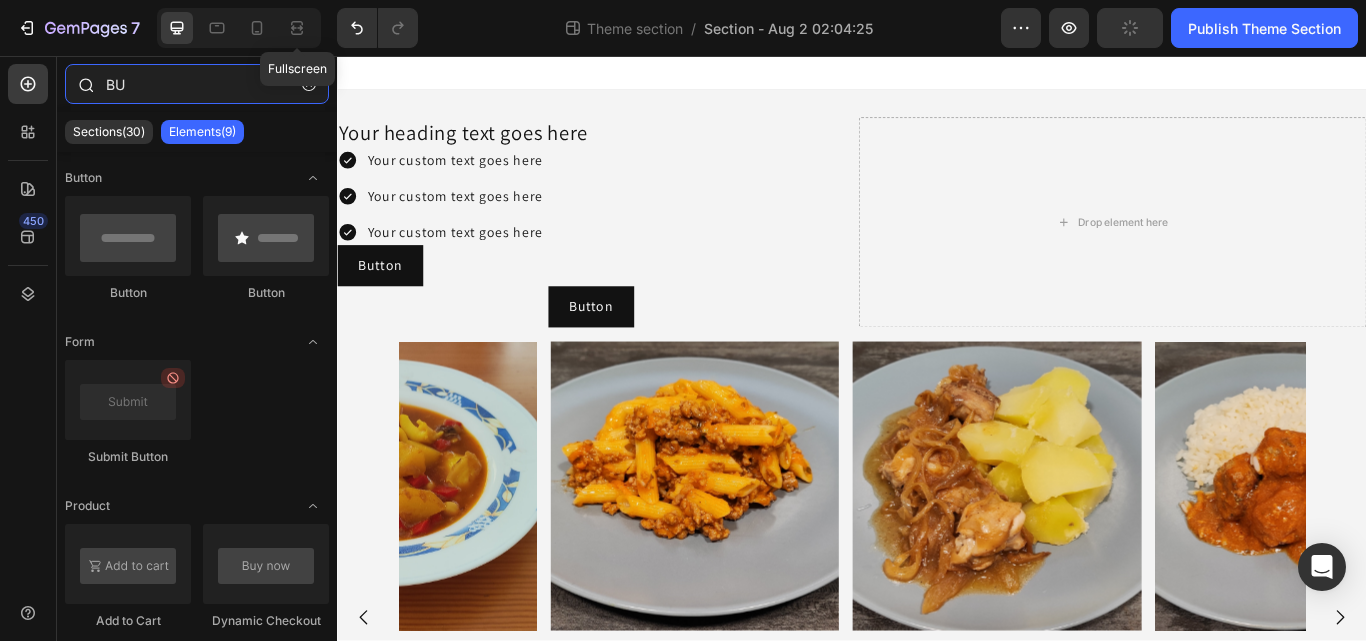 type on "B" 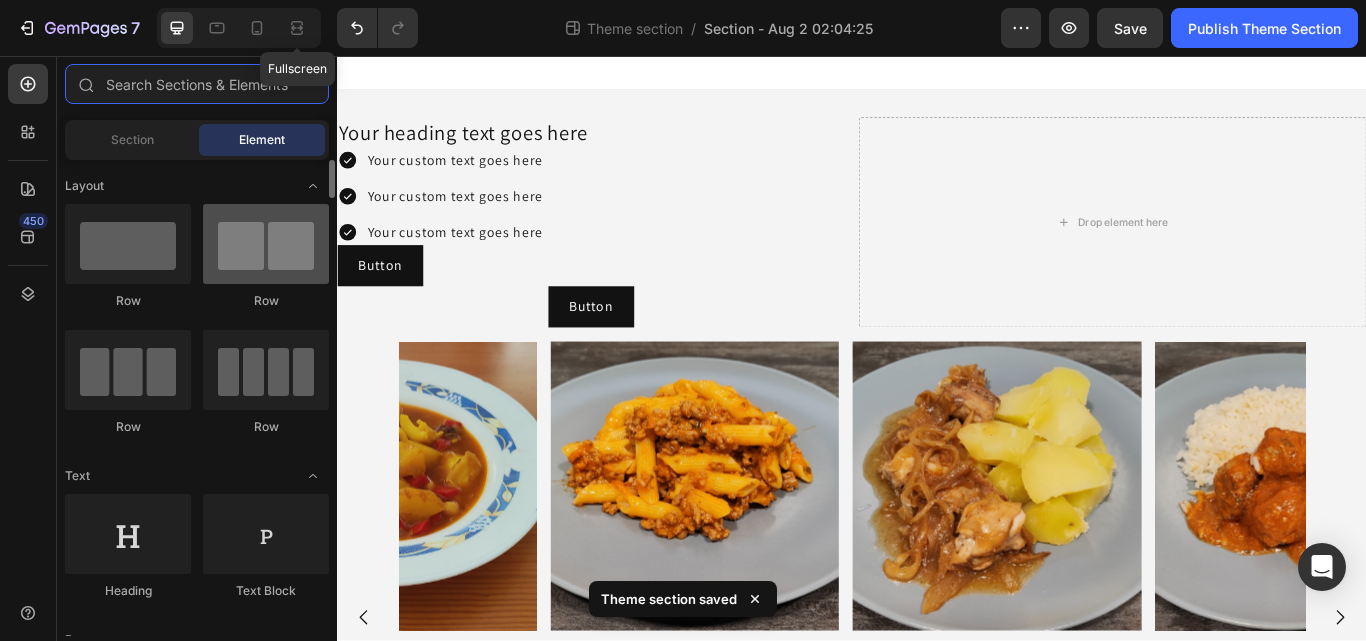 type 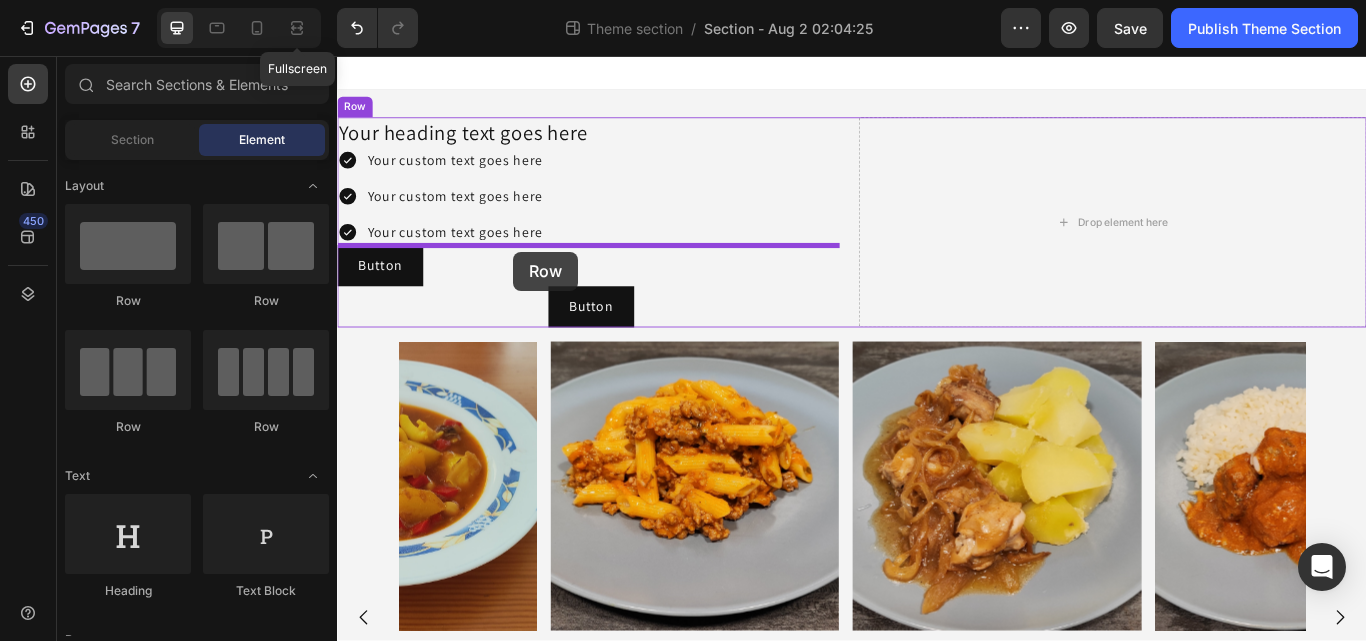 drag, startPoint x: 613, startPoint y: 294, endPoint x: 542, endPoint y: 284, distance: 71.70077 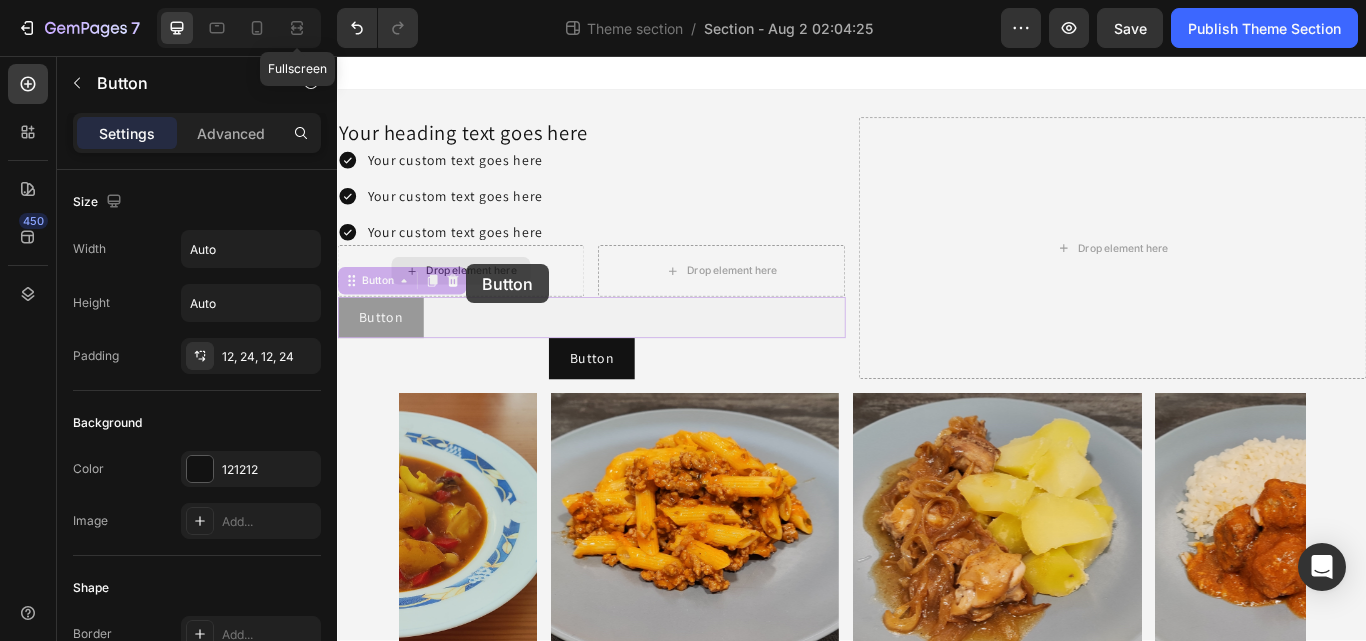 drag, startPoint x: 399, startPoint y: 361, endPoint x: 483, endPoint y: 298, distance: 105 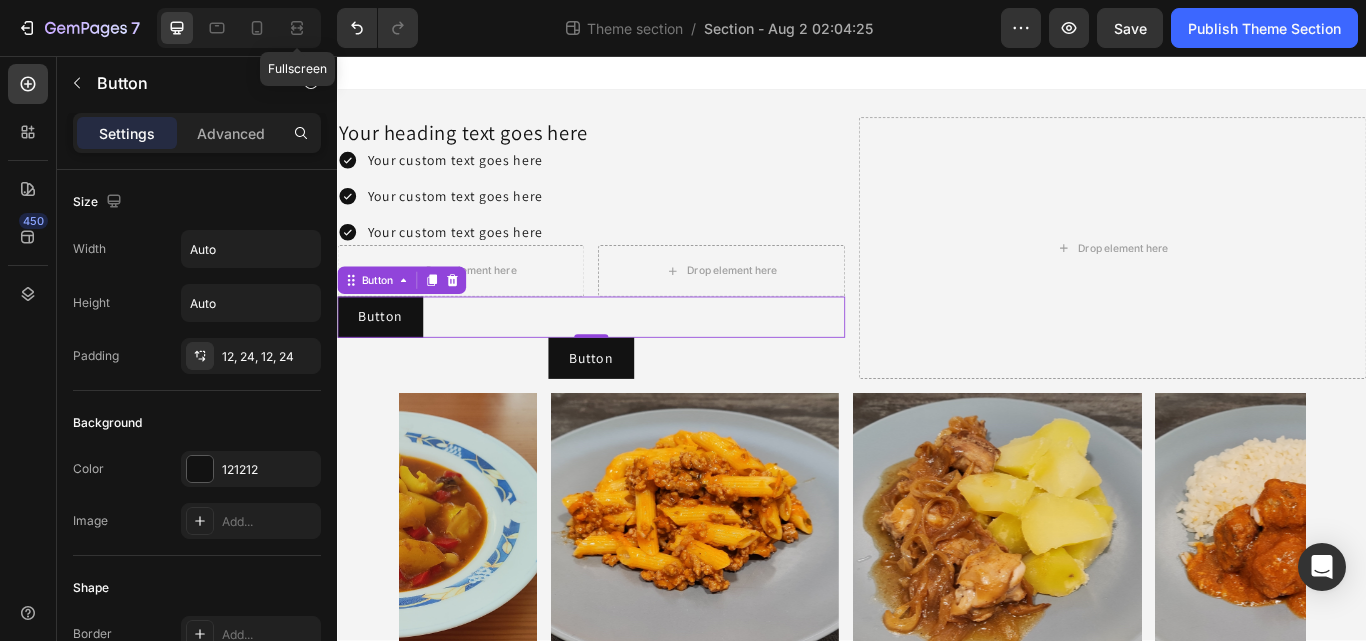 drag, startPoint x: 384, startPoint y: 369, endPoint x: 485, endPoint y: 355, distance: 101.96568 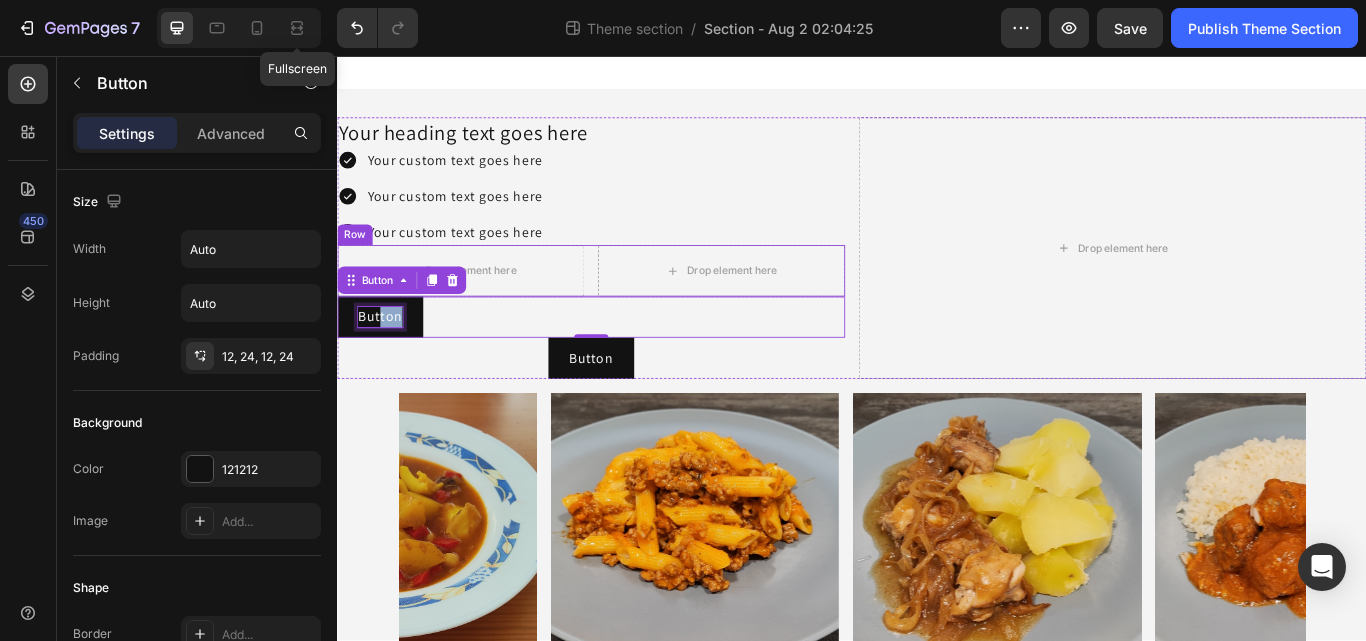 drag, startPoint x: 485, startPoint y: 355, endPoint x: 457, endPoint y: 352, distance: 28.160255 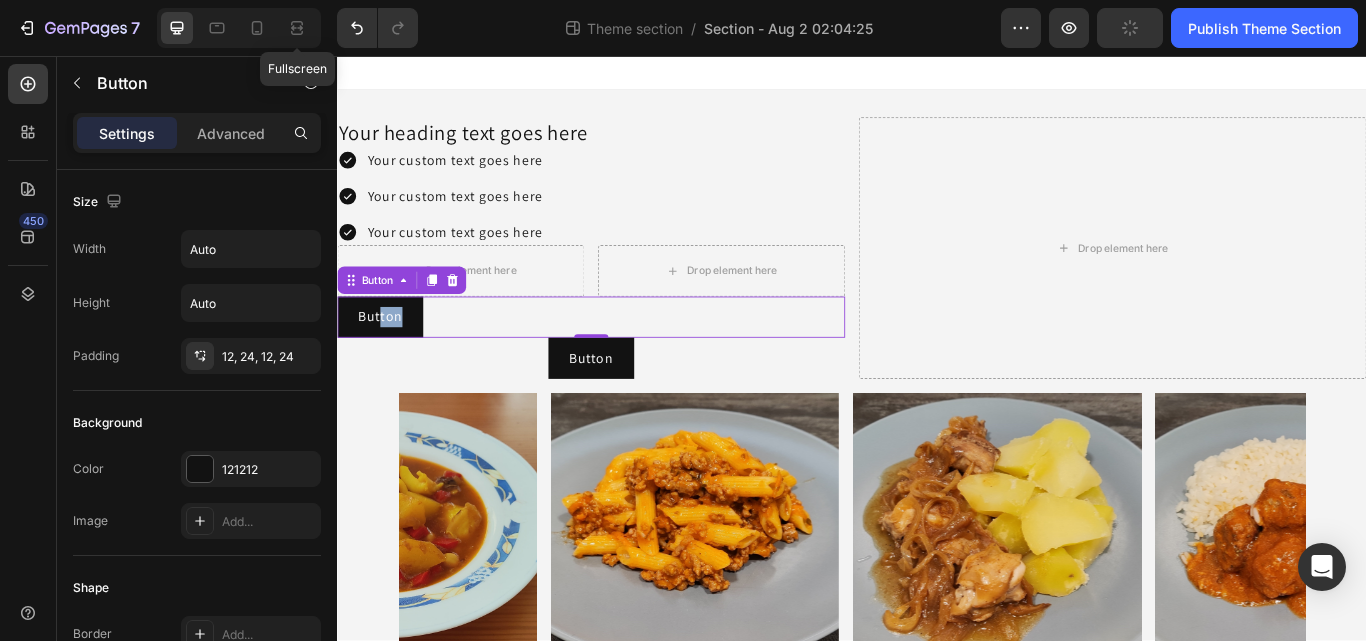 click on "Button Button   0" at bounding box center (633, 361) 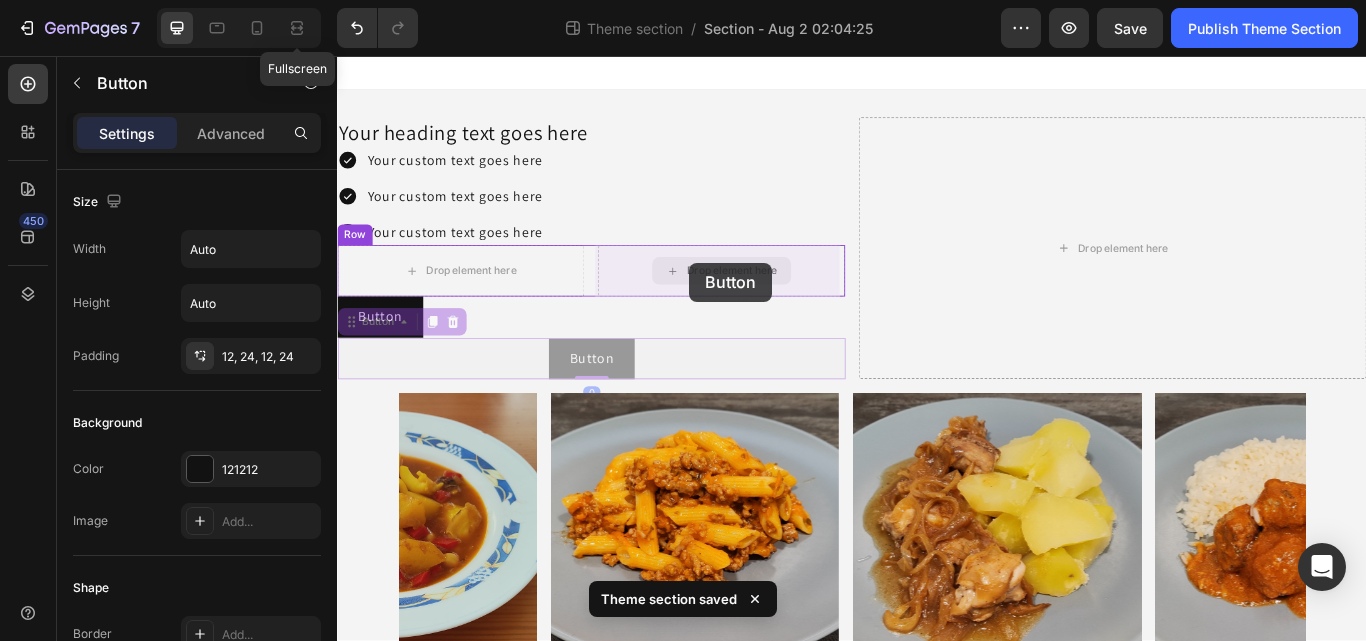 scroll, scrollTop: 906, scrollLeft: 0, axis: vertical 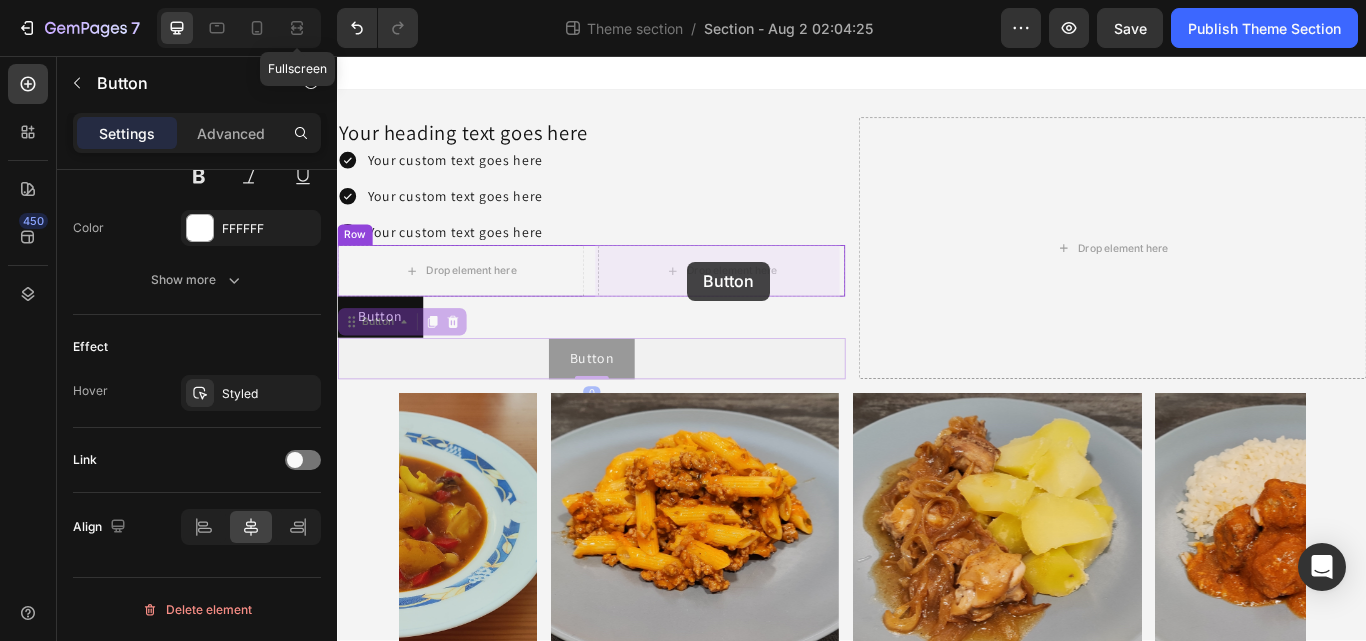 drag, startPoint x: 720, startPoint y: 415, endPoint x: 745, endPoint y: 296, distance: 121.597694 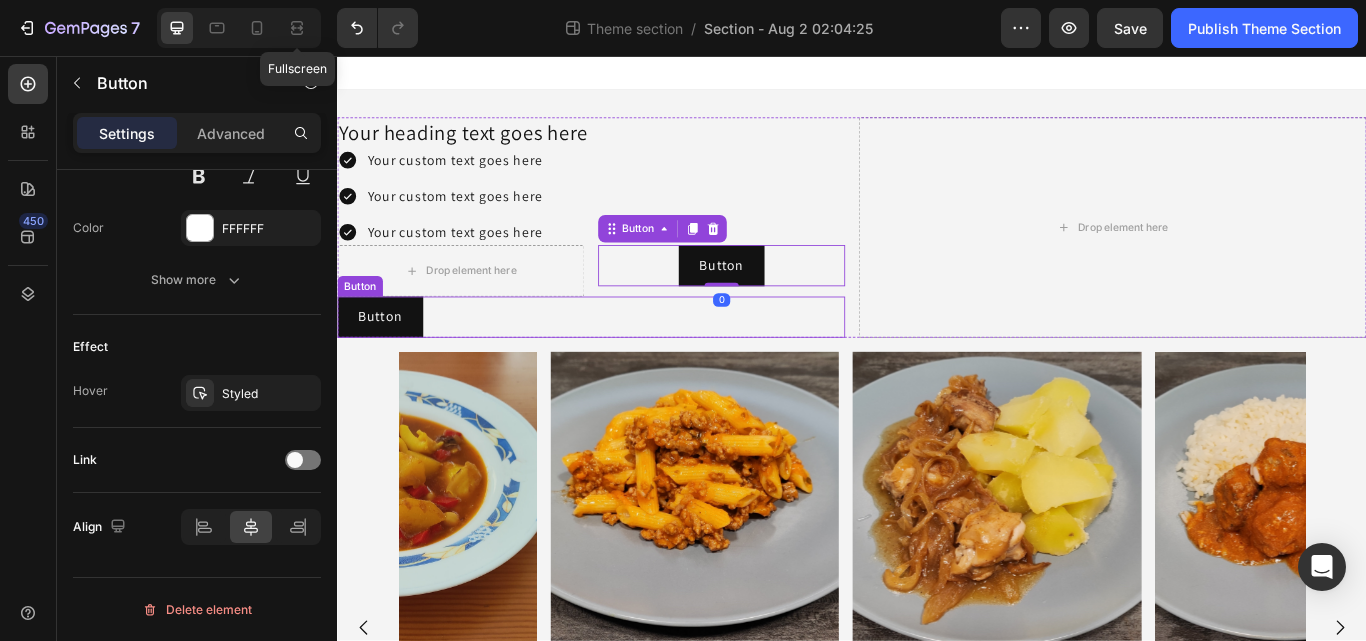 click on "Button Button" at bounding box center [633, 361] 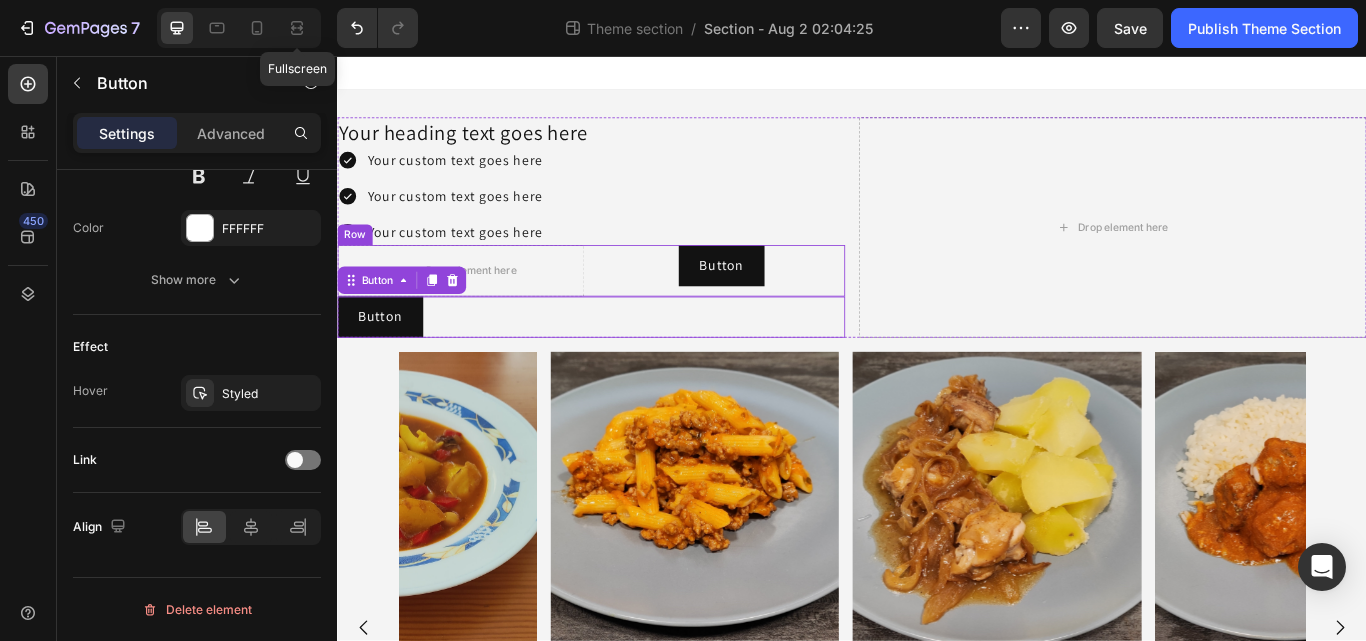 drag, startPoint x: 457, startPoint y: 360, endPoint x: 444, endPoint y: 359, distance: 13.038404 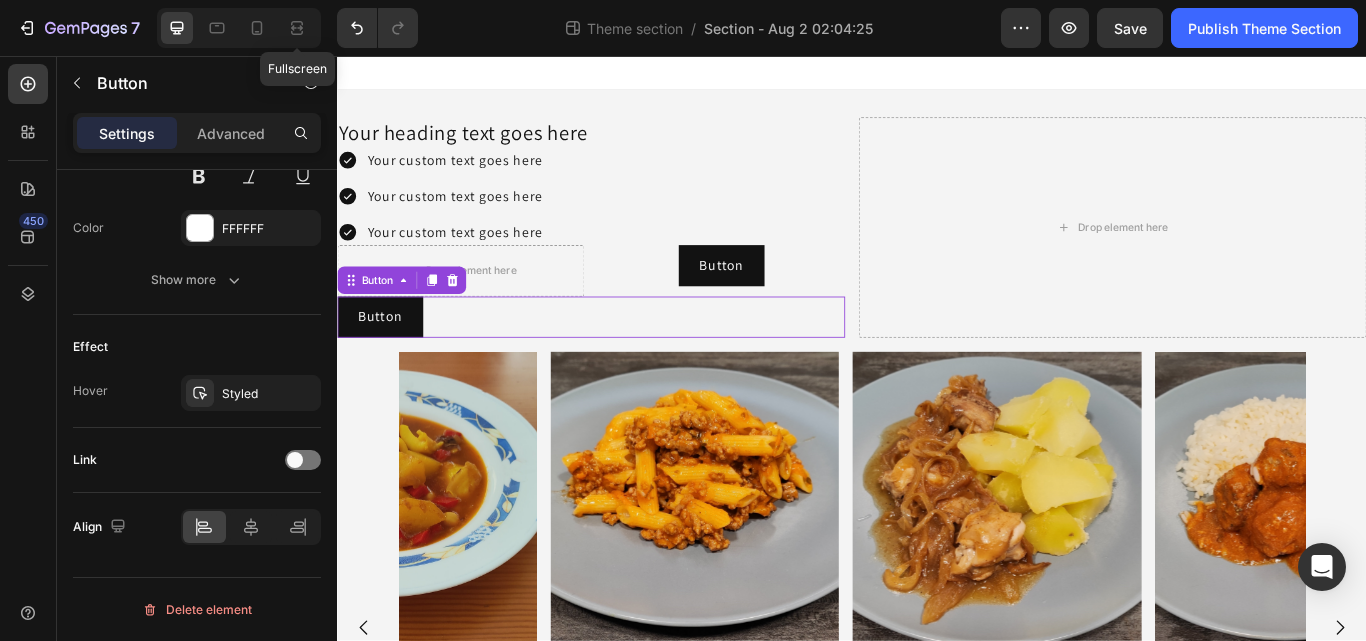 drag, startPoint x: 444, startPoint y: 359, endPoint x: 458, endPoint y: 372, distance: 19.104973 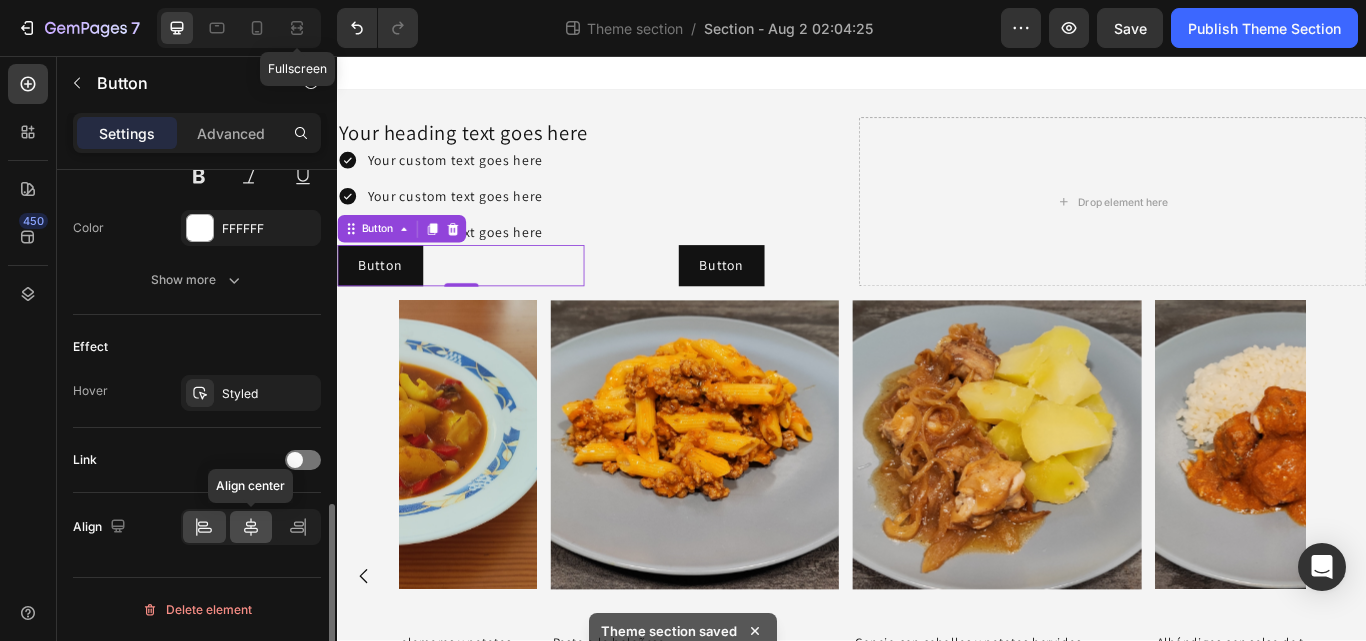 click 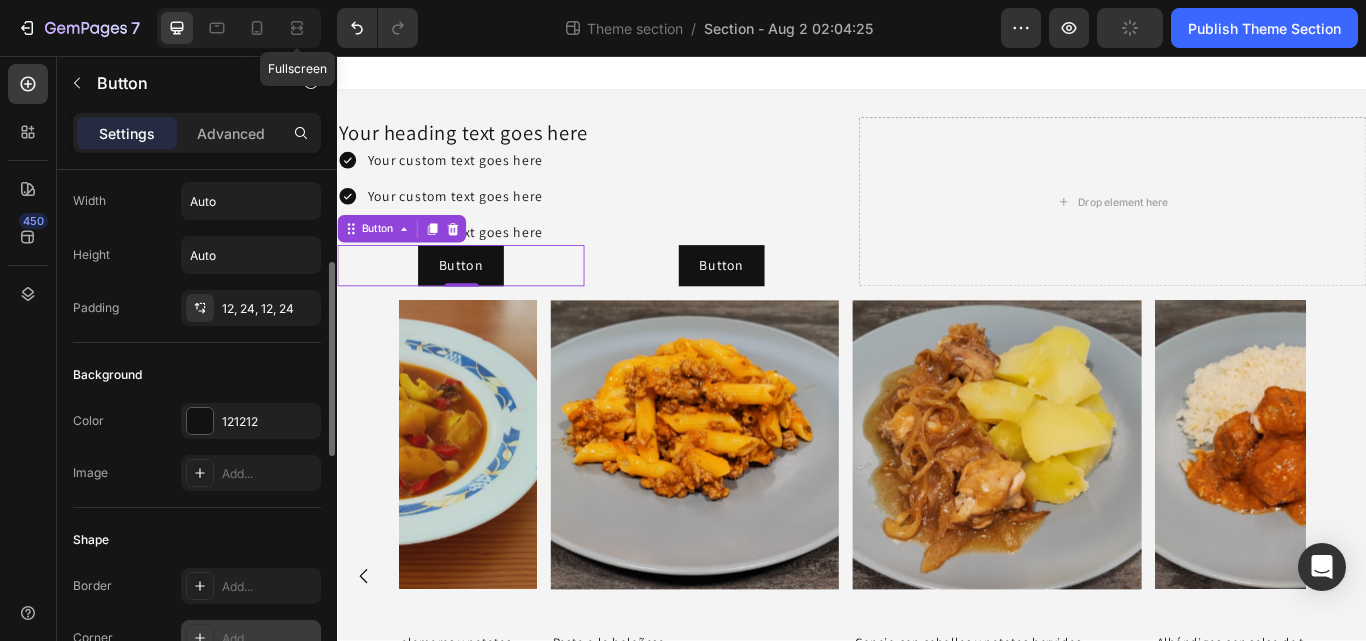 scroll, scrollTop: 0, scrollLeft: 0, axis: both 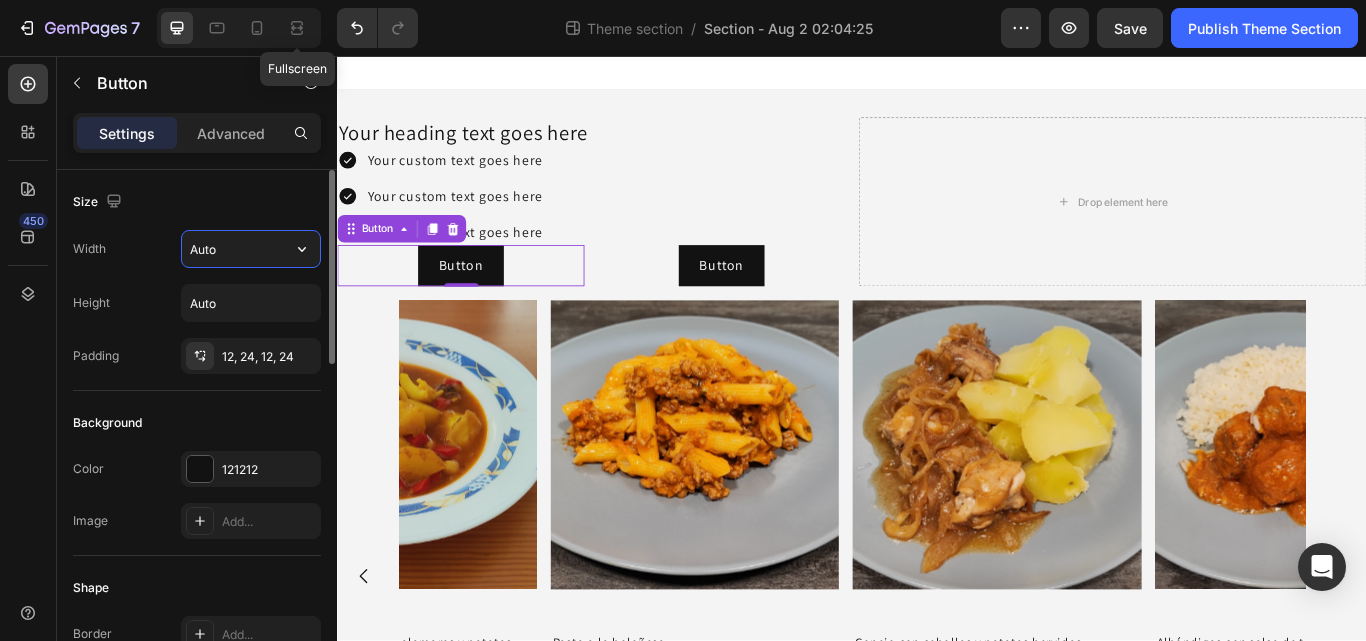 click on "Auto" at bounding box center (251, 249) 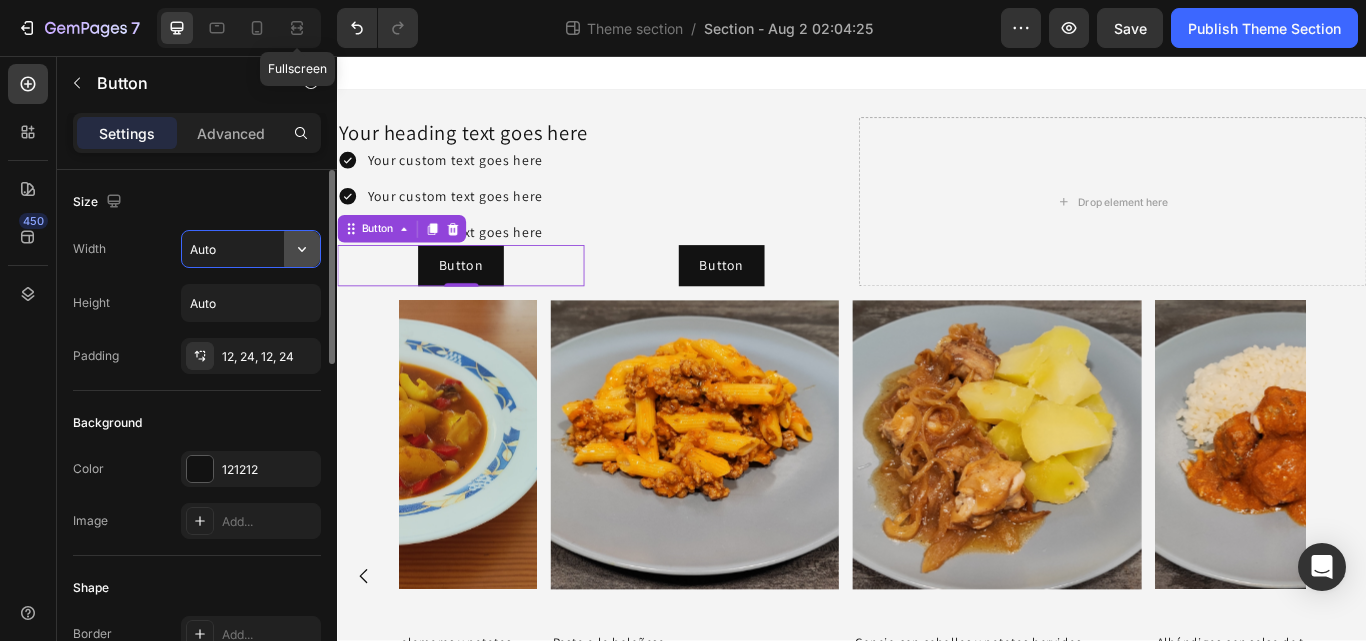 click 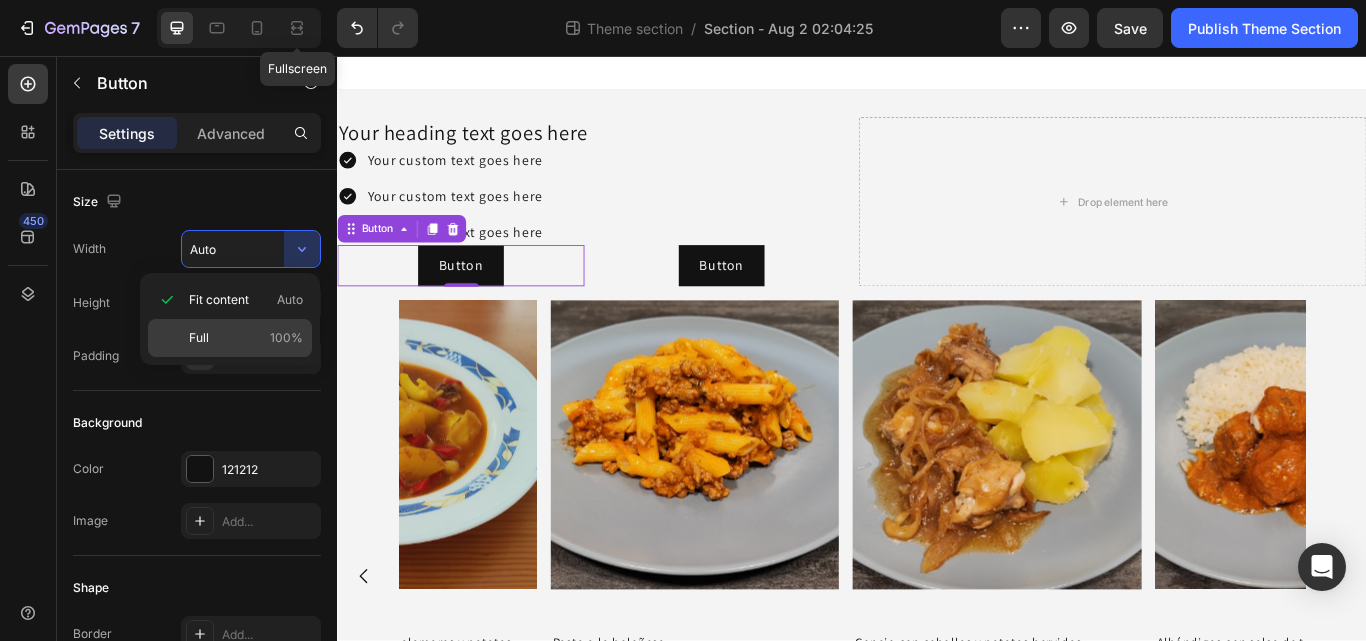 click on "Full 100%" 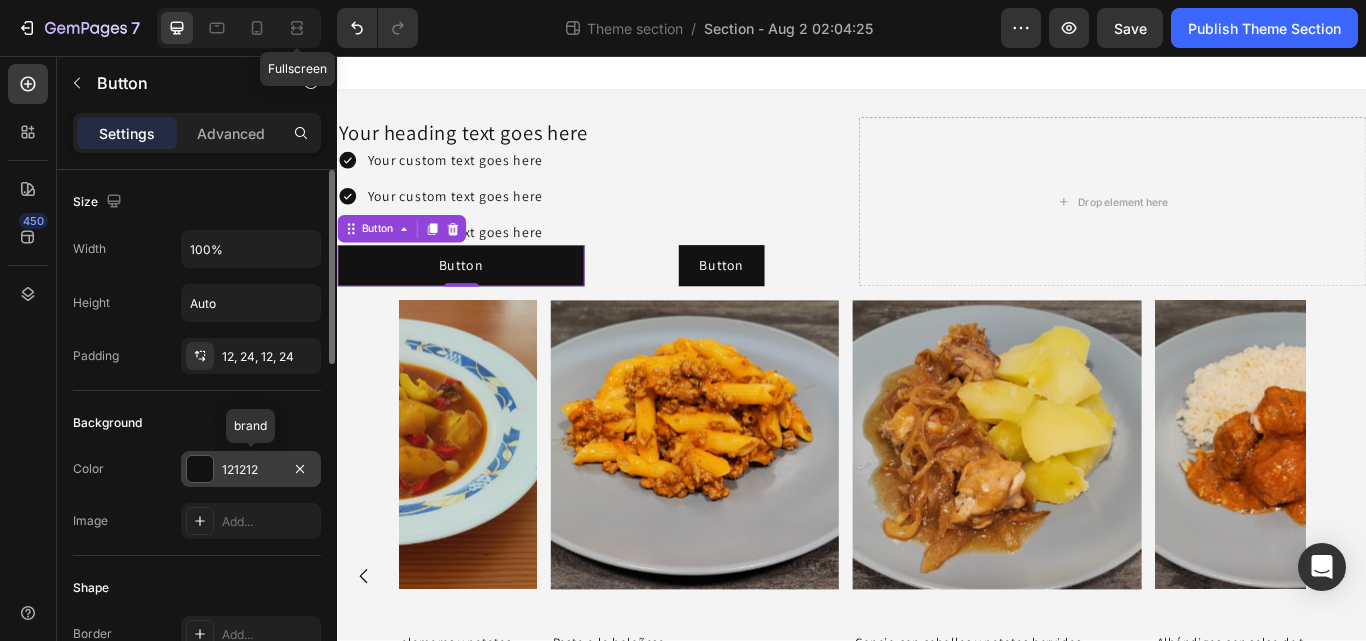 click on "121212" at bounding box center (251, 470) 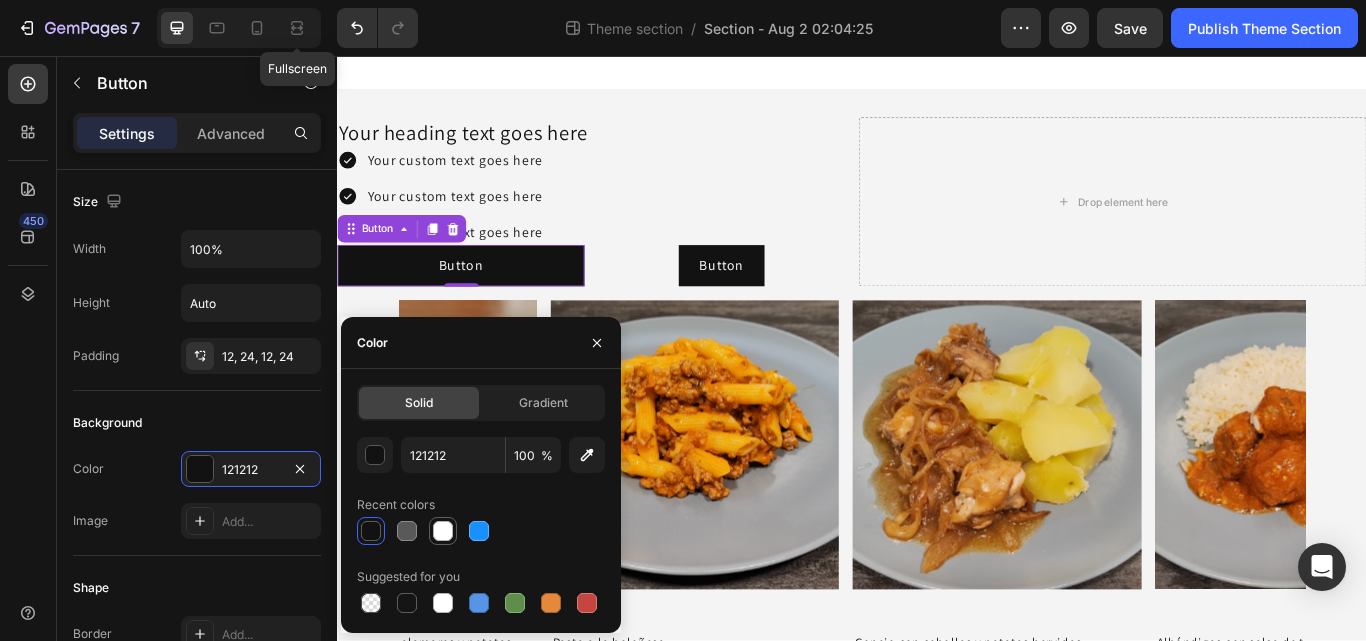 click at bounding box center [443, 531] 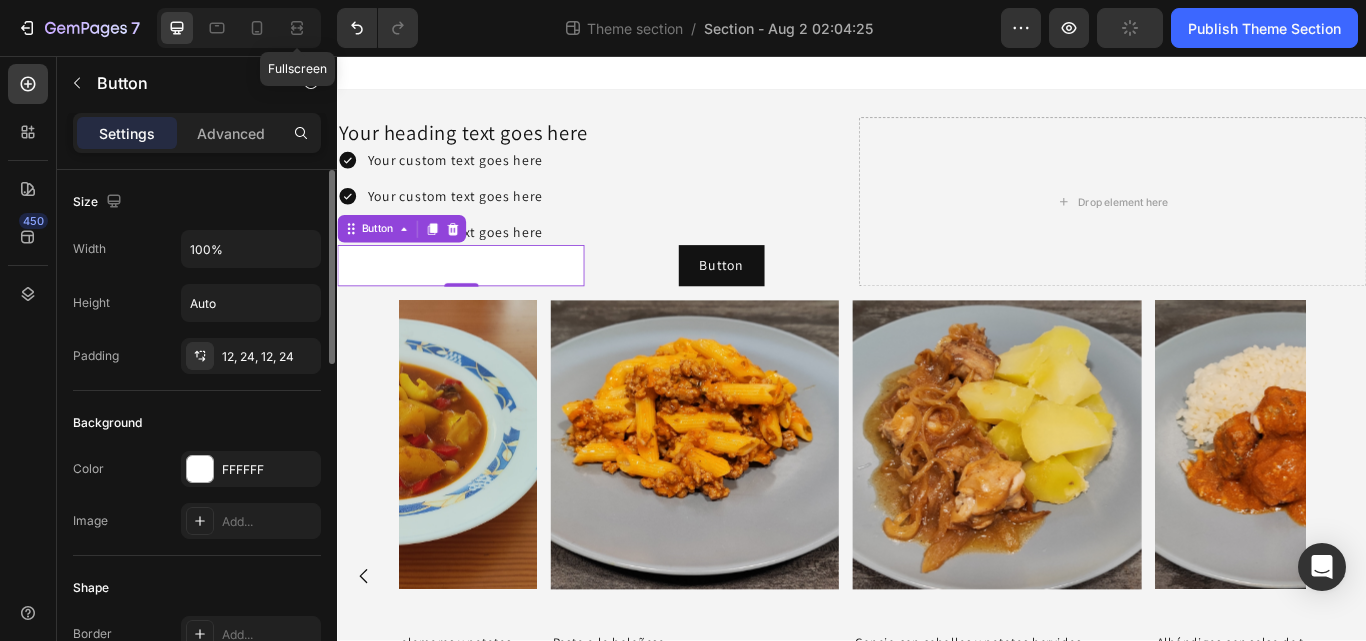 click on "Background" at bounding box center [197, 423] 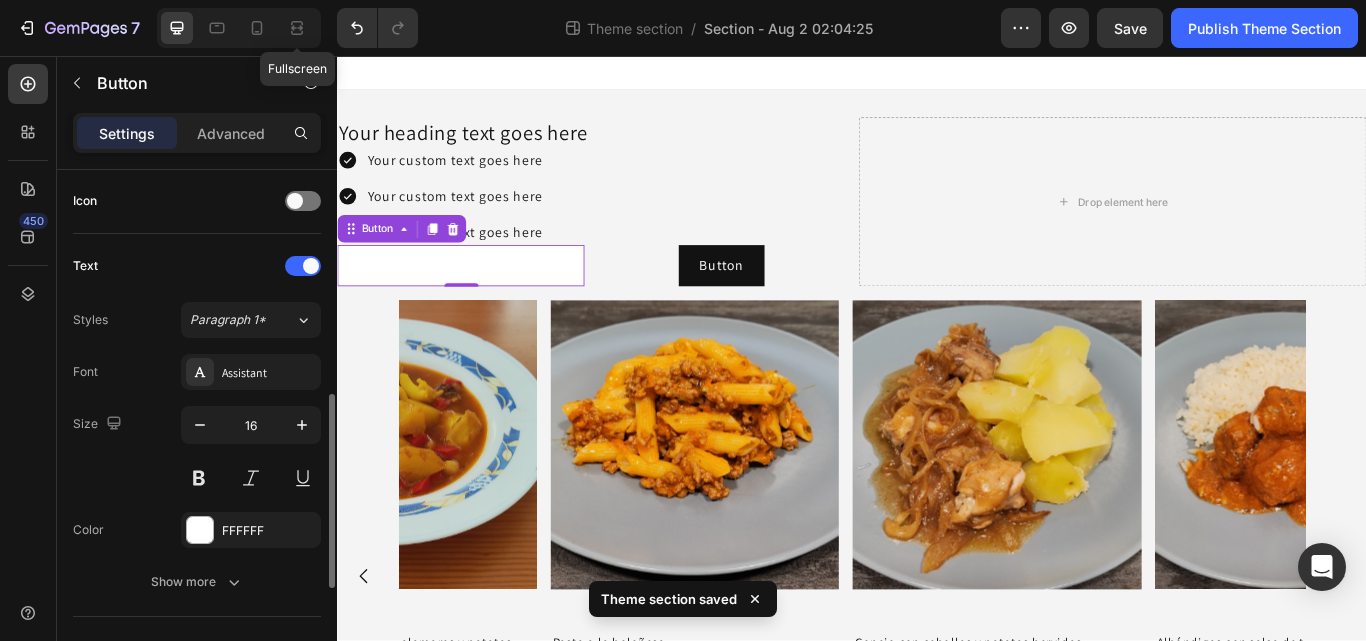 scroll, scrollTop: 606, scrollLeft: 0, axis: vertical 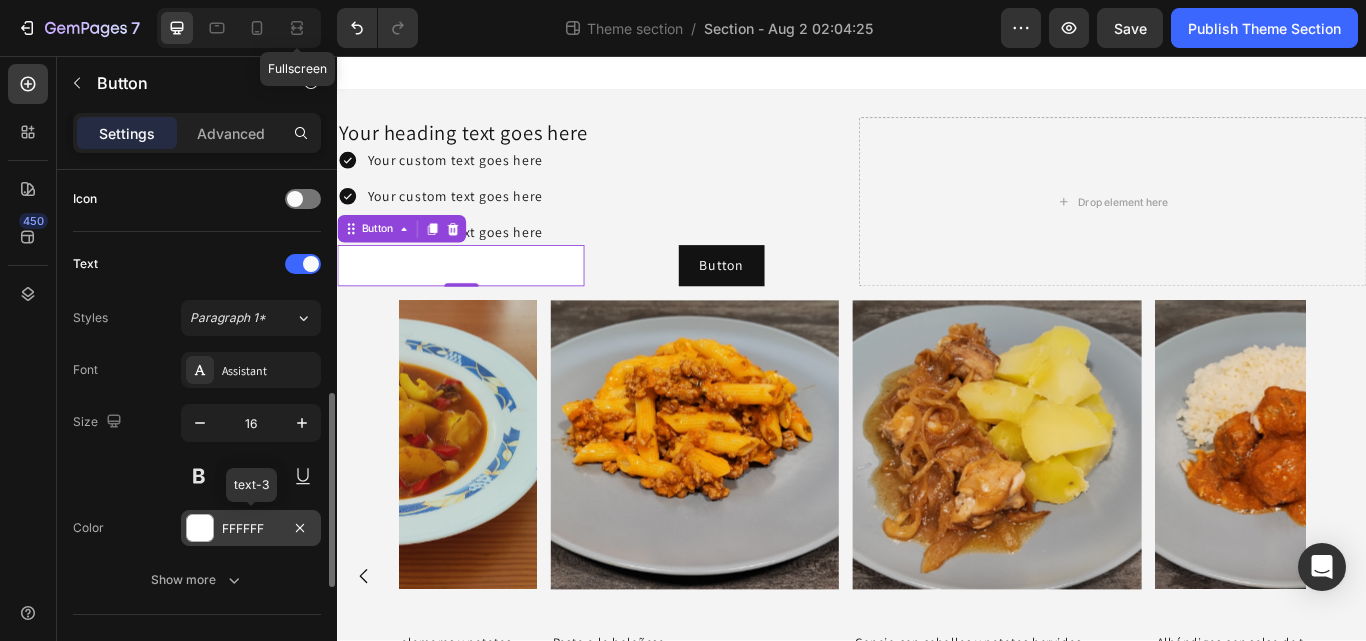 click at bounding box center (200, 528) 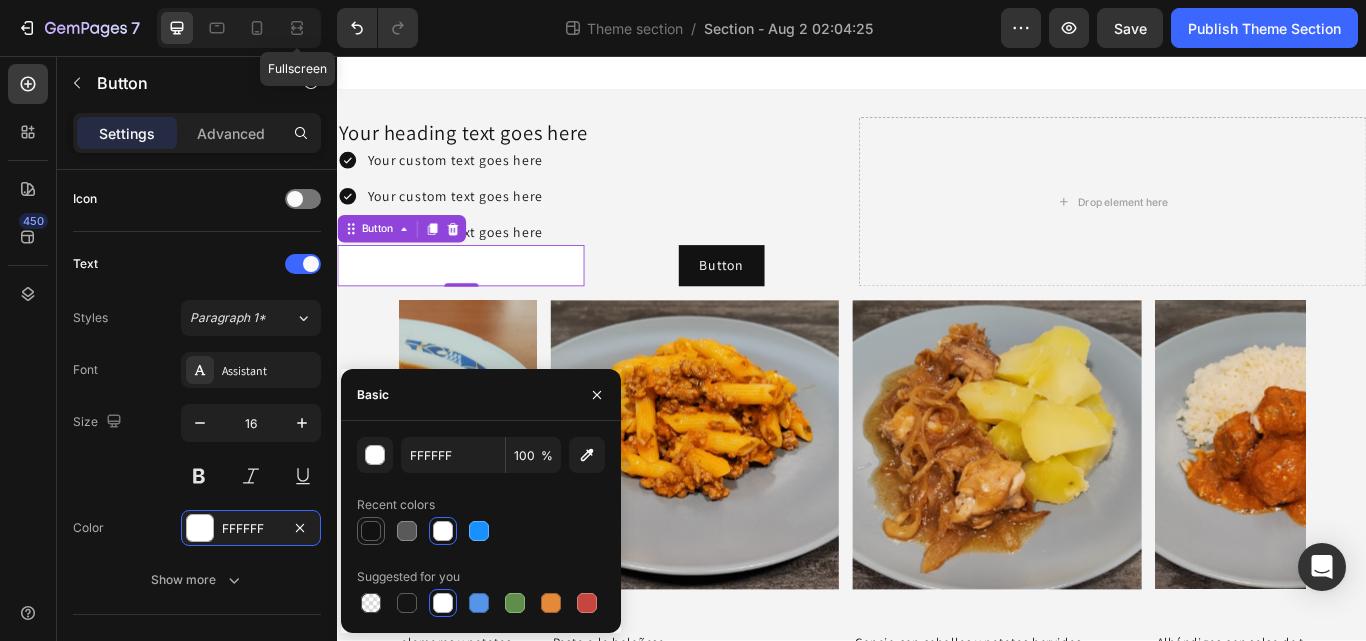click at bounding box center [371, 531] 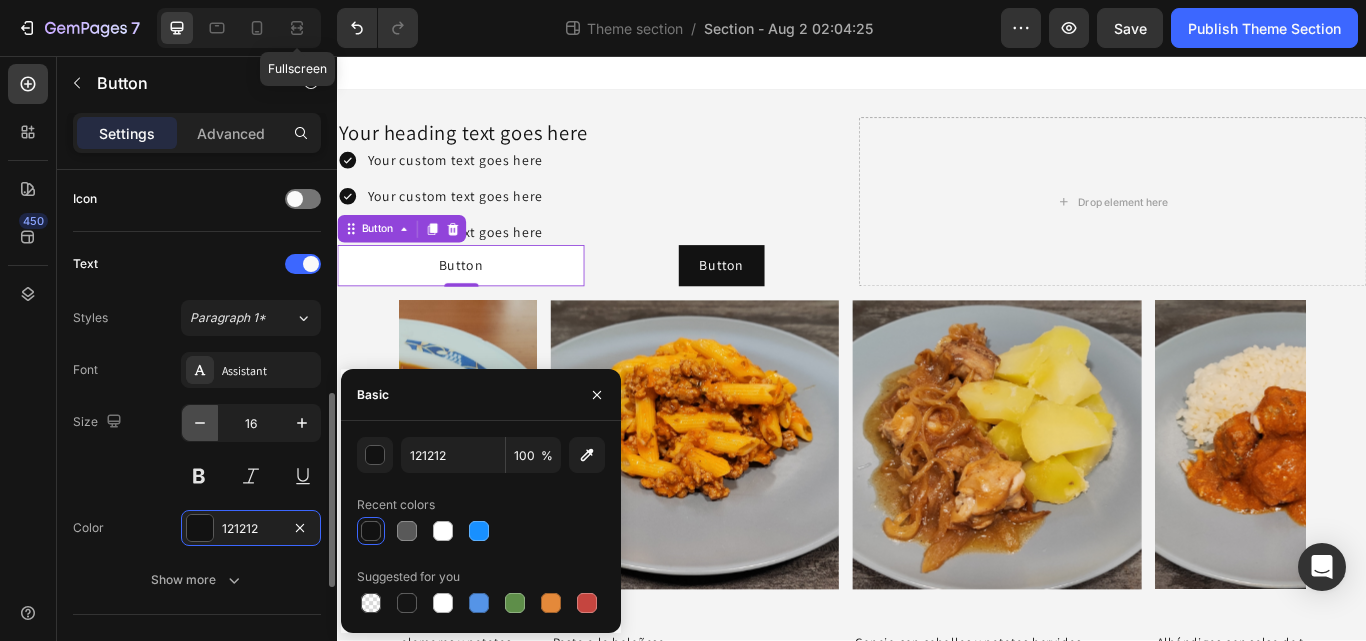 scroll, scrollTop: 652, scrollLeft: 0, axis: vertical 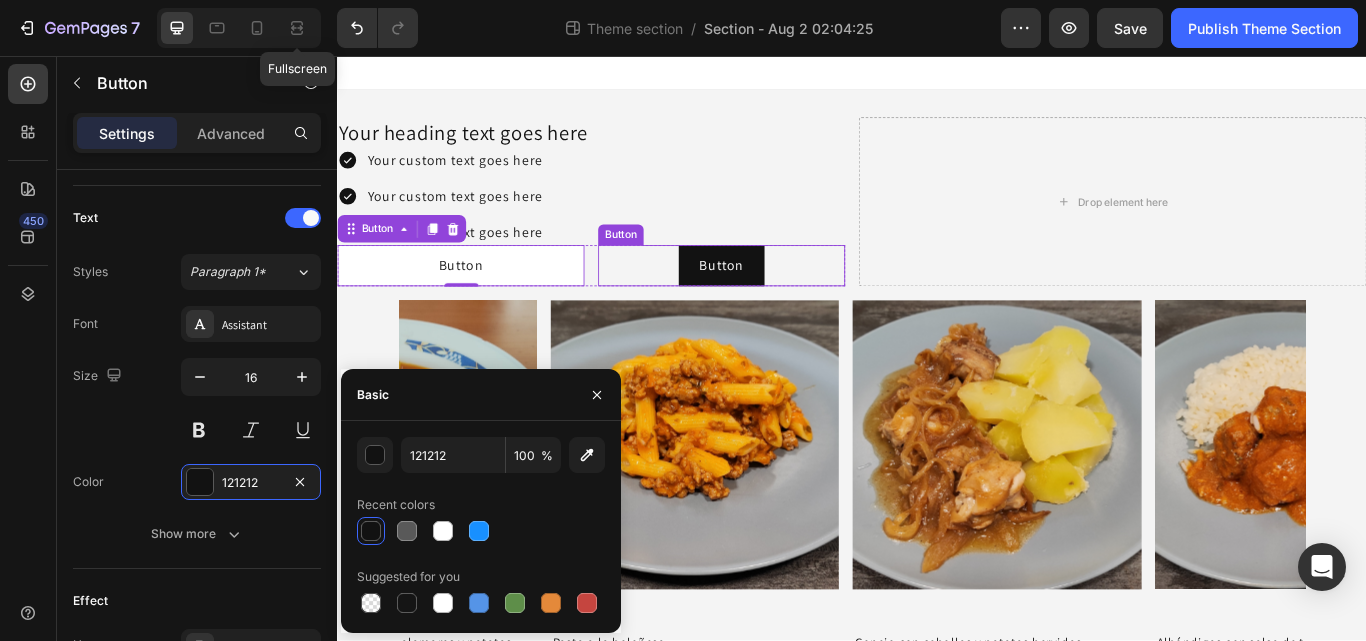 click on "Button Button" at bounding box center [785, 301] 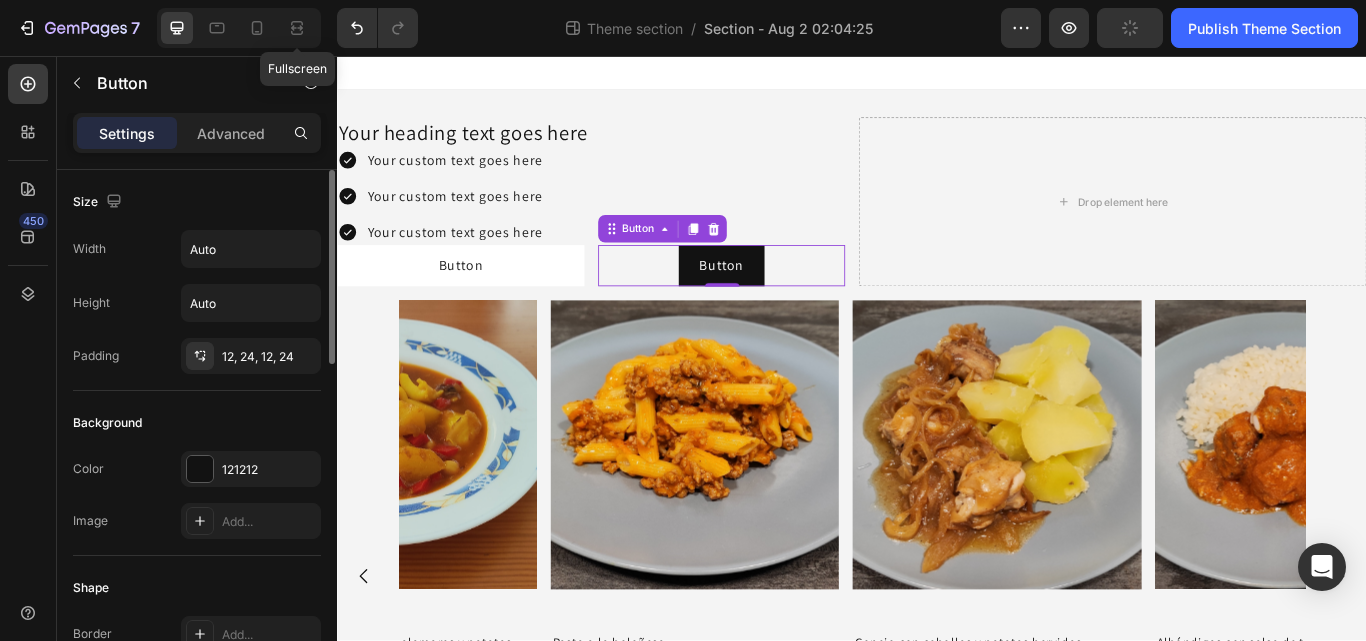 scroll, scrollTop: 0, scrollLeft: 0, axis: both 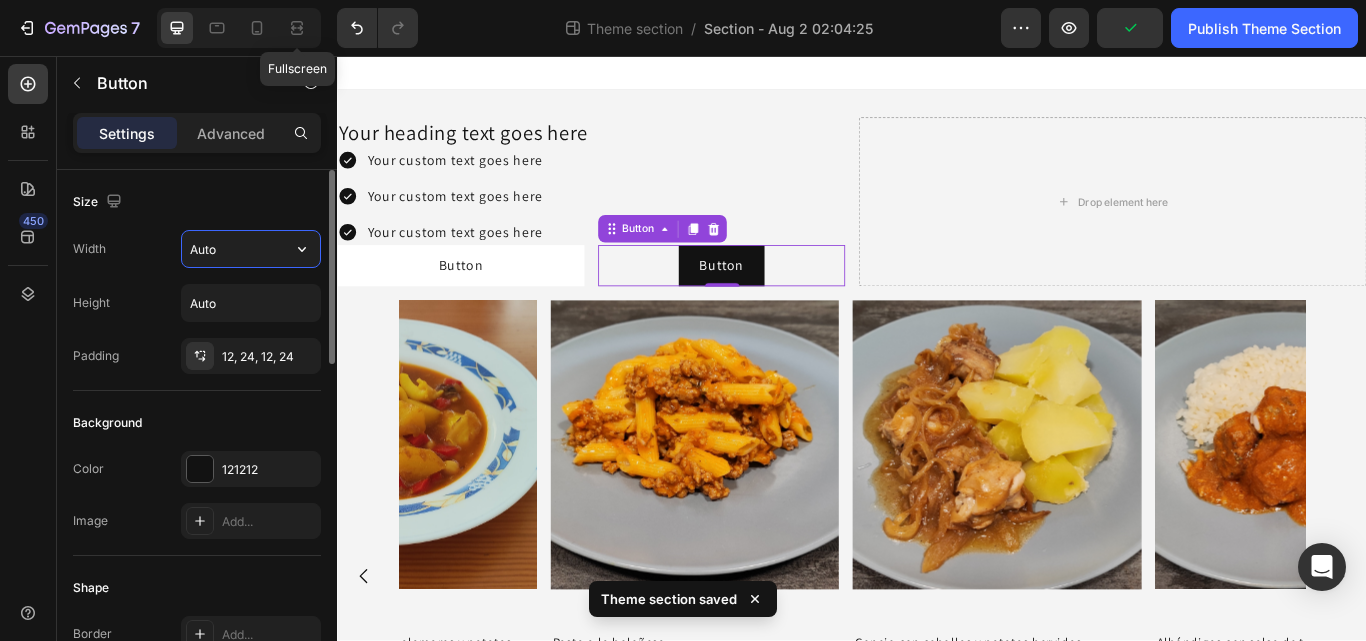 click on "Auto" at bounding box center (251, 249) 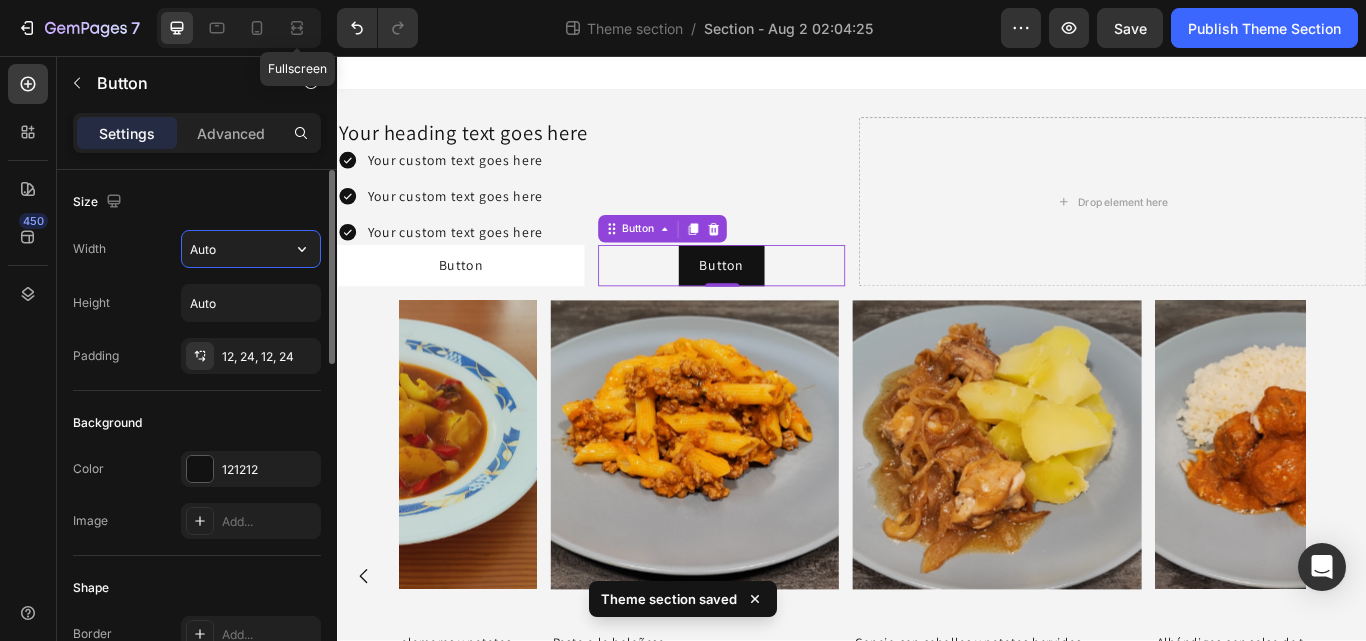click on "Auto" at bounding box center [251, 249] 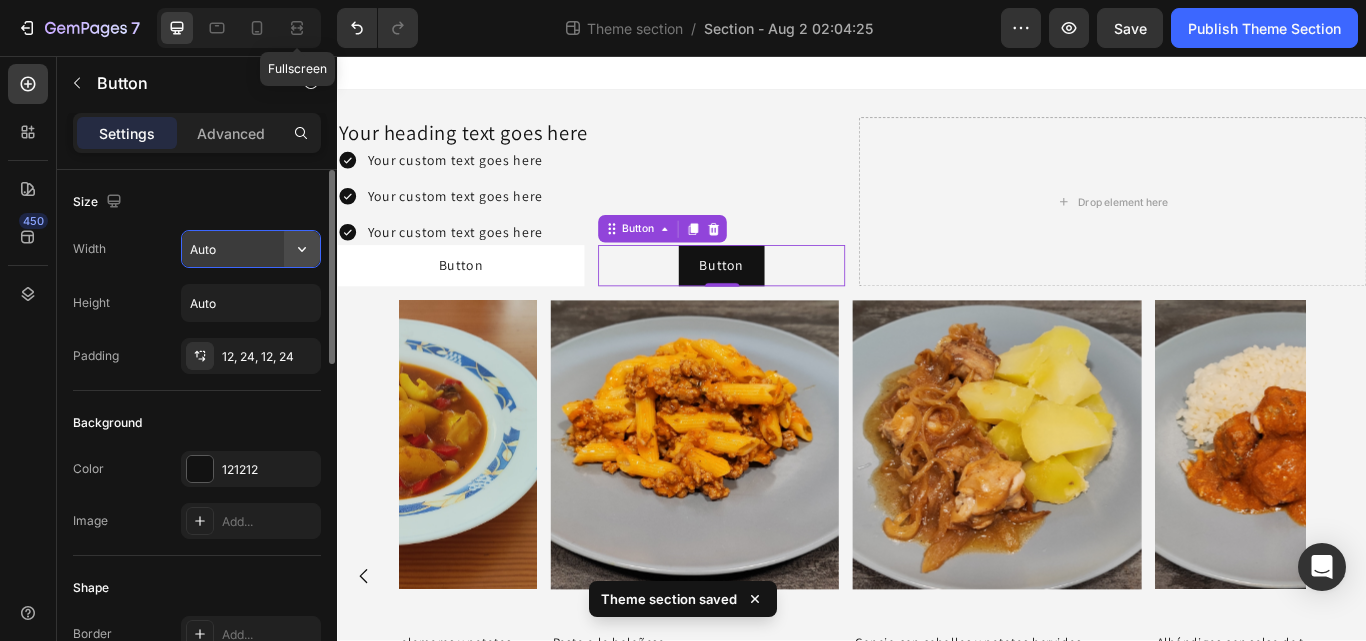 click 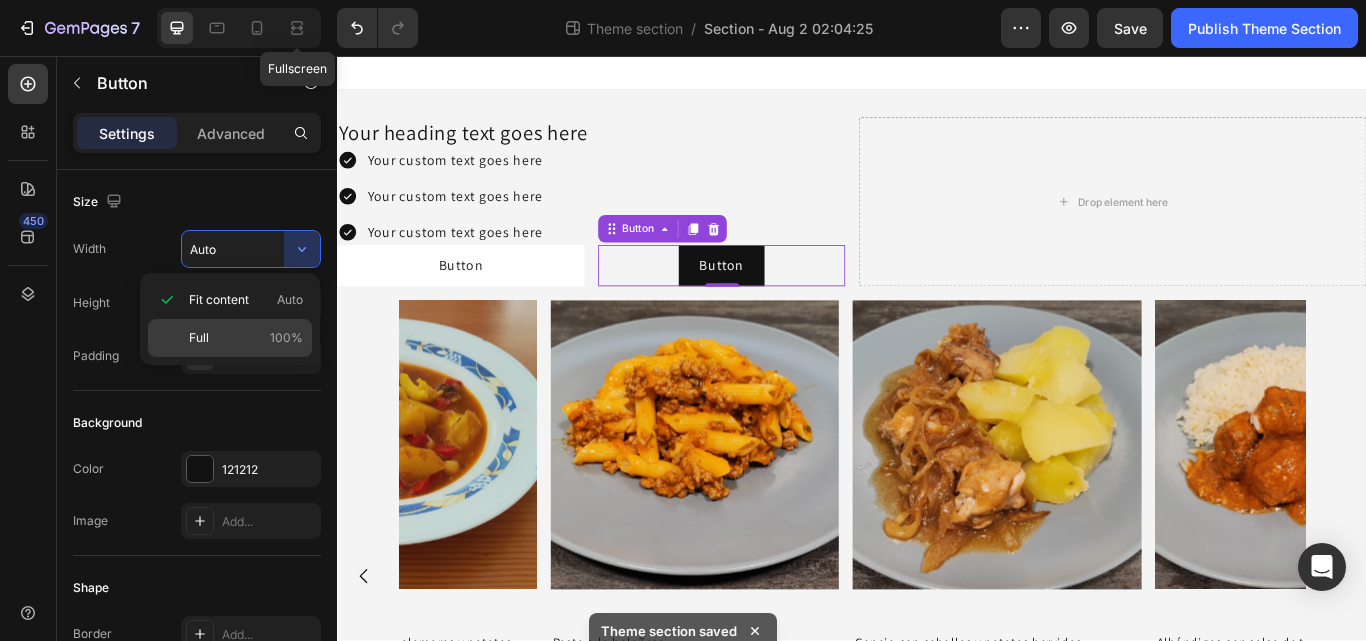 click on "Full 100%" 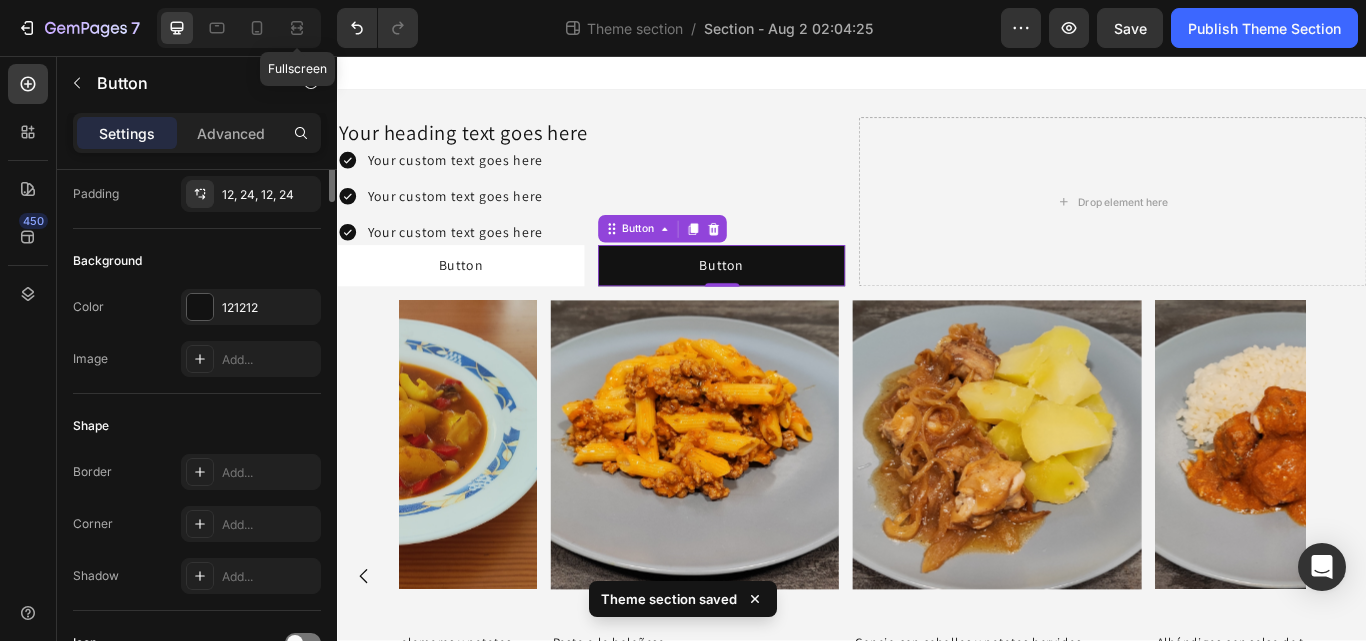 scroll, scrollTop: 0, scrollLeft: 0, axis: both 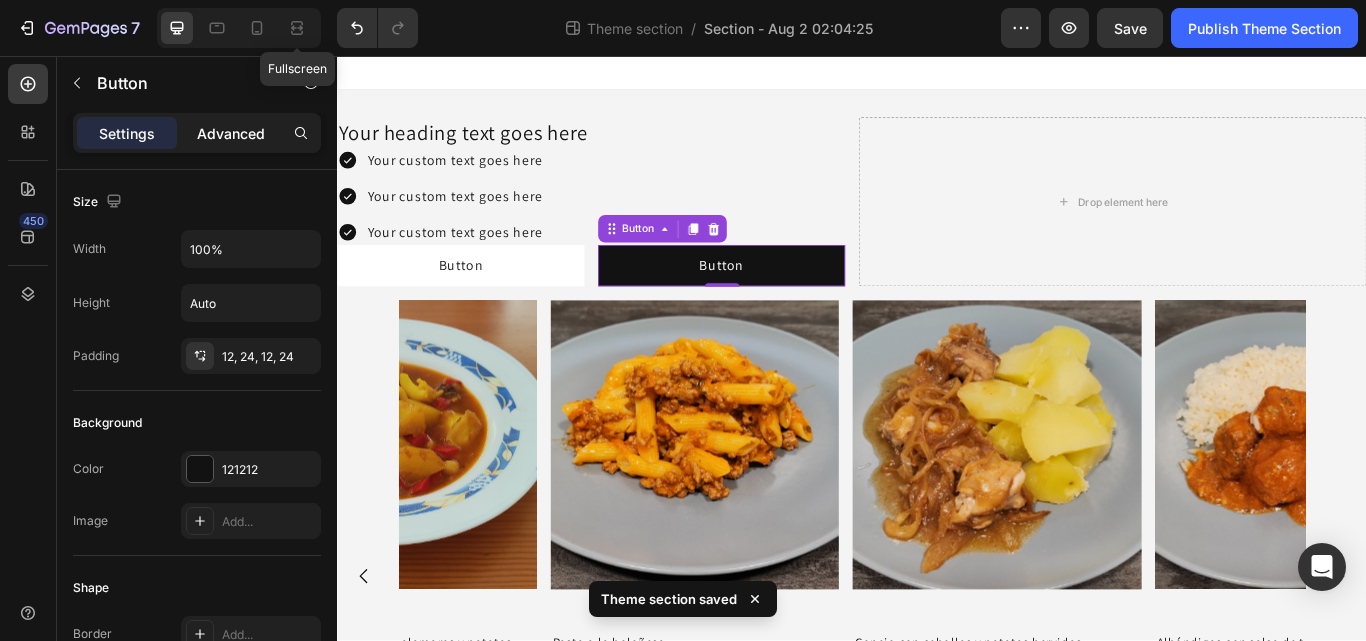 click on "Advanced" at bounding box center (231, 133) 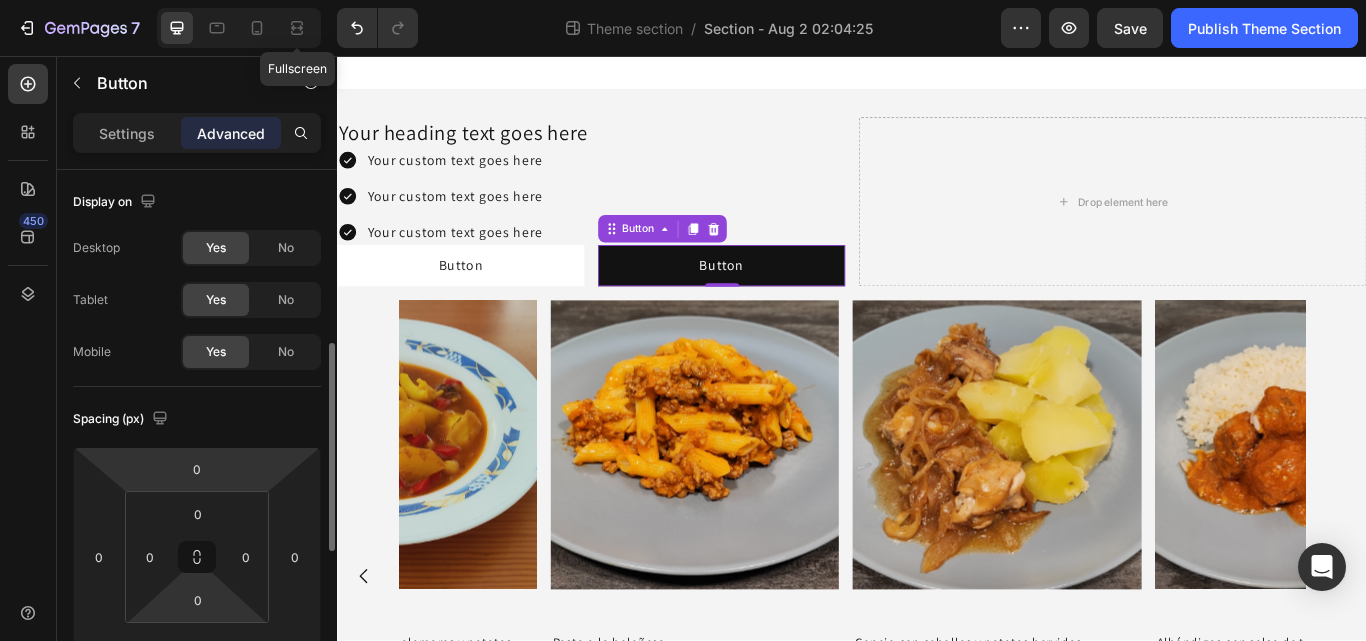 scroll, scrollTop: 127, scrollLeft: 0, axis: vertical 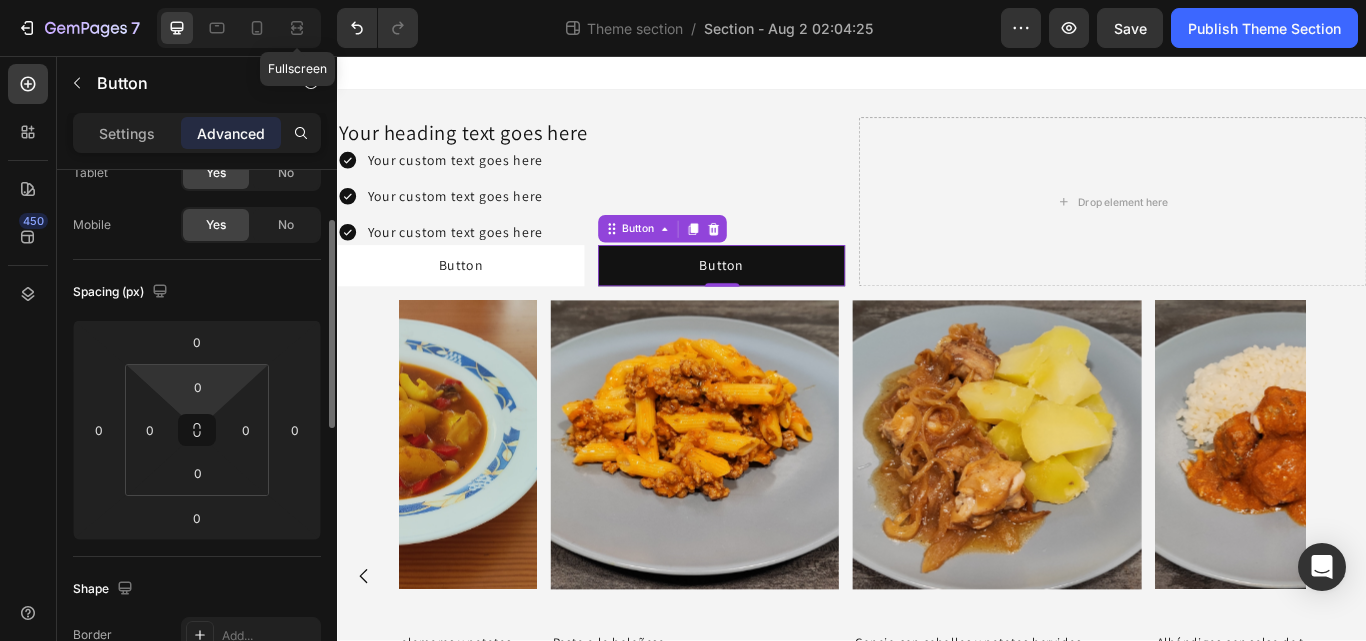 click on "7  Fullscreen Theme section  /  Section - Aug 2 02:04:25 Preview  Save   Publish Theme Section  450 Sections(30) Elements(81) Section Element Hero Section Product Detail Brands Trusted Badges Guarantee Product Breakdown How to use Testimonials Compare Bundle FAQs Social Proof Brand Story Product List Collection Blog List Contact Sticky Add to Cart Custom Footer Browse Library 450 Layout
Row
Row
Row
Row Text
Heading
Text Block Button
Button
Button Media
Image
Image" at bounding box center (683, 0) 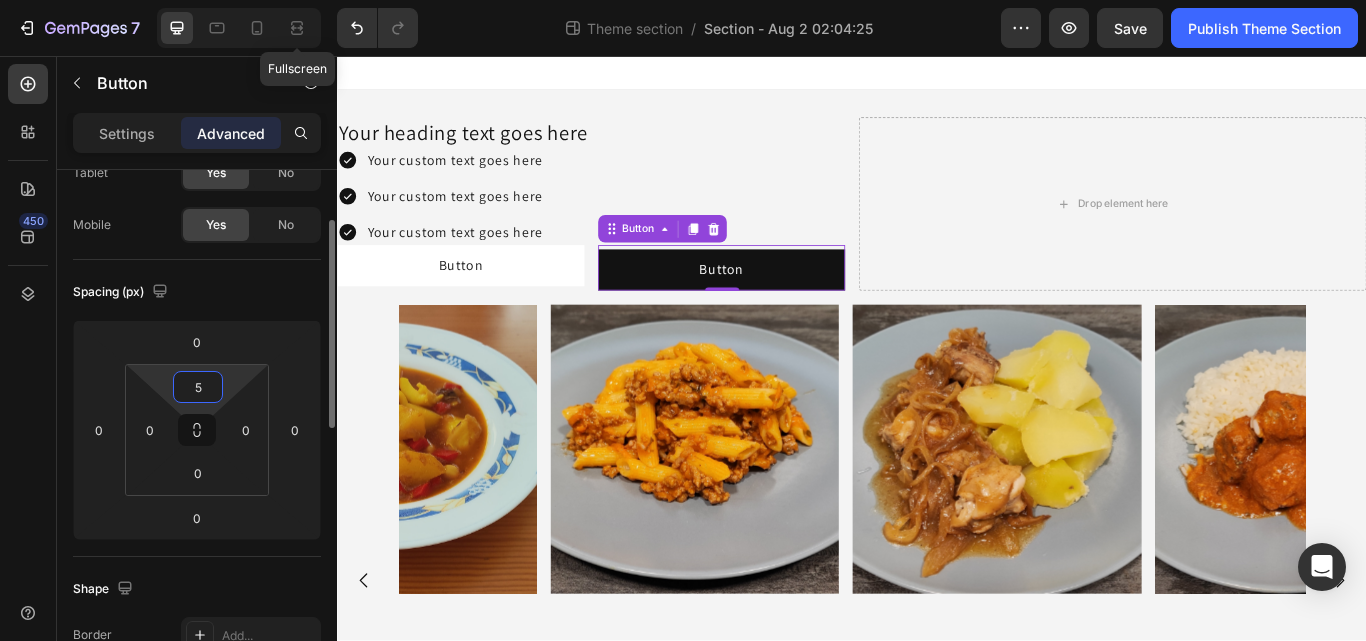 type on "6" 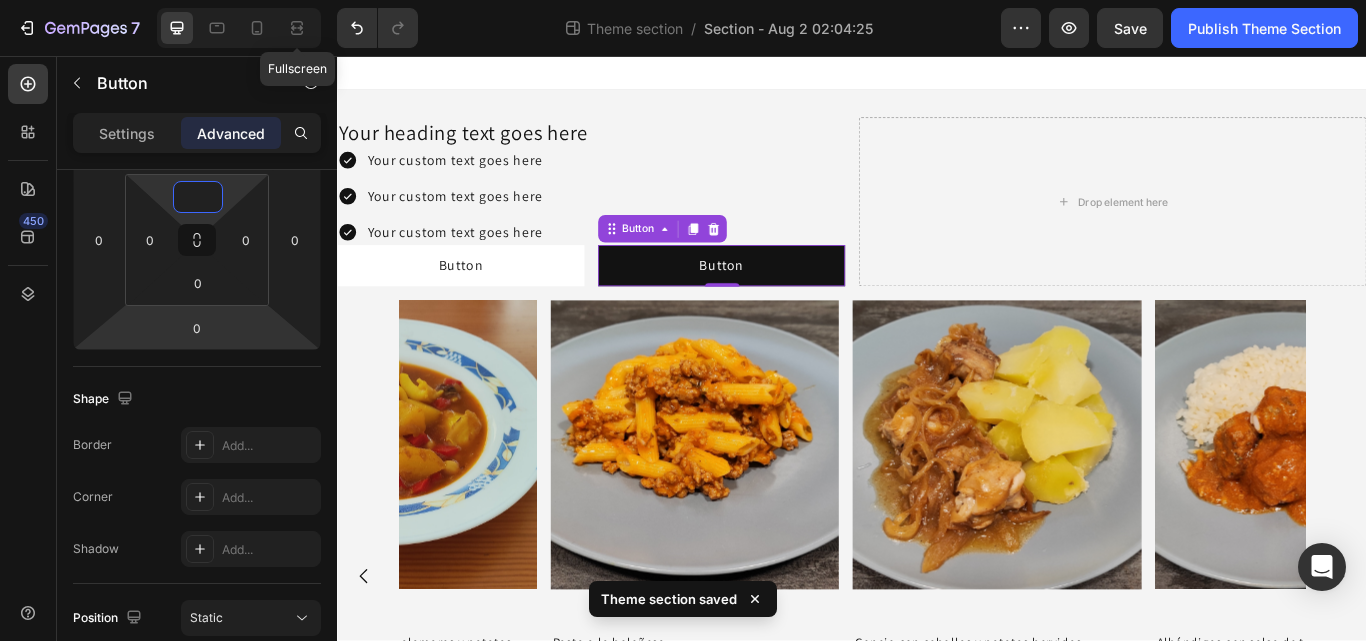 scroll, scrollTop: 0, scrollLeft: 0, axis: both 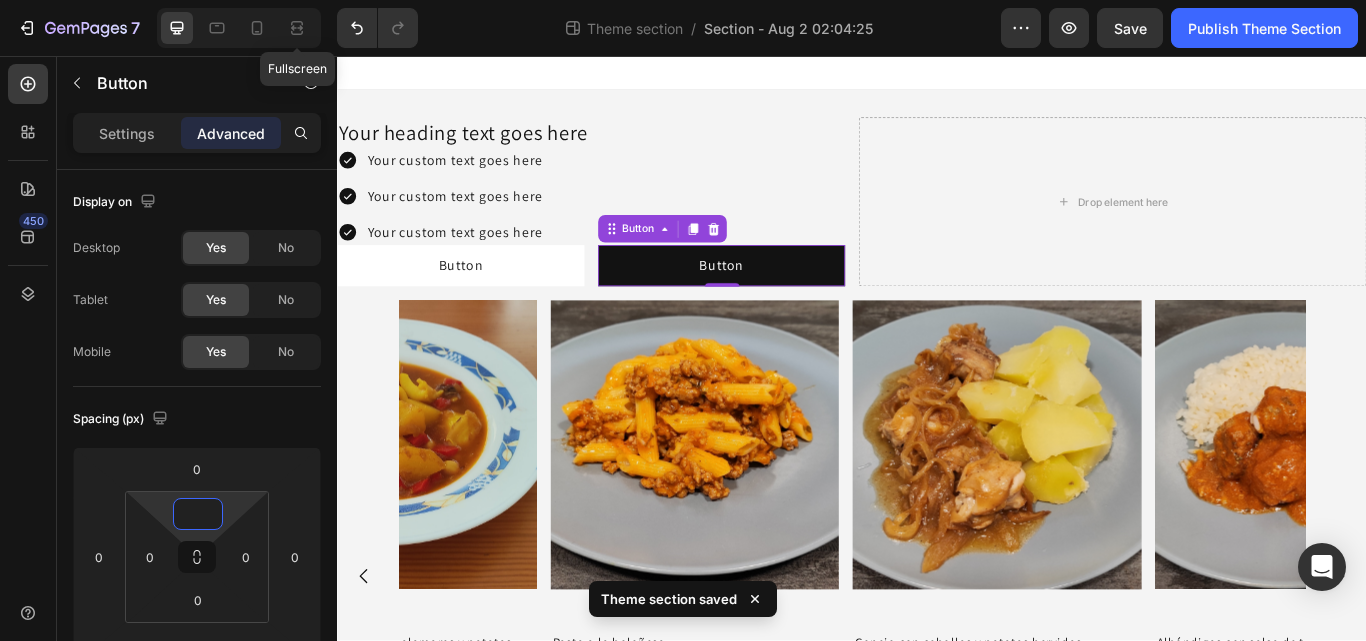 type on "0" 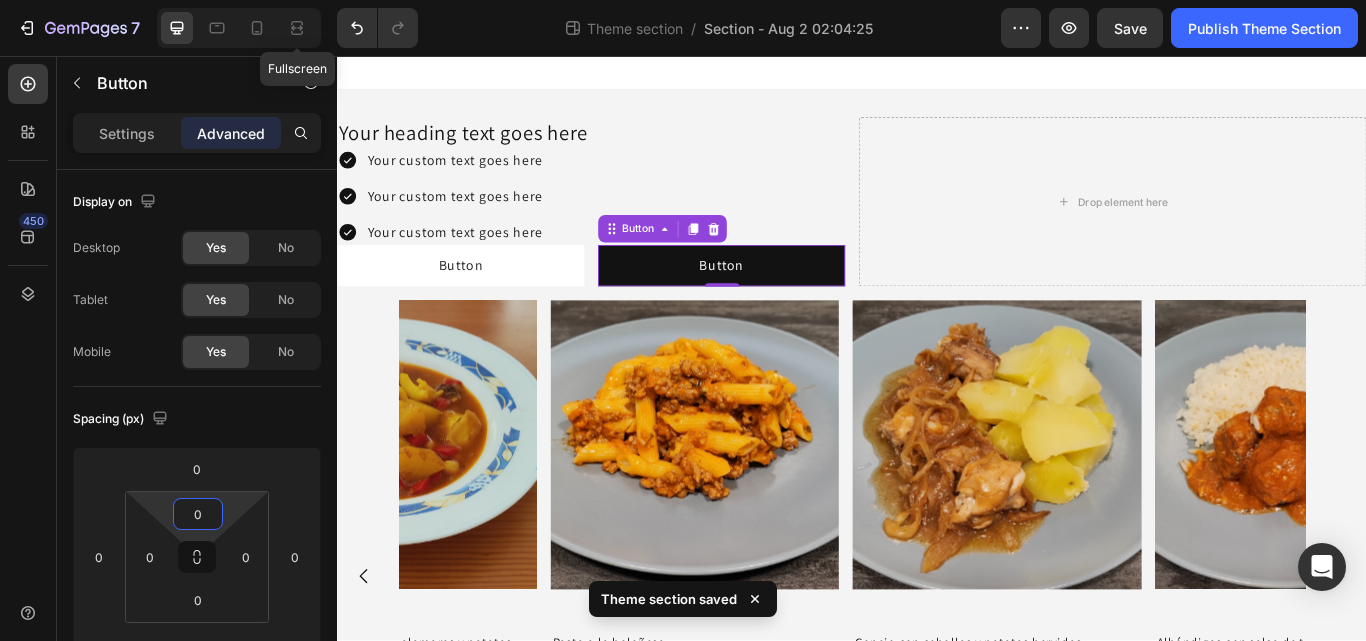 click on "Settings Advanced" at bounding box center (197, 133) 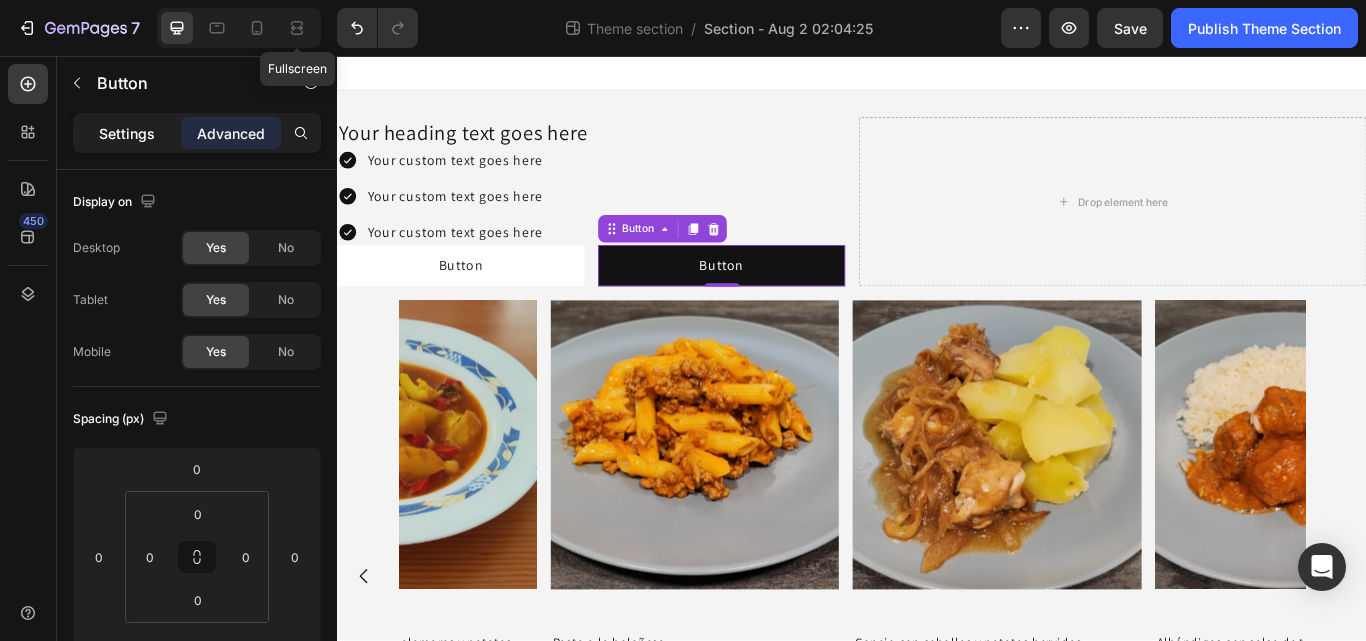 click on "Settings" at bounding box center [127, 133] 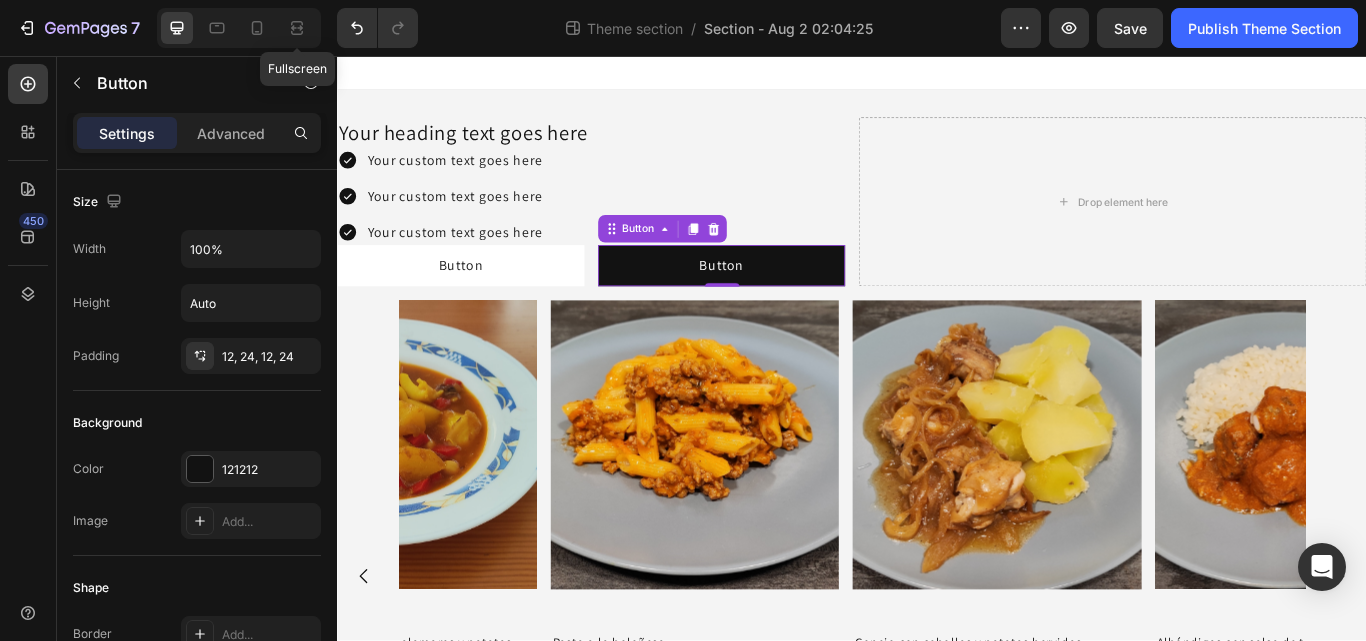 click on "Settings" at bounding box center (127, 133) 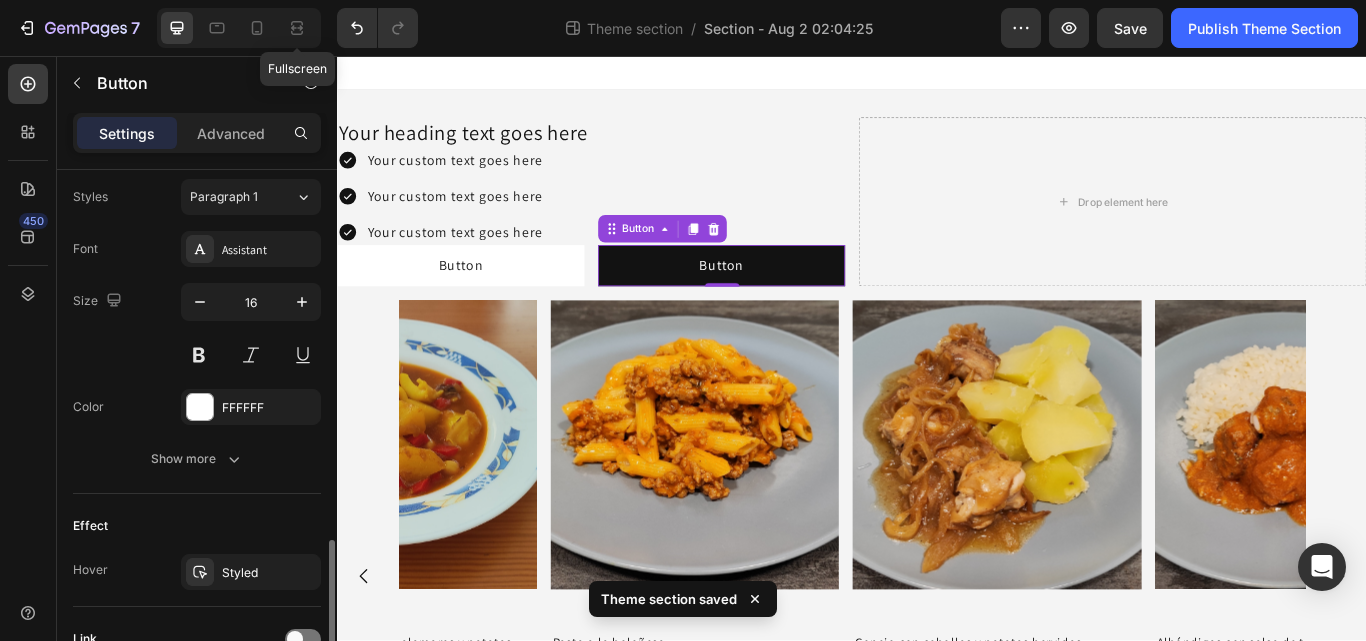 scroll, scrollTop: 802, scrollLeft: 0, axis: vertical 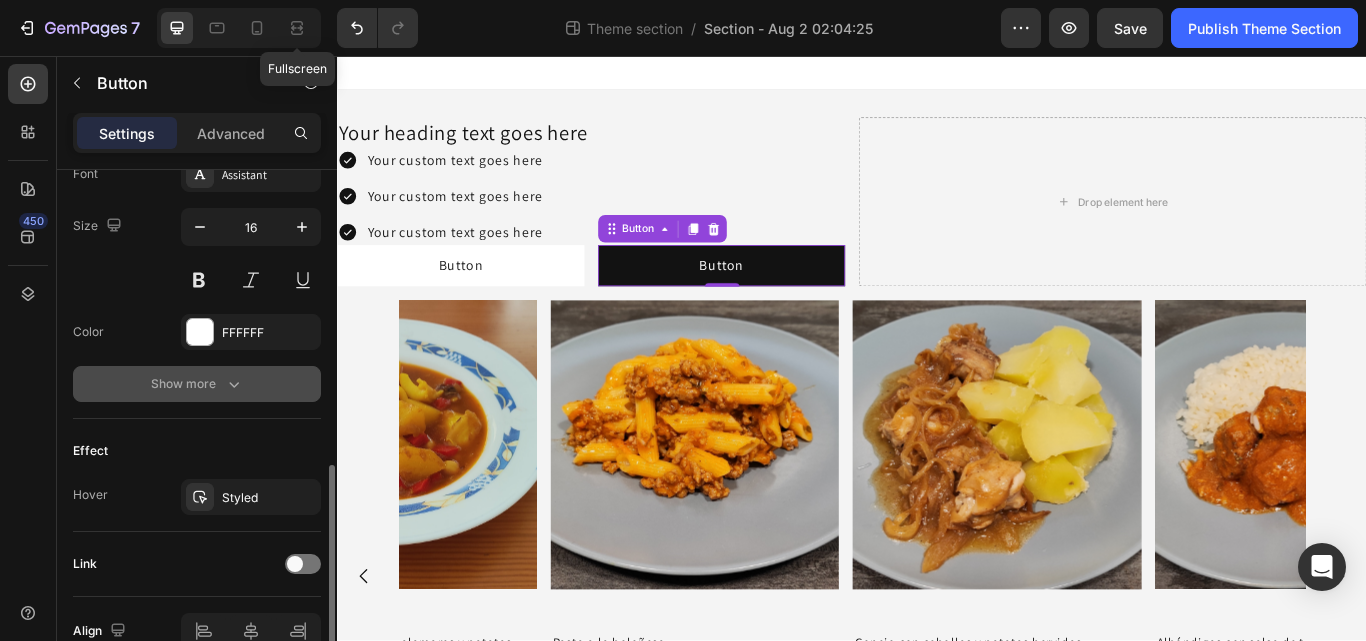 click 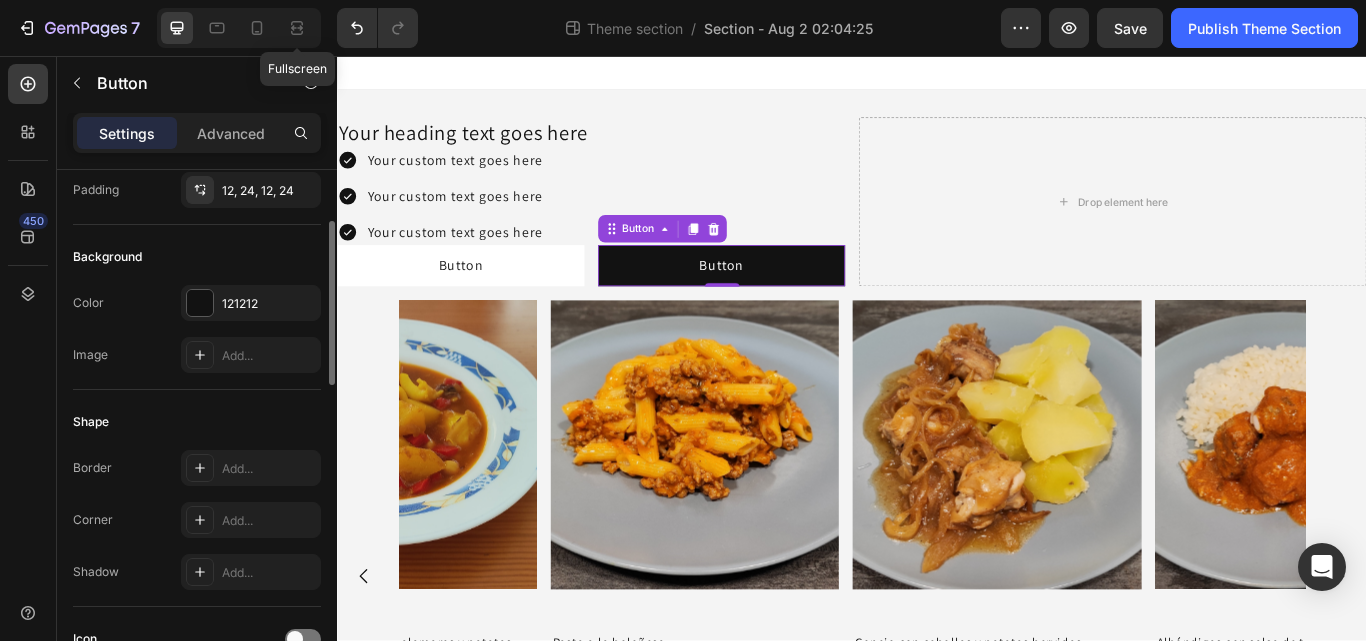 scroll, scrollTop: 172, scrollLeft: 0, axis: vertical 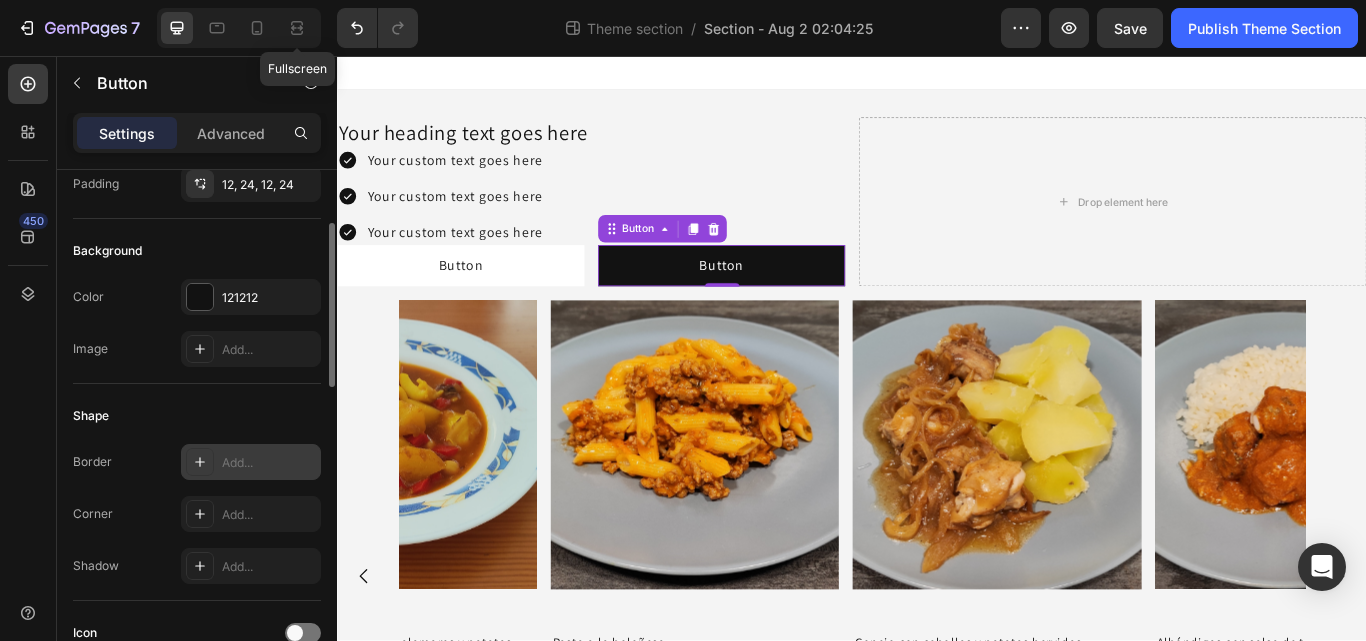 click on "Add..." at bounding box center (251, 462) 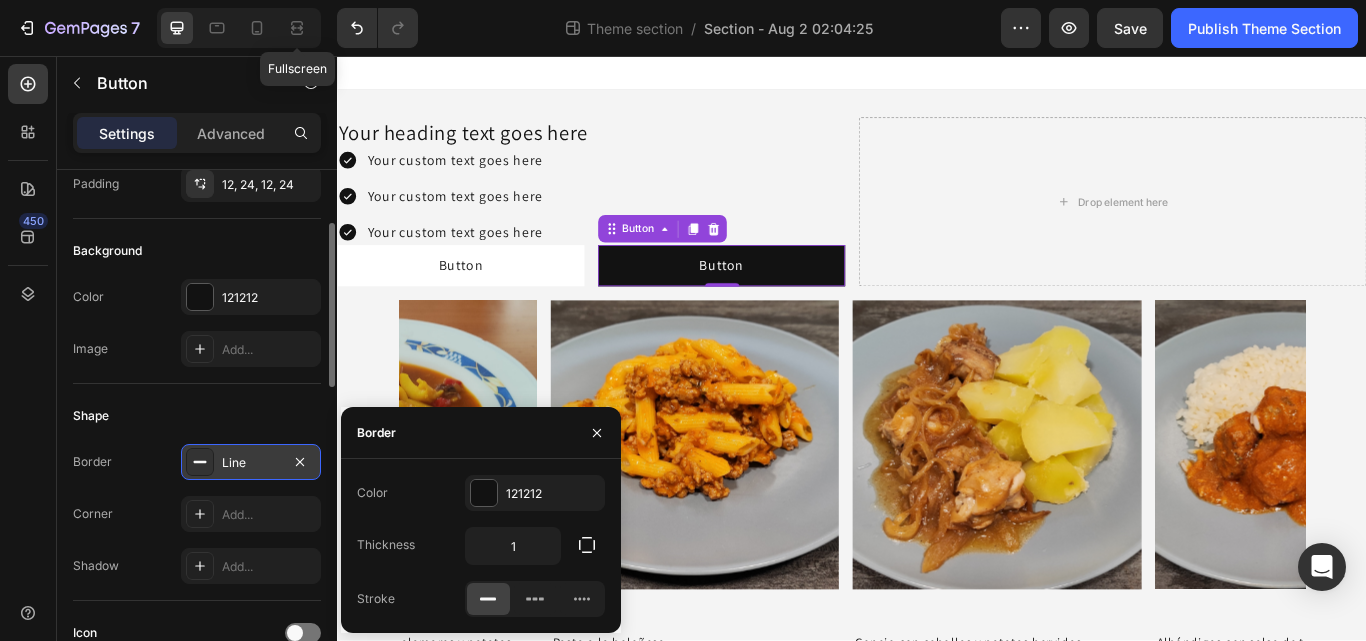click 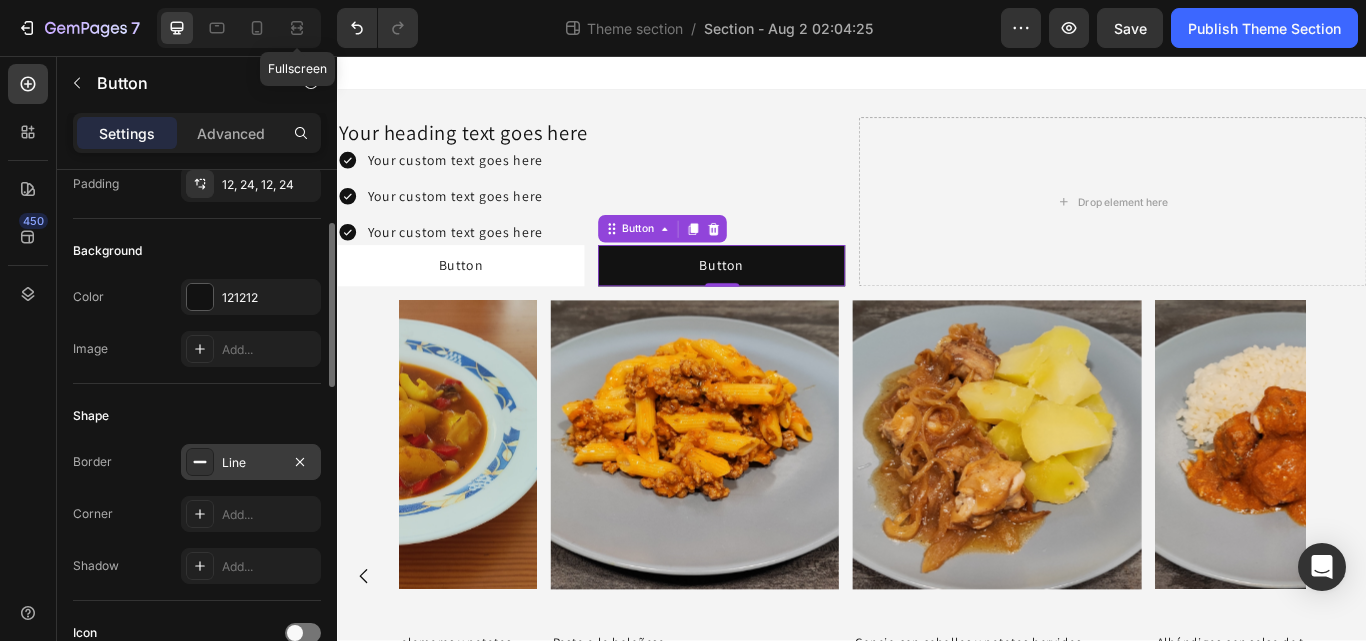 click 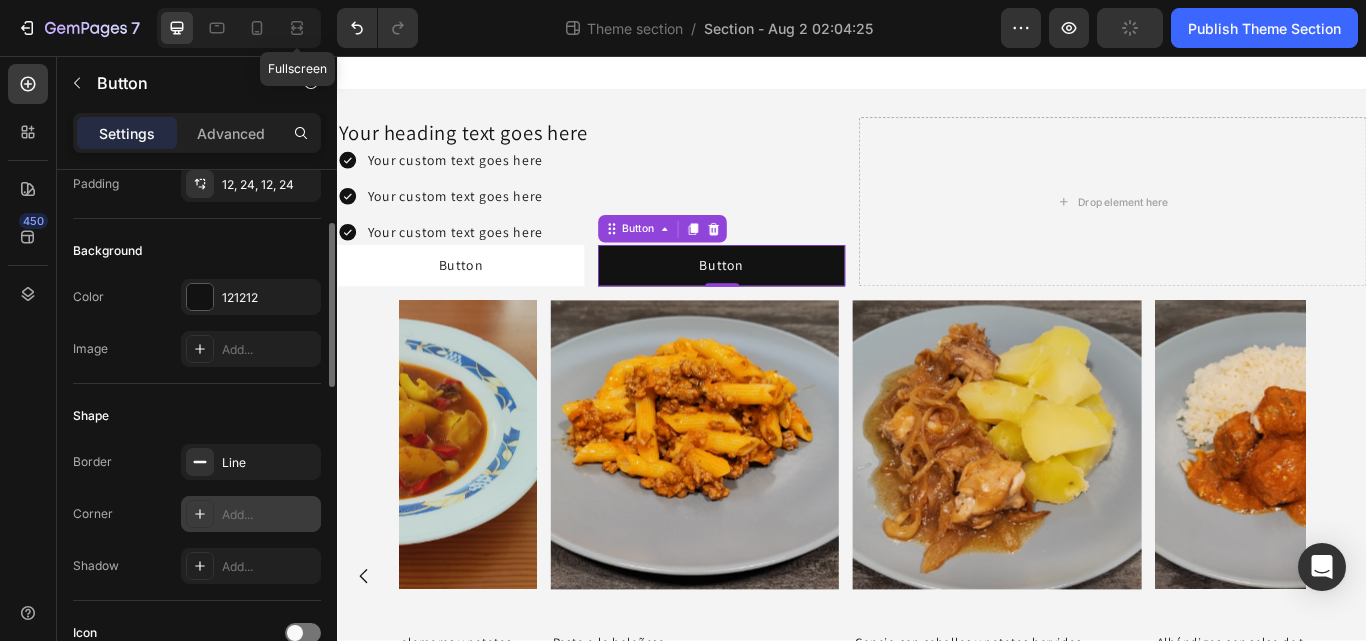 click on "Add..." at bounding box center (251, 514) 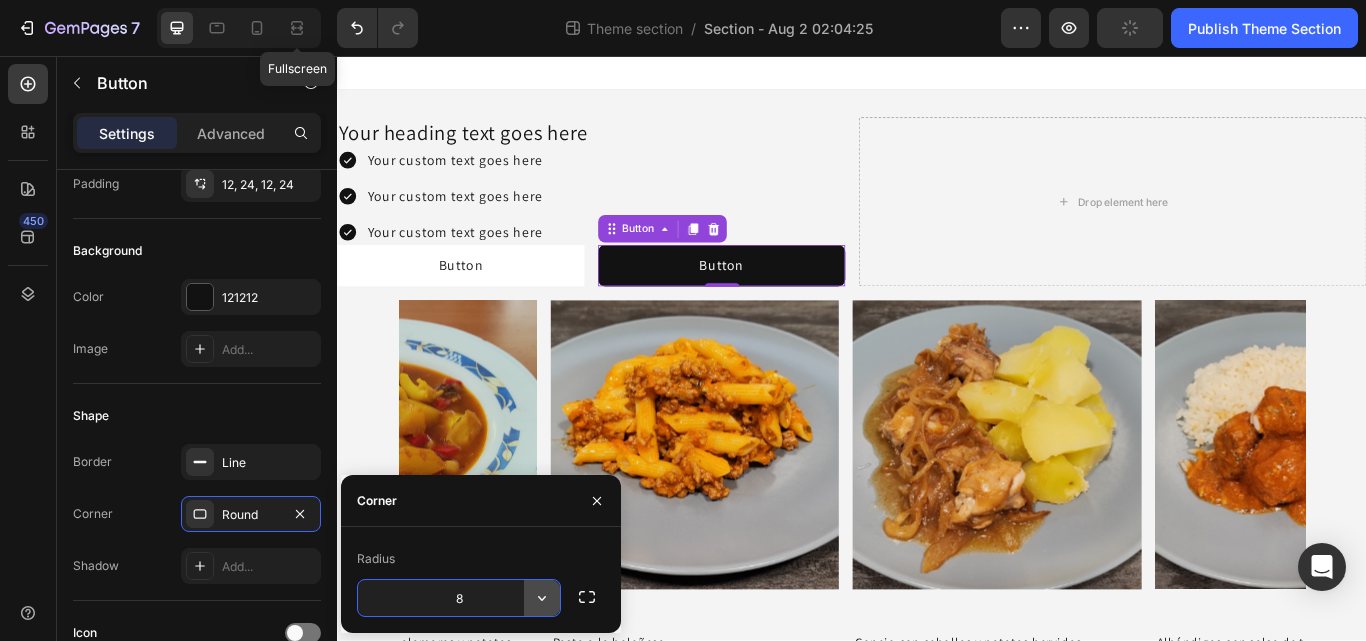 click 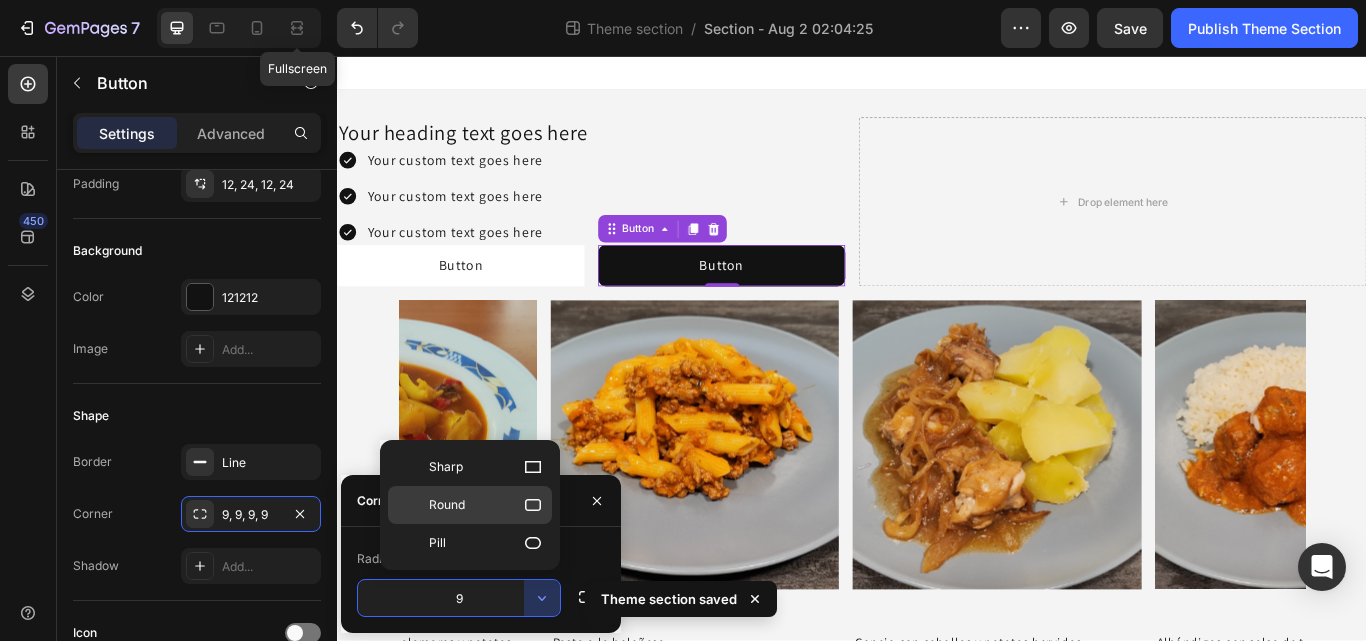 click 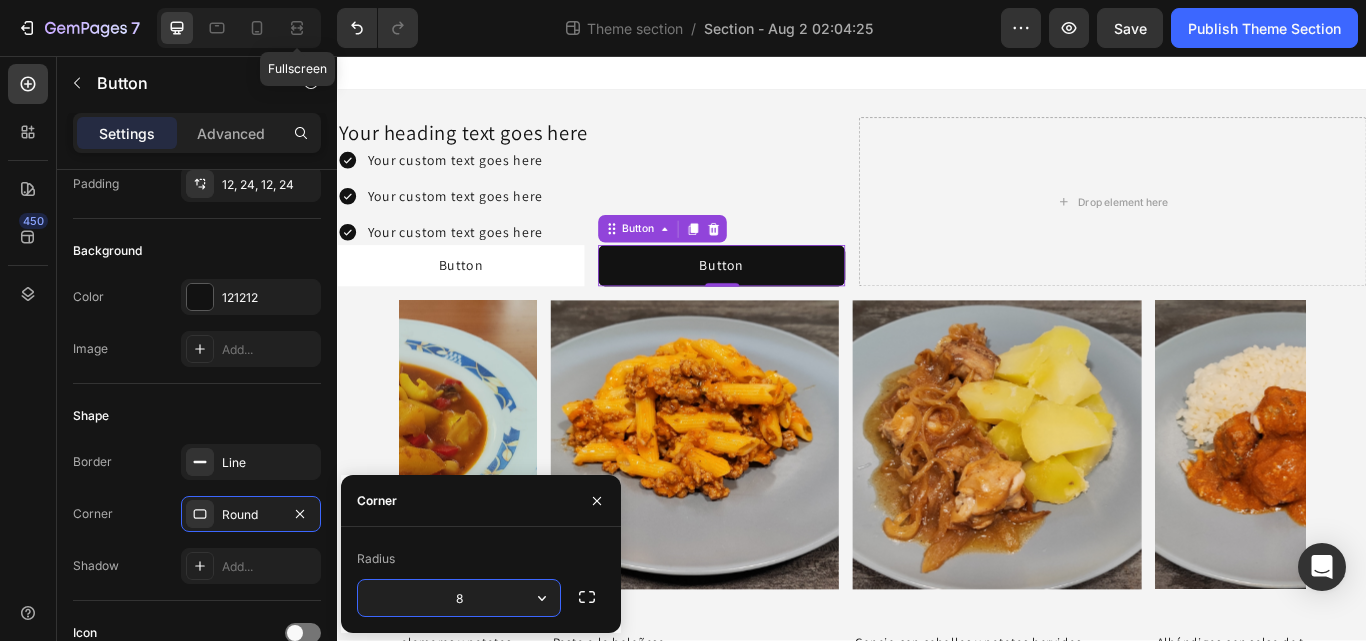 click on "8" at bounding box center [459, 598] 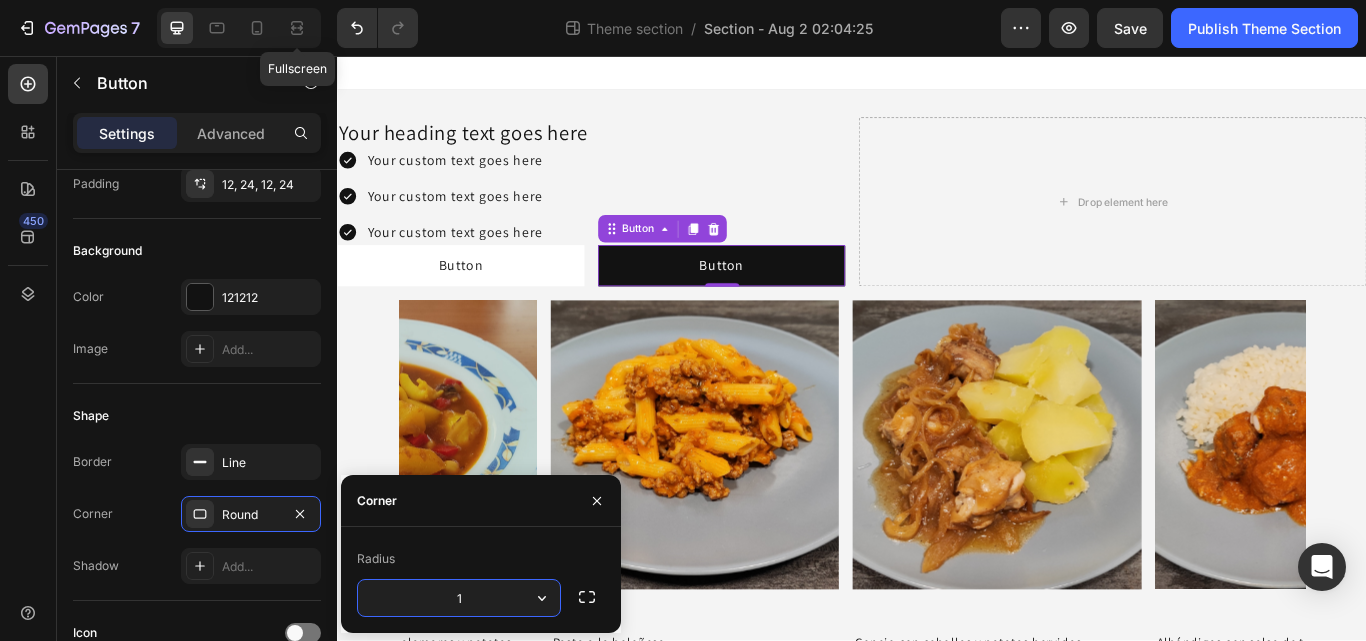 type on "15" 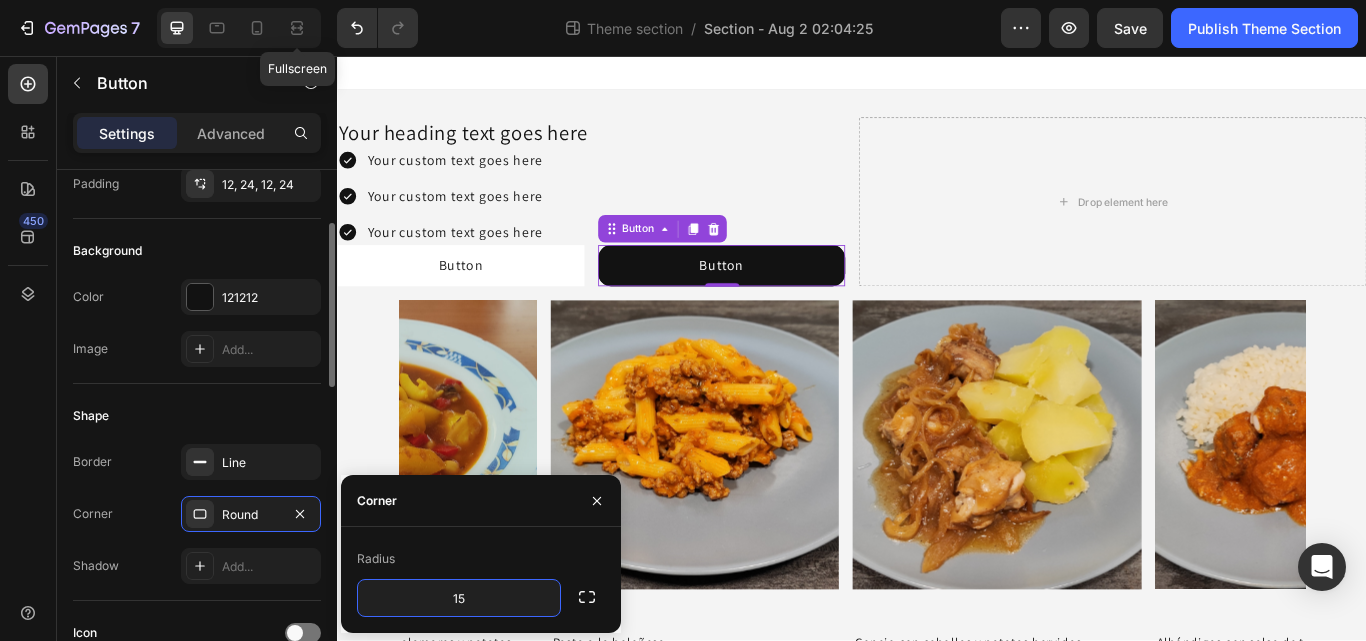 click on "Shape Border Line Corner Round Shadow Add..." 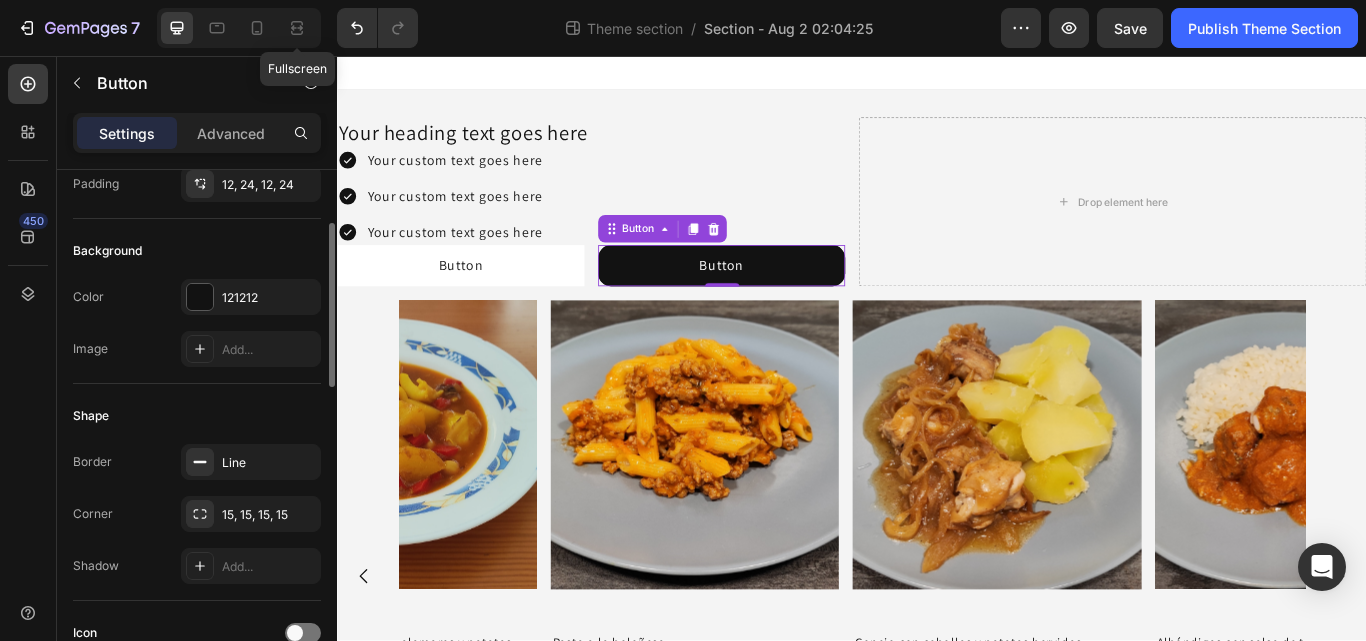 click on "Shape Border Line Corner 15, 15, 15, 15 Shadow Add..." 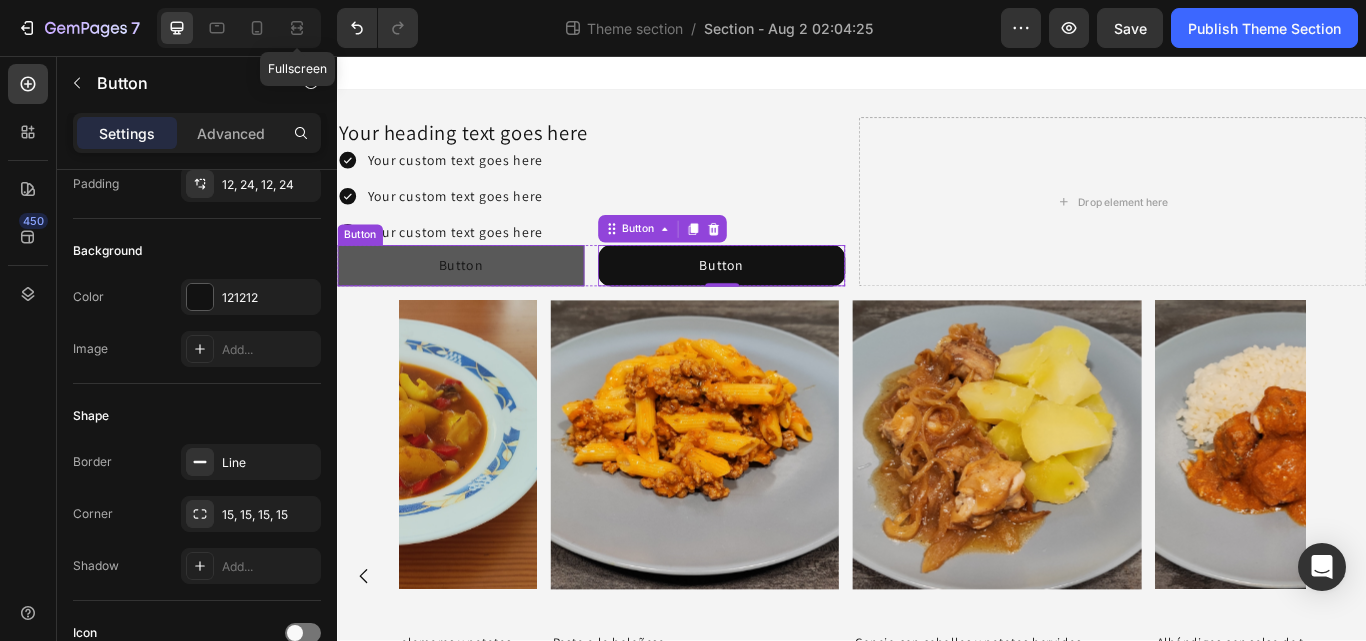 click on "Button" at bounding box center (481, 301) 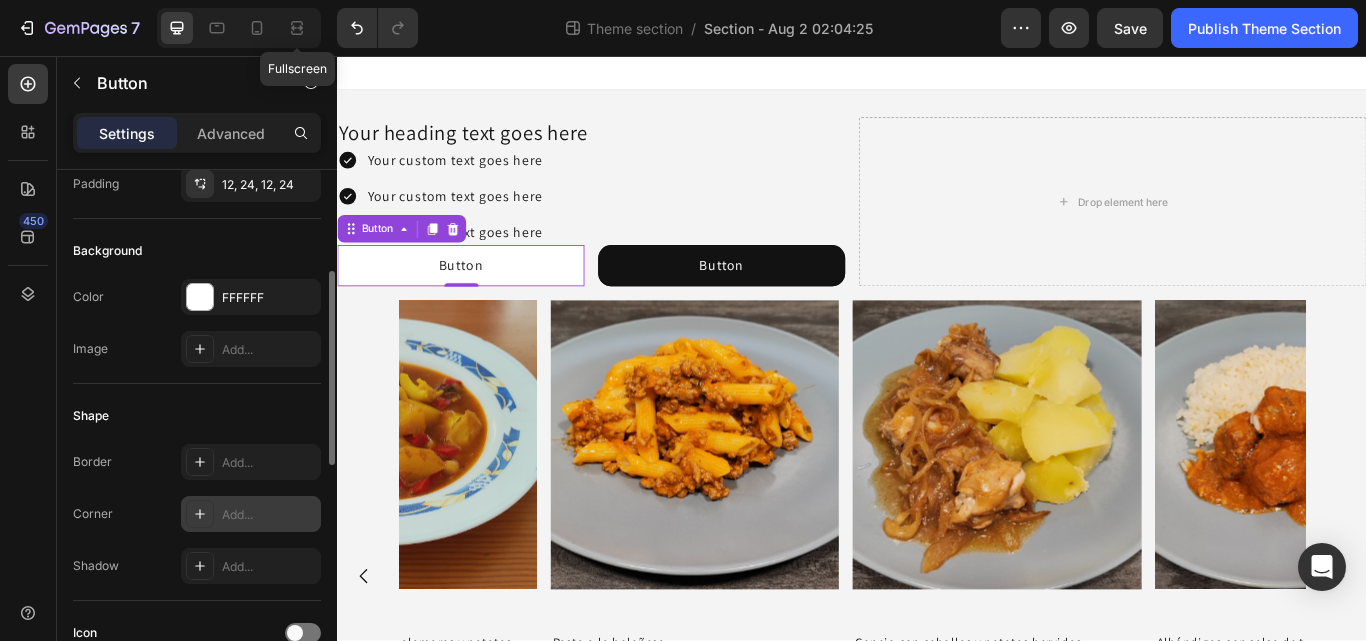 scroll, scrollTop: 201, scrollLeft: 0, axis: vertical 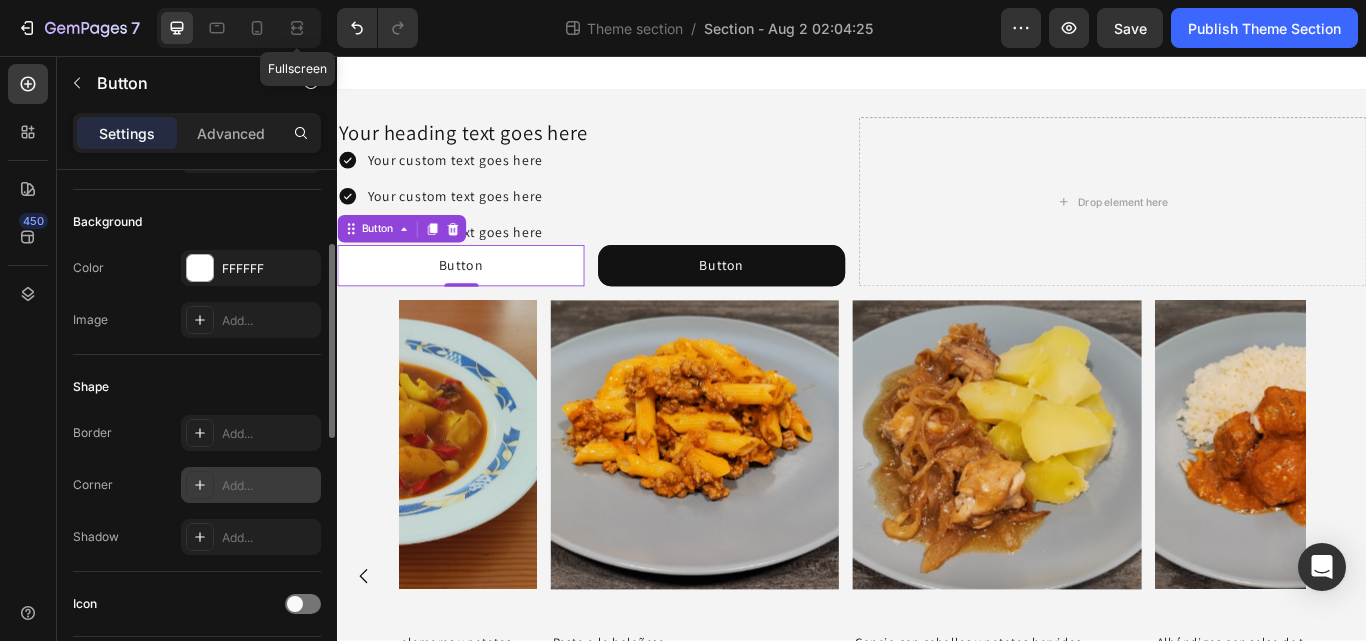 click on "Add..." at bounding box center [251, 485] 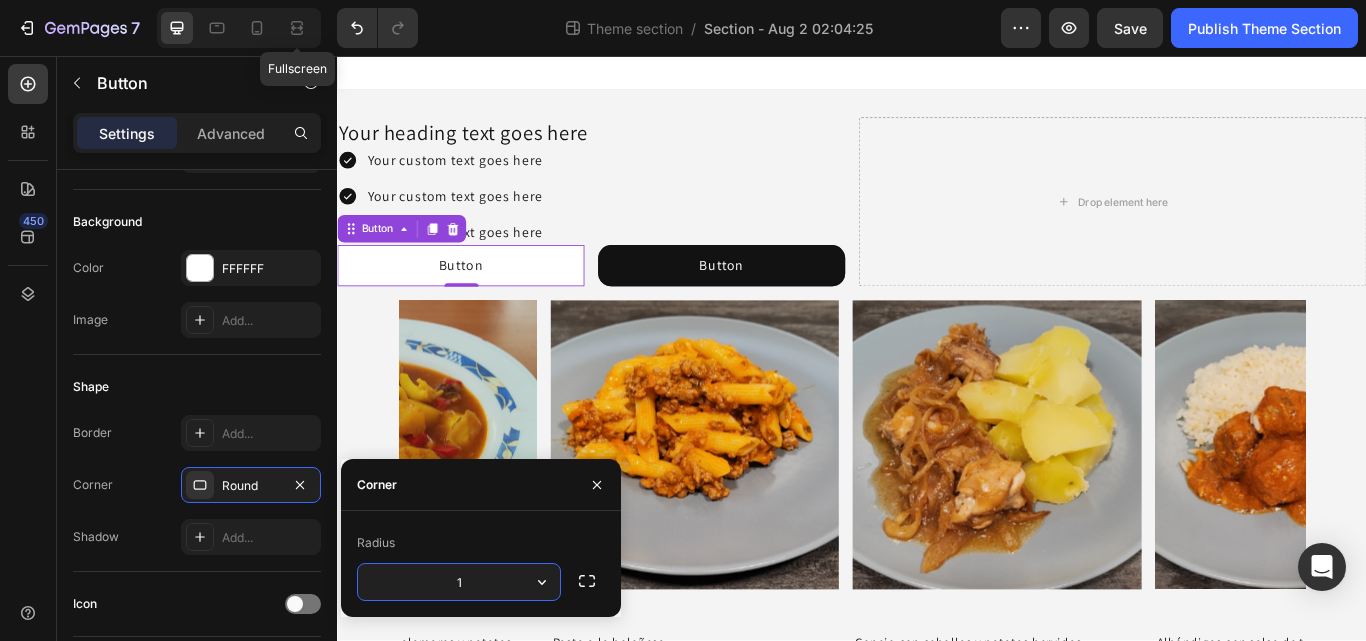 type on "15" 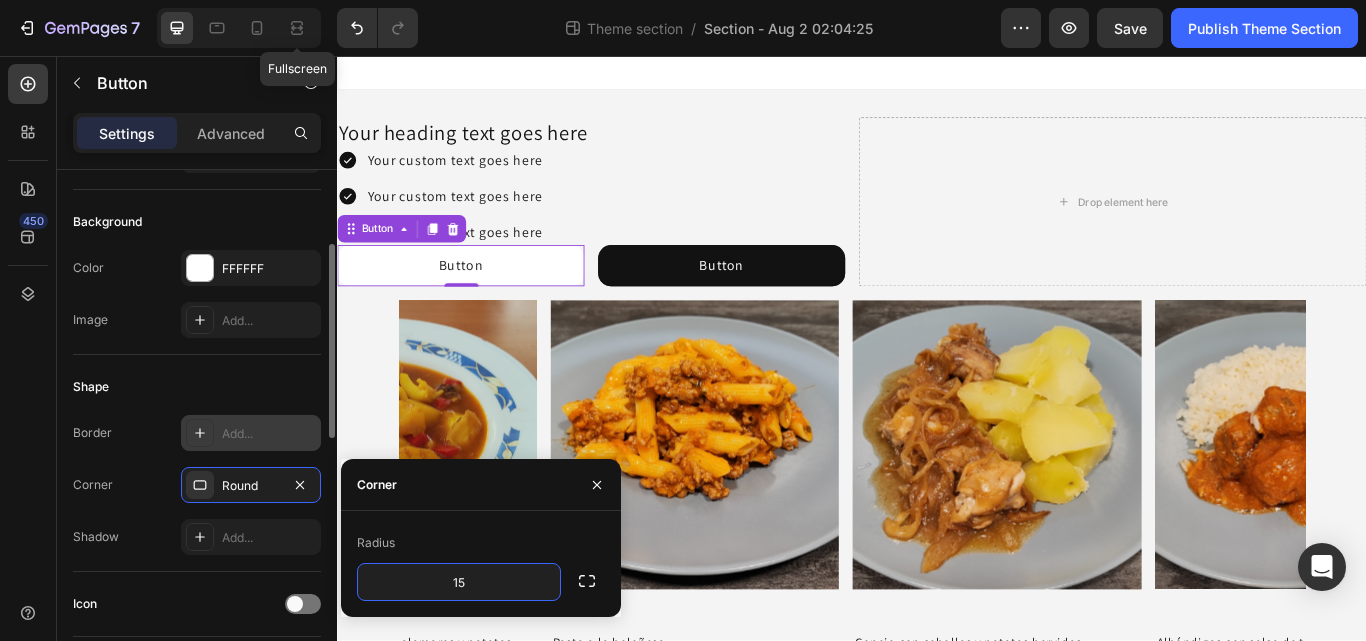 click on "Add..." at bounding box center (269, 434) 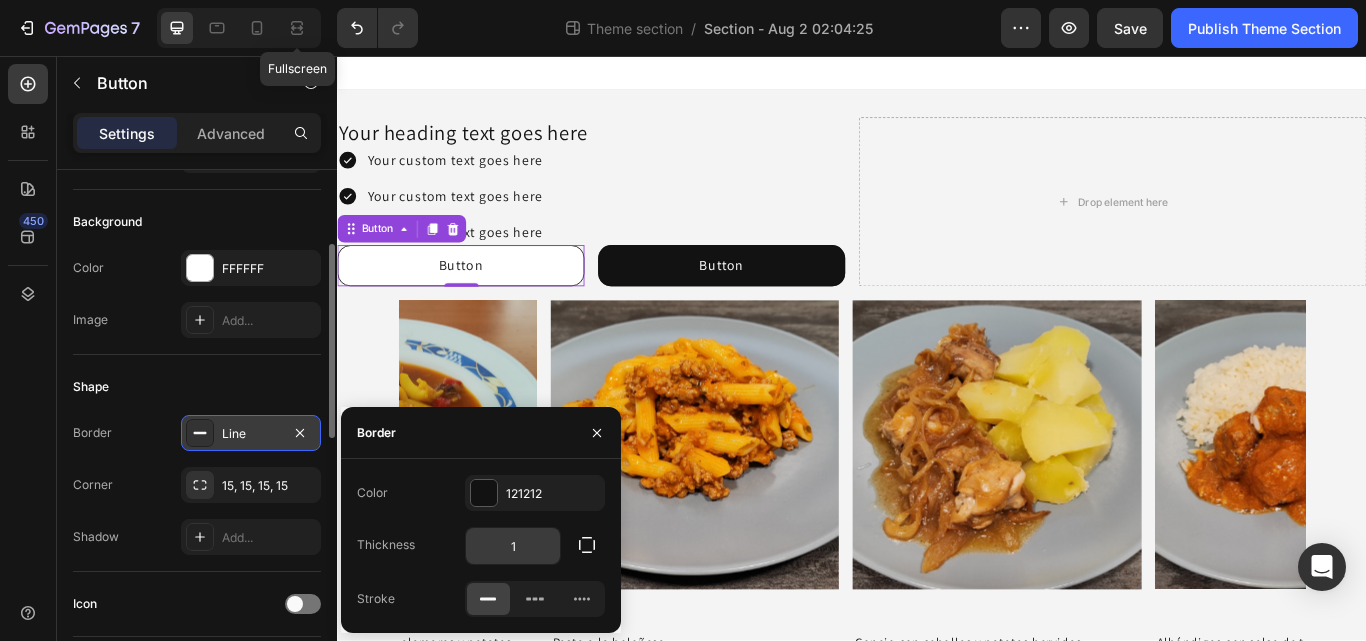 click on "1" at bounding box center (513, 546) 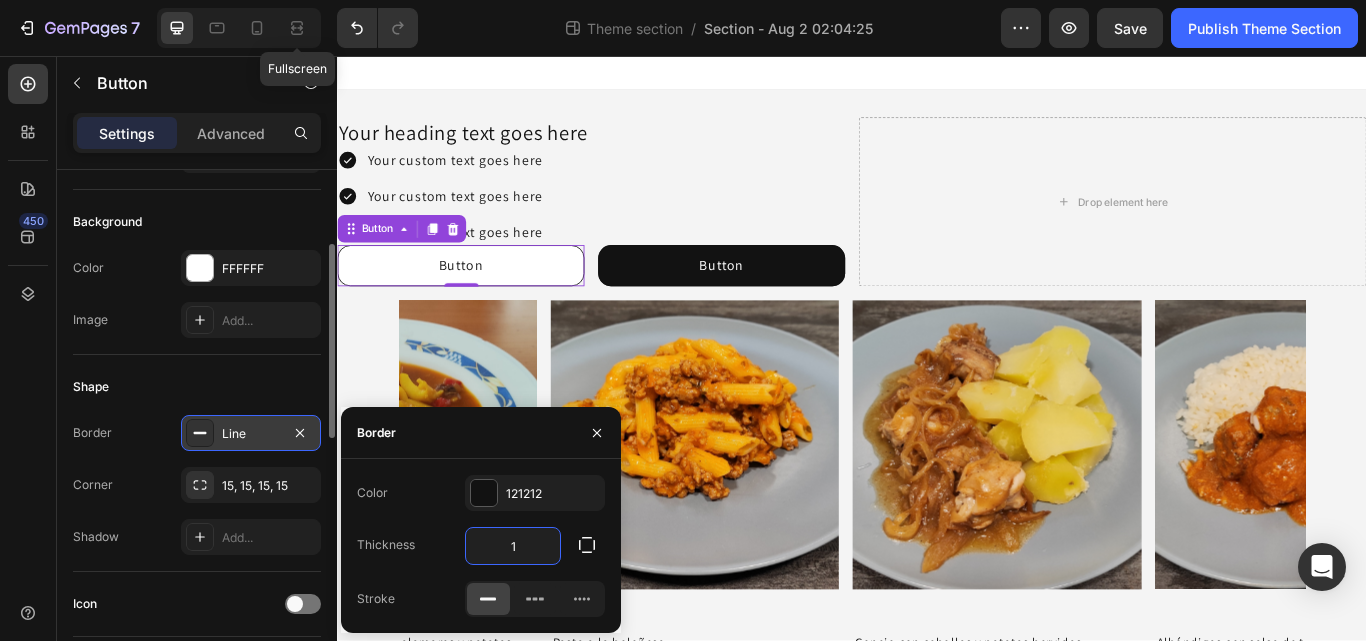 type on "5" 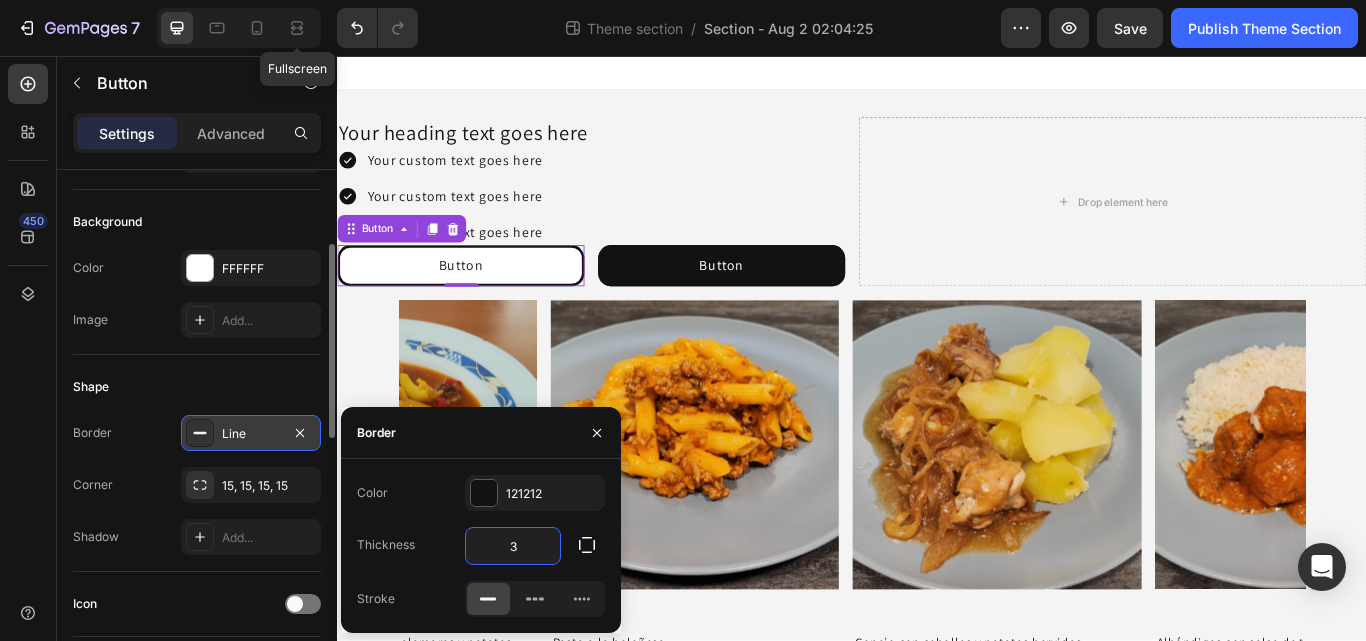 click on "Shape" at bounding box center (197, 387) 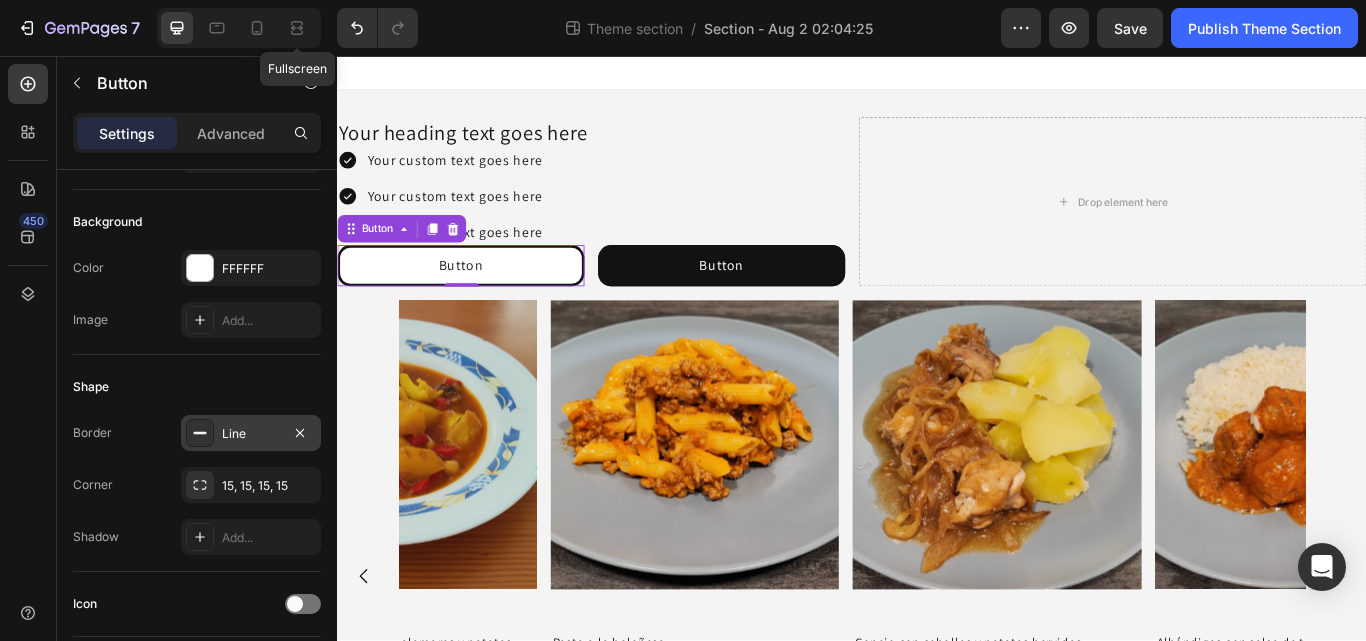 click on "Line" at bounding box center [251, 434] 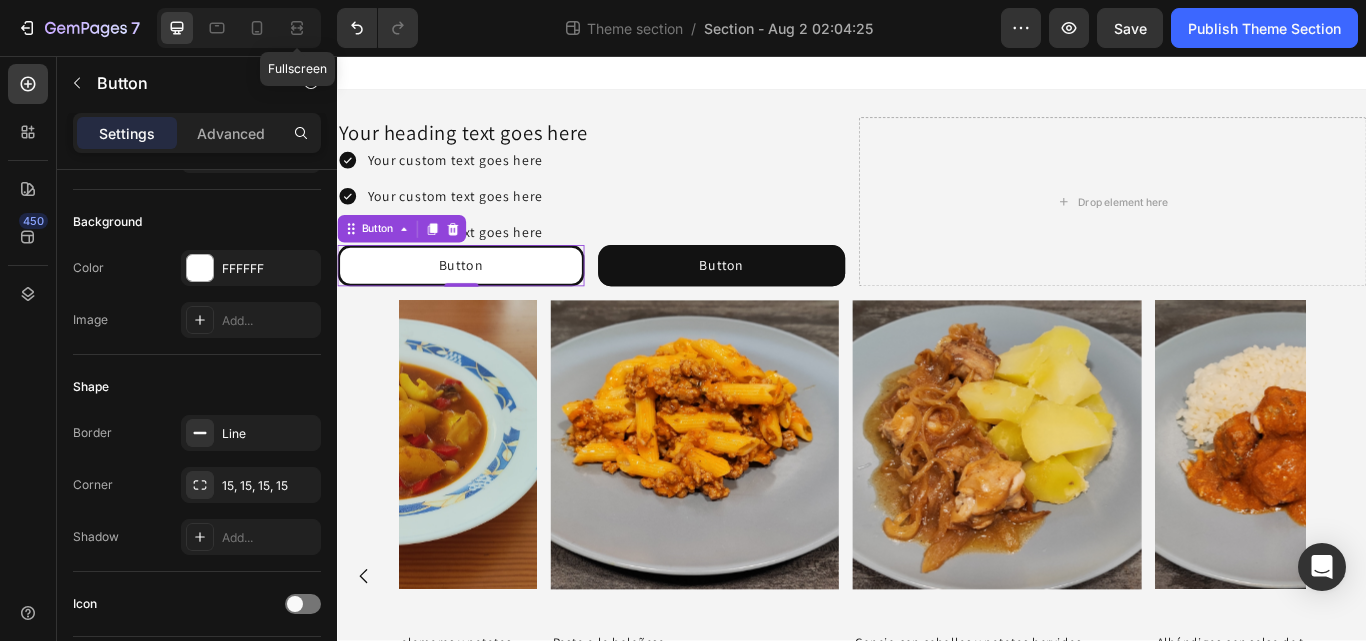click on "Shape" at bounding box center (197, 387) 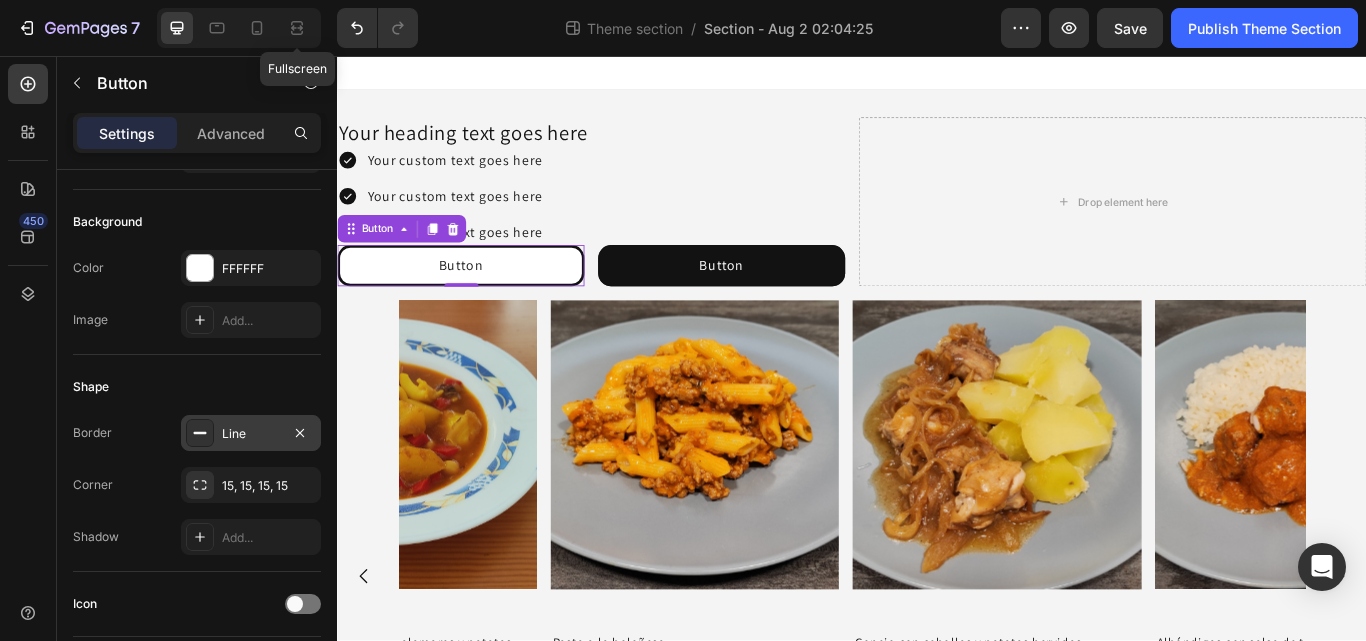 click on "Line" at bounding box center [251, 434] 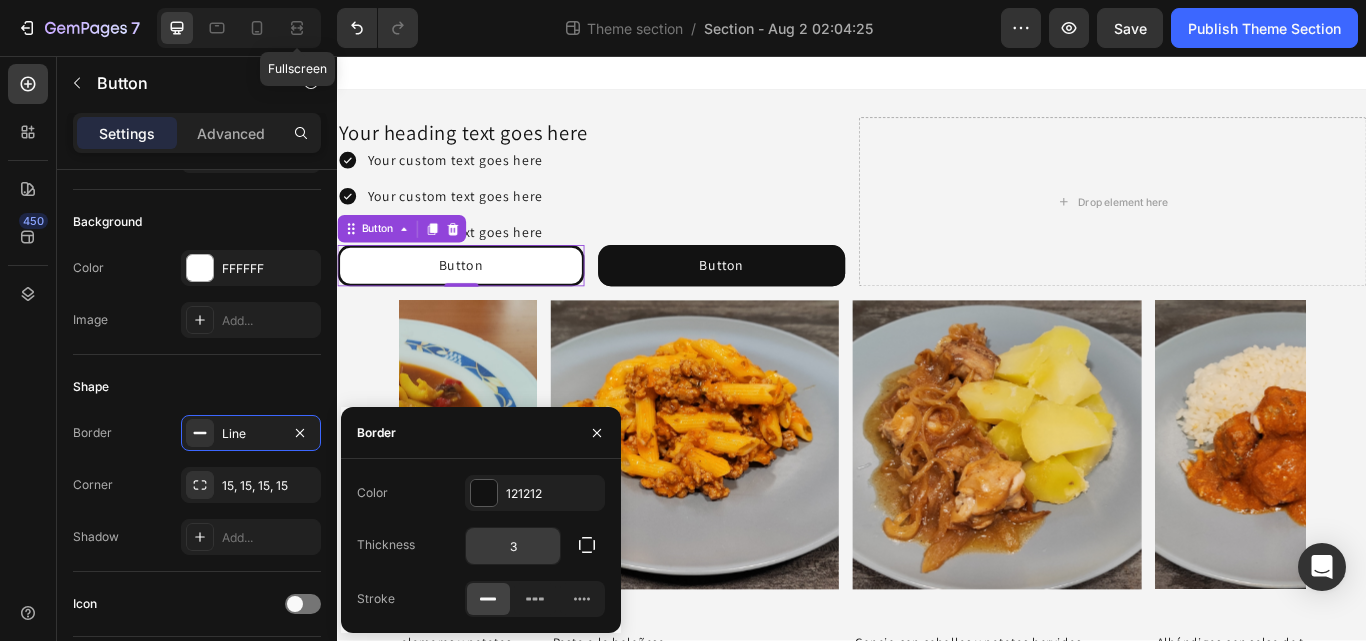 click on "3" at bounding box center [513, 546] 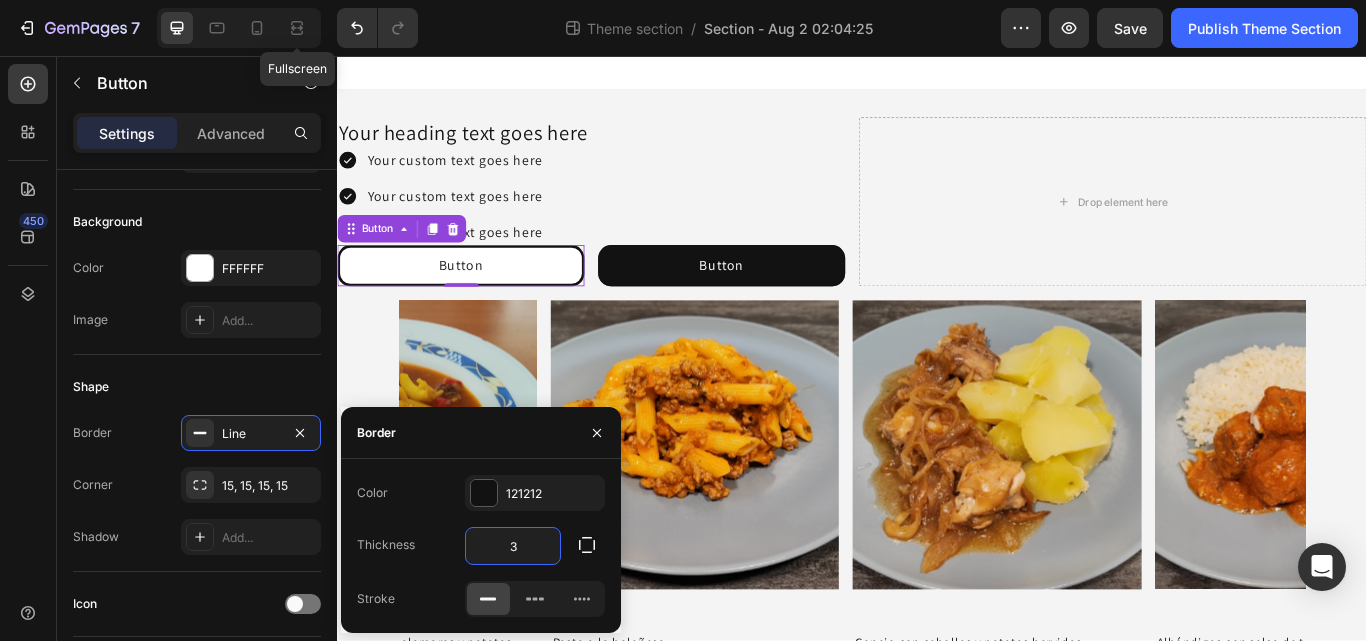 type on "2" 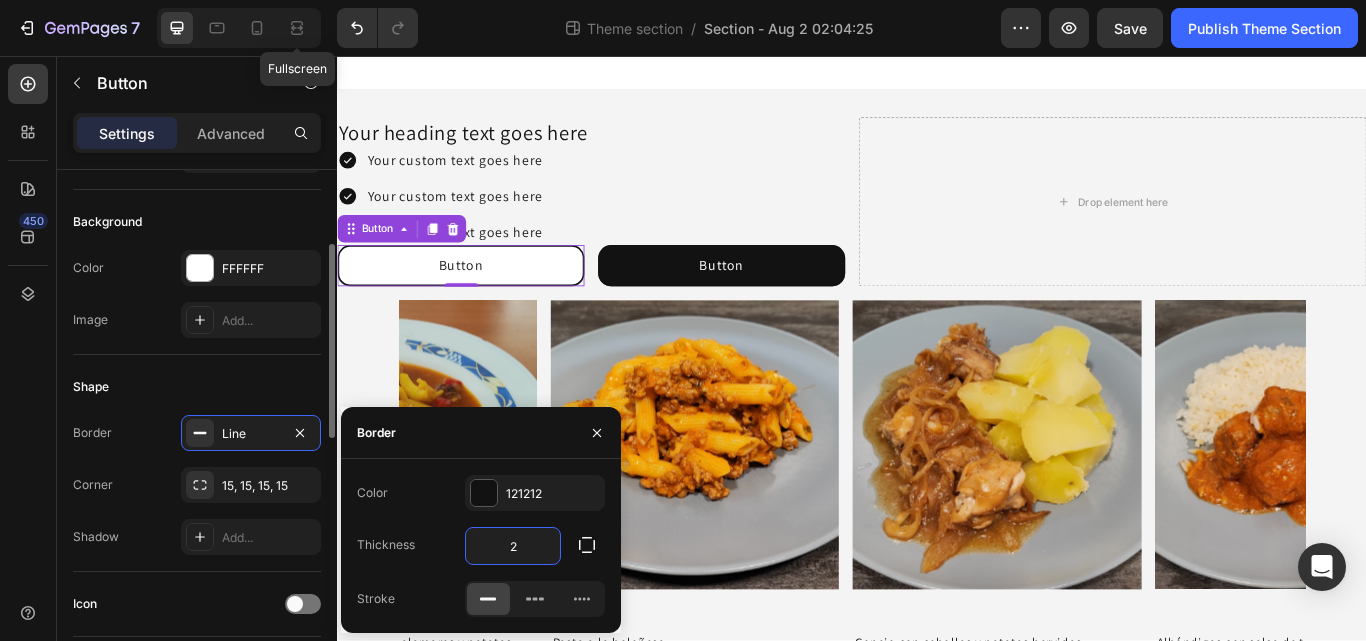 click on "Shape" at bounding box center (197, 387) 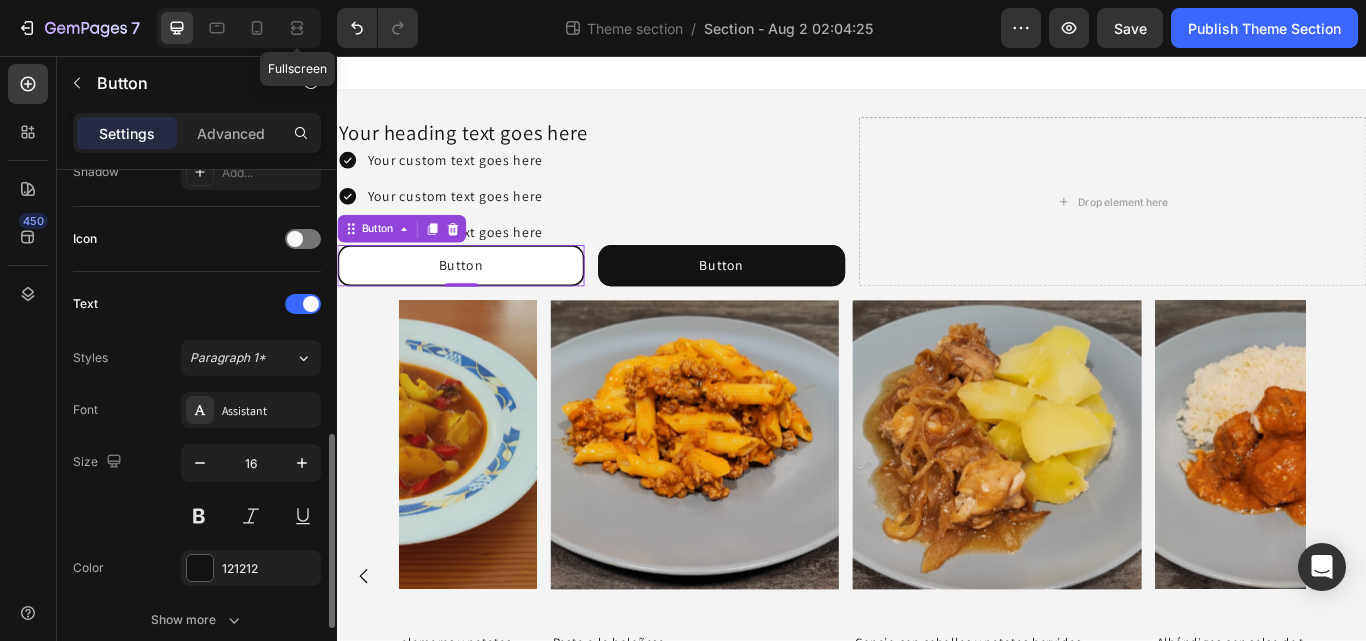 scroll, scrollTop: 607, scrollLeft: 0, axis: vertical 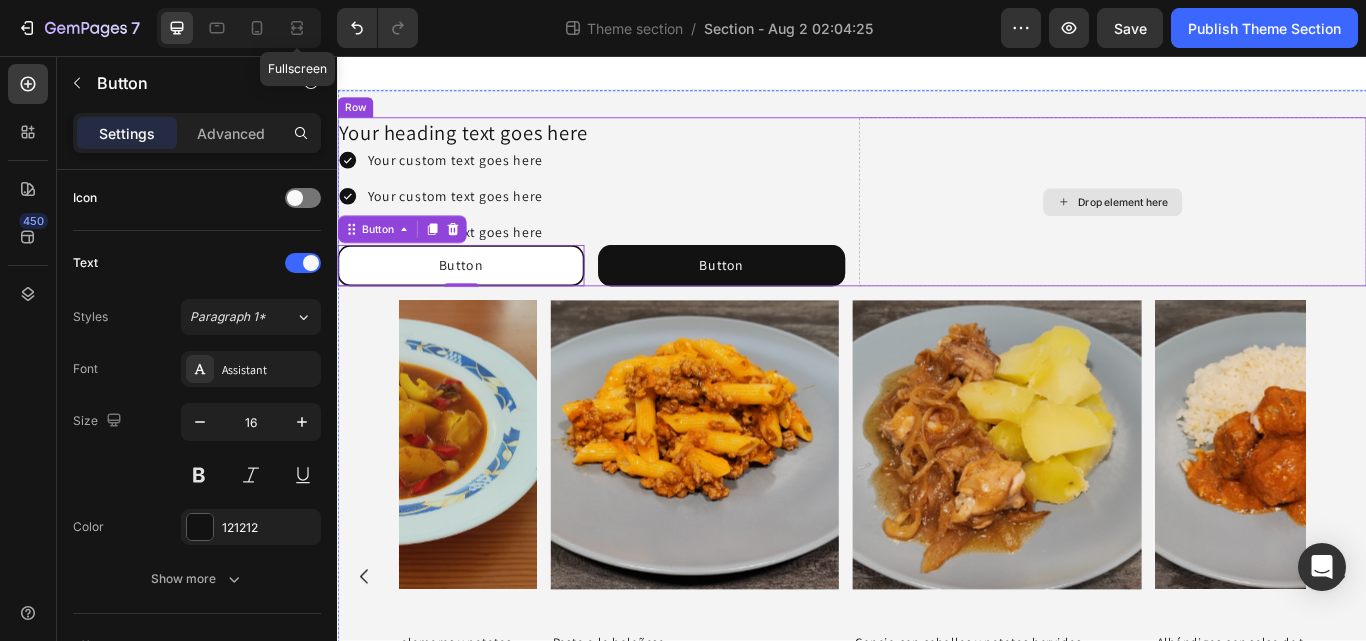 click on "Drop element here" at bounding box center (1253, 227) 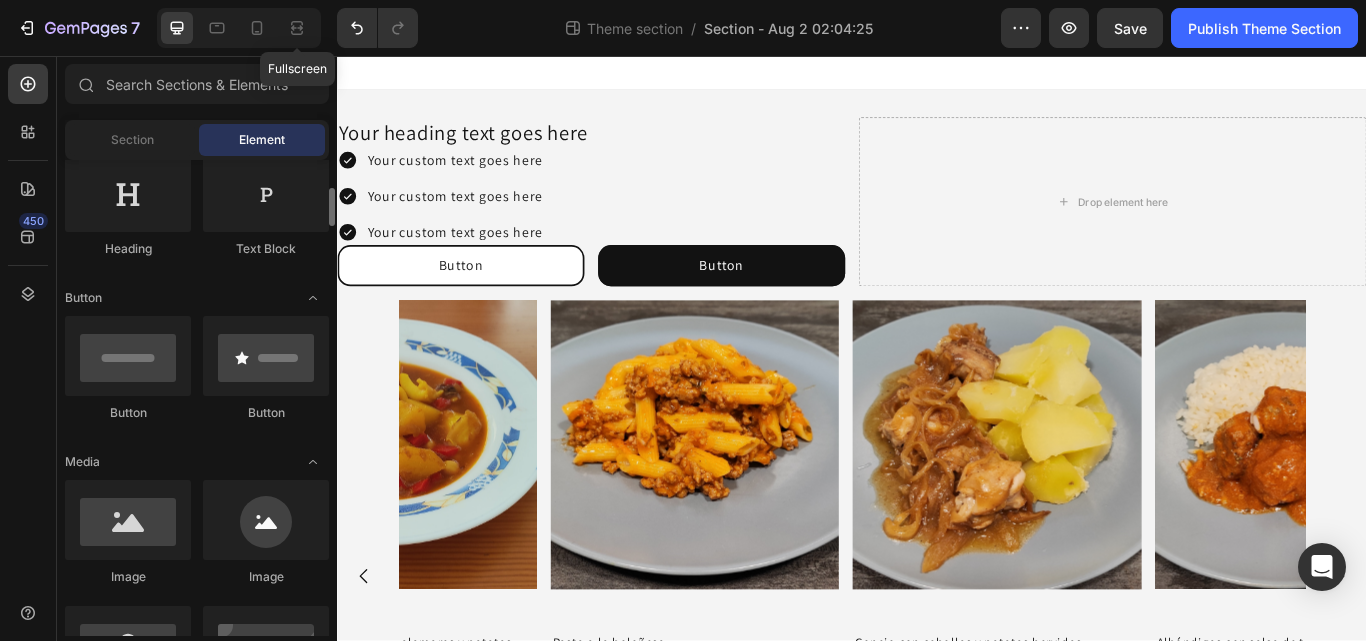 scroll, scrollTop: 343, scrollLeft: 0, axis: vertical 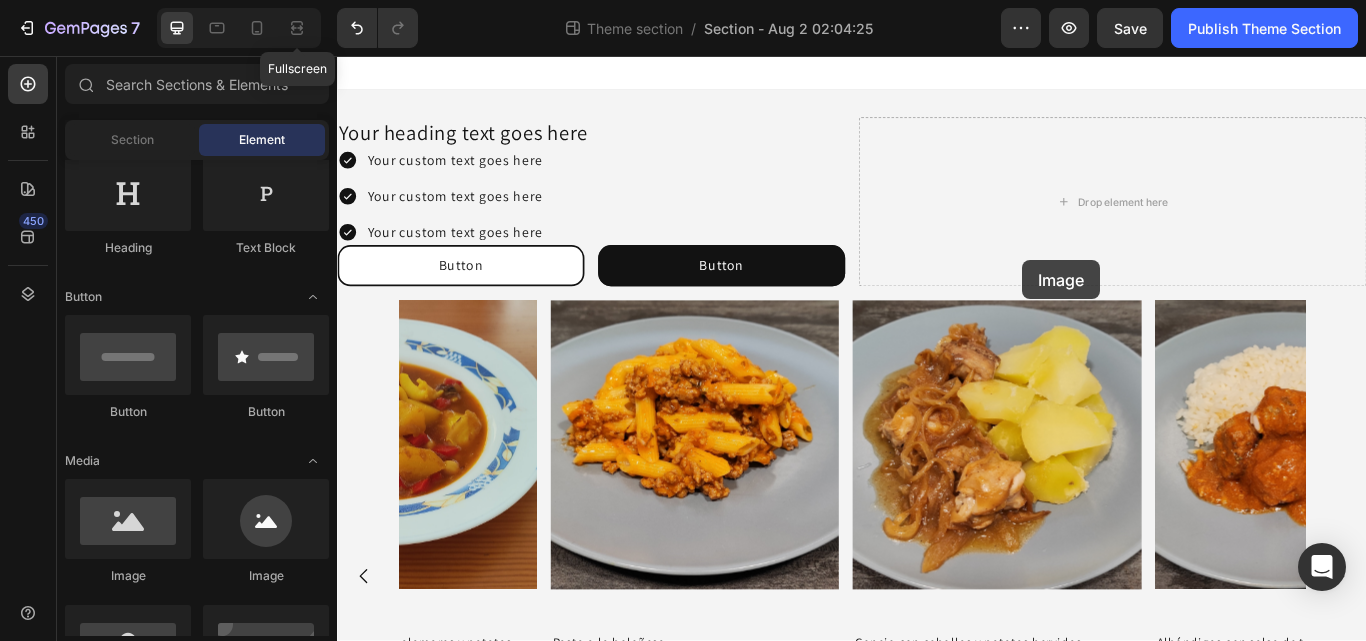 drag, startPoint x: 468, startPoint y: 607, endPoint x: 1184, endPoint y: 222, distance: 812.94586 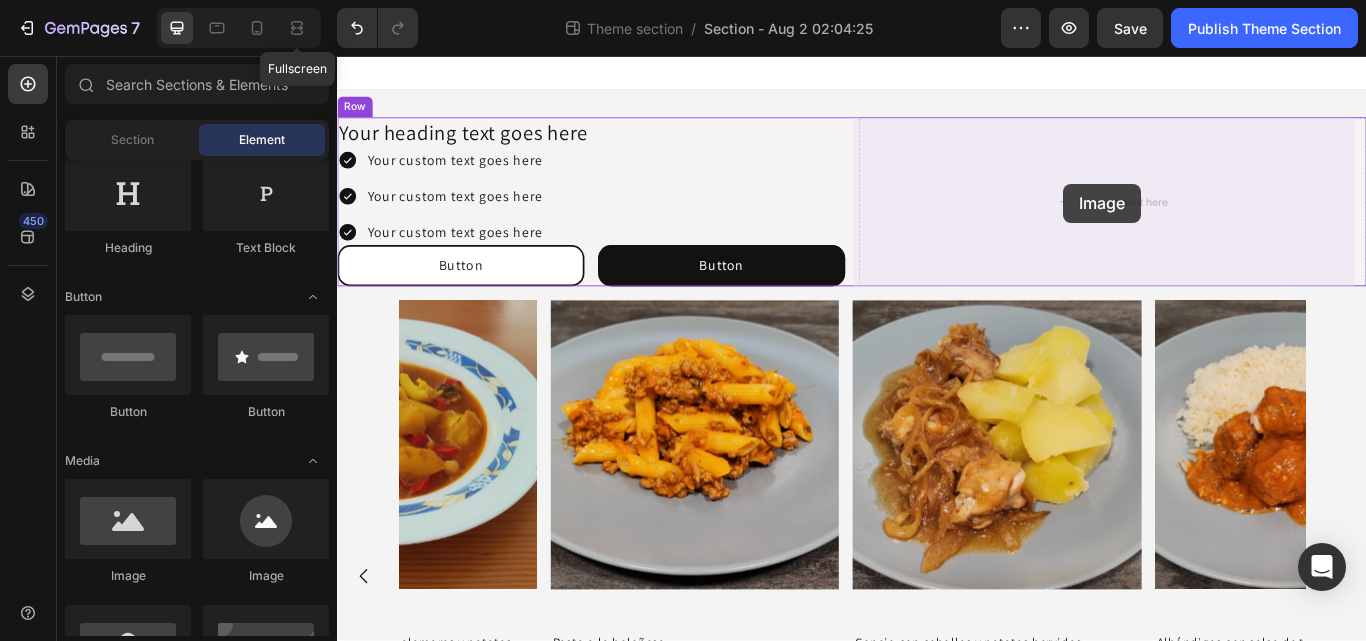 drag, startPoint x: 470, startPoint y: 582, endPoint x: 1184, endPoint y: 205, distance: 807.4187 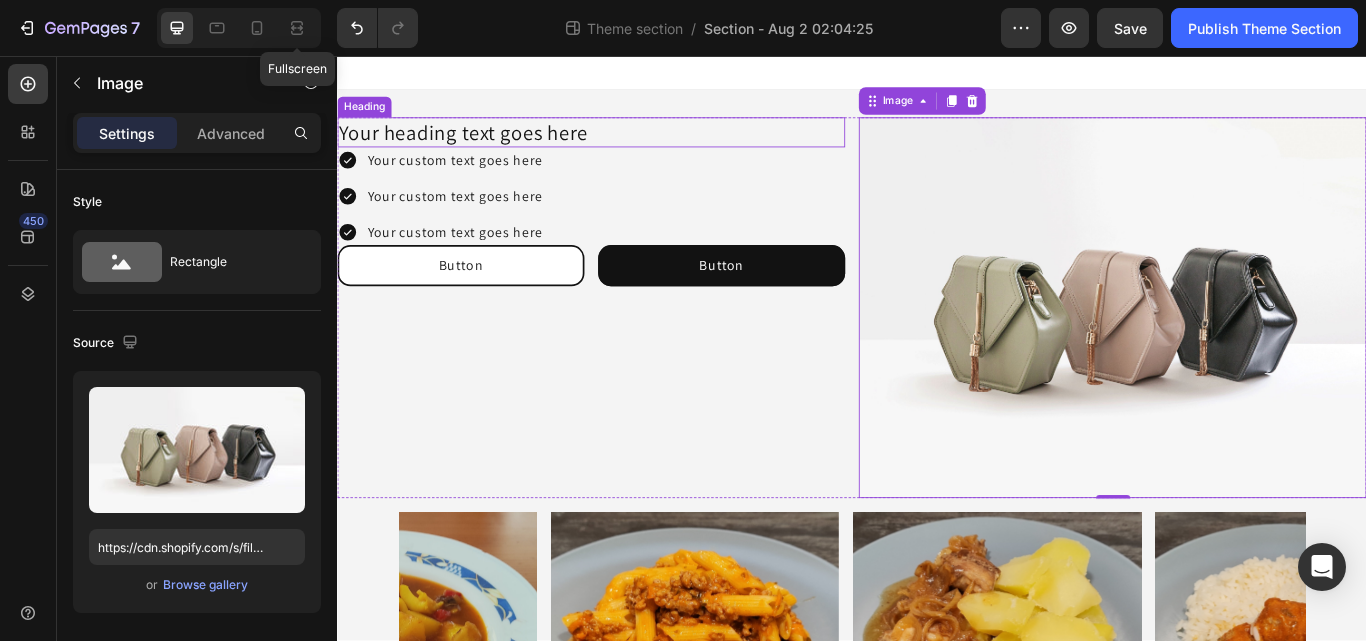 click on "Your heading text goes here" at bounding box center (633, 145) 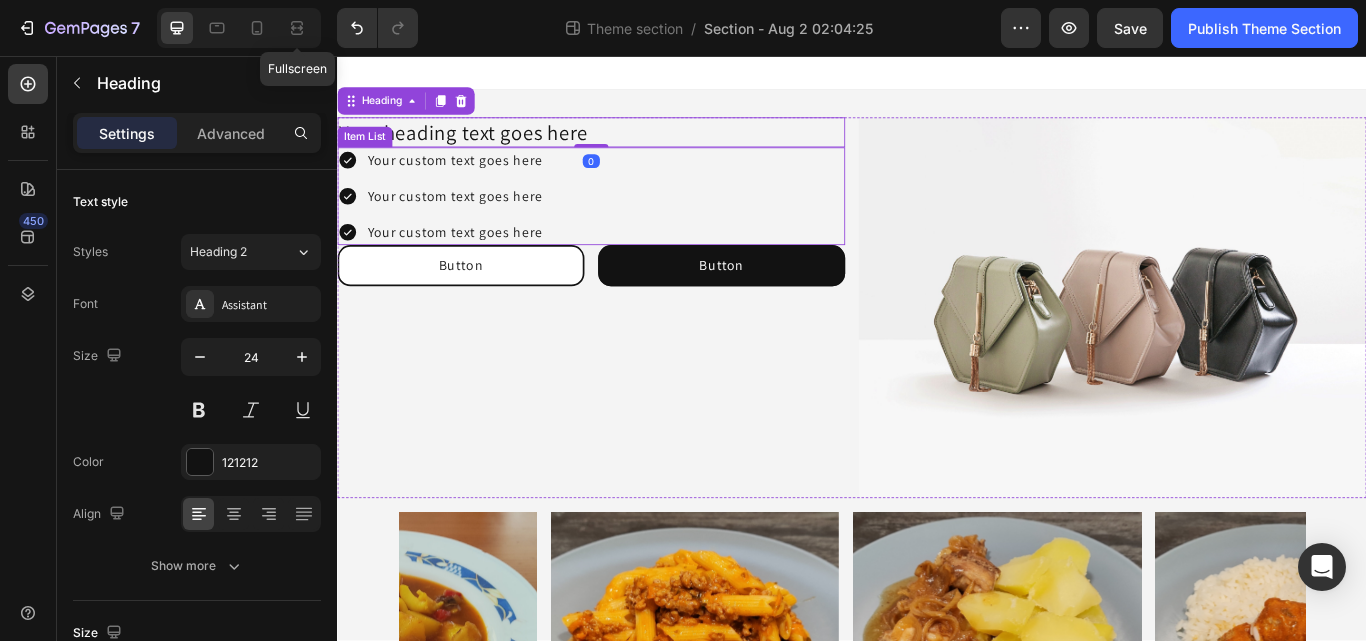 click on "Your heading text goes here Heading   0 Your custom text goes here Your custom text goes here Your custom text goes here Item List Button Button Button Button Row Image Row" at bounding box center (937, 350) 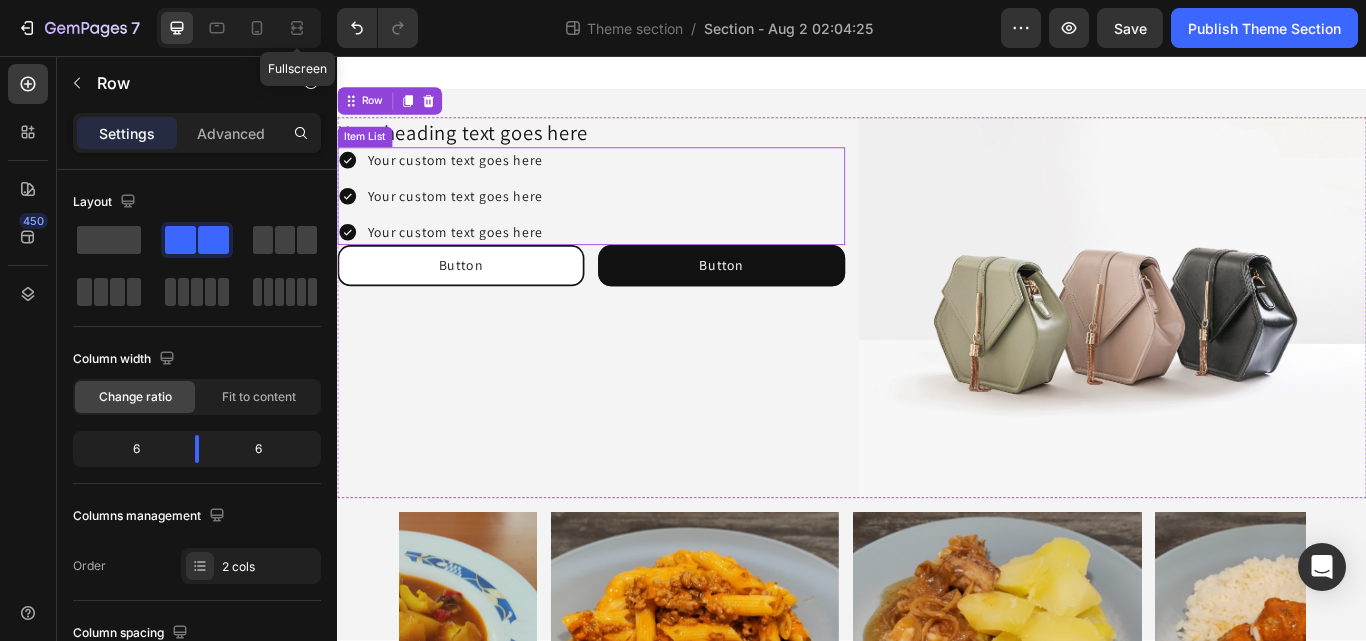 click on "Your heading text goes here Heading Your custom text goes here Your custom text goes here Your custom text goes here Item List Button Button Button Button Row" at bounding box center [633, 350] 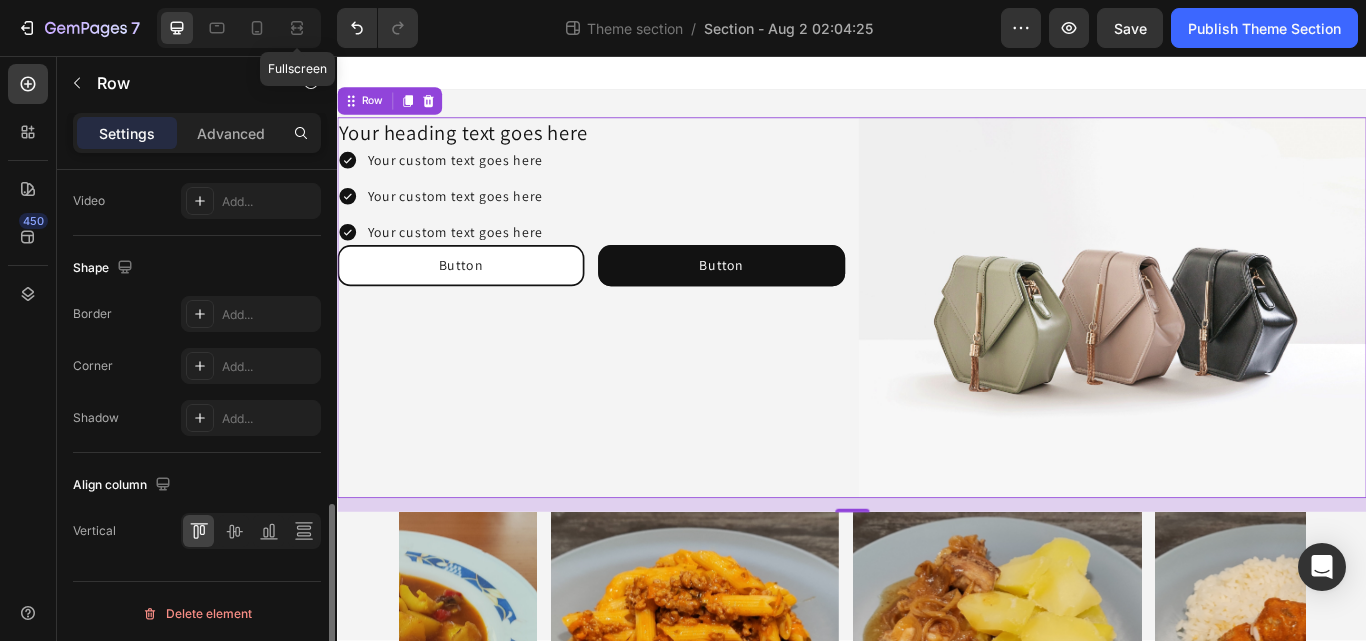 scroll, scrollTop: 920, scrollLeft: 0, axis: vertical 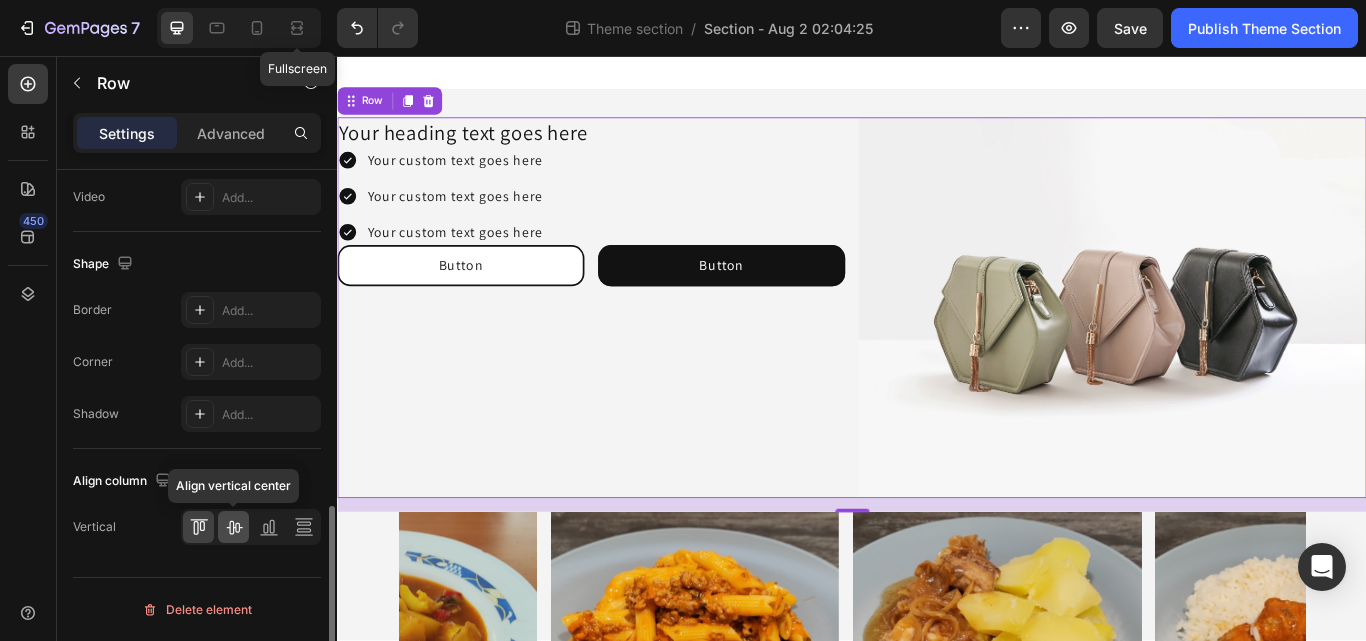 click 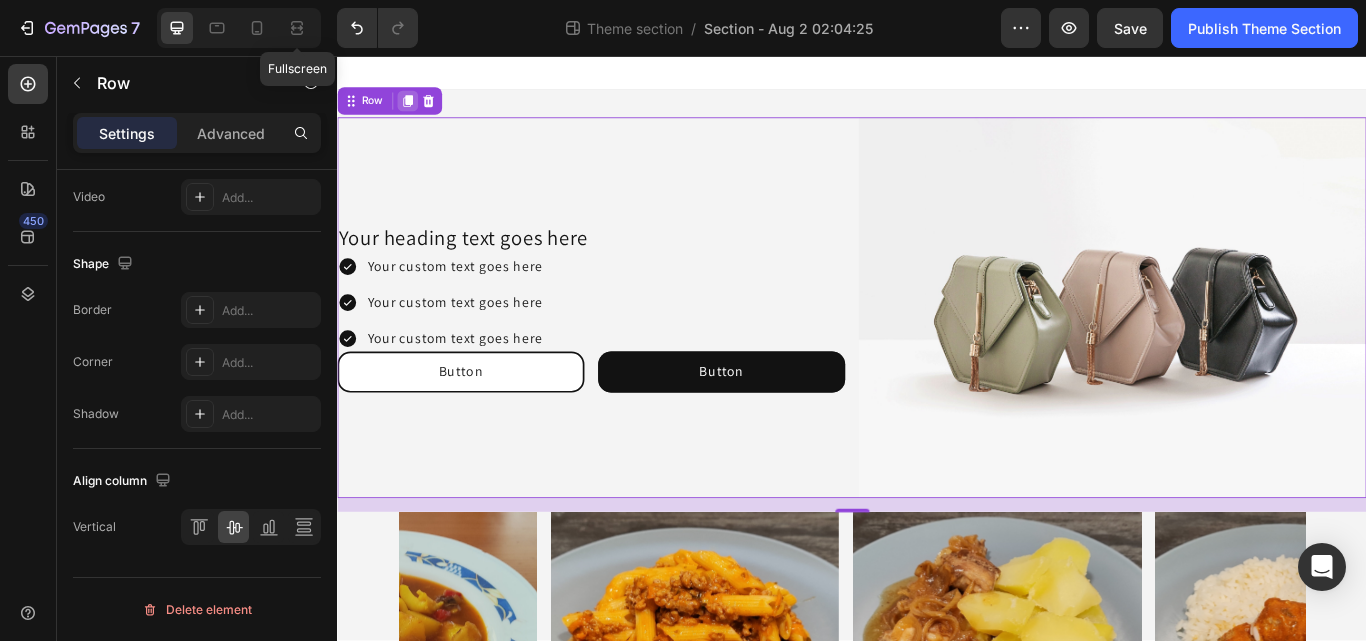 click 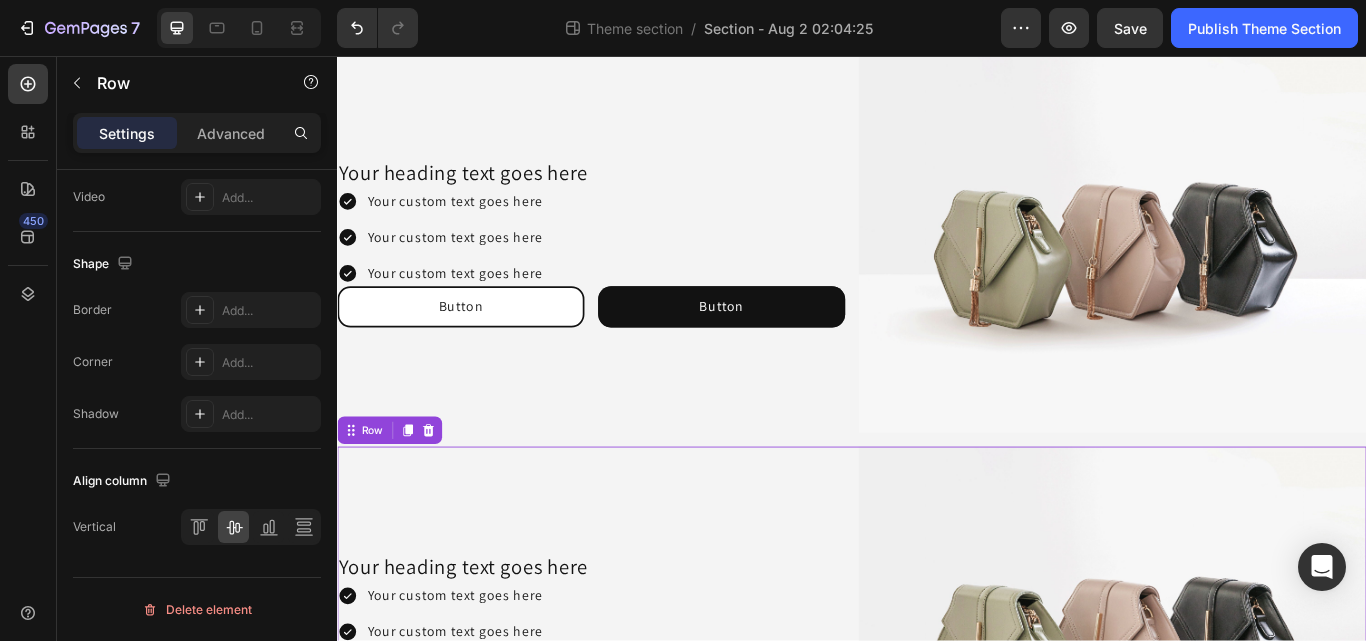 scroll, scrollTop: 75, scrollLeft: 0, axis: vertical 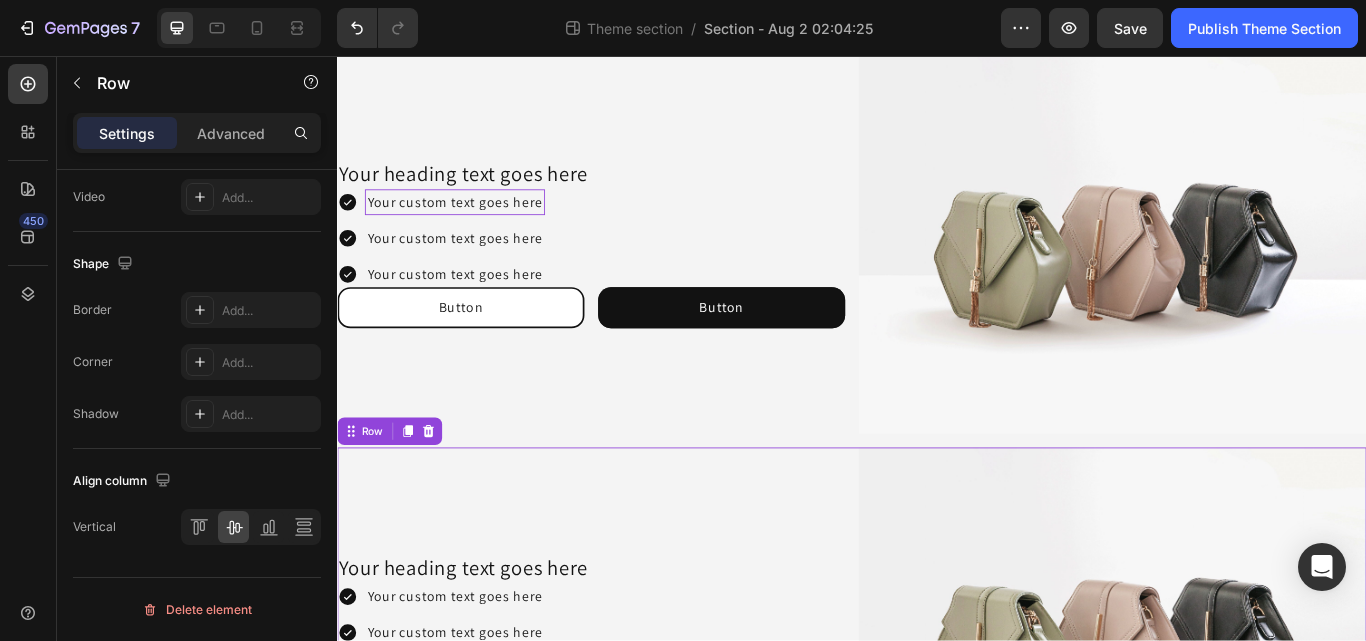 click on "Your heading text goes here" at bounding box center (633, 193) 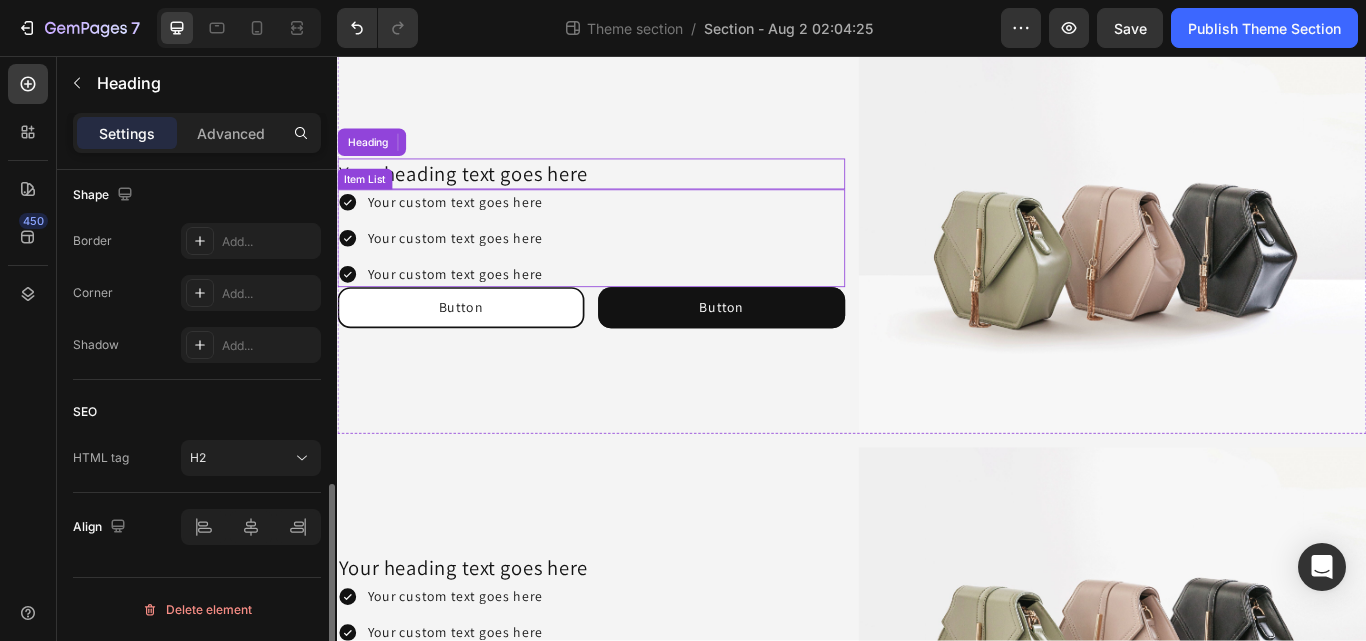 click on "Your heading text goes here" at bounding box center [633, 193] 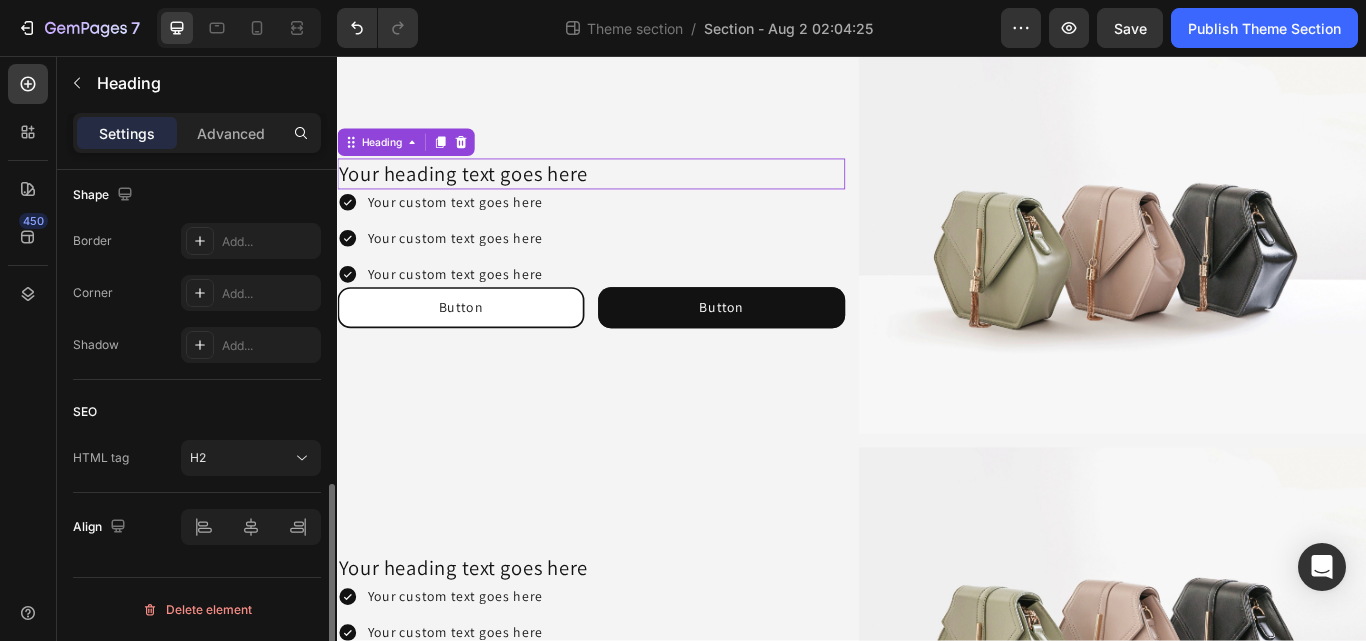 click on "Your heading text goes here" at bounding box center (633, 193) 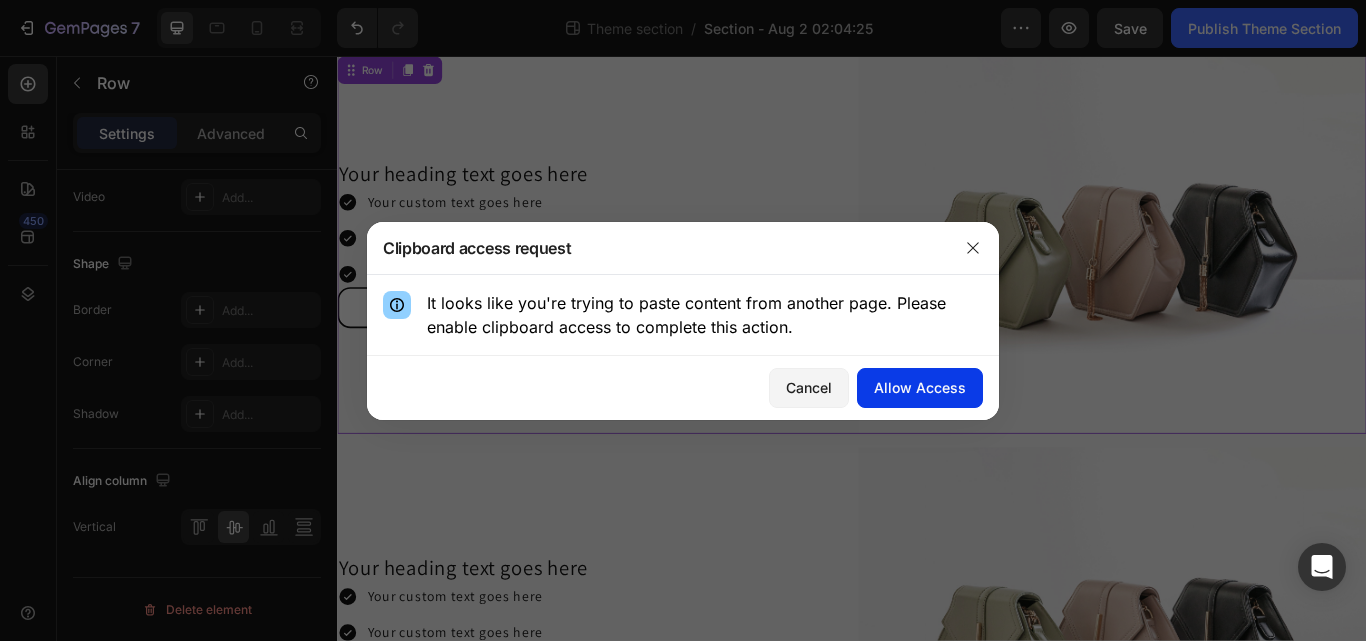scroll, scrollTop: 0, scrollLeft: 0, axis: both 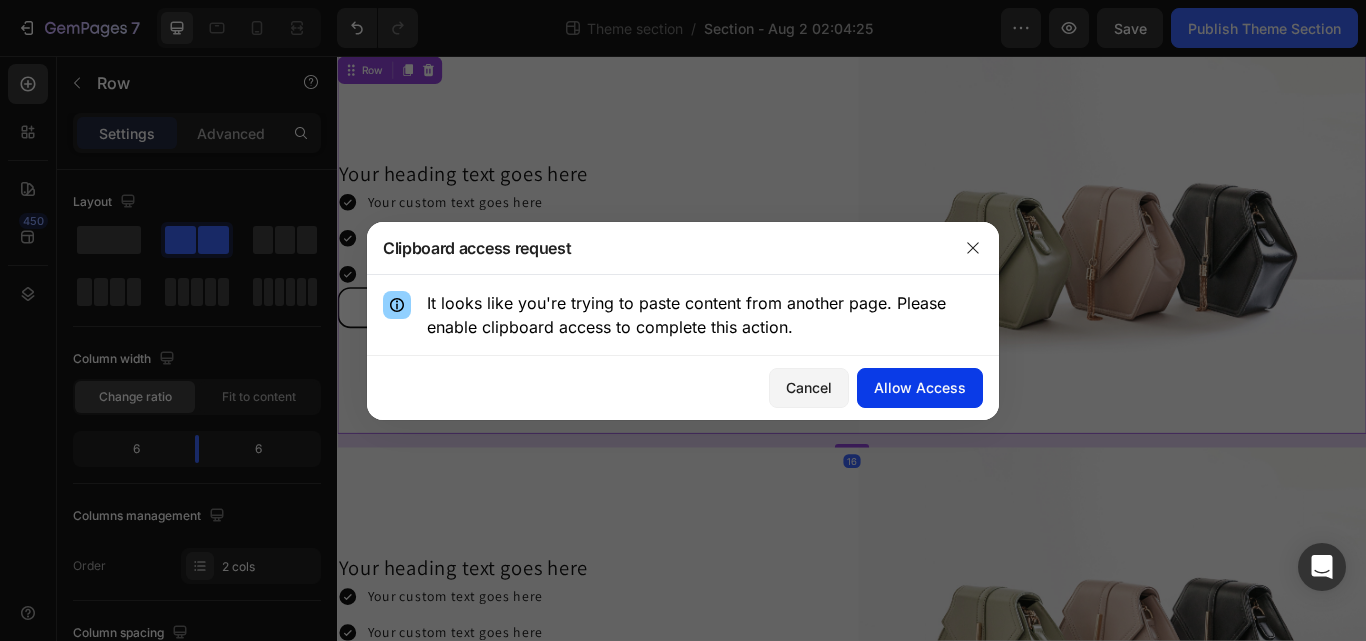 click on "Allow Access" at bounding box center [920, 387] 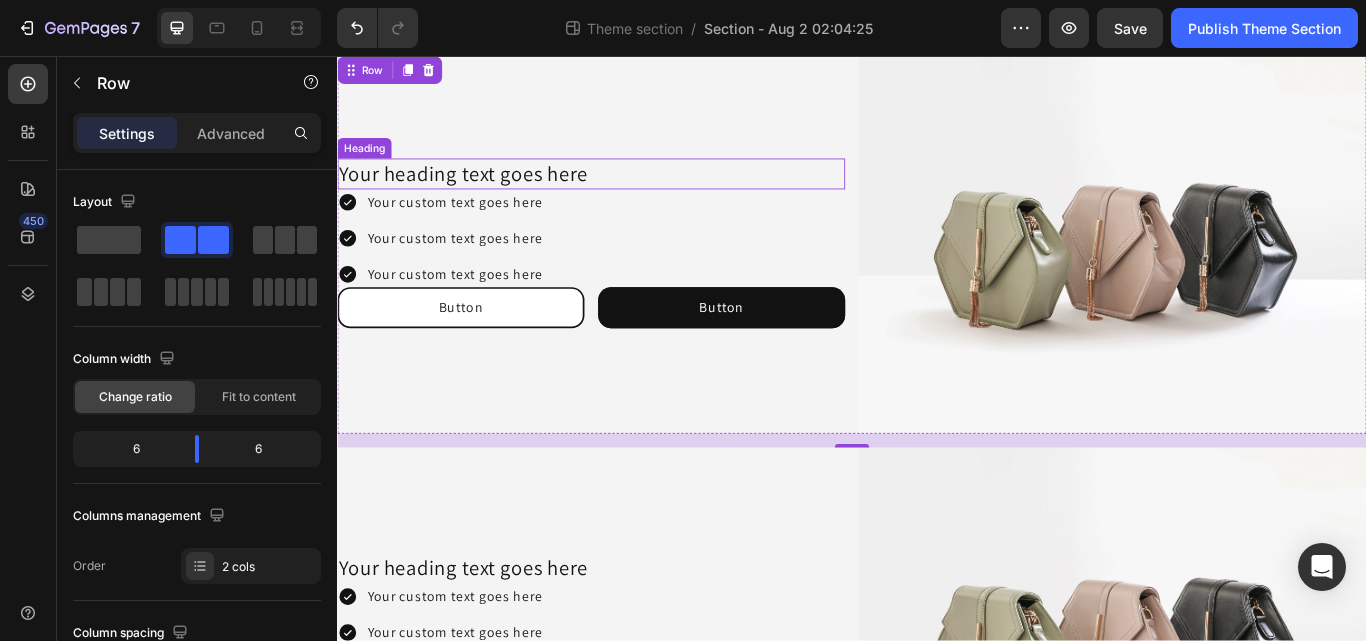 click on "Your heading text goes here" at bounding box center [633, 193] 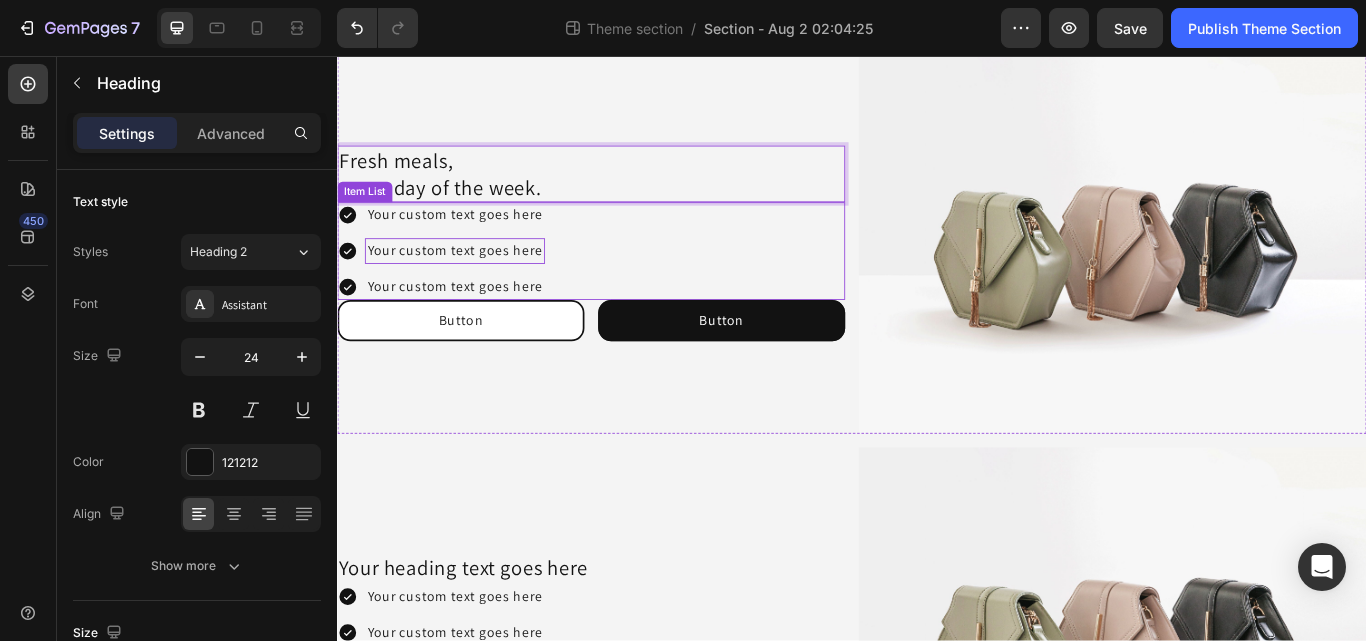 scroll, scrollTop: 59, scrollLeft: 0, axis: vertical 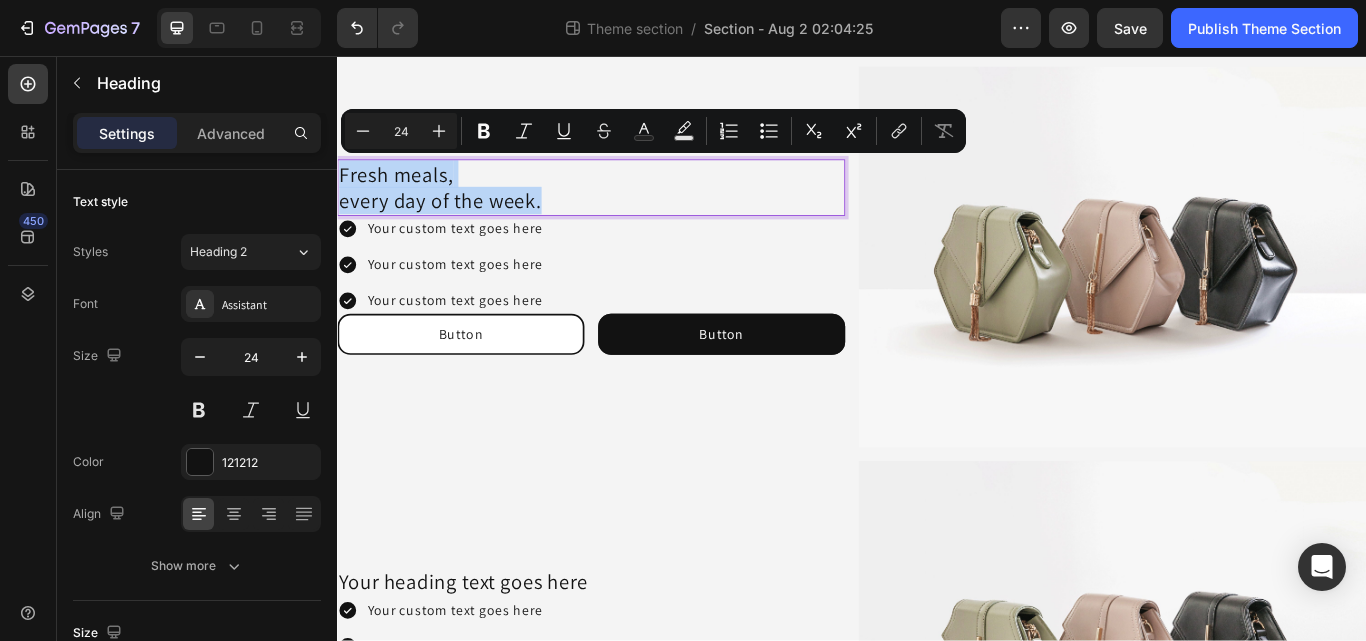 drag, startPoint x: 590, startPoint y: 213, endPoint x: 334, endPoint y: 178, distance: 258.3815 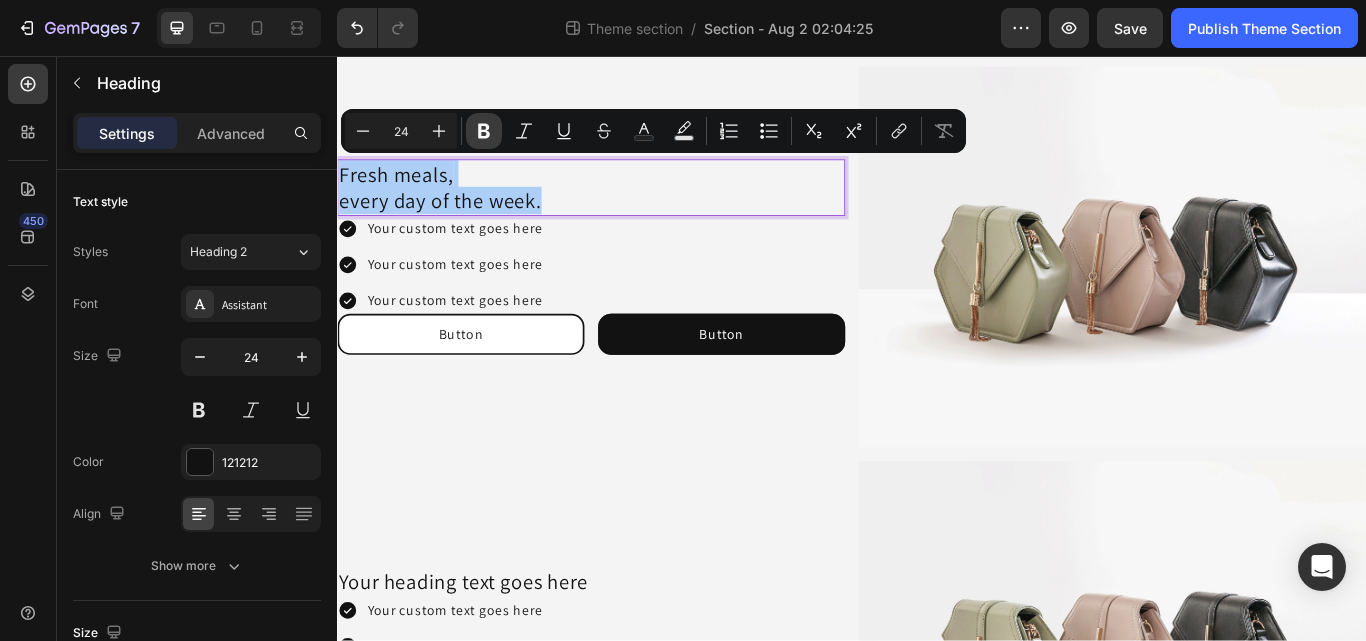 click at bounding box center (199, 410) 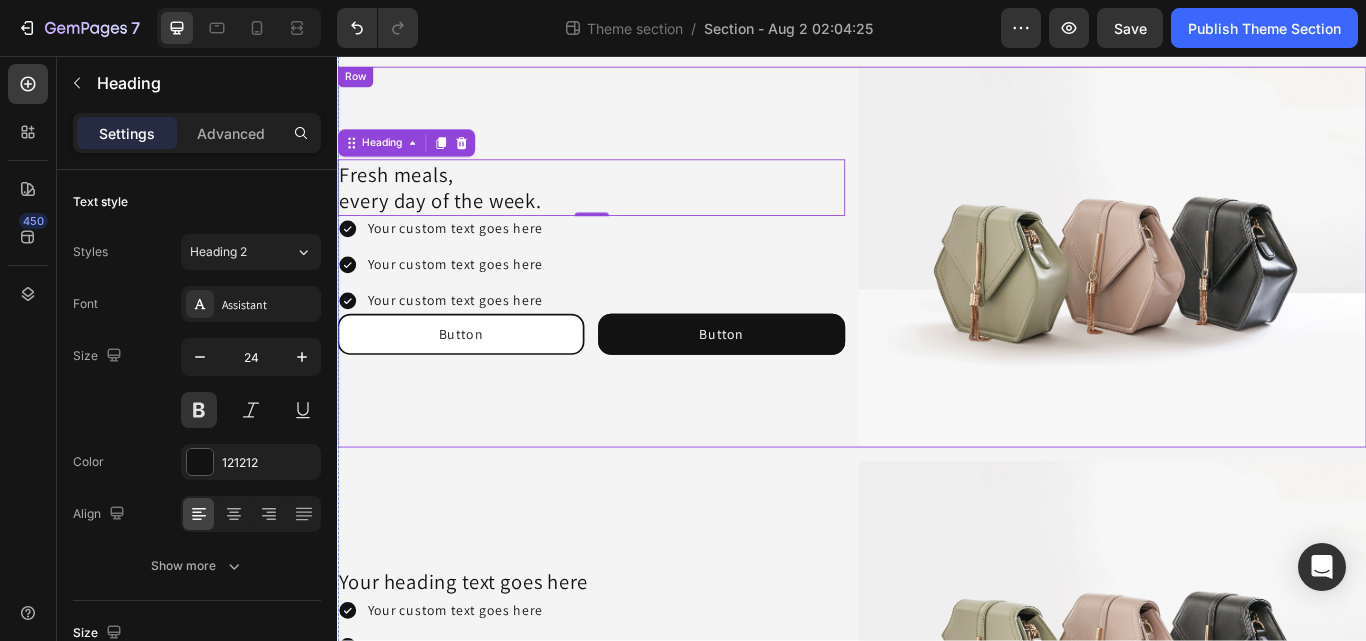 click on "Fresh meals, every day of the week. Heading   0 Your custom text goes here Your custom text goes here Your custom text goes here Item List Button Button Button Button Row" at bounding box center [633, 291] 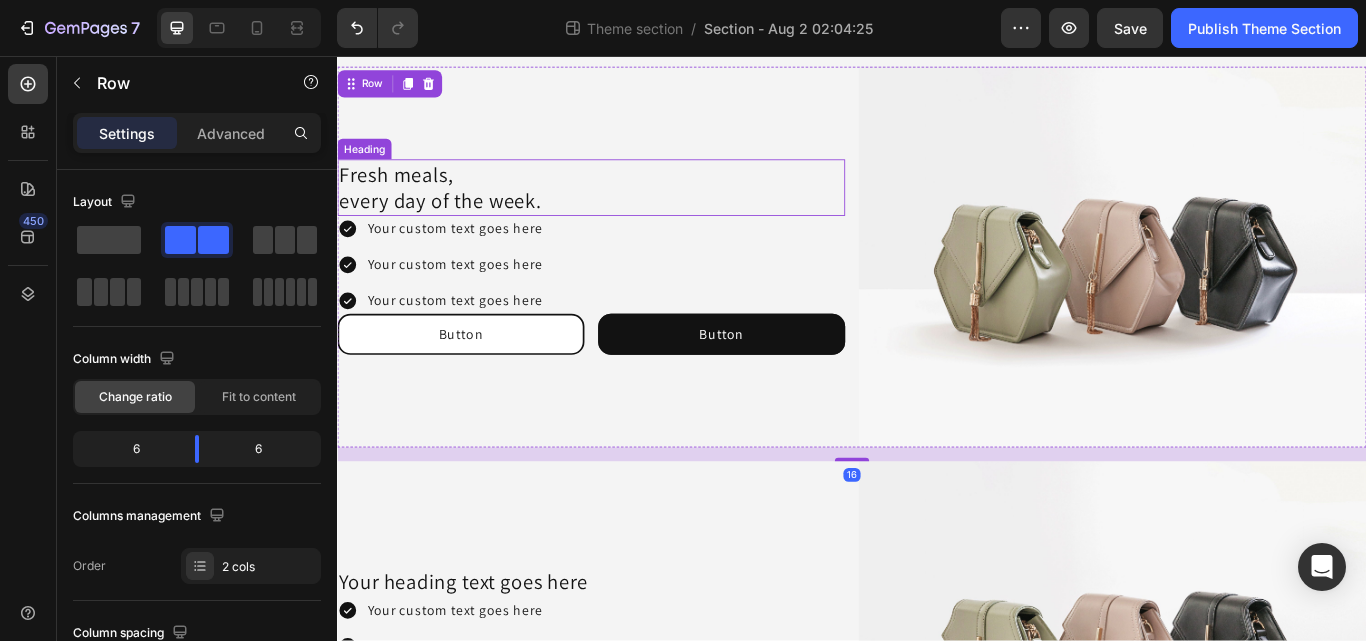 click on "Fresh meals, every day of the week." at bounding box center (633, 210) 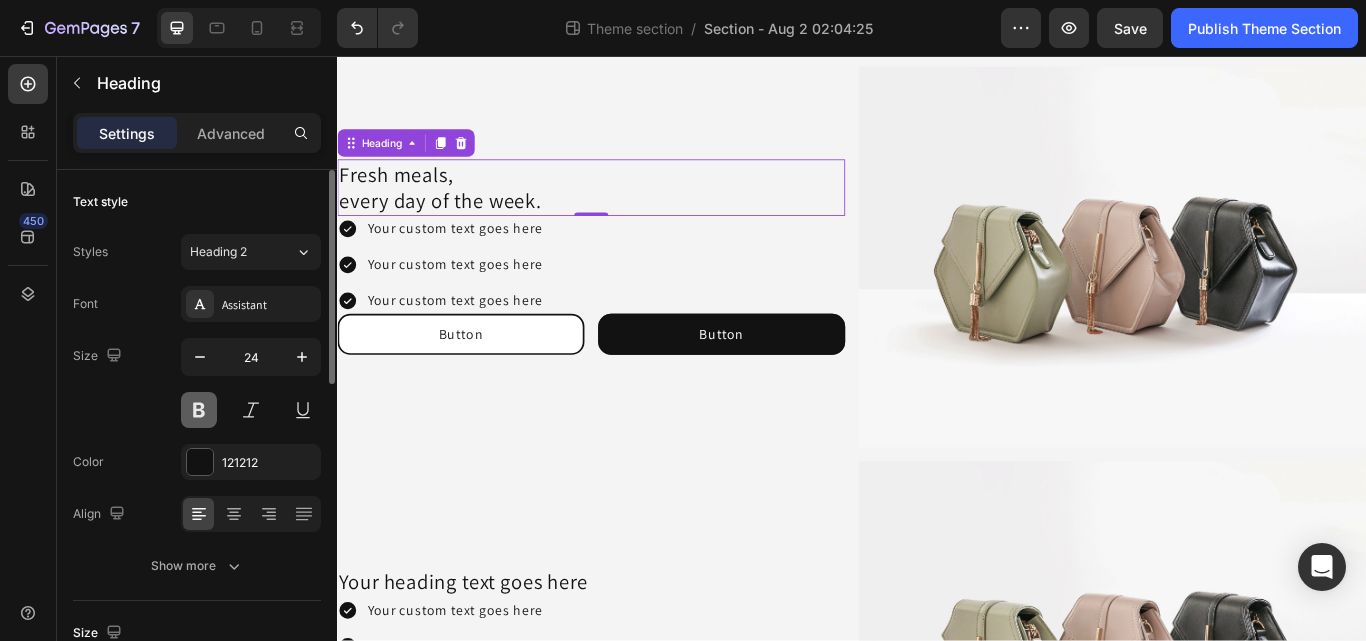 click at bounding box center [199, 410] 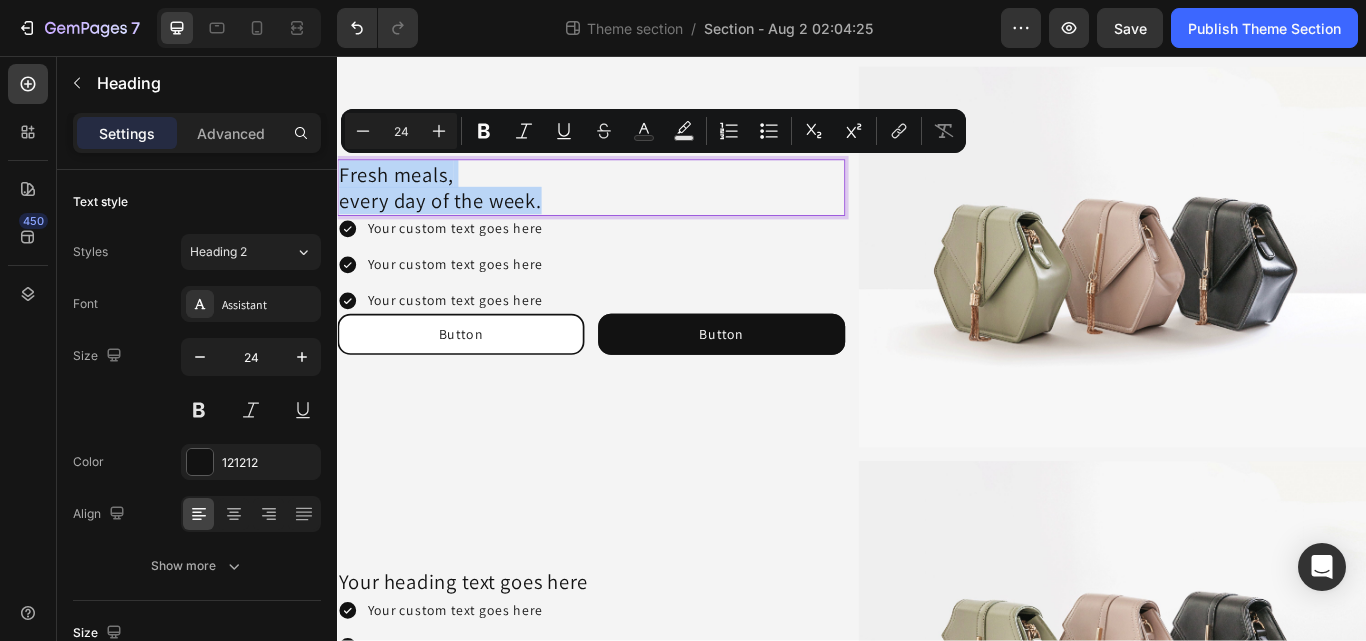 drag, startPoint x: 590, startPoint y: 220, endPoint x: 339, endPoint y: 197, distance: 252.05157 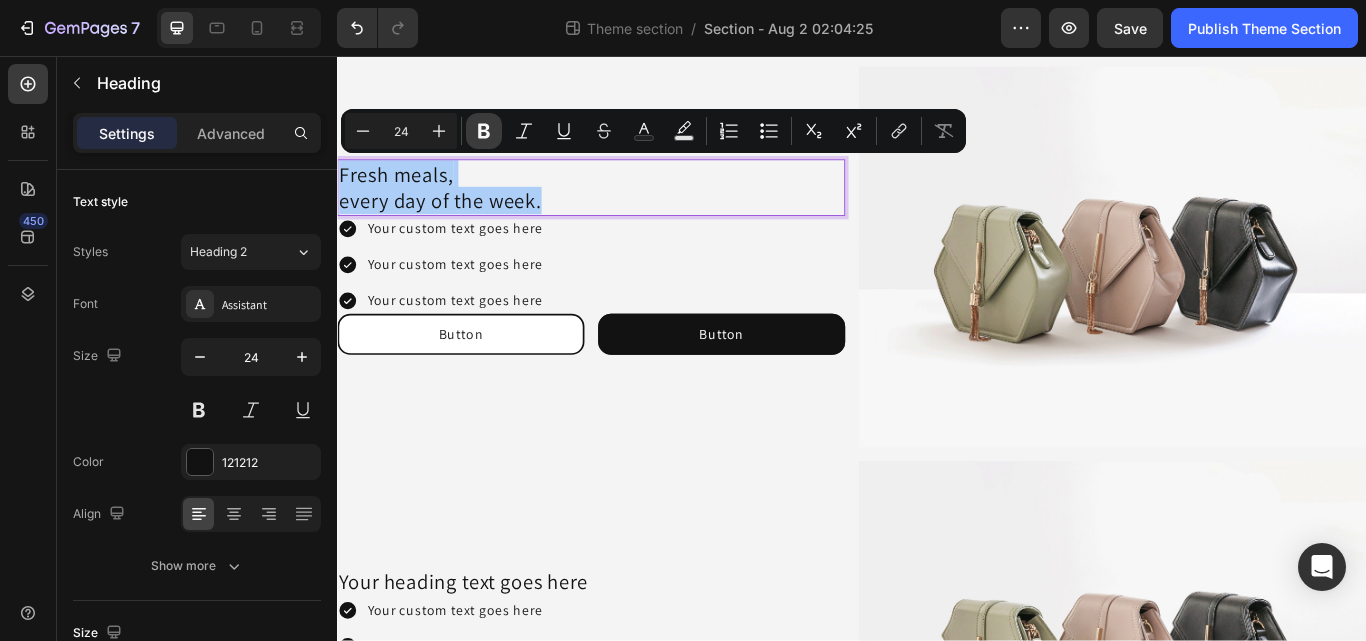 click 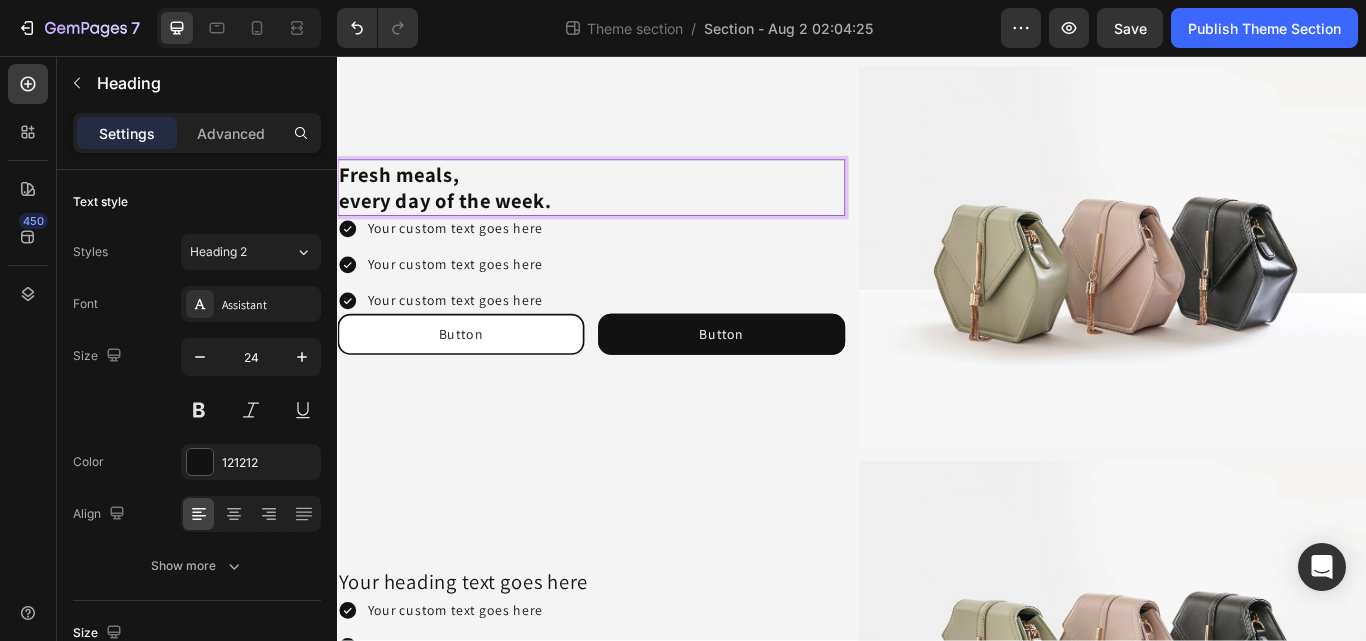 click on "Fresh meals, every day of the week." at bounding box center [633, 210] 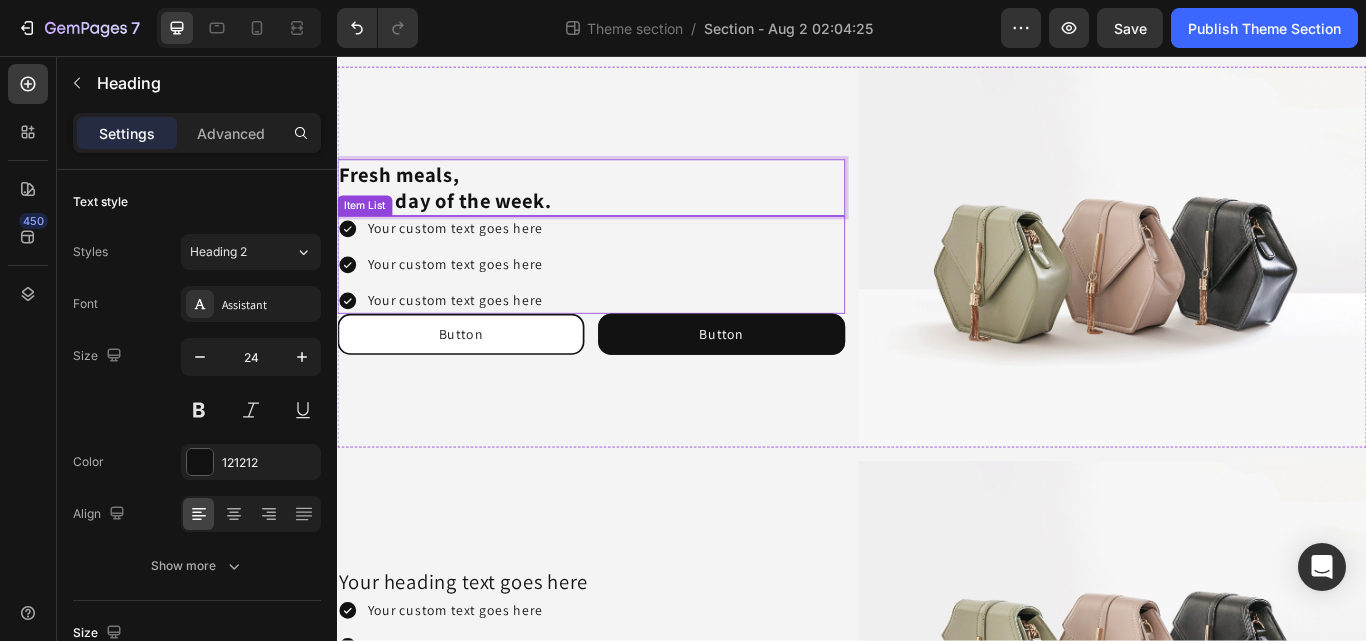 click on "Your custom text goes here Your custom text goes here Your custom text goes here" at bounding box center (633, 300) 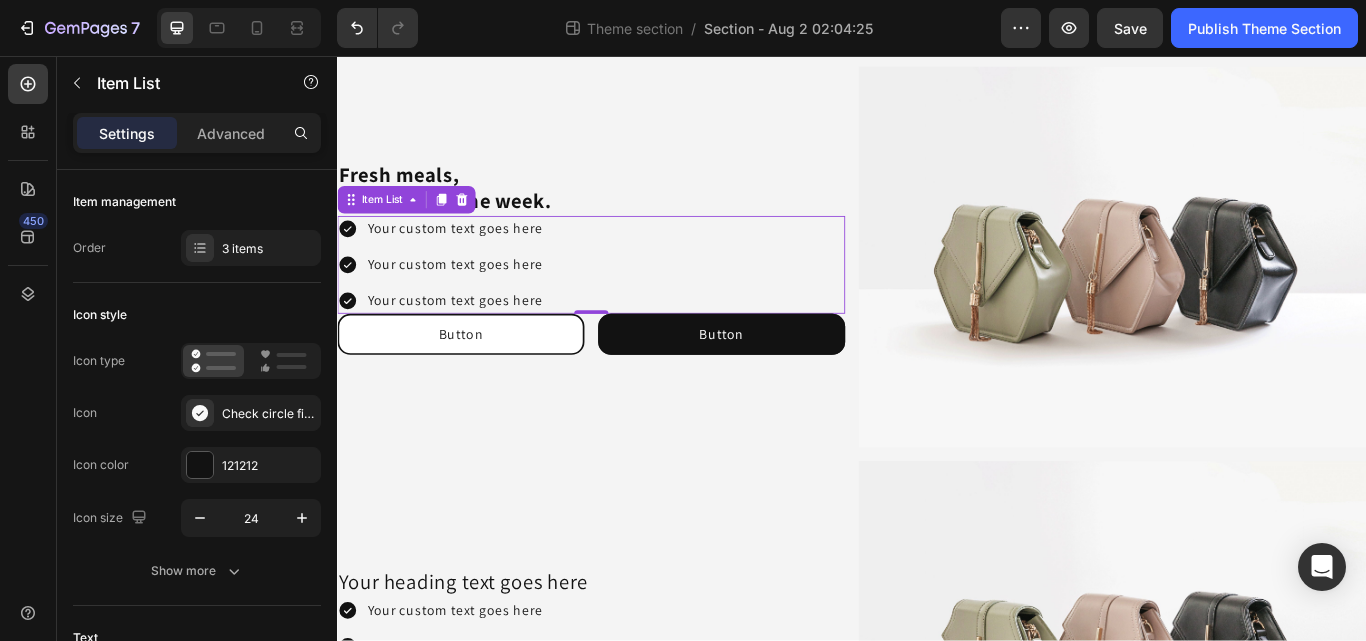 click on "Your custom text goes here Your custom text goes here Your custom text goes here" at bounding box center (633, 300) 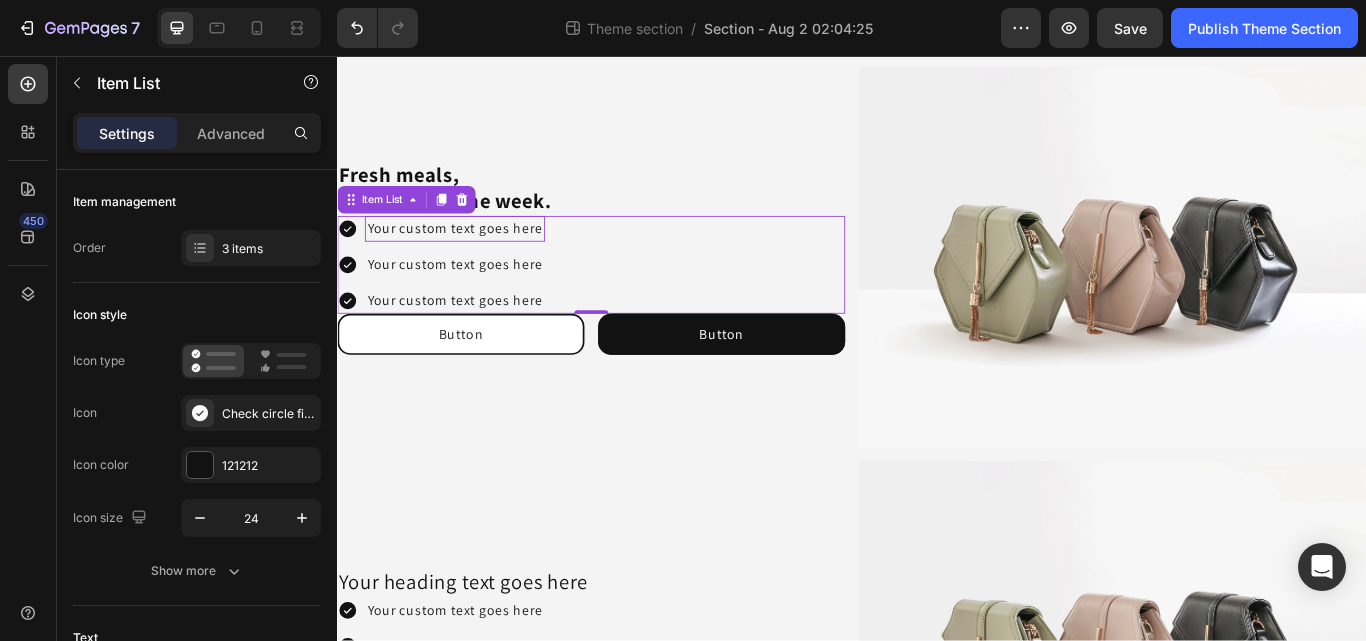click on "Your custom text goes here" at bounding box center [474, 258] 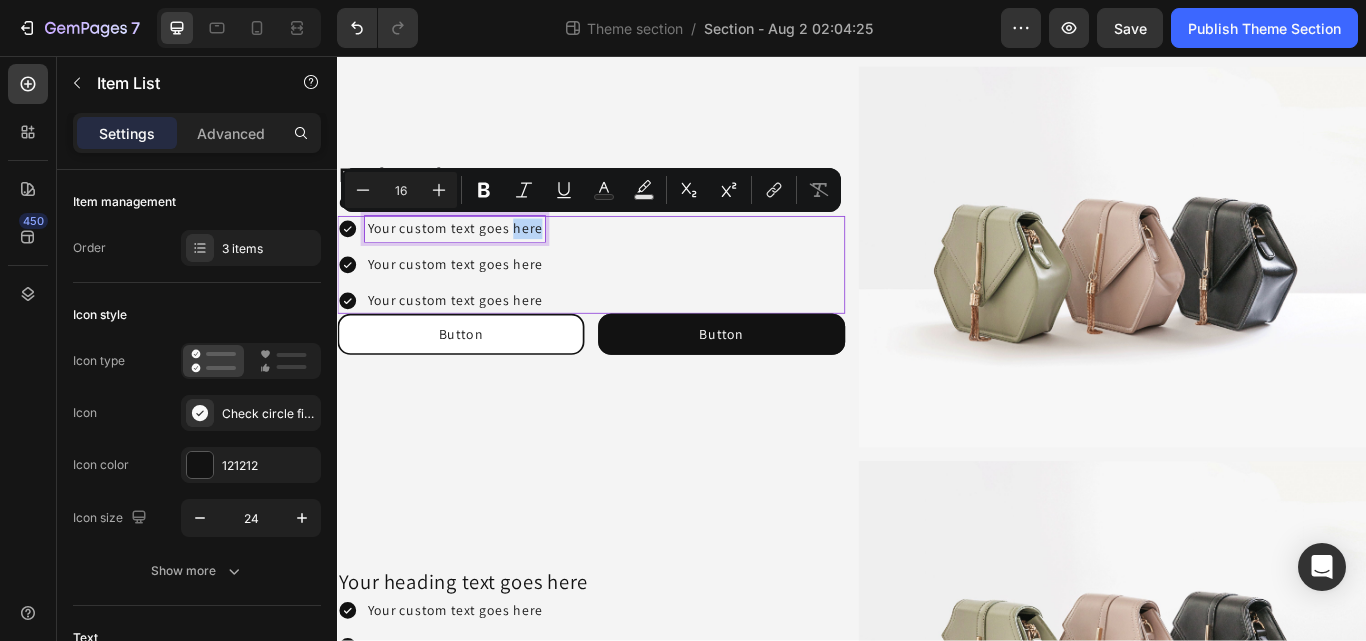 click on "Your custom text goes here Your custom text goes here Your custom text goes here" at bounding box center (633, 300) 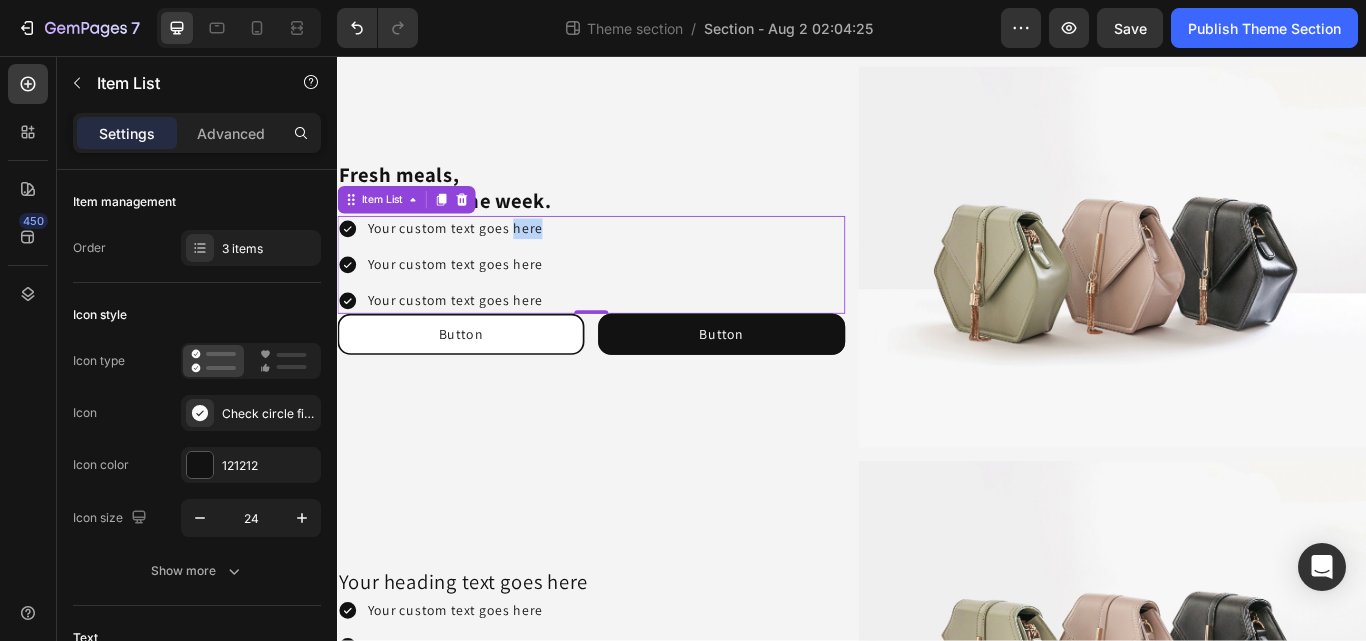 click on "Your custom text goes here Your custom text goes here Your custom text goes here" at bounding box center [633, 300] 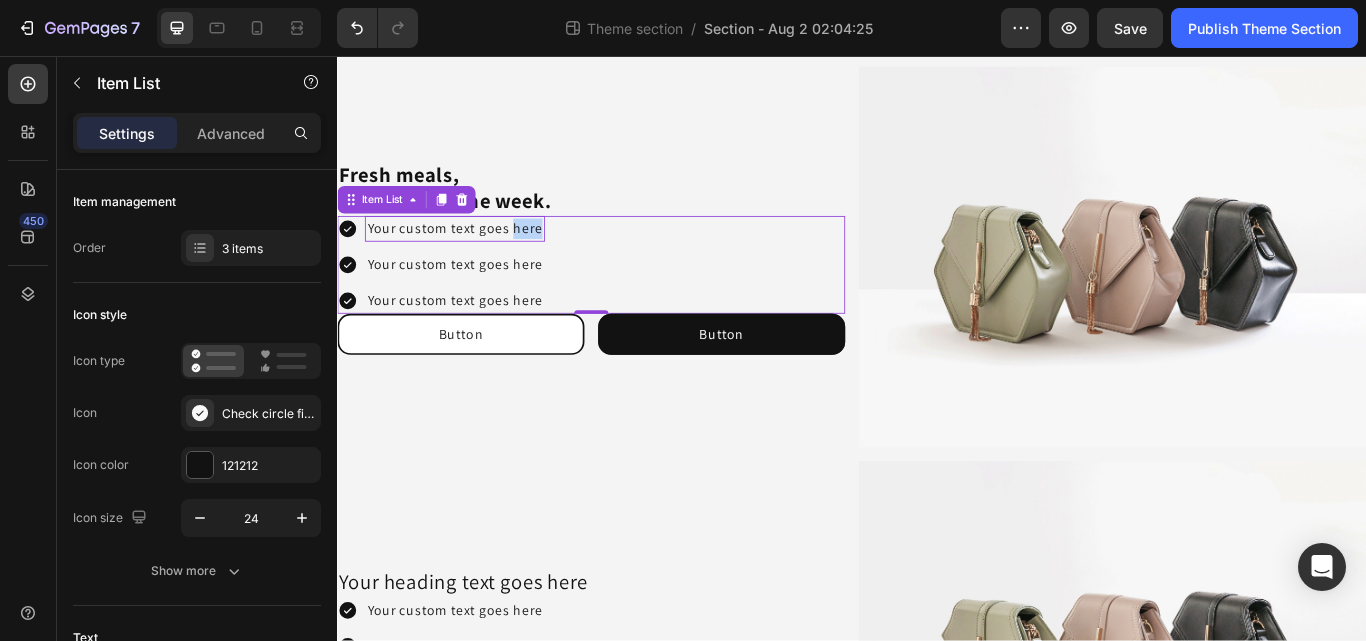 drag, startPoint x: 602, startPoint y: 254, endPoint x: 395, endPoint y: 251, distance: 207.02174 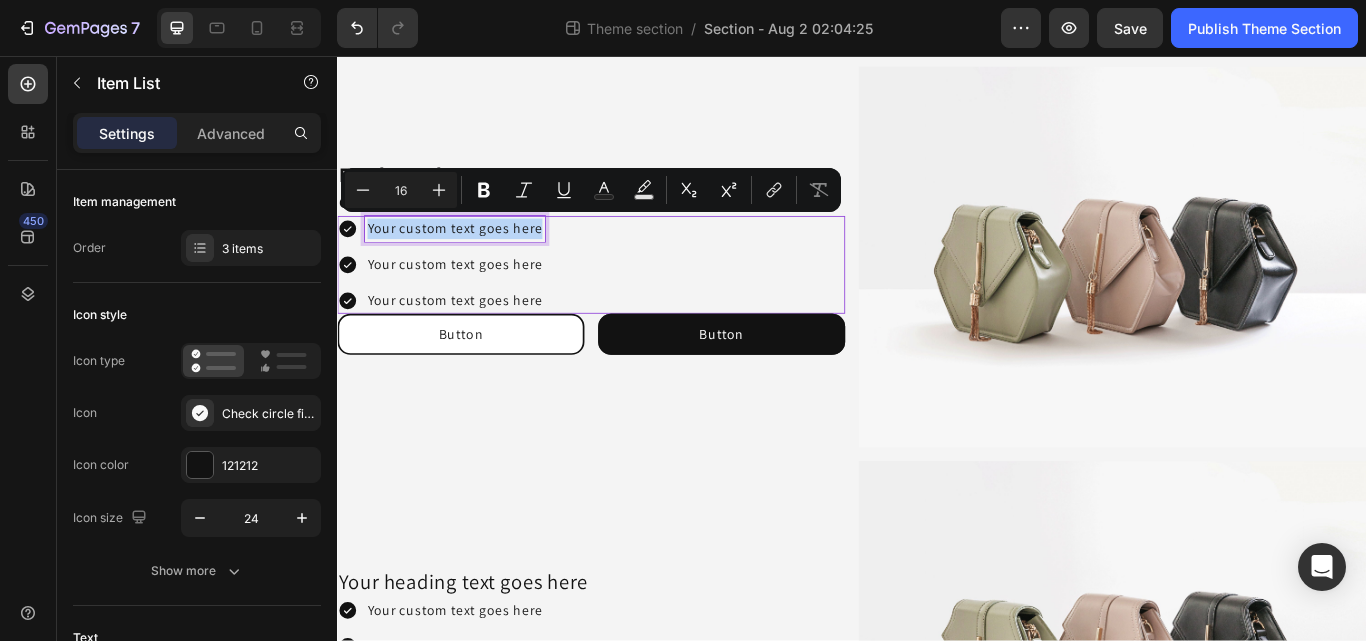 drag, startPoint x: 371, startPoint y: 250, endPoint x: 574, endPoint y: 254, distance: 203.0394 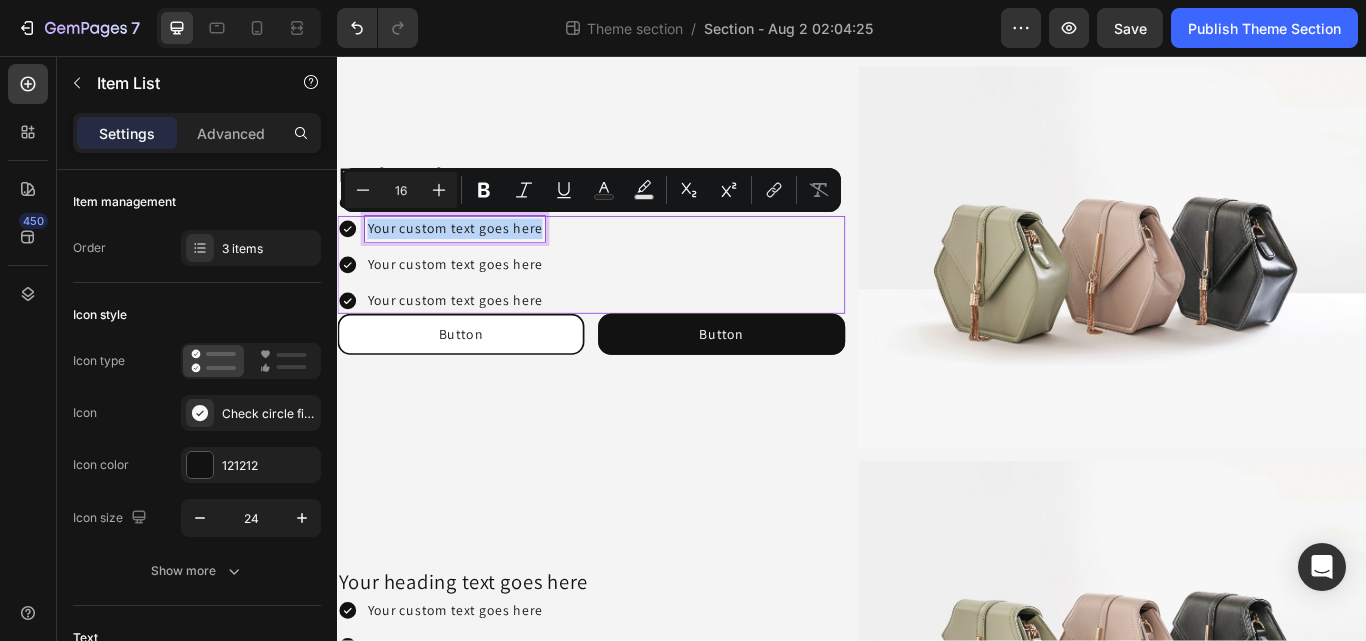 click on "Your custom text goes here" at bounding box center [474, 258] 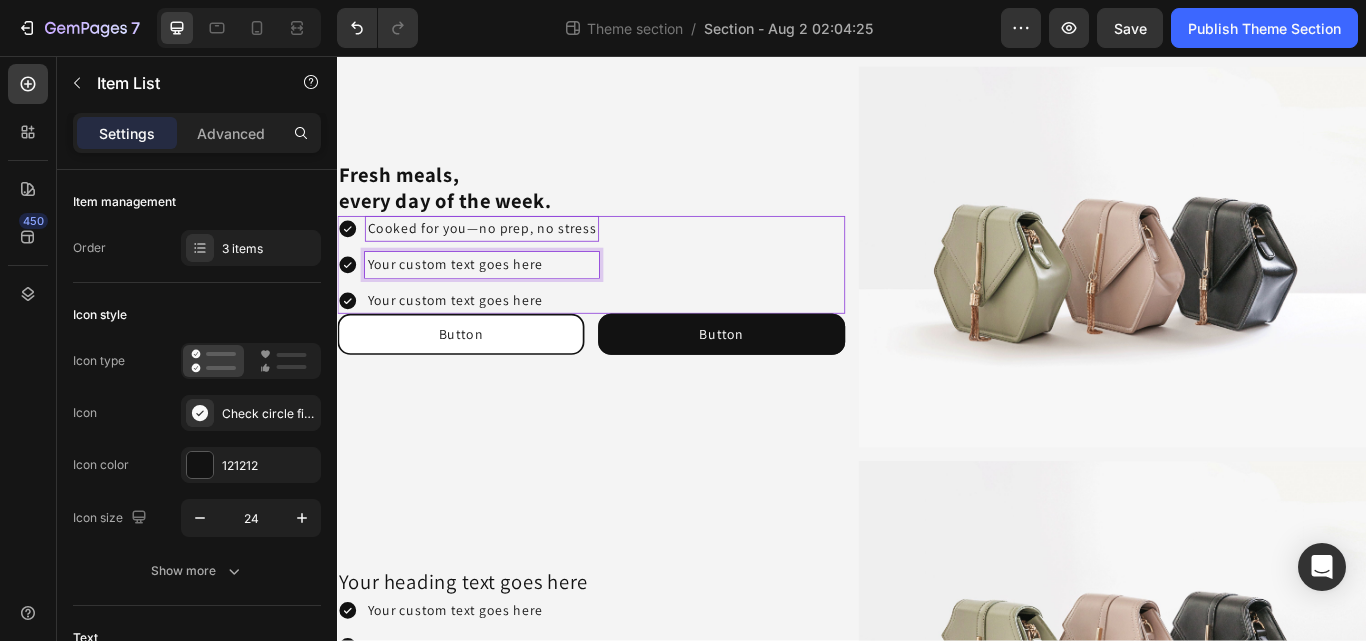 click on "Your custom text goes here" at bounding box center (505, 300) 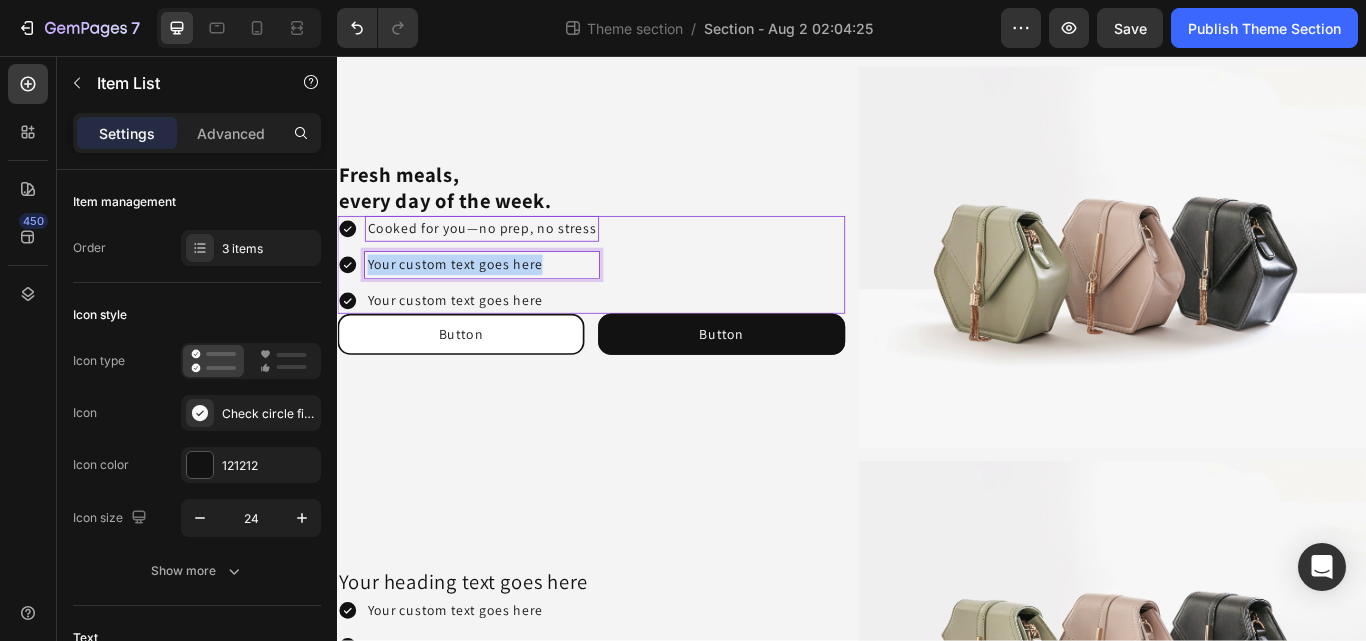 drag, startPoint x: 576, startPoint y: 304, endPoint x: 363, endPoint y: 303, distance: 213.00235 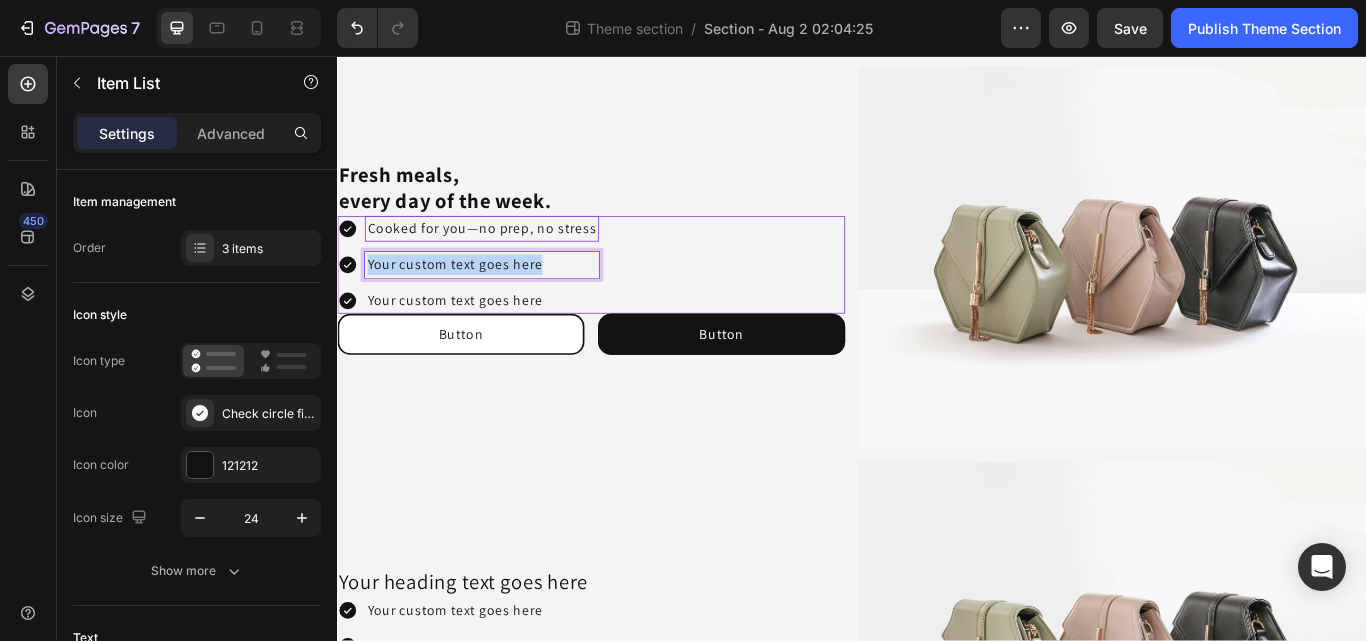 click on "Your custom text goes here" at bounding box center [489, 300] 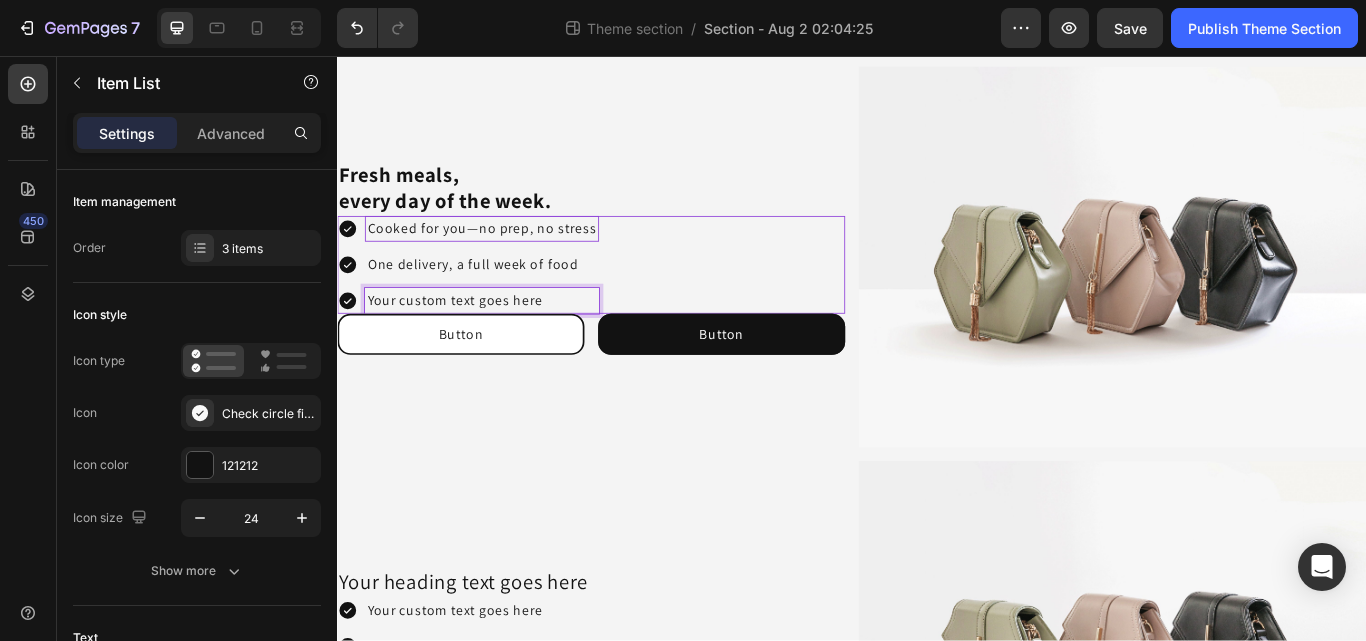 click on "Your custom text goes here" at bounding box center [505, 342] 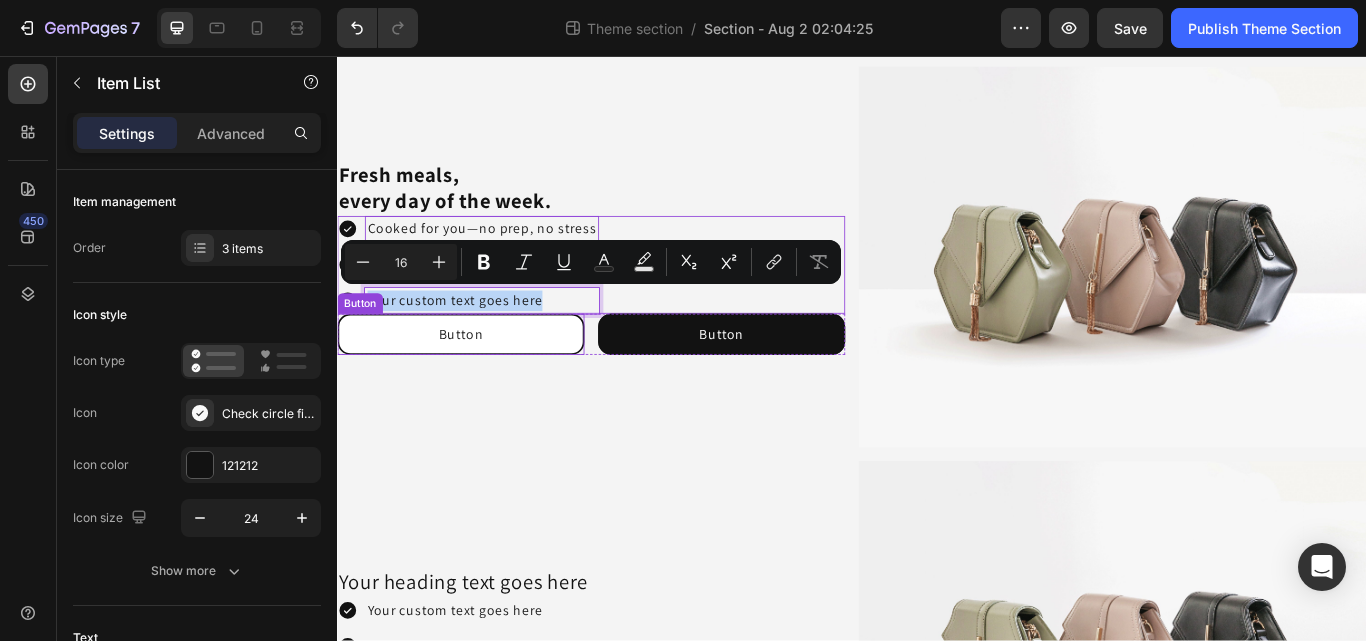 drag, startPoint x: 590, startPoint y: 344, endPoint x: 364, endPoint y: 338, distance: 226.07964 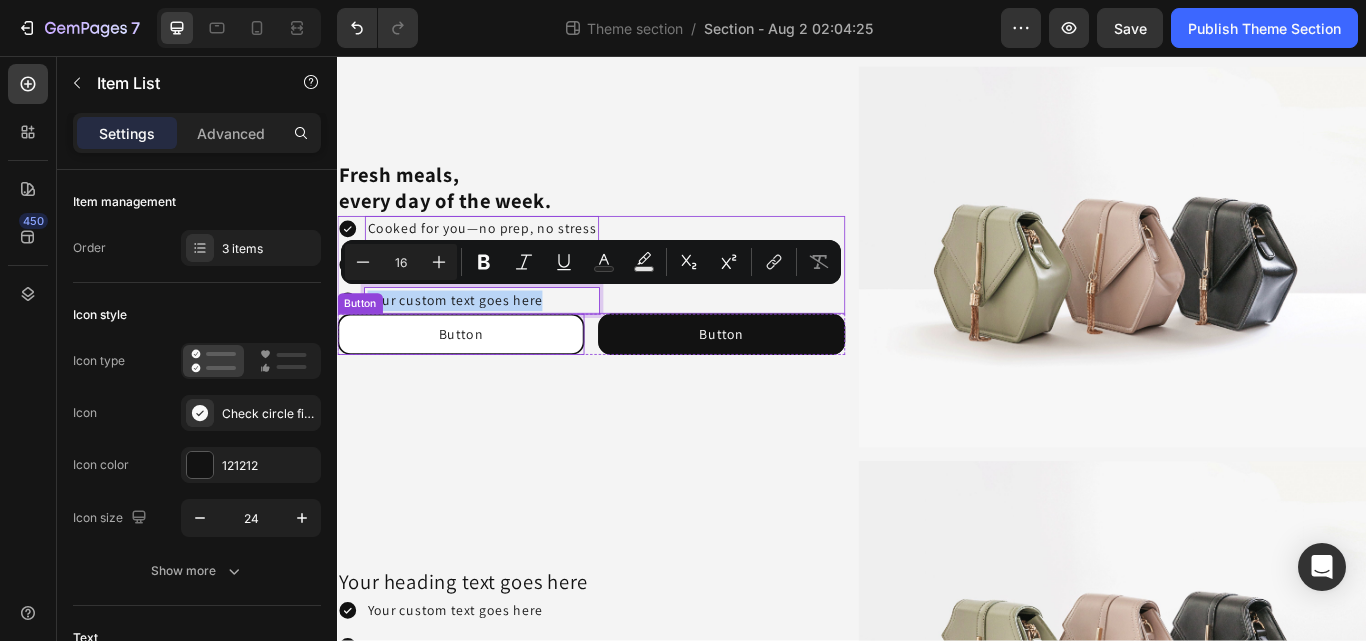click on "⁠⁠⁠⁠⁠⁠⁠ Fresh meals, every day of the week. Heading Cooked for you—no prep, no stress One delivery, a full week of food Your custom text goes here Item List   0 Button Button Button Button Row" at bounding box center (633, 291) 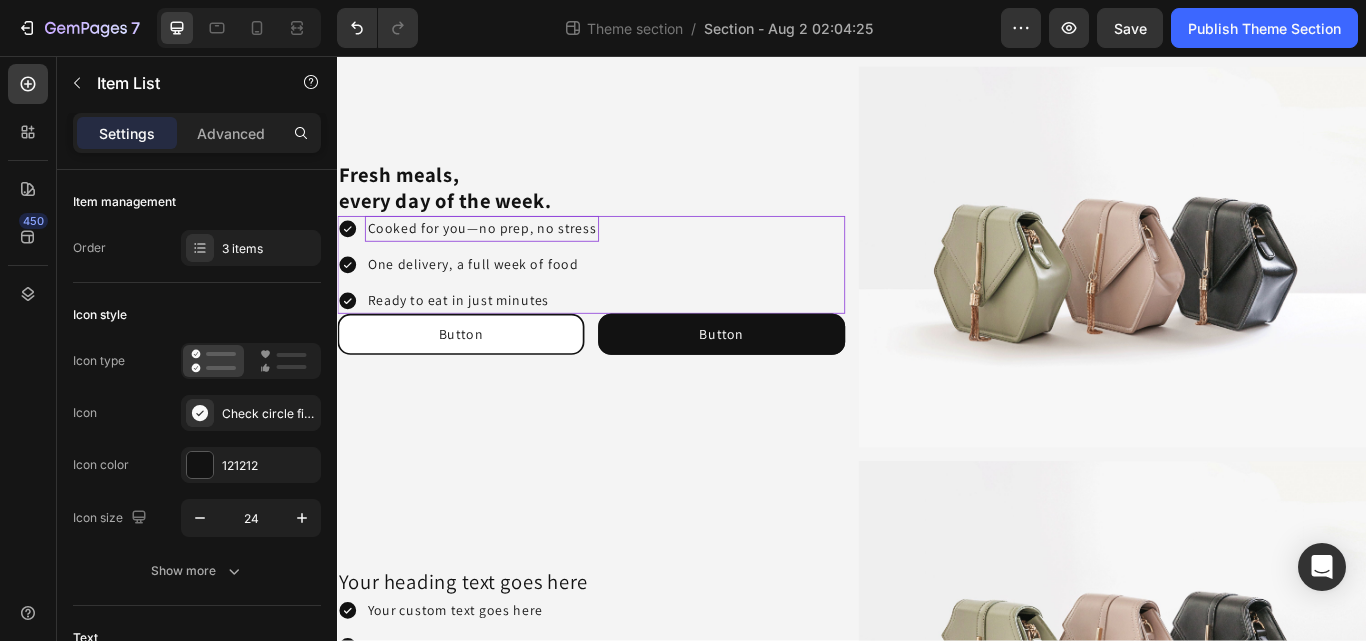 click on "Cooked for you—no prep, no stress One delivery, a full week of food Ready to eat in just minutes" at bounding box center [633, 300] 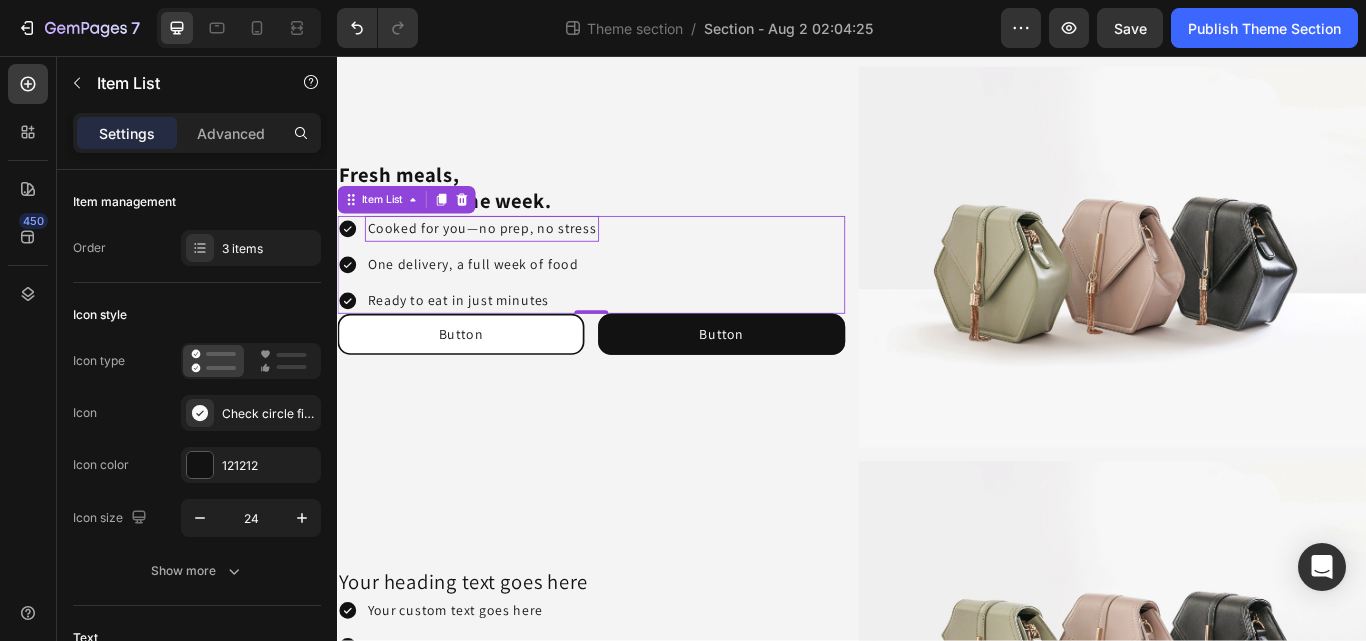 click on "Cooked for you—no prep, no stress One delivery, a full week of food Ready to eat in just minutes" at bounding box center (633, 300) 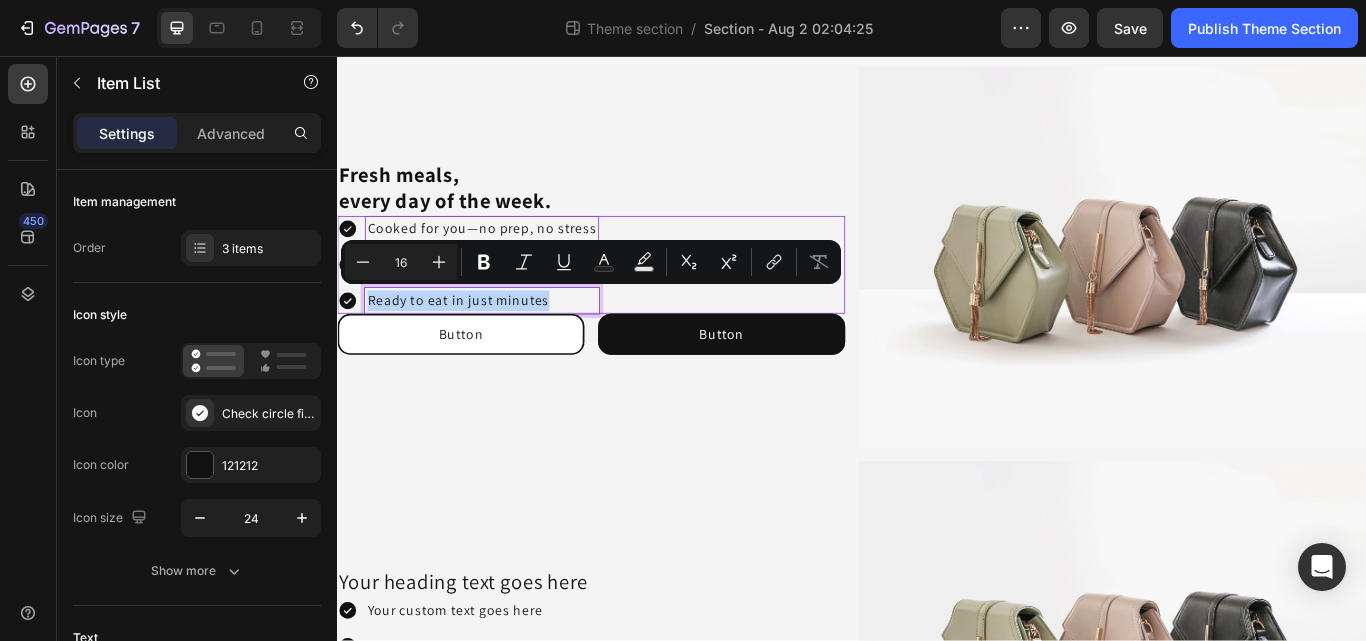 drag, startPoint x: 587, startPoint y: 330, endPoint x: 370, endPoint y: 326, distance: 217.03687 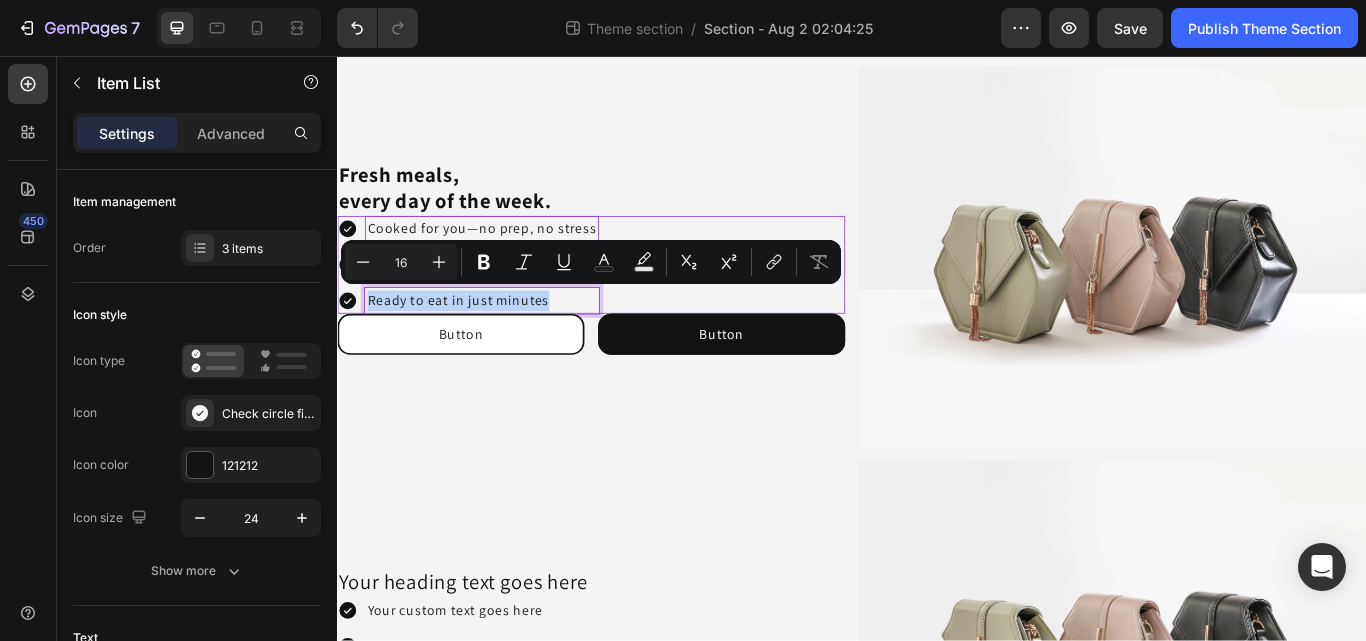 click on "Ready to eat in just minutes" at bounding box center (505, 342) 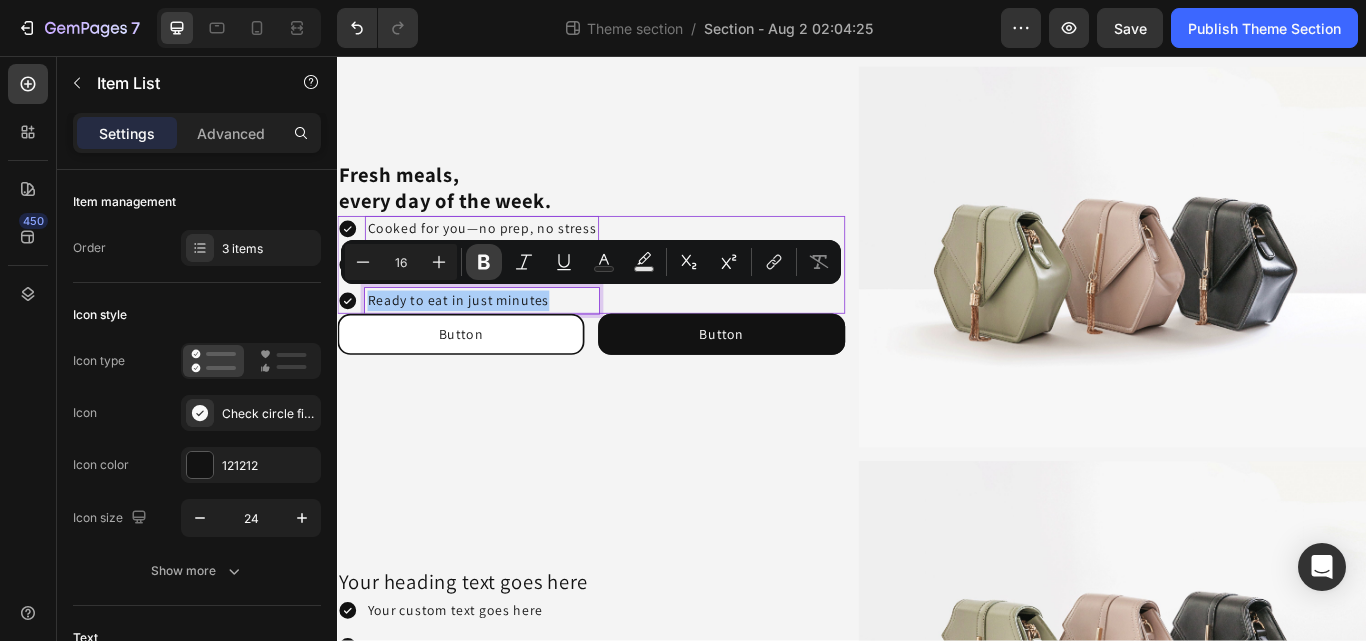 click 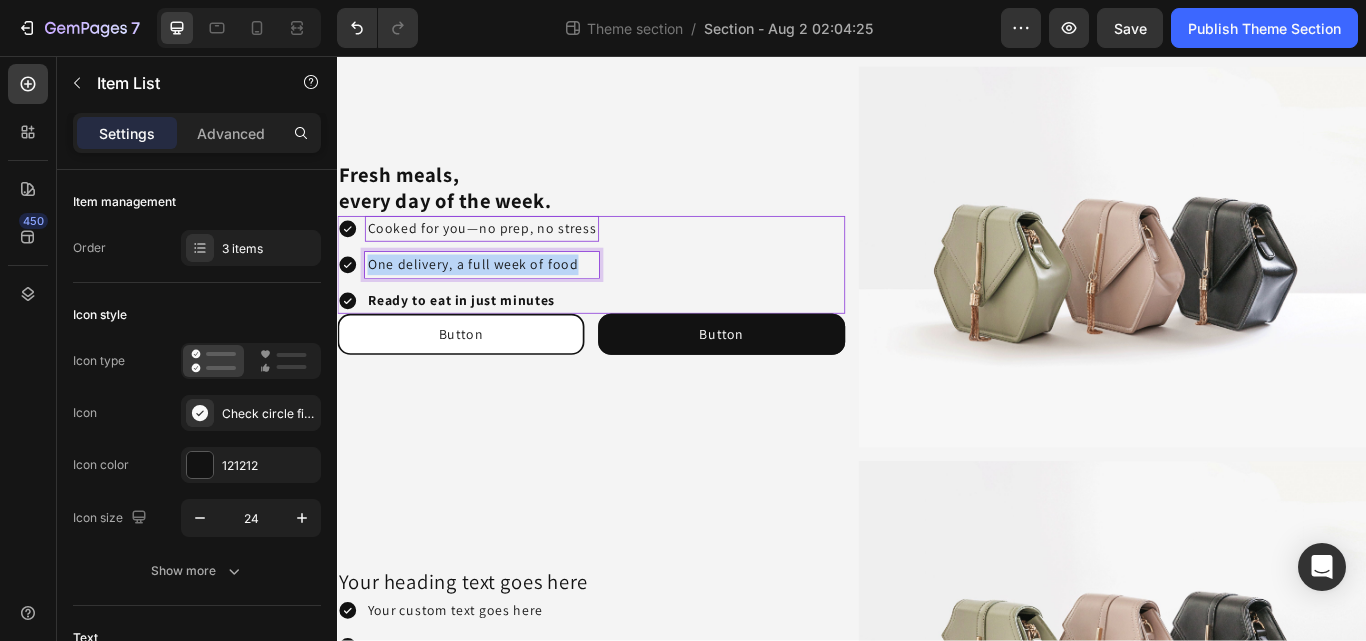 drag, startPoint x: 613, startPoint y: 288, endPoint x: 371, endPoint y: 289, distance: 242.00206 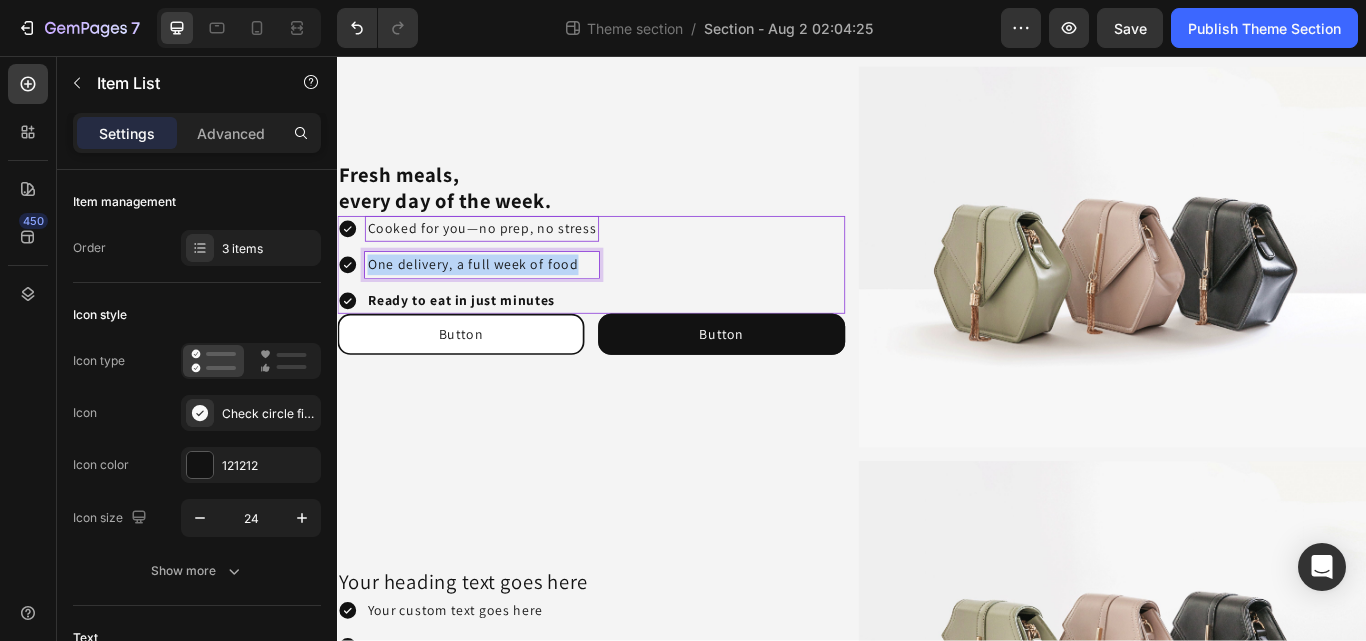 click on "One delivery, a full week of food" at bounding box center (505, 300) 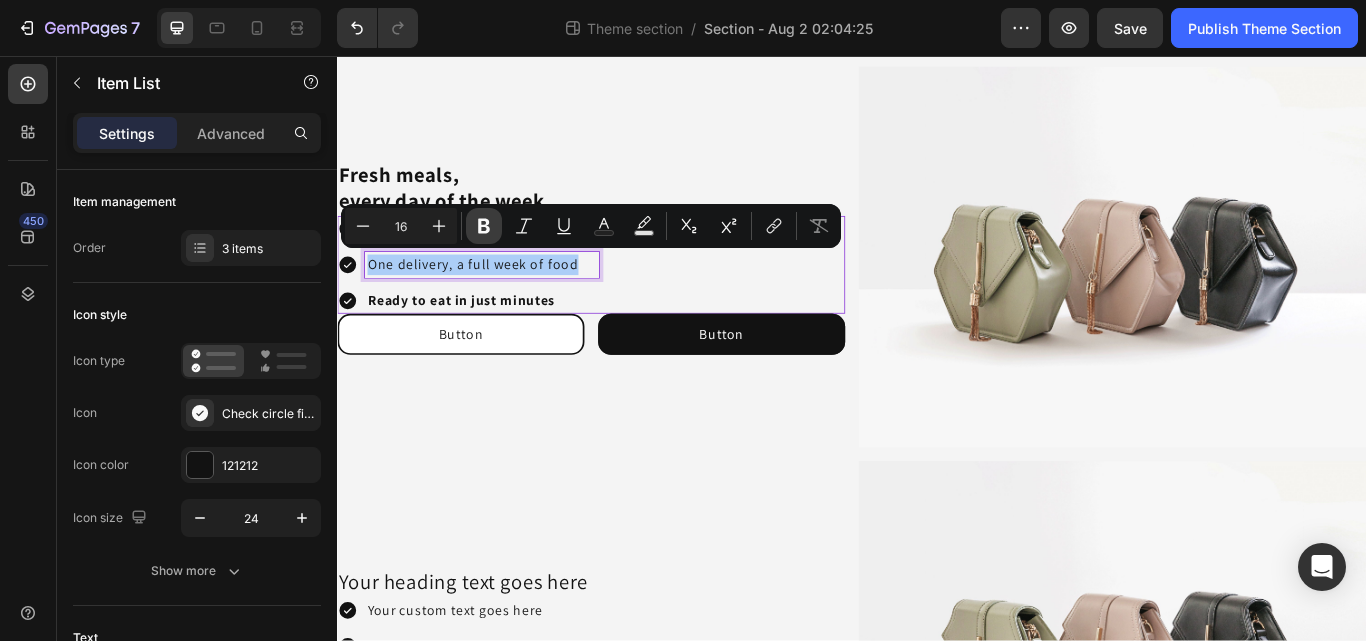 click 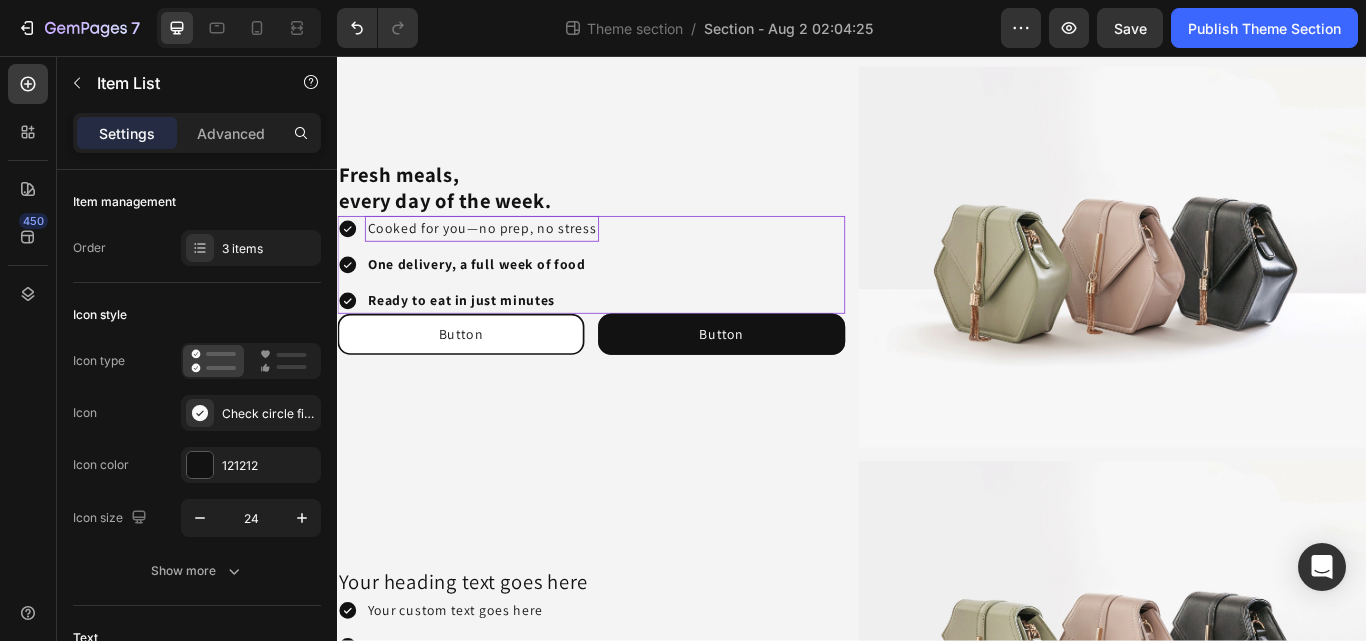click on "Cooked for you—no prep, no stress One delivery, a full week of food Ready to eat in just minutes" at bounding box center [633, 300] 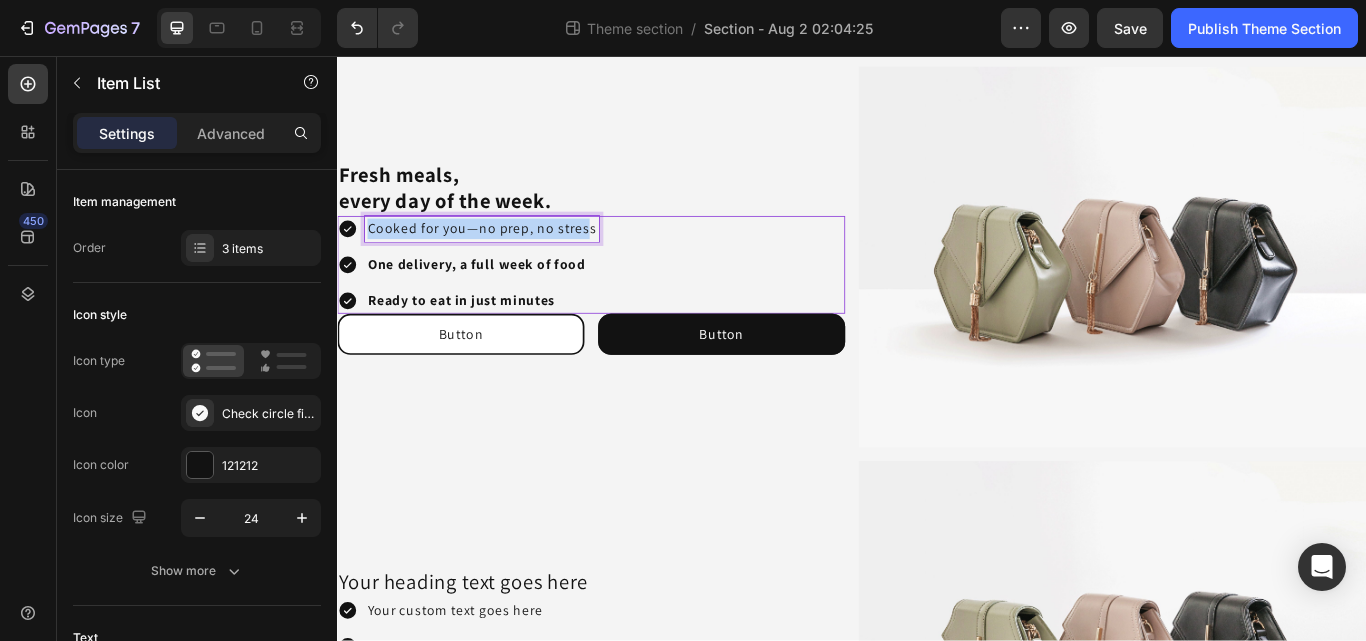 drag, startPoint x: 630, startPoint y: 257, endPoint x: 360, endPoint y: 255, distance: 270.00742 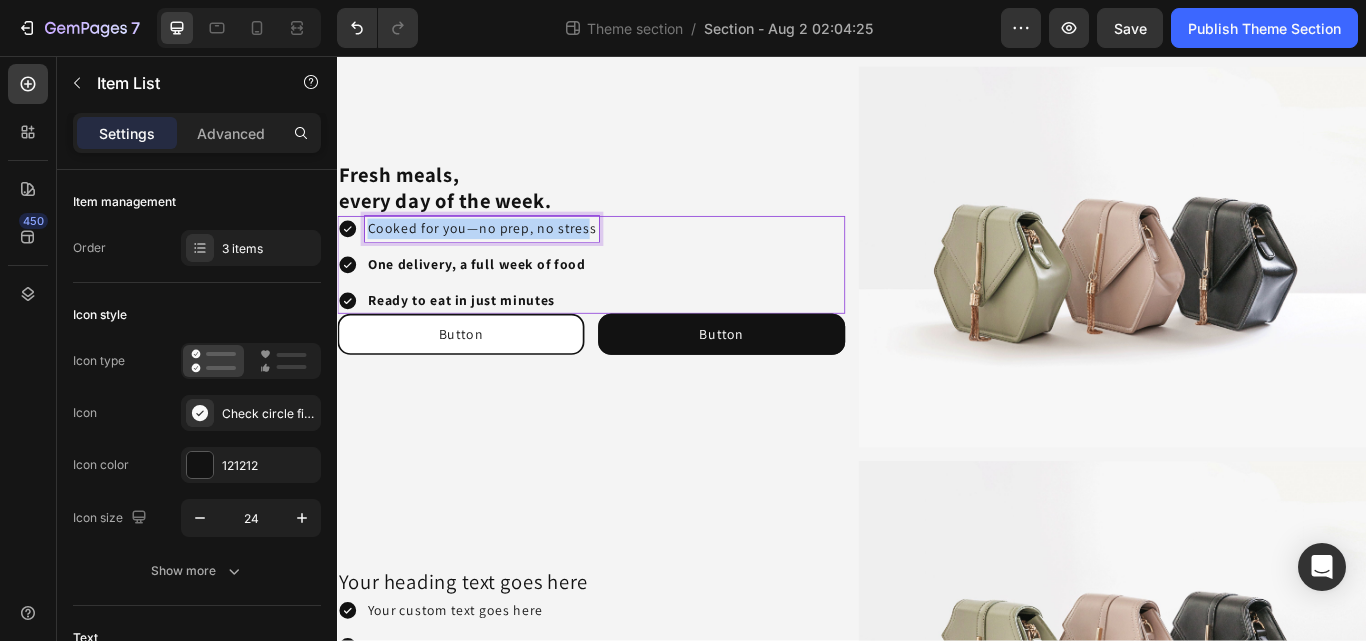 click on "Cooked for you—no prep, no stress" at bounding box center (489, 258) 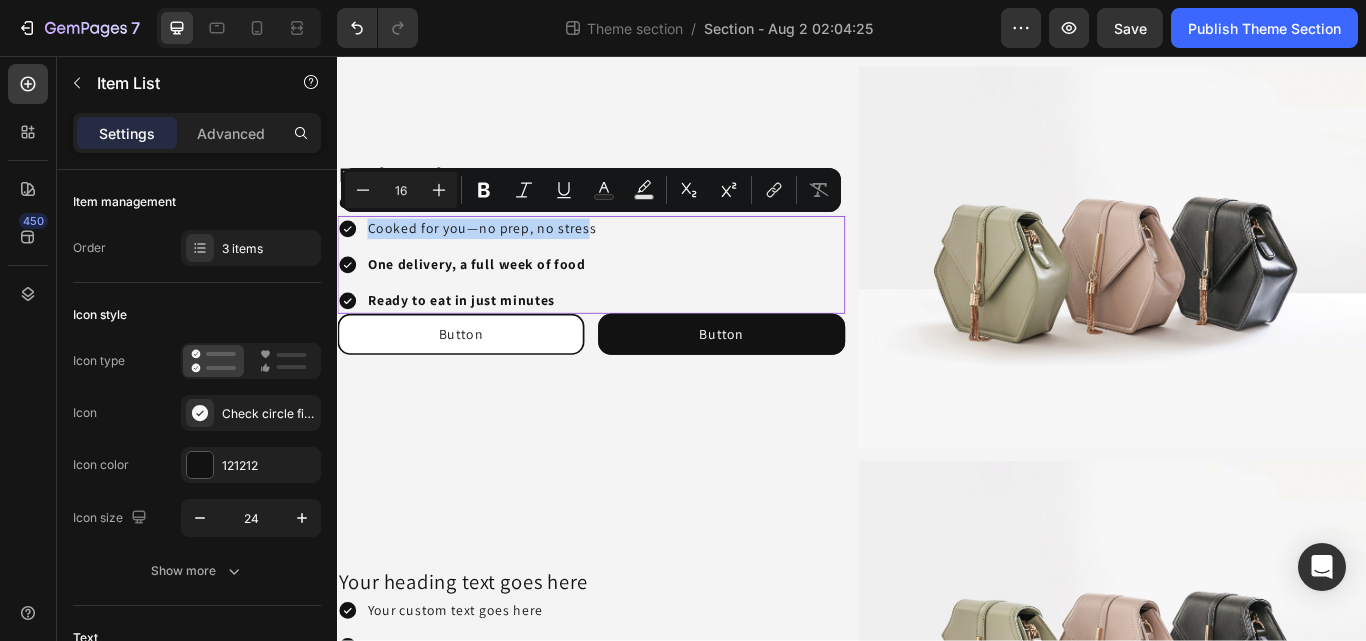 click on "Cooked for you—no prep, no stress One delivery, a full week of food Ready to eat in just minutes" at bounding box center [633, 300] 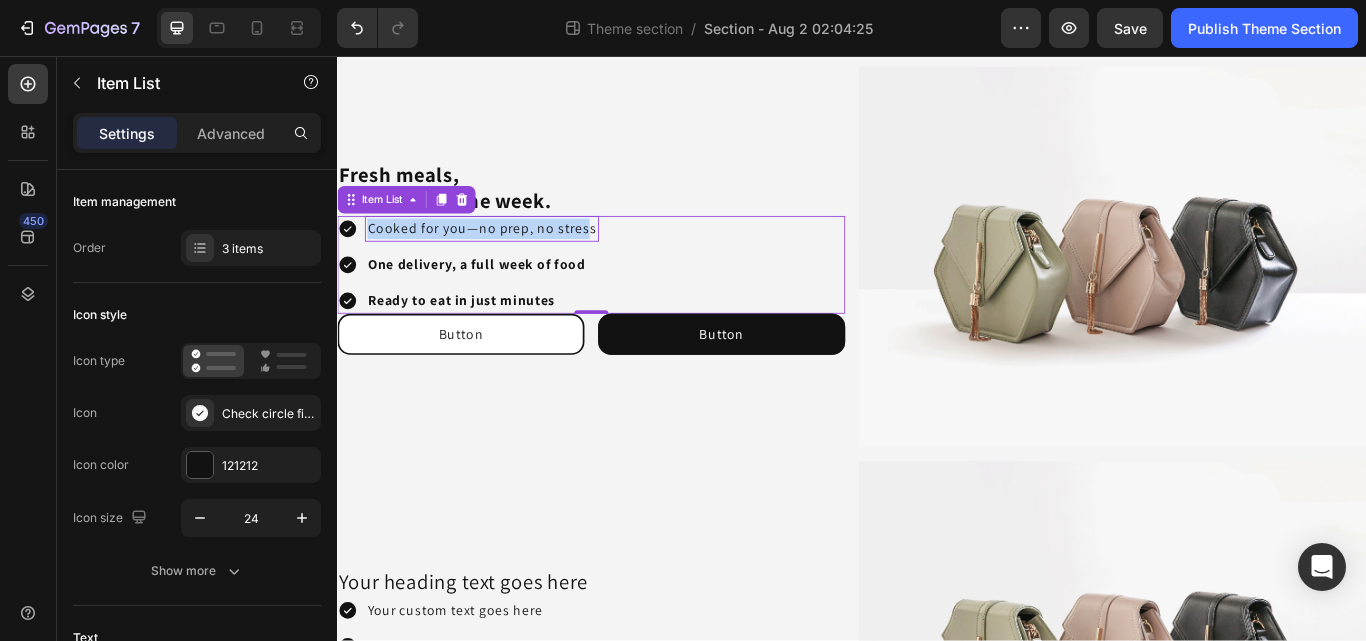 drag, startPoint x: 668, startPoint y: 268, endPoint x: 635, endPoint y: 249, distance: 38.078865 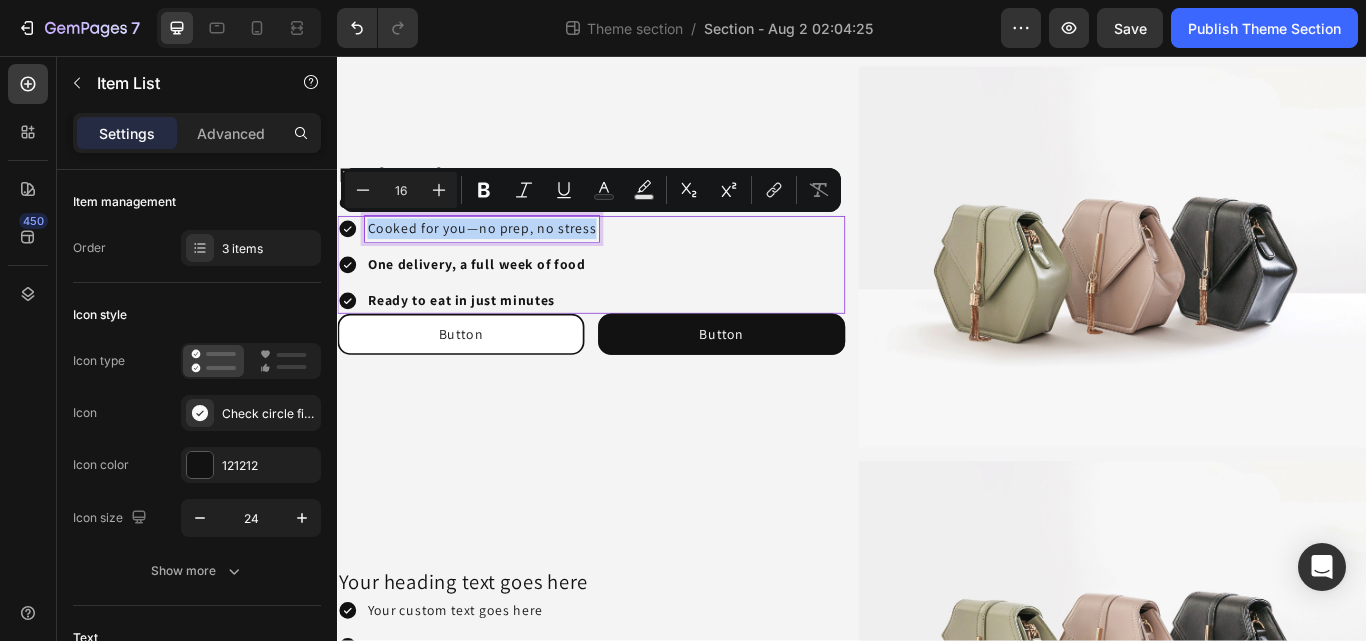 drag, startPoint x: 635, startPoint y: 249, endPoint x: 356, endPoint y: 246, distance: 279.01614 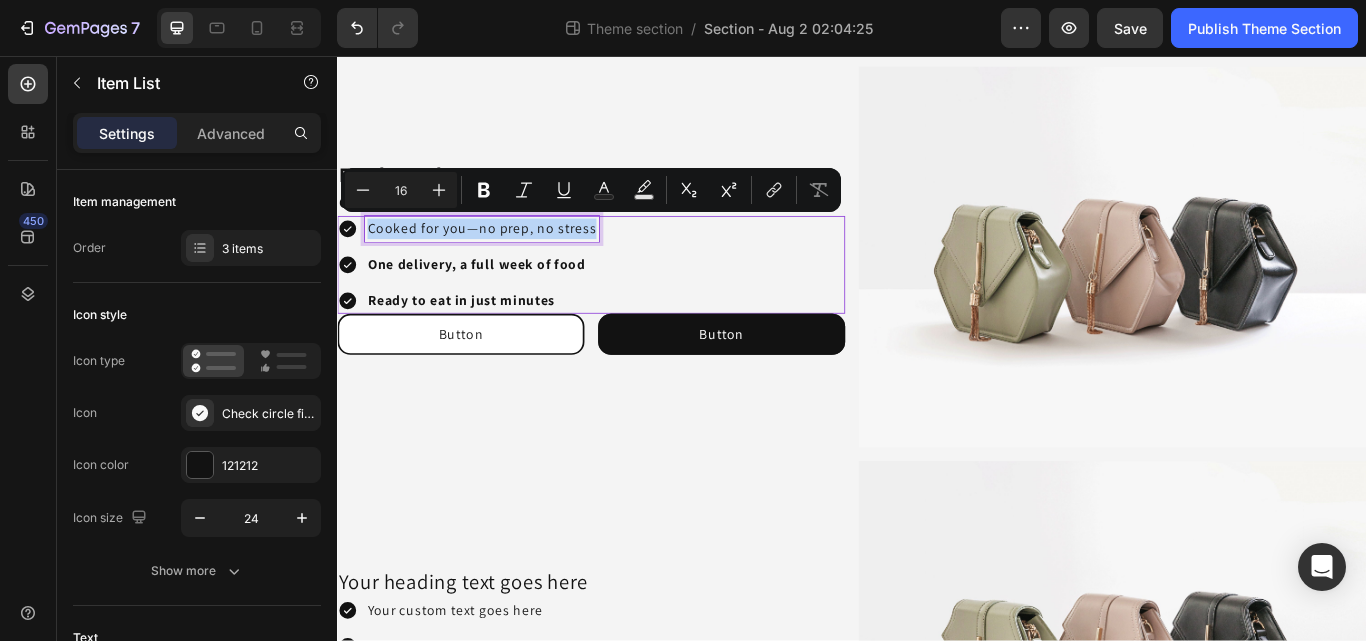 click on "Cooked for you—no prep, no stress" at bounding box center (489, 258) 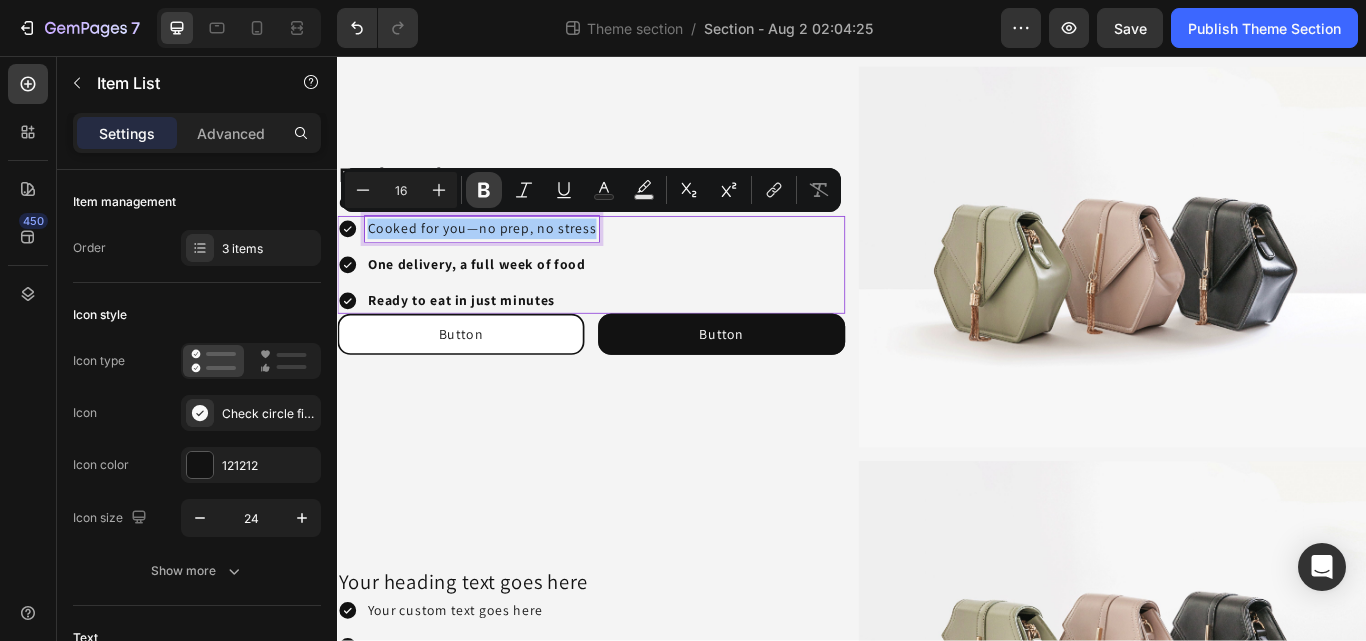 click 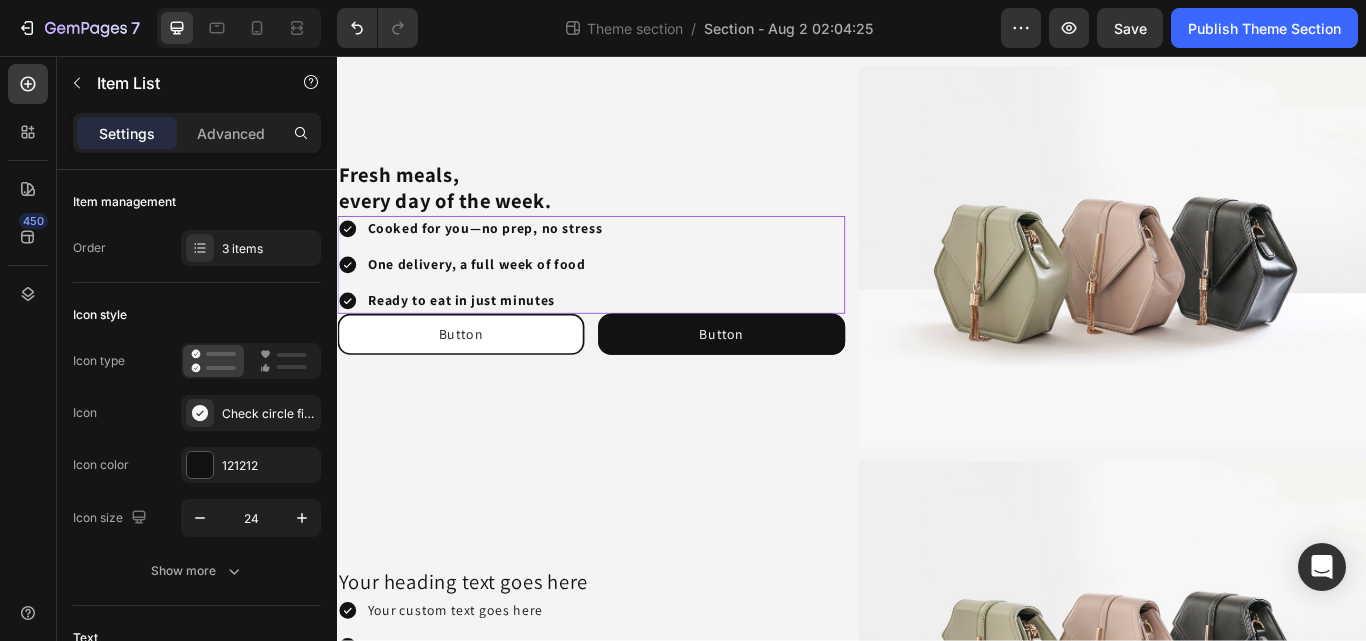 click on "Cooked for you—no prep, no stress One delivery, a full week of food Ready to eat in just minutes" at bounding box center [633, 300] 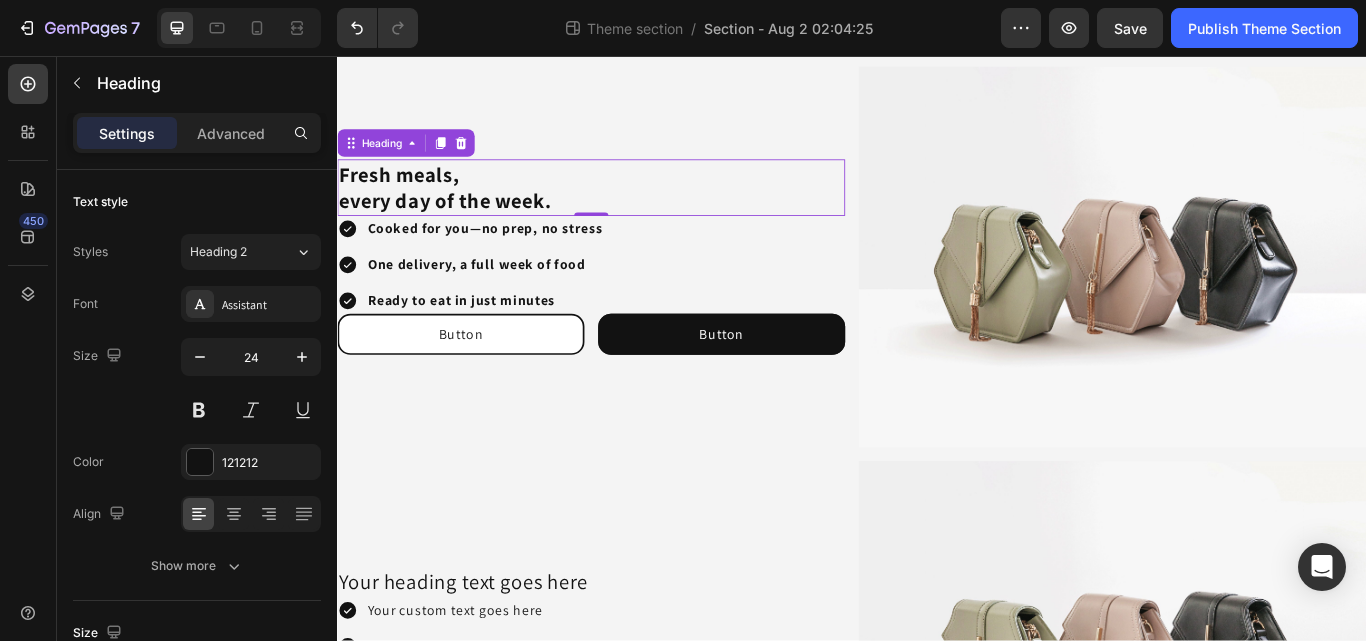 drag, startPoint x: 674, startPoint y: 221, endPoint x: 550, endPoint y: 213, distance: 124.2578 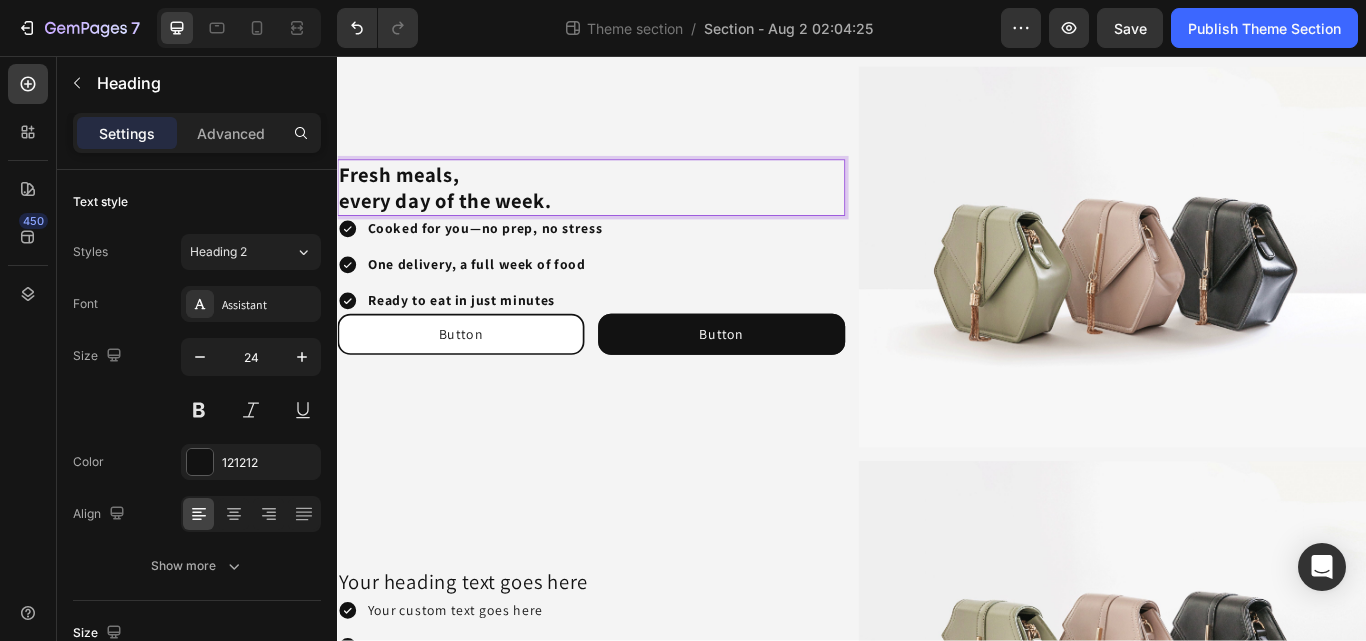 click on "every day of the week." at bounding box center (462, 225) 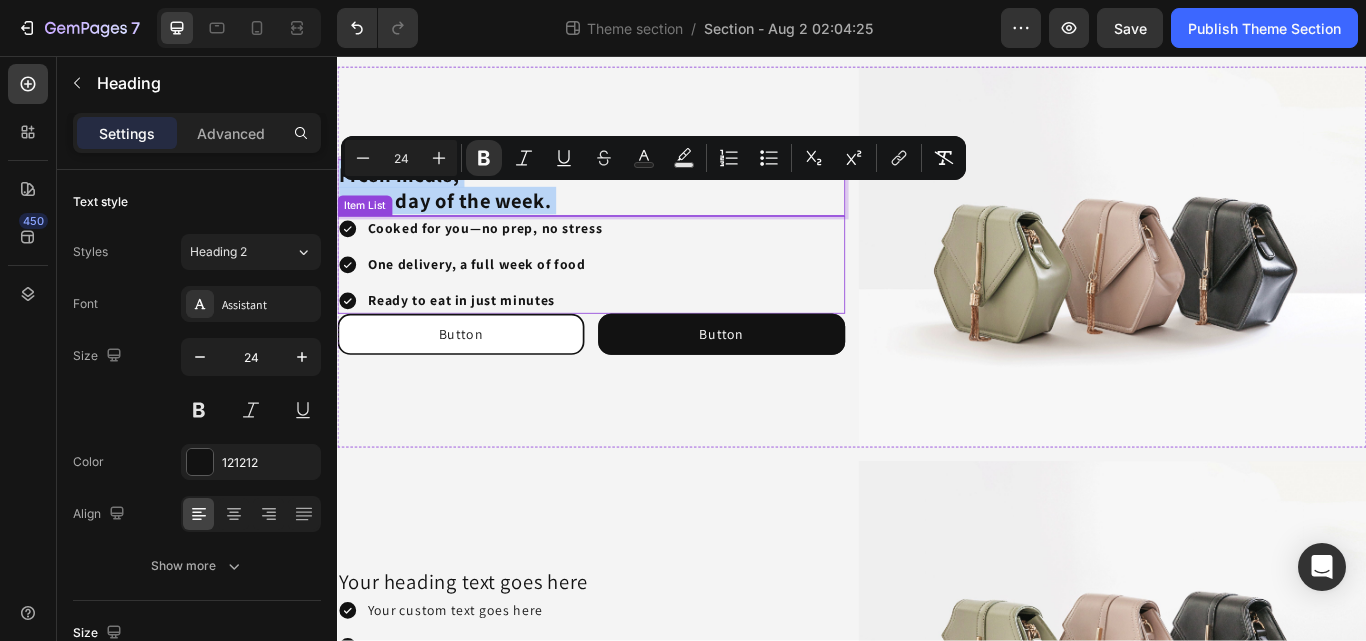 drag, startPoint x: 586, startPoint y: 219, endPoint x: 716, endPoint y: 299, distance: 152.64337 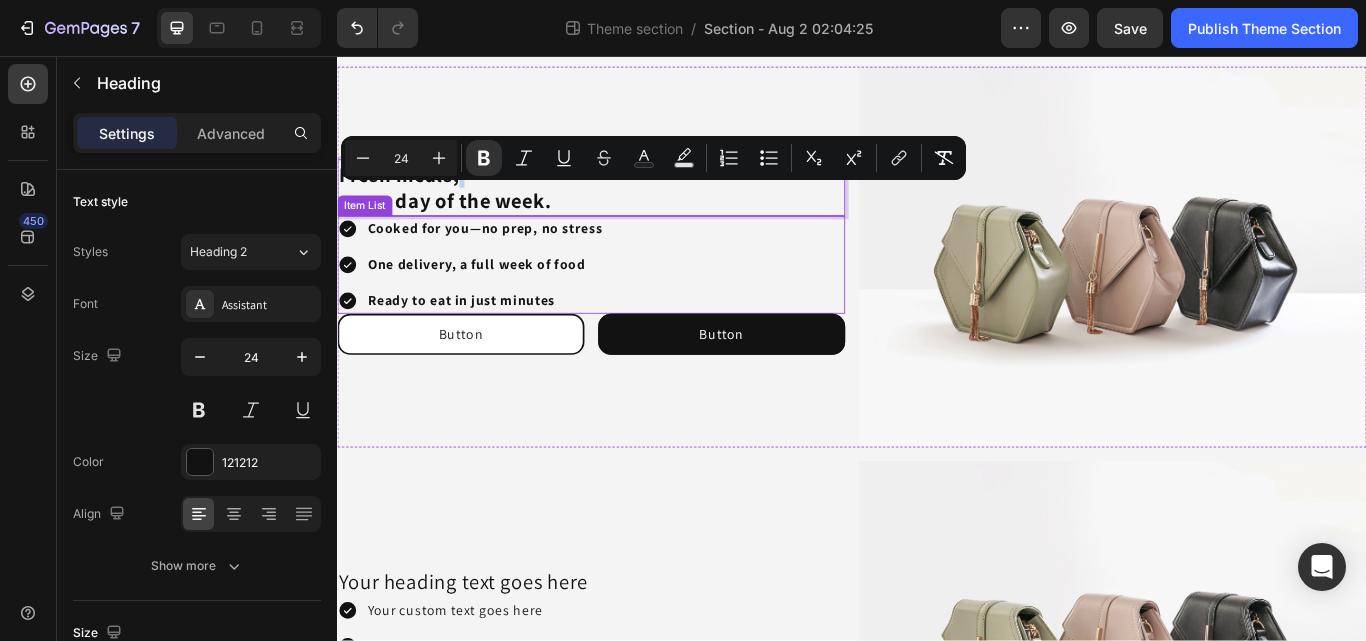 click on "Cooked for you—no prep, no stress One delivery, a full week of food Ready to eat in just minutes" at bounding box center [633, 300] 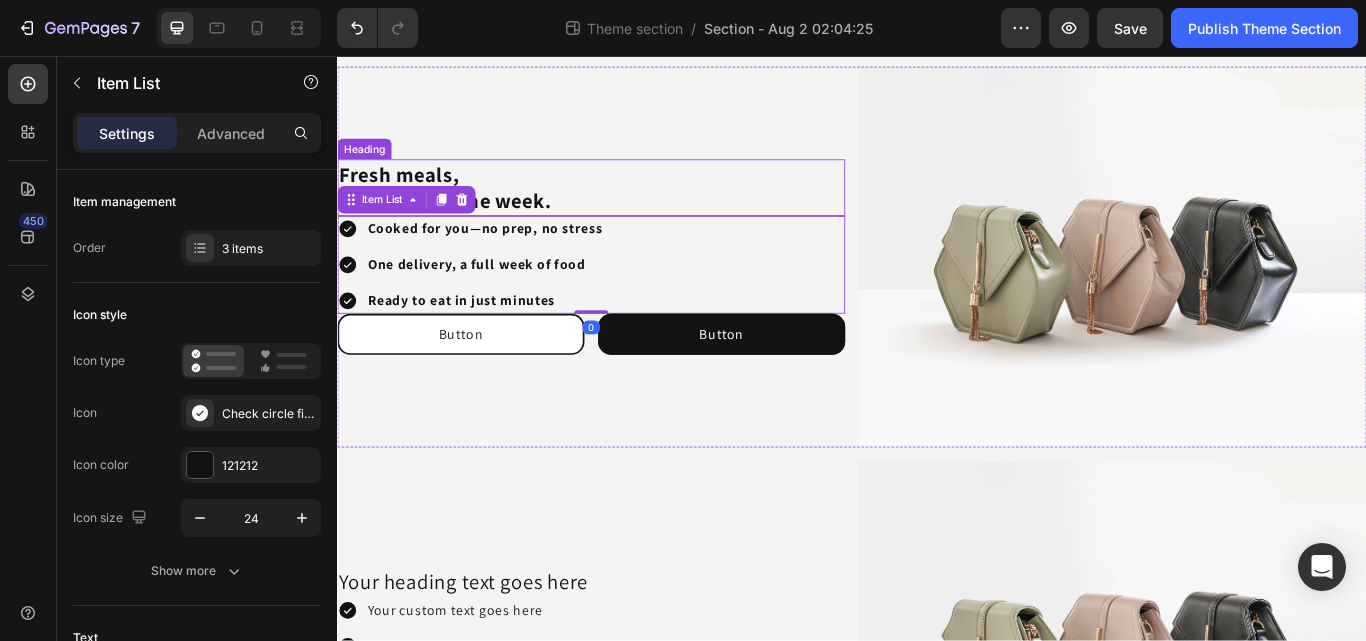 click on "⁠⁠⁠⁠⁠⁠⁠ Fresh meals, every day of the week." at bounding box center (633, 210) 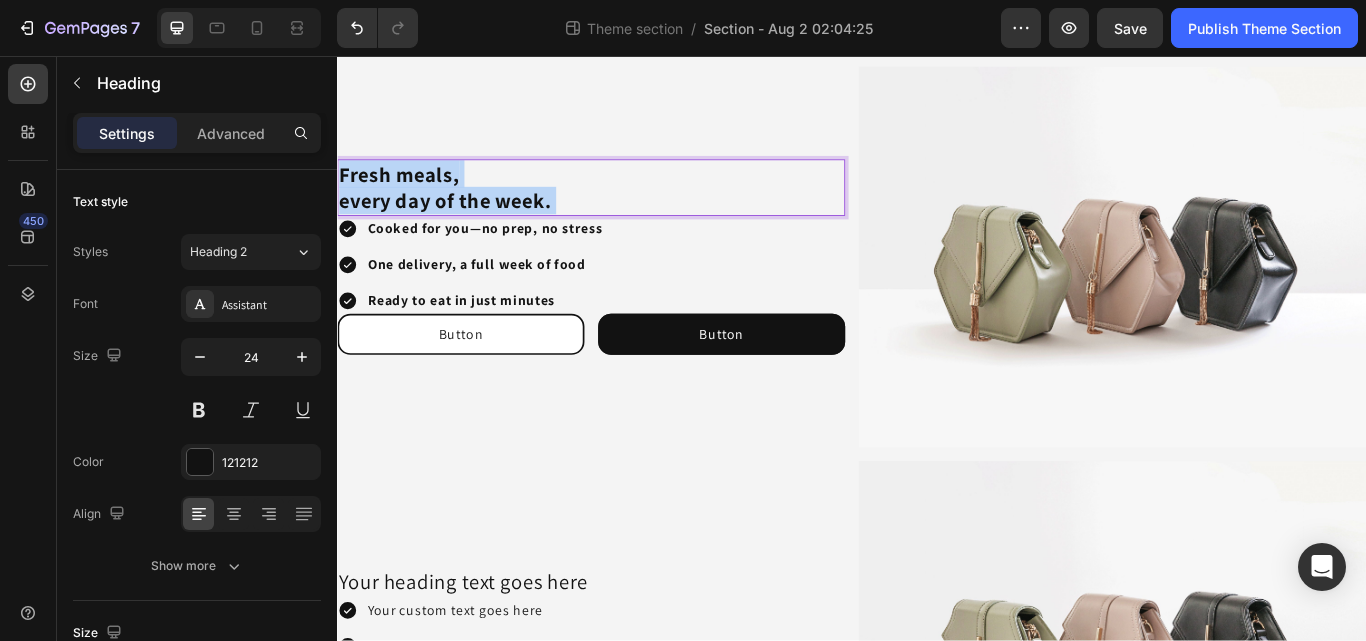 drag, startPoint x: 590, startPoint y: 220, endPoint x: 602, endPoint y: 214, distance: 13.416408 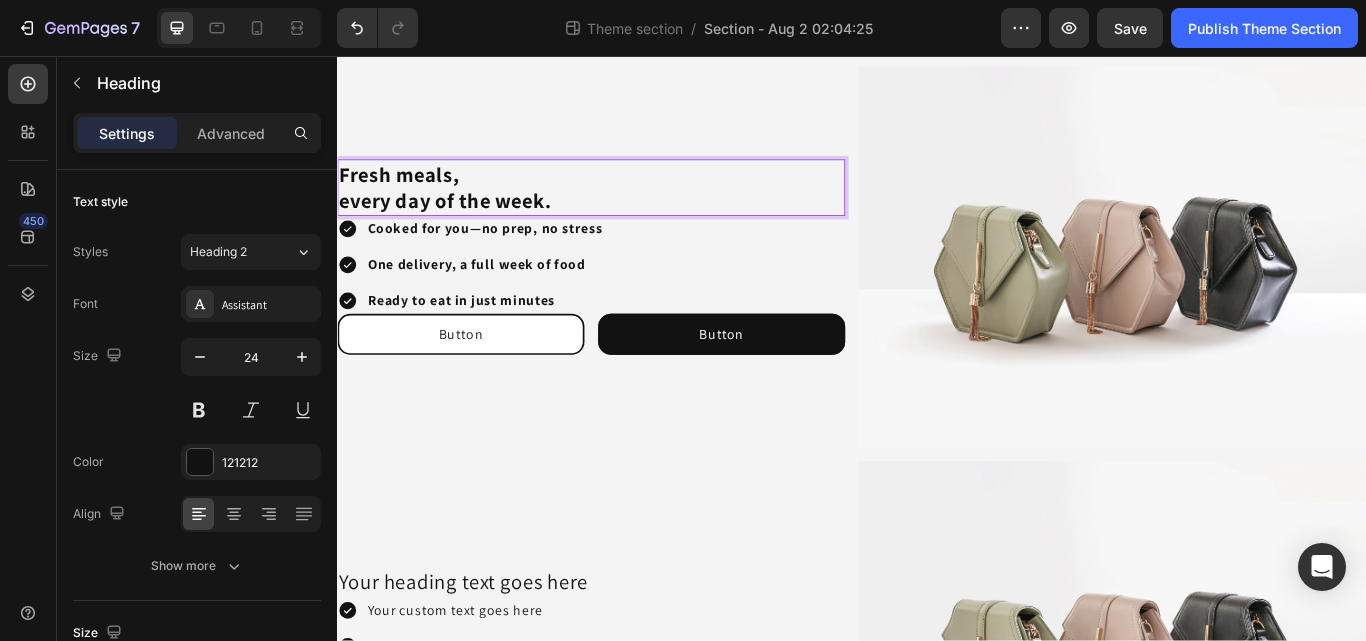 click on "Fresh meals, every day of the week." at bounding box center (633, 210) 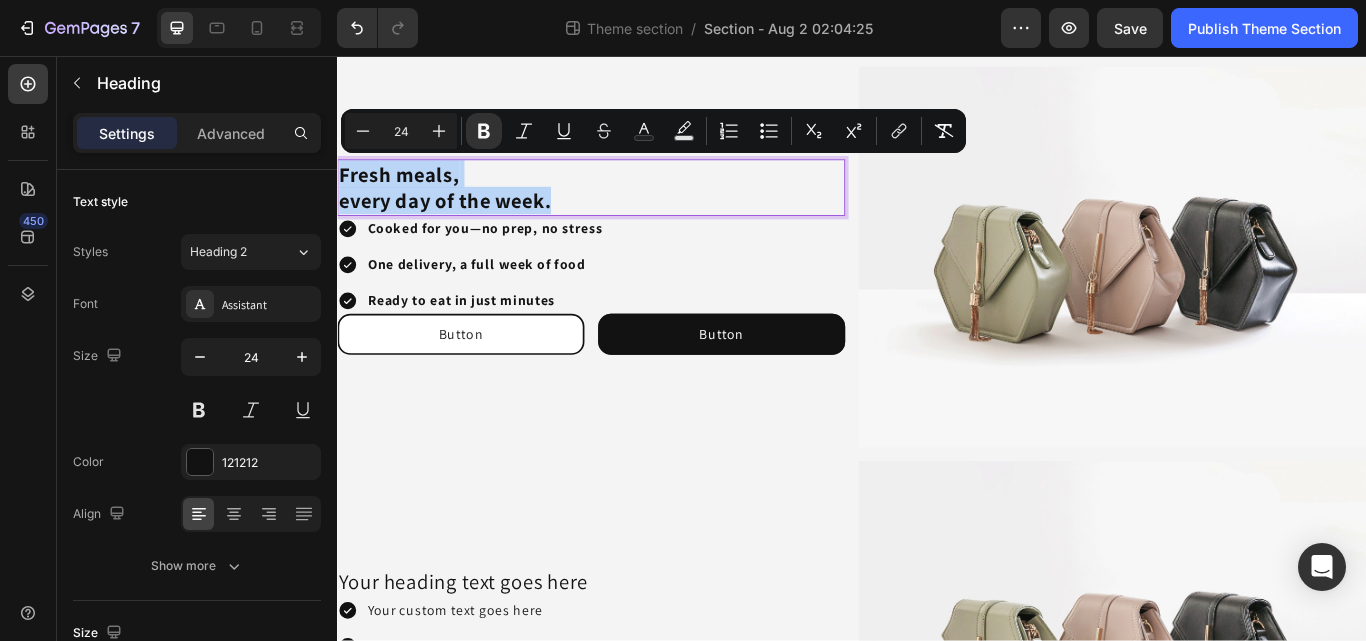 drag, startPoint x: 602, startPoint y: 214, endPoint x: 331, endPoint y: 180, distance: 273.1245 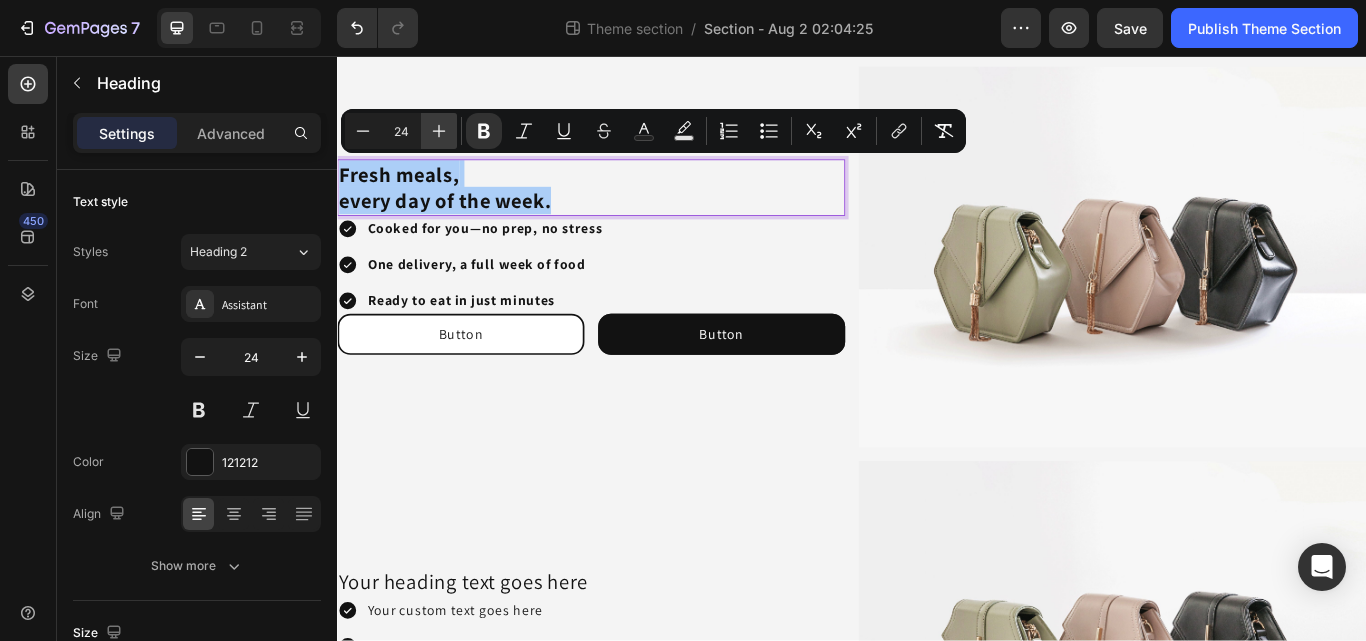 click 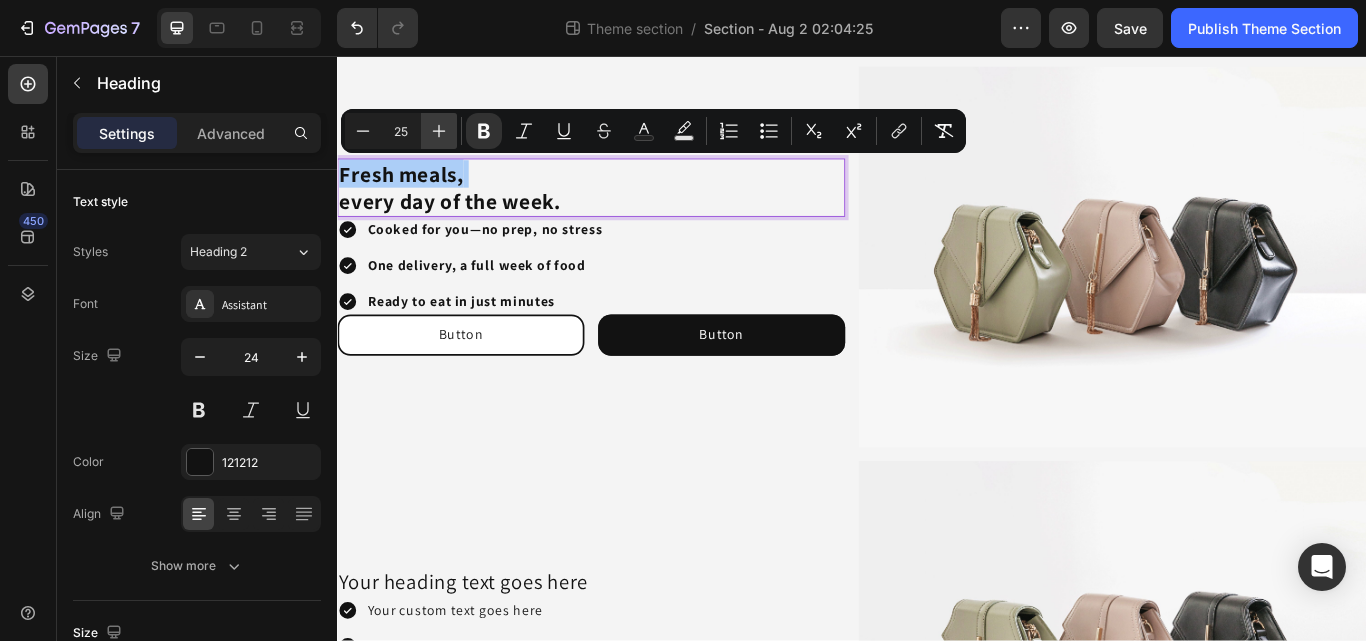 click 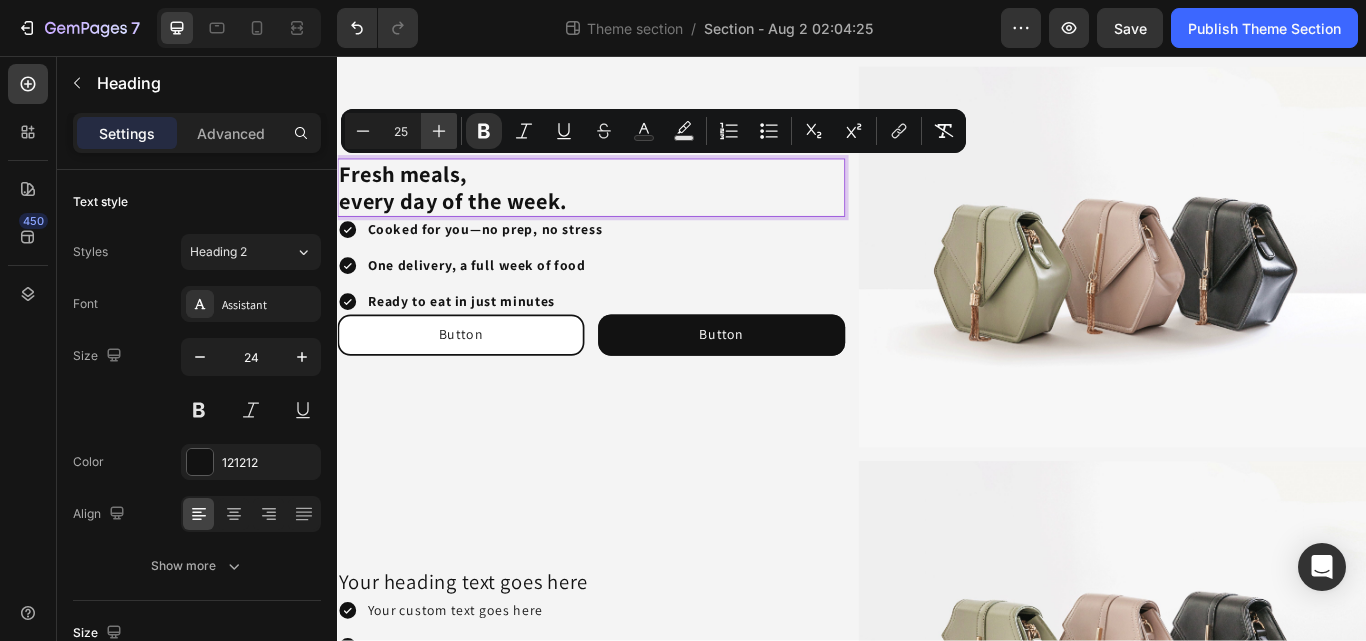 click 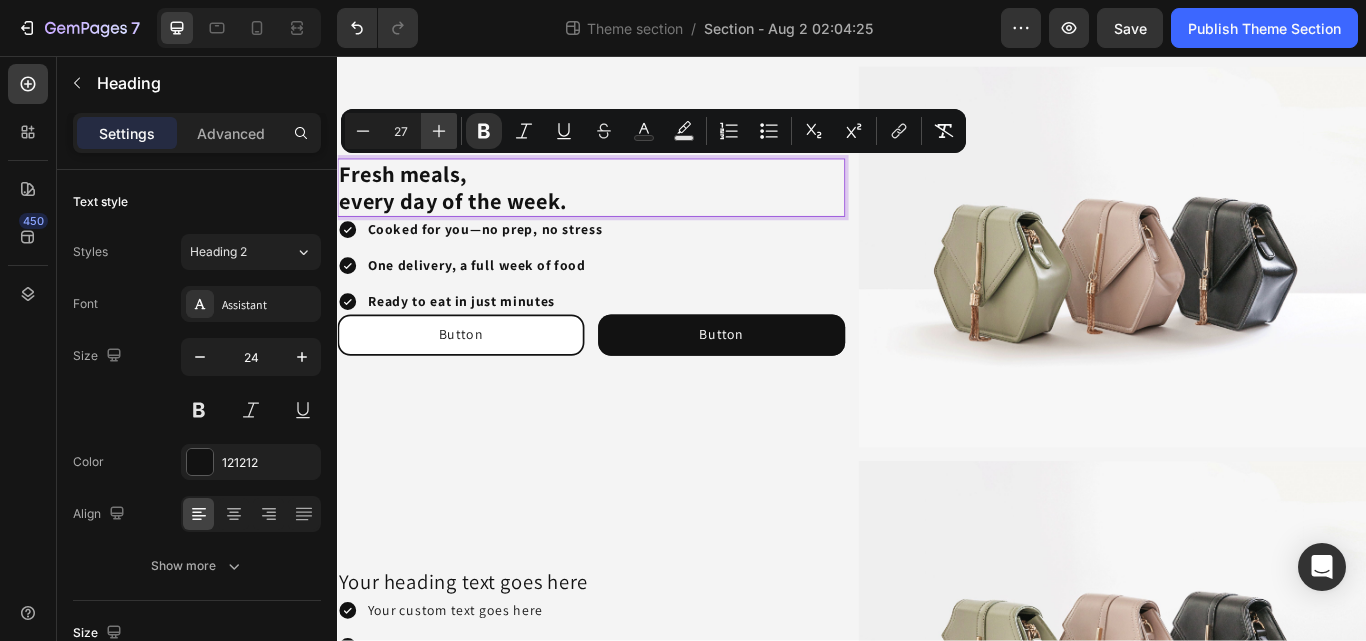 click 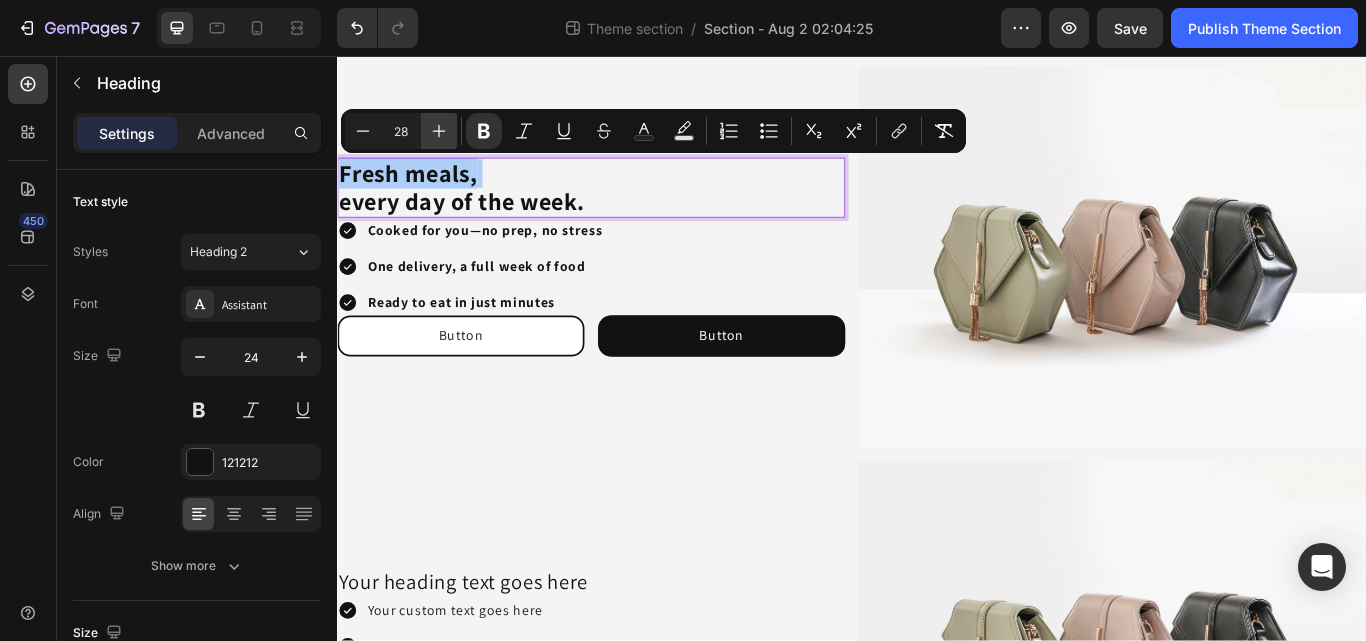 click 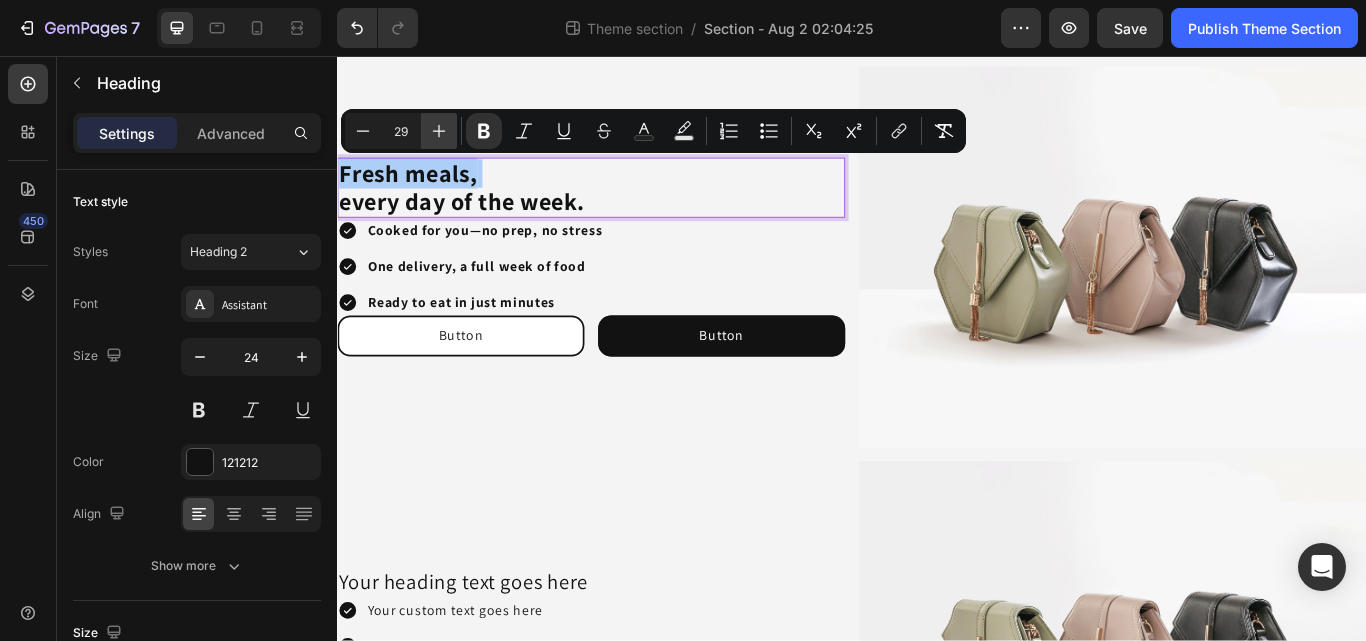 click 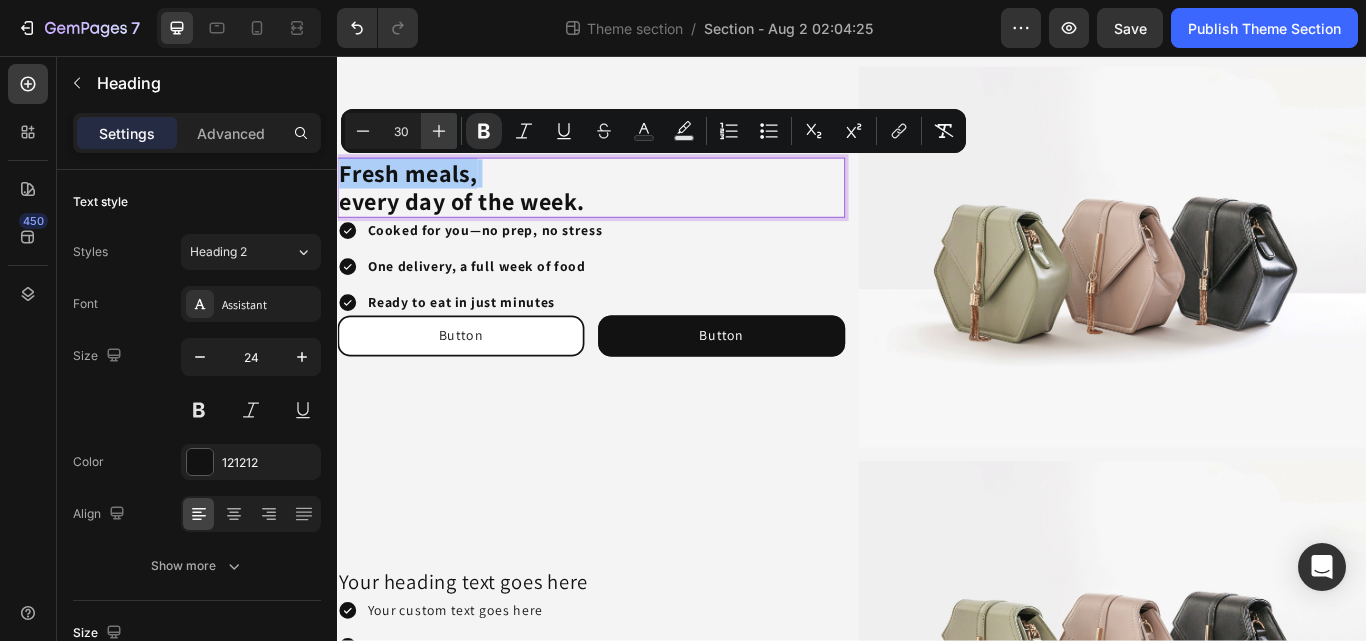 click 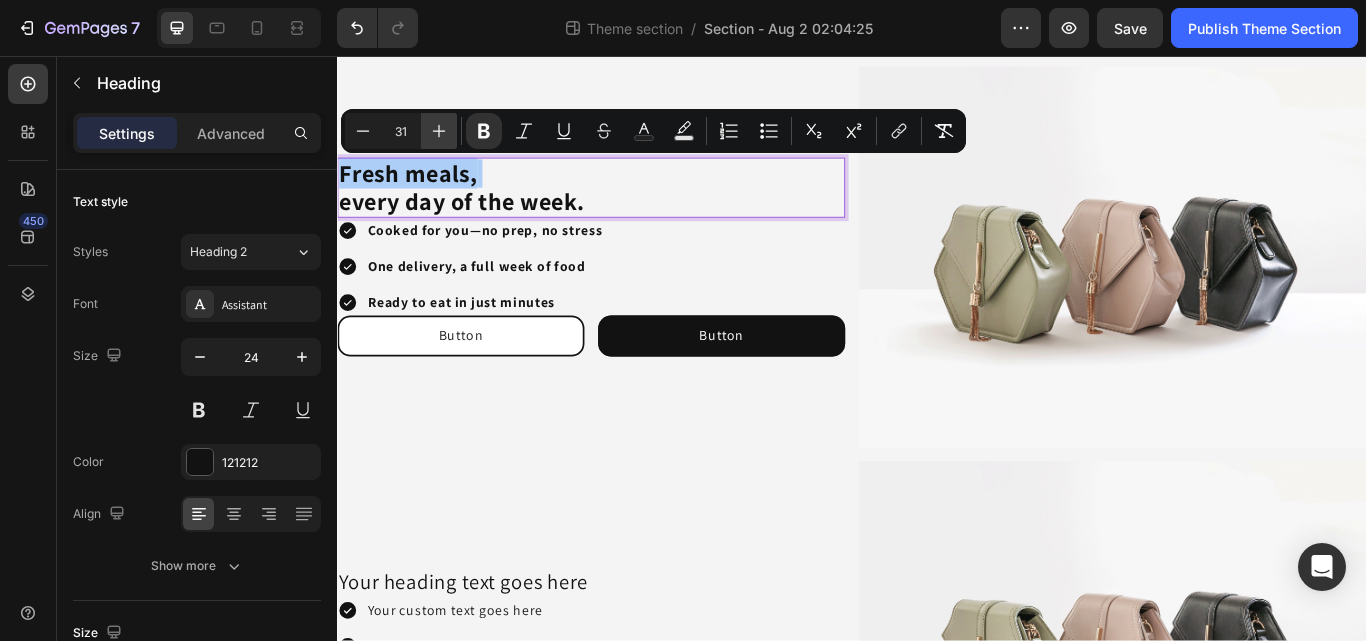 click 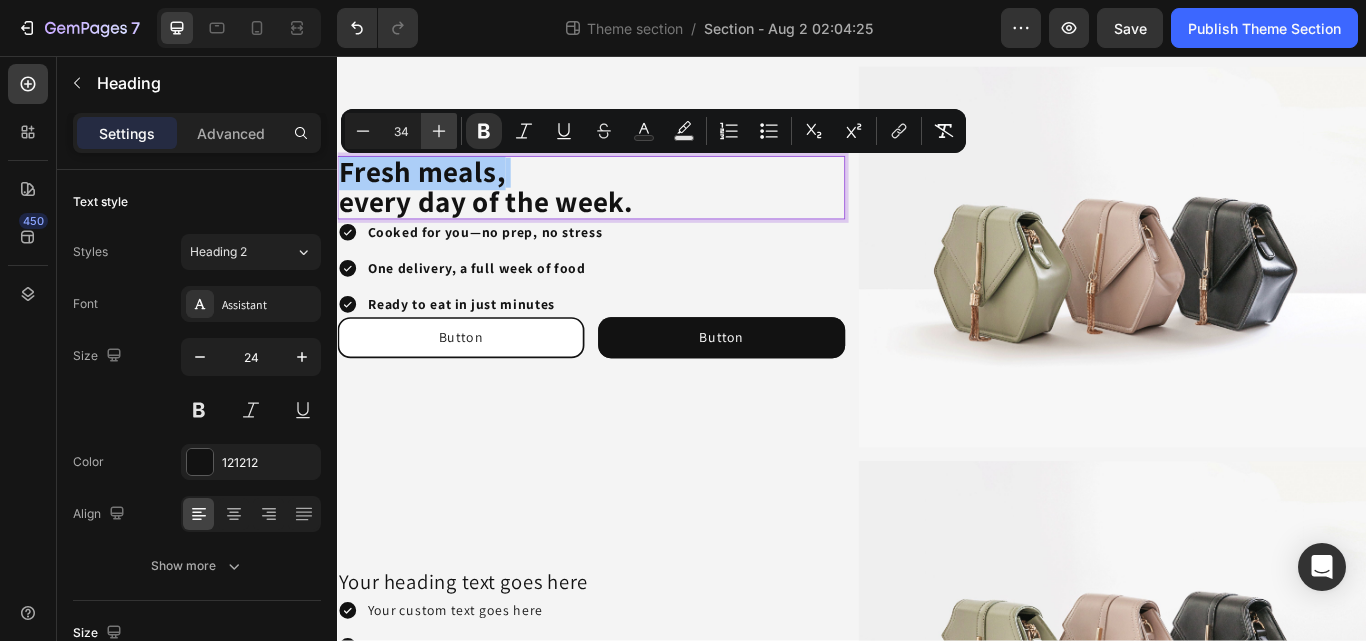 click 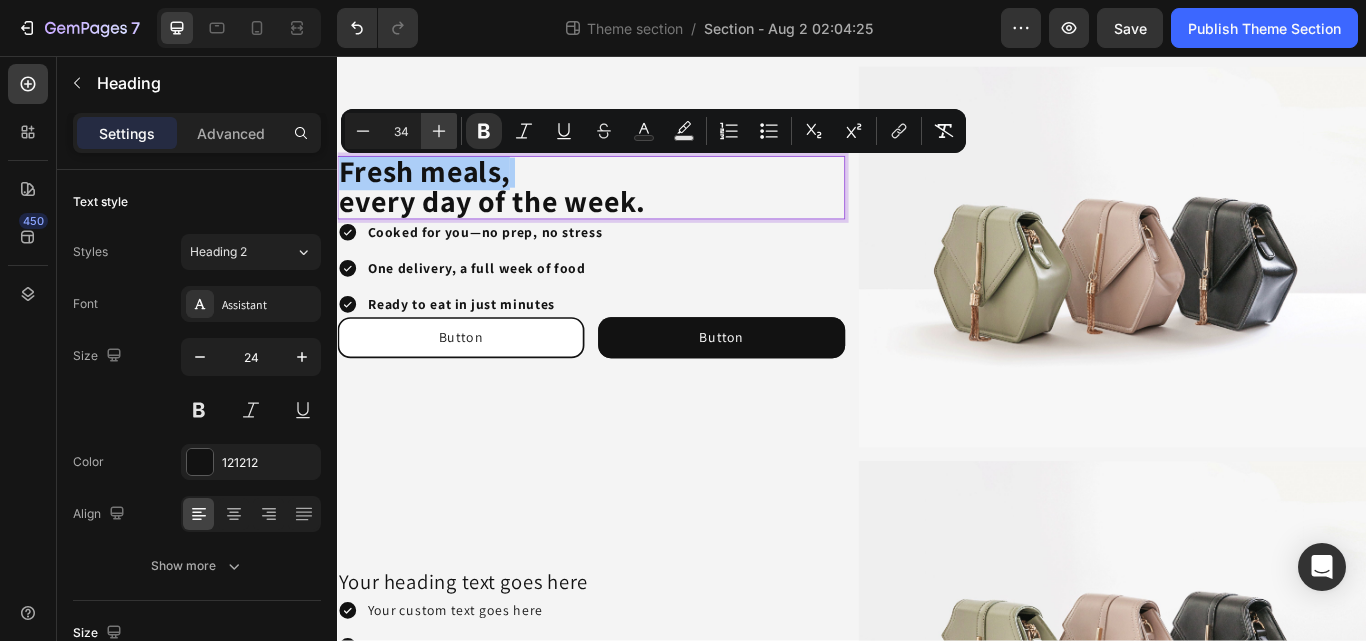 click 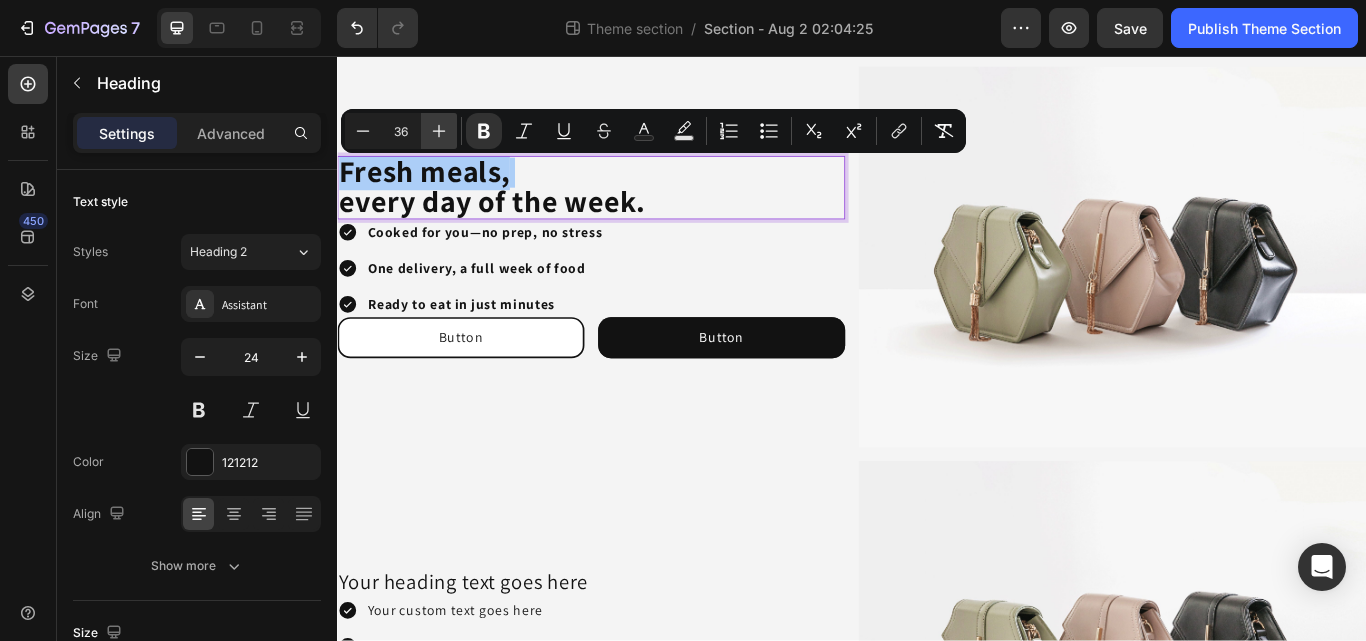 click 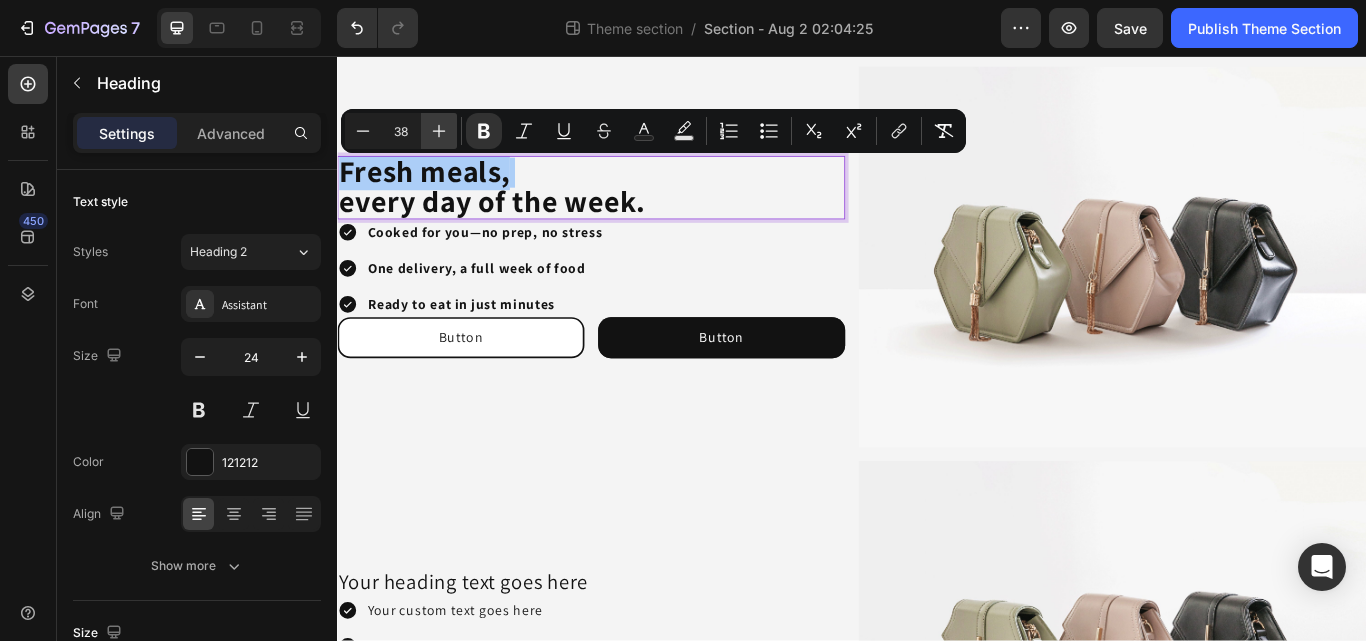 click 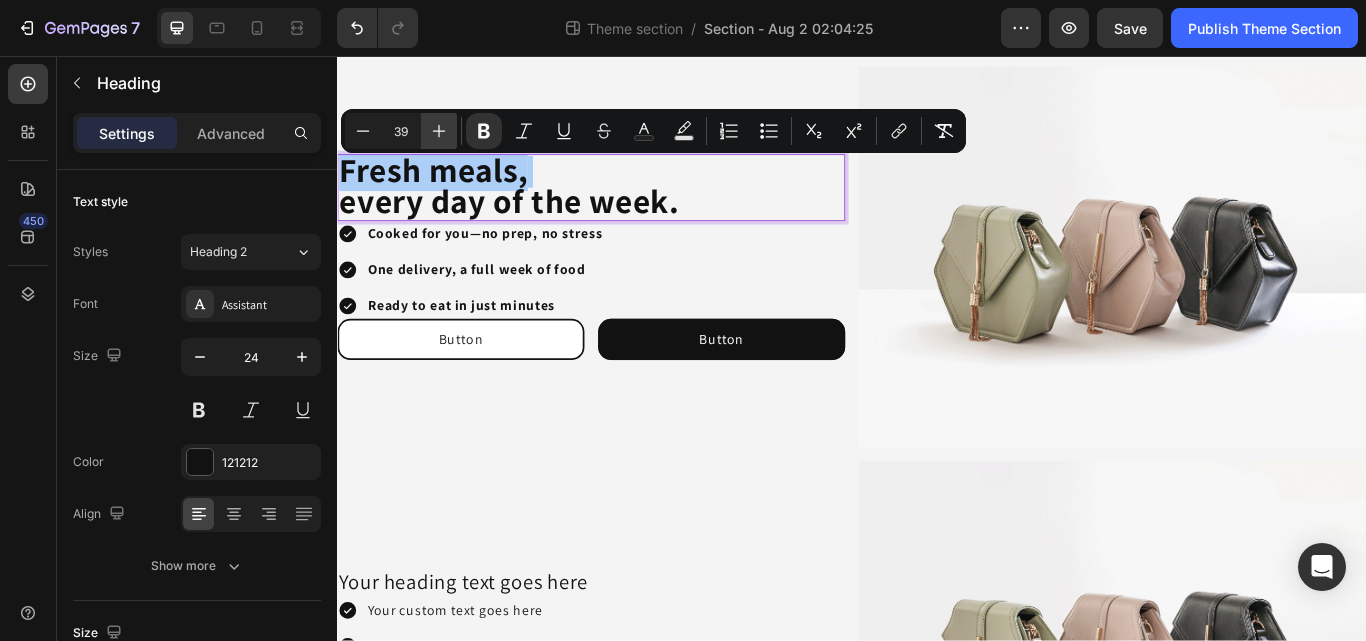 click 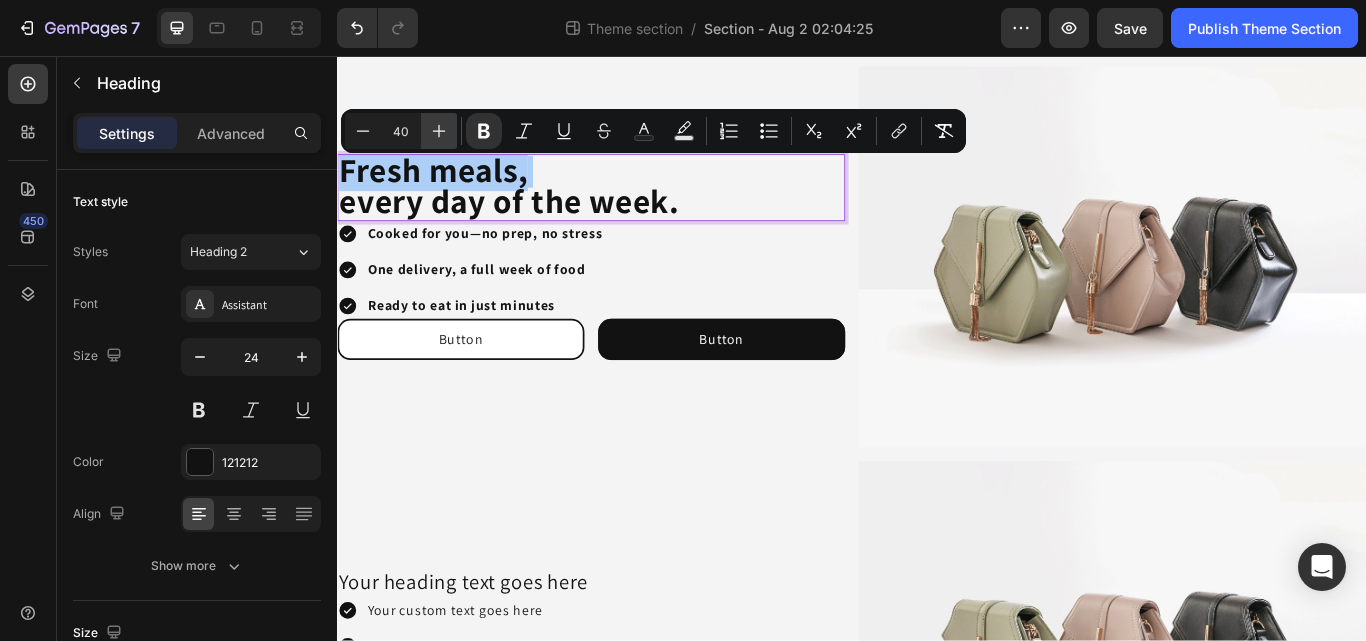 click 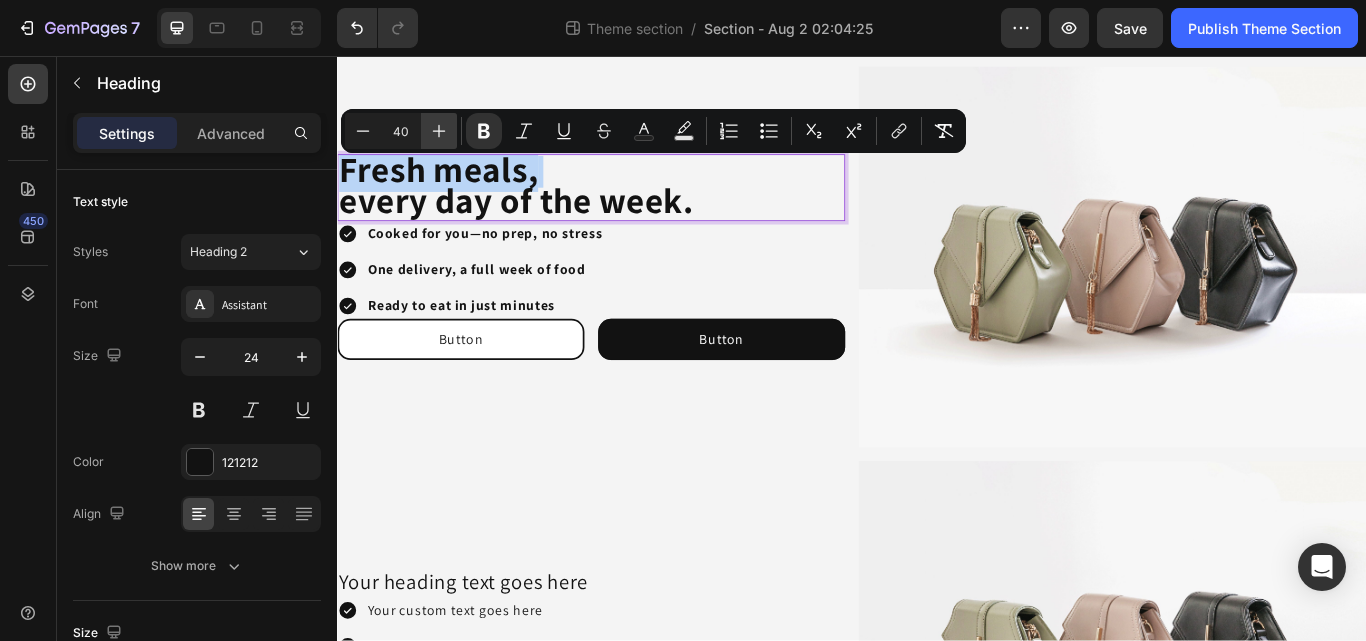 type on "41" 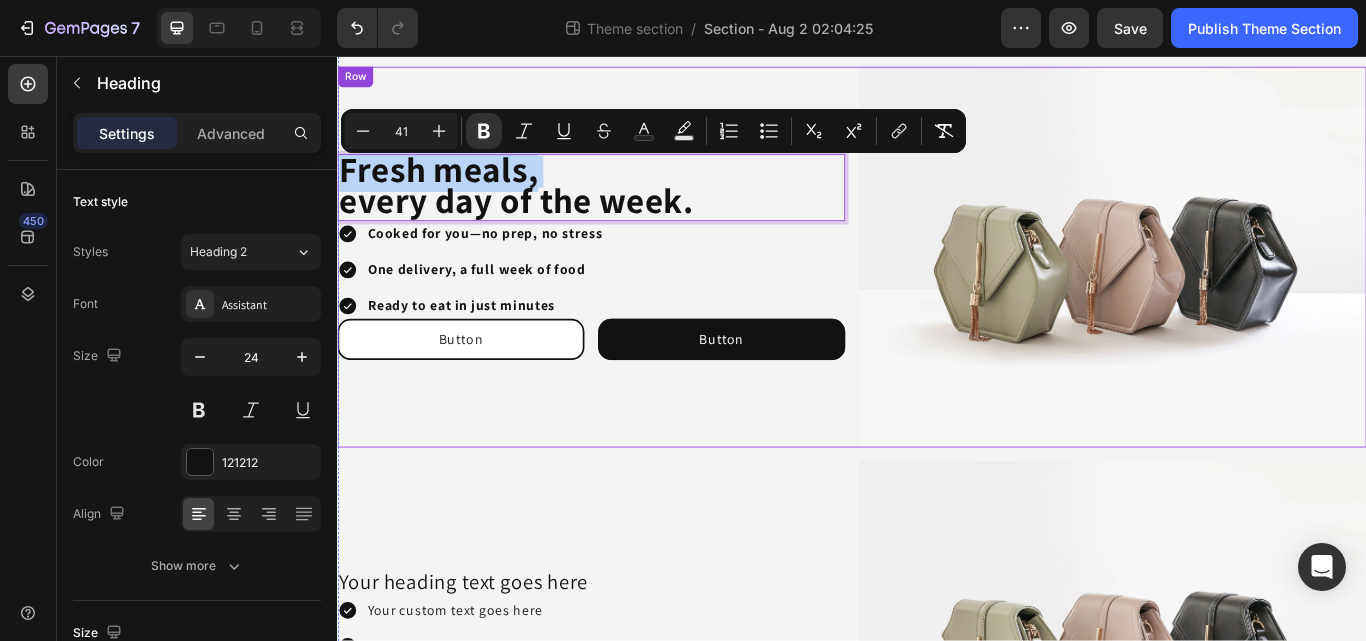 click on "Fresh meals, every day of the week. Heading   0 Cooked for you—no prep, no stress One delivery, a full week of food Ready to eat in just minutes Item List Button Button Button Button Row" at bounding box center (633, 291) 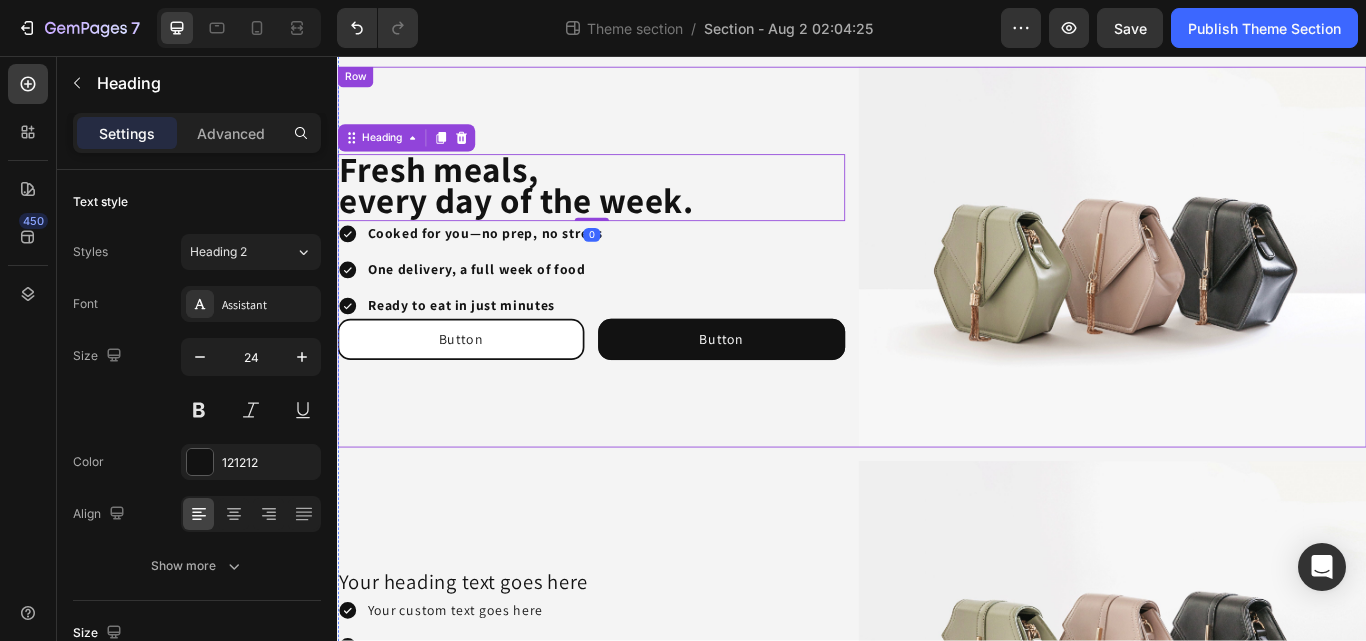 drag, startPoint x: 623, startPoint y: 216, endPoint x: 625, endPoint y: 139, distance: 77.02597 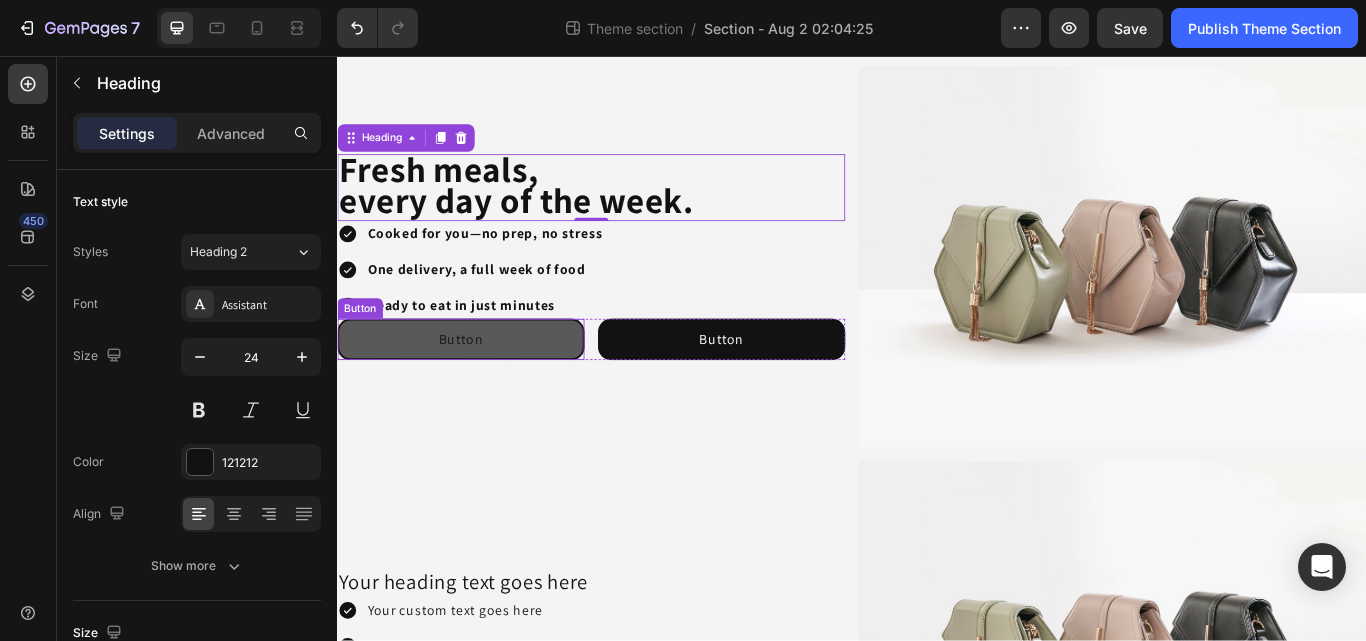 click on "Button" at bounding box center [481, 387] 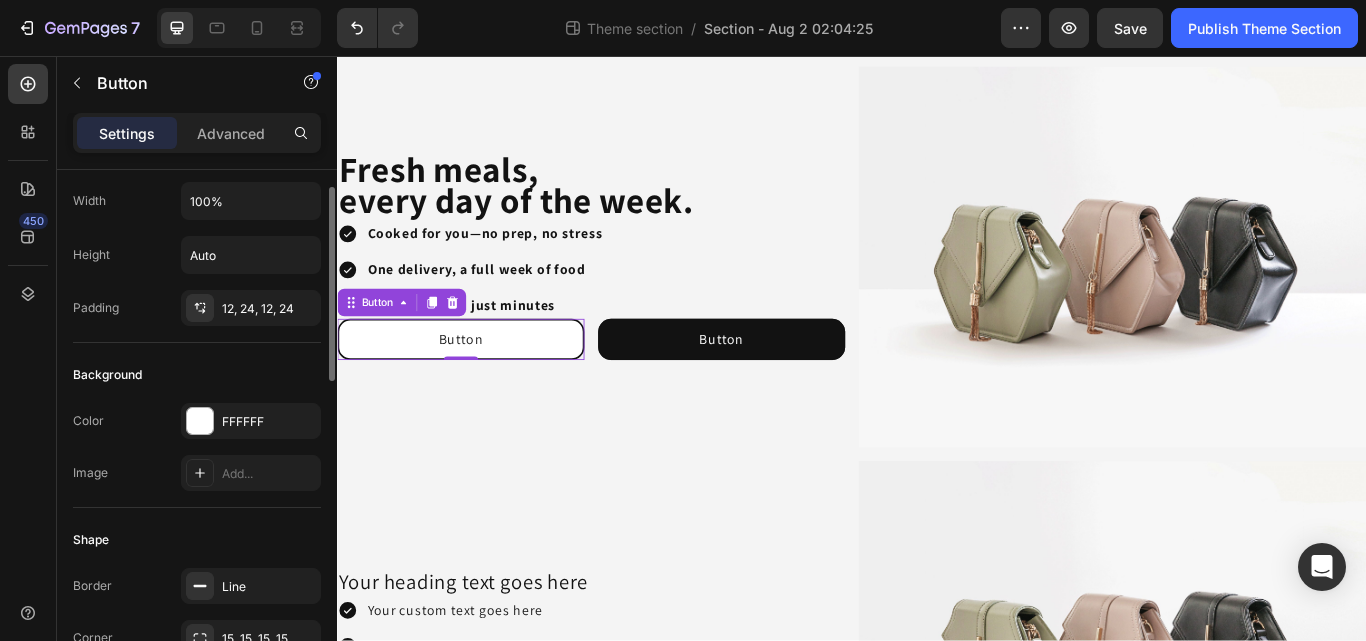 scroll, scrollTop: 0, scrollLeft: 0, axis: both 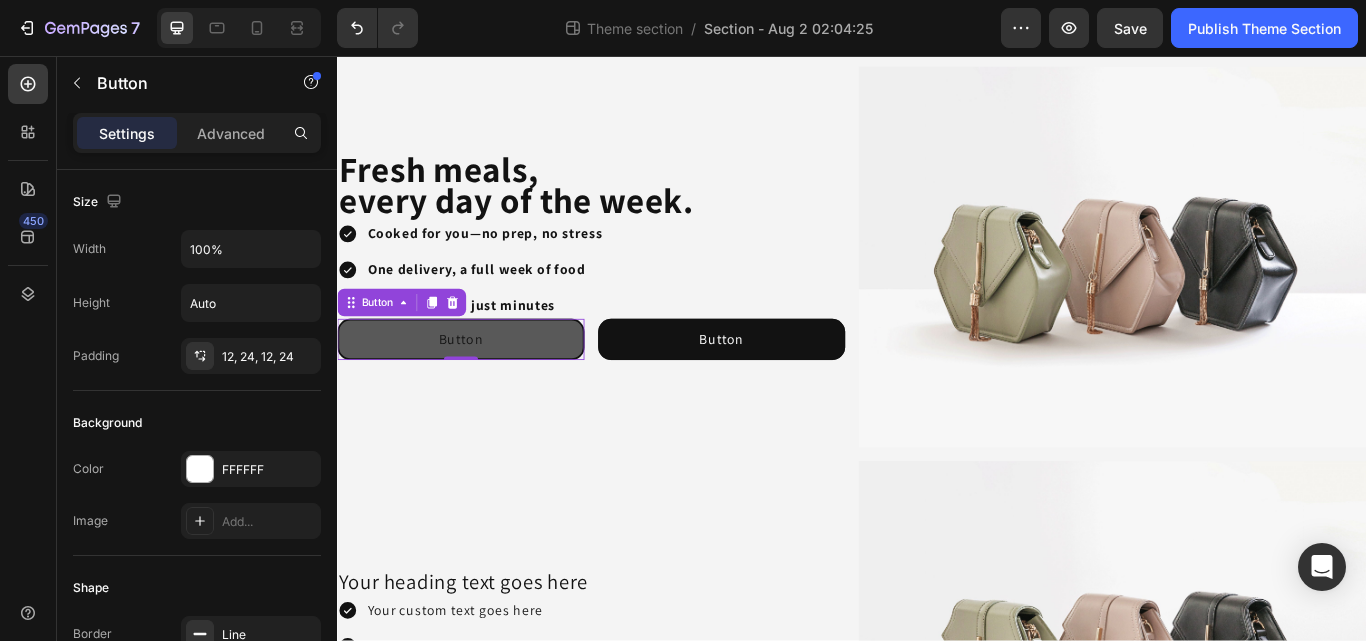 click on "Button" at bounding box center [481, 387] 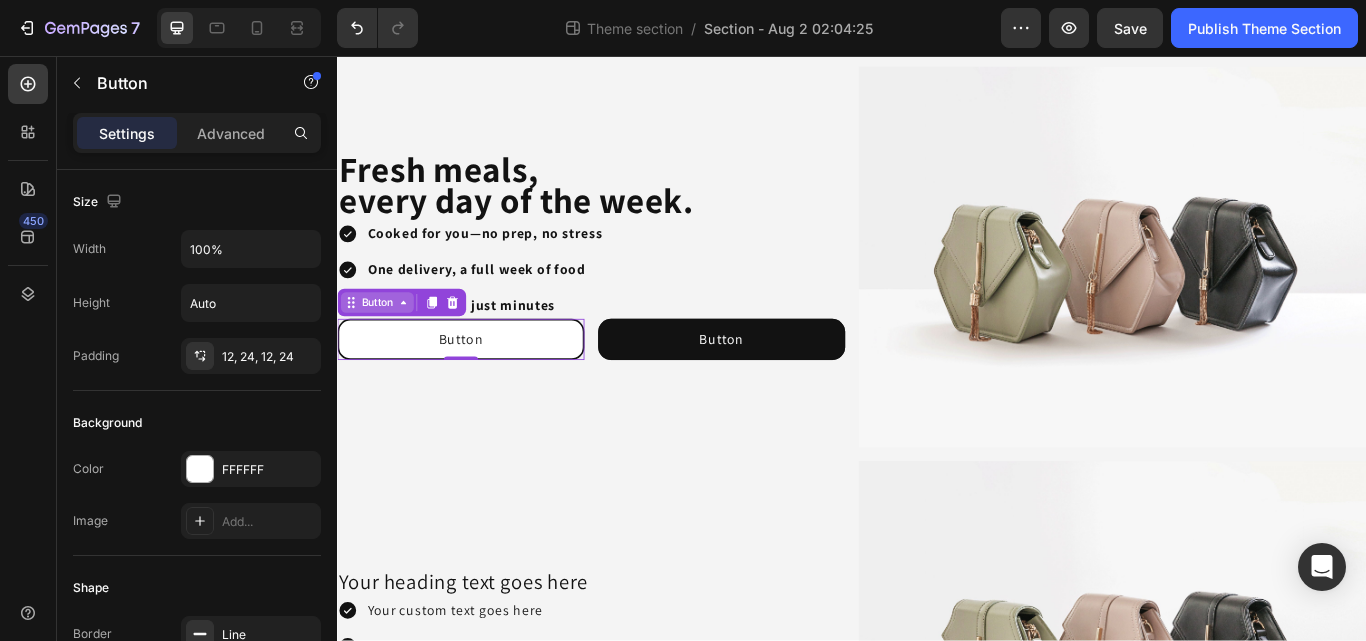 click 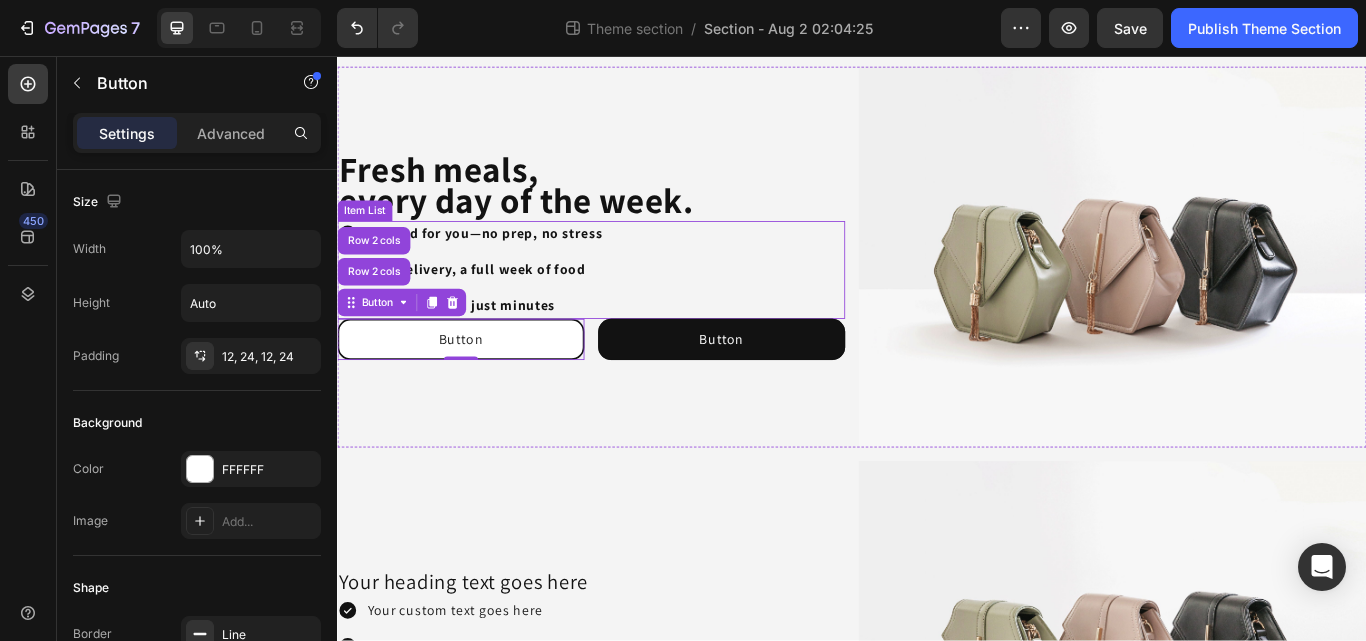 click on "Cooked for you—no prep, no stress One delivery, a full week of food Ready to eat in just minutes" at bounding box center (493, 306) 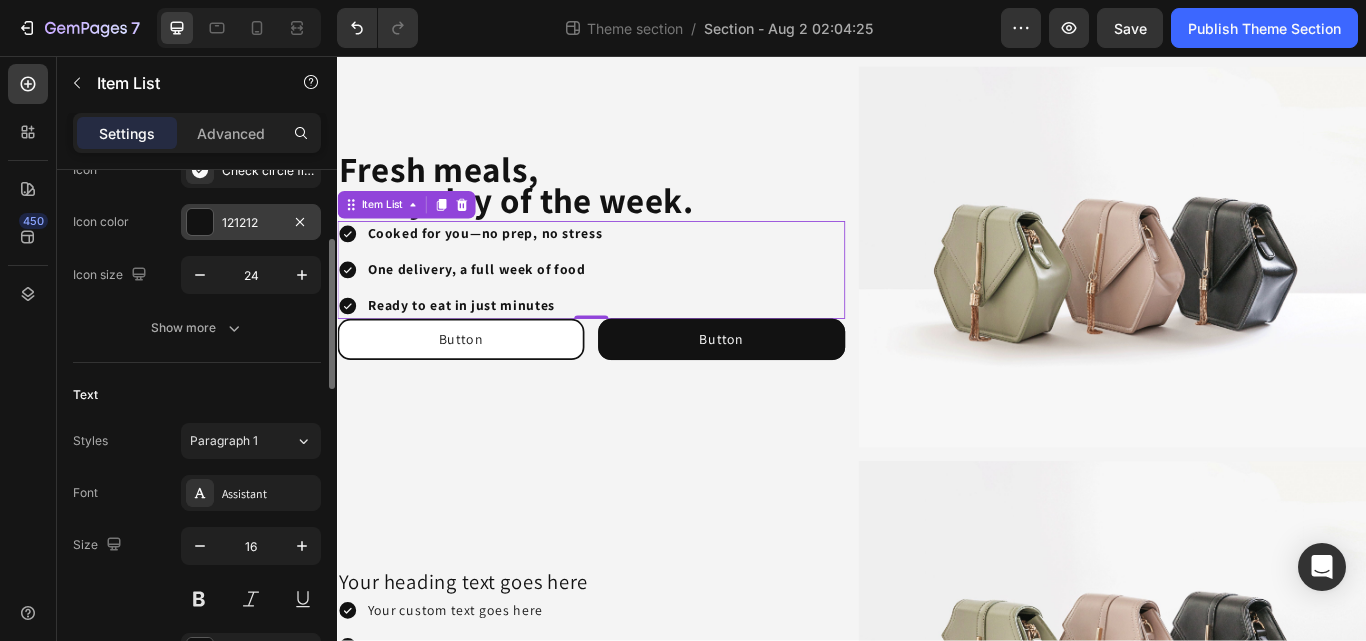 scroll, scrollTop: 244, scrollLeft: 0, axis: vertical 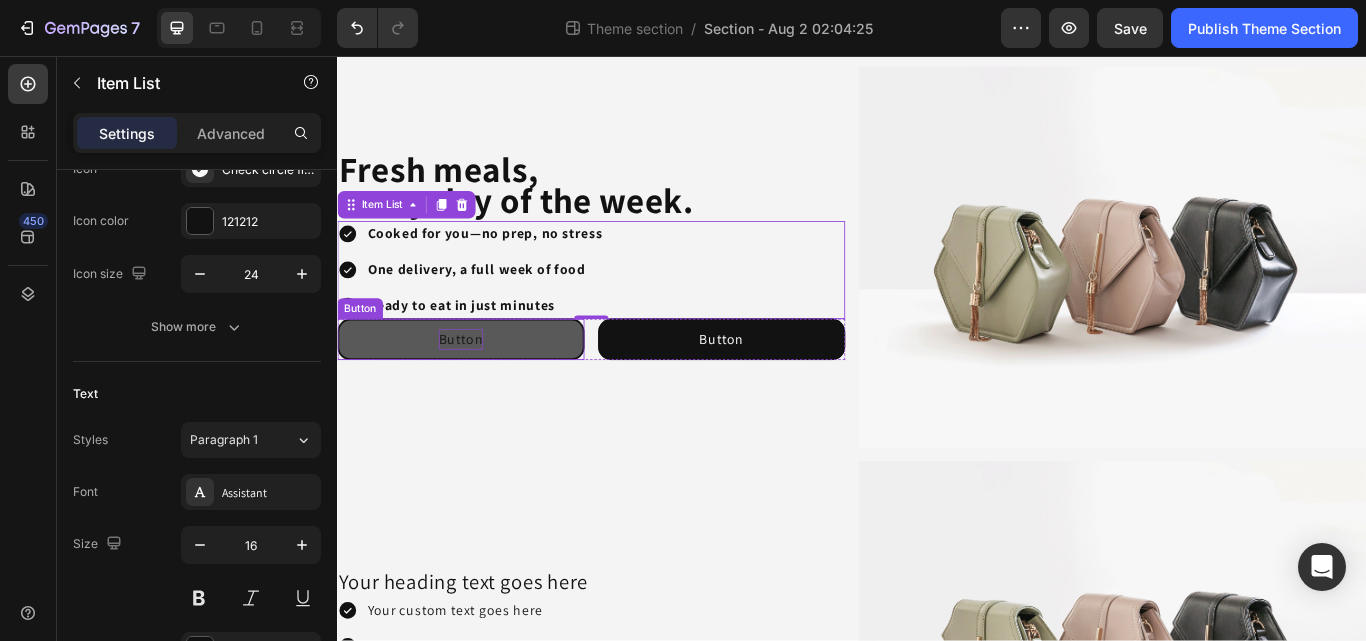 click on "Button" at bounding box center [481, 387] 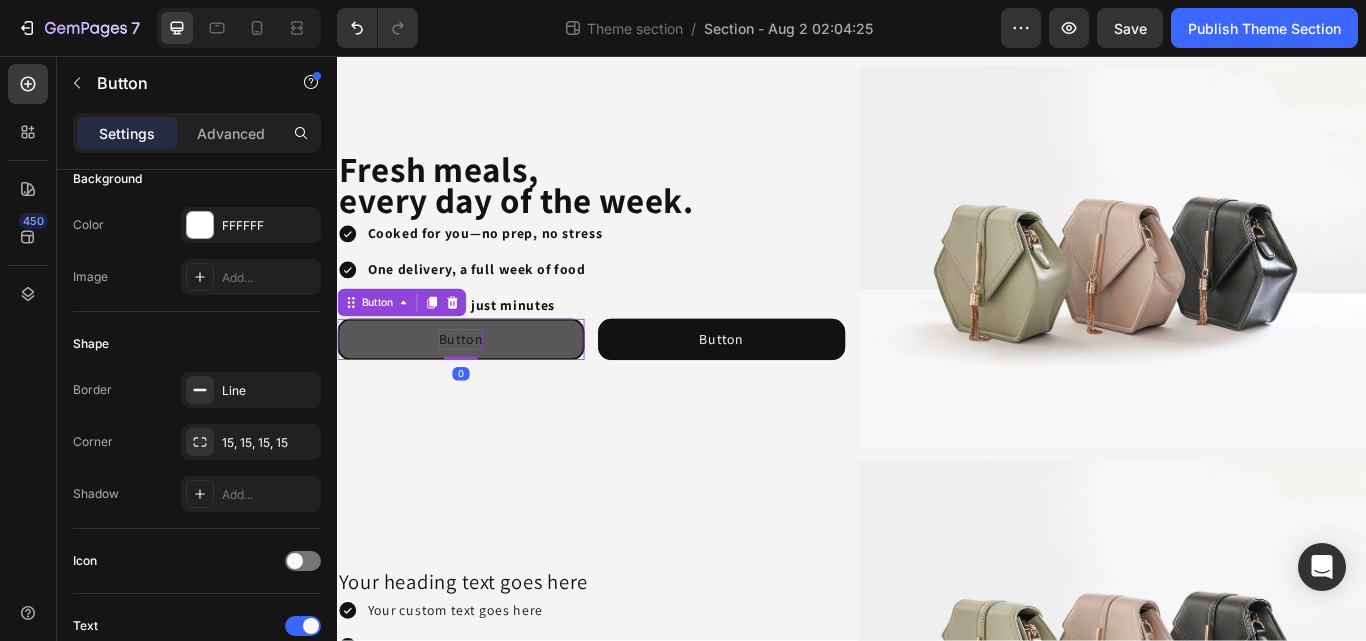 scroll, scrollTop: 0, scrollLeft: 0, axis: both 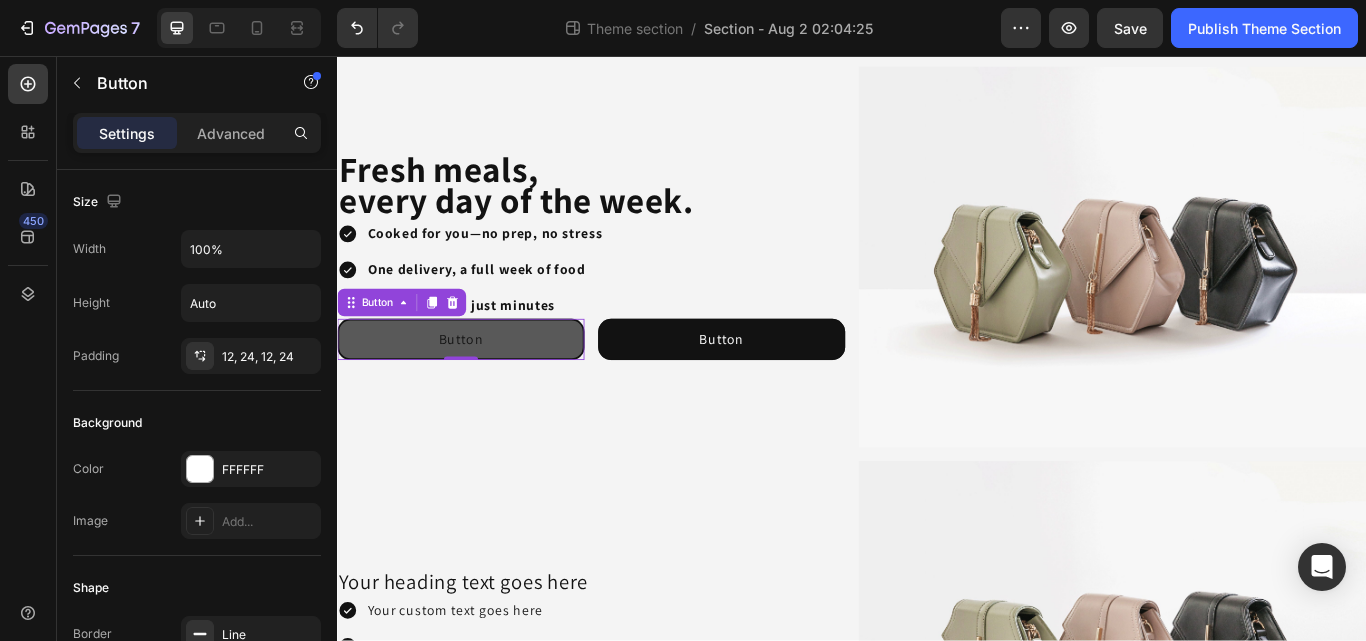 click on "Button" at bounding box center (481, 387) 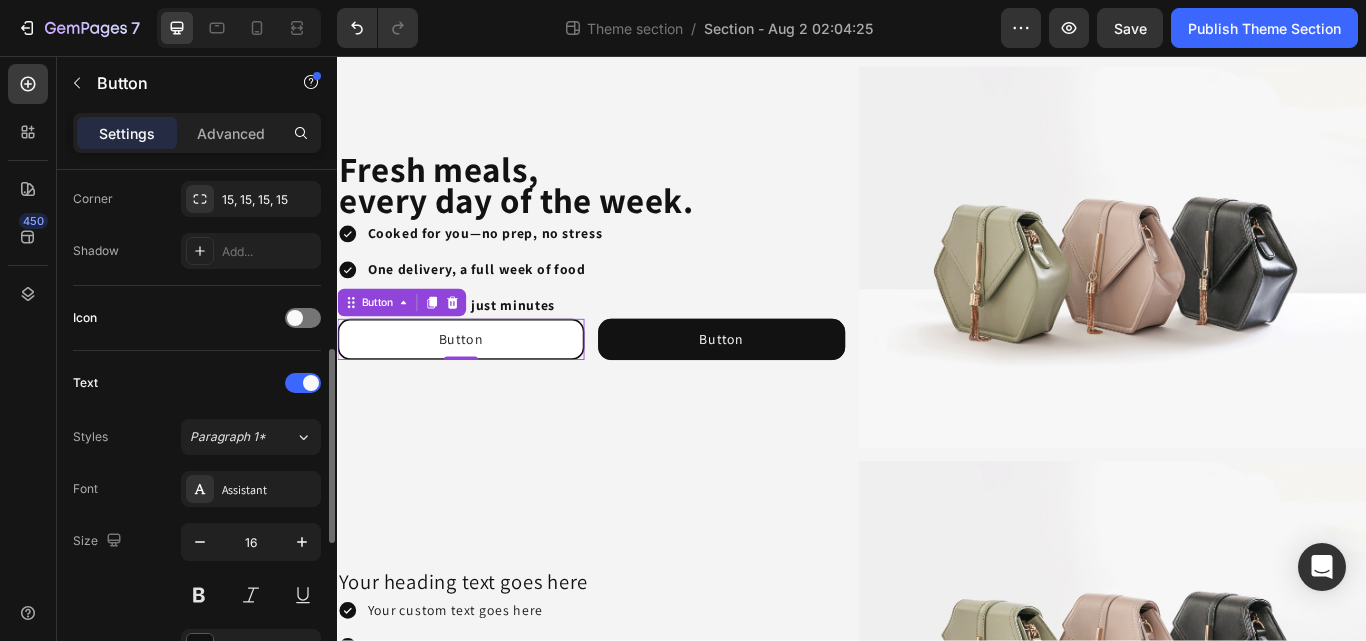 scroll, scrollTop: 489, scrollLeft: 0, axis: vertical 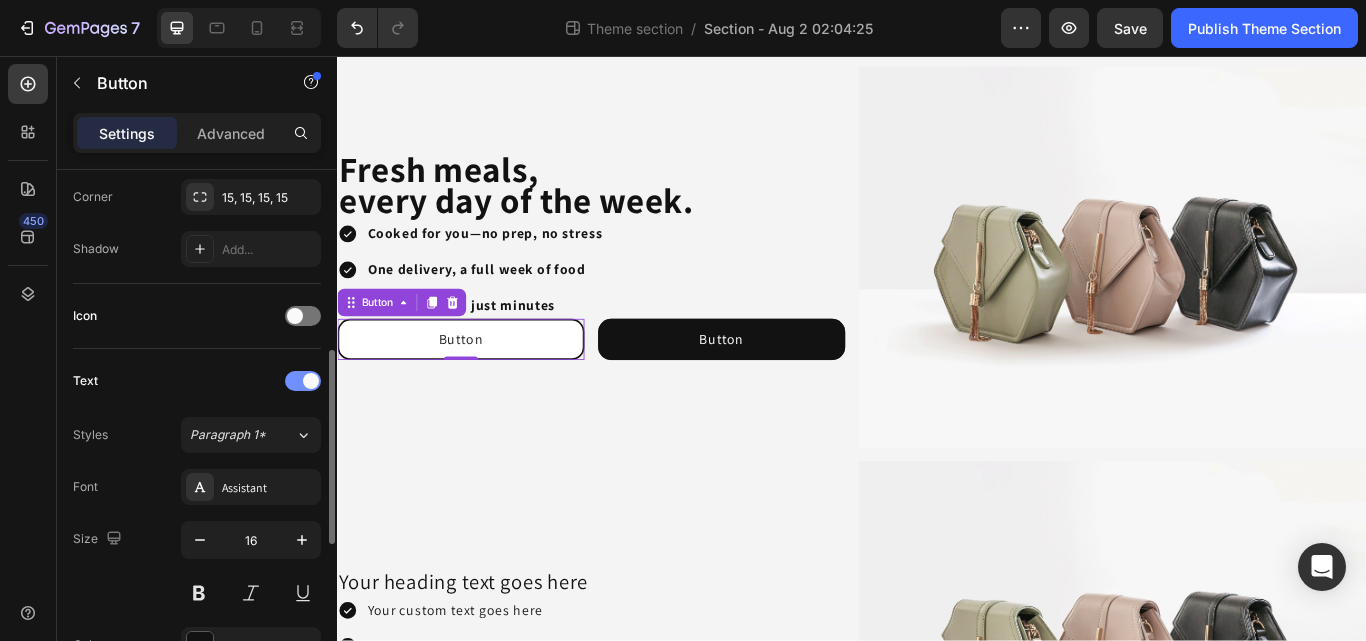 click at bounding box center (303, 381) 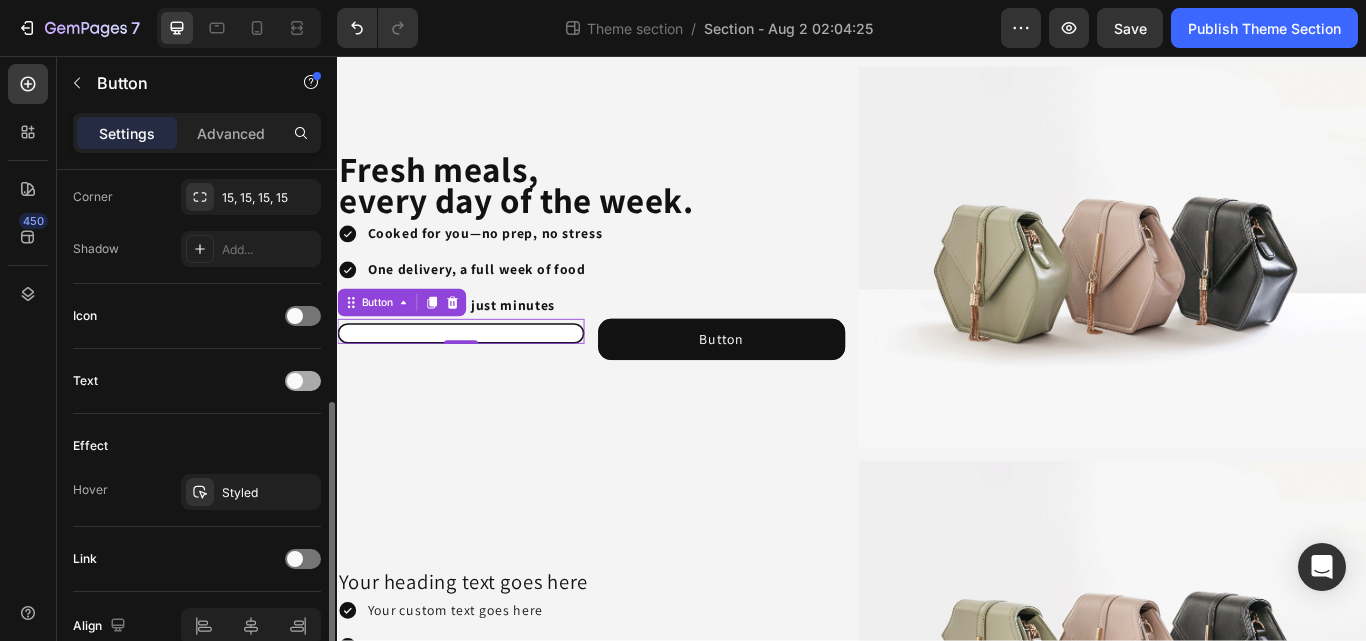 click at bounding box center [295, 381] 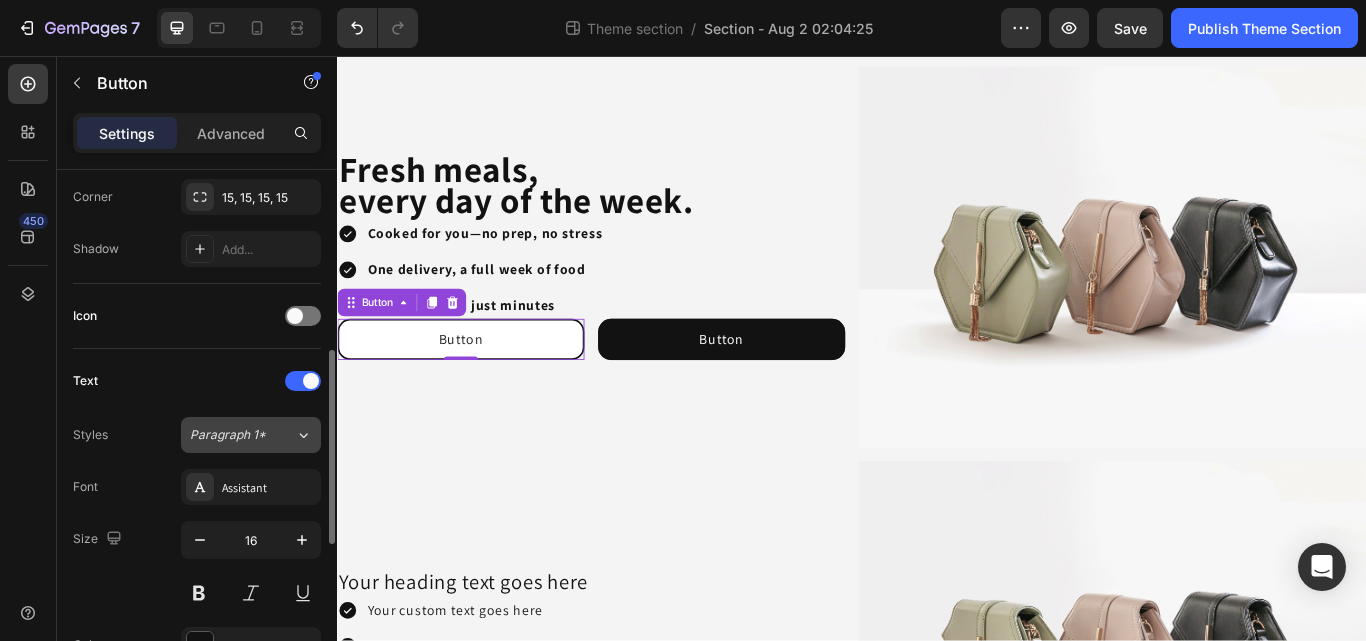 click on "Paragraph 1*" at bounding box center [242, 435] 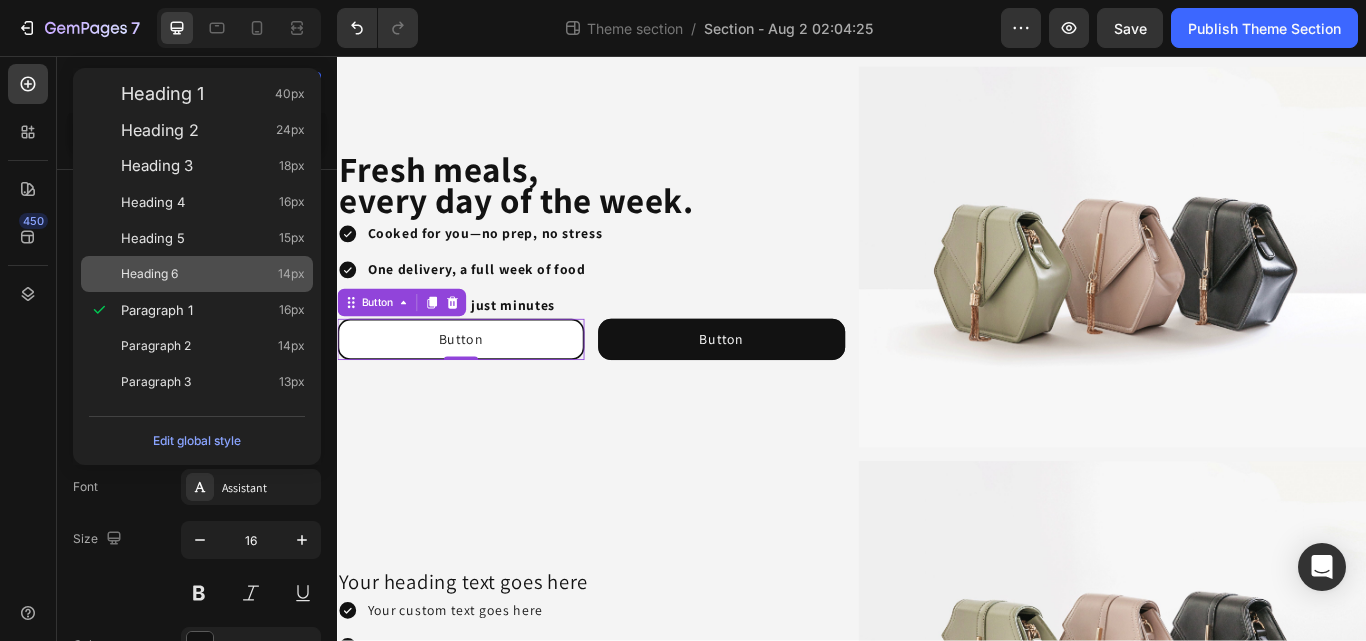 click on "Heading 6" at bounding box center [149, 274] 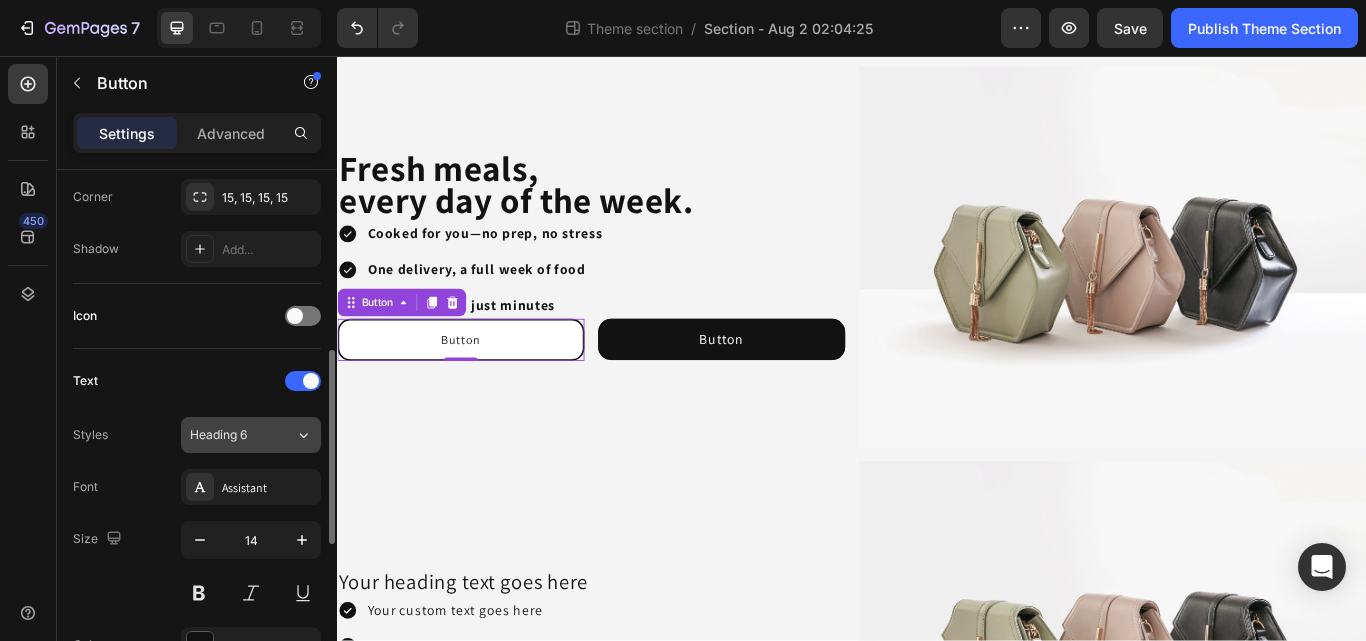click on "Heading 6" at bounding box center [242, 435] 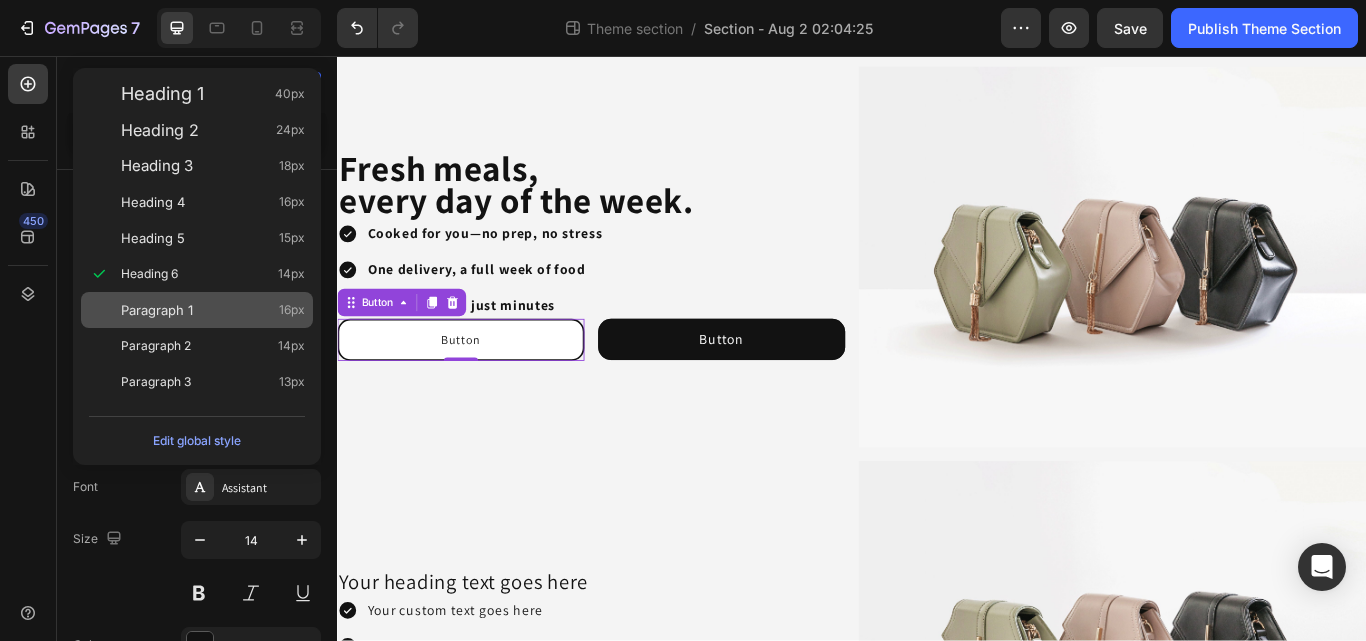 click on "Paragraph 1" at bounding box center [157, 310] 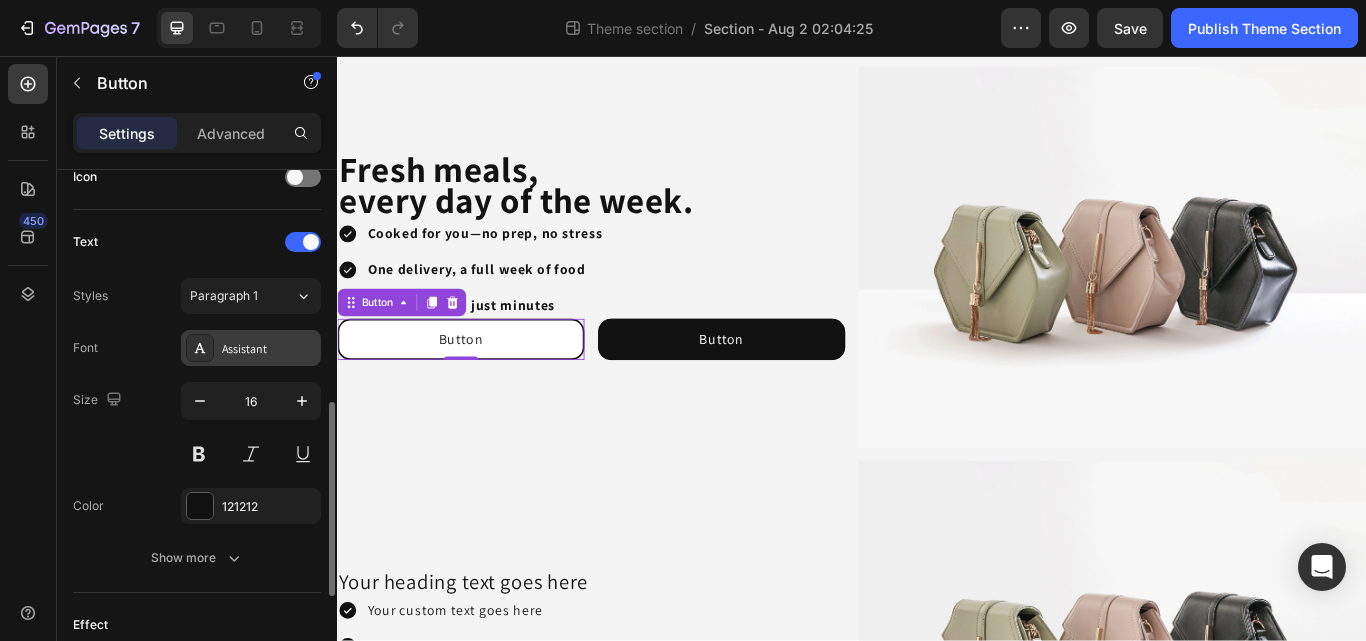 scroll, scrollTop: 629, scrollLeft: 0, axis: vertical 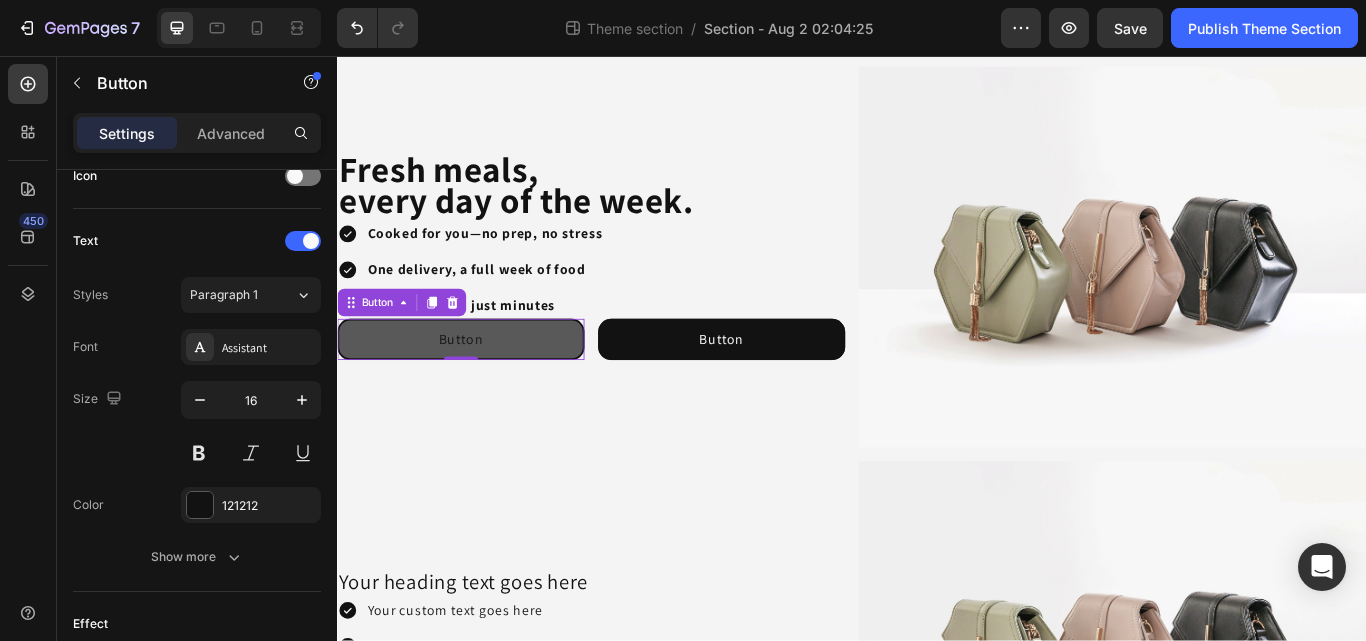 click on "Button" at bounding box center [481, 387] 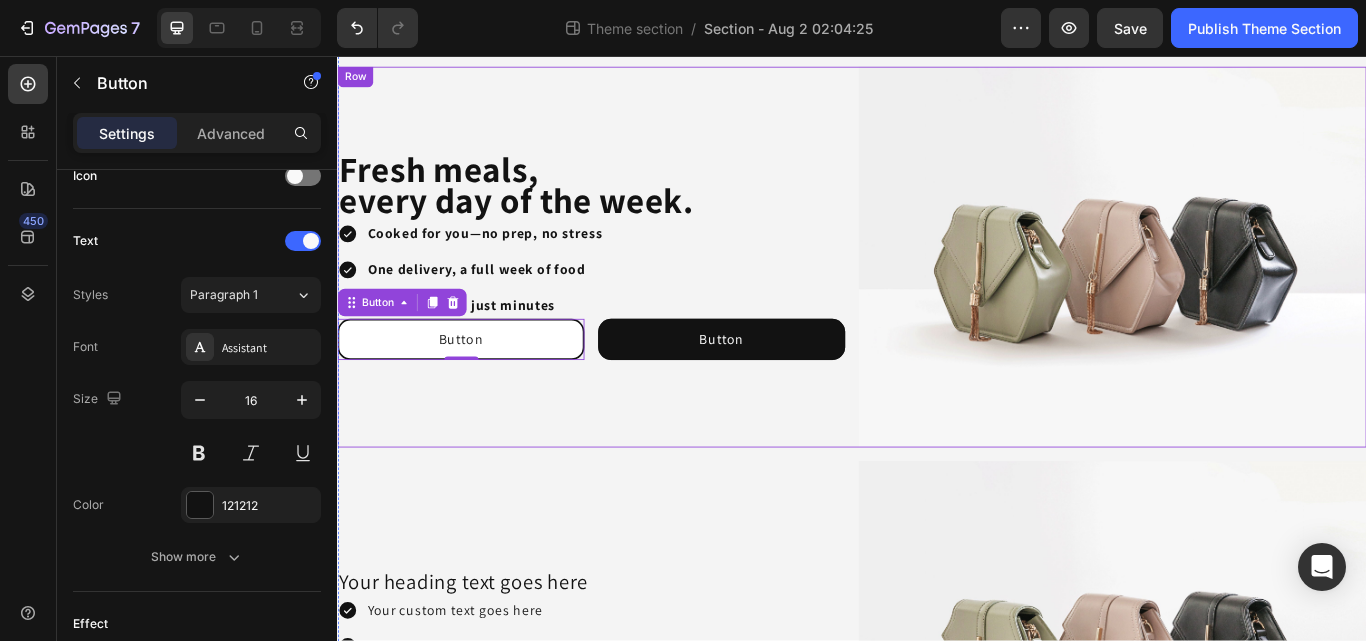 click on "⁠⁠⁠⁠⁠⁠⁠ Fresh meals, every day of the week. Heading Cooked for you—no prep, no stress One delivery, a full week of food Ready to eat in just minutes Item List Button Button   0 Button Button Row" at bounding box center (633, 291) 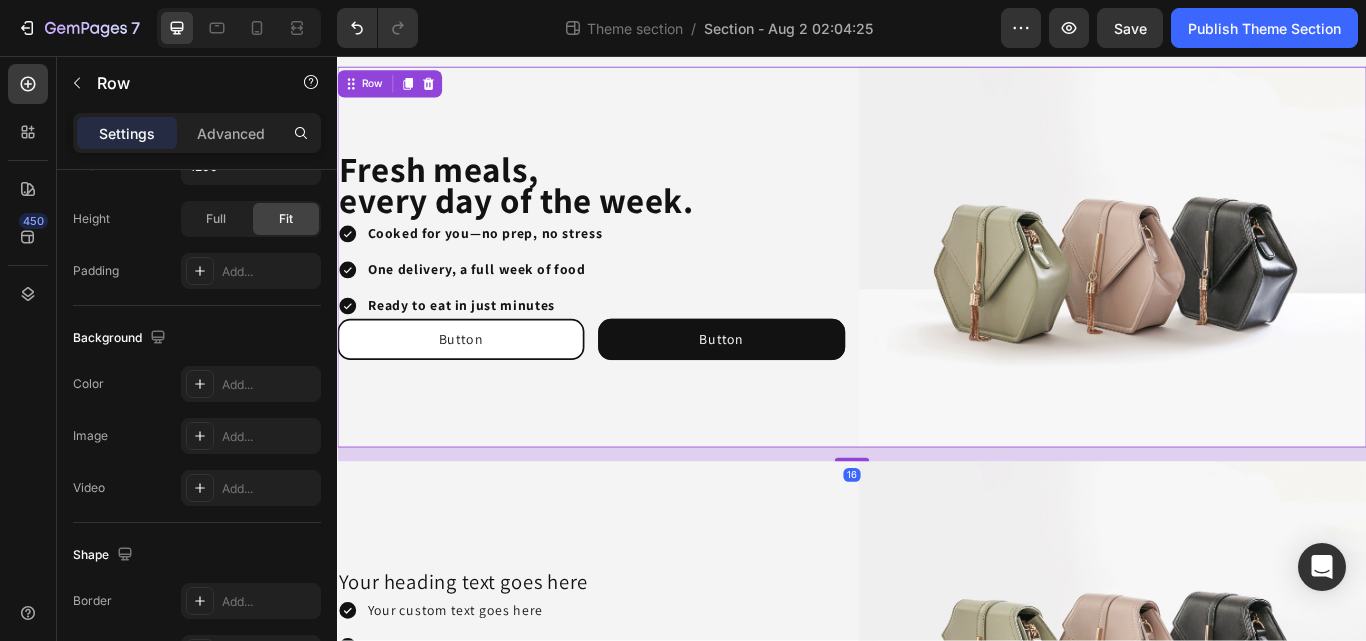 scroll, scrollTop: 0, scrollLeft: 0, axis: both 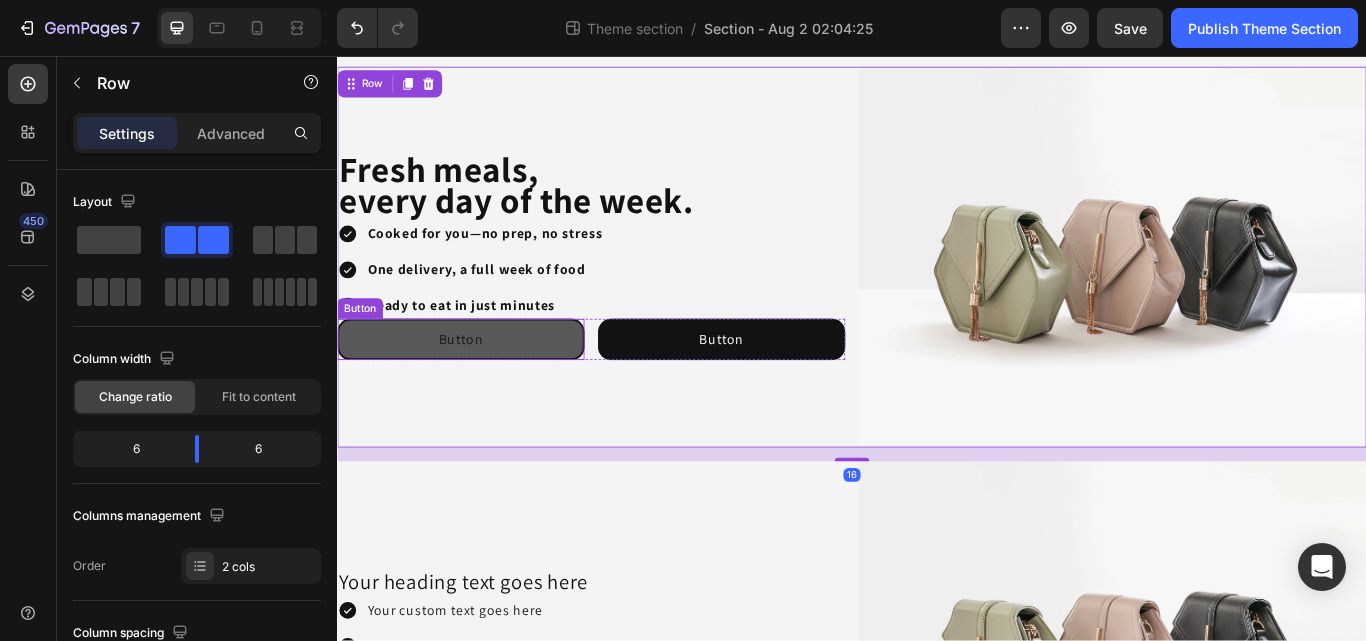 click on "Button" at bounding box center (481, 387) 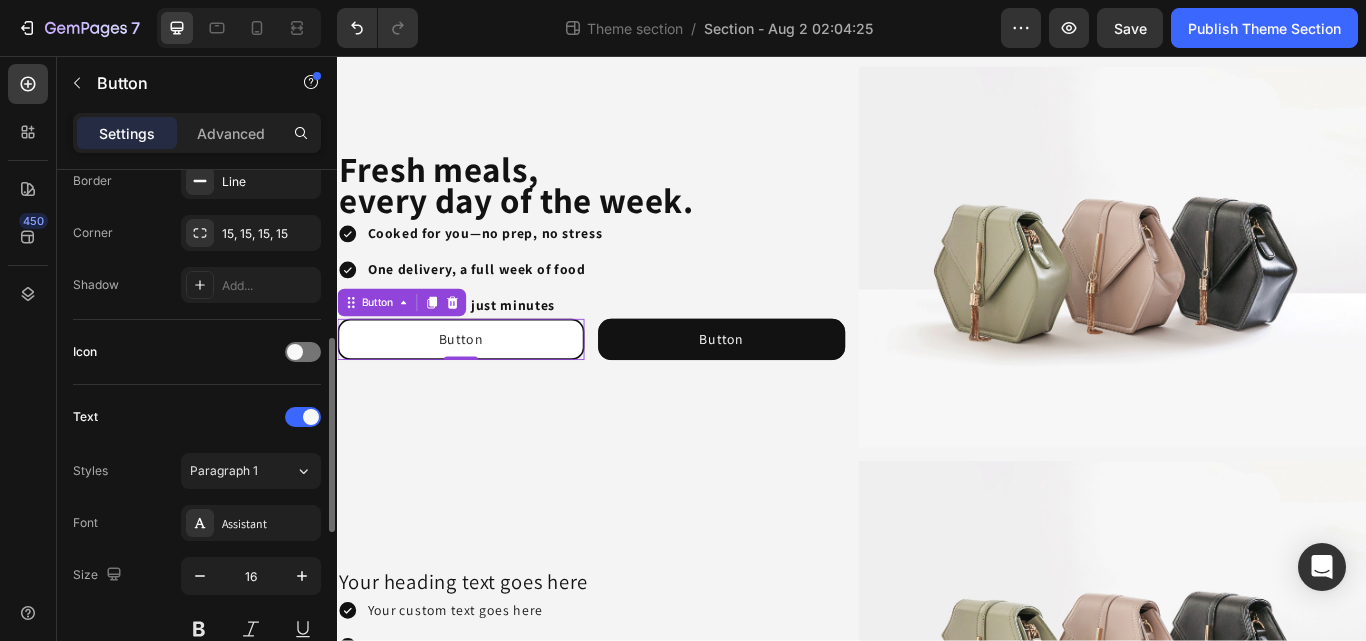 scroll, scrollTop: 454, scrollLeft: 0, axis: vertical 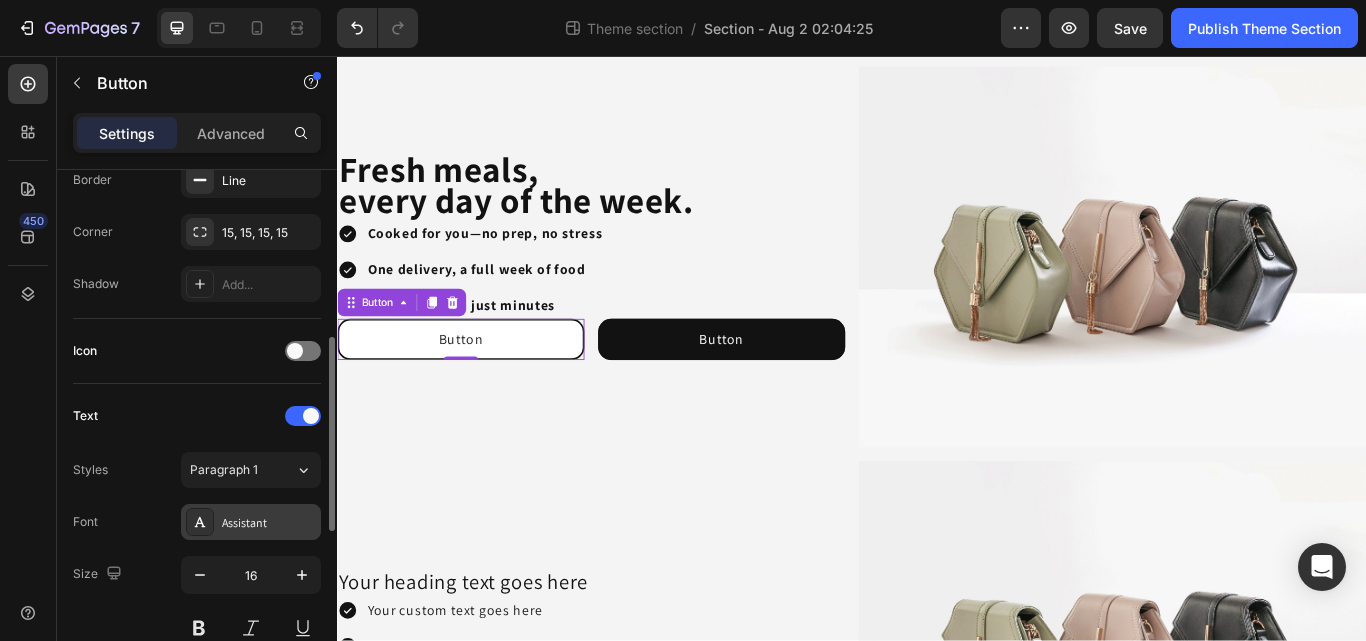 click on "Assistant" at bounding box center (269, 523) 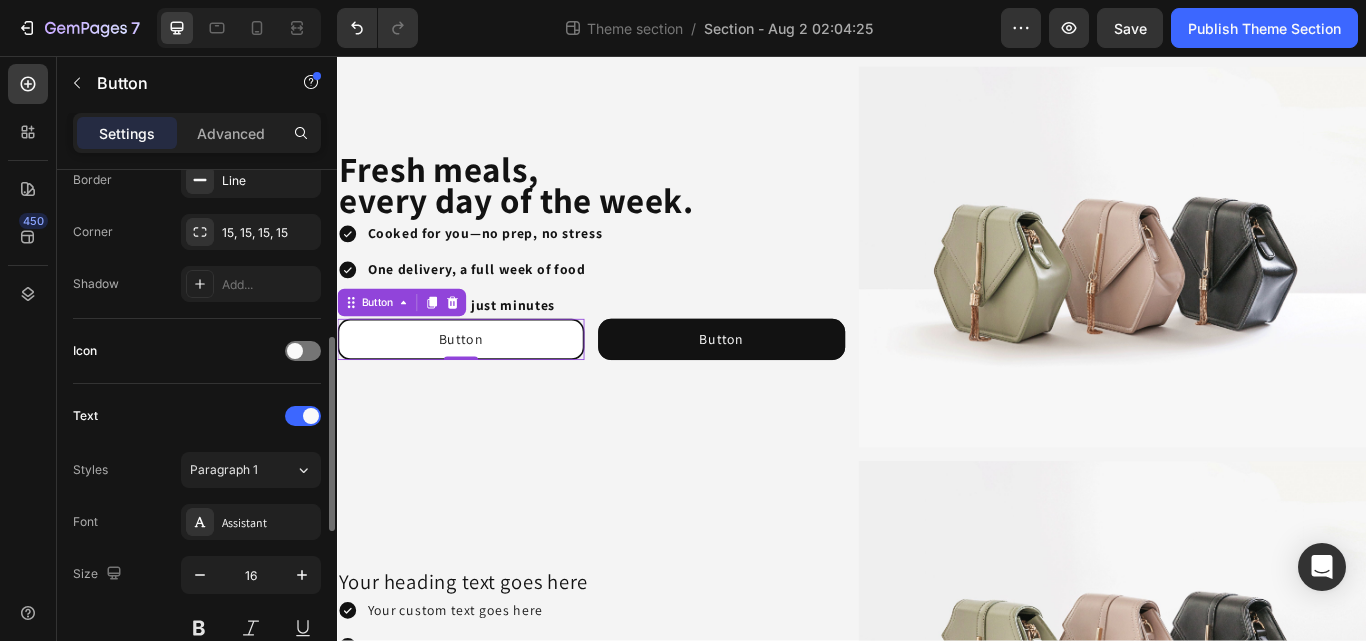 click on "Font Assistant Size 16 Color 121212 Show more" at bounding box center [197, 627] 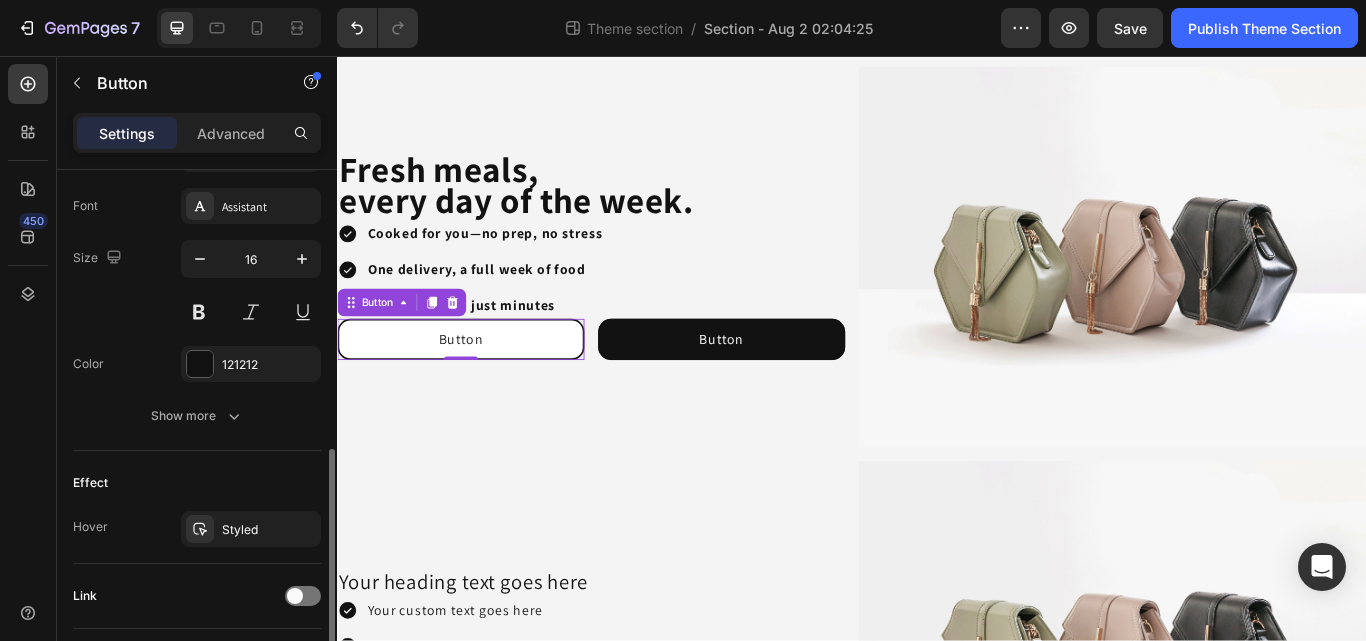 scroll, scrollTop: 766, scrollLeft: 0, axis: vertical 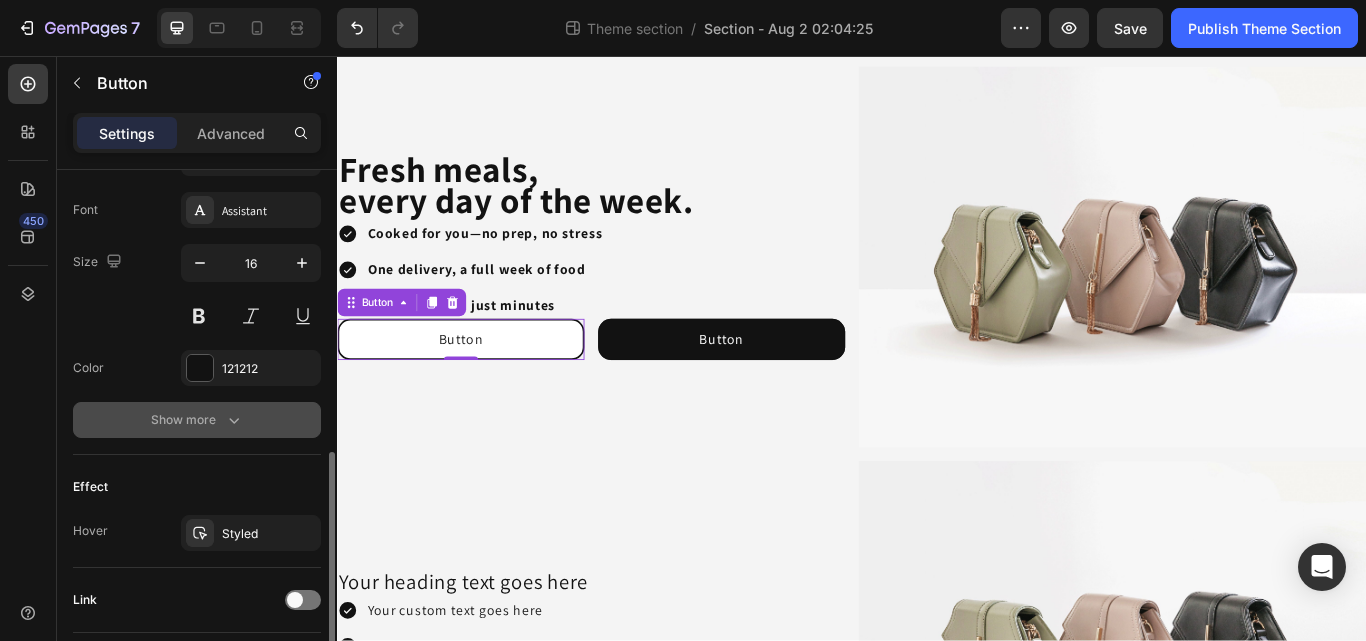 click on "Show more" at bounding box center (197, 420) 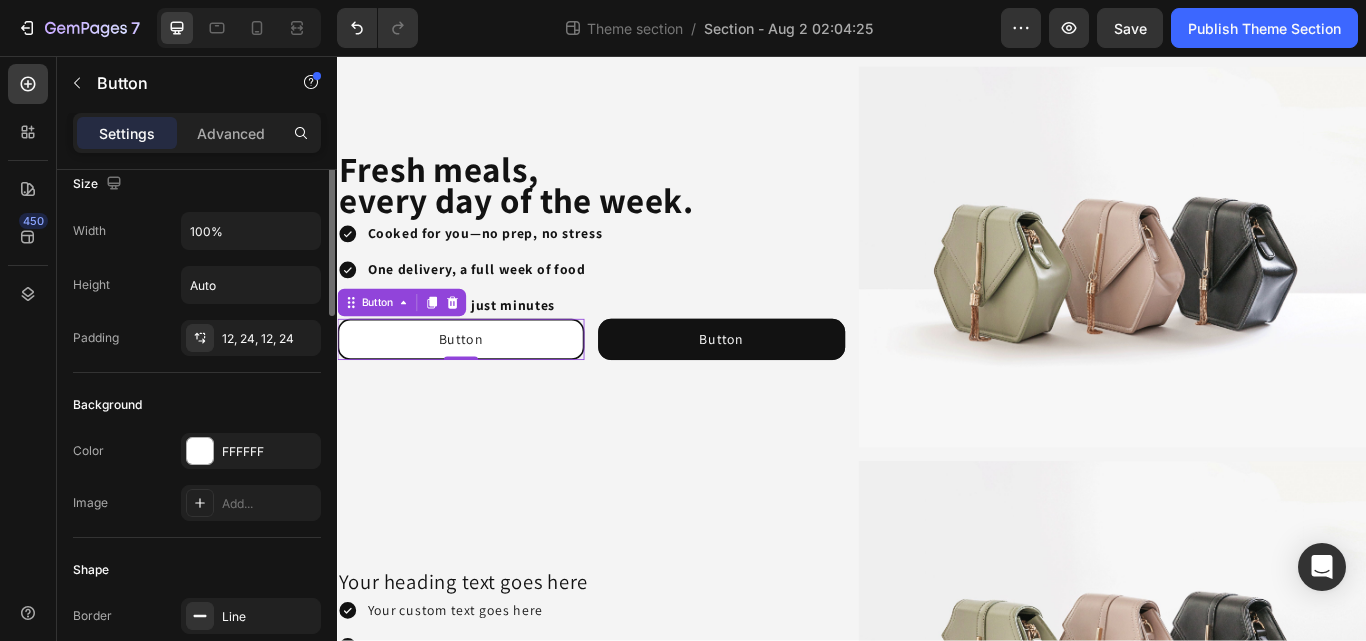 scroll, scrollTop: 0, scrollLeft: 0, axis: both 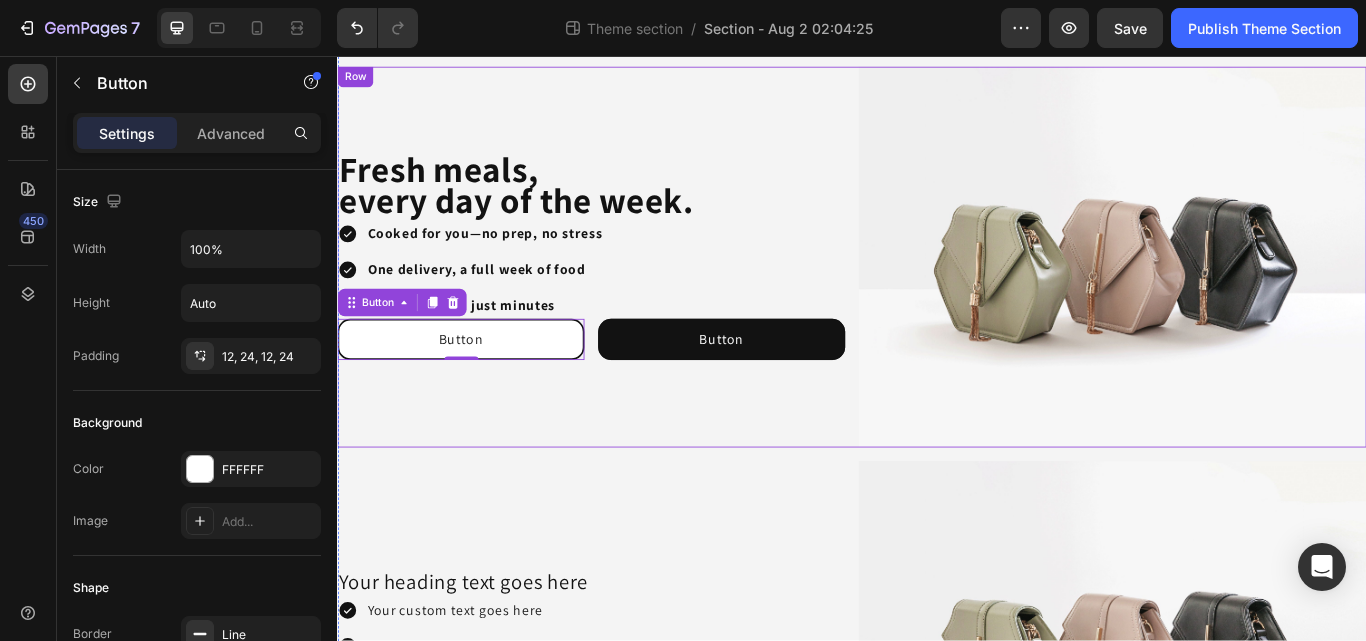 click on "⁠⁠⁠⁠⁠⁠⁠ Fresh meals, every day of the week. Heading Cooked for you—no prep, no stress One delivery, a full week of food Ready to eat in just minutes Item List Button Button   0 Button Button Row" at bounding box center (633, 291) 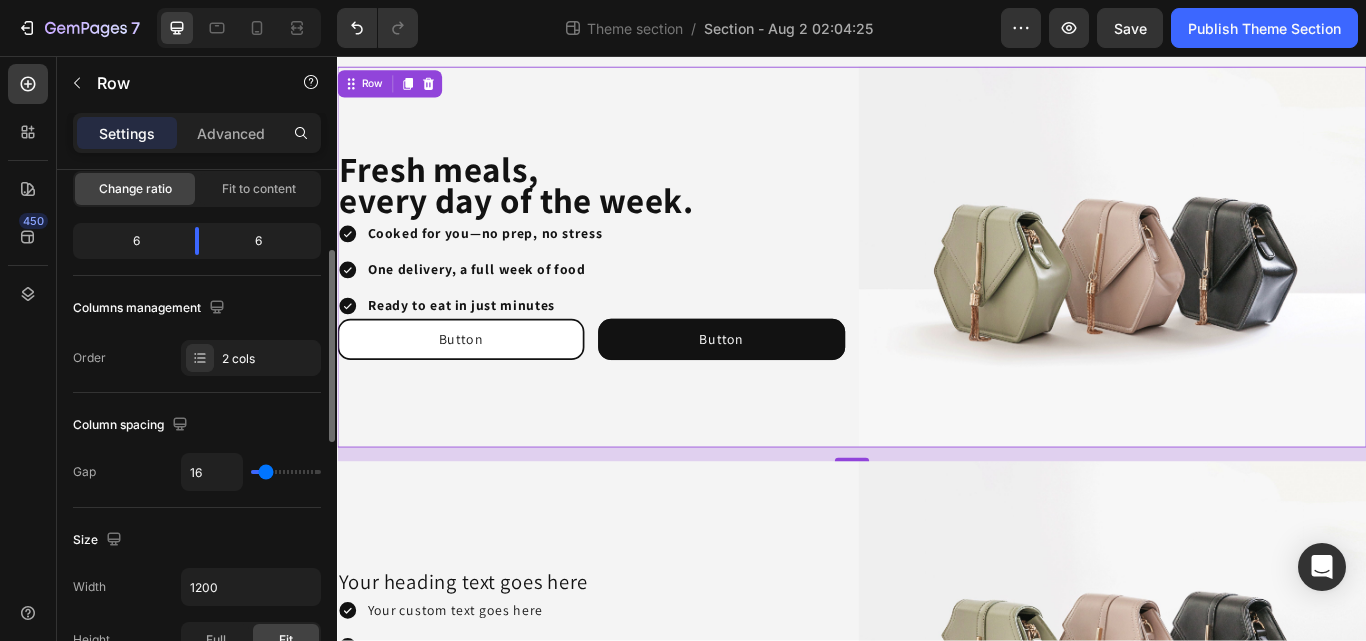 scroll, scrollTop: 0, scrollLeft: 0, axis: both 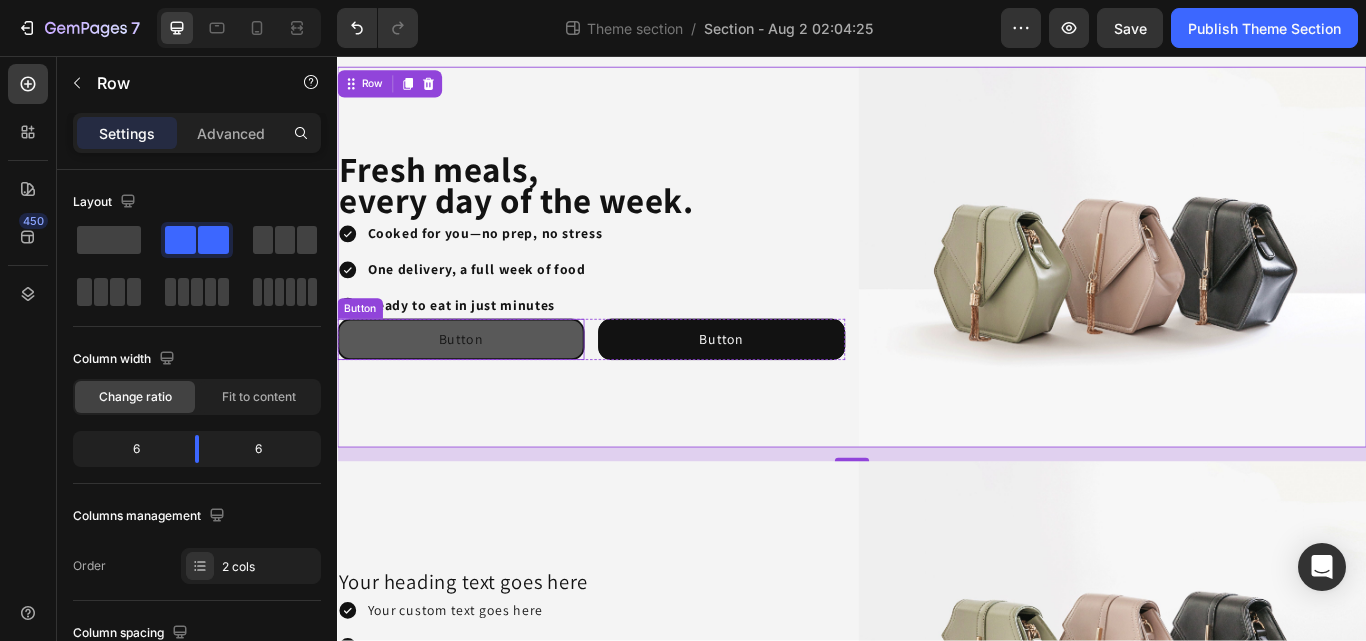click on "Button" at bounding box center [481, 387] 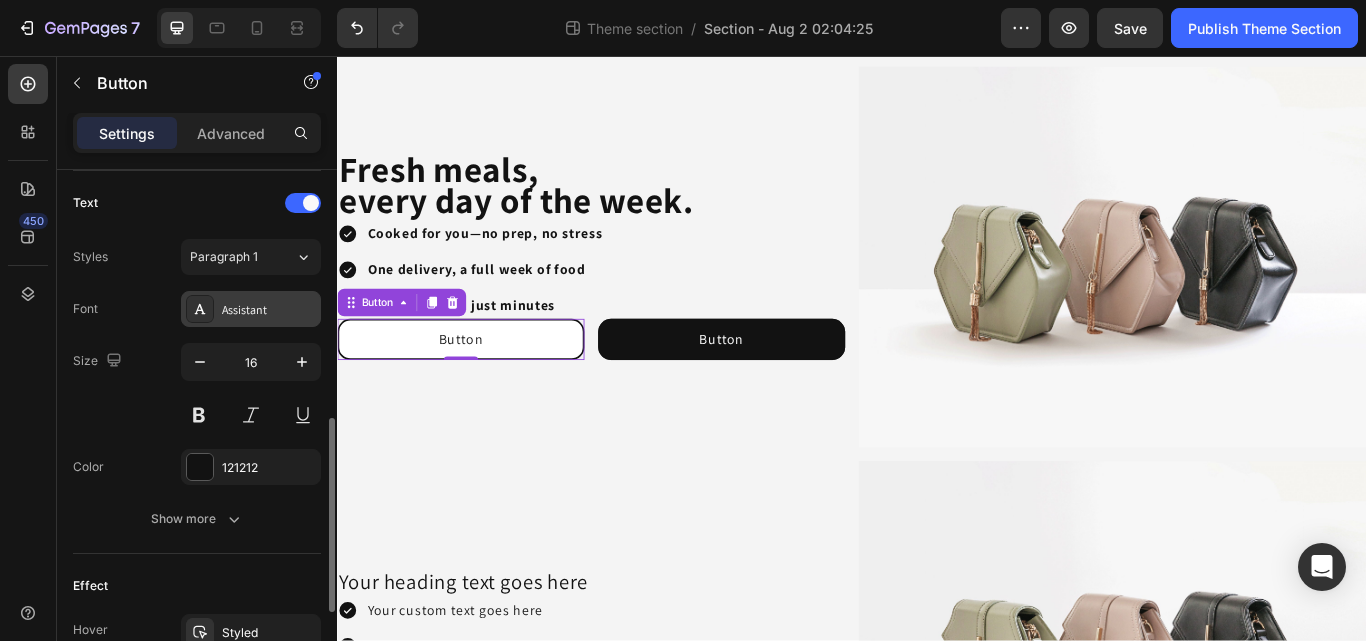 scroll, scrollTop: 670, scrollLeft: 0, axis: vertical 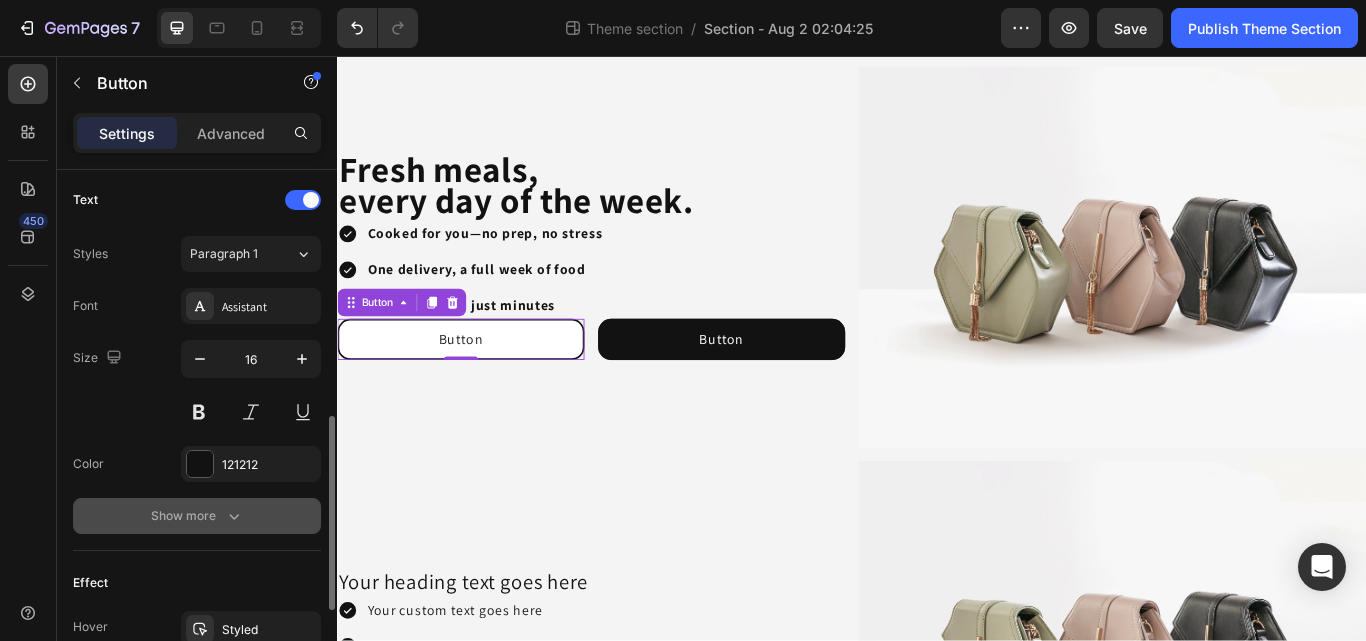click 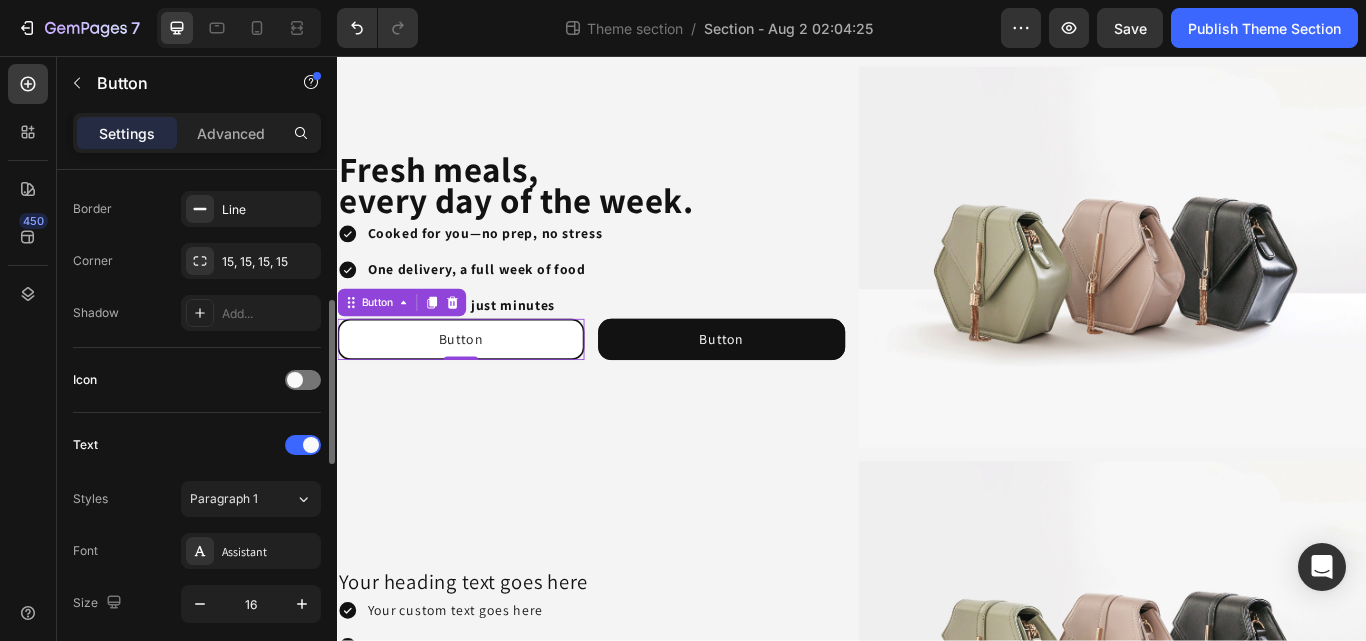 scroll, scrollTop: 424, scrollLeft: 0, axis: vertical 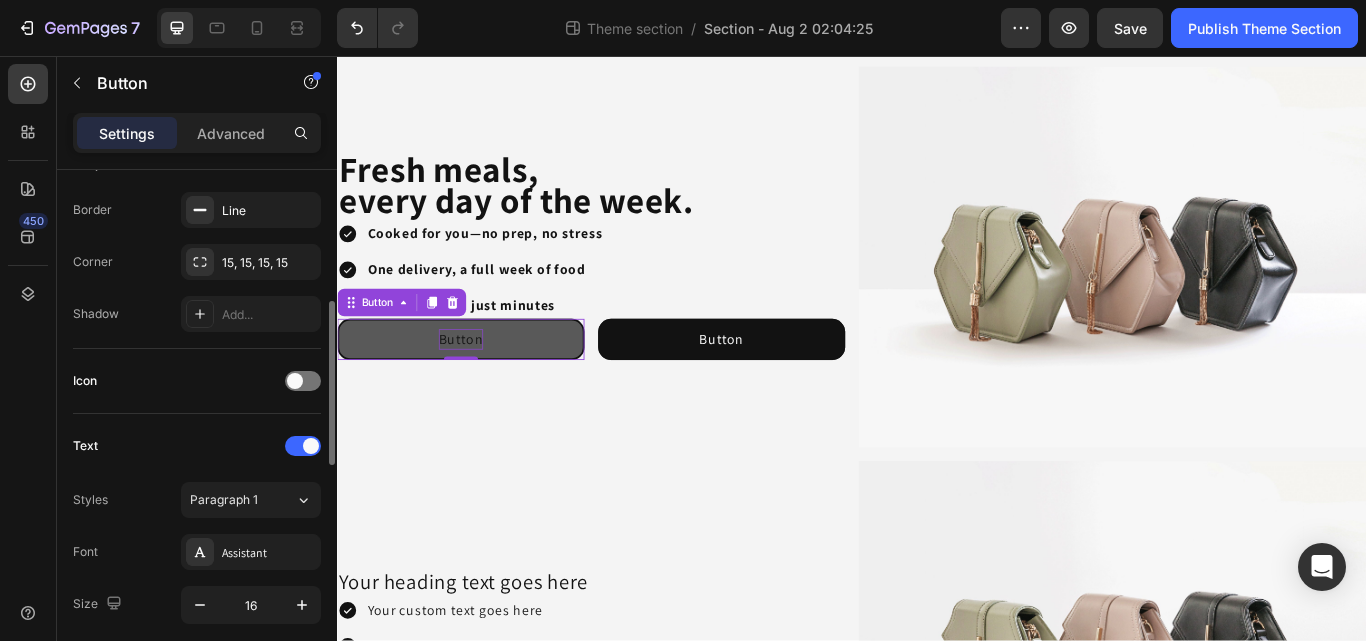 click on "Button" at bounding box center (481, 387) 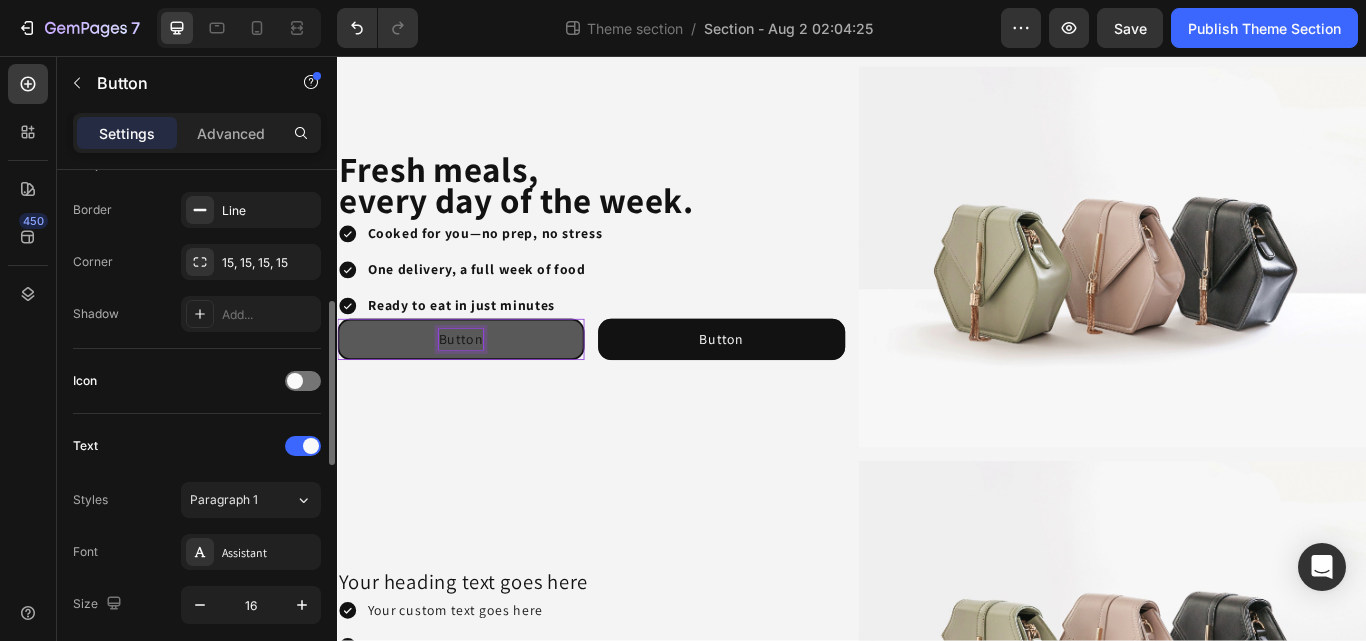 click on "Button" at bounding box center (481, 387) 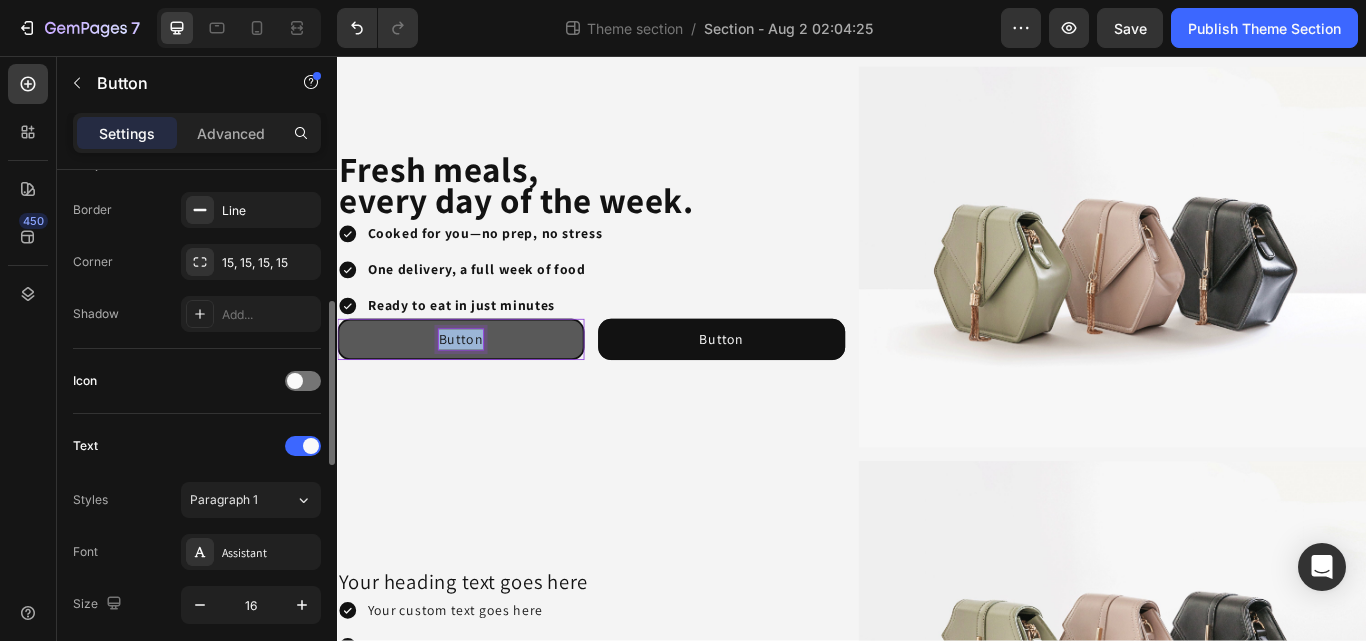 click on "Button" at bounding box center (481, 387) 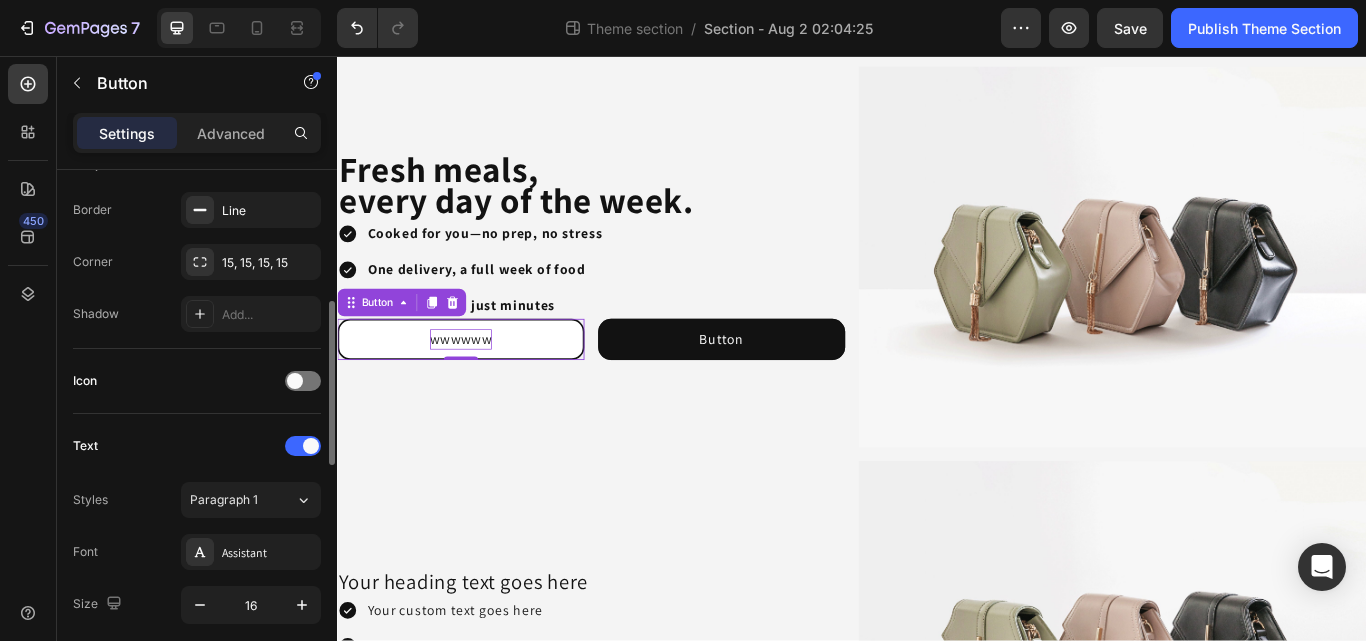 drag, startPoint x: 538, startPoint y: 380, endPoint x: 507, endPoint y: 383, distance: 31.144823 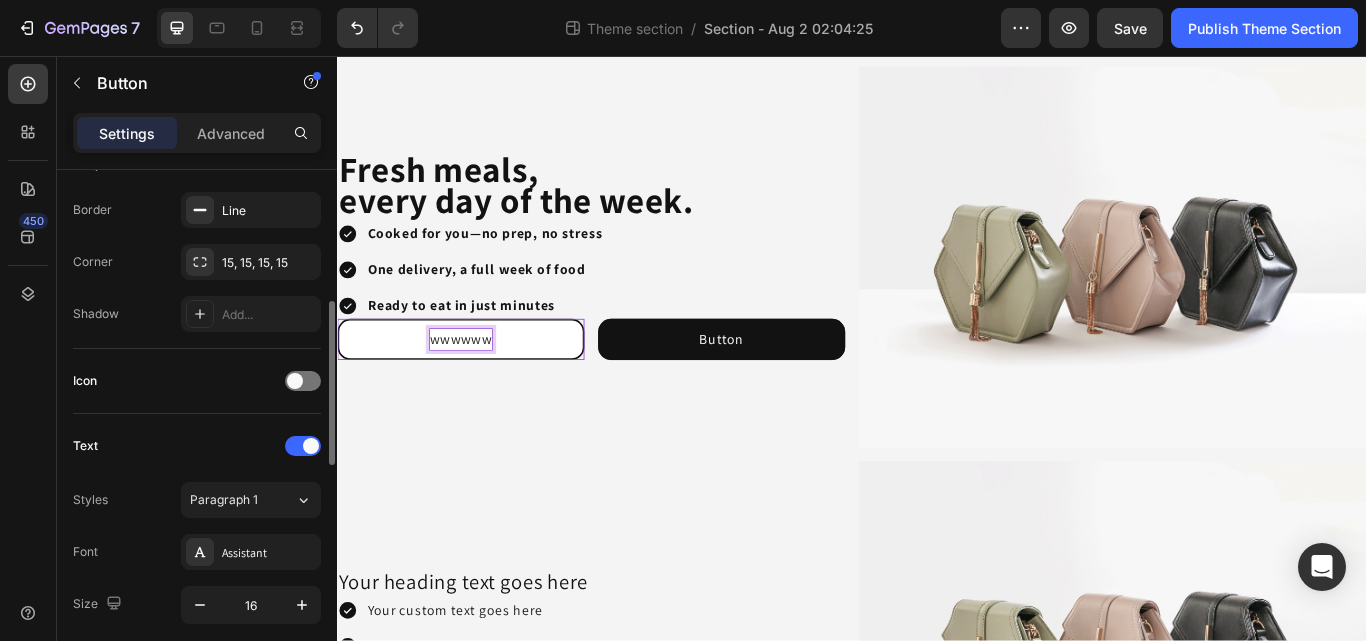 click on "wwwwww" at bounding box center (481, 387) 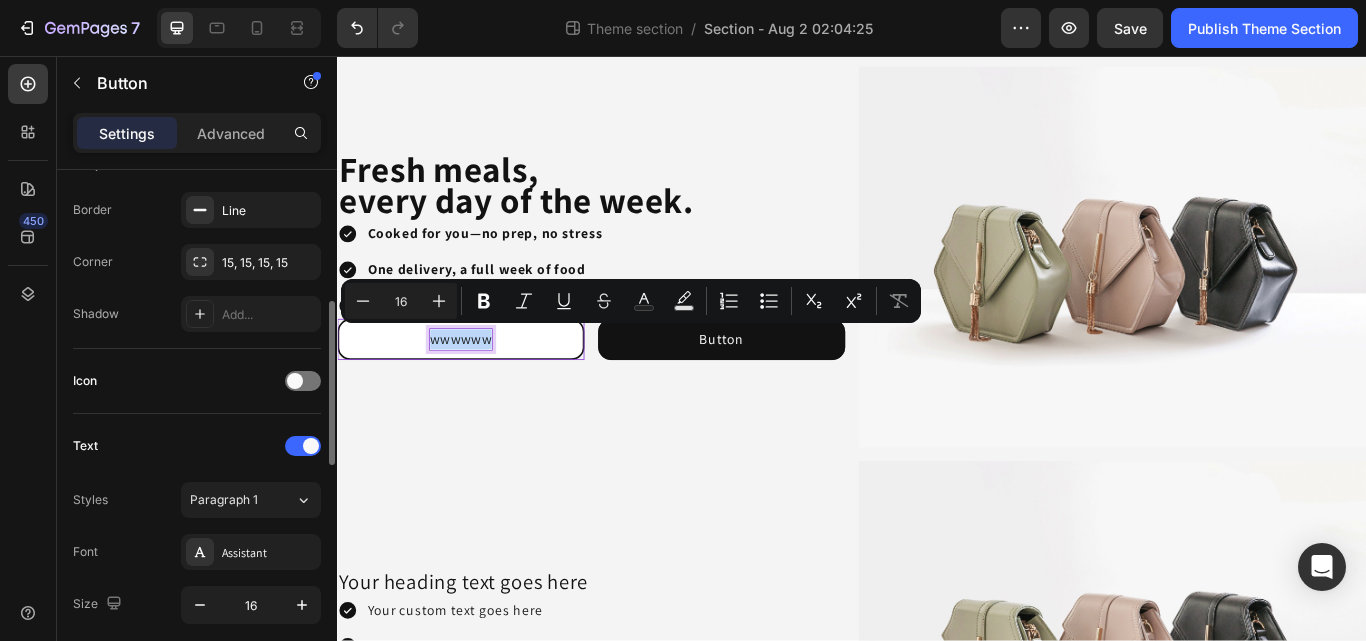 drag, startPoint x: 444, startPoint y: 387, endPoint x: 524, endPoint y: 391, distance: 80.09994 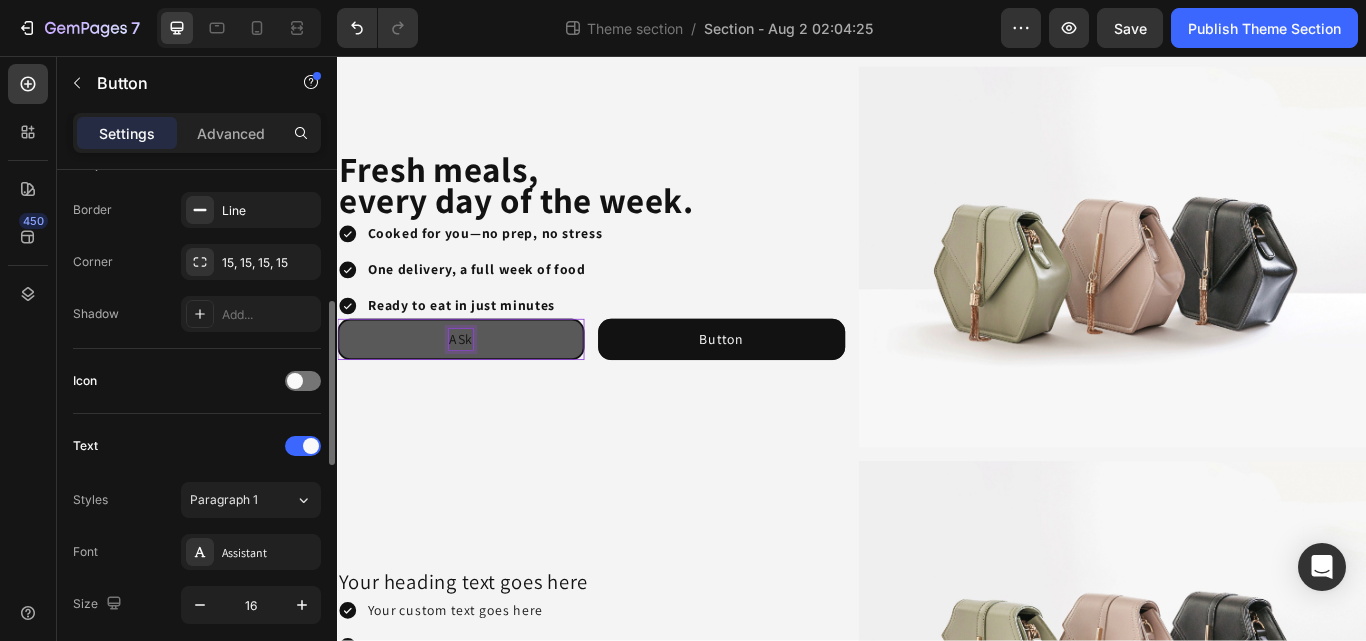 click on "ASk" at bounding box center [481, 387] 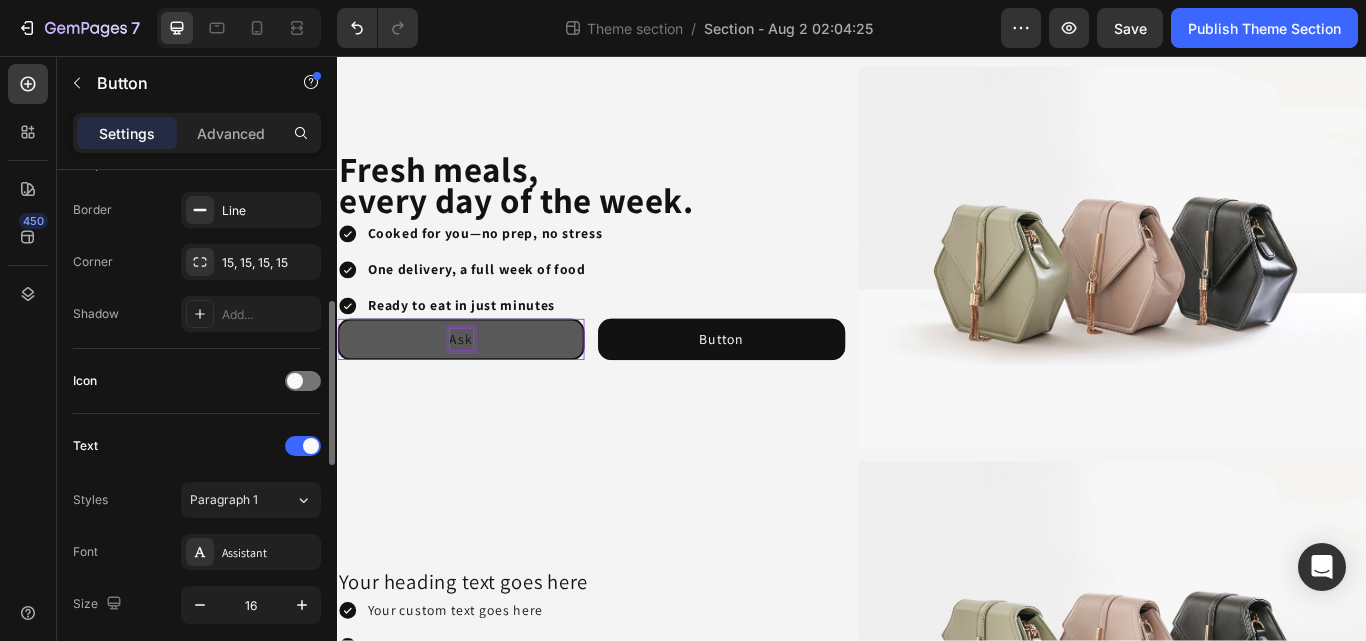 click on "Ask" at bounding box center (481, 387) 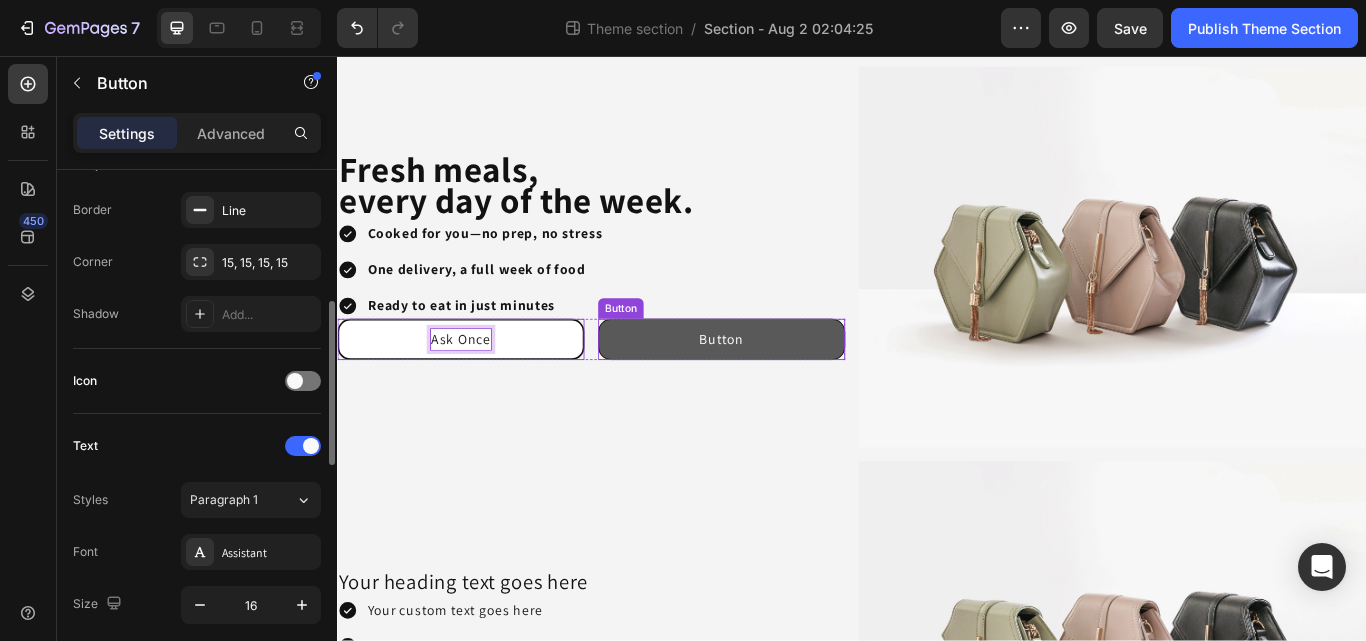 drag, startPoint x: 782, startPoint y: 379, endPoint x: 815, endPoint y: 369, distance: 34.48188 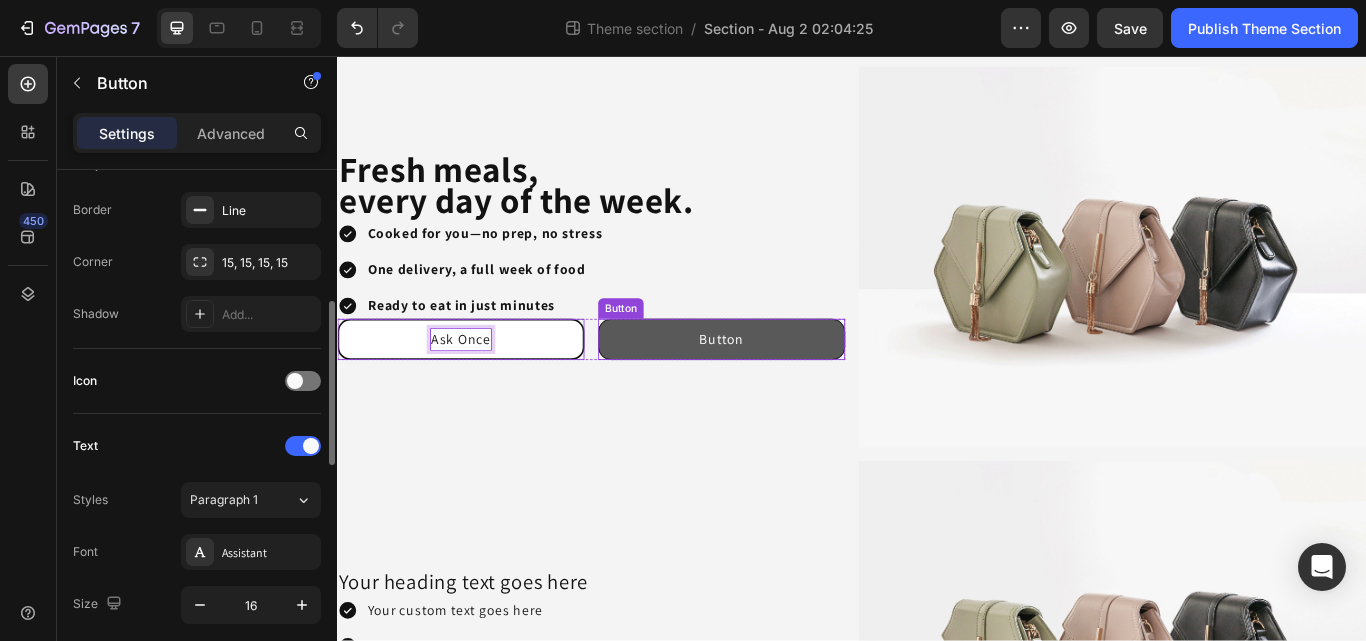click on "Button" at bounding box center [785, 387] 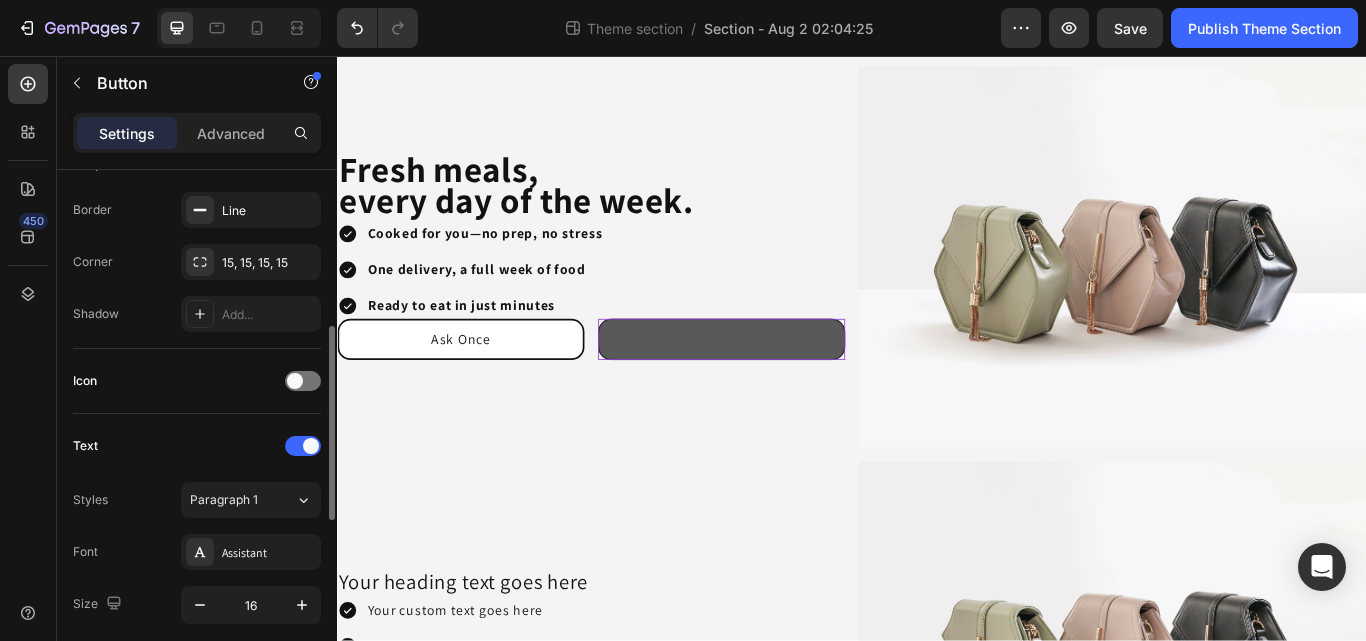 click at bounding box center [785, 387] 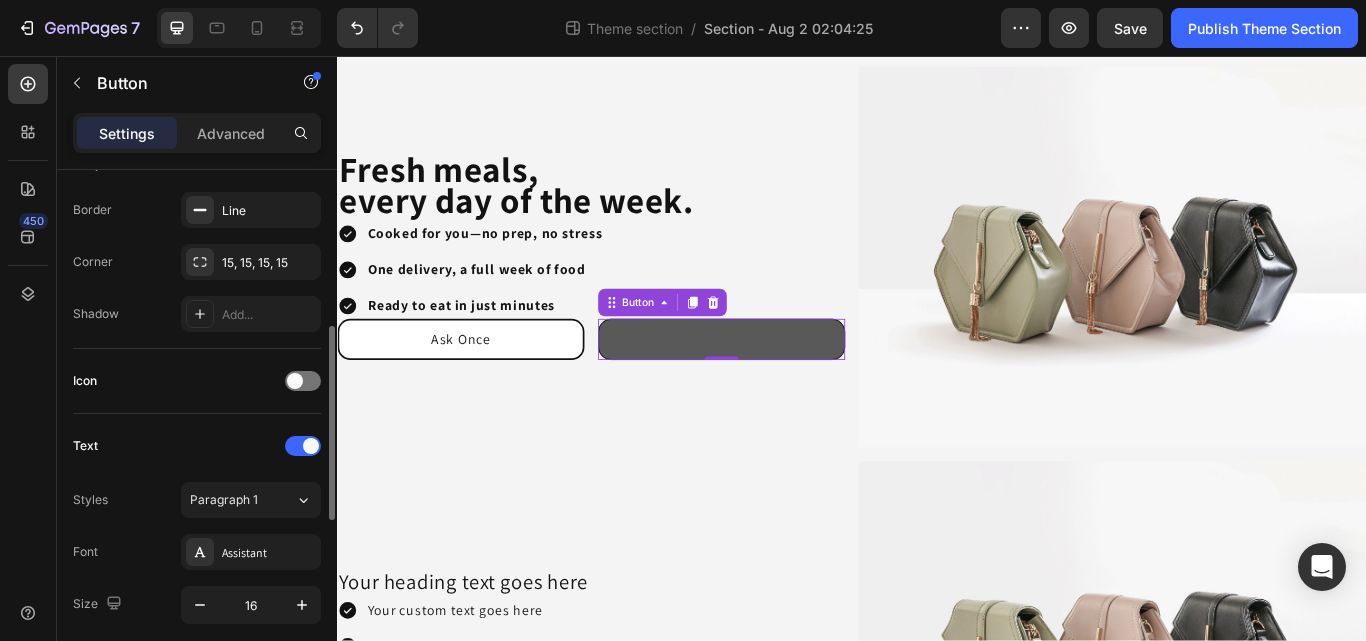 type 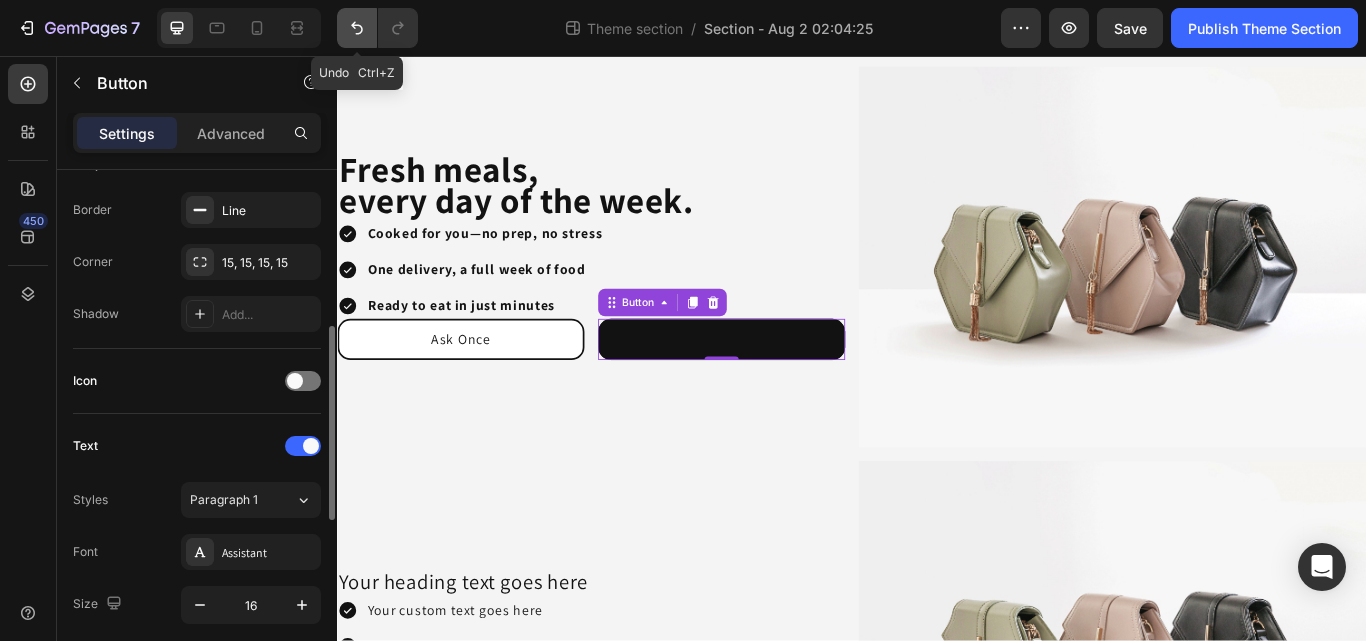 click 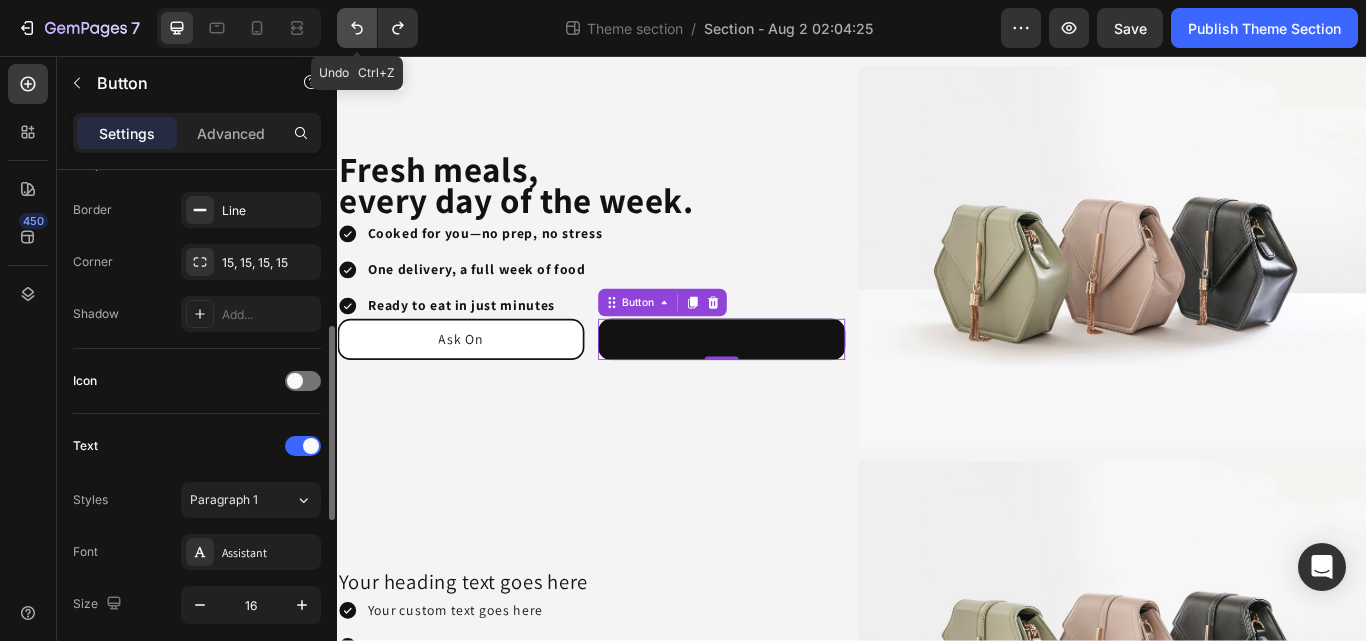 click 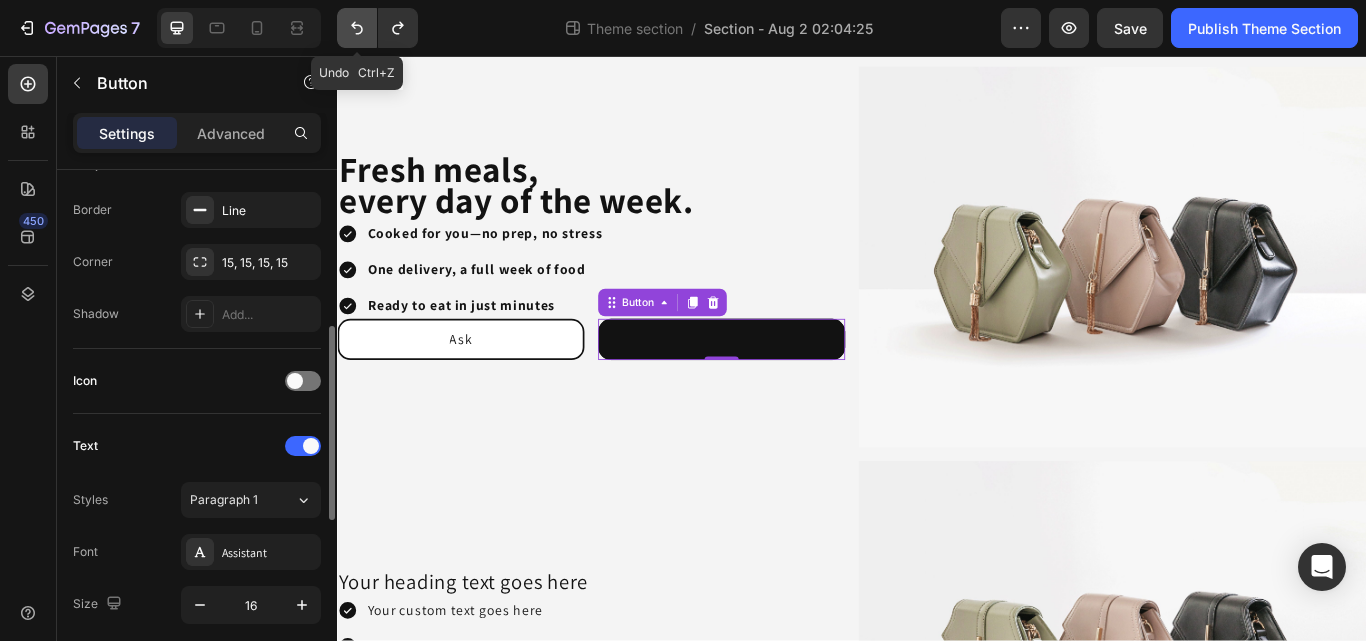 drag, startPoint x: 348, startPoint y: 26, endPoint x: 521, endPoint y: 412, distance: 422.99527 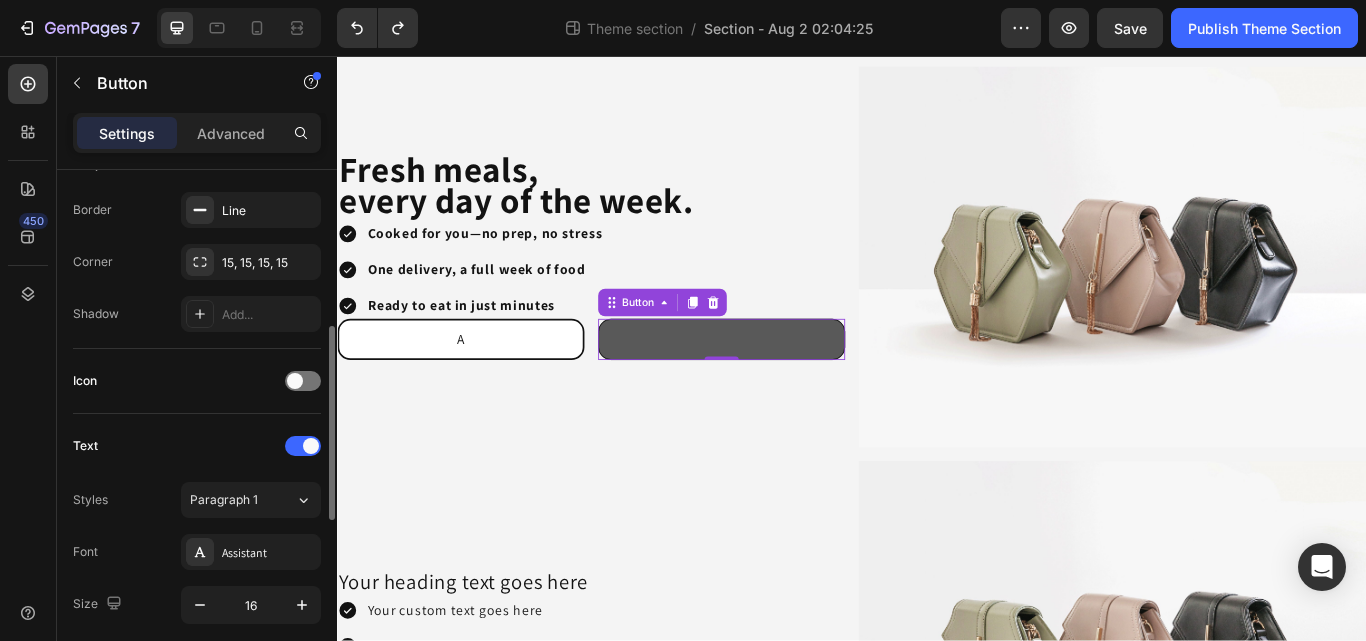 click at bounding box center [785, 387] 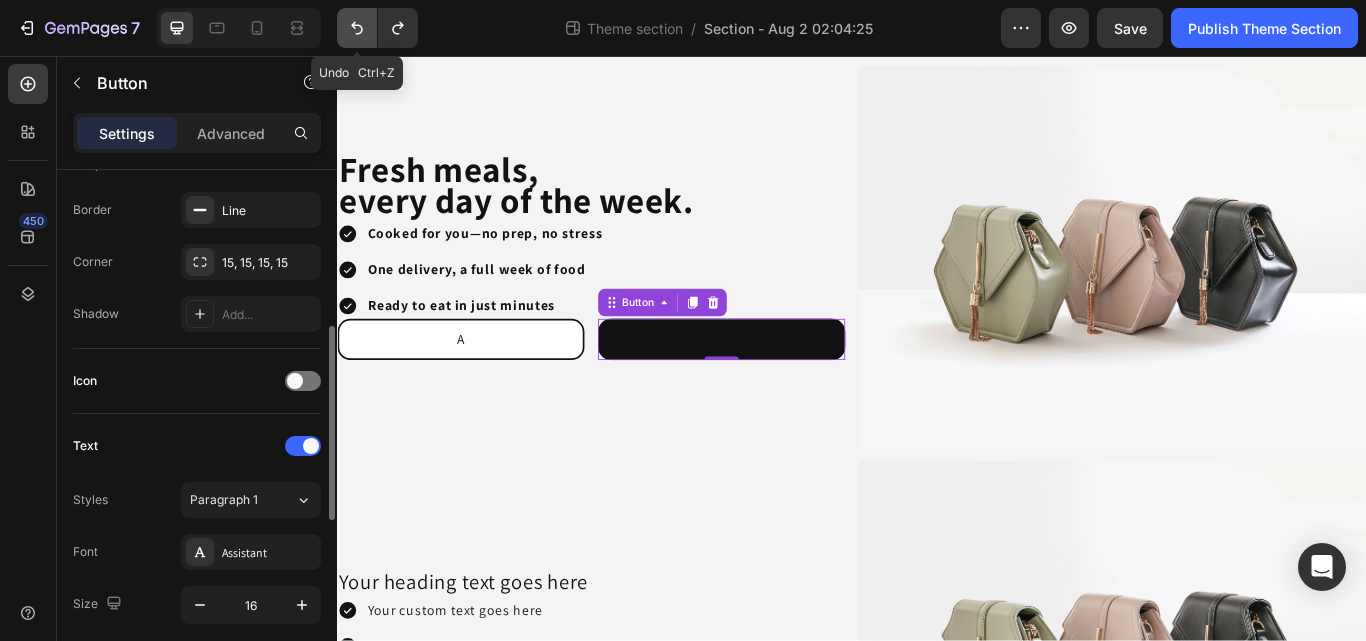 click 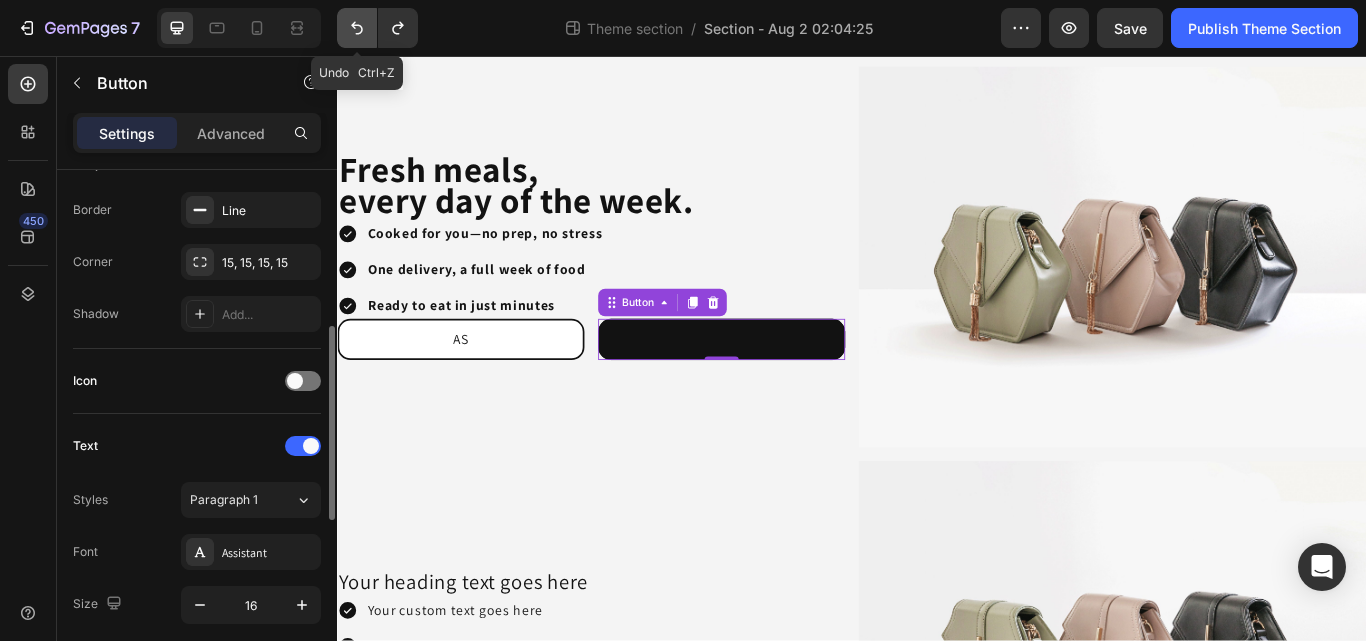 click 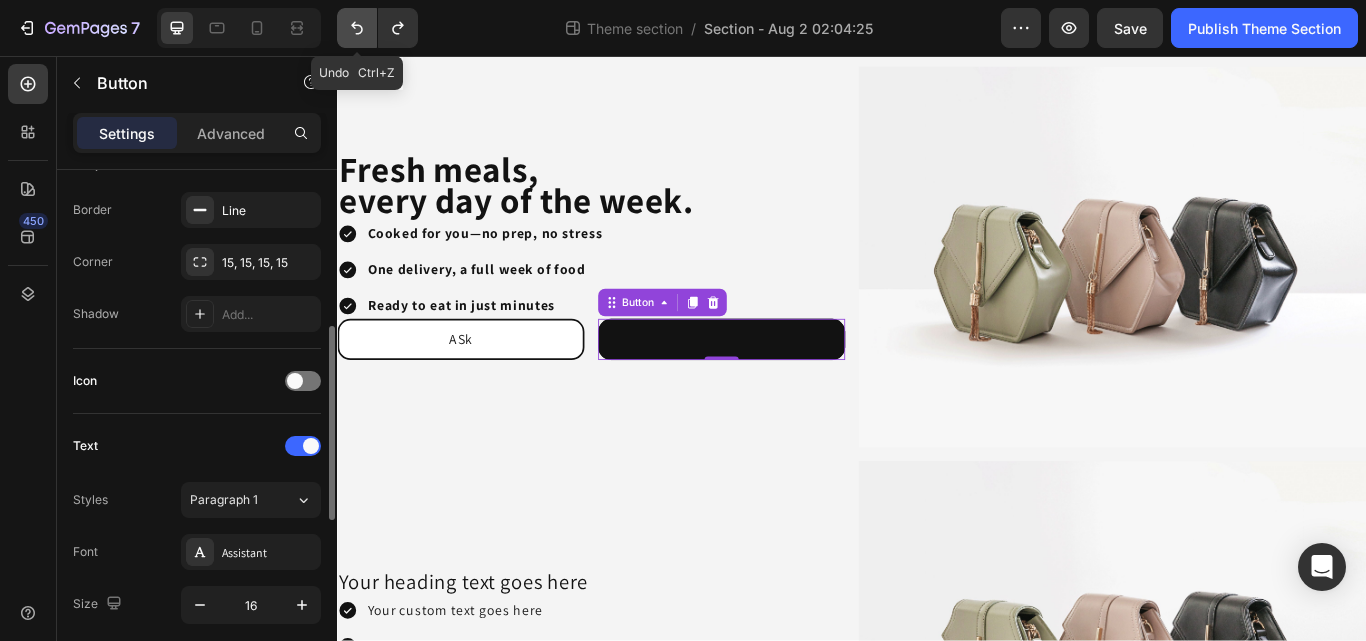 click 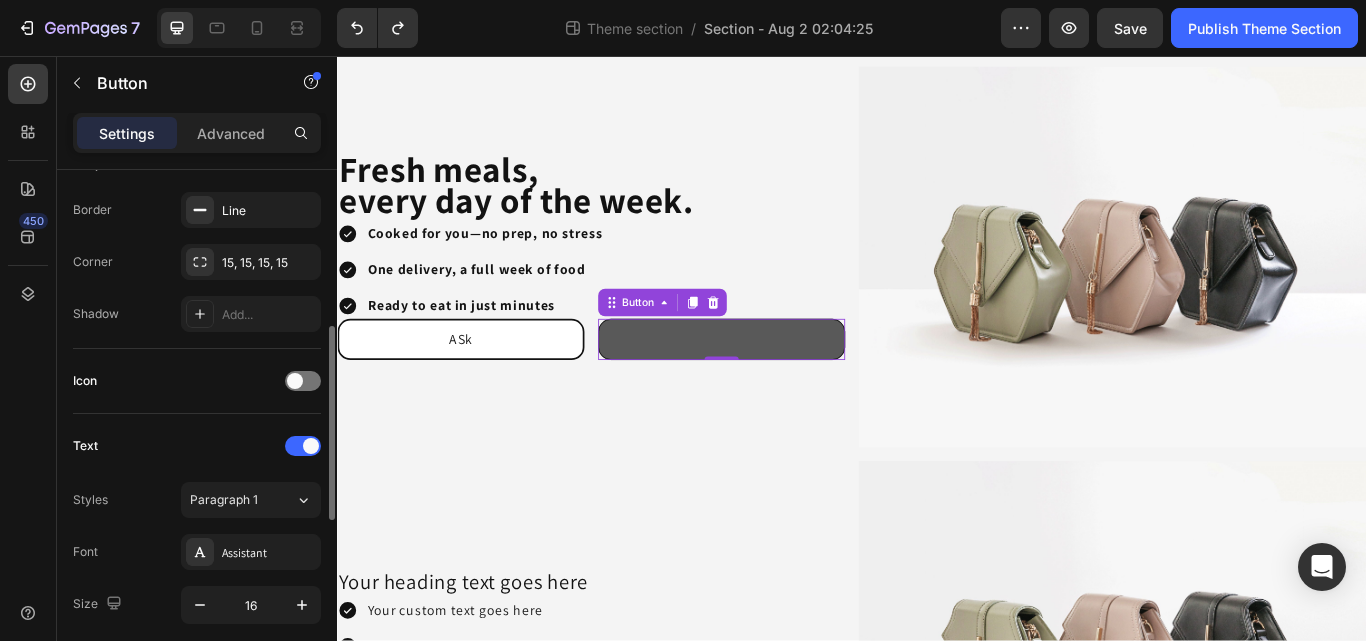 click at bounding box center (785, 387) 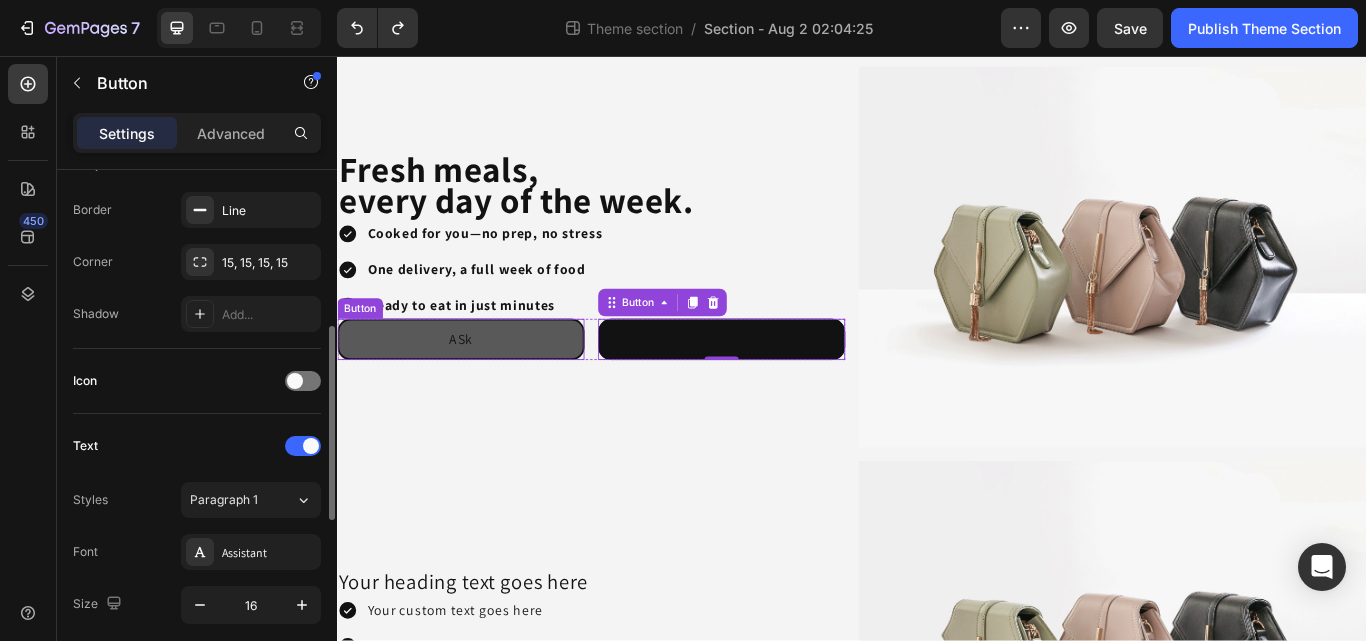 click on "ASk" at bounding box center (481, 387) 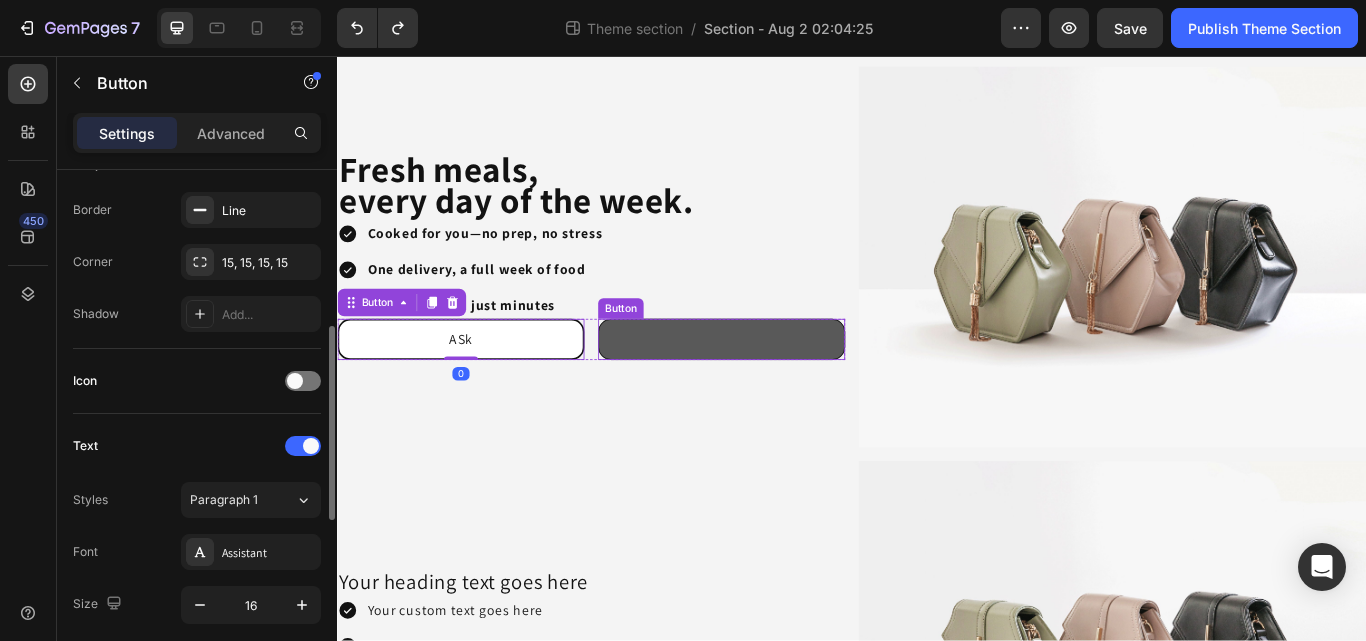 click at bounding box center (785, 387) 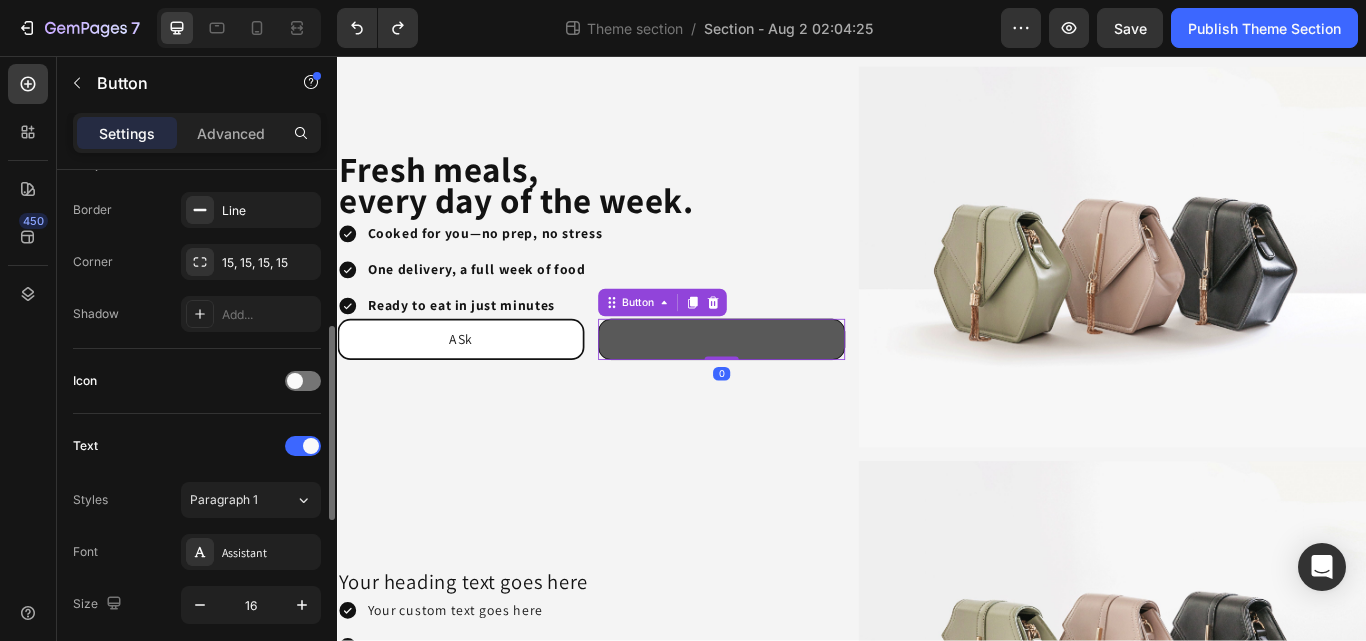 click at bounding box center (785, 387) 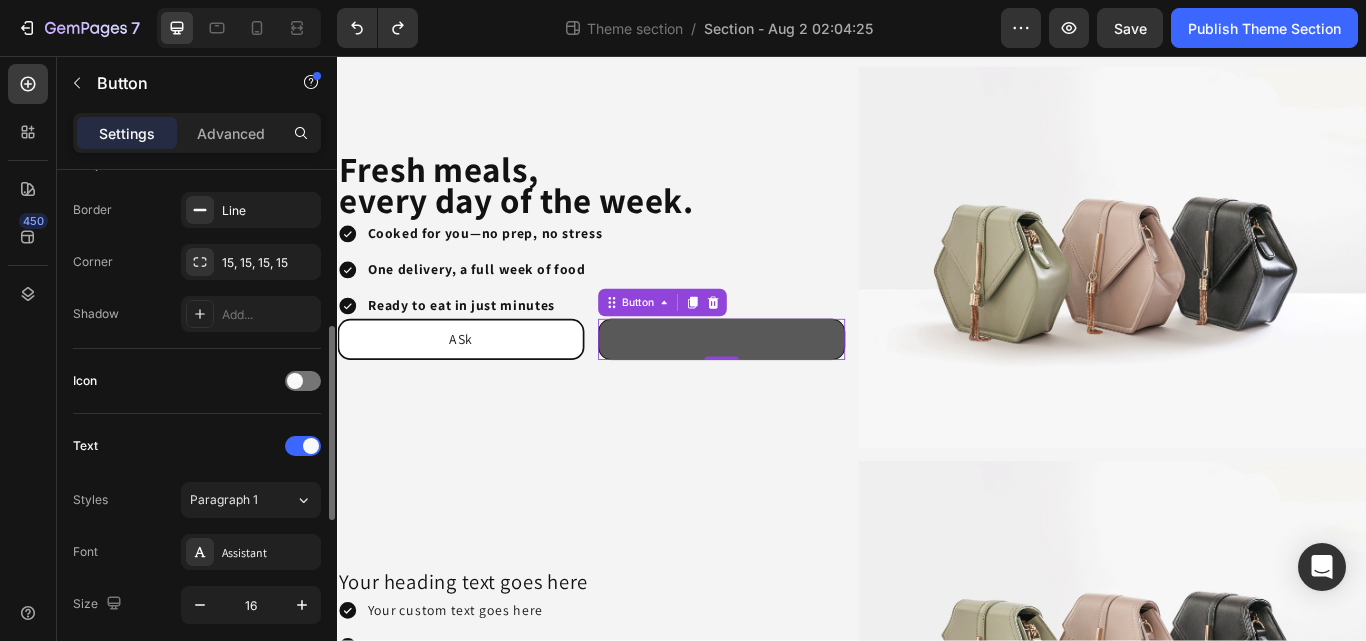 click at bounding box center [785, 387] 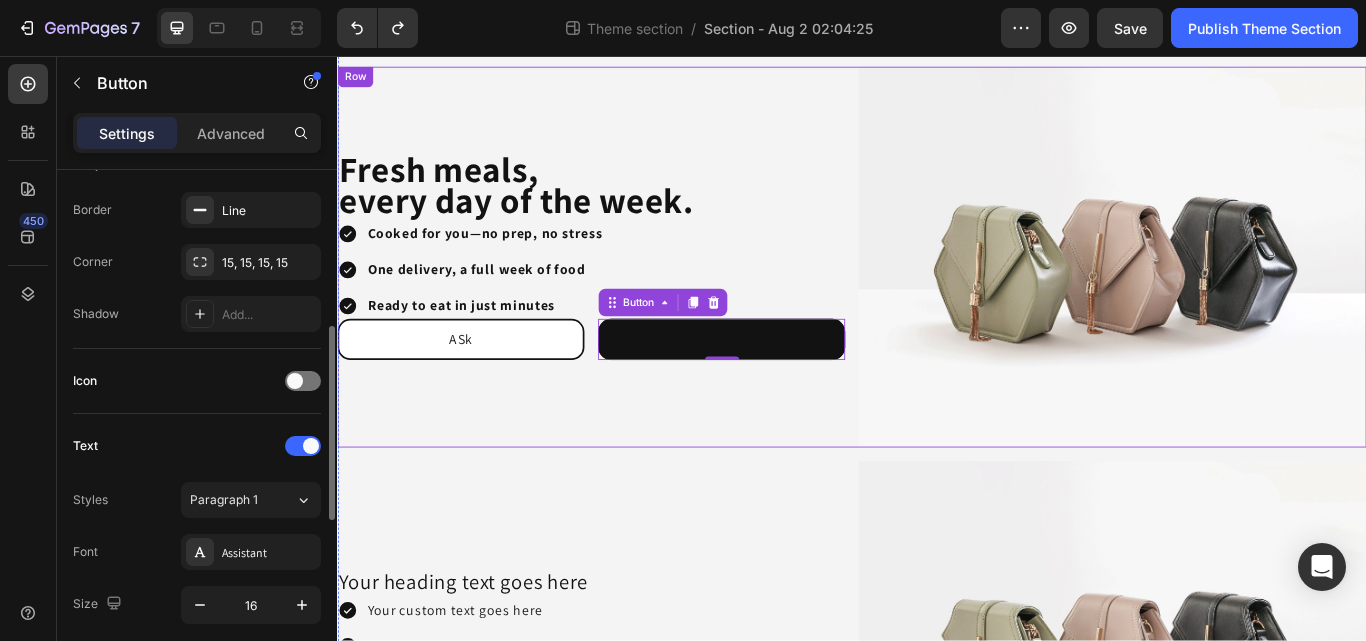 click on "⁠⁠⁠⁠⁠⁠⁠ Fresh meals, every day of the week. Heading Cooked for you—no prep, no stress One delivery, a full week of food Ready to eat in just minutes Item List ASk Button Button   0 Row" at bounding box center [633, 291] 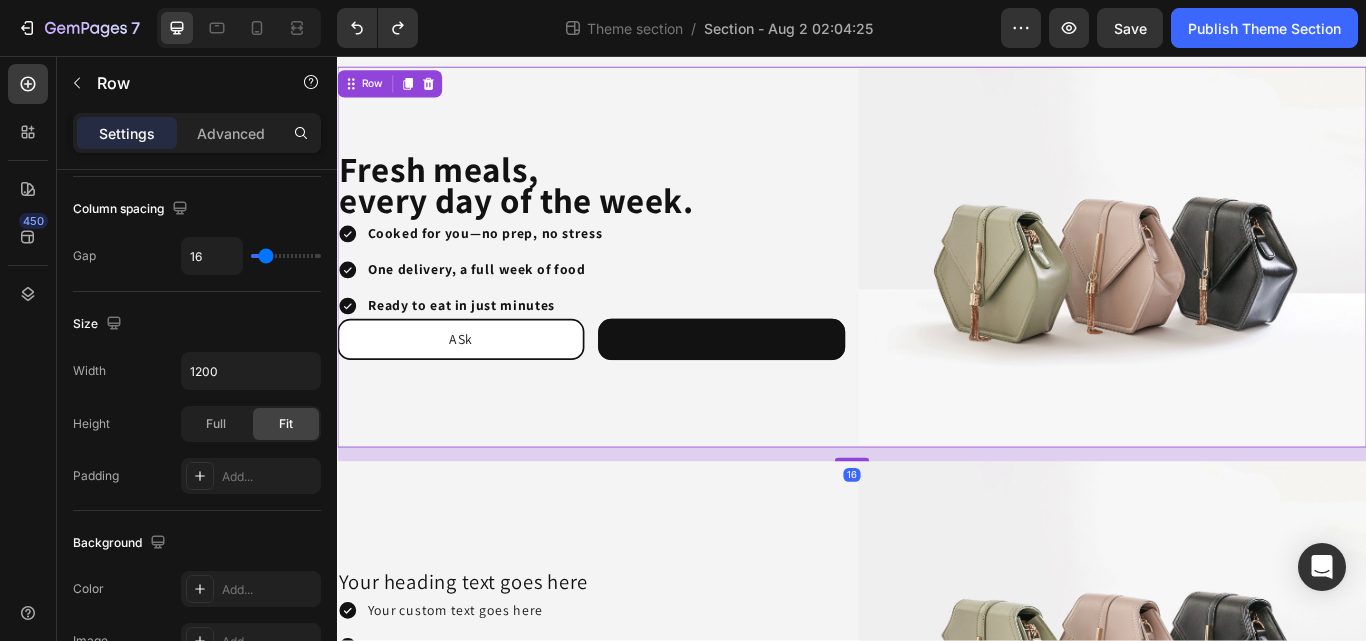scroll, scrollTop: 0, scrollLeft: 0, axis: both 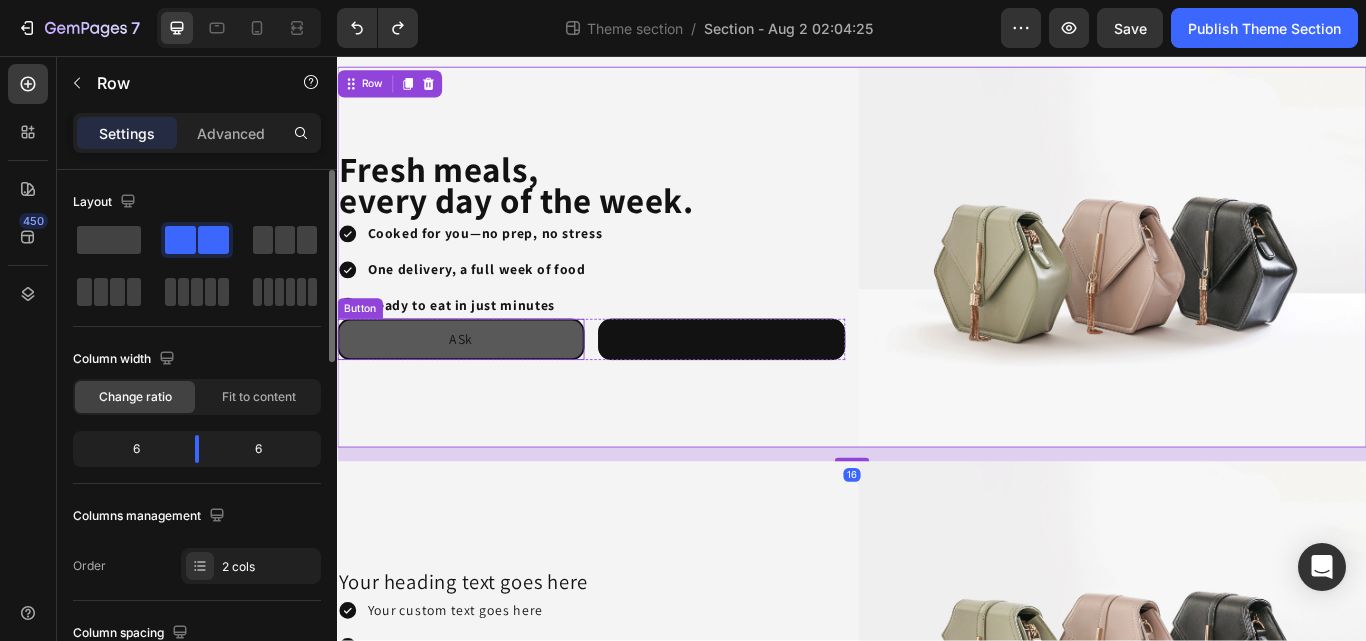 click on "ASk" at bounding box center (481, 387) 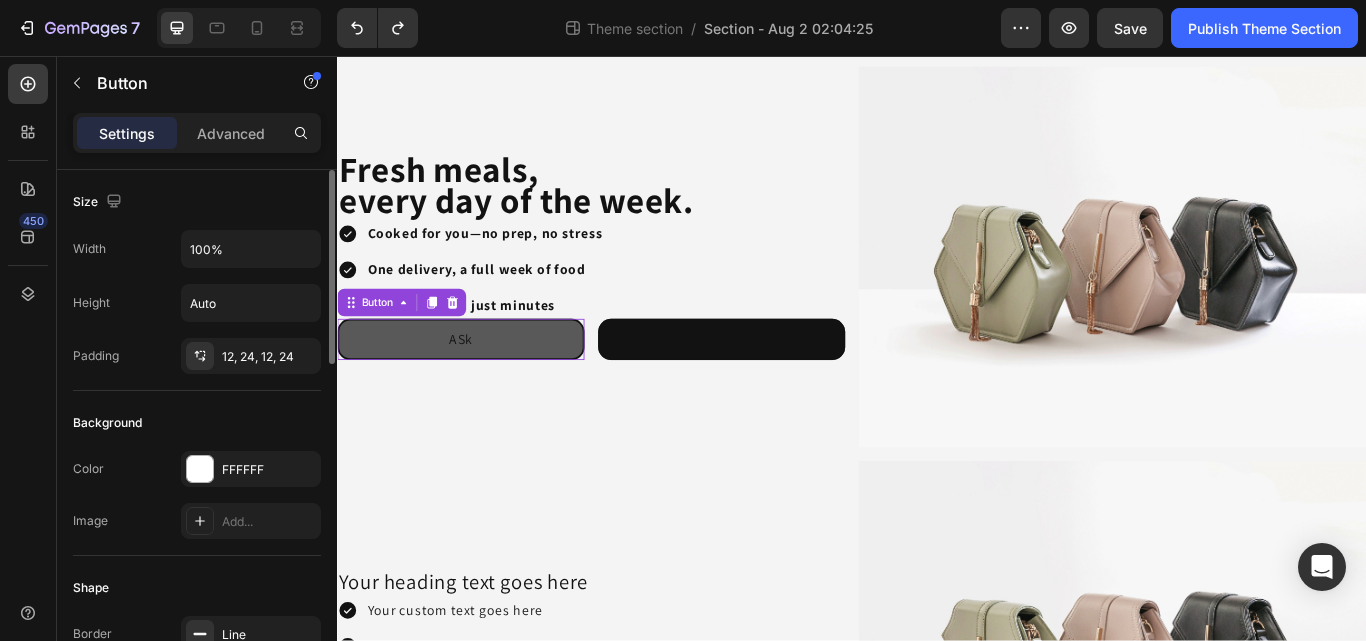 click on "ASk" at bounding box center [481, 387] 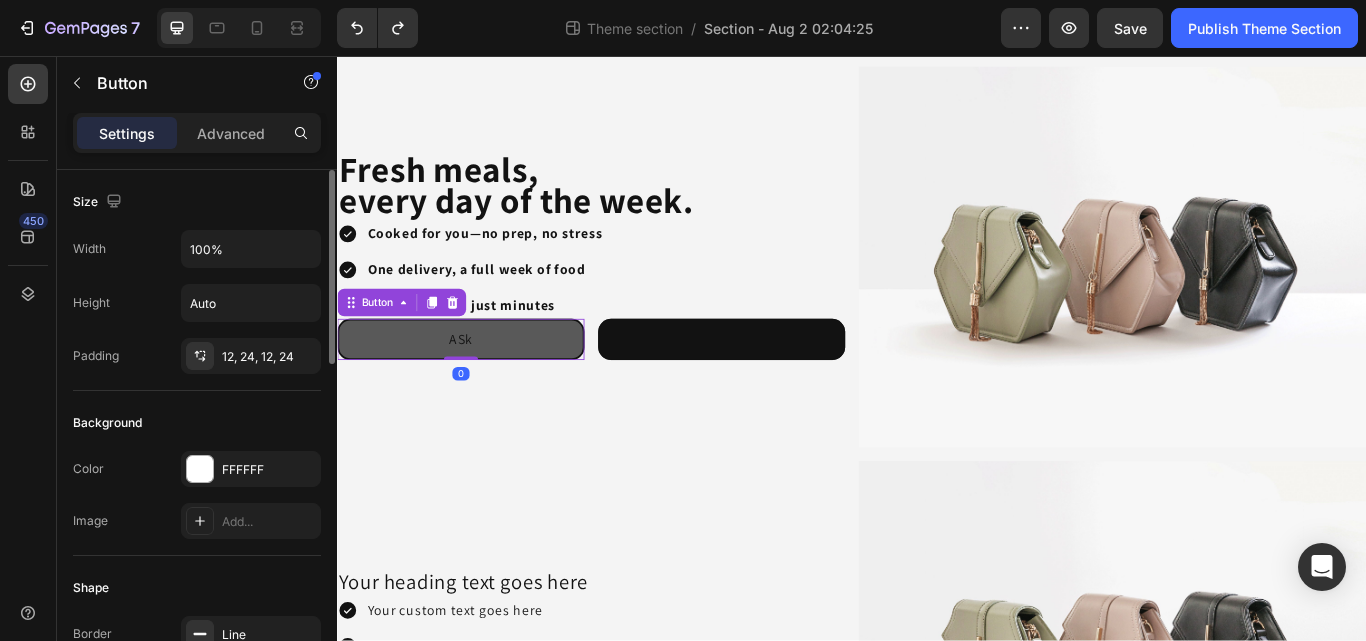click on "ASk" at bounding box center [481, 387] 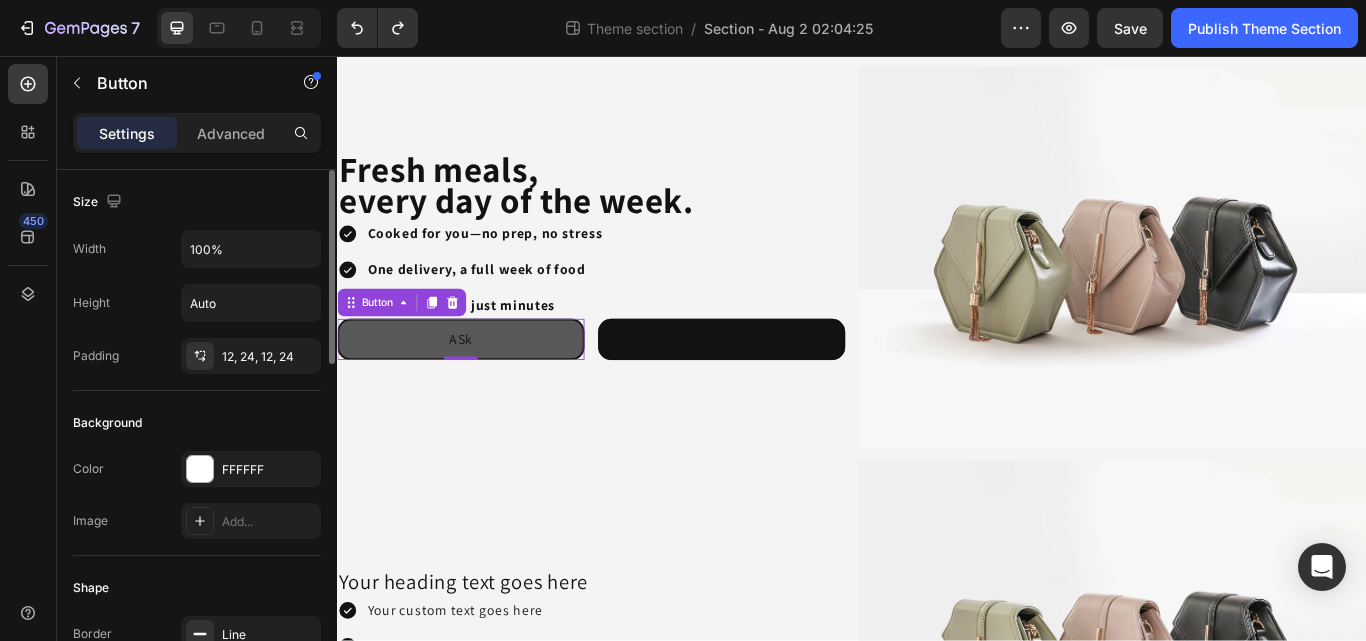click on "ASk" at bounding box center (481, 387) 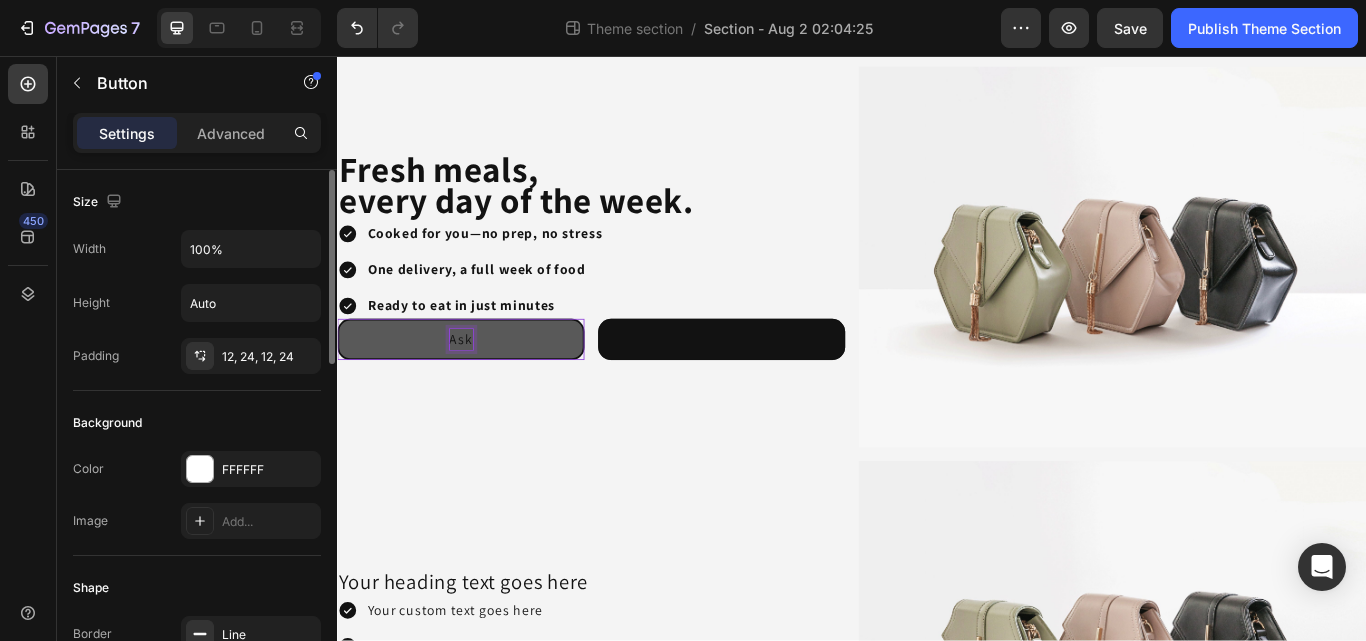 click on "Ask" at bounding box center [481, 387] 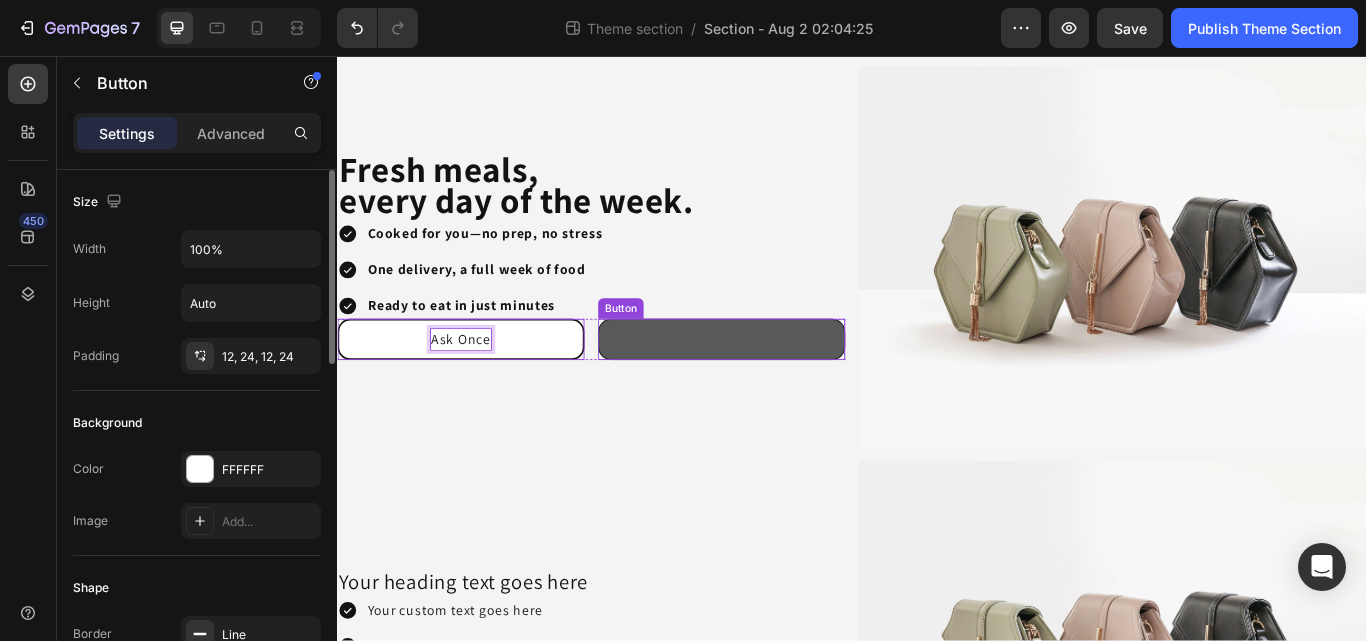 click at bounding box center (785, 387) 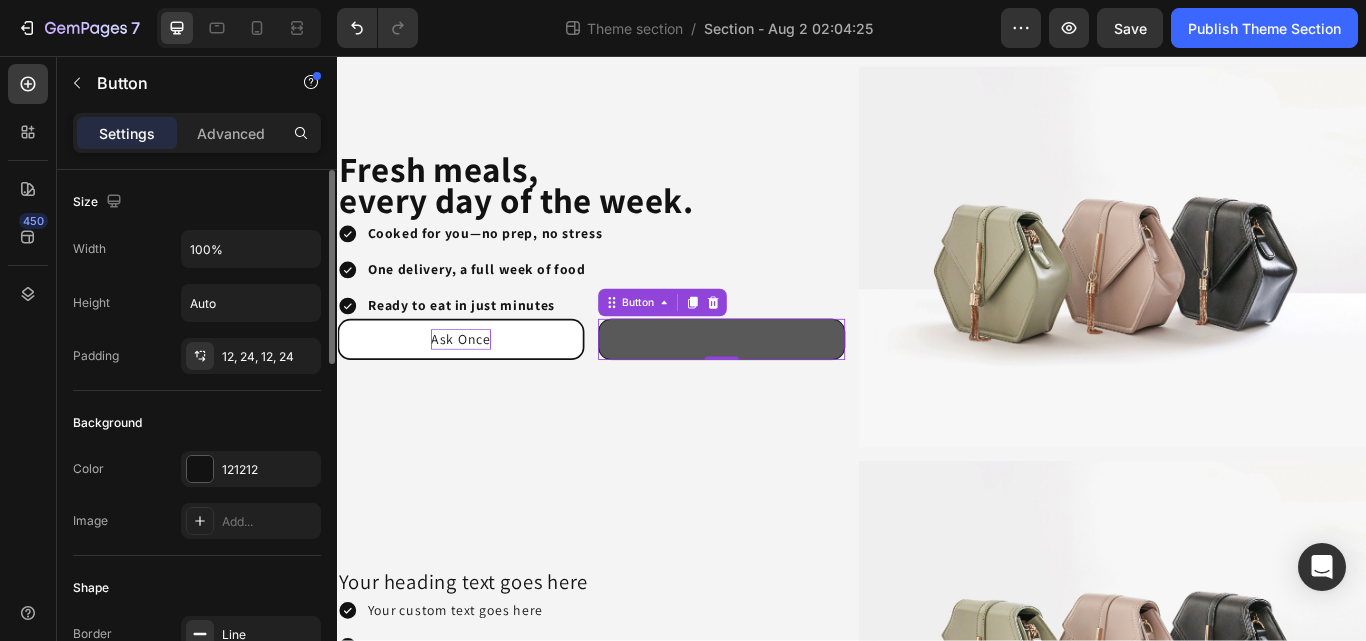 click at bounding box center [785, 387] 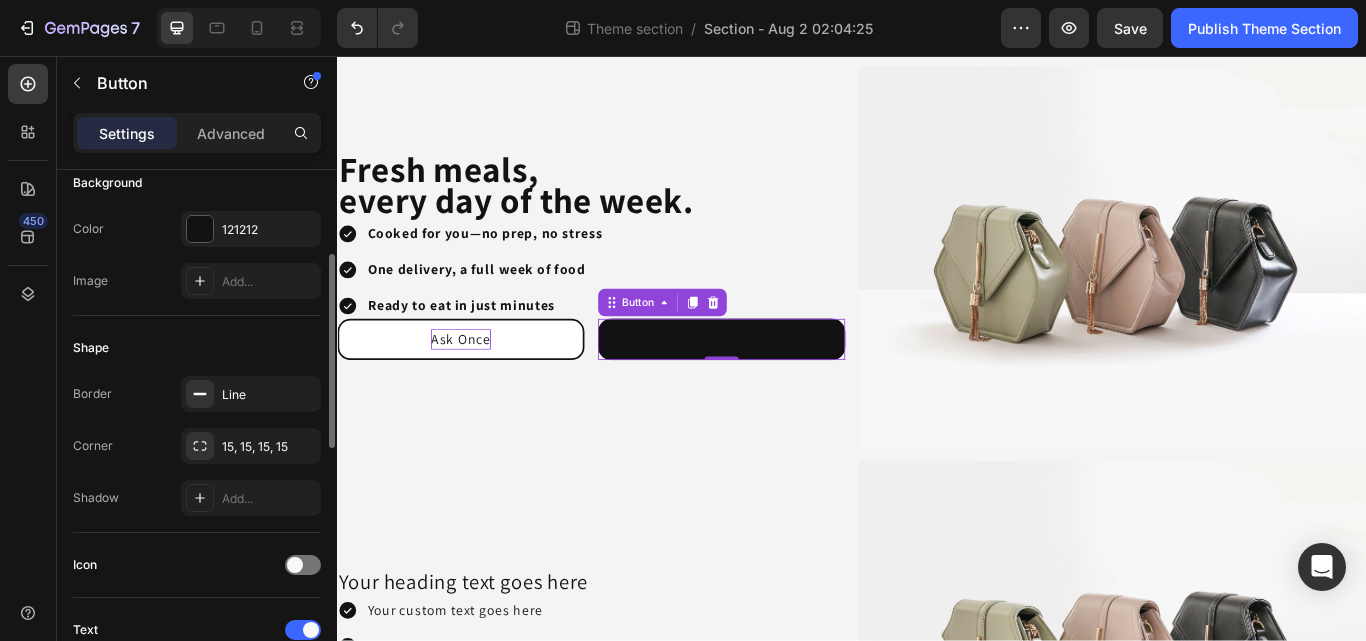 scroll, scrollTop: 242, scrollLeft: 0, axis: vertical 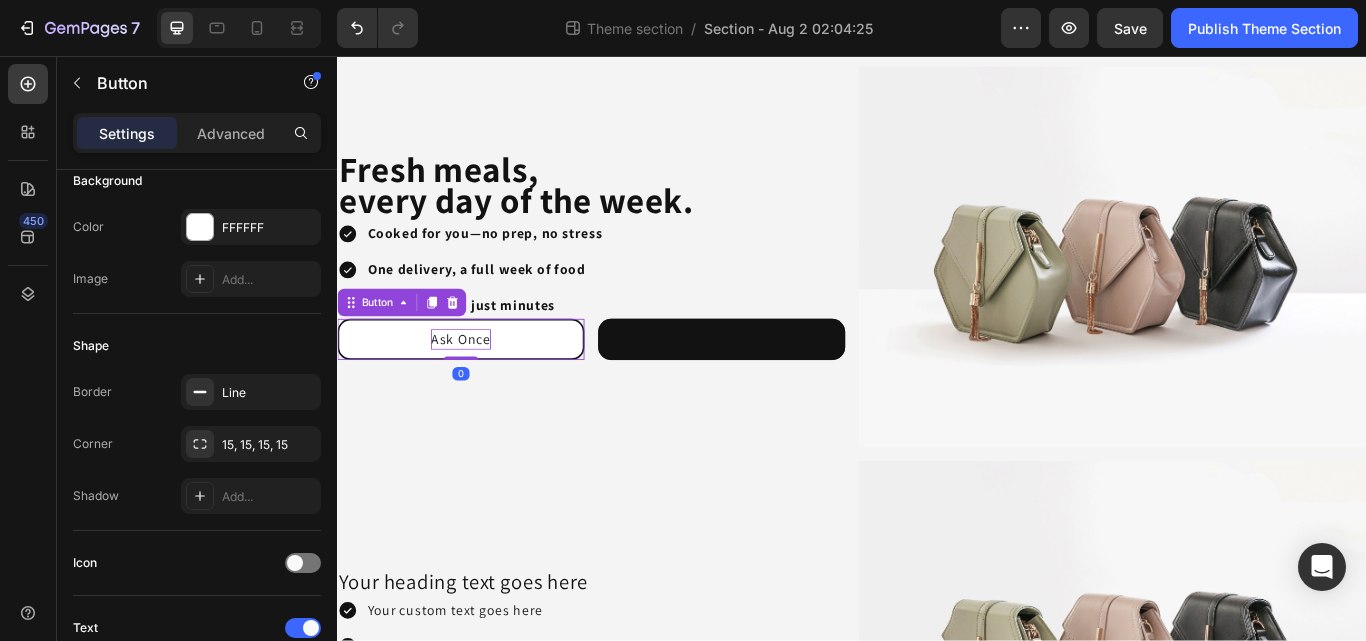 click on "Ask Once" at bounding box center [481, 387] 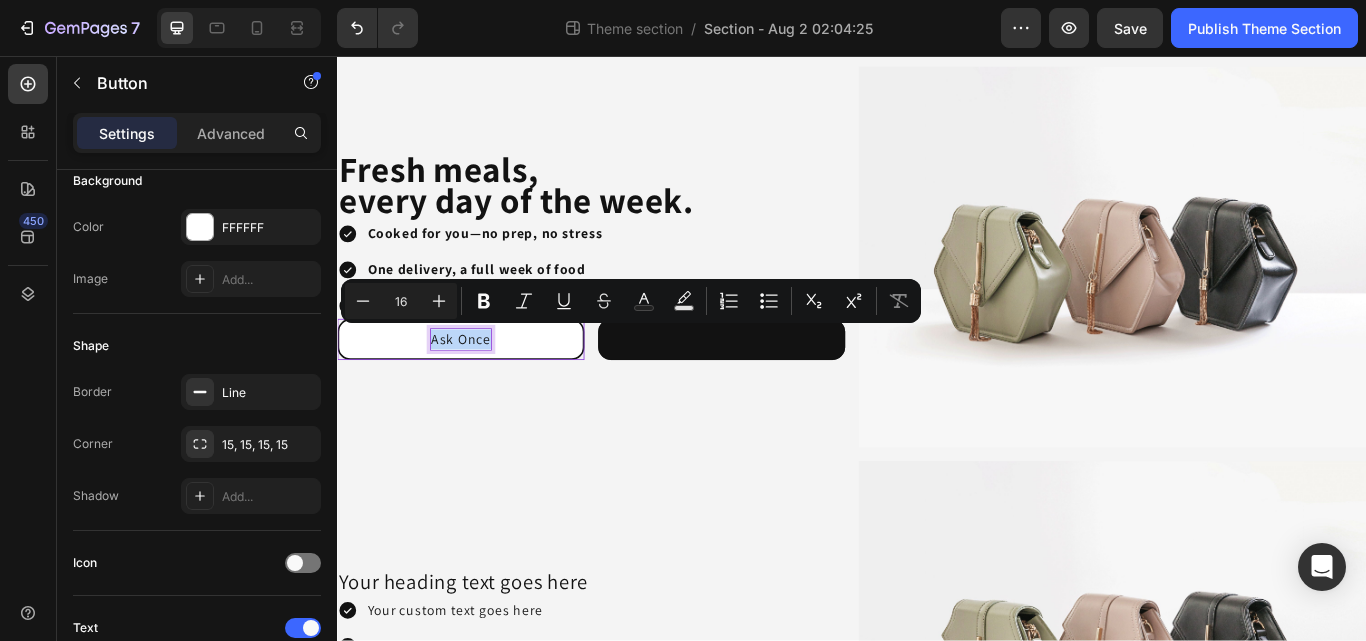 click on "Ask Once" at bounding box center (481, 387) 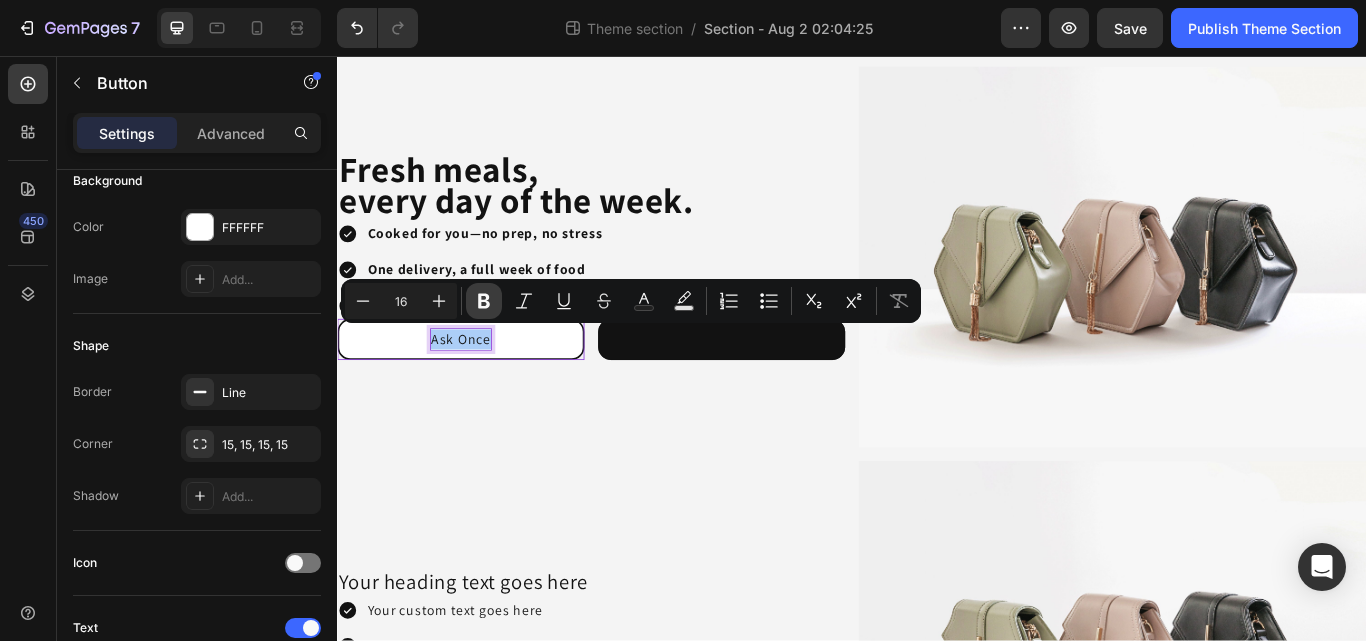 click 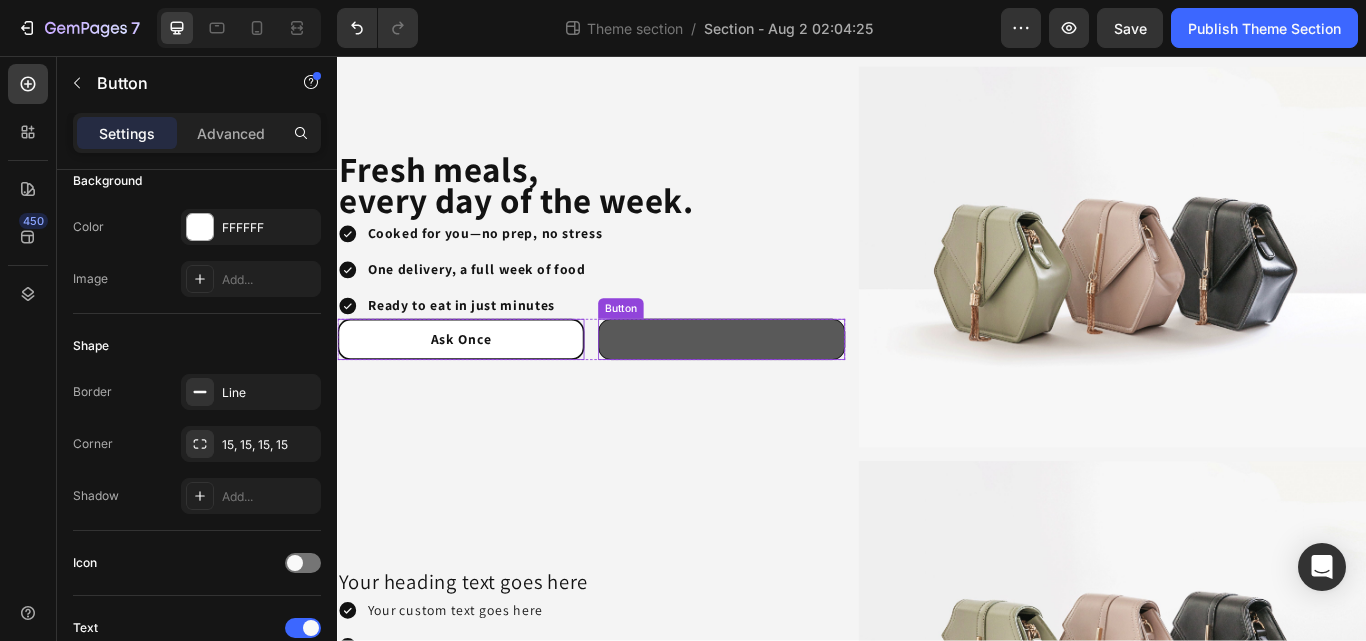 click at bounding box center [785, 387] 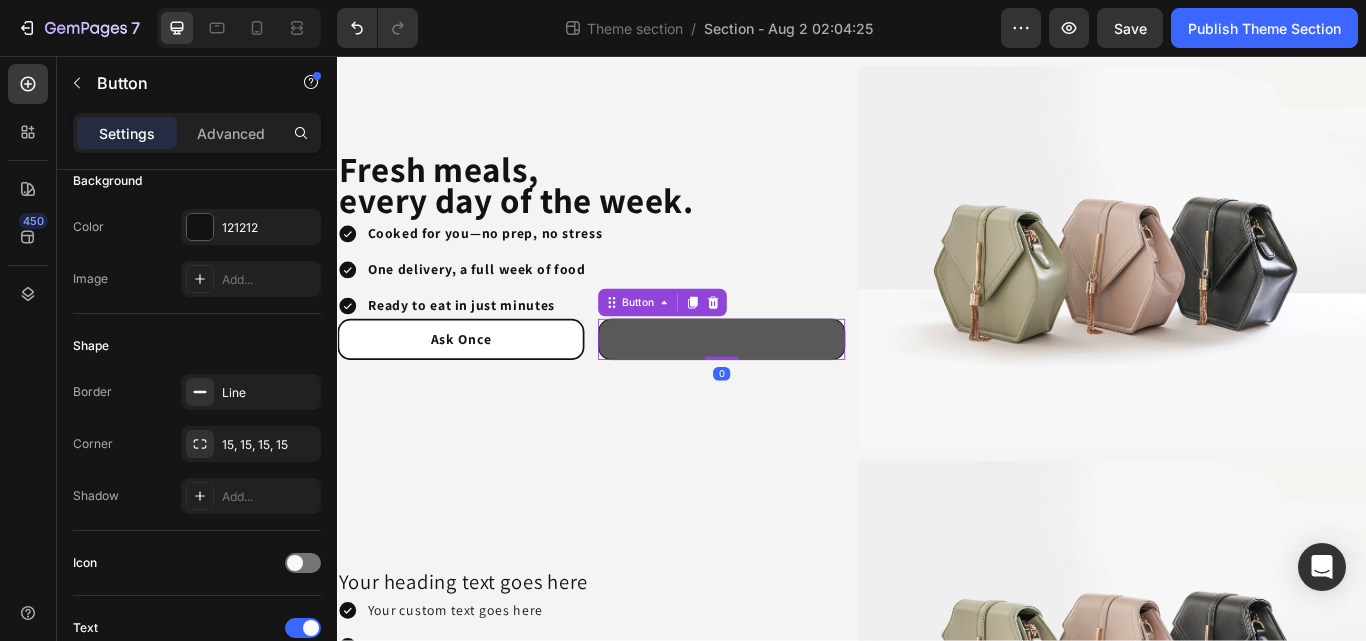 drag, startPoint x: 780, startPoint y: 407, endPoint x: 728, endPoint y: 373, distance: 62.1289 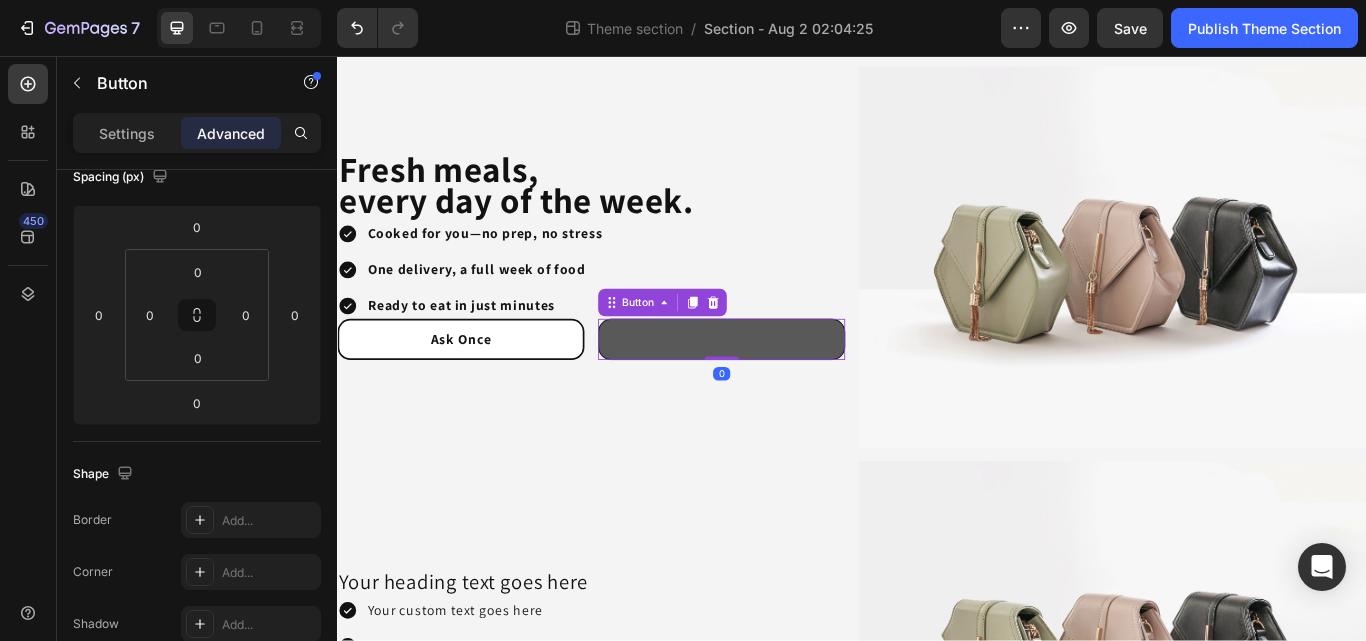 click at bounding box center (785, 387) 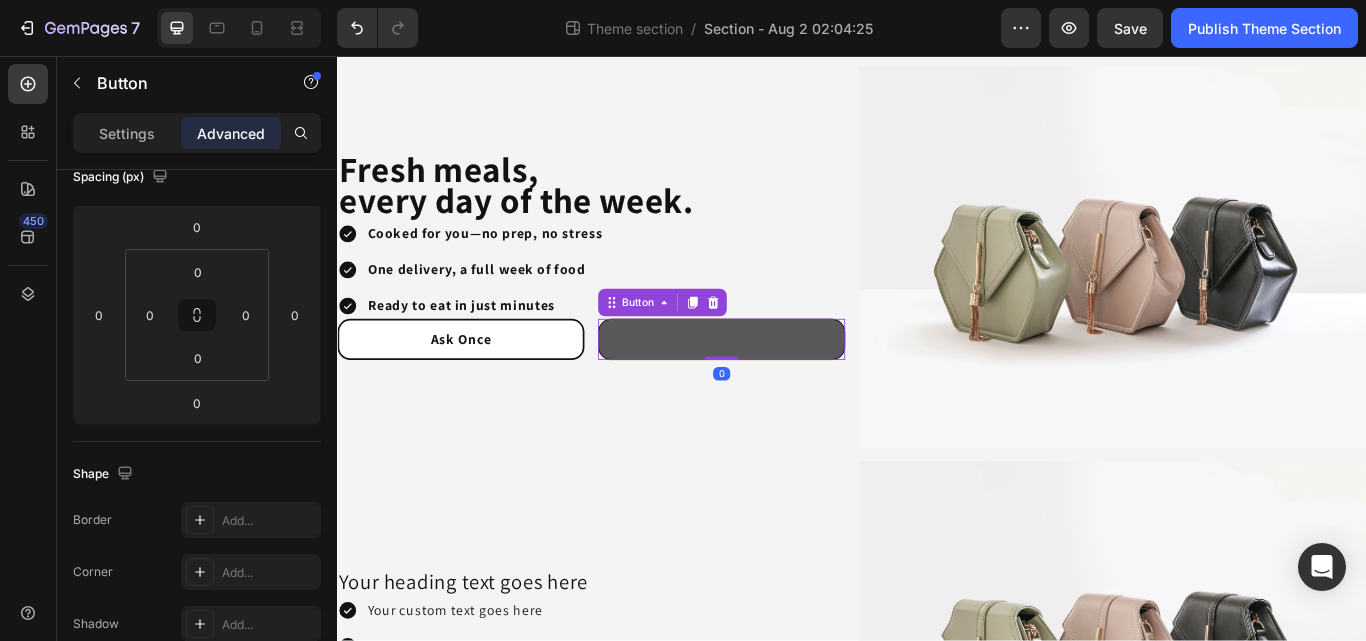 click at bounding box center (785, 387) 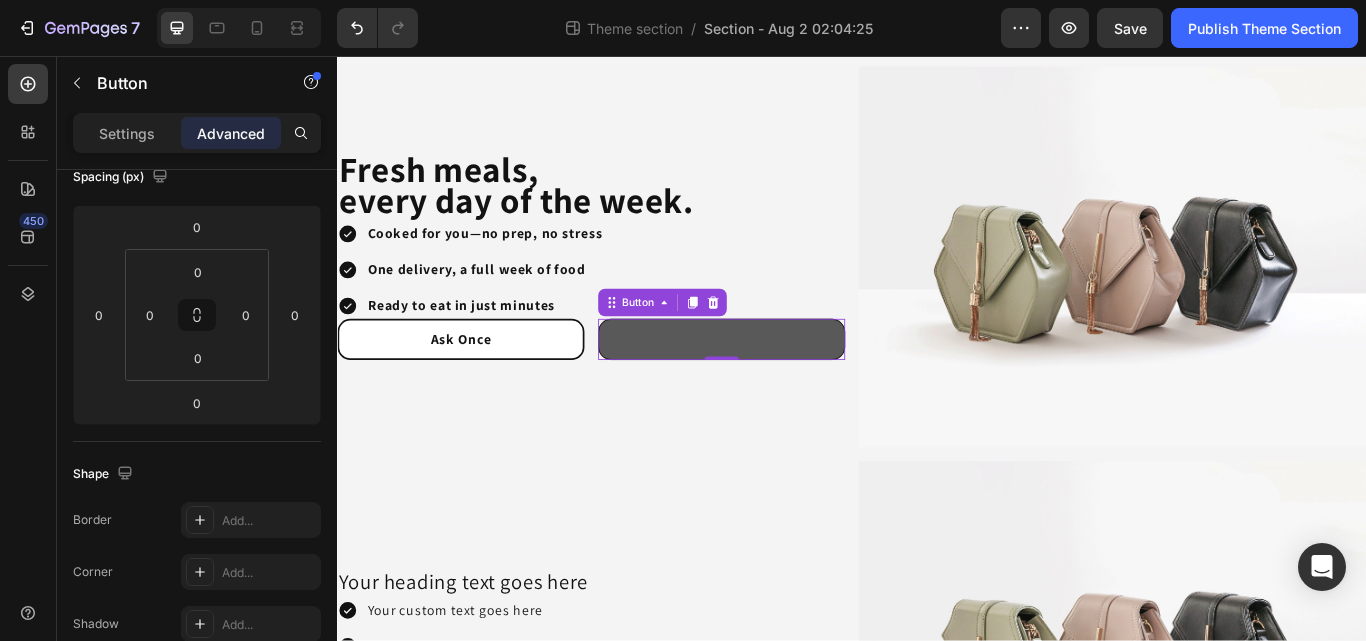 click at bounding box center [785, 387] 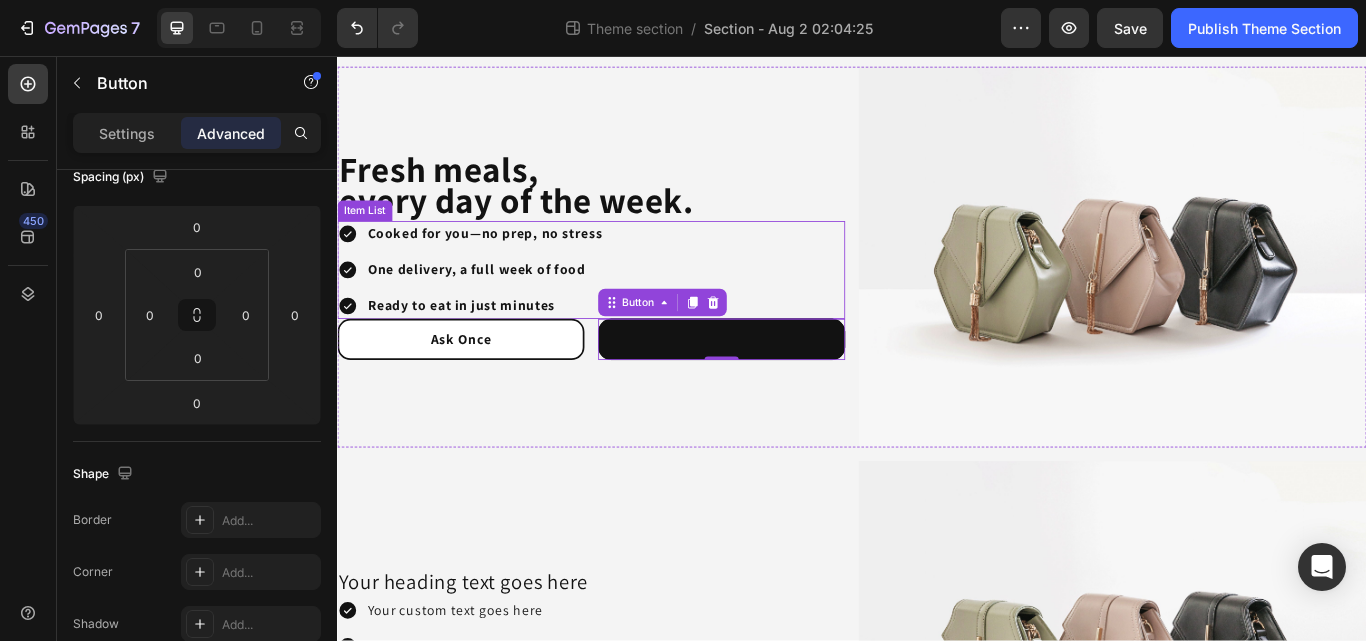 click on "Cooked for you—no prep, no stress One delivery, a full week of food Ready to eat in just minutes" at bounding box center [633, 306] 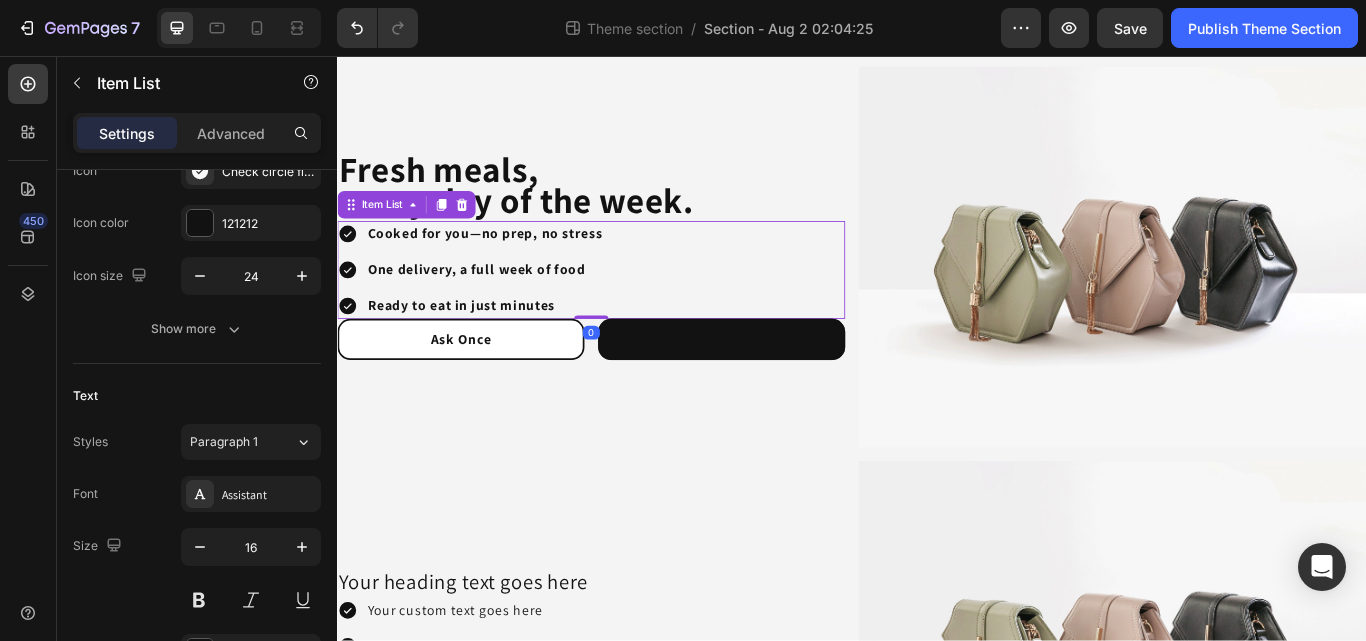 scroll, scrollTop: 0, scrollLeft: 0, axis: both 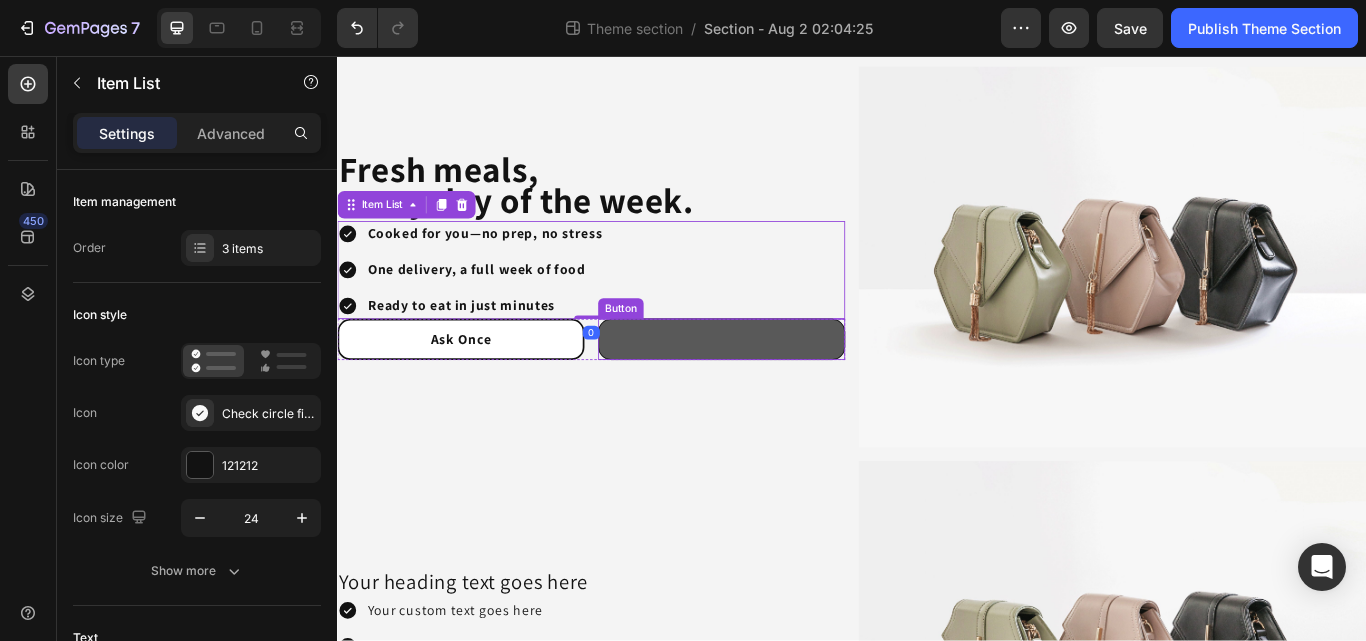 click at bounding box center (785, 387) 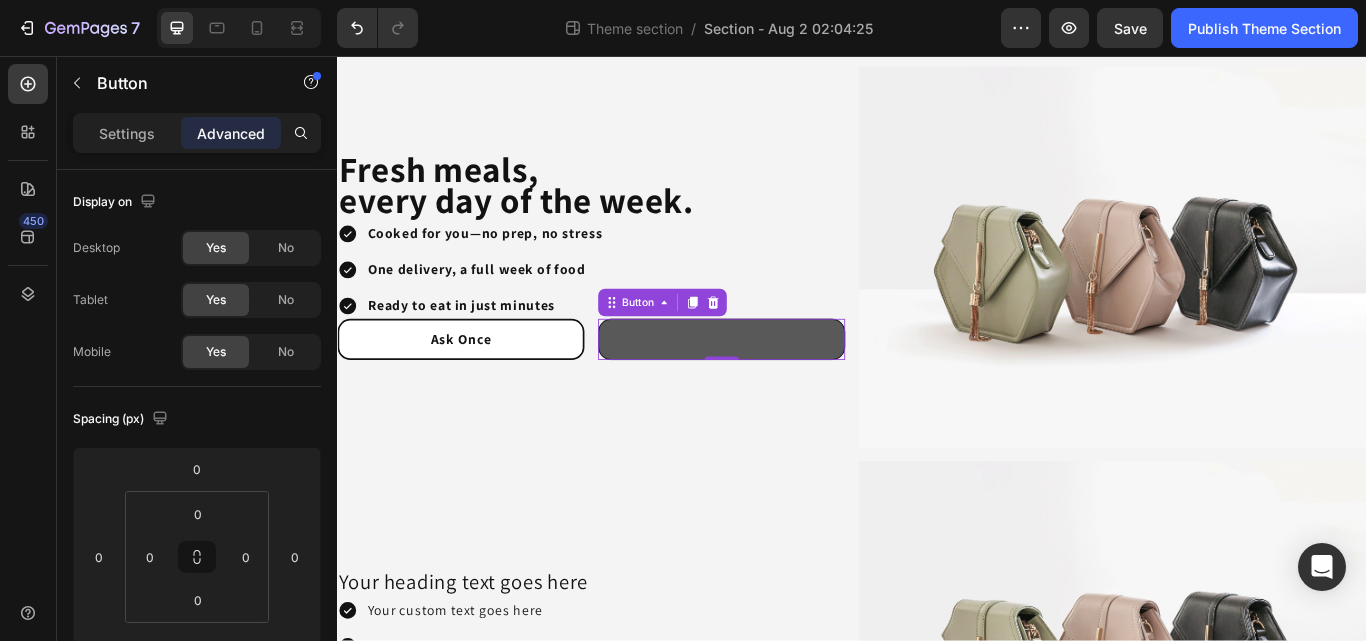 click at bounding box center (785, 387) 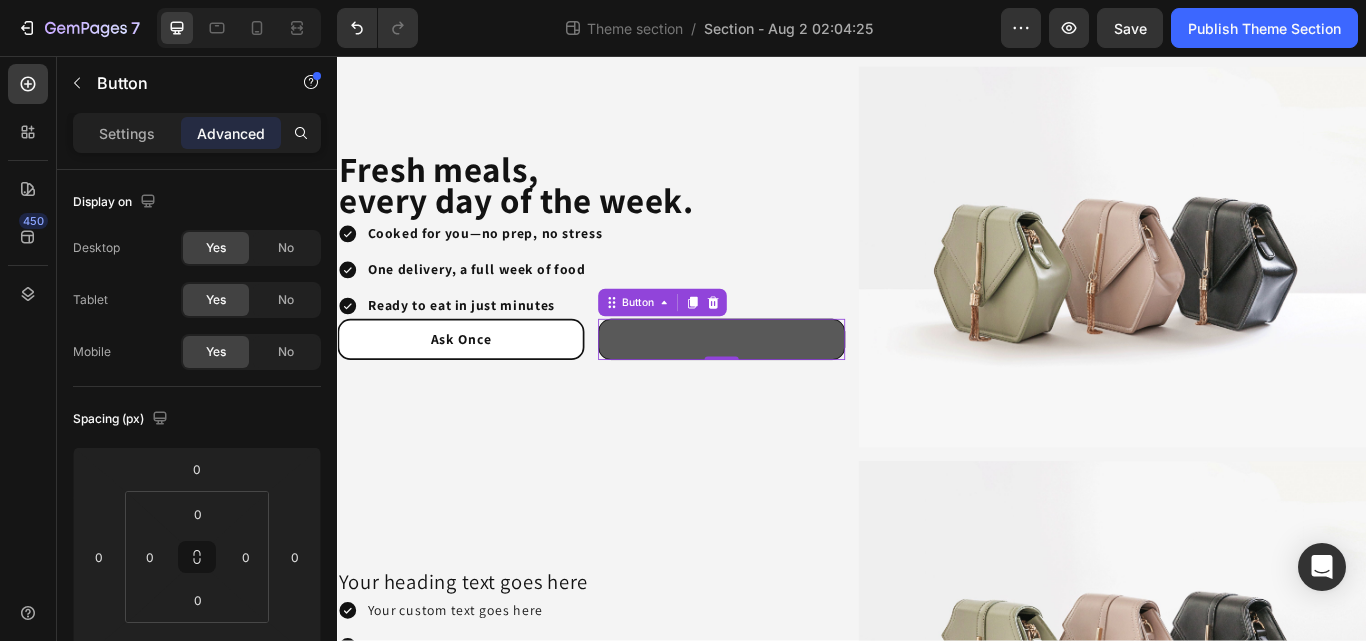 click at bounding box center (785, 387) 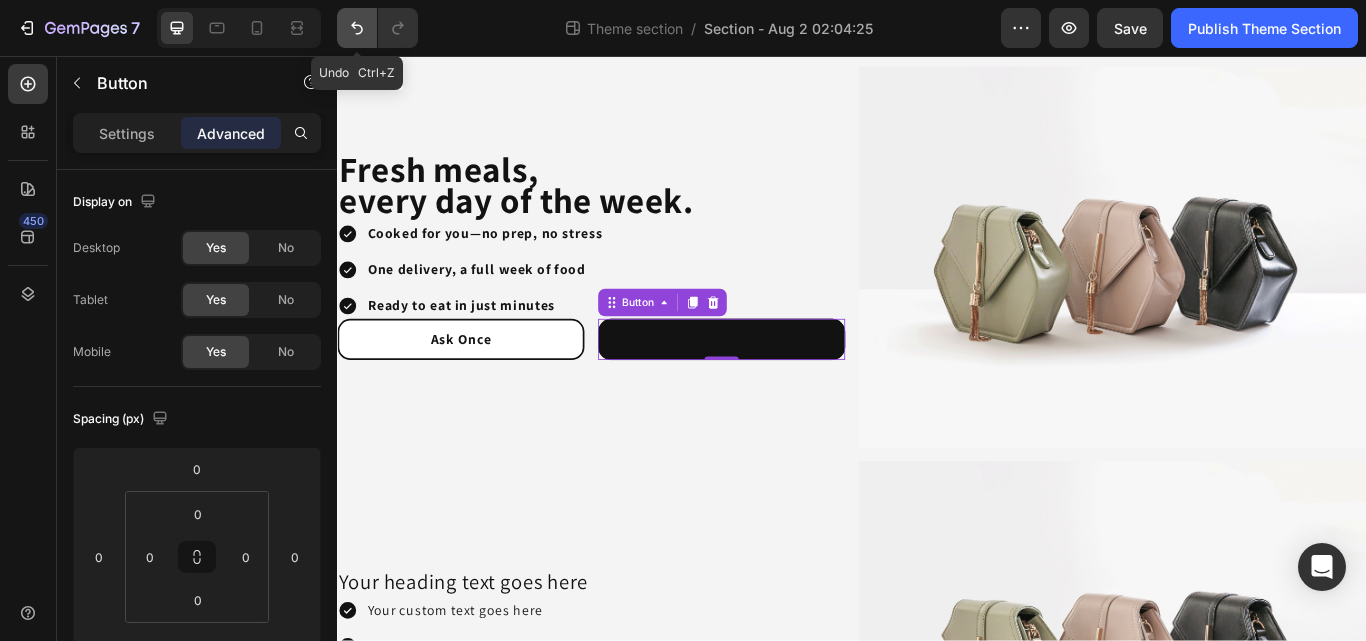 click 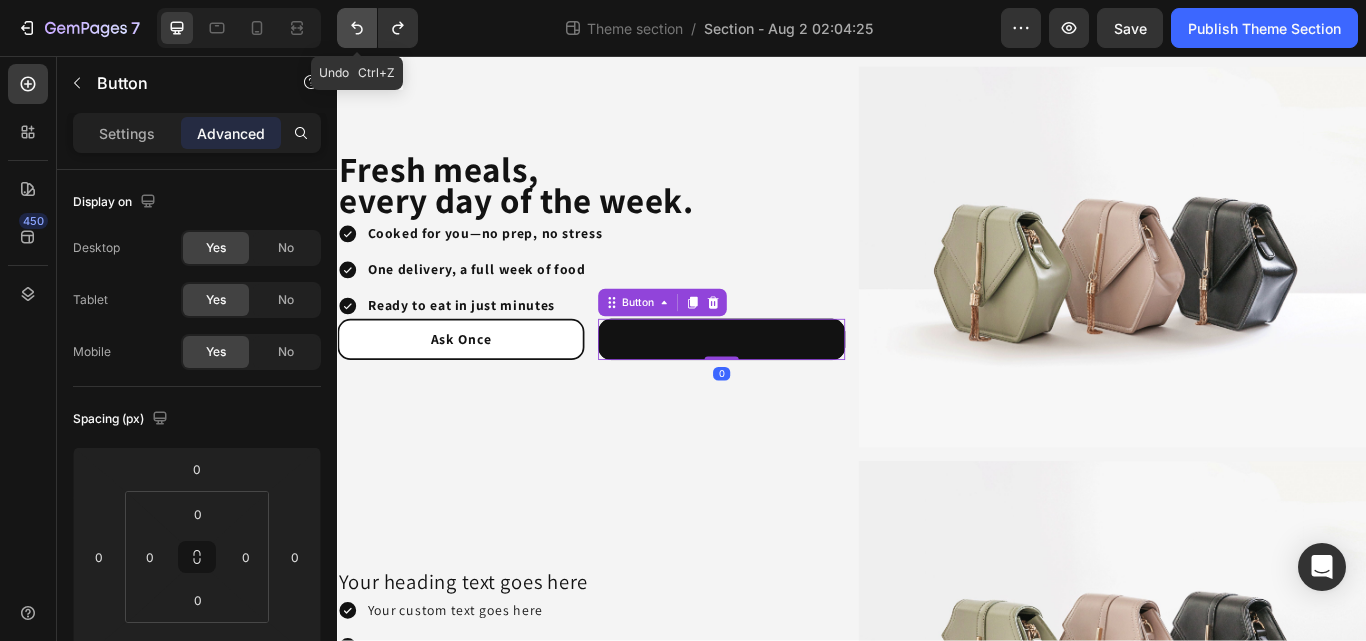 click 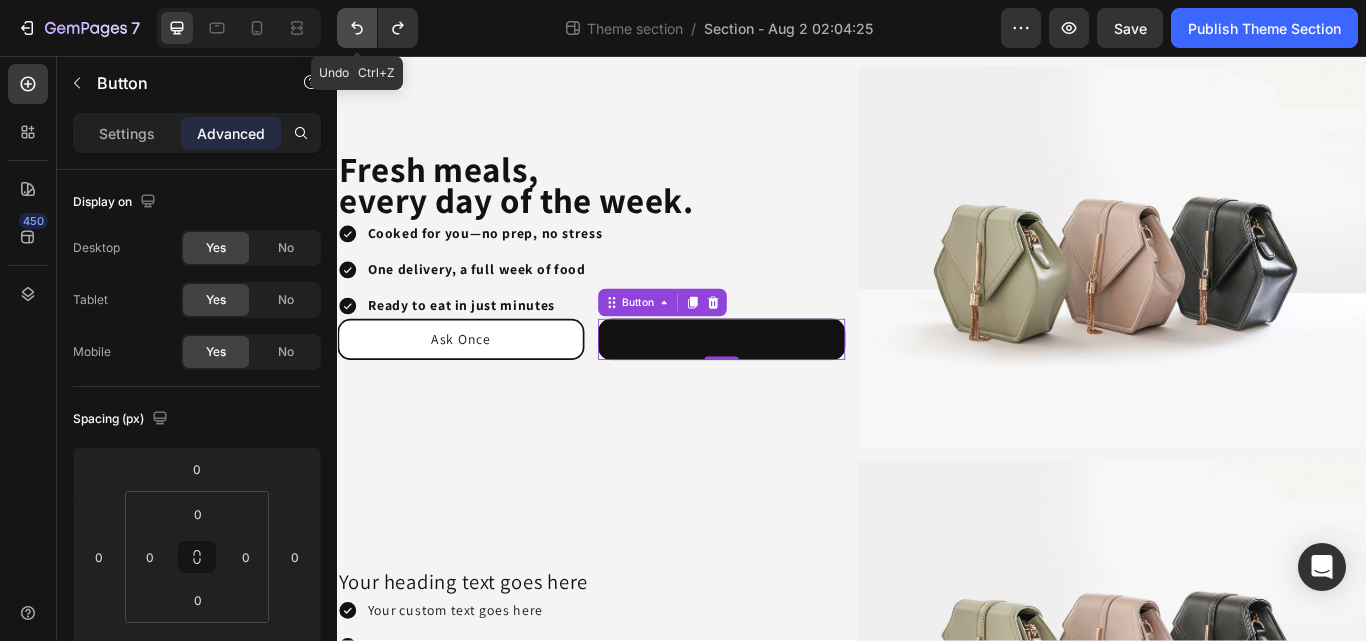 click 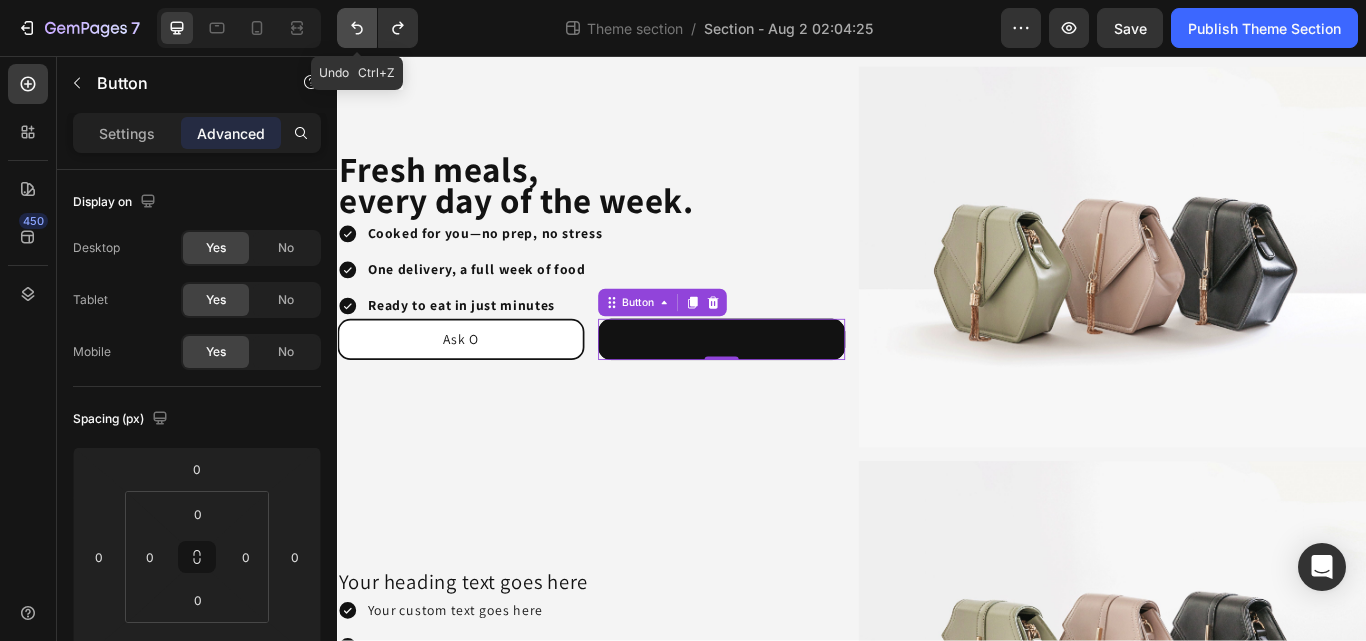 click 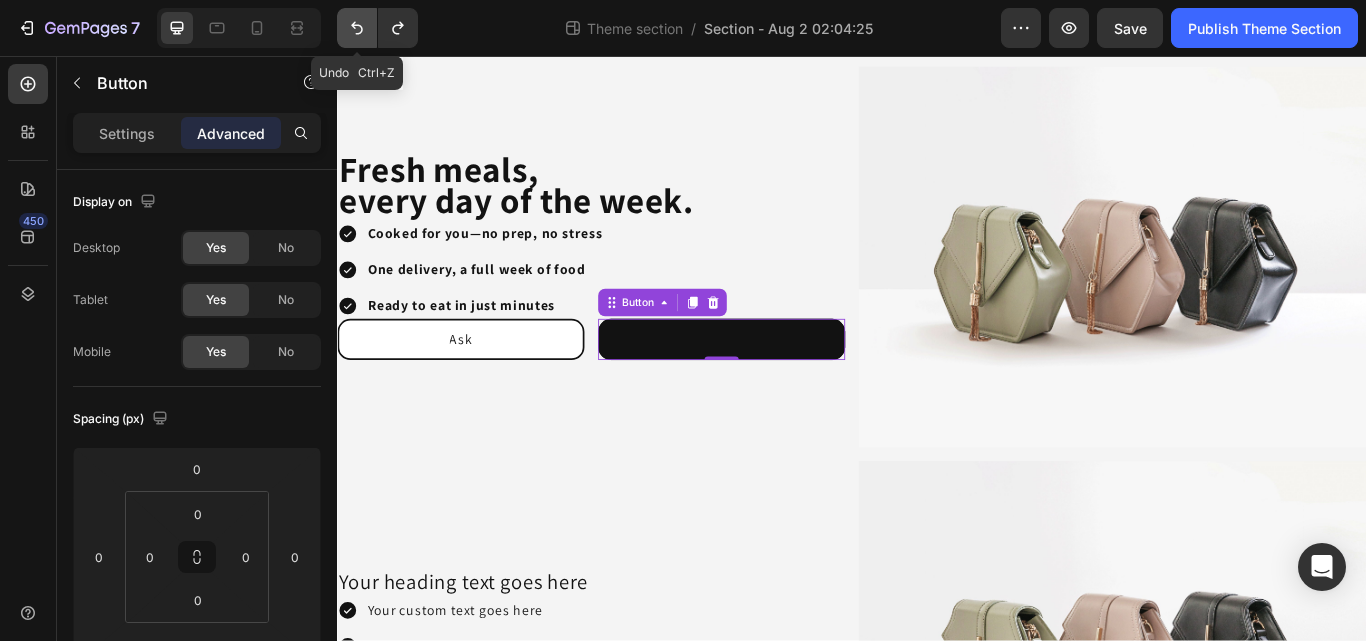 click 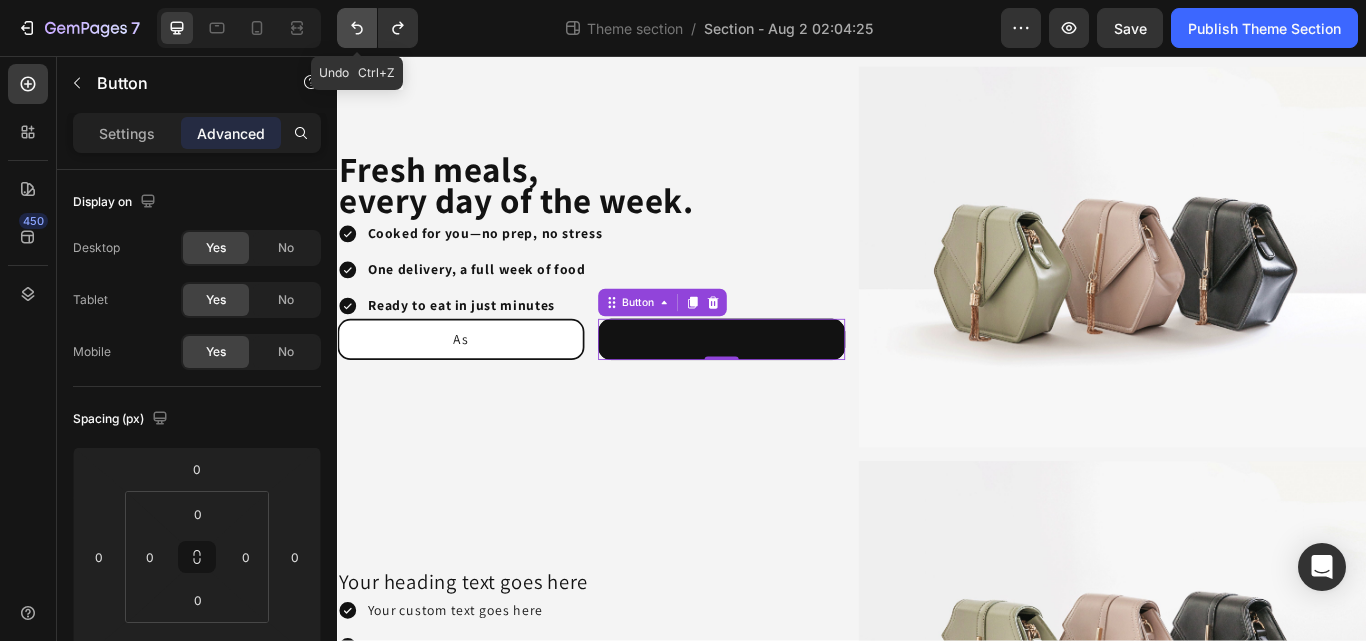 click 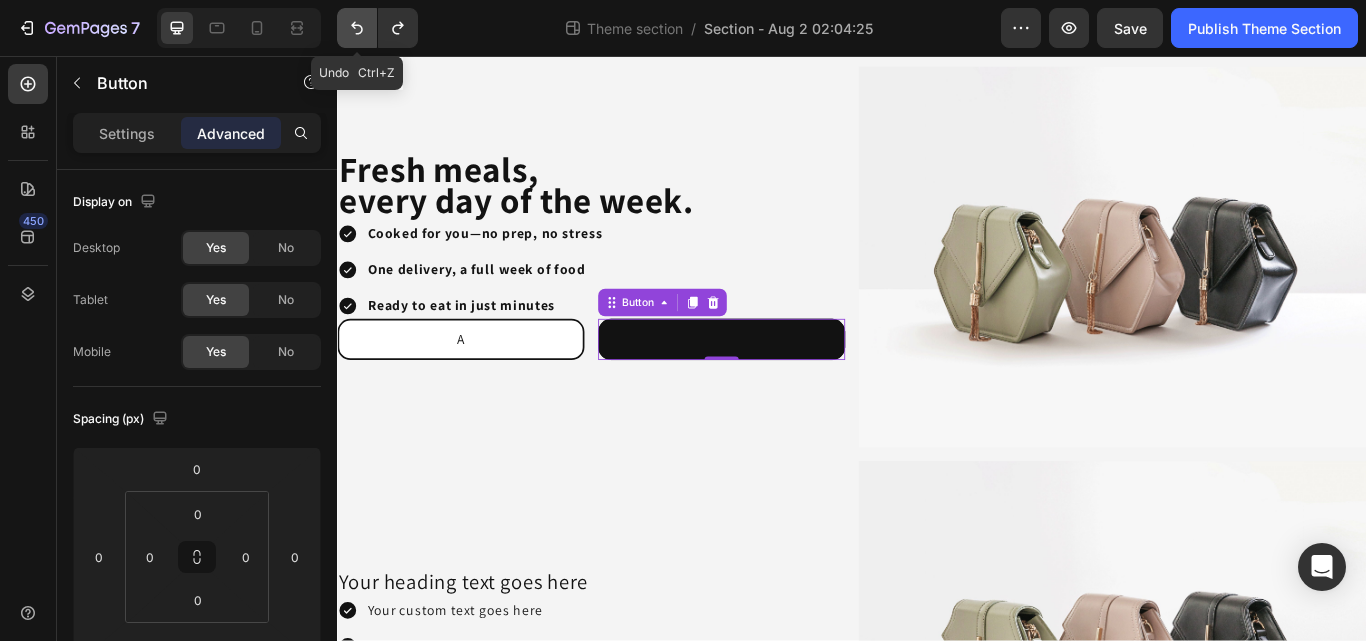 click 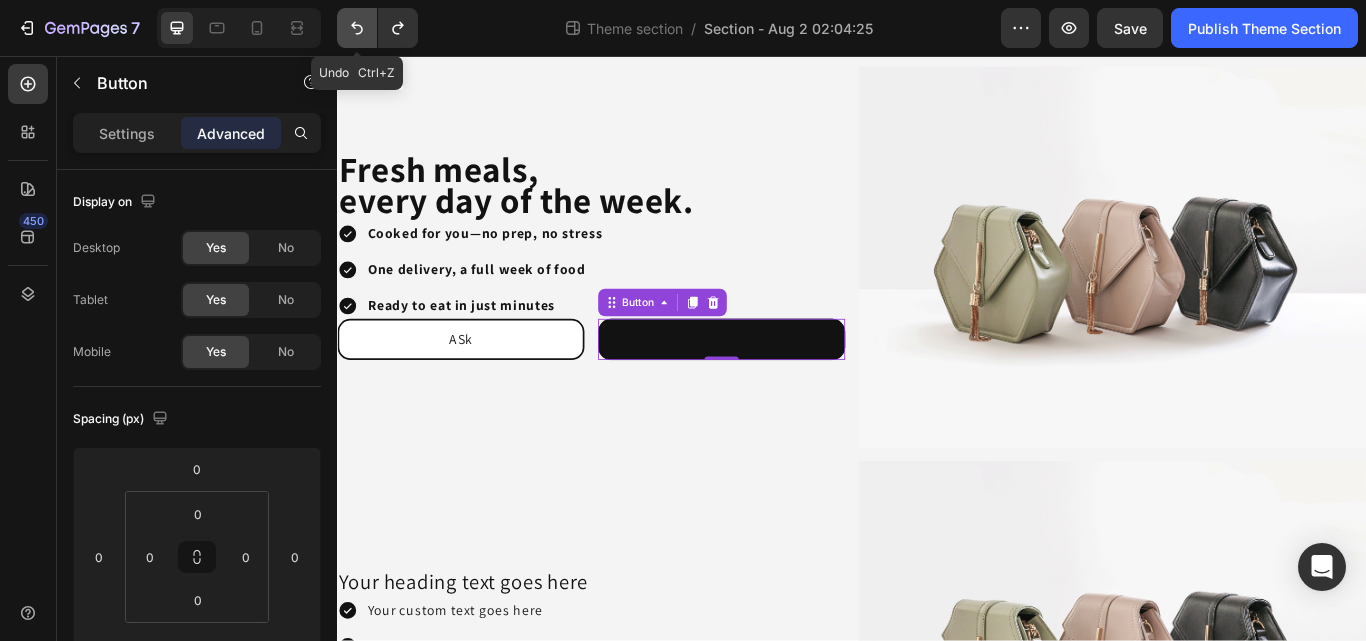 click 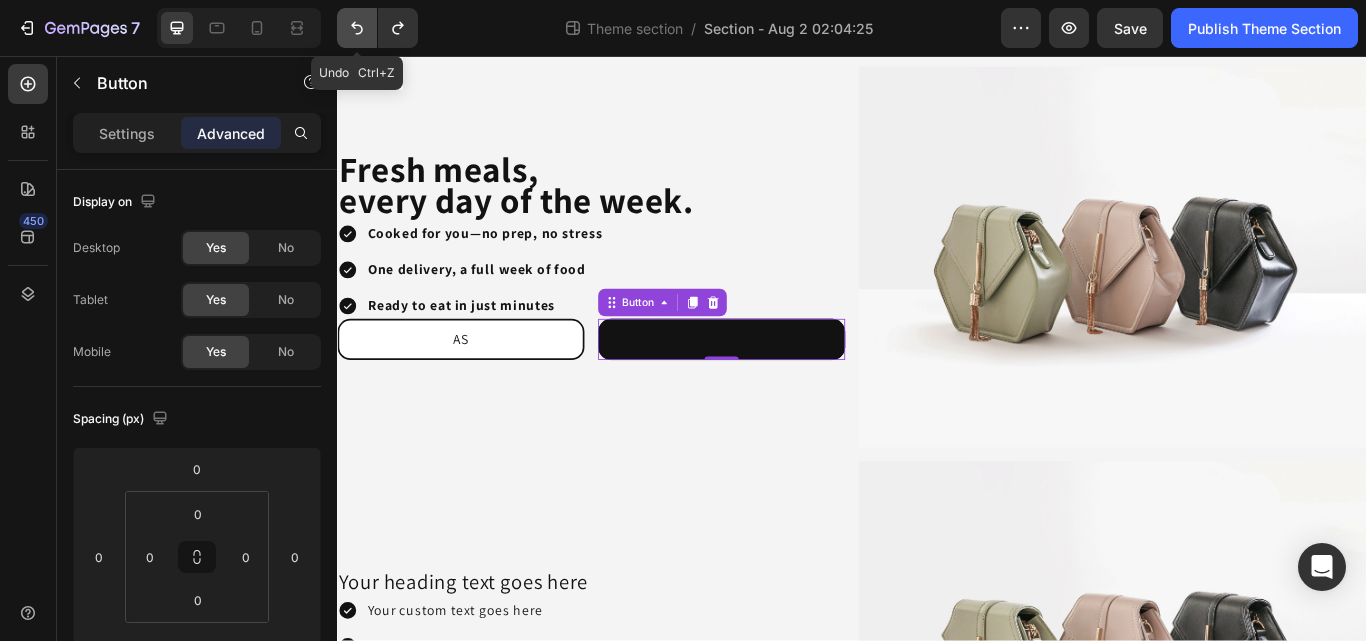 click 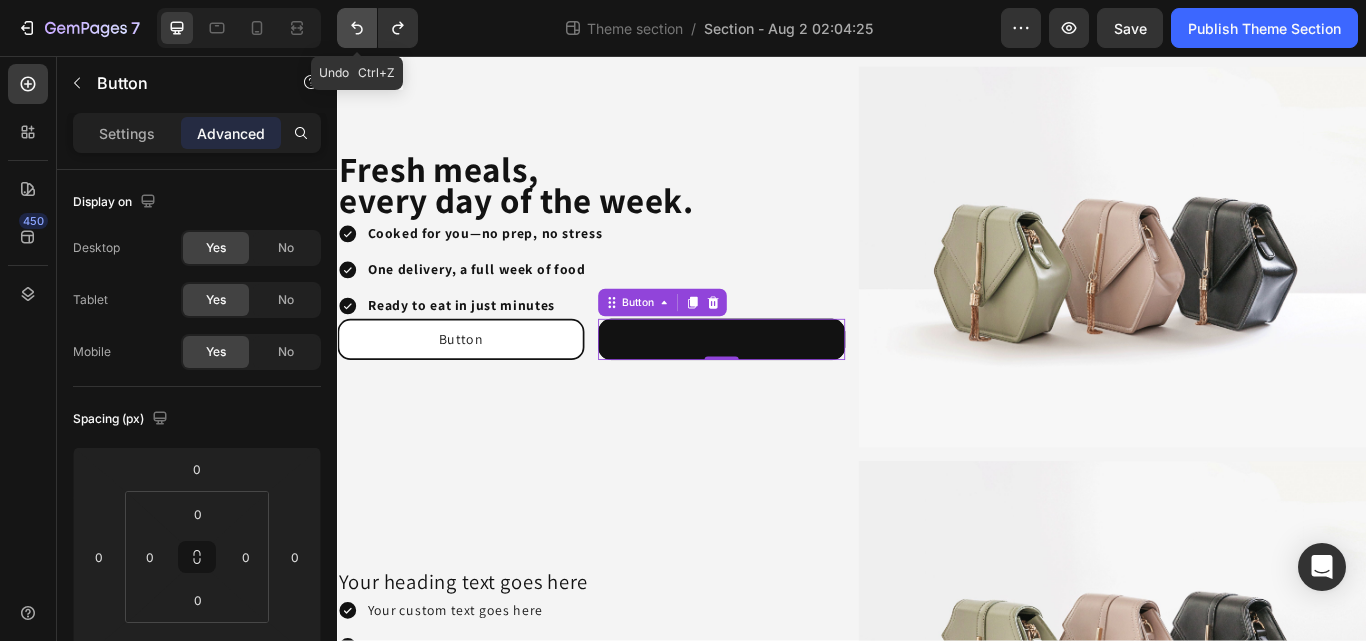 click 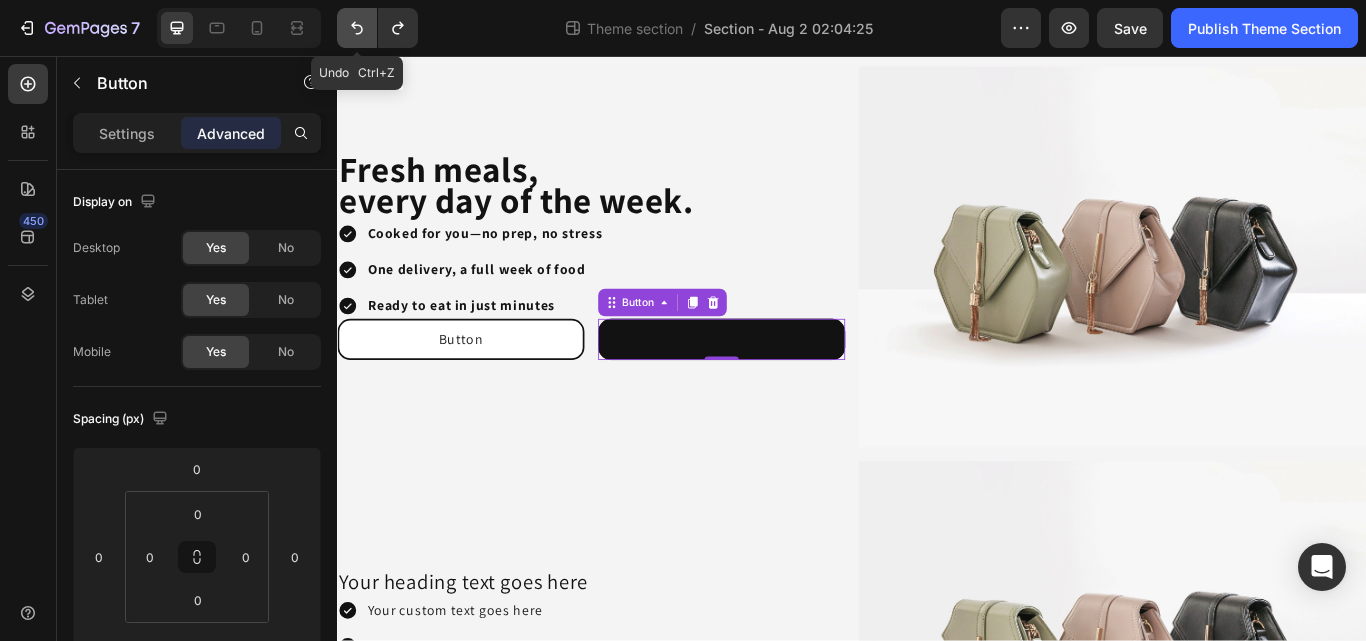click 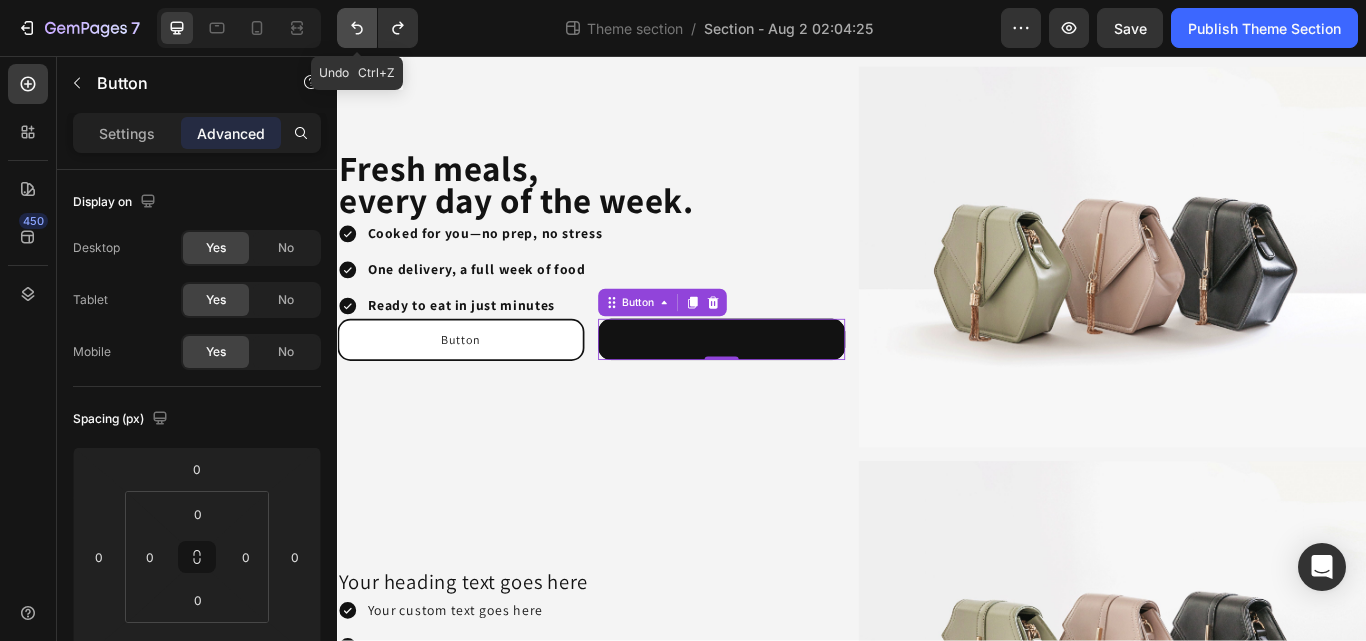 click 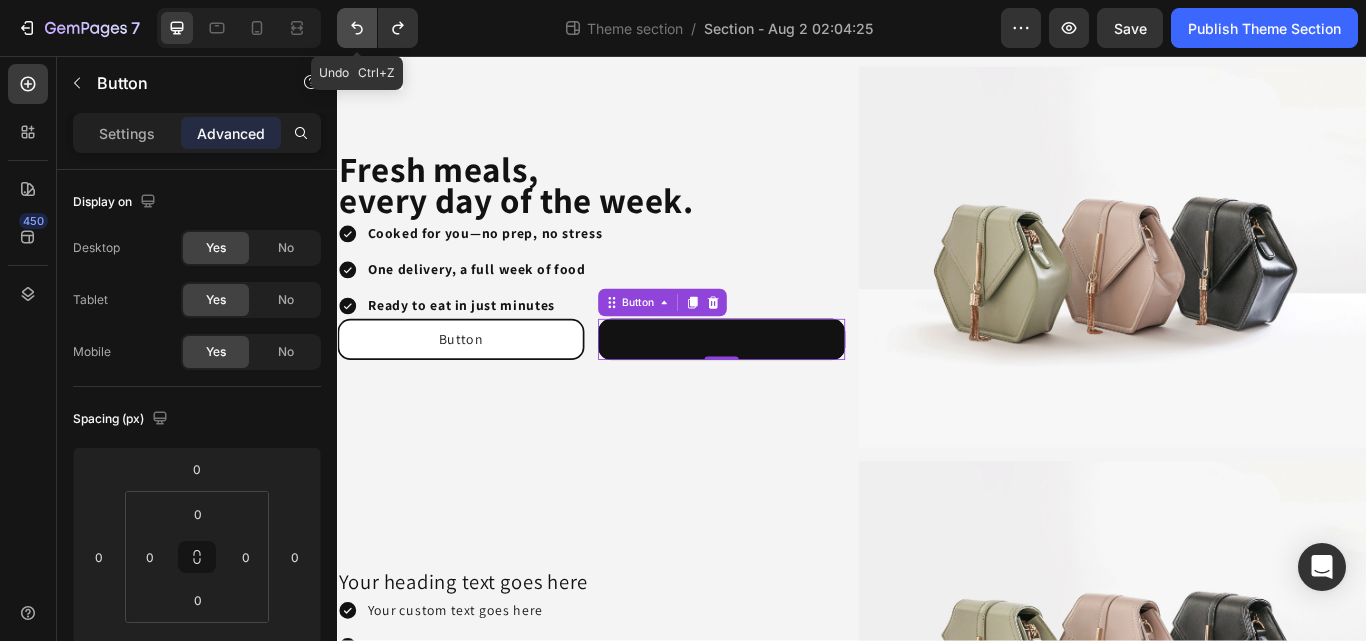 click 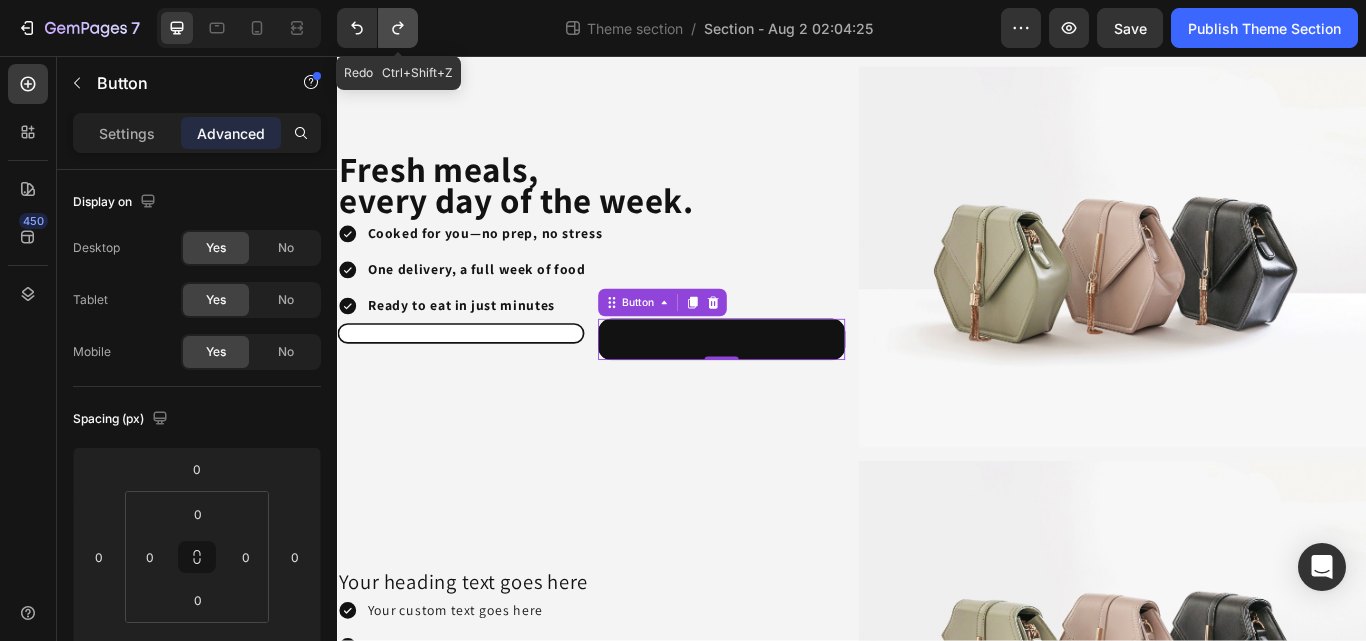 click 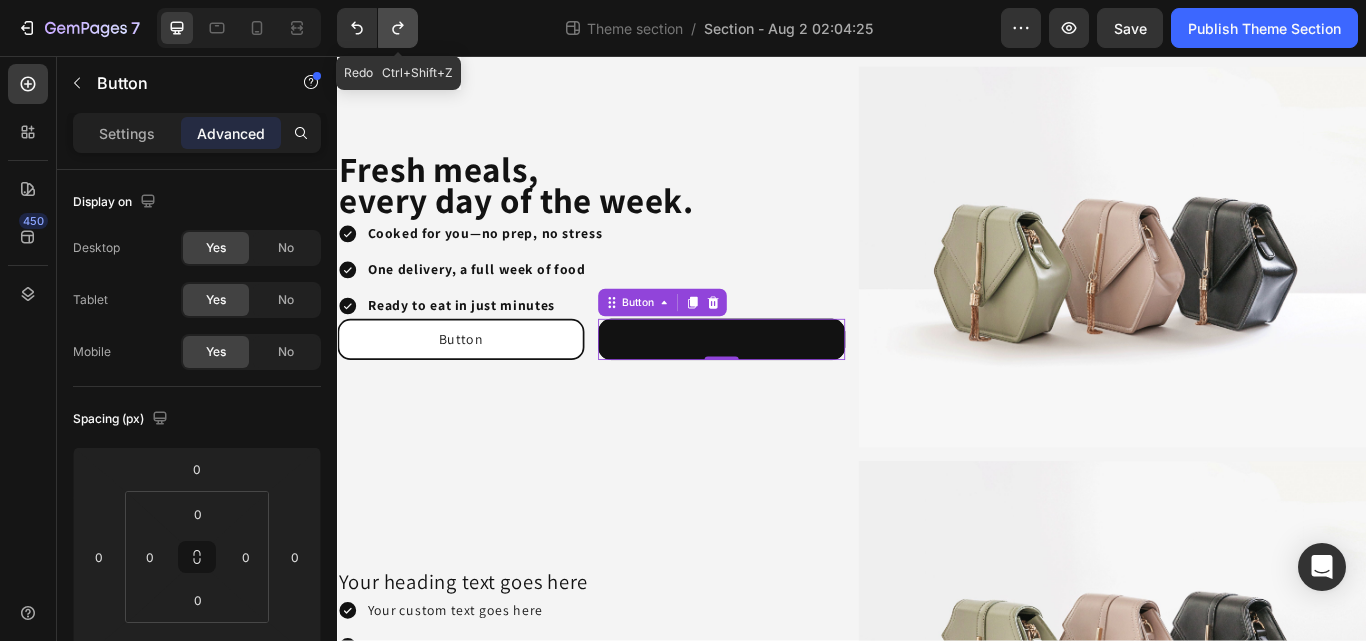 click 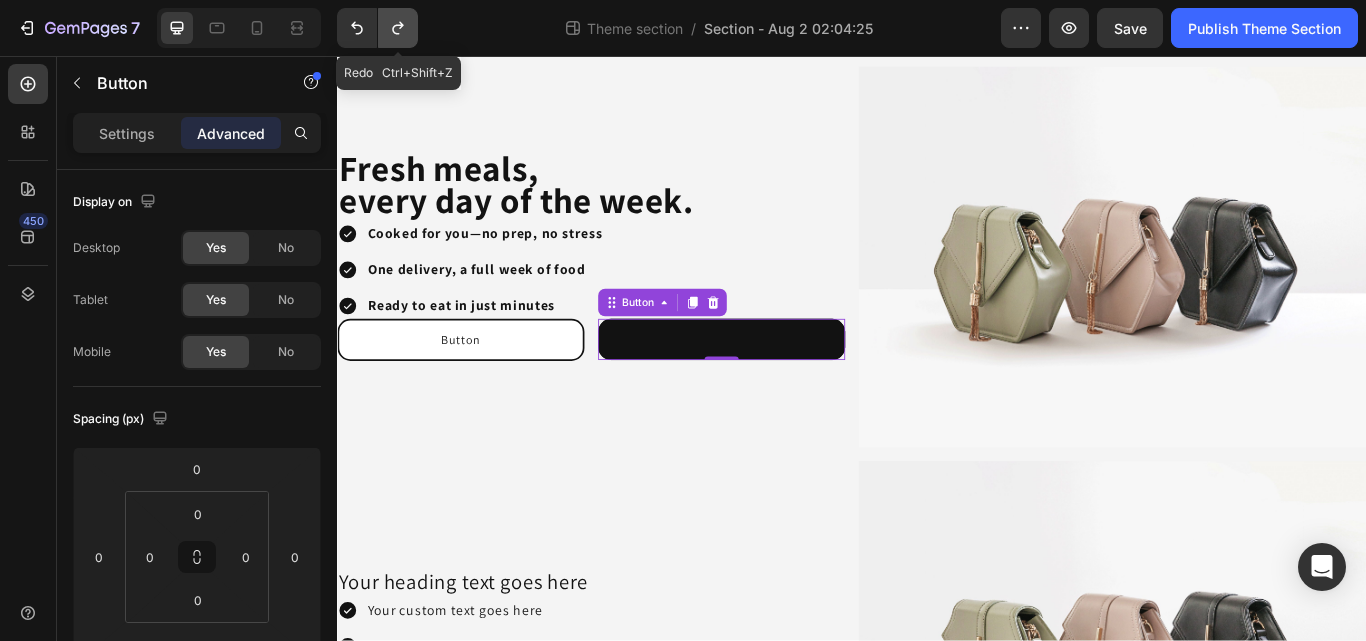 click 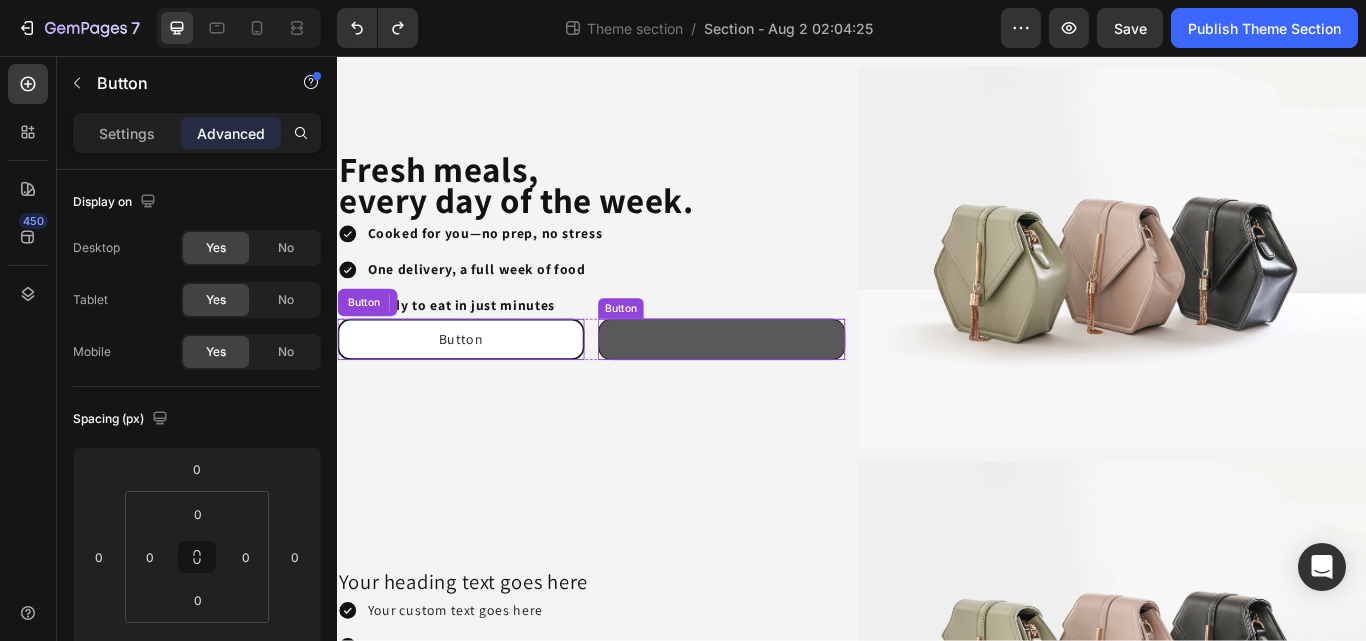 drag, startPoint x: 483, startPoint y: 382, endPoint x: 740, endPoint y: 375, distance: 257.0953 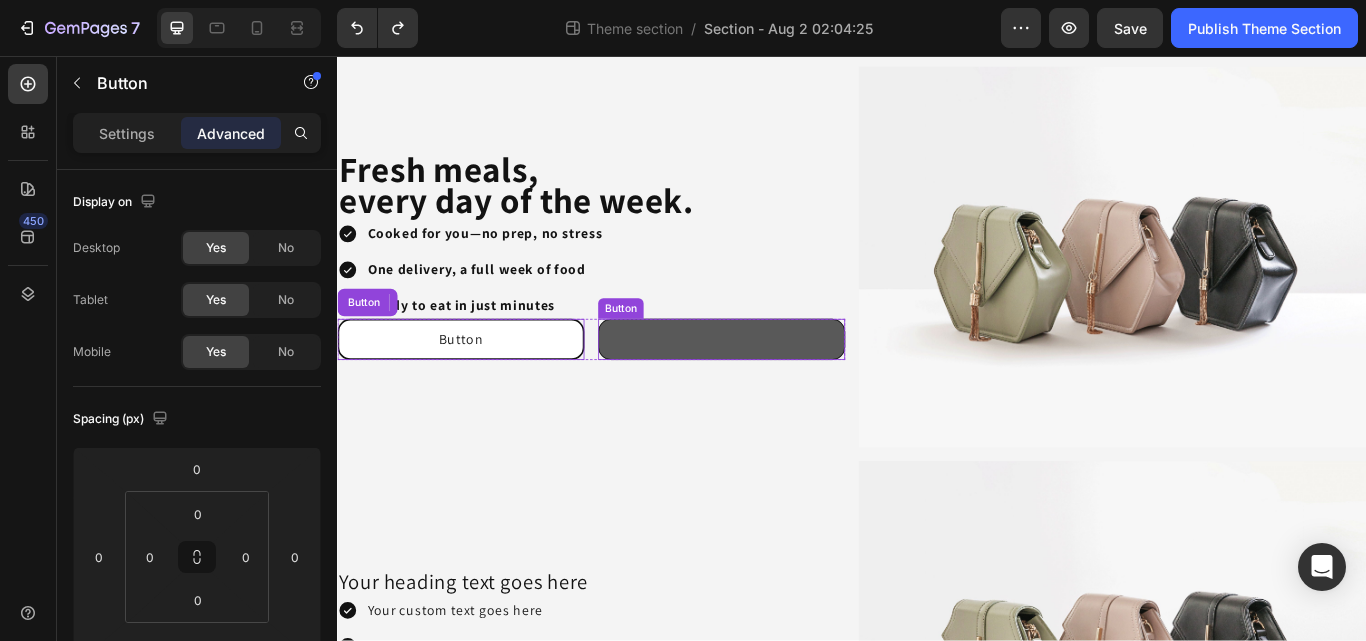 click on "Button" at bounding box center (481, 387) 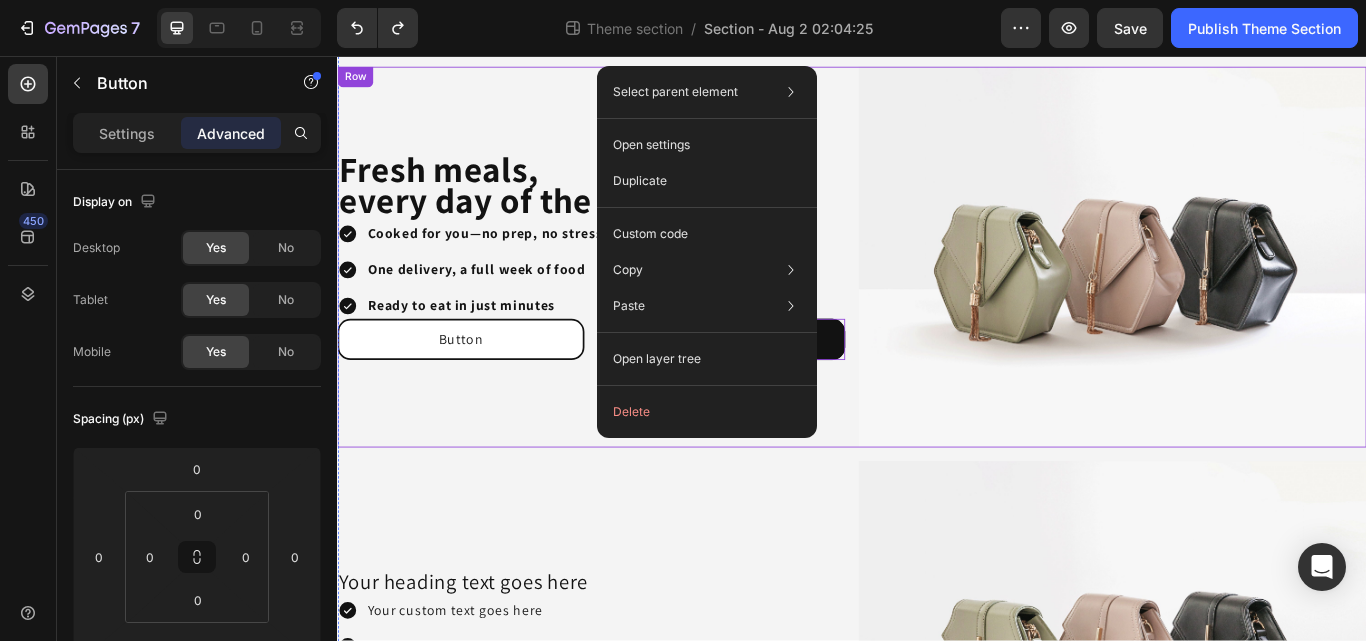 click on "⁠⁠⁠⁠⁠⁠⁠ Fresh meals, every day of the week. Heading Cooked for you—no prep, no stress One delivery, a full week of food Ready to eat in just minutes Item List Button Button Button   0 Row" at bounding box center [633, 291] 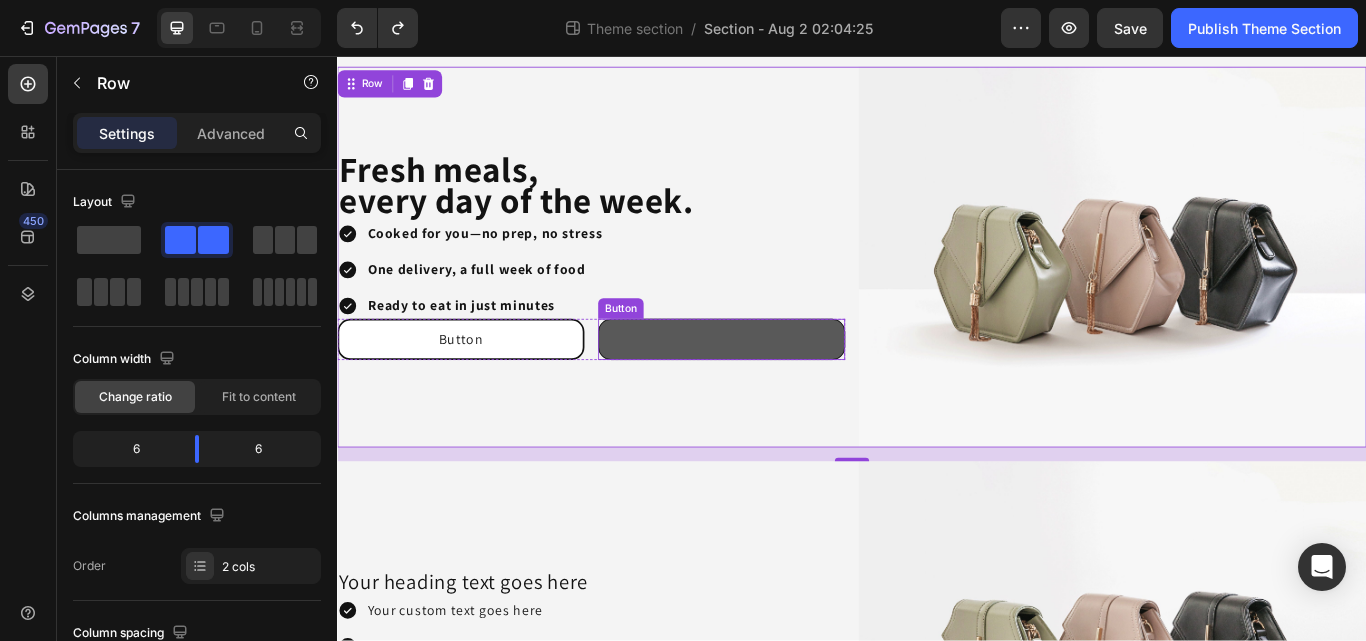 click at bounding box center (785, 387) 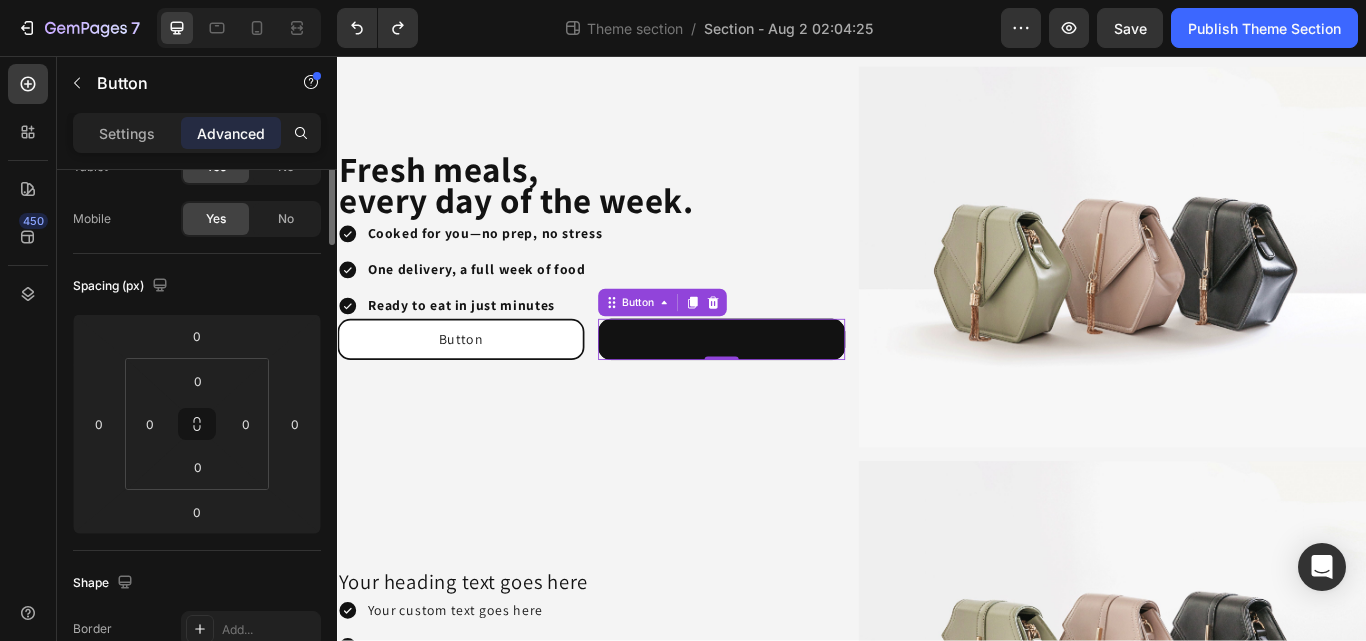 scroll, scrollTop: 0, scrollLeft: 0, axis: both 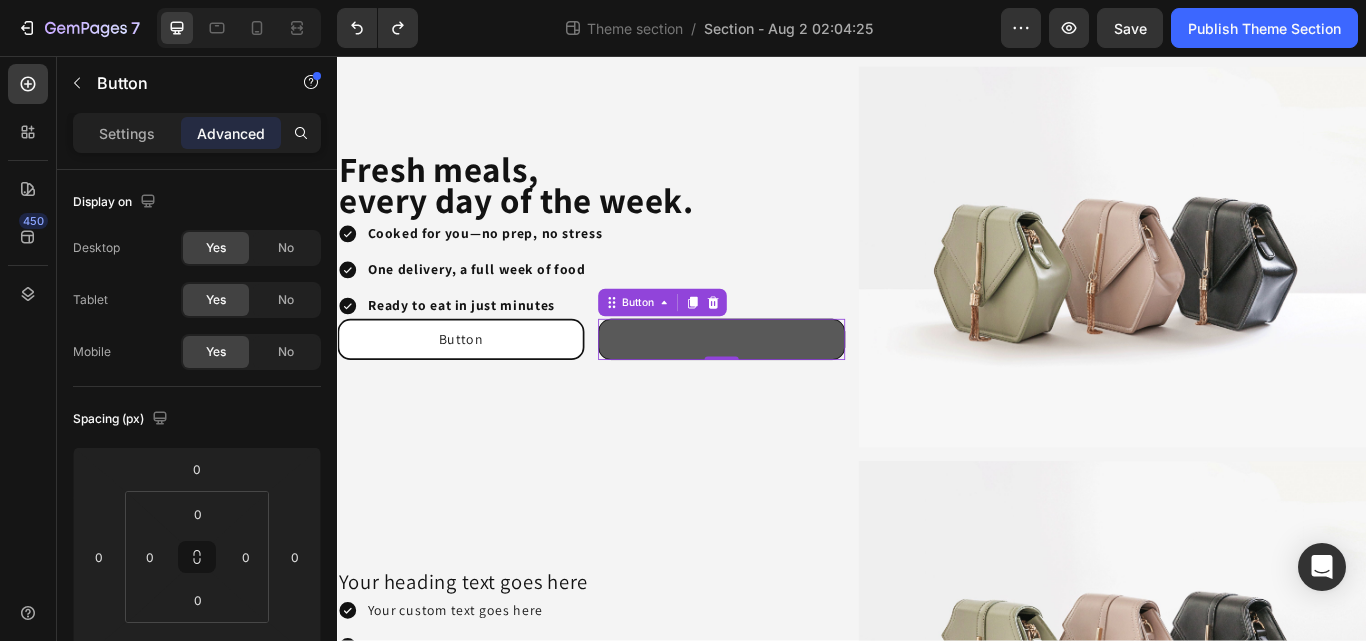 click at bounding box center (785, 387) 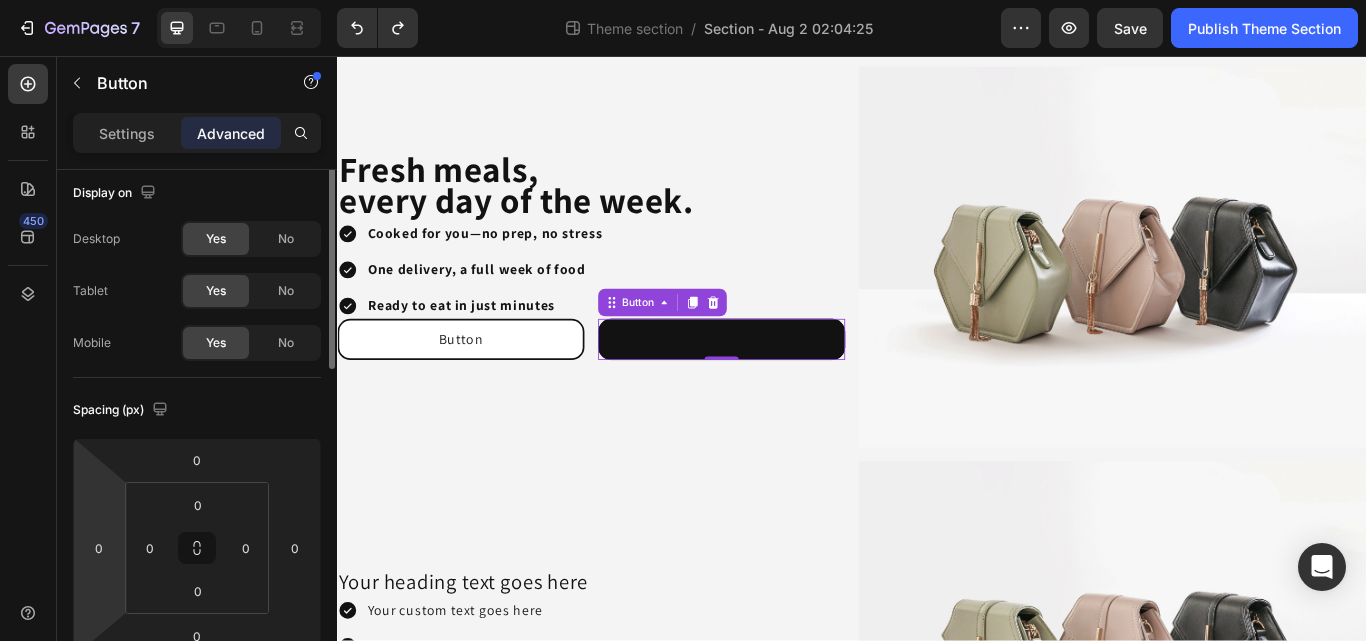scroll, scrollTop: 0, scrollLeft: 0, axis: both 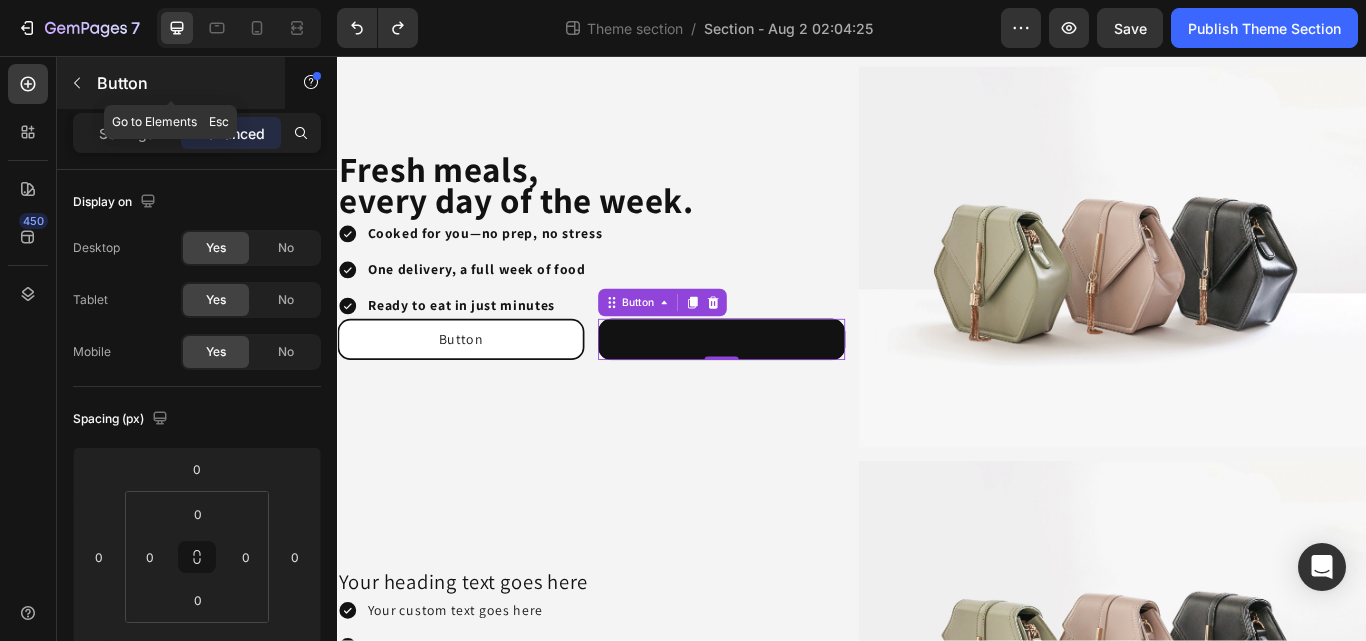 click 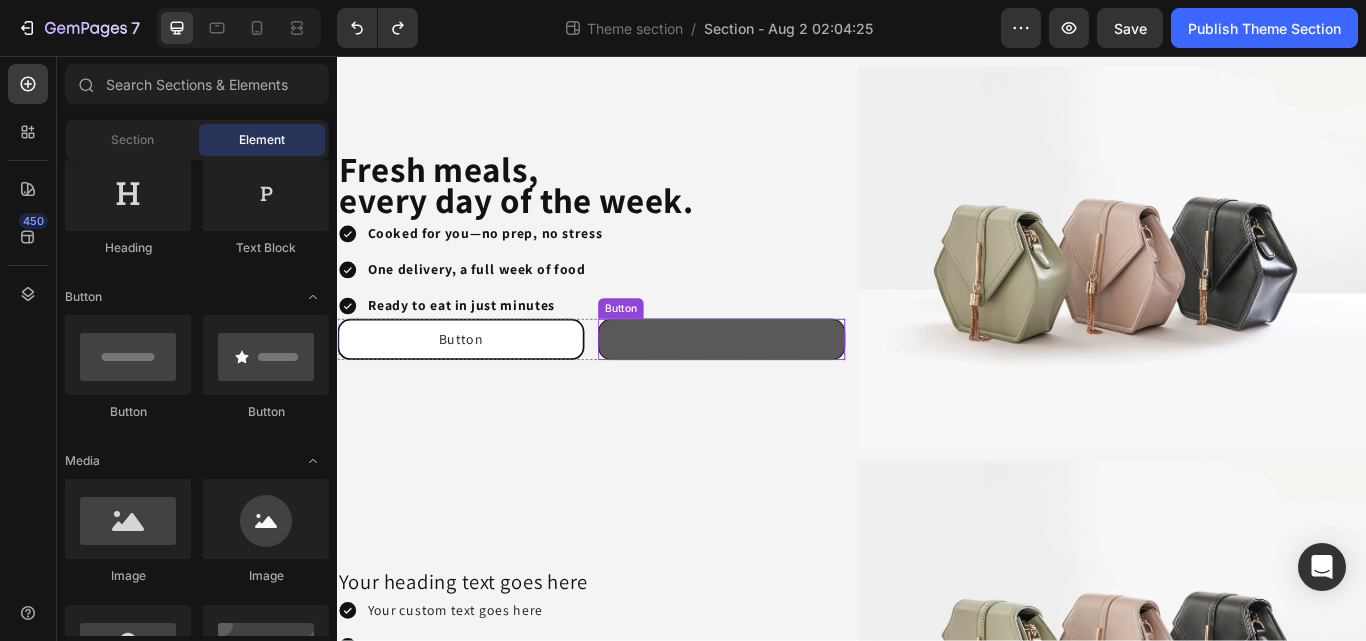 click at bounding box center (785, 387) 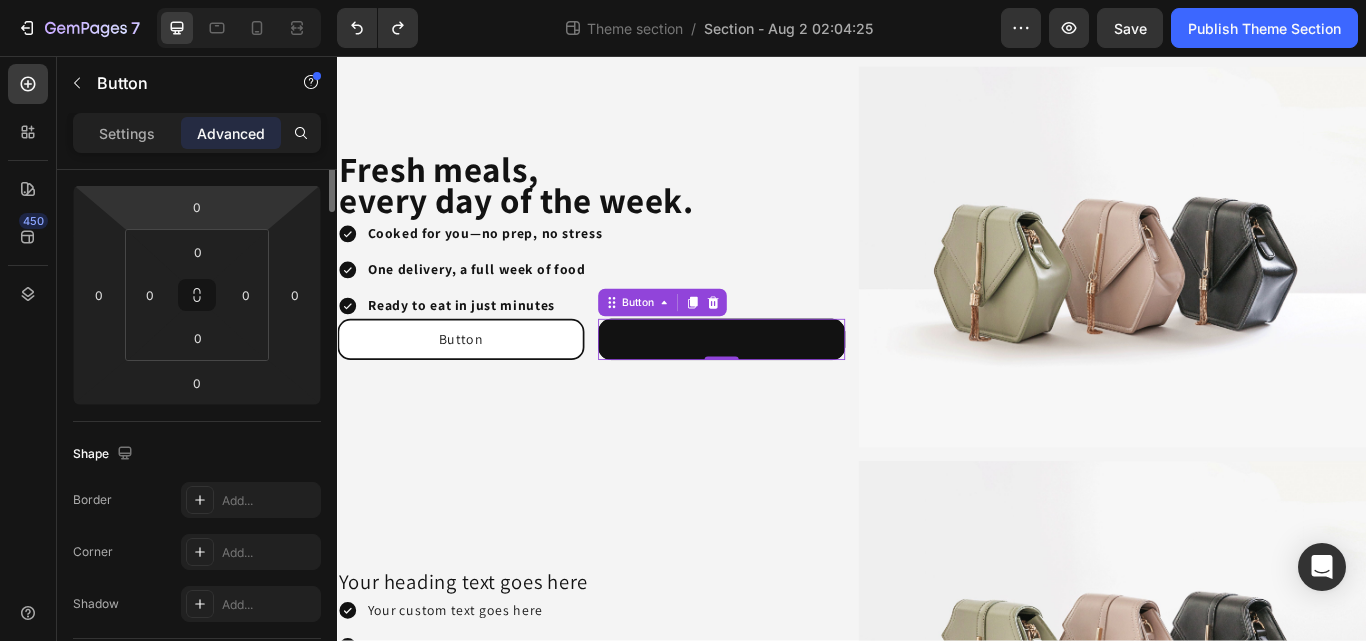 scroll, scrollTop: 0, scrollLeft: 0, axis: both 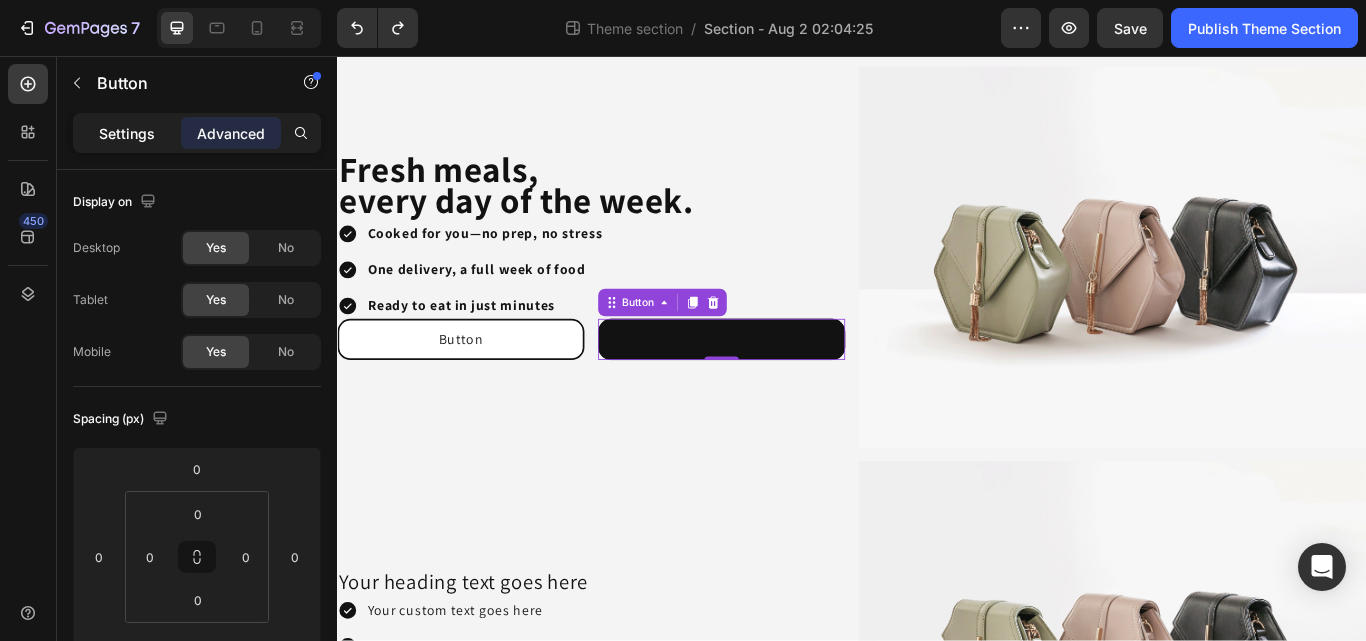 click on "Settings" at bounding box center [127, 133] 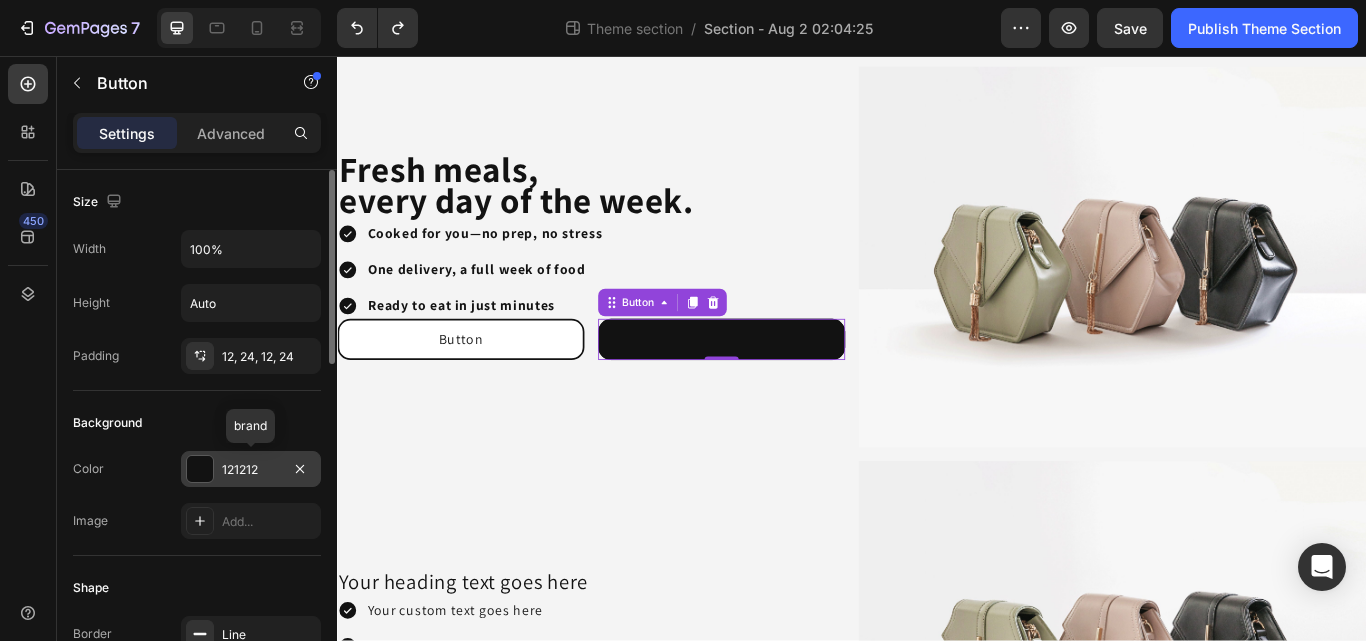 click at bounding box center (200, 469) 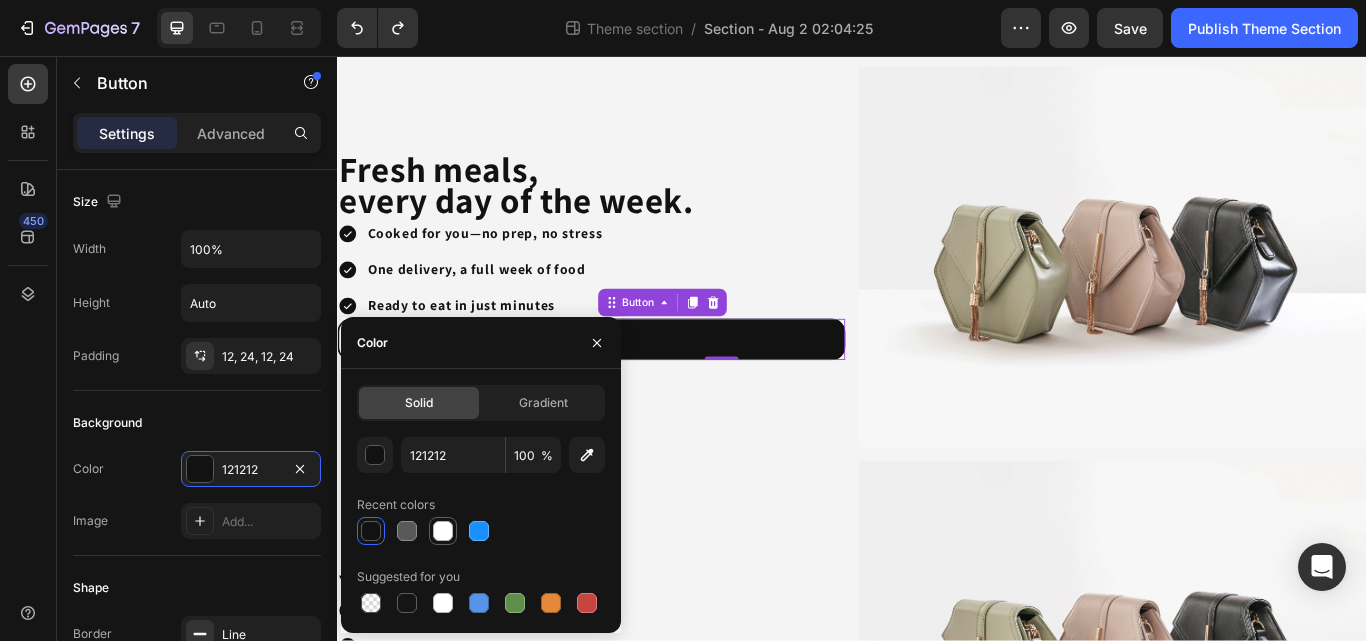click at bounding box center (443, 531) 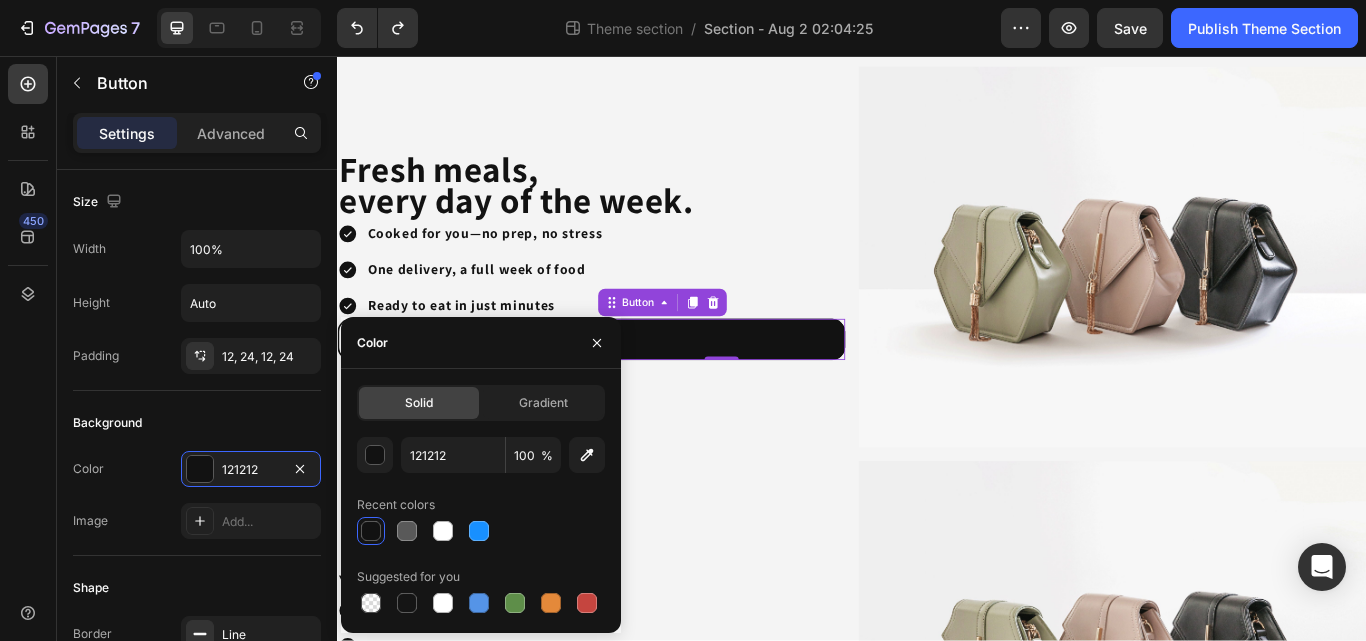 type on "FFFFFF" 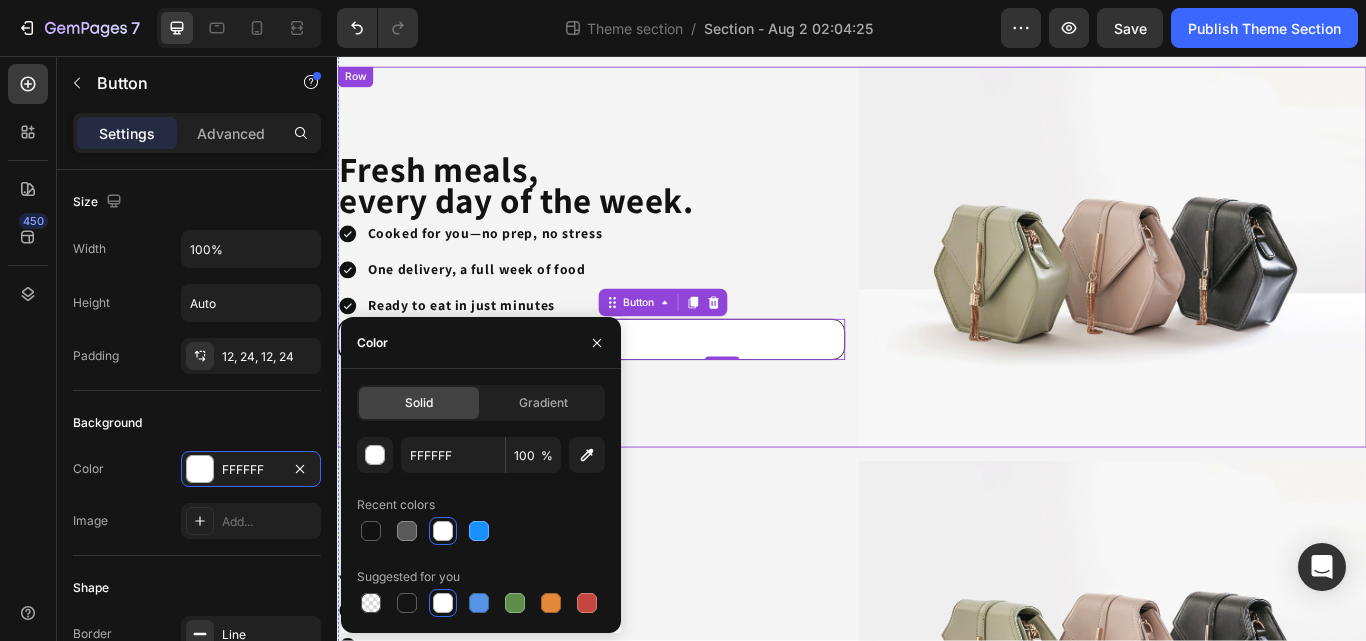 click on "⁠⁠⁠⁠⁠⁠⁠ Fresh meals, every day of the week. Heading Cooked for you—no prep, no stress One delivery, a full week of food Ready to eat in just minutes Item List Button Button Button   0 Row" at bounding box center (633, 291) 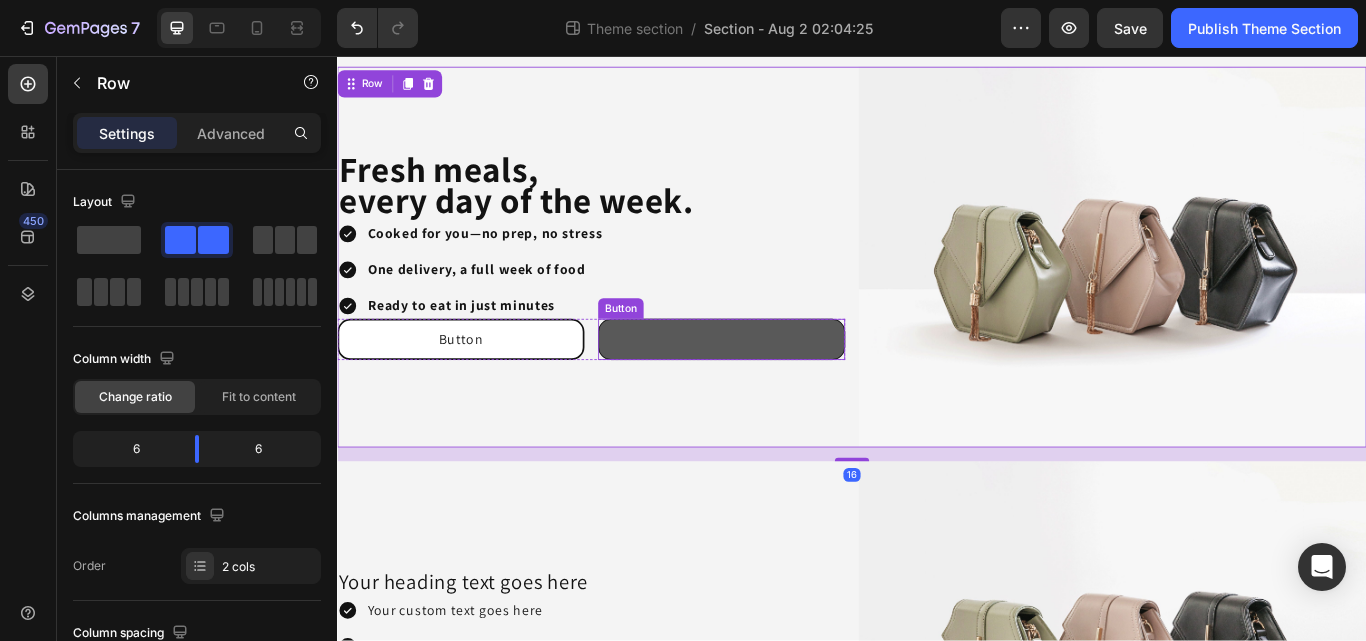 click at bounding box center (785, 387) 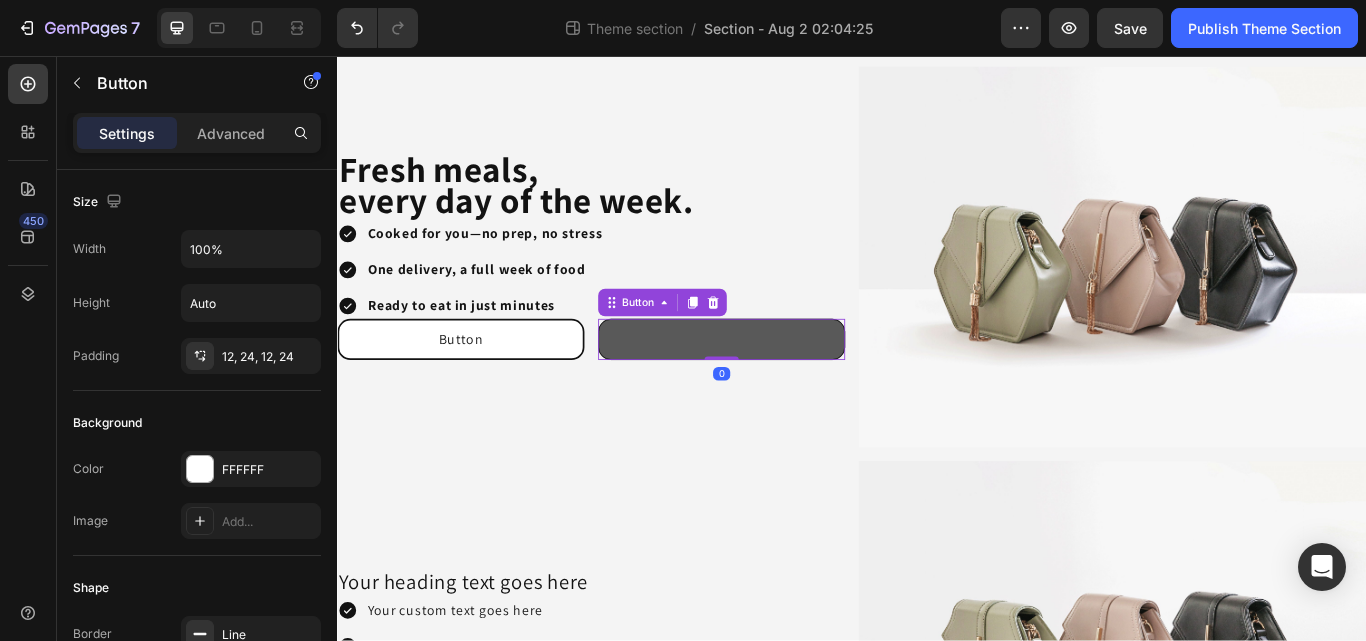 click at bounding box center [785, 387] 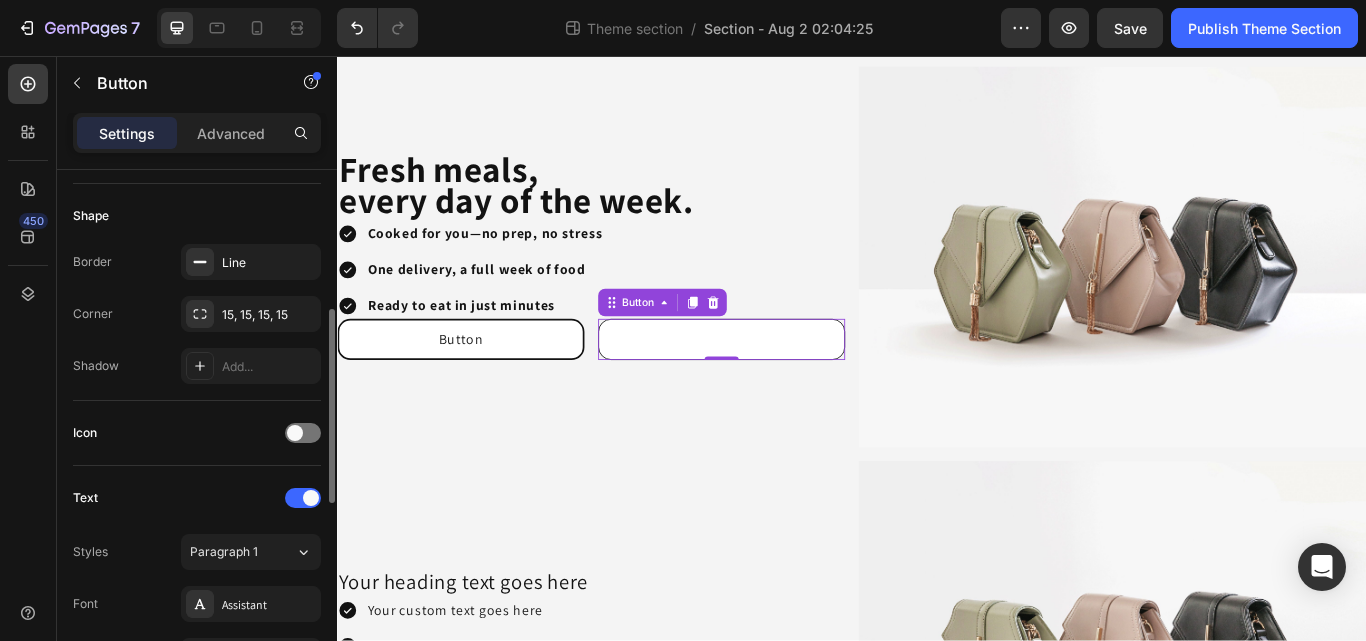scroll, scrollTop: 374, scrollLeft: 0, axis: vertical 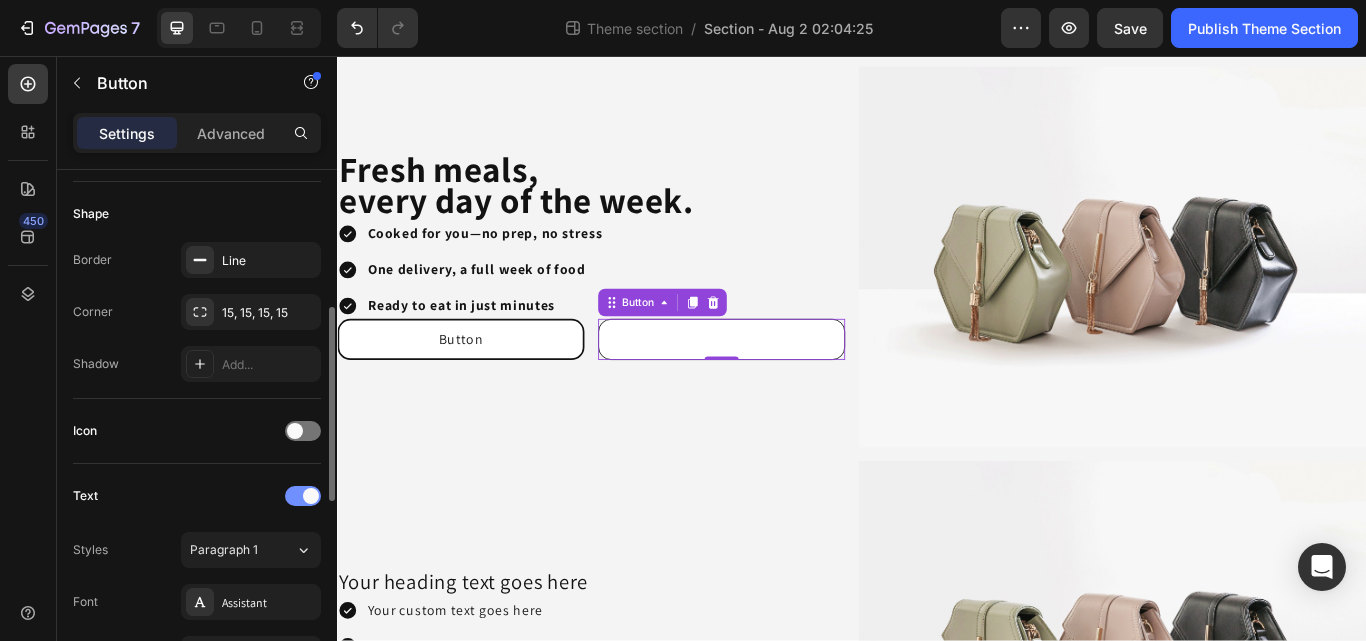 click at bounding box center (303, 496) 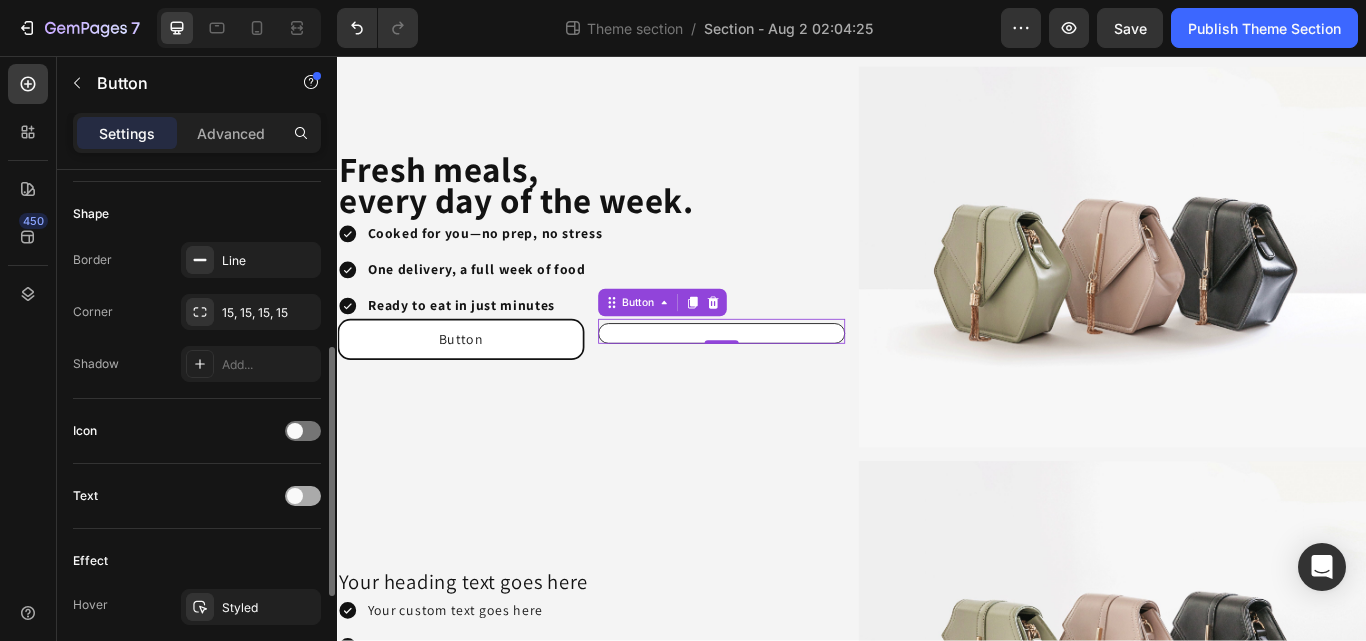 click at bounding box center (295, 496) 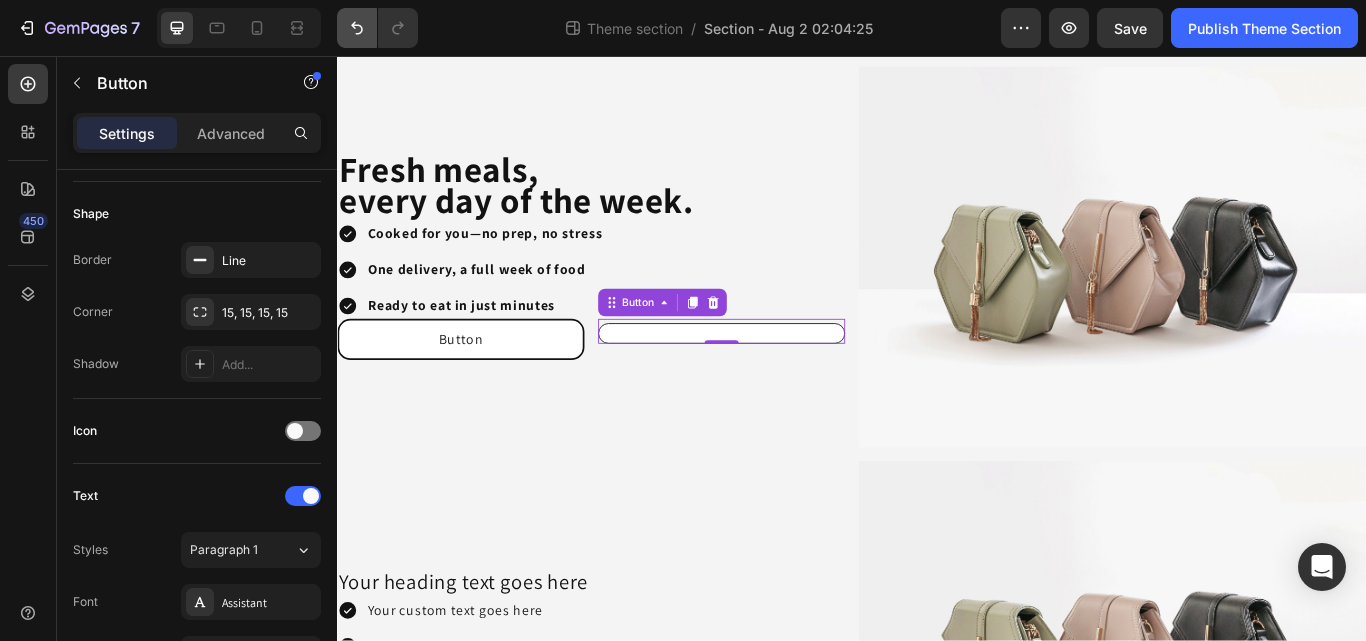 click 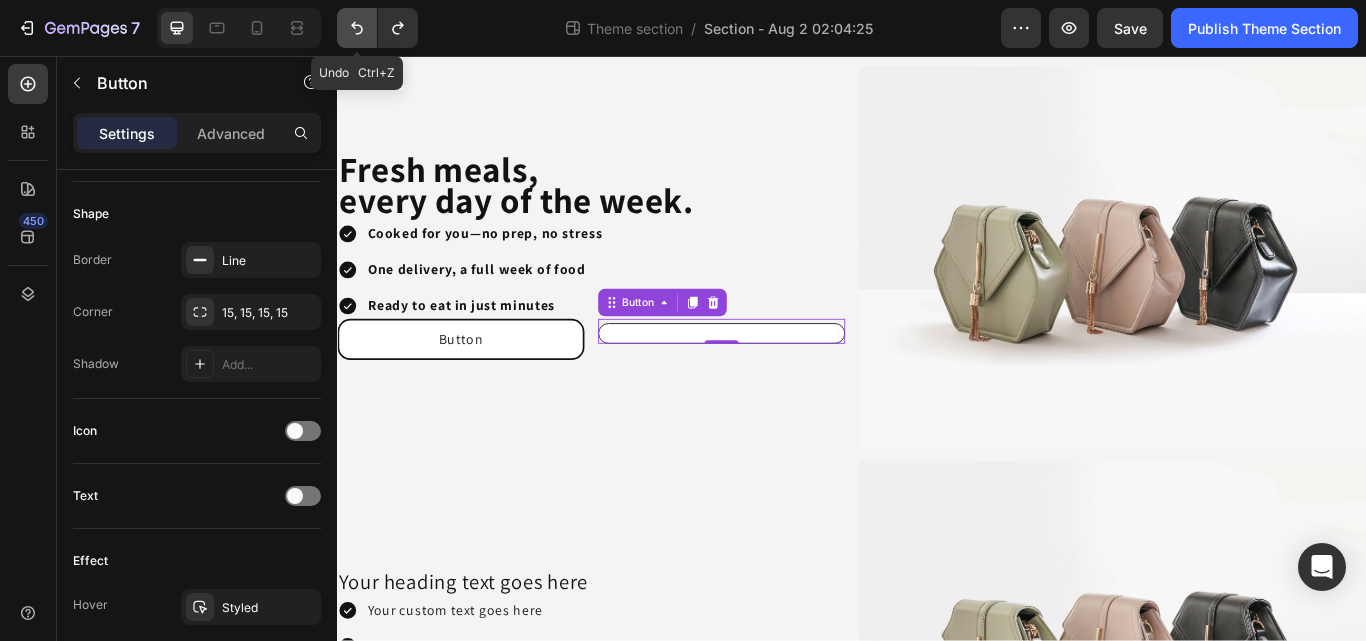 click 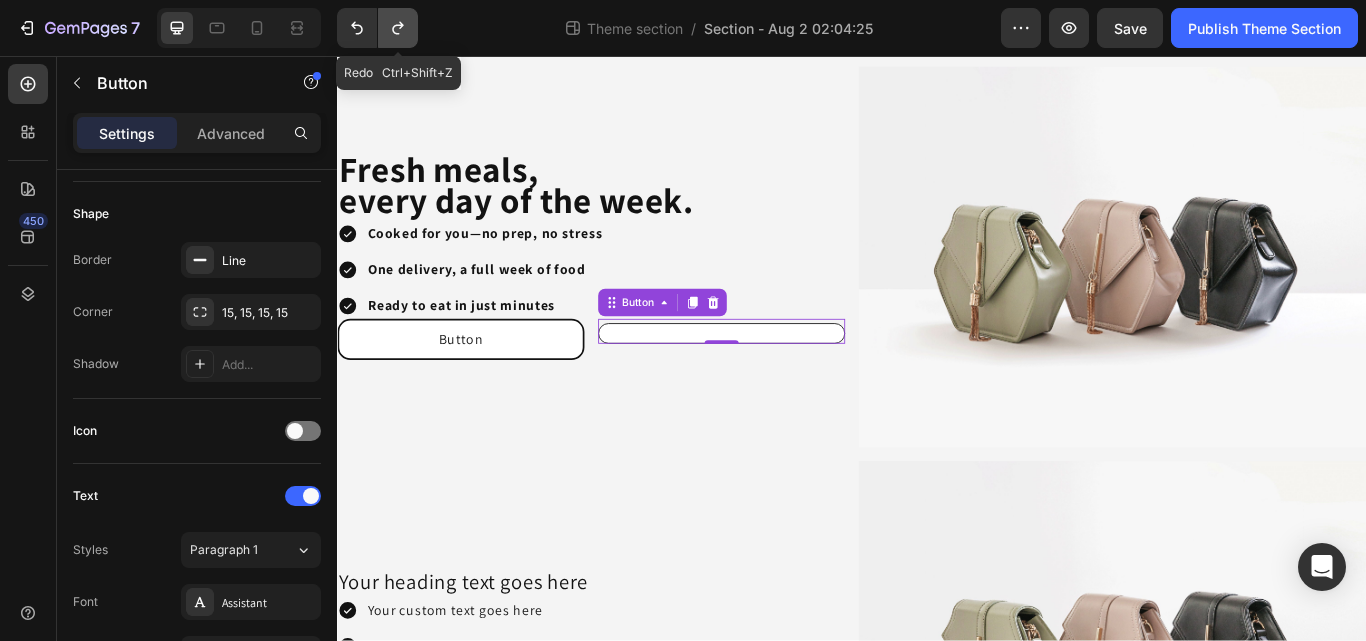 click 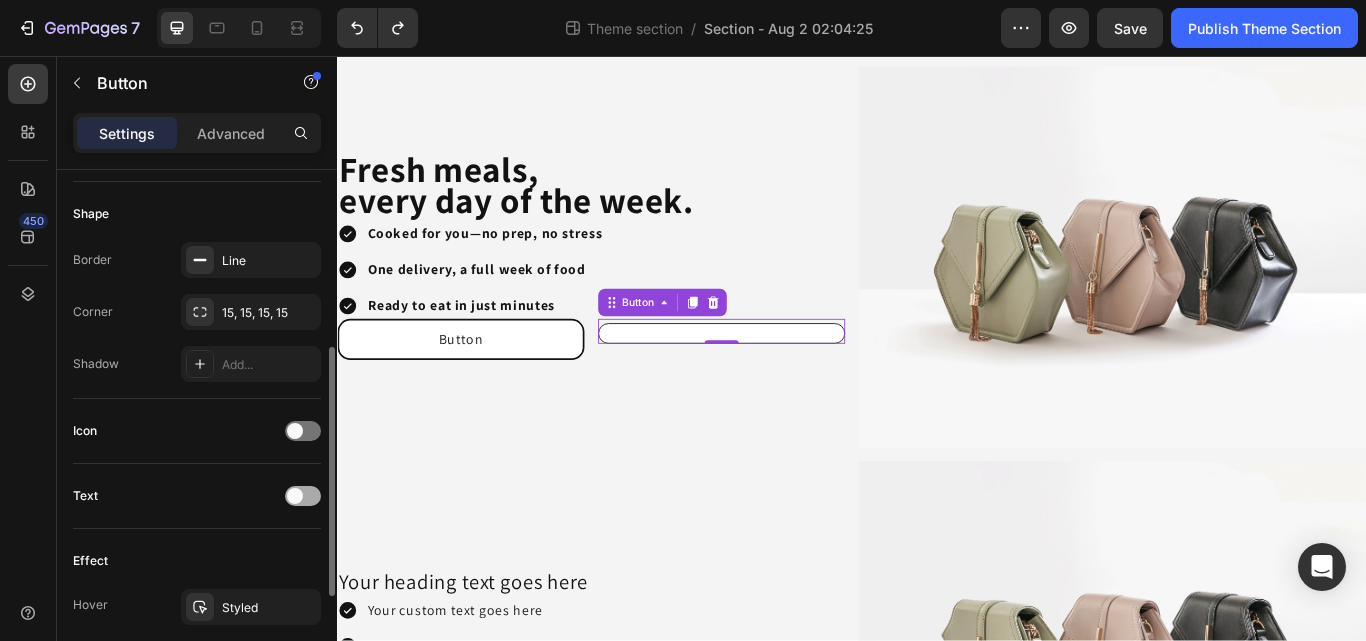 click at bounding box center [295, 496] 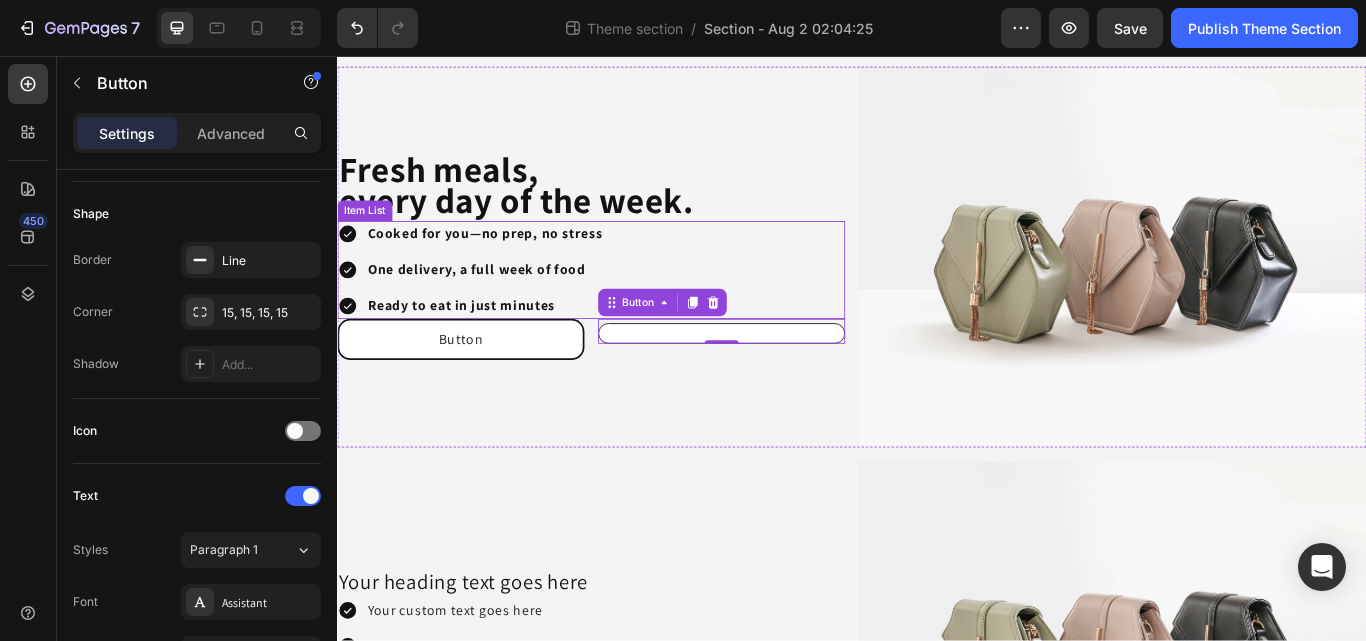 click on "Cooked for you—no prep, no stress One delivery, a full week of food Ready to eat in just minutes" at bounding box center (633, 306) 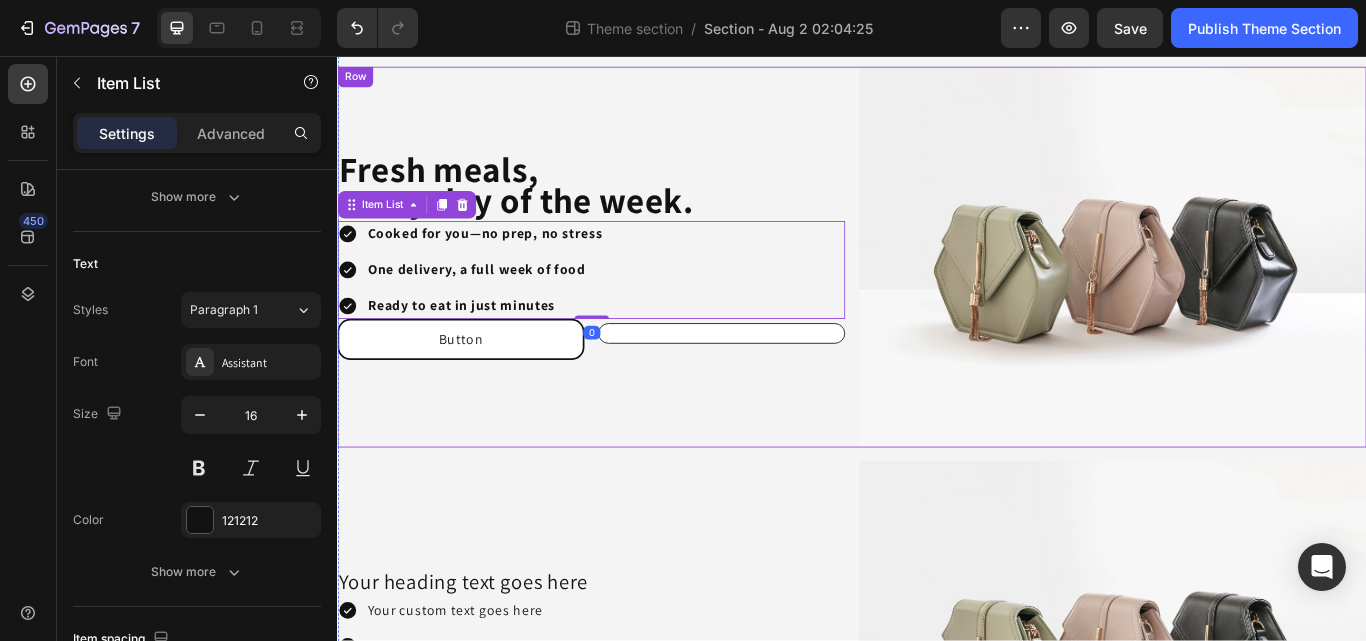 scroll, scrollTop: 0, scrollLeft: 0, axis: both 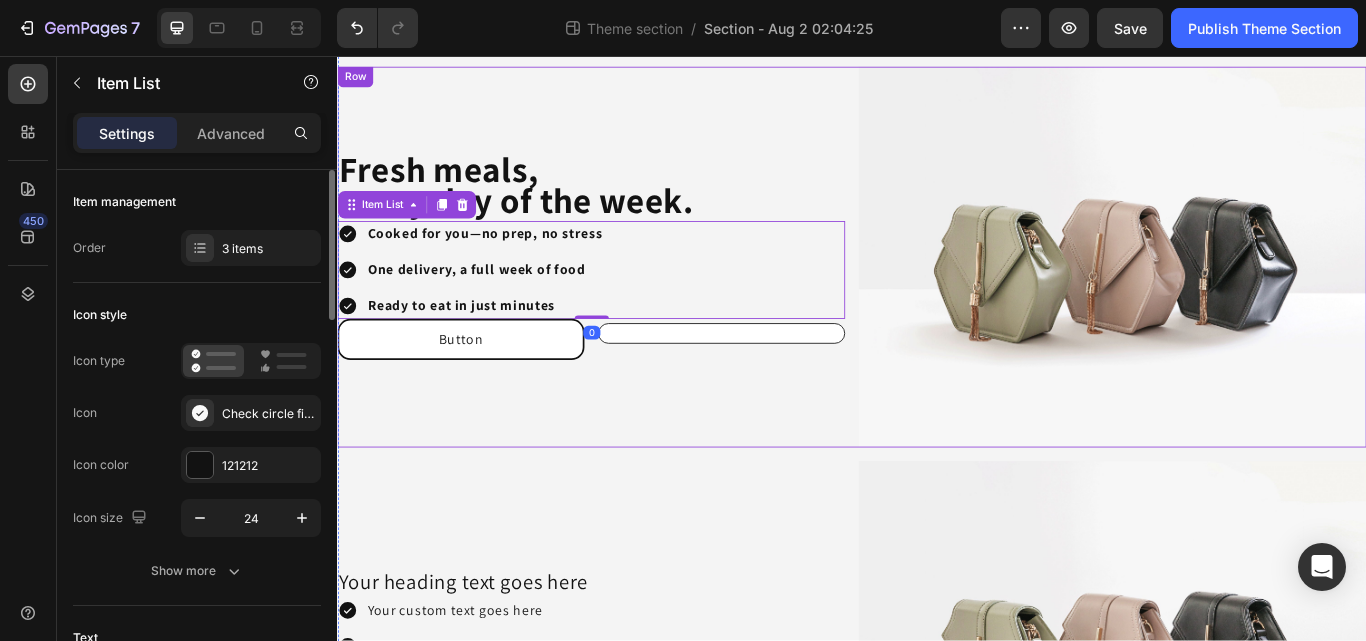 click on "⁠⁠⁠⁠⁠⁠⁠ Fresh meals, every day of the week. Heading Cooked for you—no prep, no stress One delivery, a full week of food Ready to eat in just minutes Item List   0 Button Button Button Row" at bounding box center [633, 291] 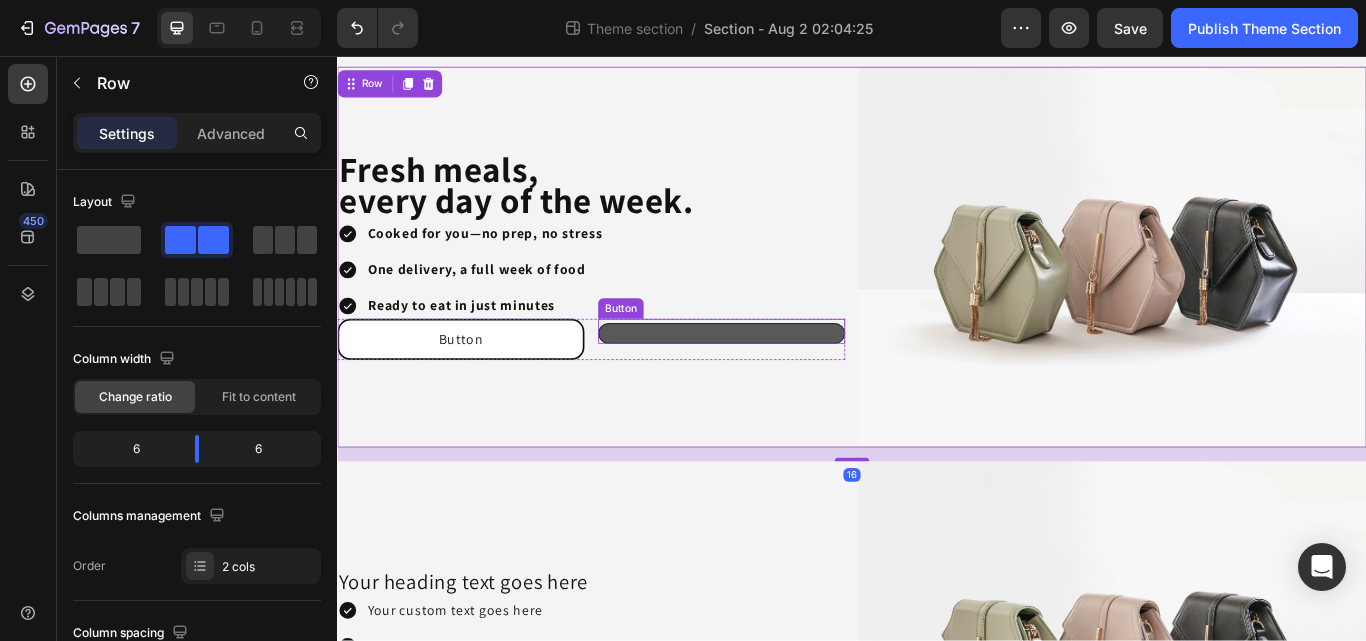 click at bounding box center [785, 380] 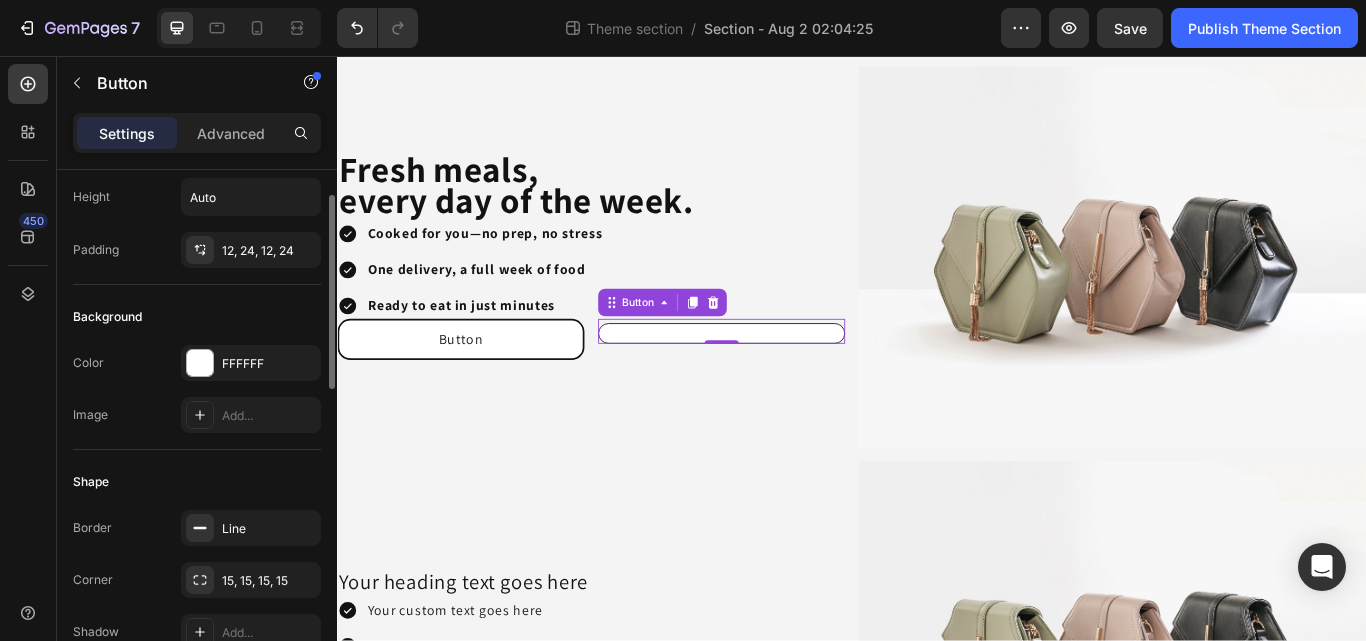 scroll, scrollTop: 0, scrollLeft: 0, axis: both 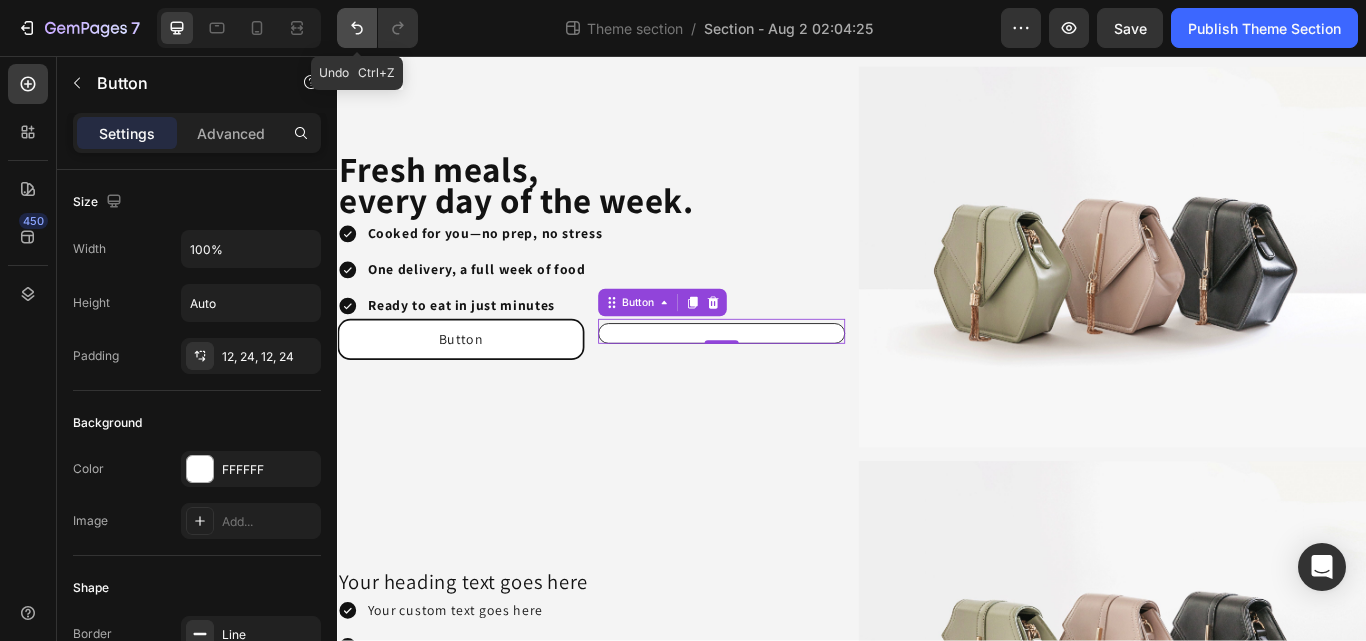 click 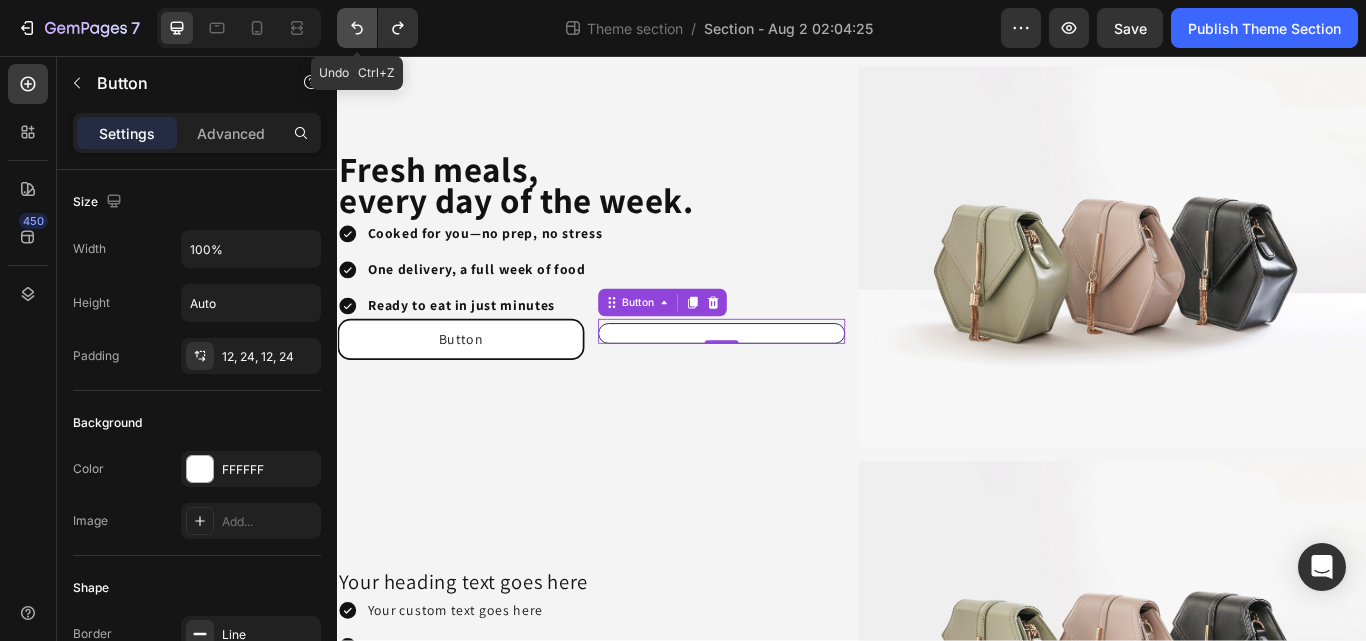 click 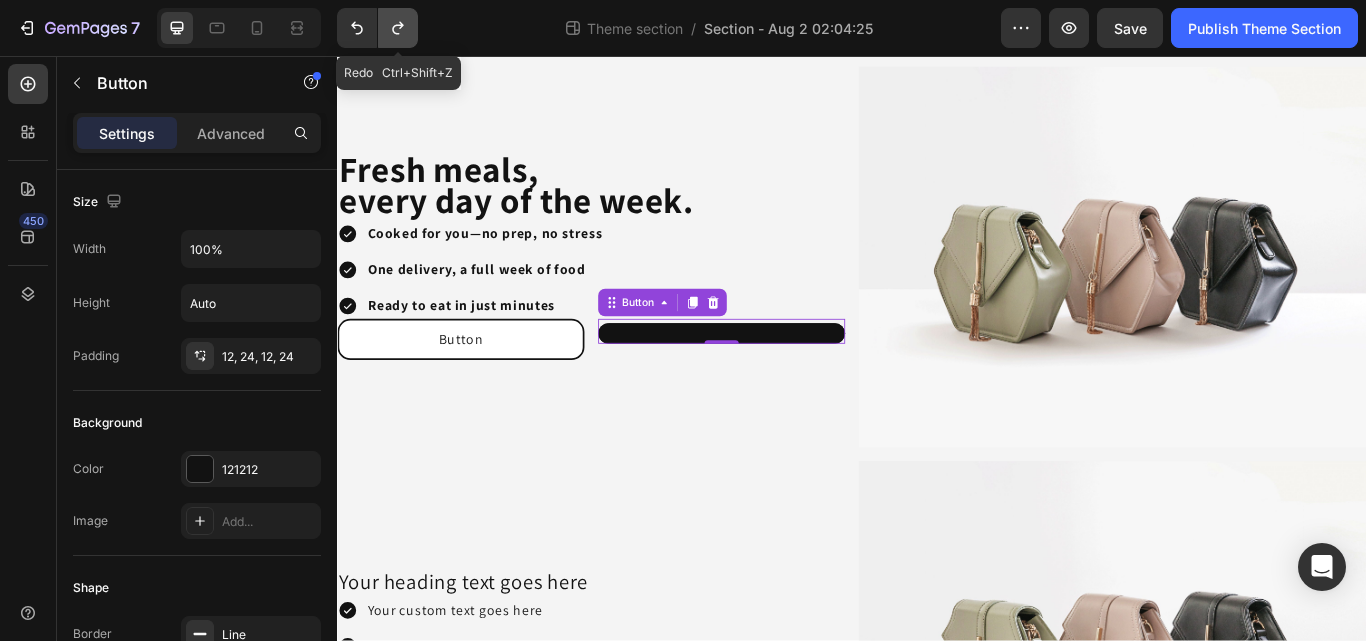 click 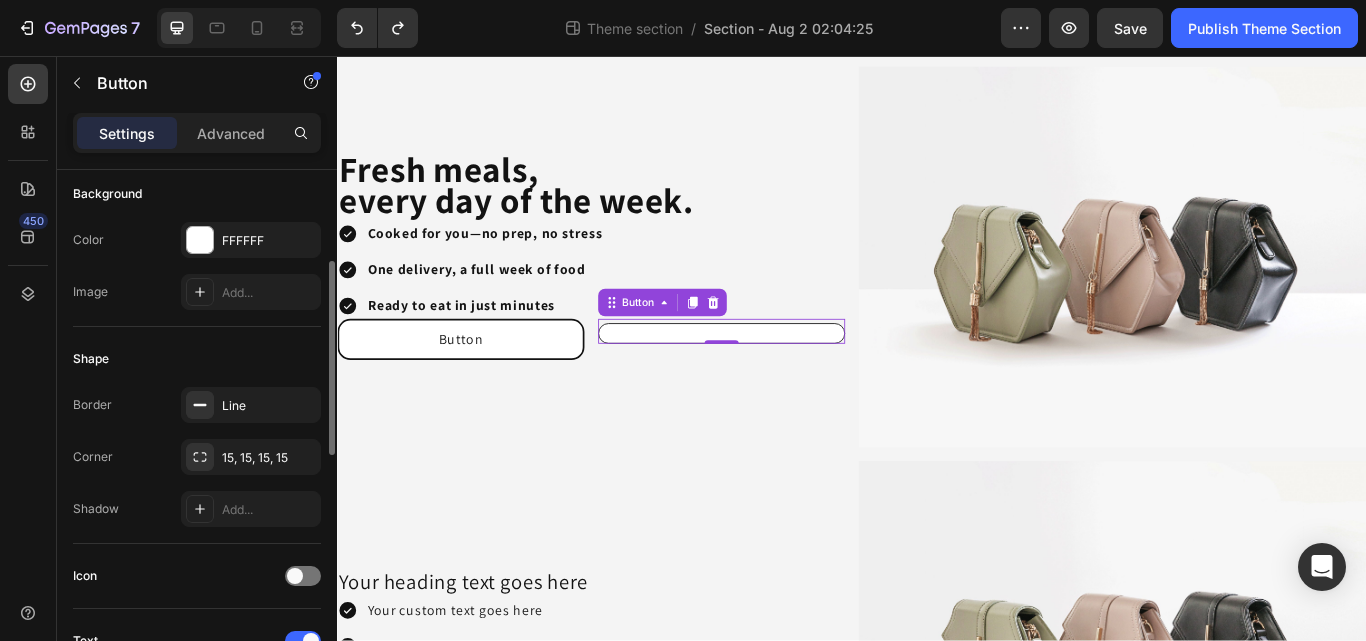 scroll, scrollTop: 234, scrollLeft: 0, axis: vertical 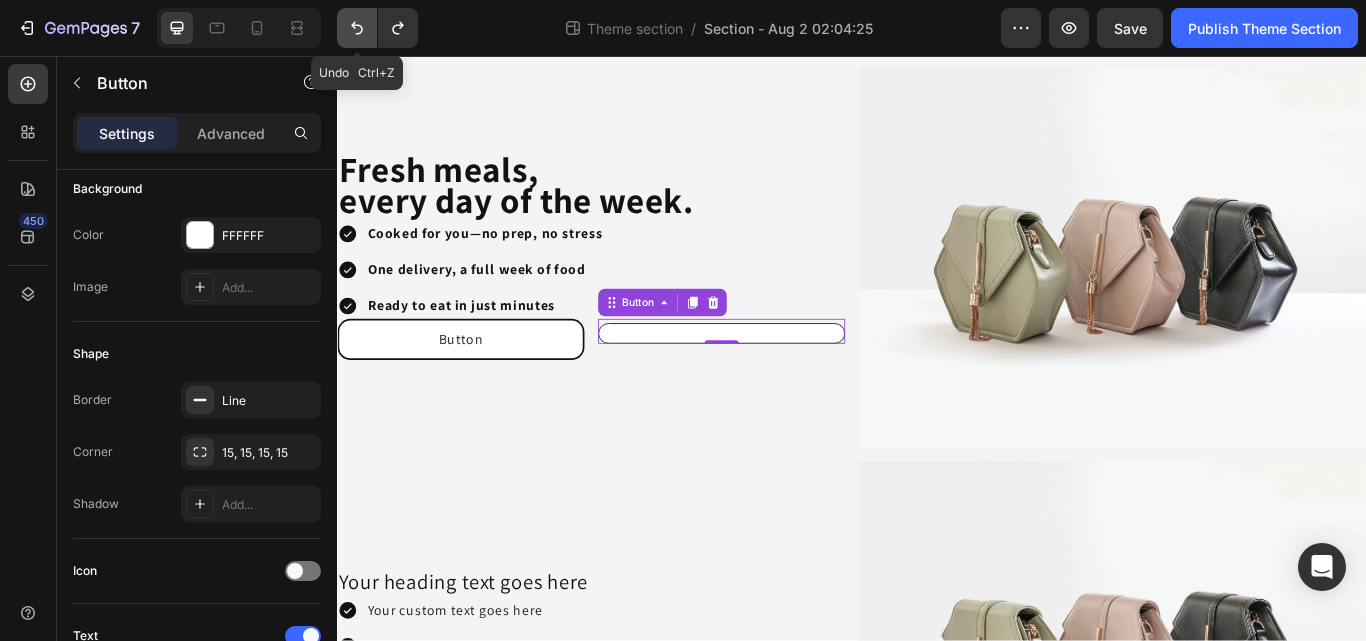 click 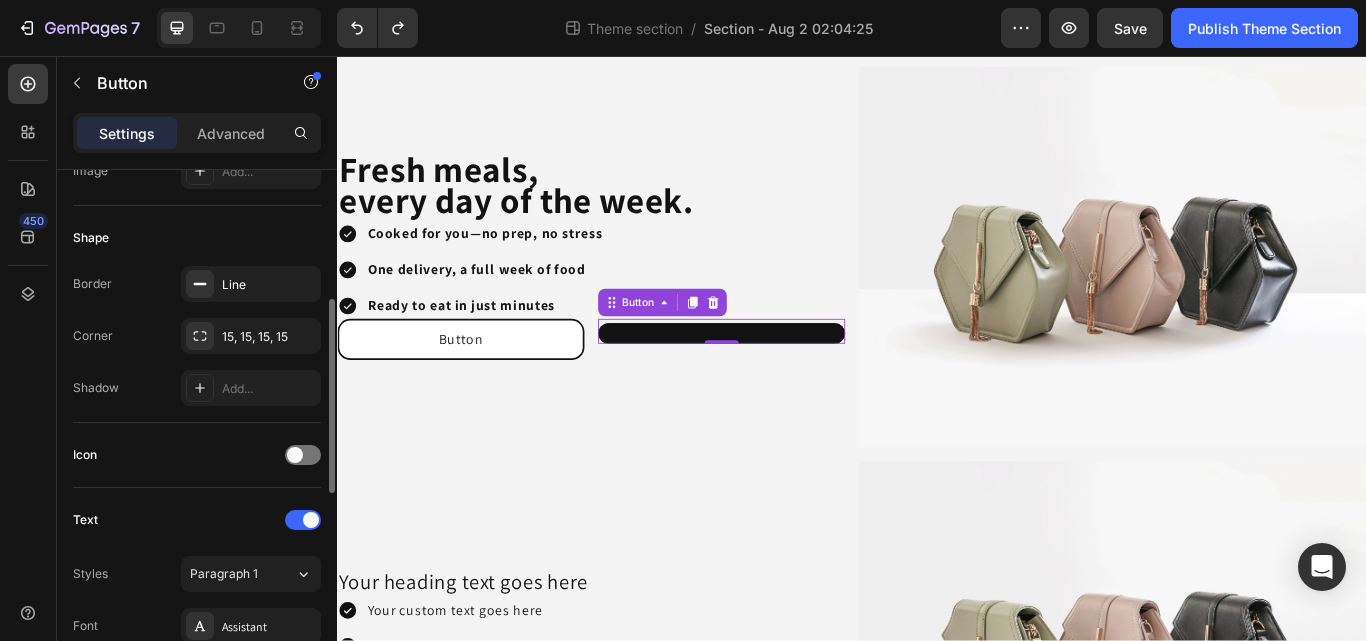 scroll, scrollTop: 351, scrollLeft: 0, axis: vertical 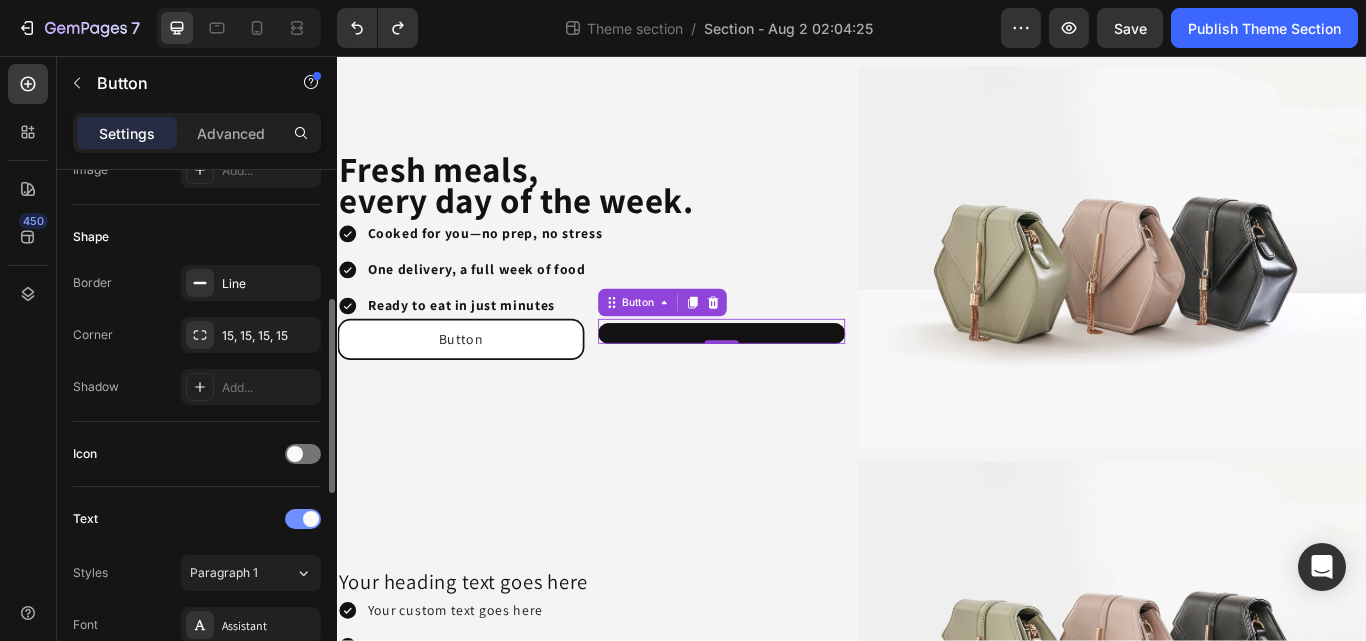 click at bounding box center (303, 519) 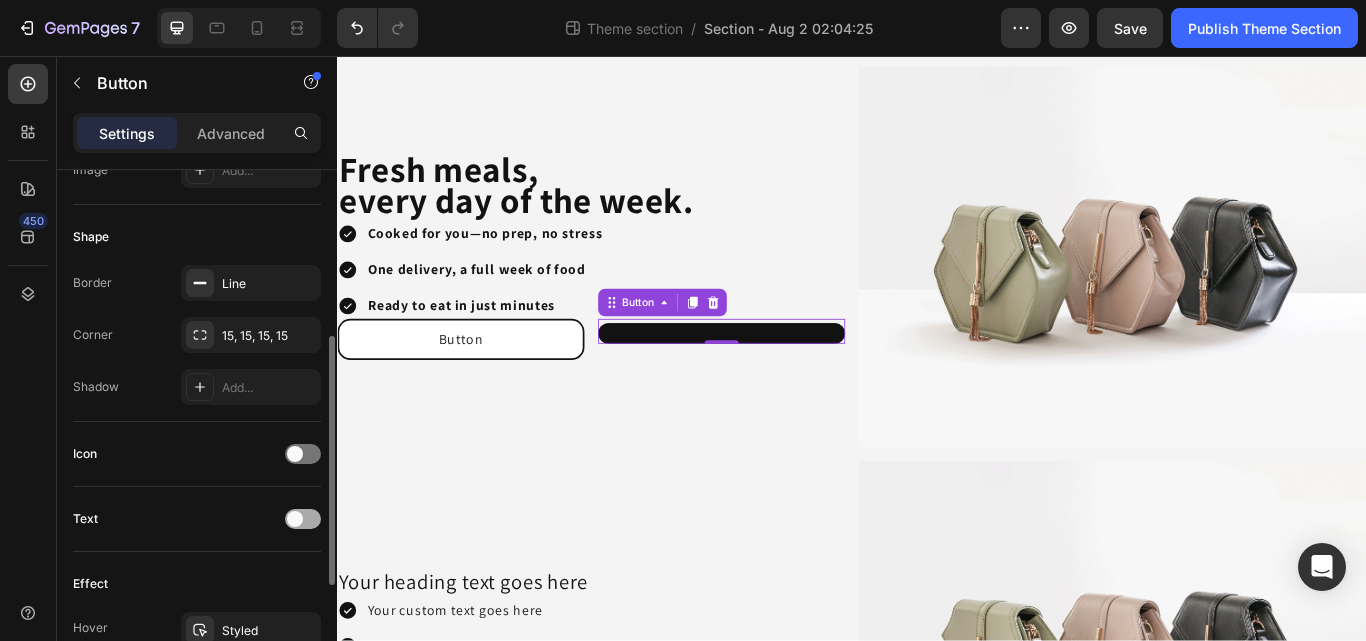 click at bounding box center [295, 519] 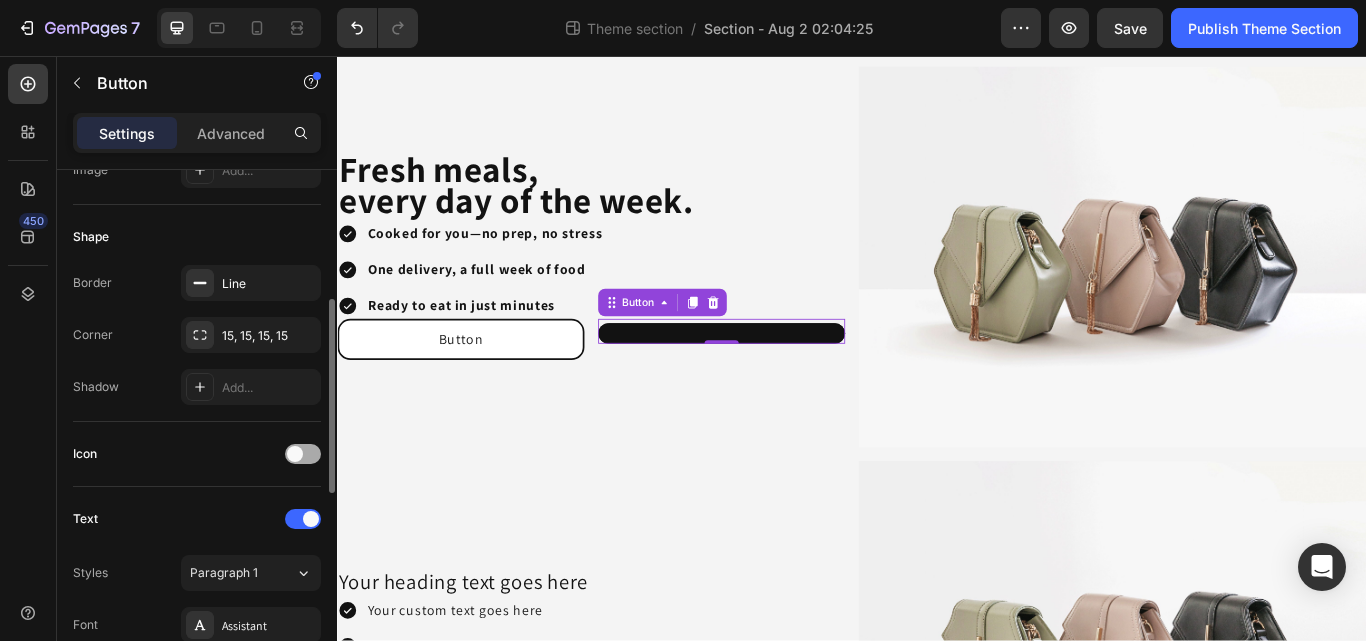 click at bounding box center [303, 454] 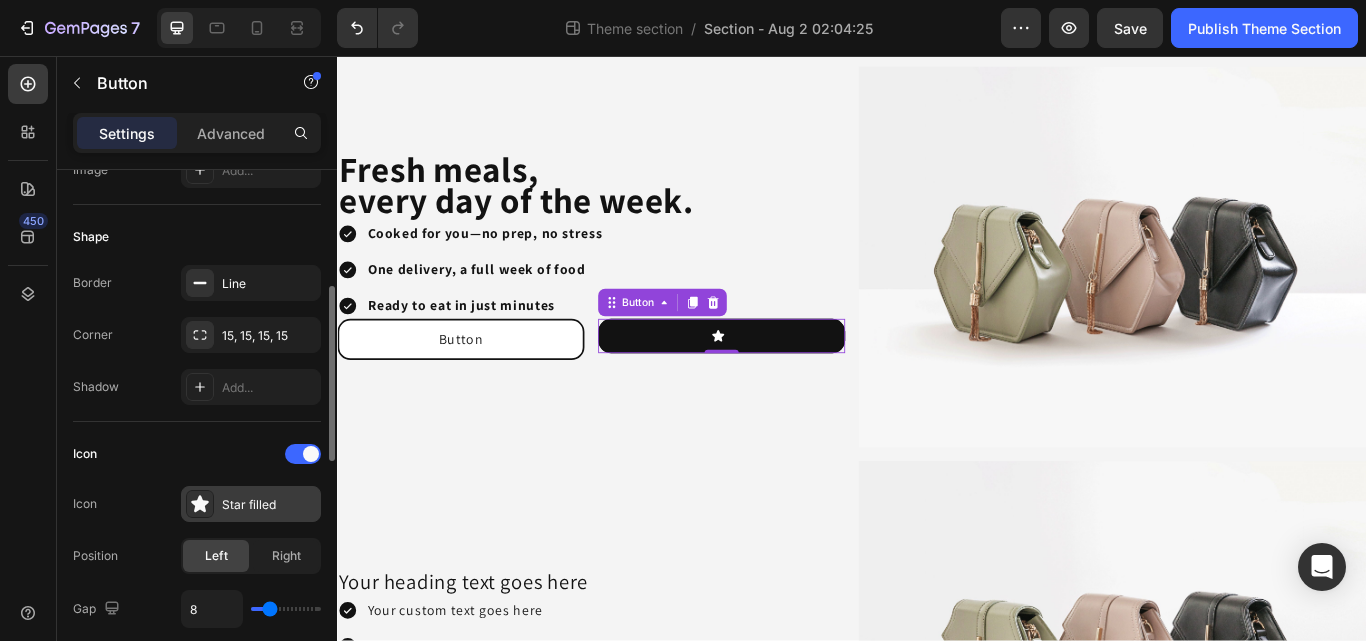 click 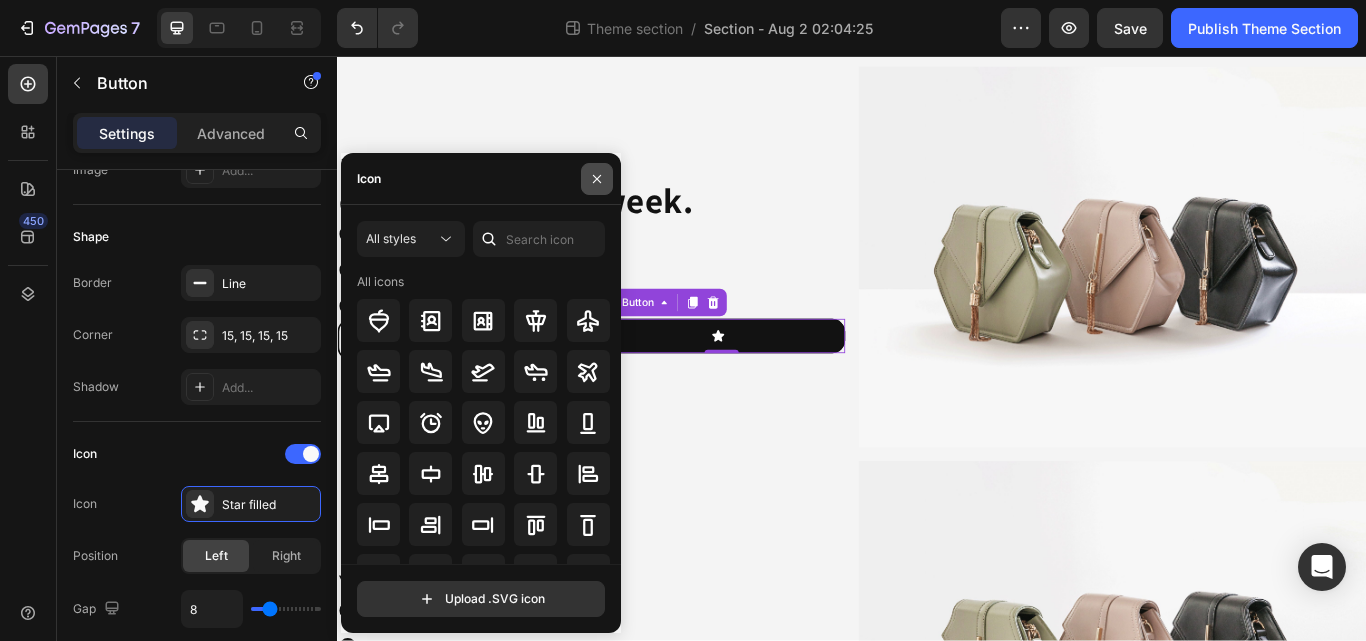 click 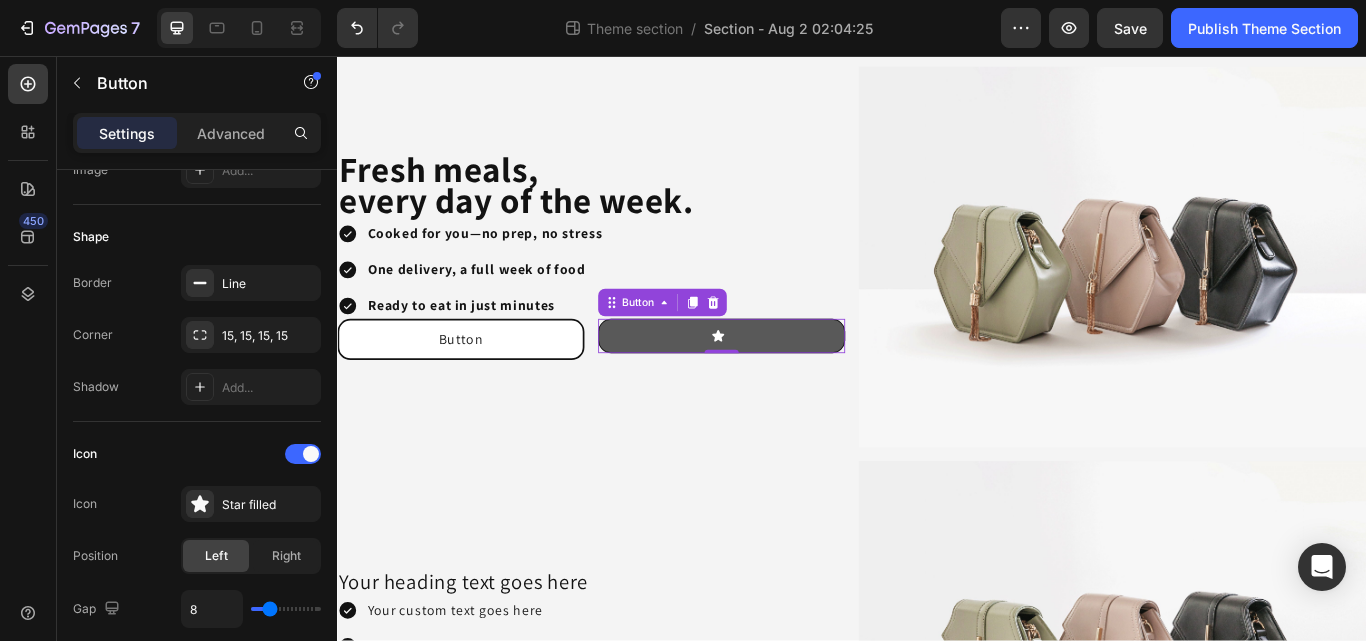 click at bounding box center [785, 383] 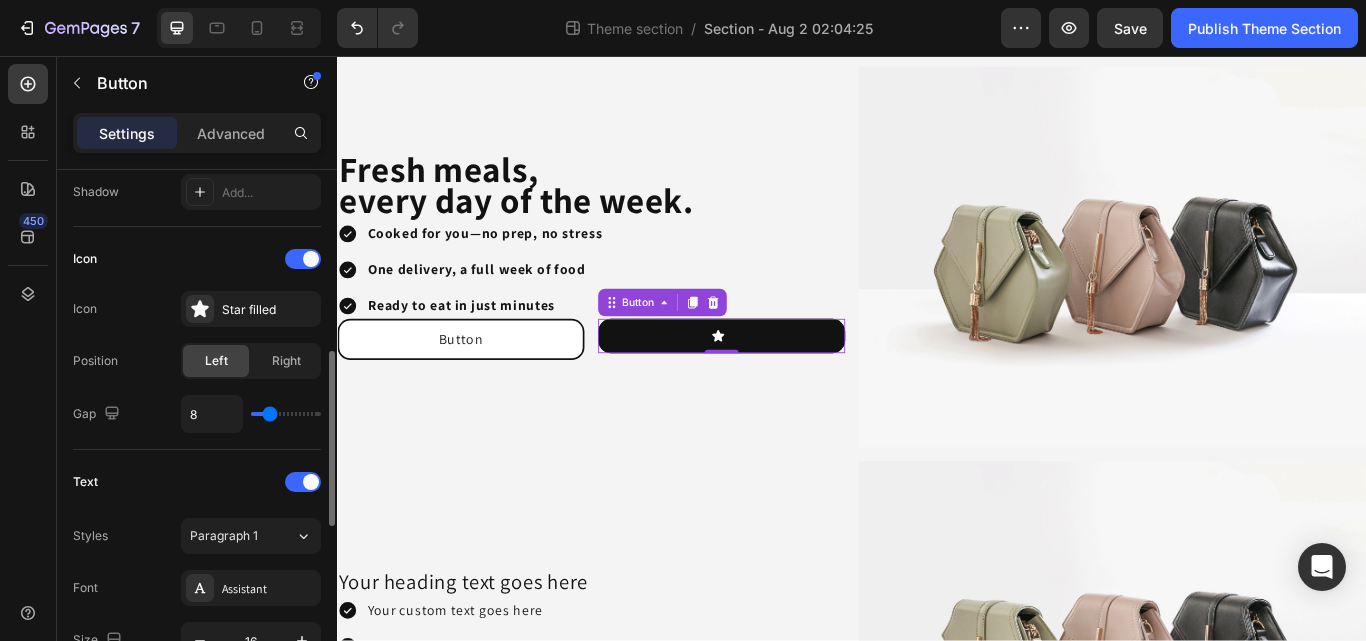 scroll, scrollTop: 550, scrollLeft: 0, axis: vertical 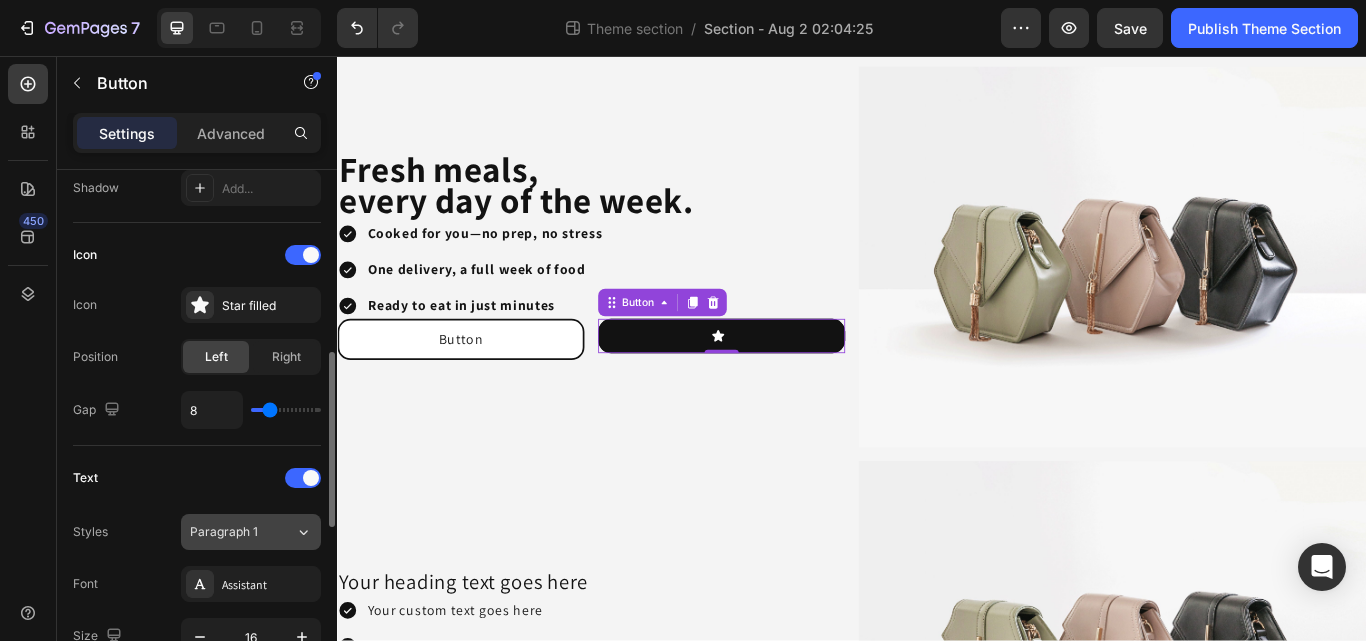 click on "Paragraph 1" at bounding box center [242, 532] 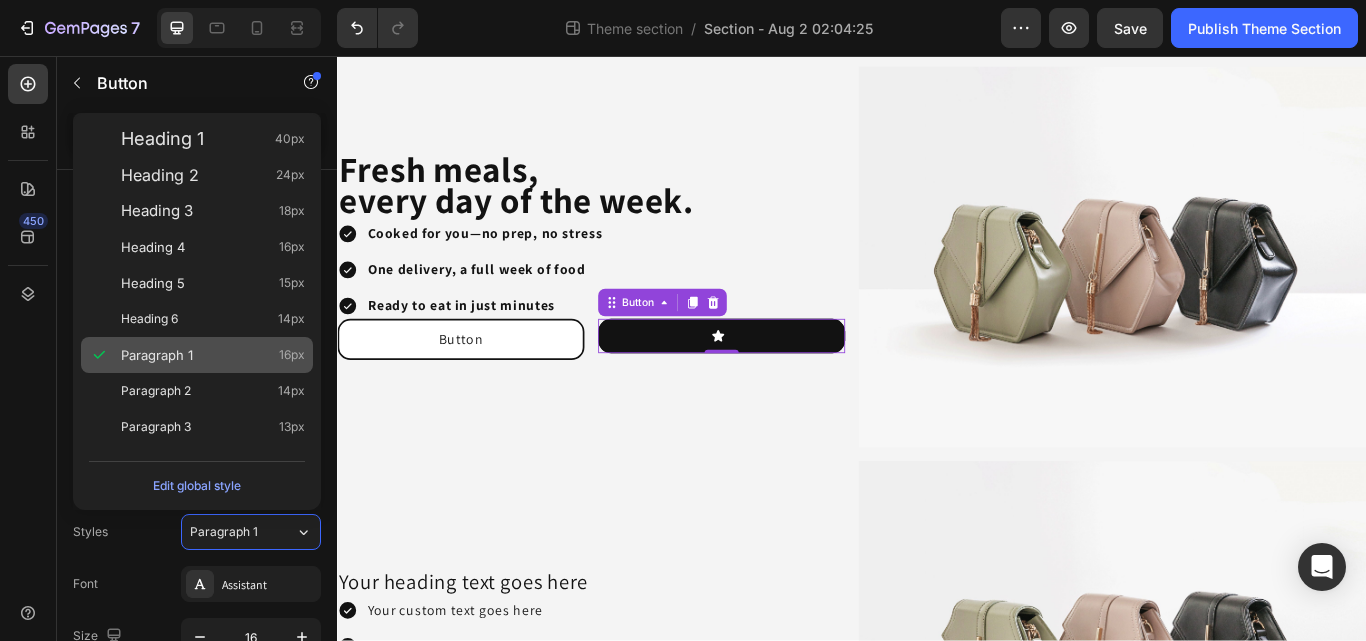 click on "Paragraph 1" at bounding box center (157, 355) 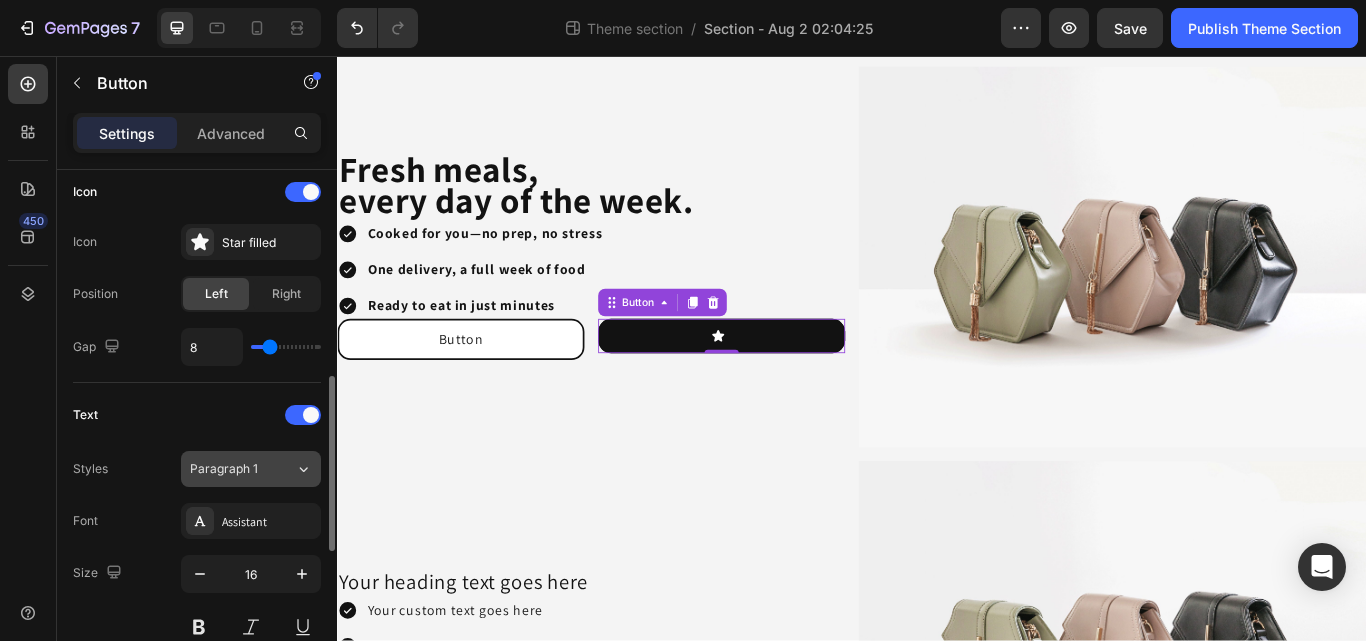 scroll, scrollTop: 617, scrollLeft: 0, axis: vertical 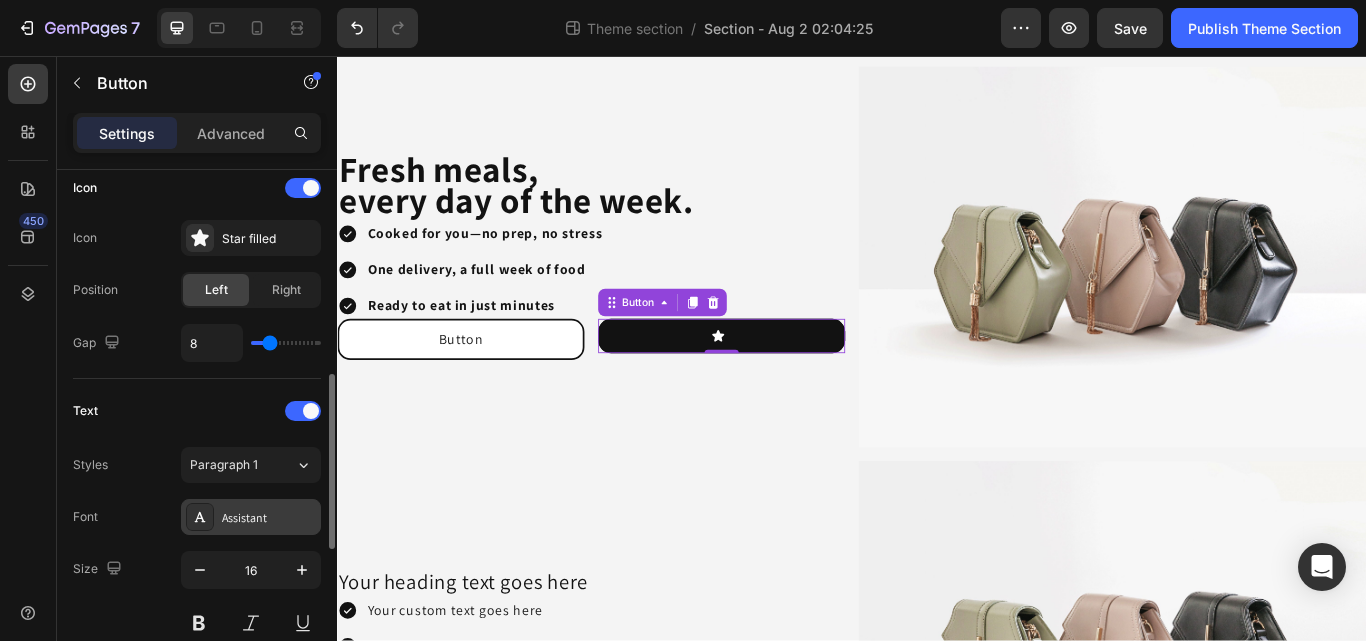 click on "Assistant" at bounding box center (269, 518) 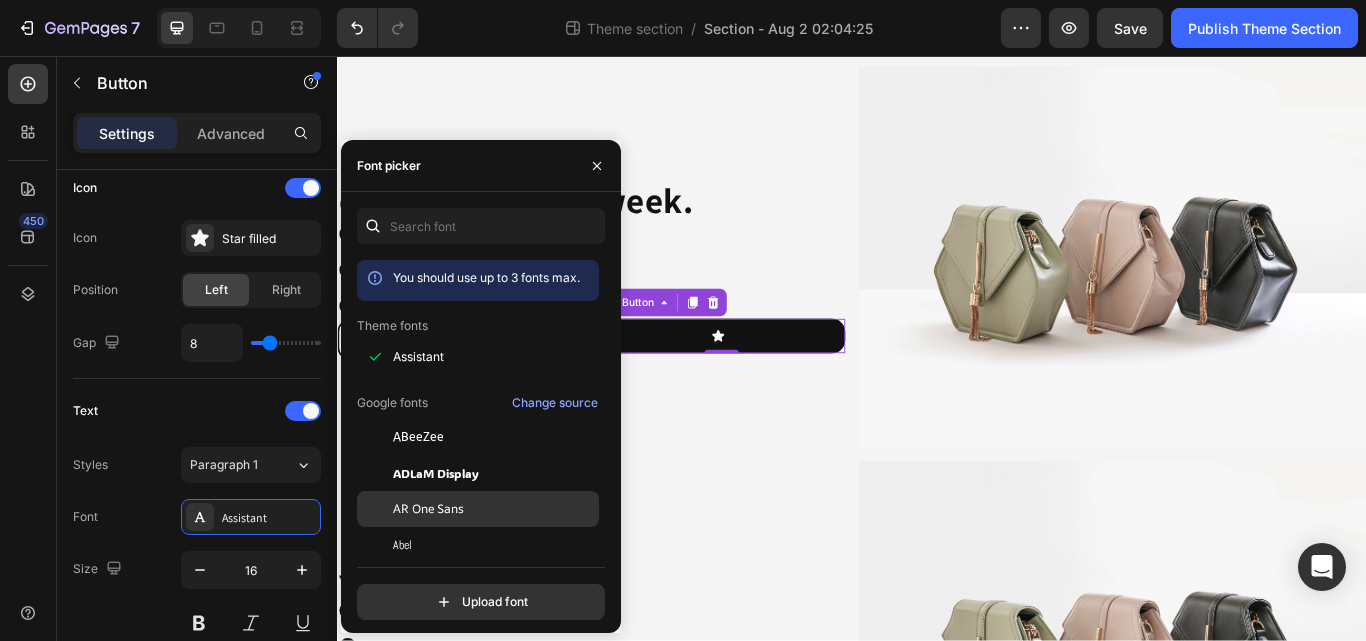click on "AR One Sans" at bounding box center (428, 509) 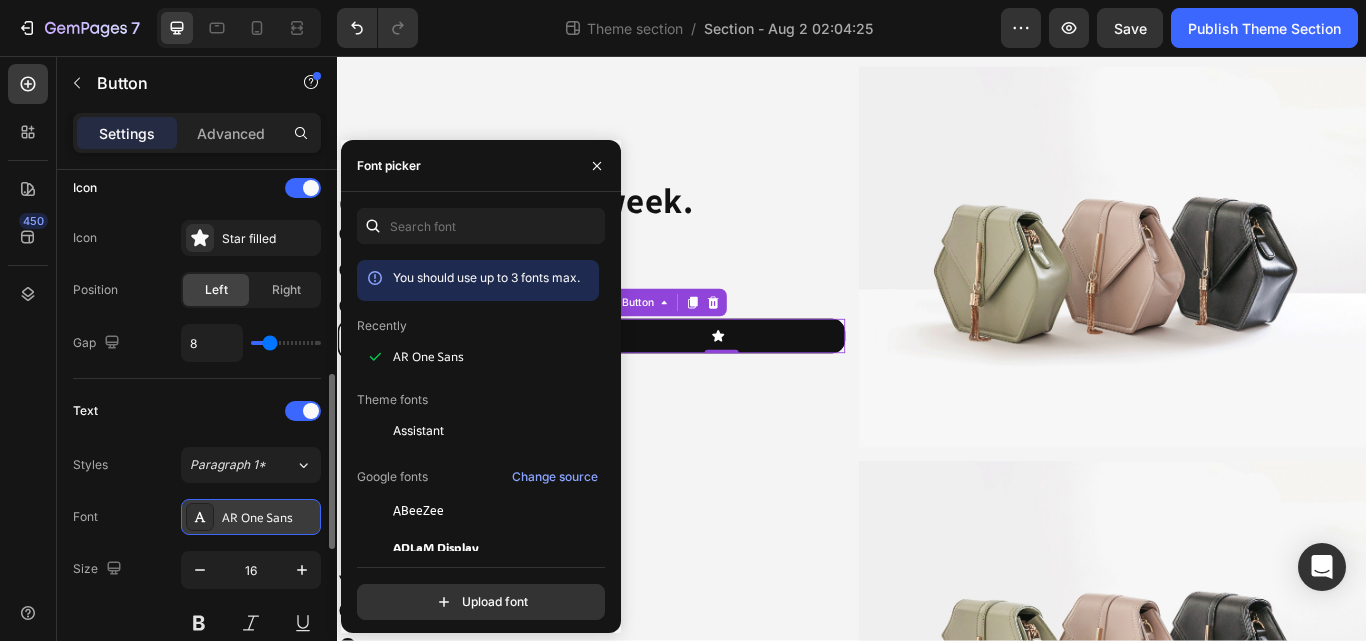click on "AR One Sans" at bounding box center [269, 518] 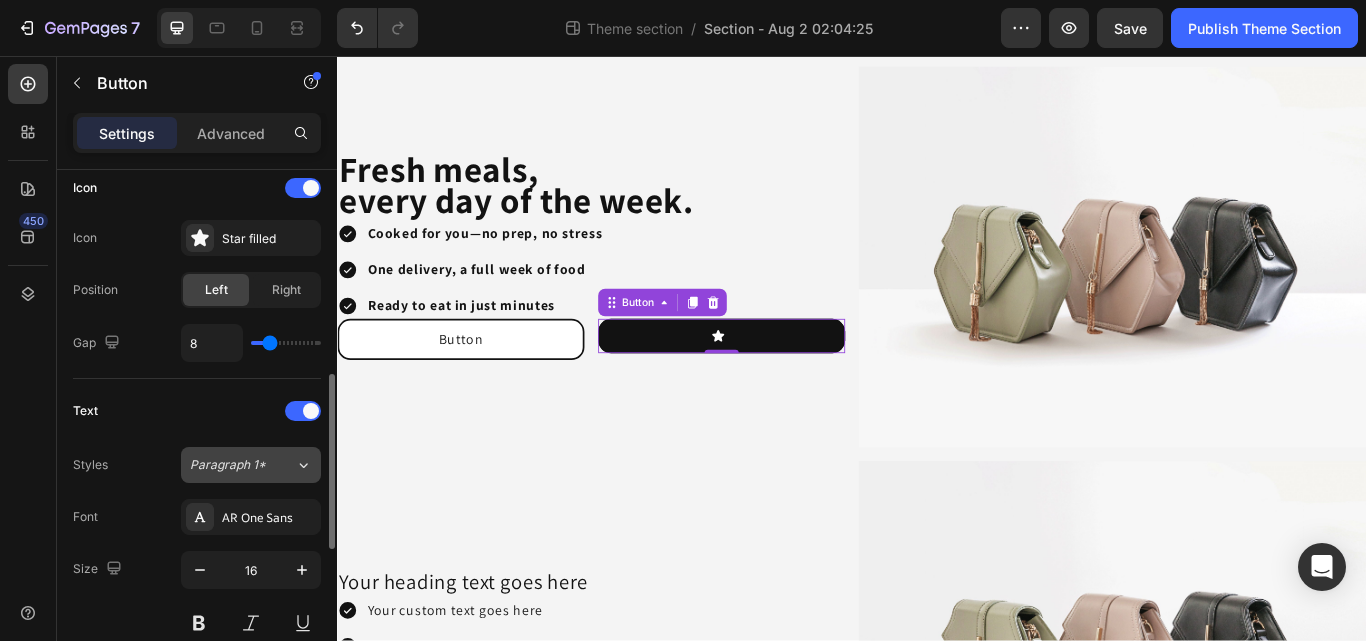click on "Paragraph 1*" at bounding box center [242, 465] 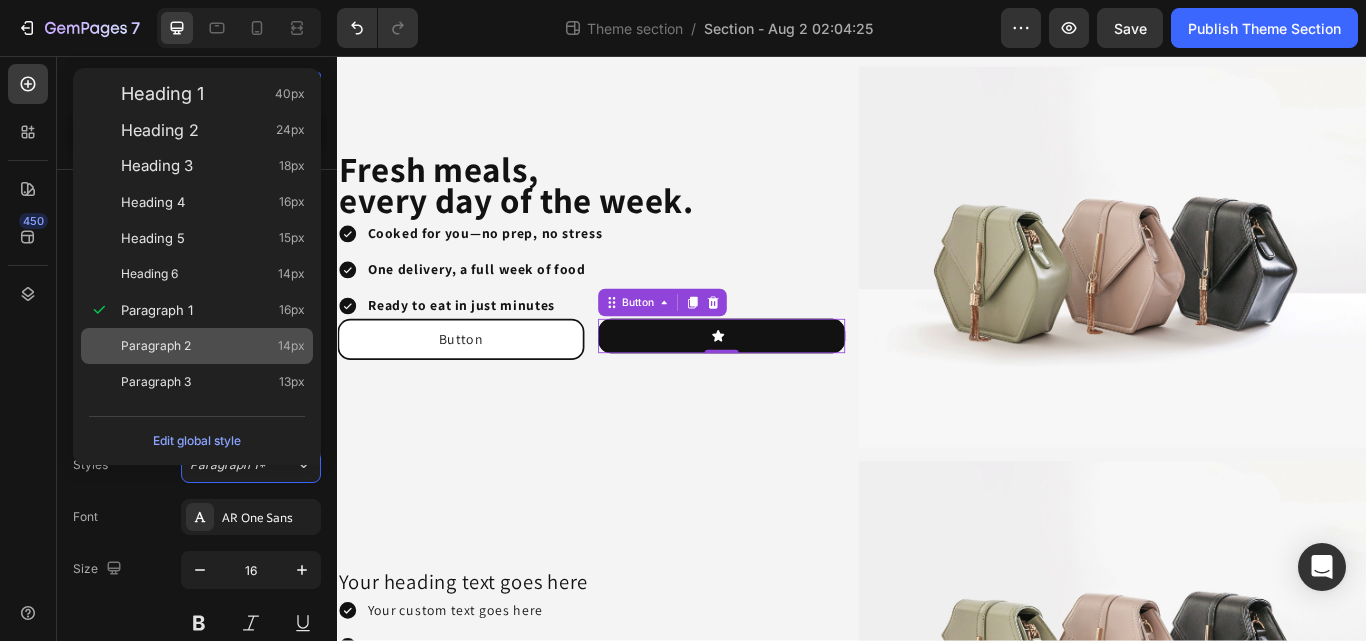 drag, startPoint x: 213, startPoint y: 348, endPoint x: 31, endPoint y: 337, distance: 182.3321 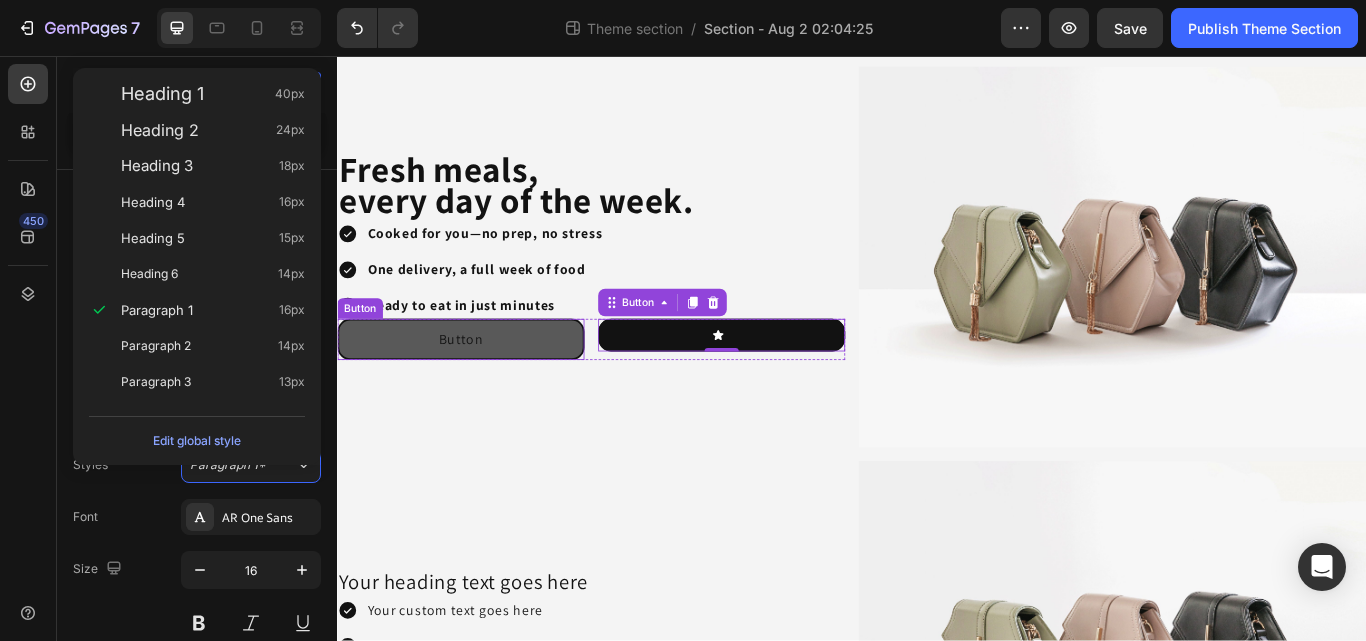 type on "14" 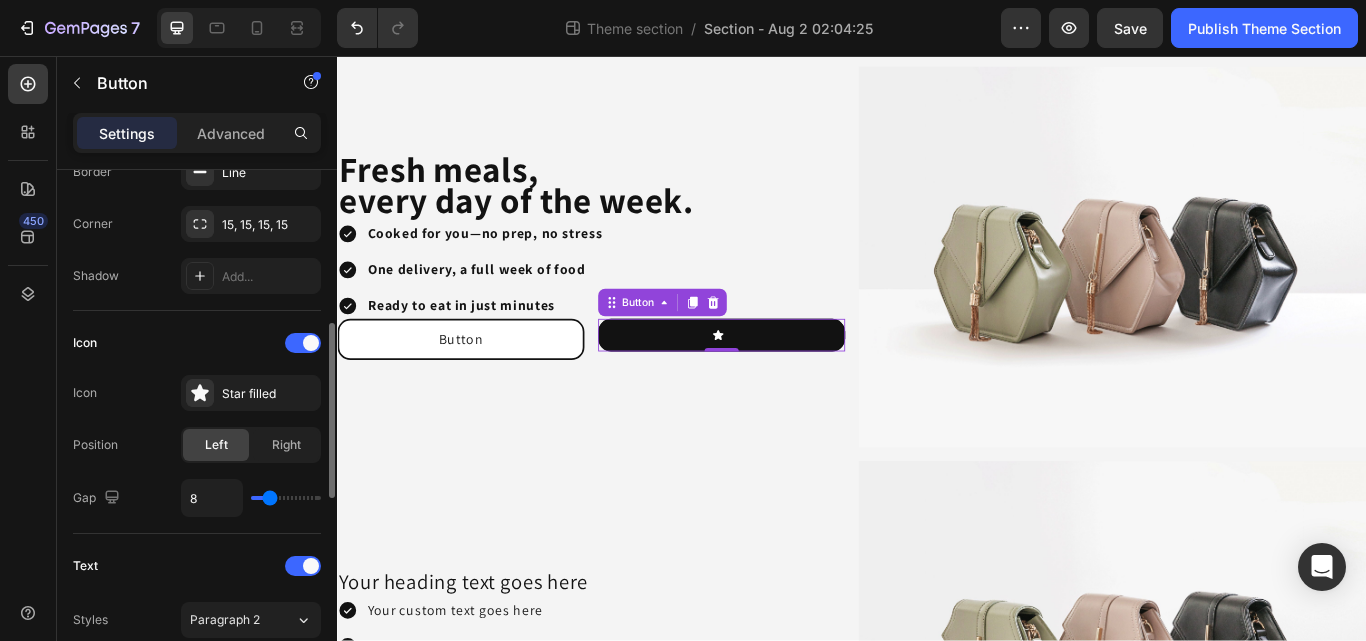 scroll, scrollTop: 457, scrollLeft: 0, axis: vertical 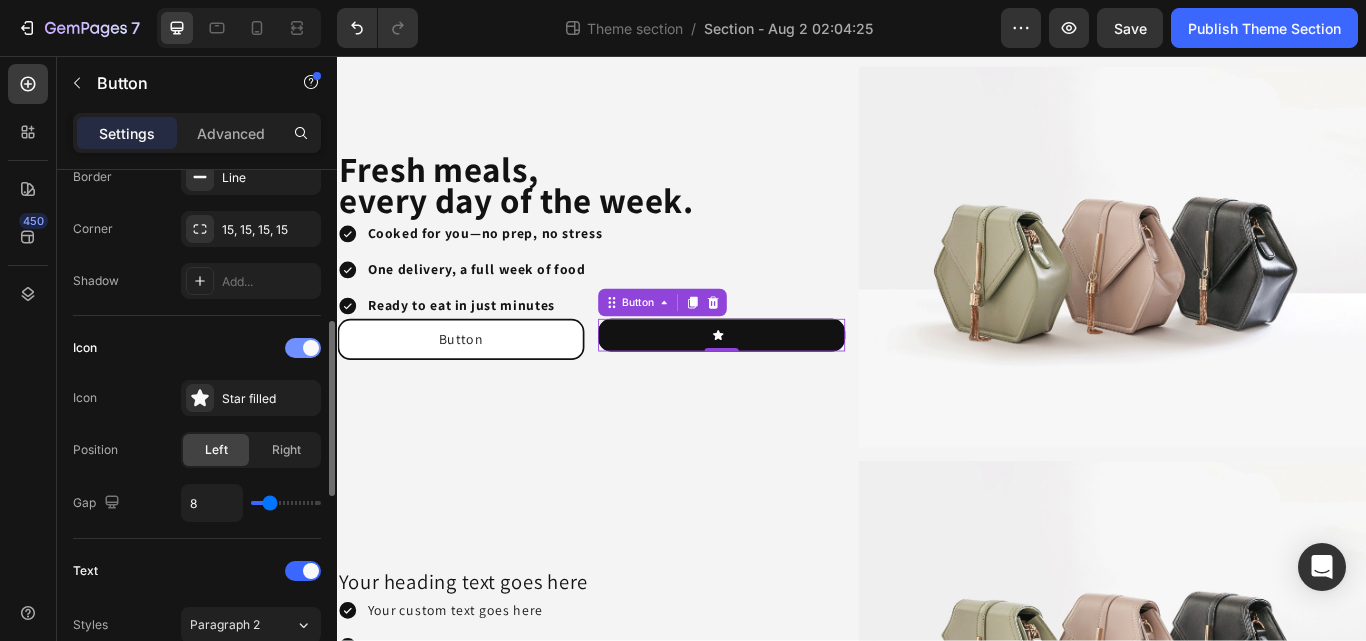 click at bounding box center (311, 348) 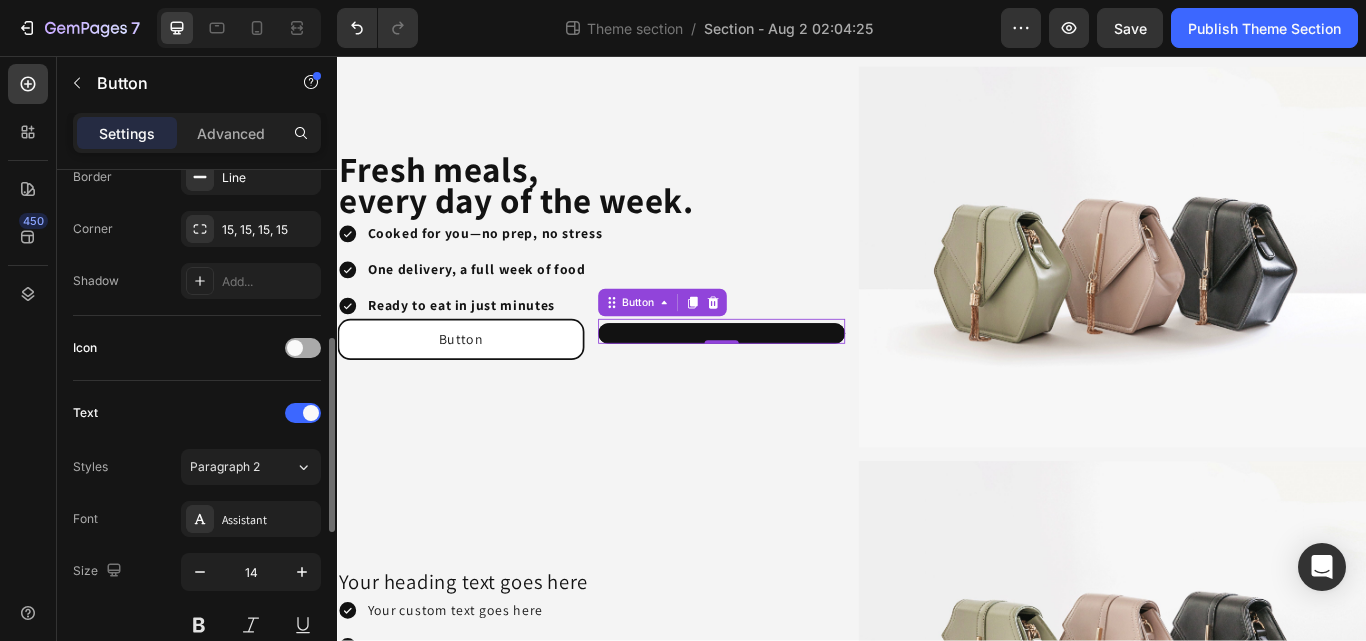 click at bounding box center [303, 348] 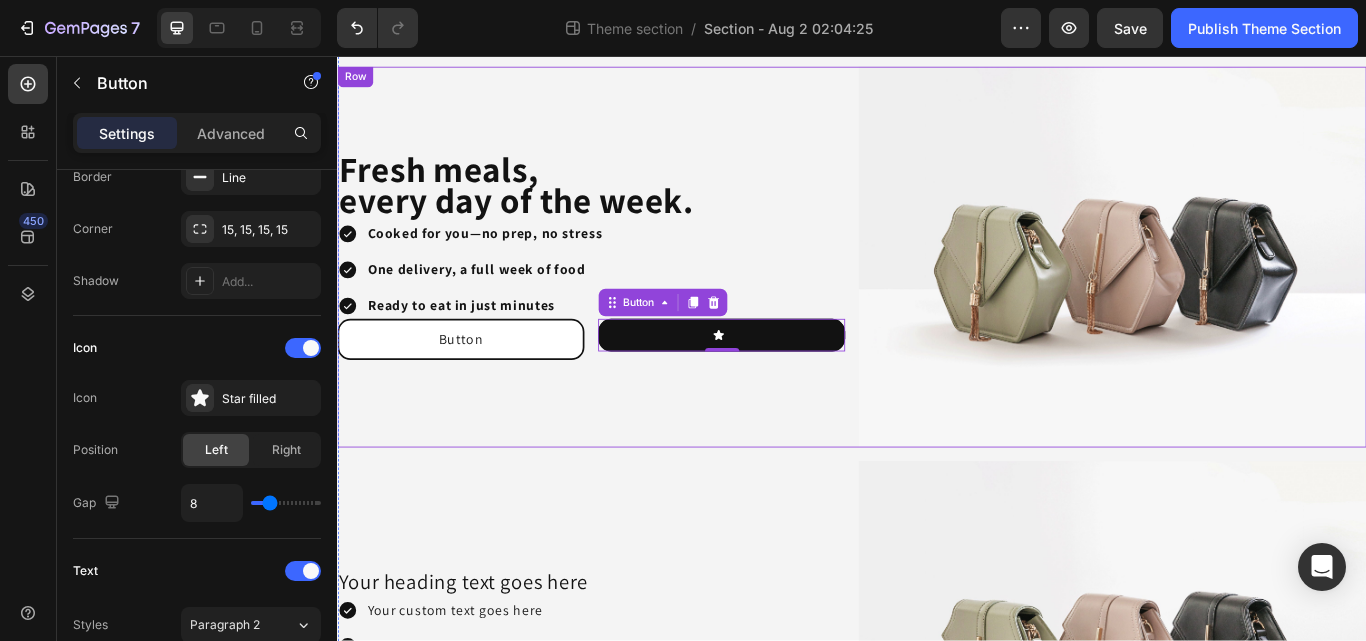 click on "⁠⁠⁠⁠⁠⁠⁠ Fresh meals, every day of the week. Heading Cooked for you—no prep, no stress One delivery, a full week of food Ready to eat in just minutes Item List Button Button
Button   0 Row" at bounding box center (633, 291) 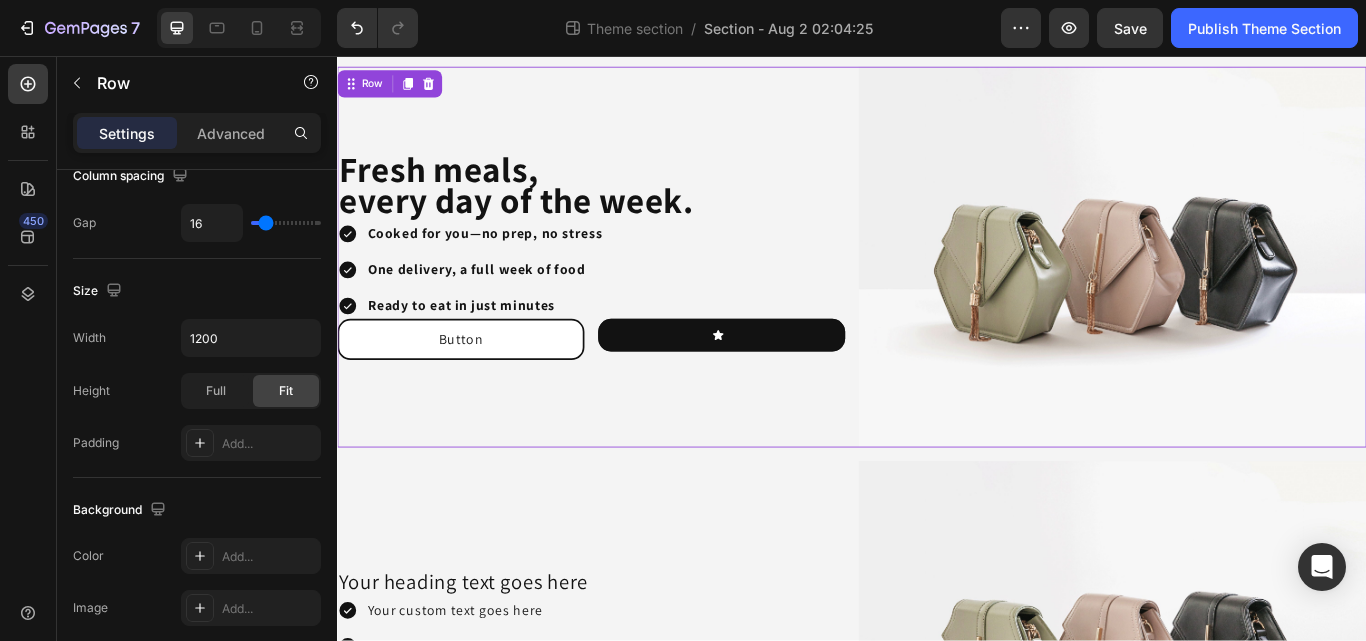 scroll, scrollTop: 0, scrollLeft: 0, axis: both 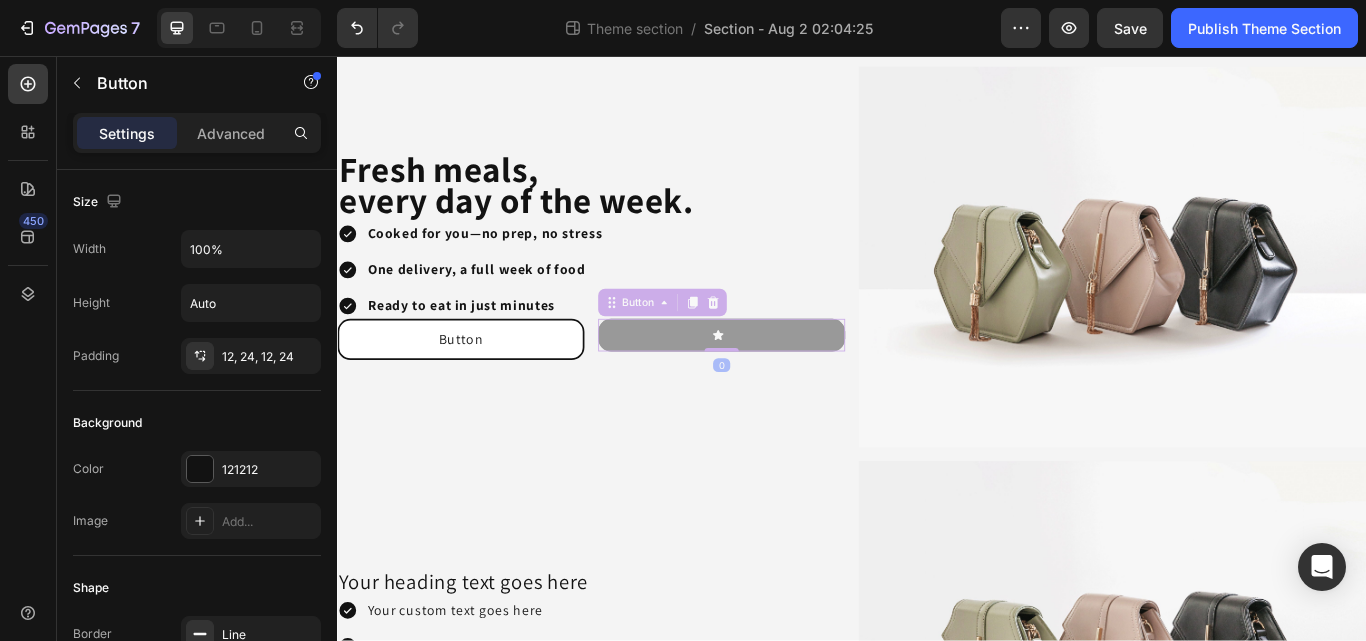 drag, startPoint x: 763, startPoint y: 367, endPoint x: 762, endPoint y: 386, distance: 19.026299 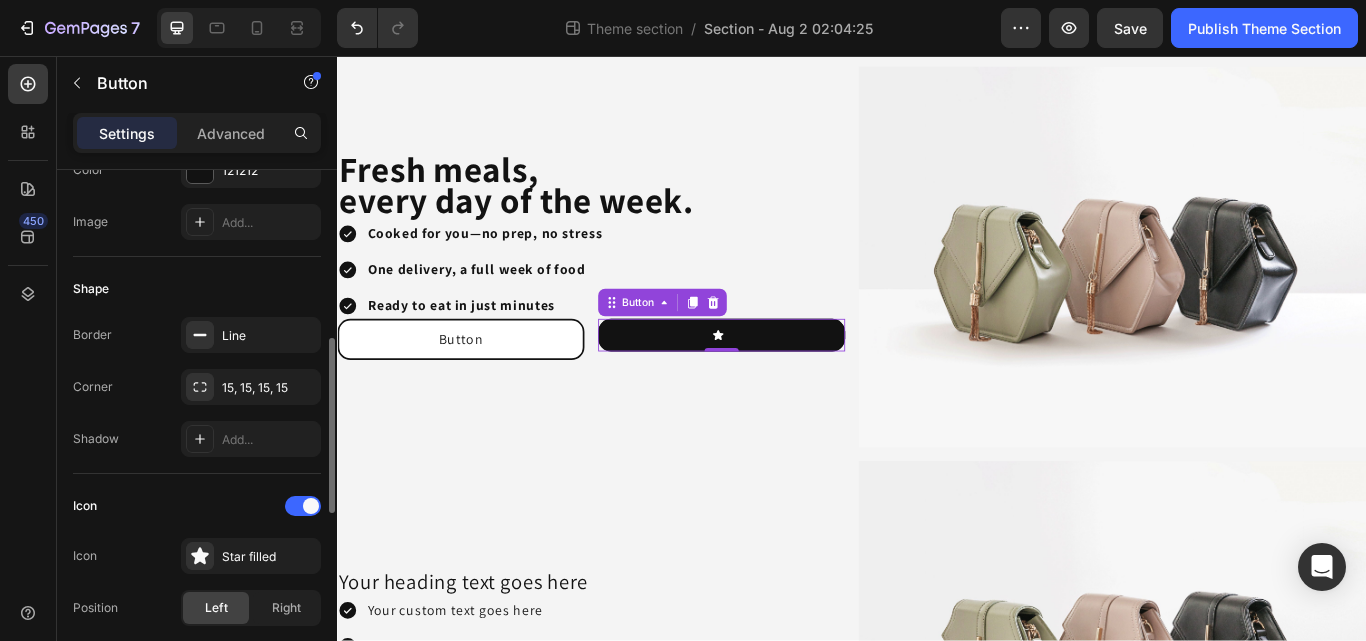 scroll, scrollTop: 421, scrollLeft: 0, axis: vertical 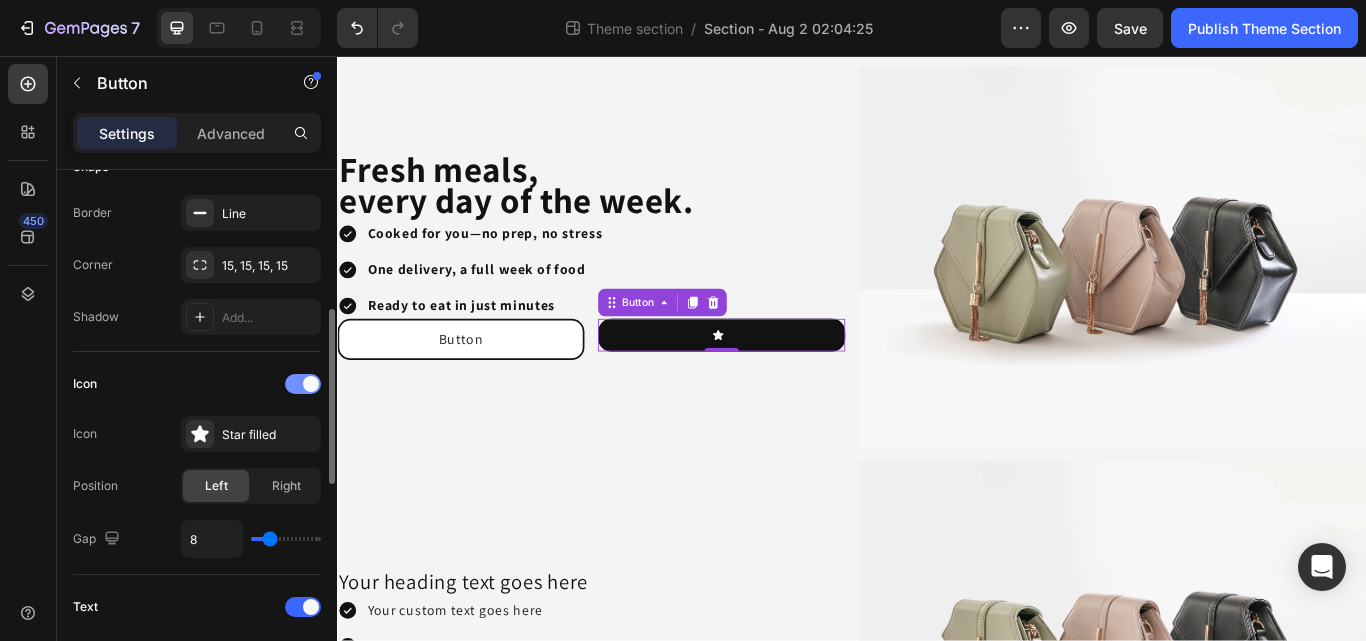 click at bounding box center (311, 384) 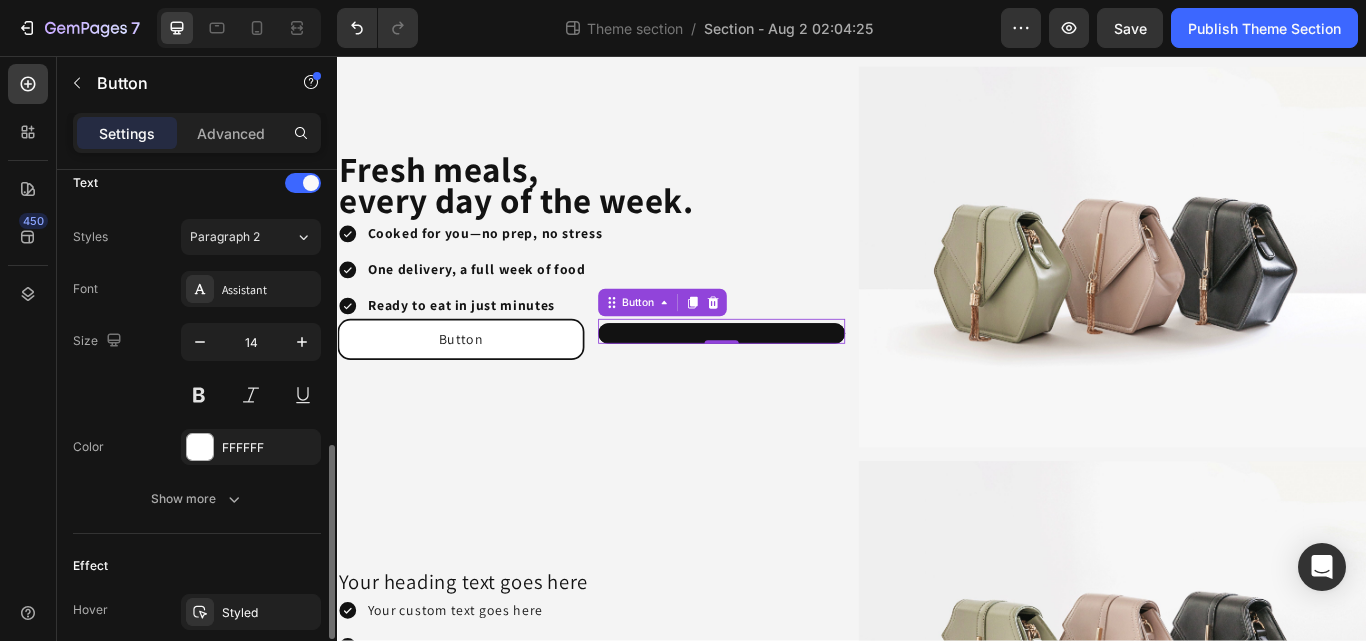 scroll, scrollTop: 708, scrollLeft: 0, axis: vertical 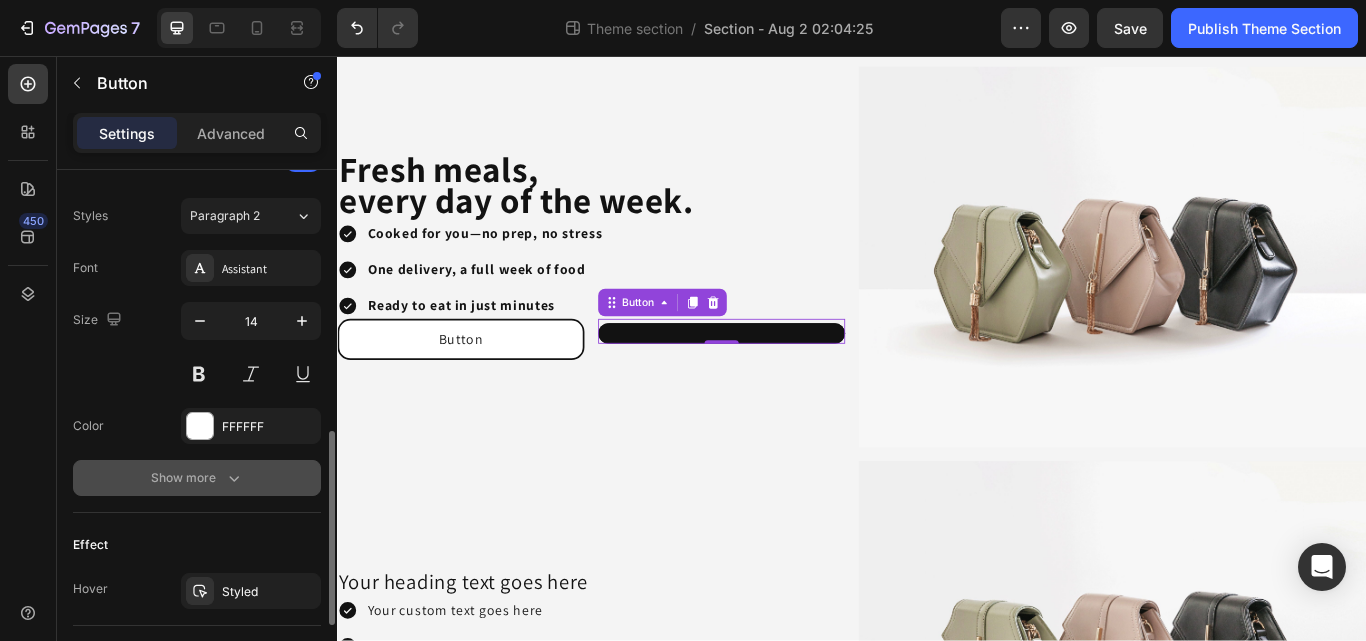 click on "Show more" at bounding box center [197, 478] 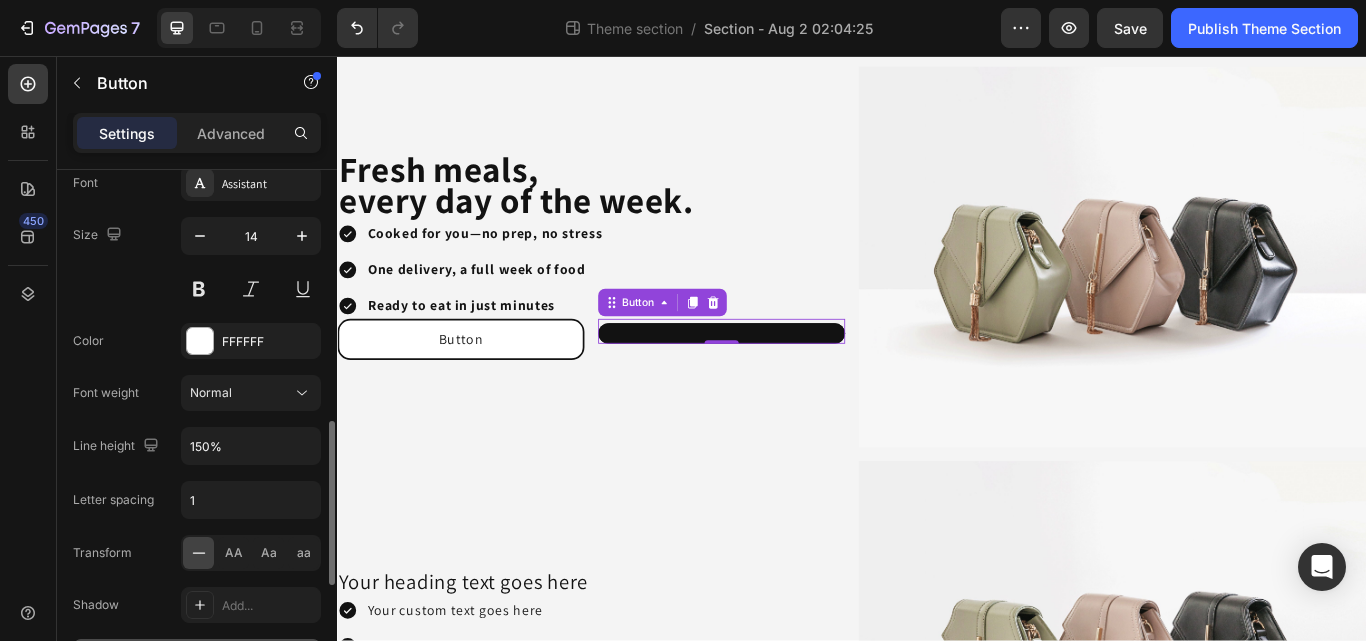 scroll, scrollTop: 798, scrollLeft: 0, axis: vertical 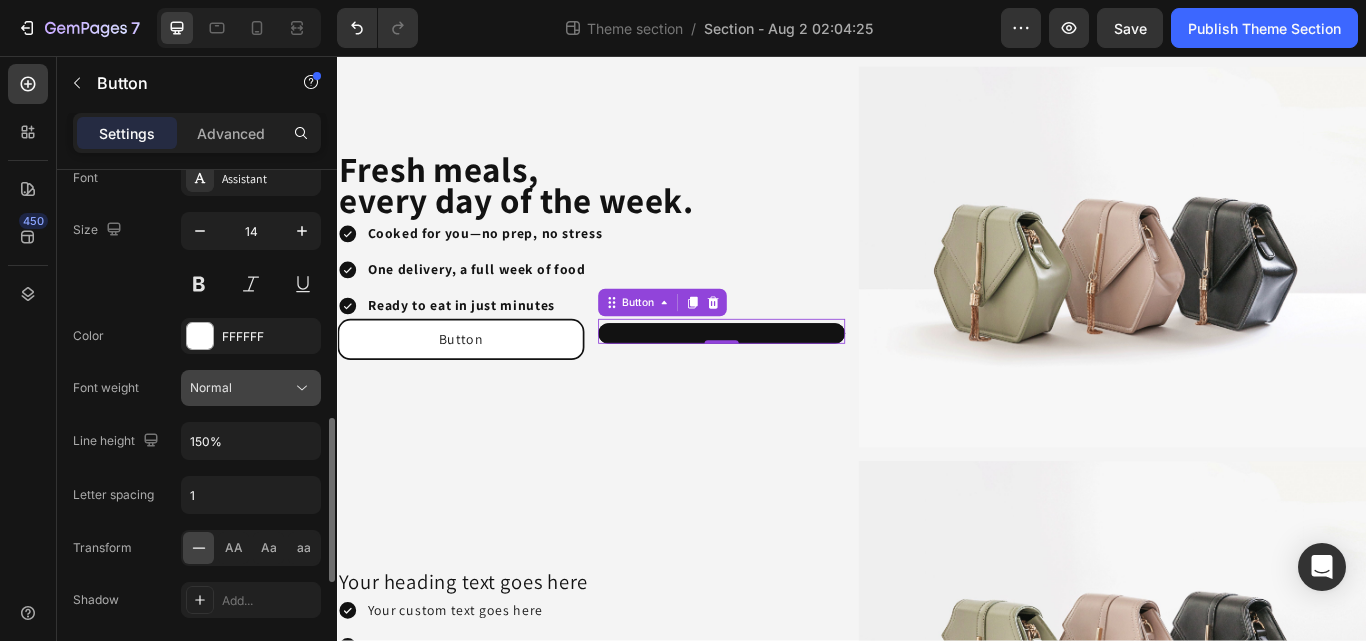 click on "Normal" at bounding box center [241, 388] 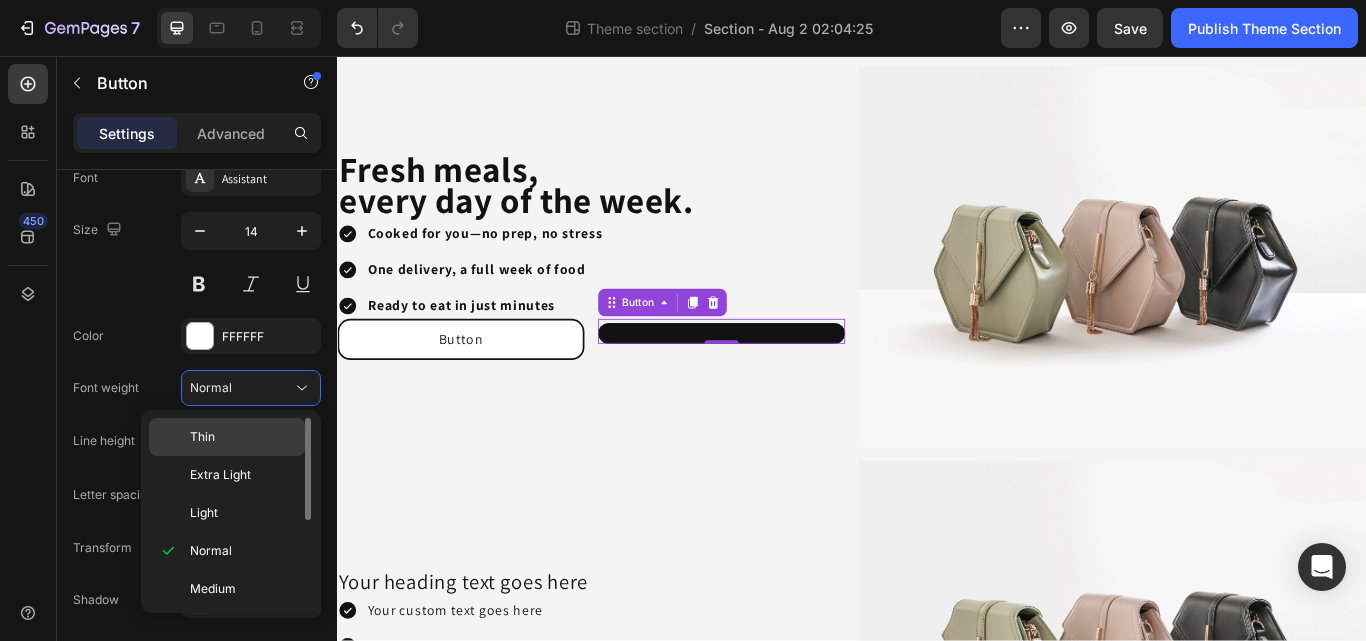click on "Thin" at bounding box center (243, 437) 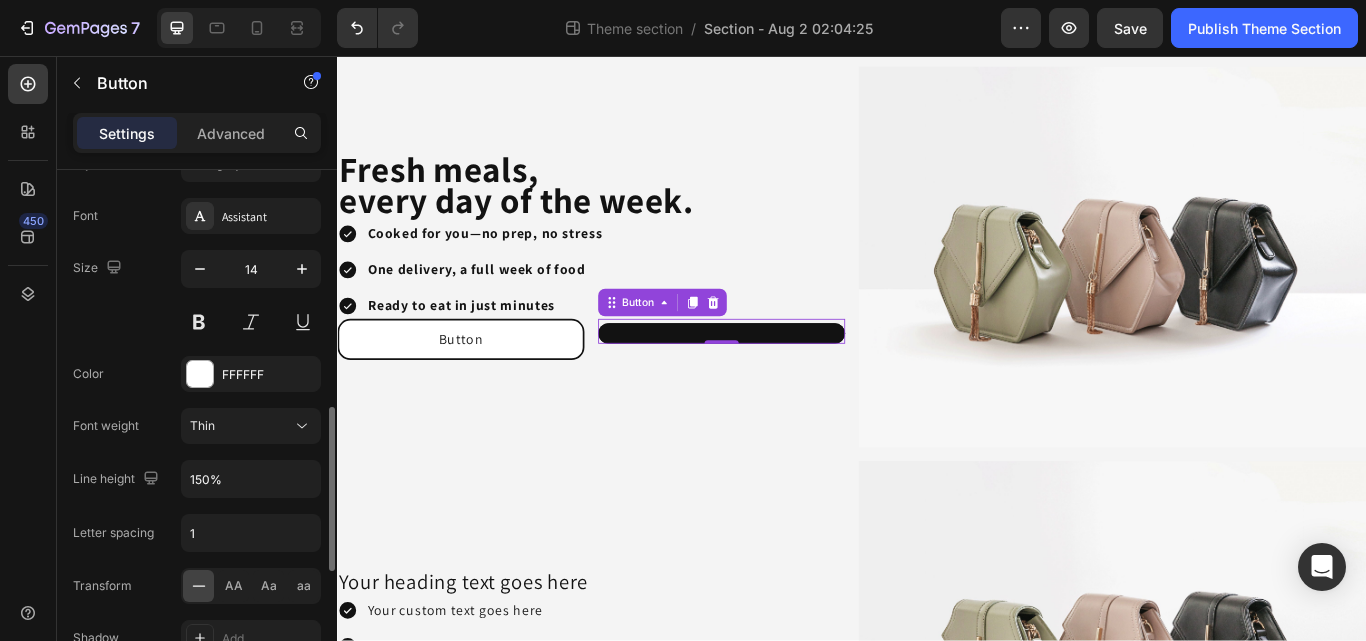 scroll, scrollTop: 761, scrollLeft: 0, axis: vertical 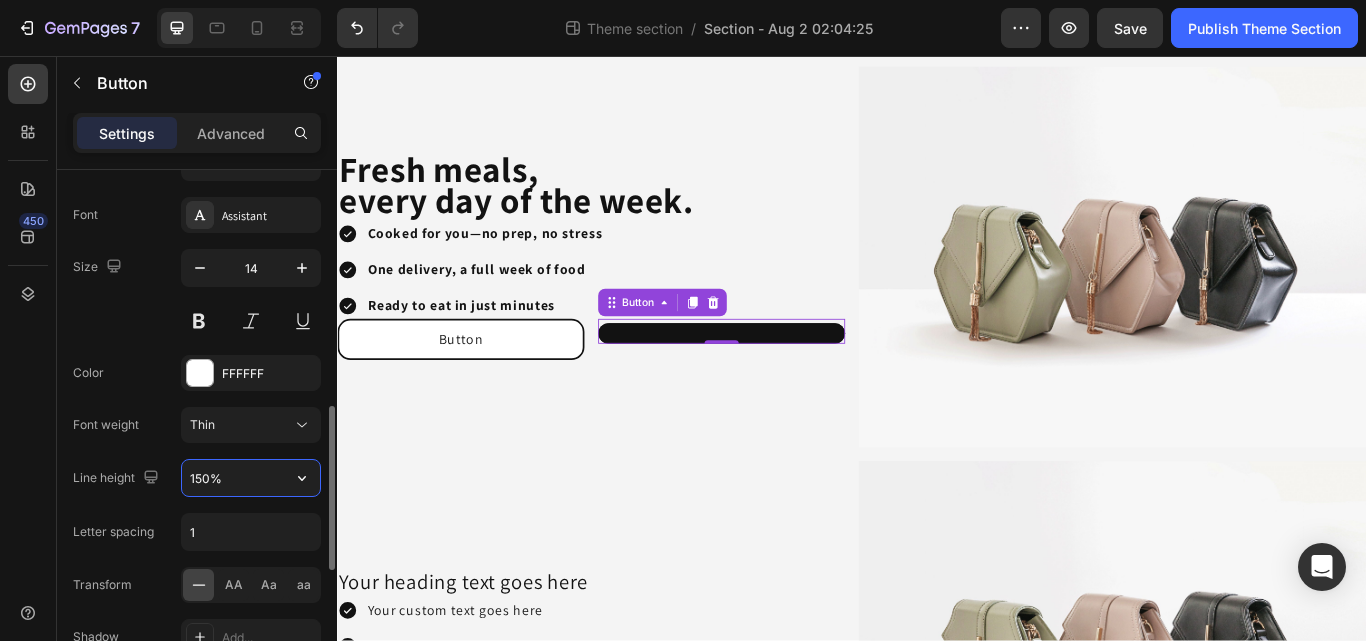 click on "150%" at bounding box center (251, 478) 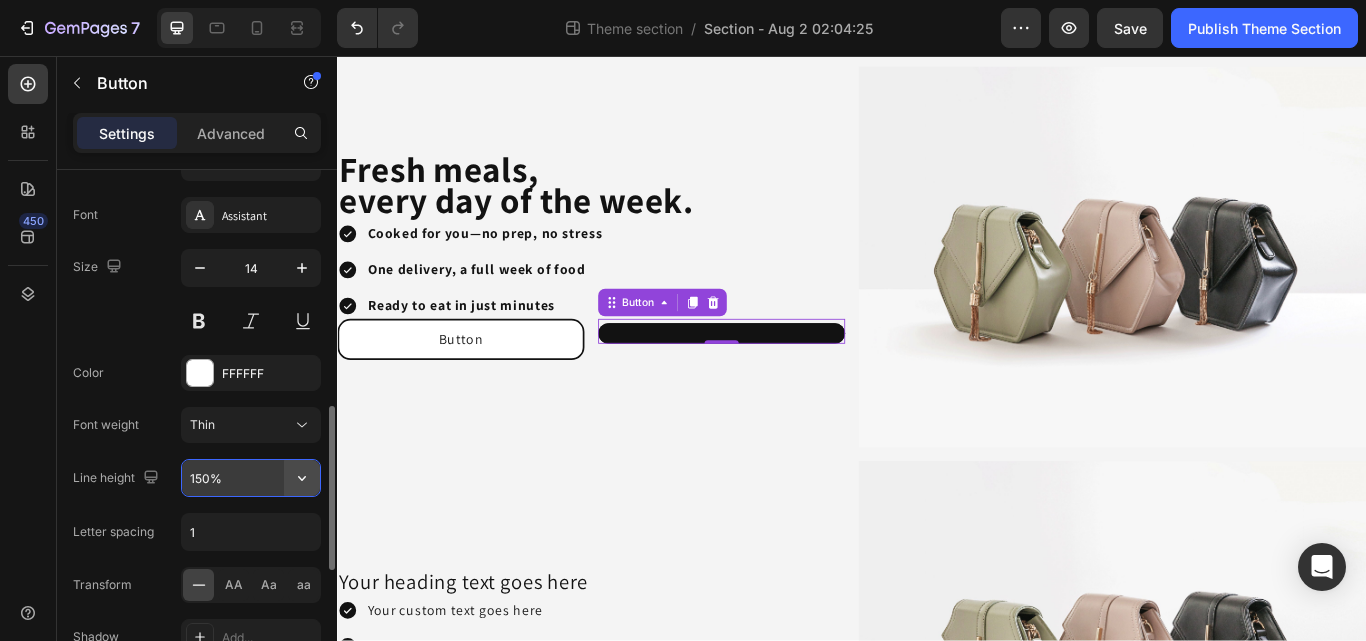 click 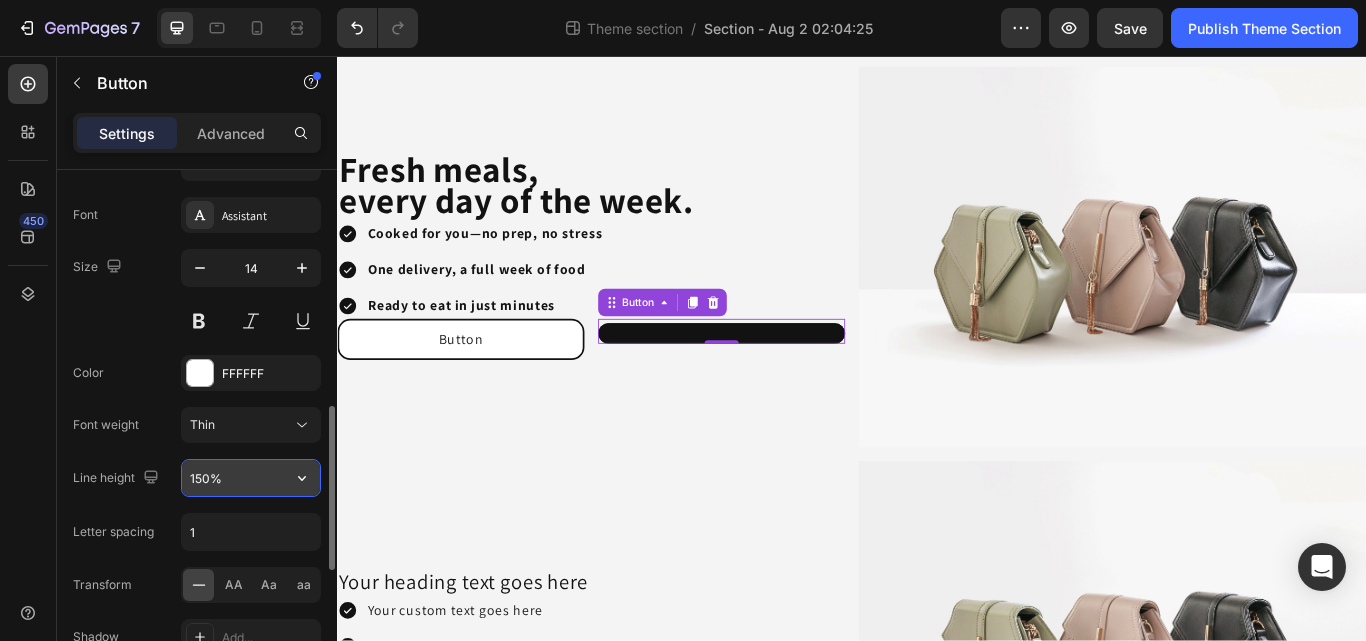 click 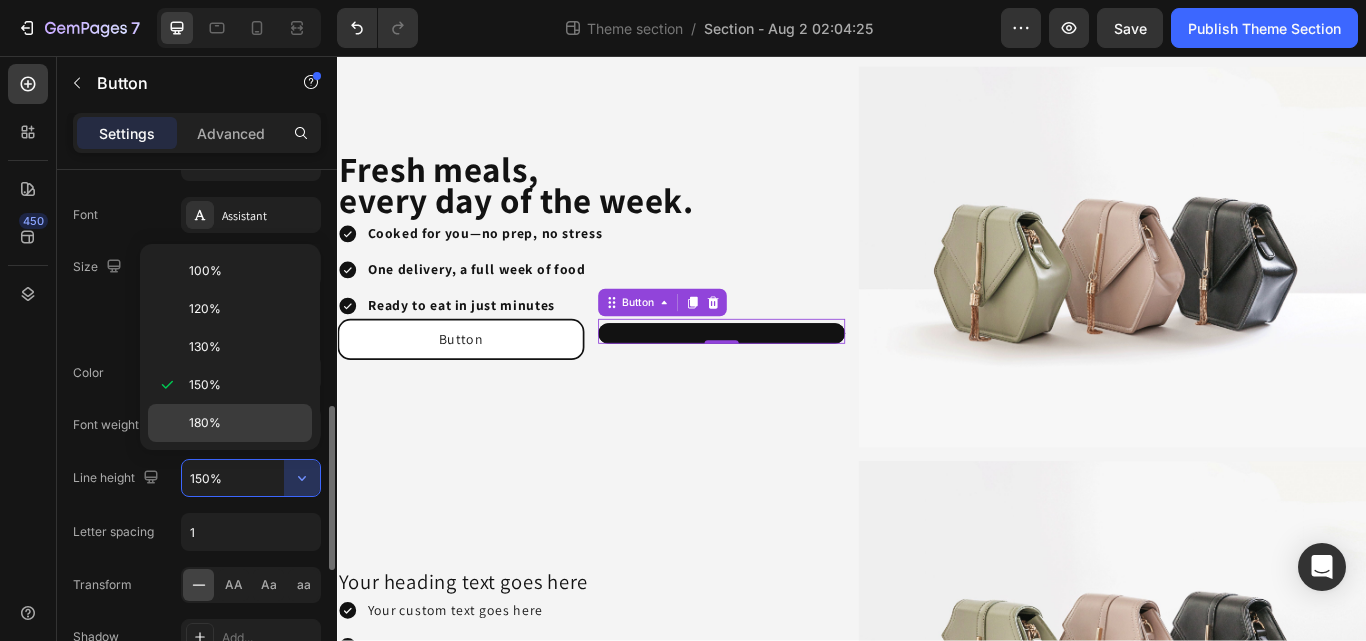 click on "180%" at bounding box center [205, 423] 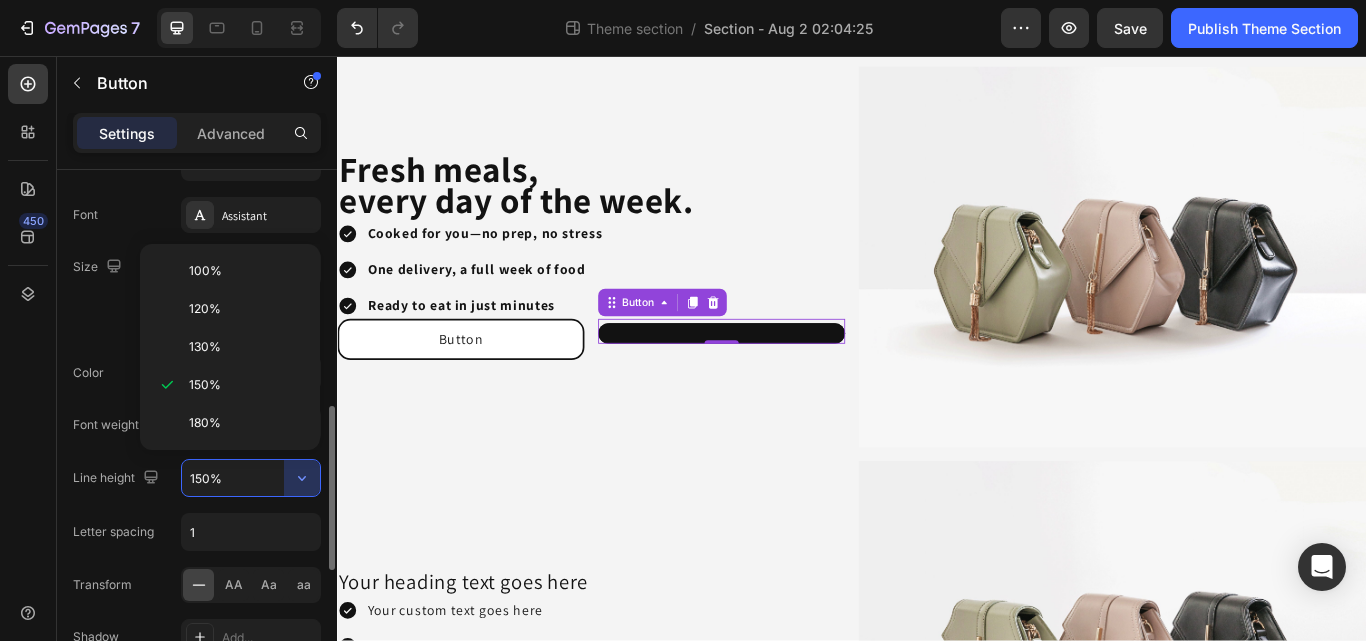 click on "Font weight Thin" at bounding box center (197, 425) 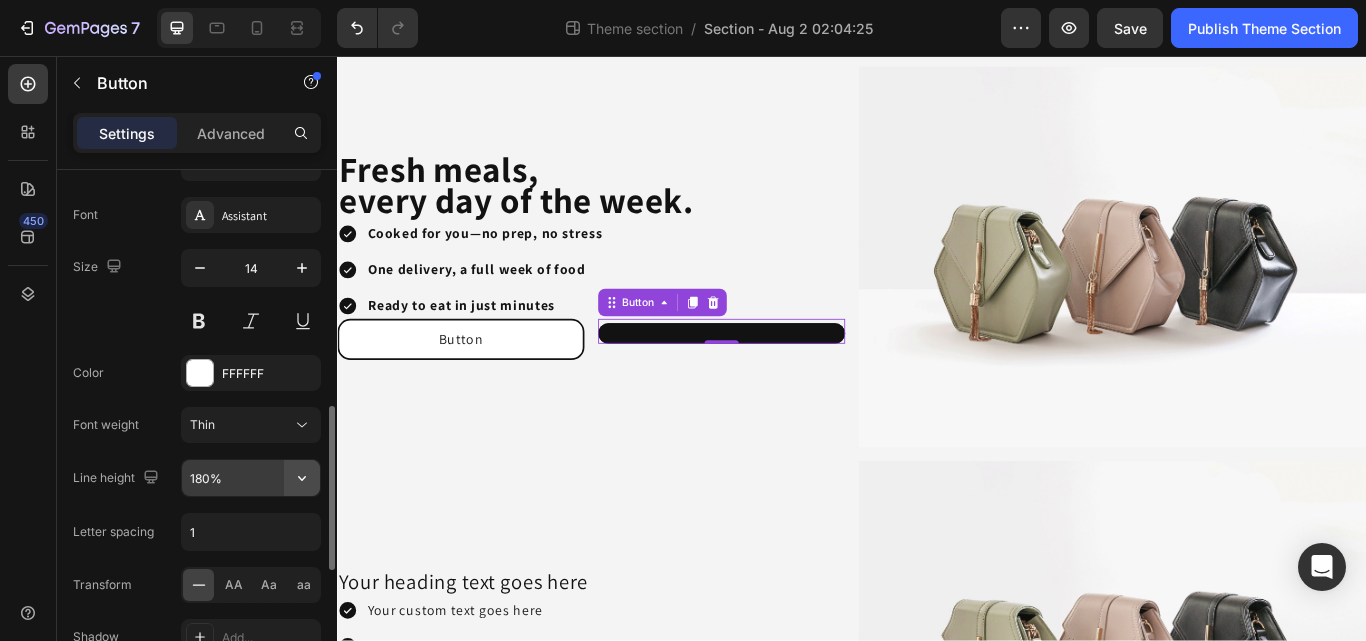 click 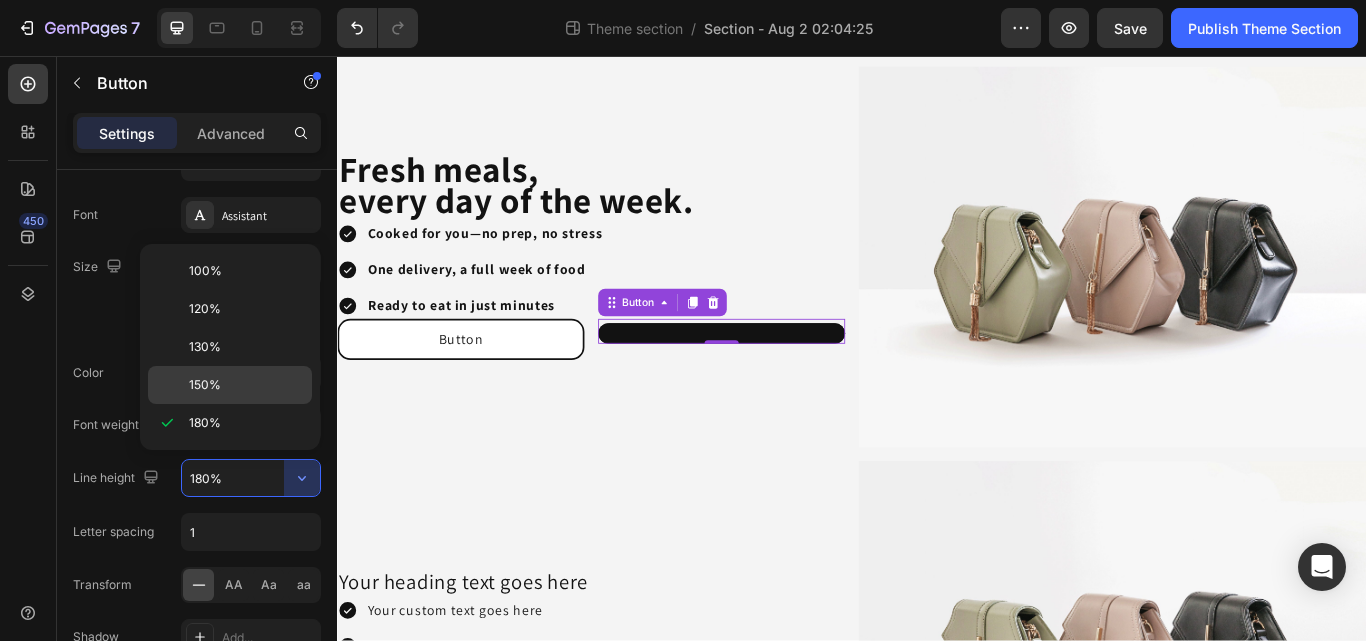 click on "150%" at bounding box center [246, 385] 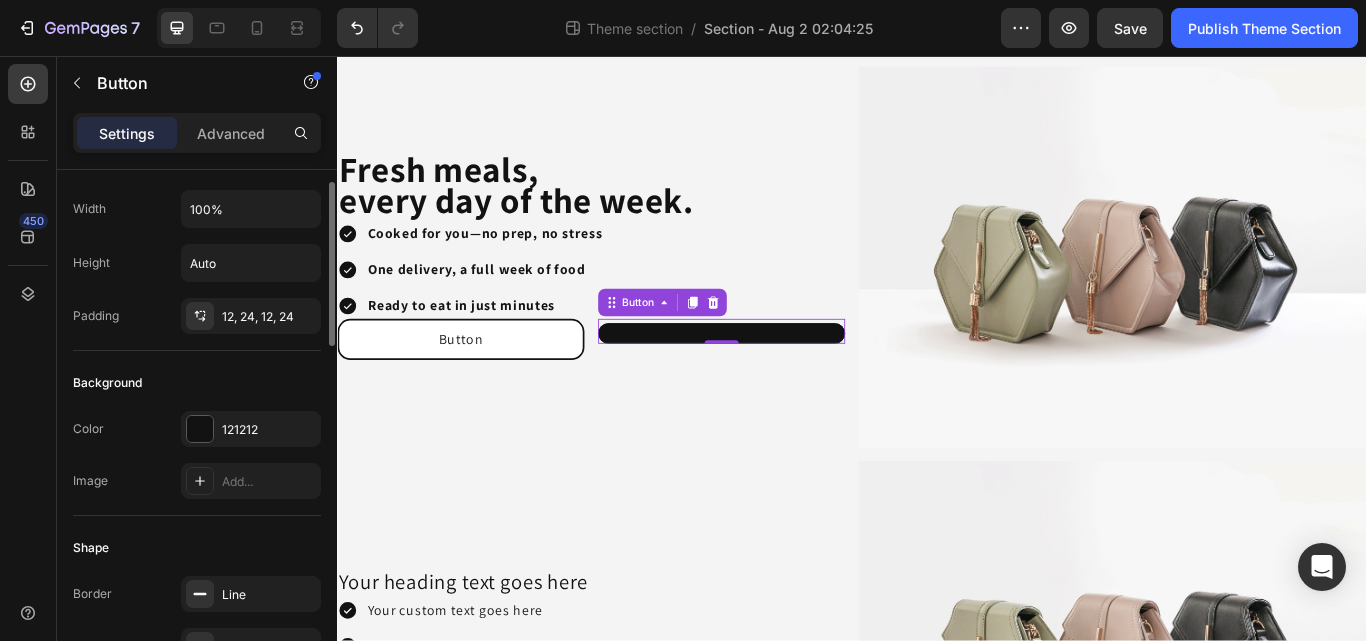 scroll, scrollTop: 0, scrollLeft: 0, axis: both 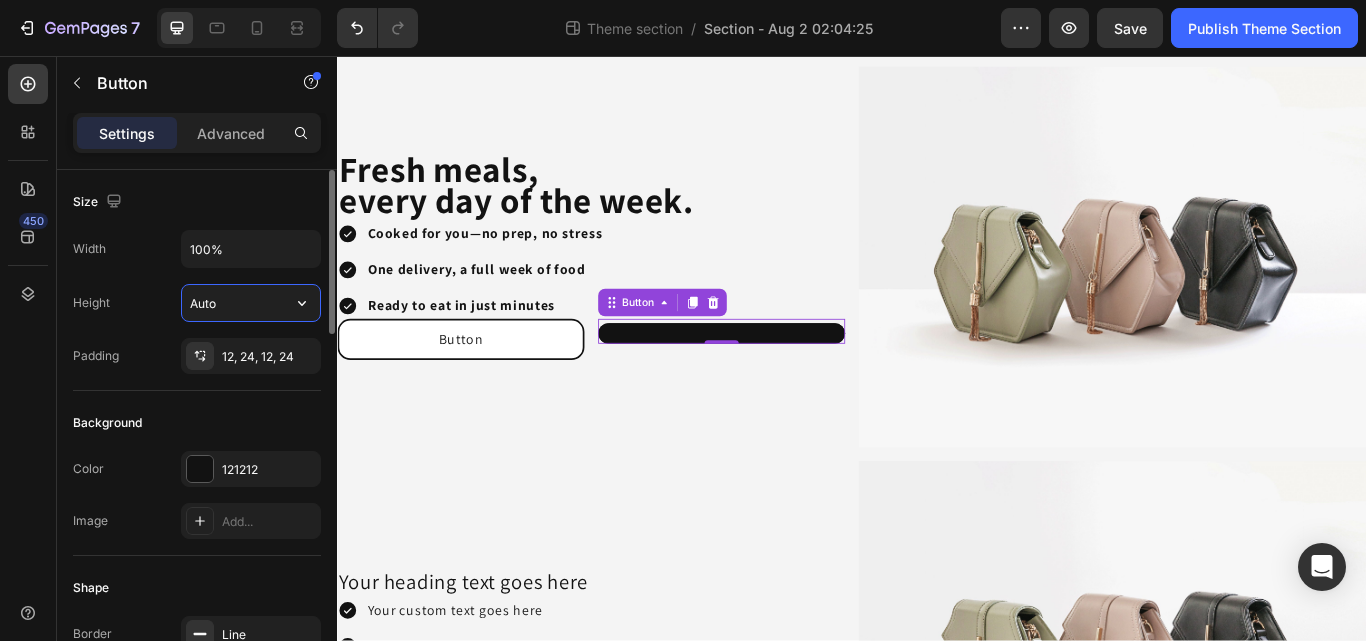 click on "Auto" at bounding box center [251, 303] 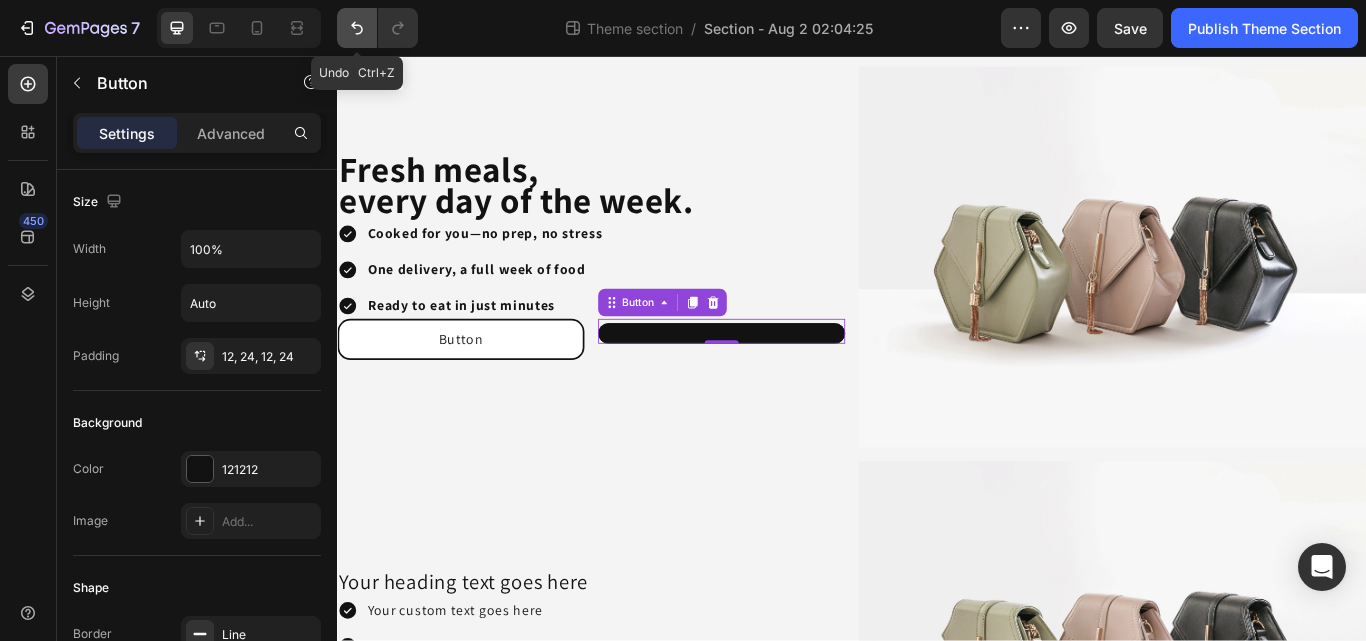click 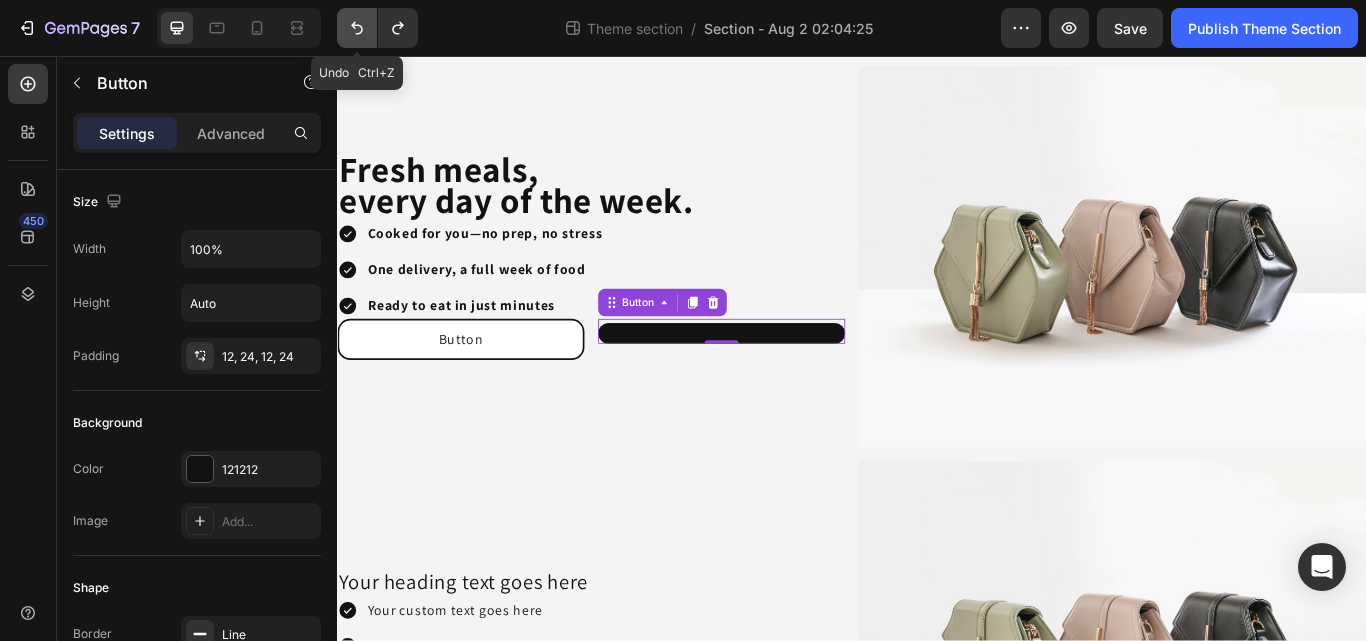 click 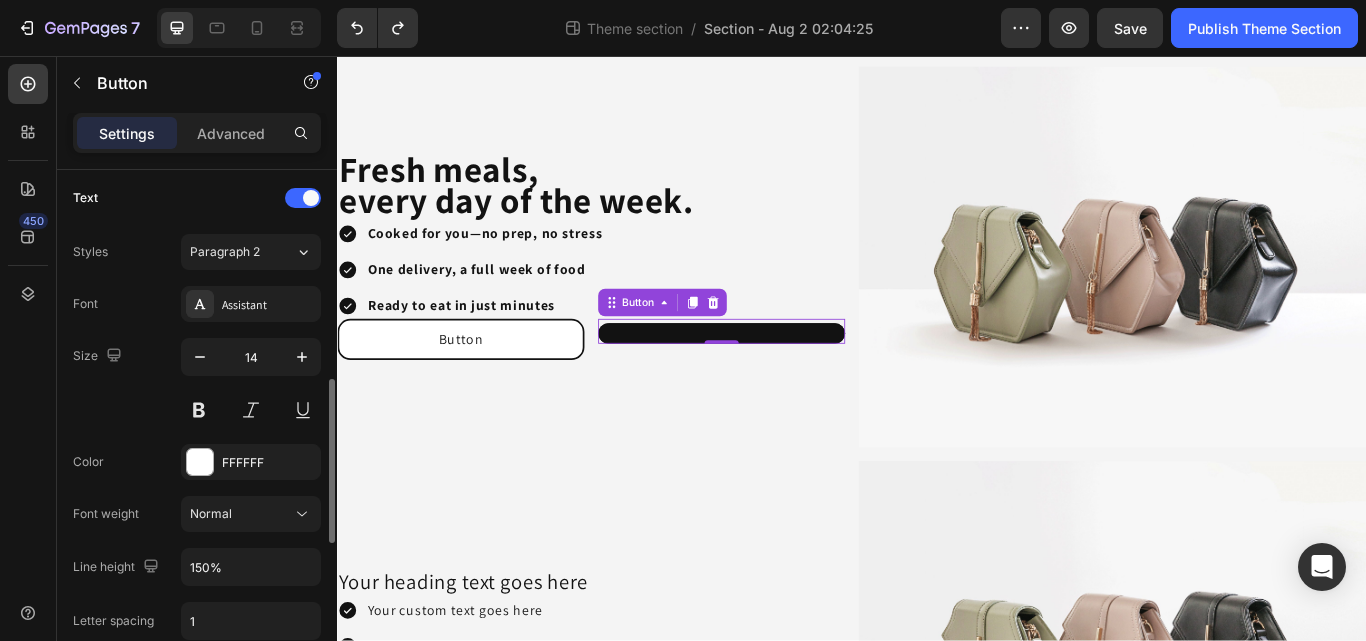 scroll, scrollTop: 673, scrollLeft: 0, axis: vertical 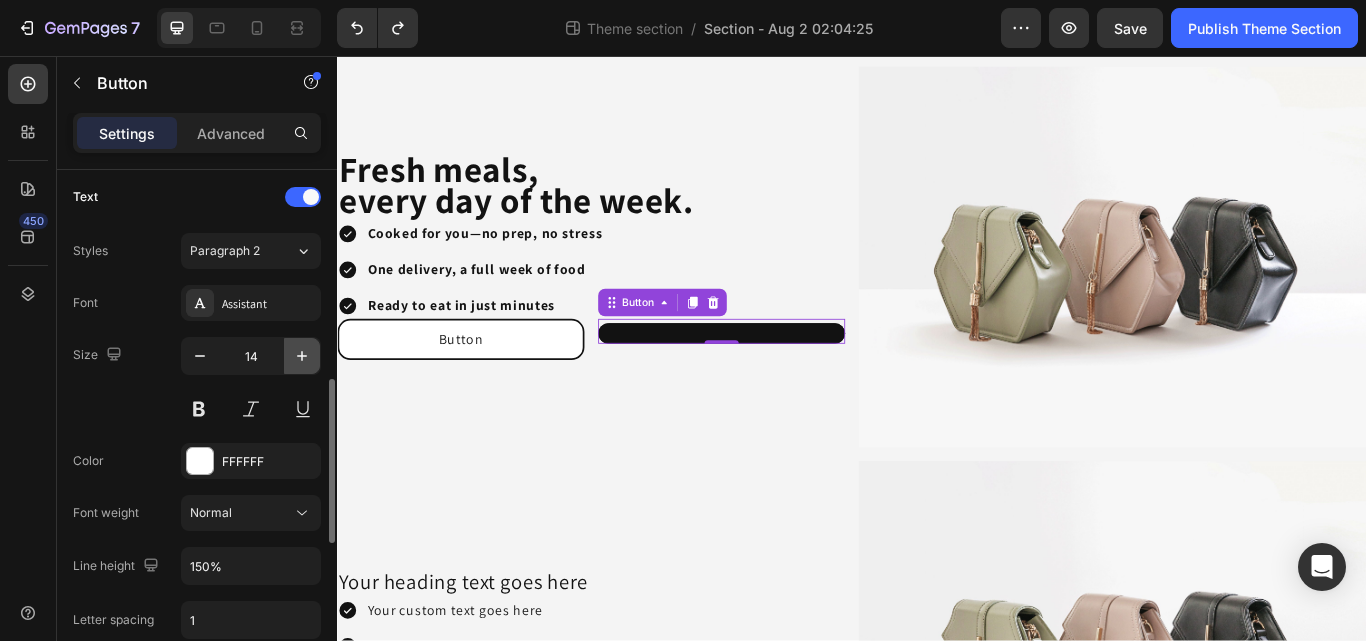 click 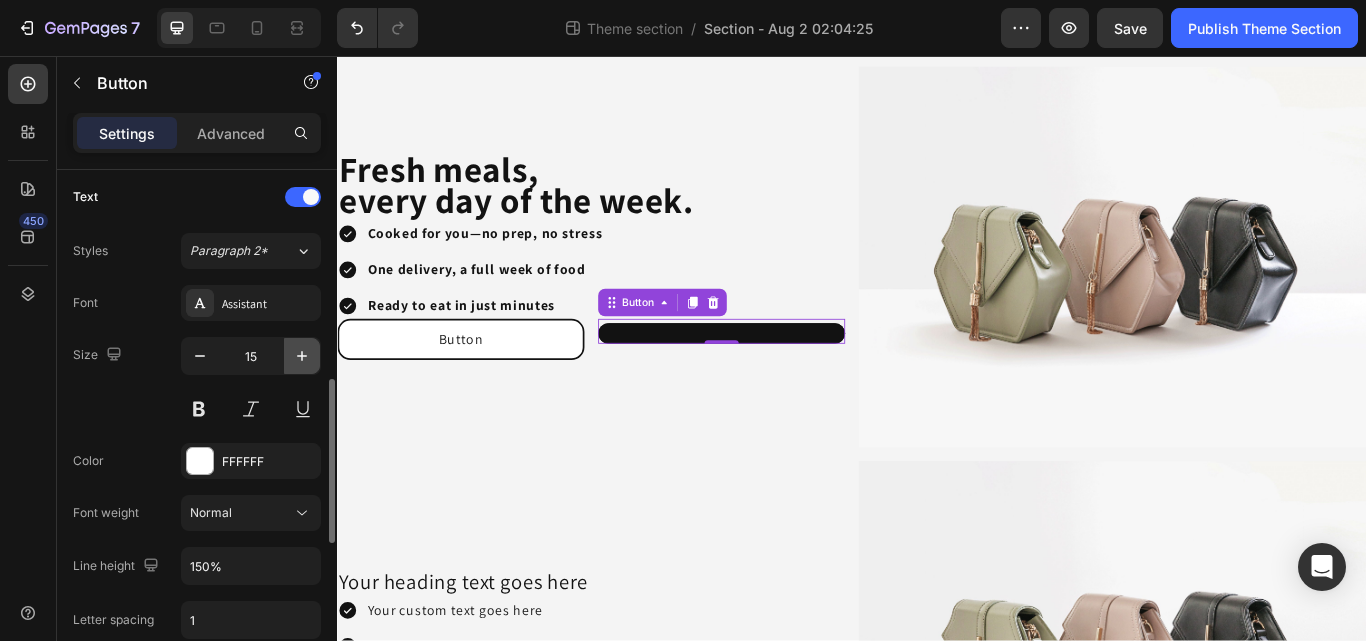 click 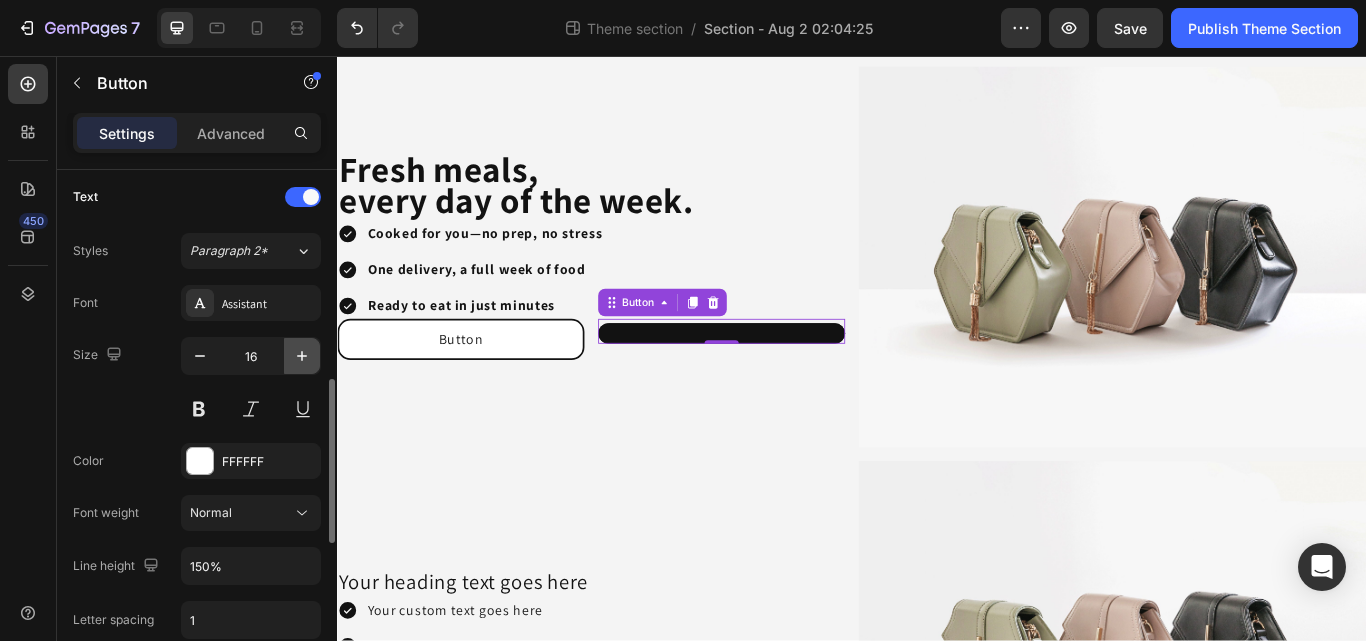 click 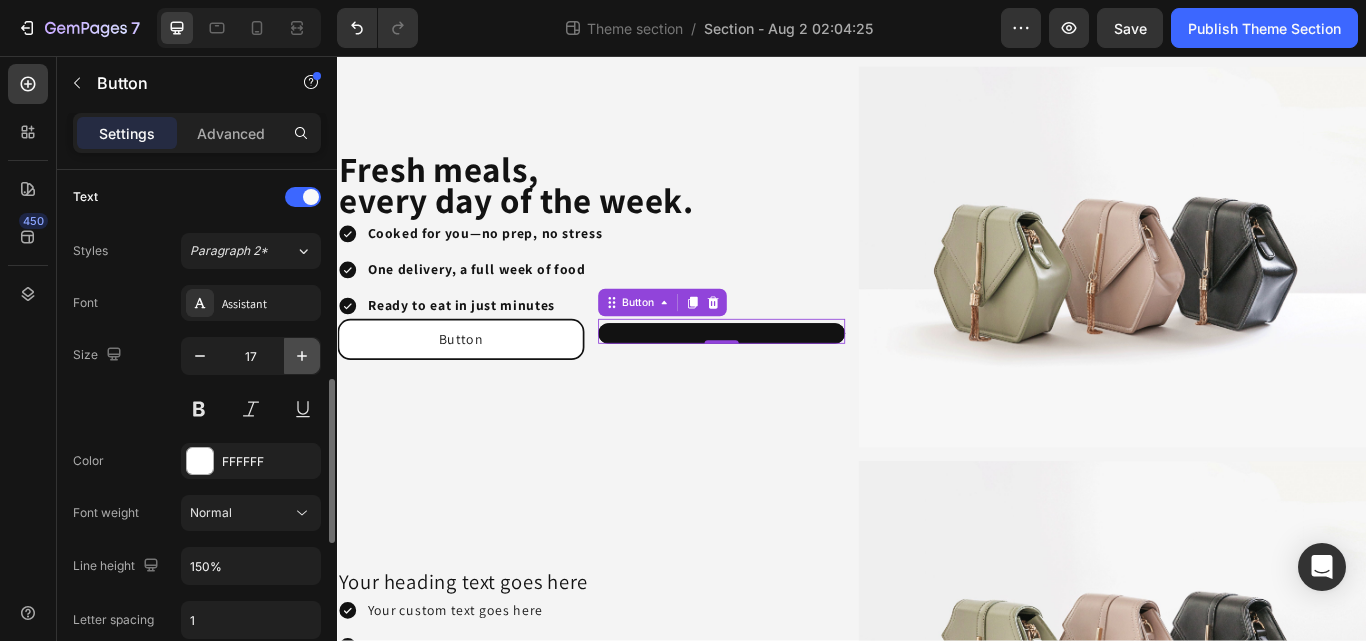 click 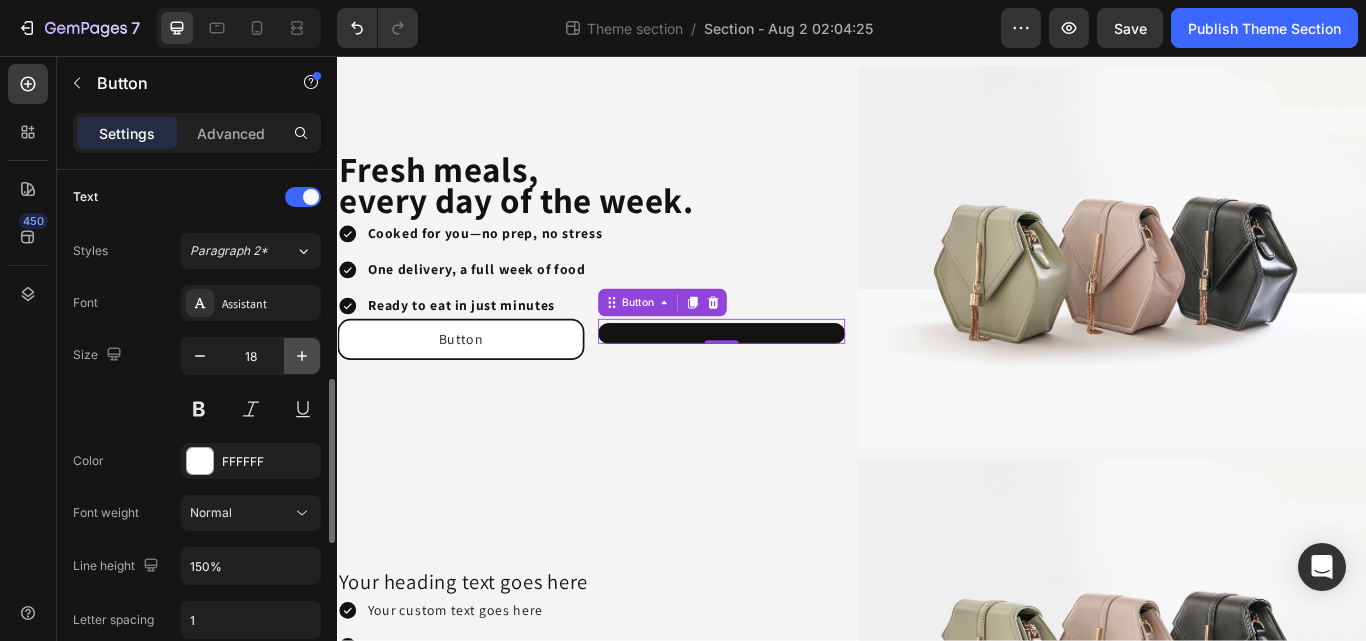 type on "19" 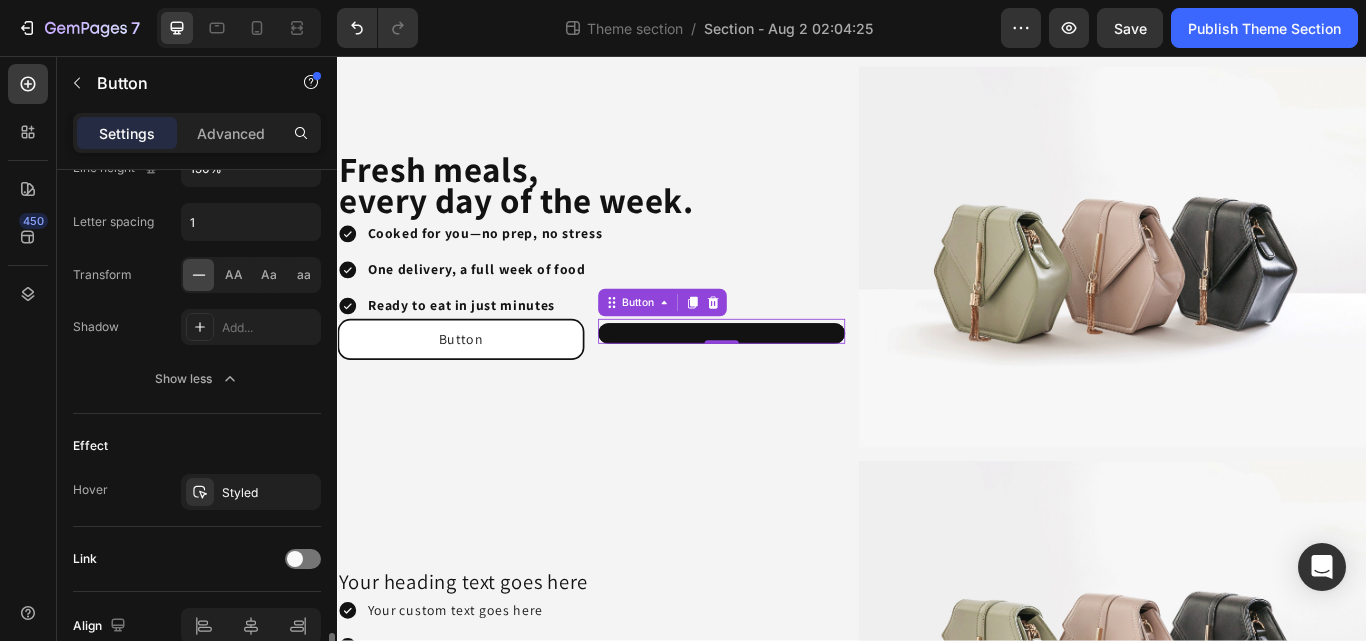 scroll, scrollTop: 1170, scrollLeft: 0, axis: vertical 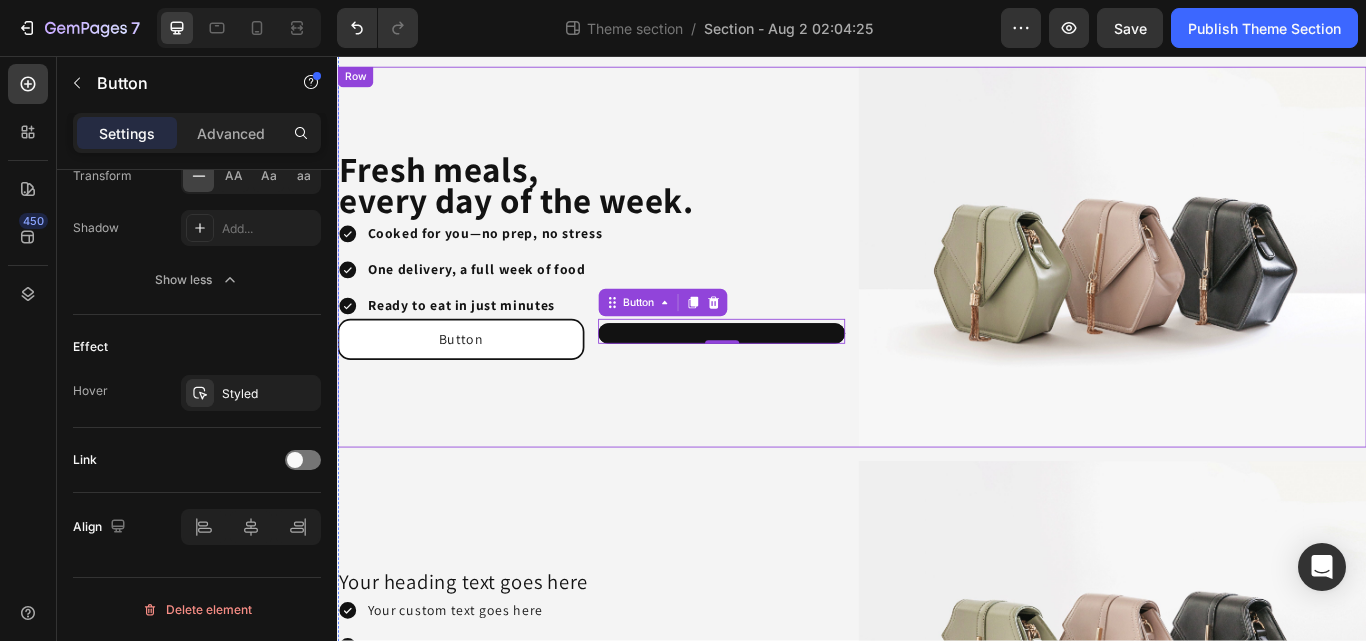 click on "⁠⁠⁠⁠⁠⁠⁠ Fresh meals, every day of the week. Heading Cooked for you—no prep, no stress One delivery, a full week of food Ready to eat in just minutes Item List Button Button Button   0 Row" at bounding box center (633, 291) 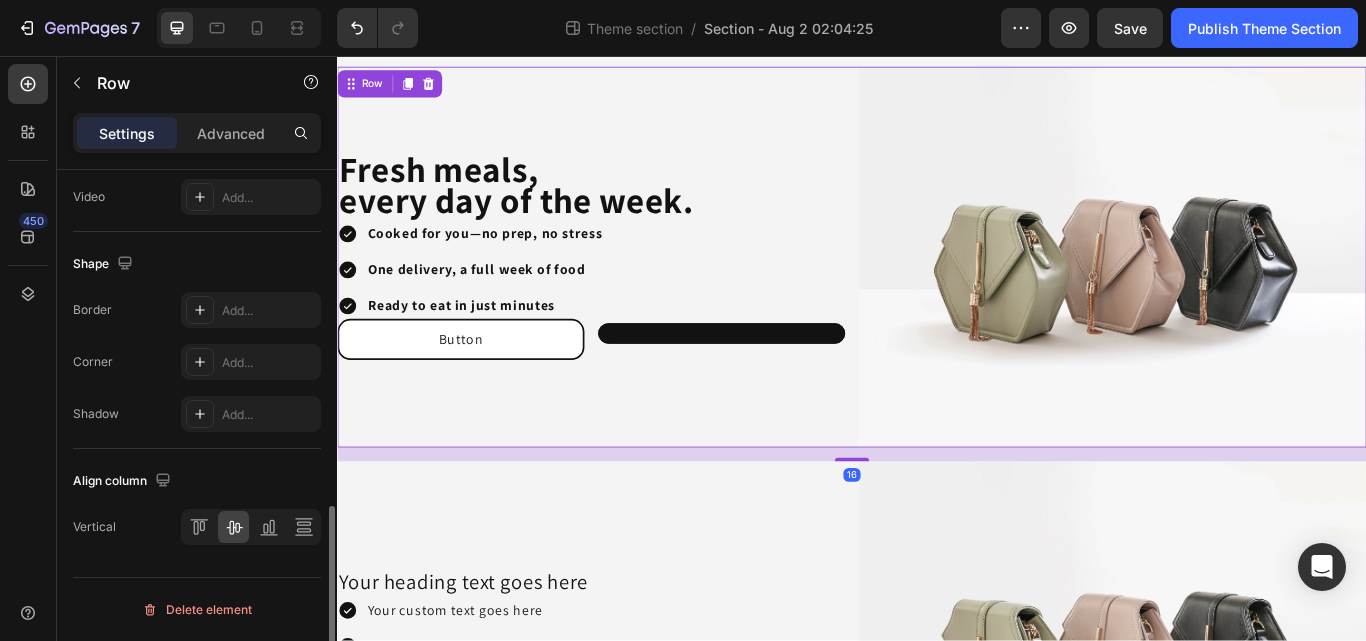 scroll, scrollTop: 0, scrollLeft: 0, axis: both 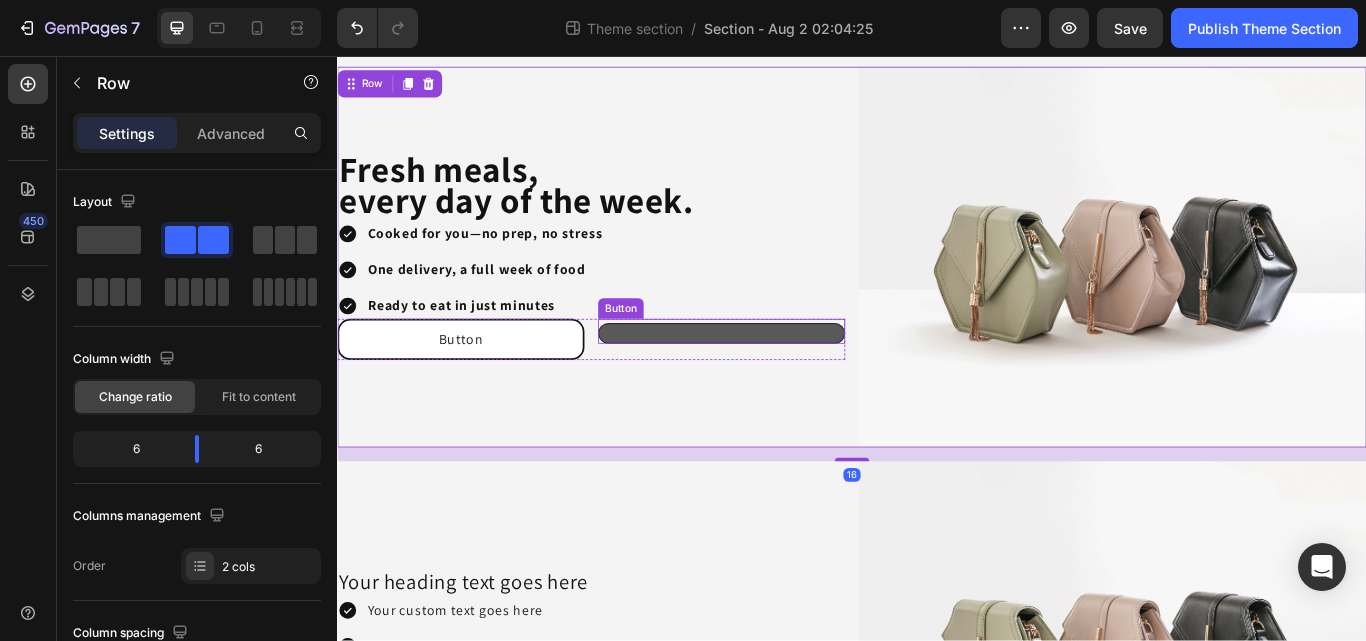 click at bounding box center [785, 380] 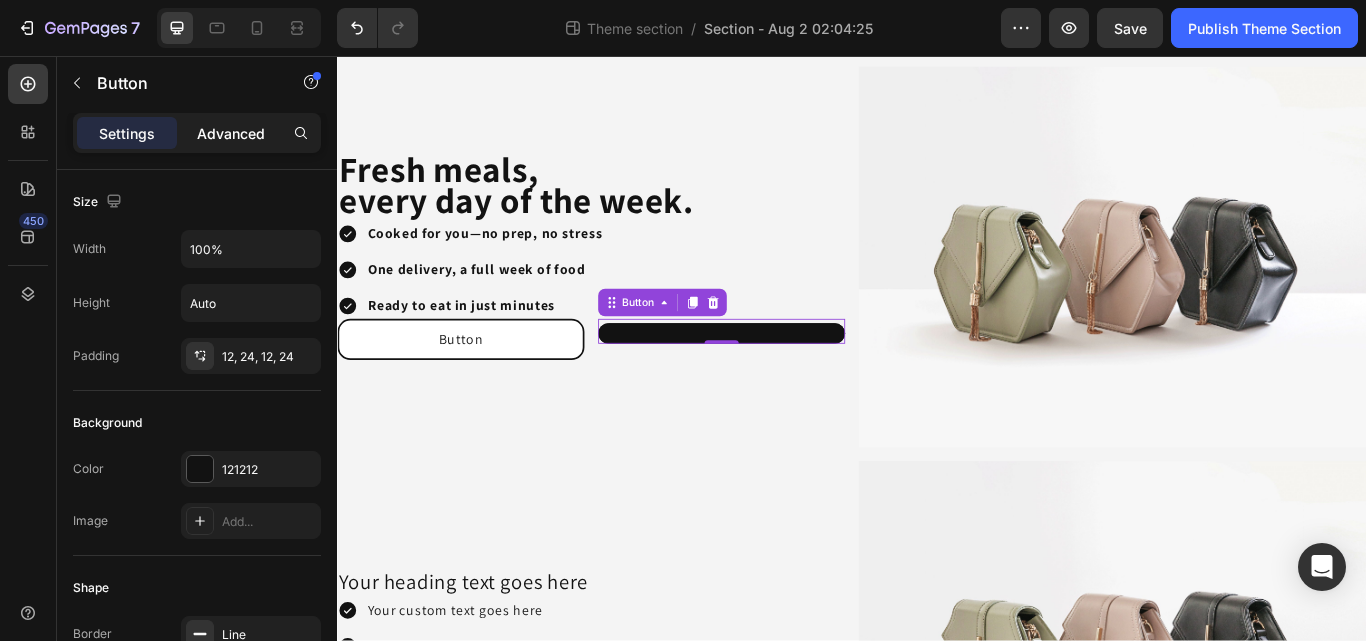 click on "Advanced" at bounding box center [231, 133] 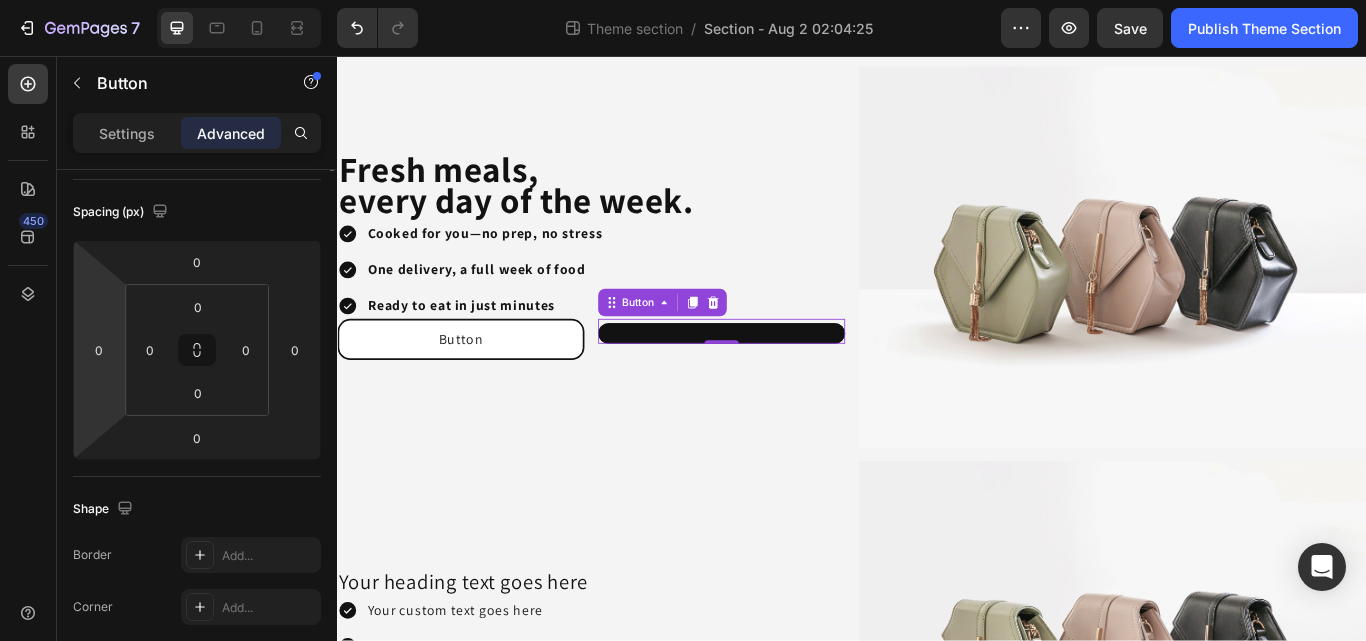 scroll, scrollTop: 0, scrollLeft: 0, axis: both 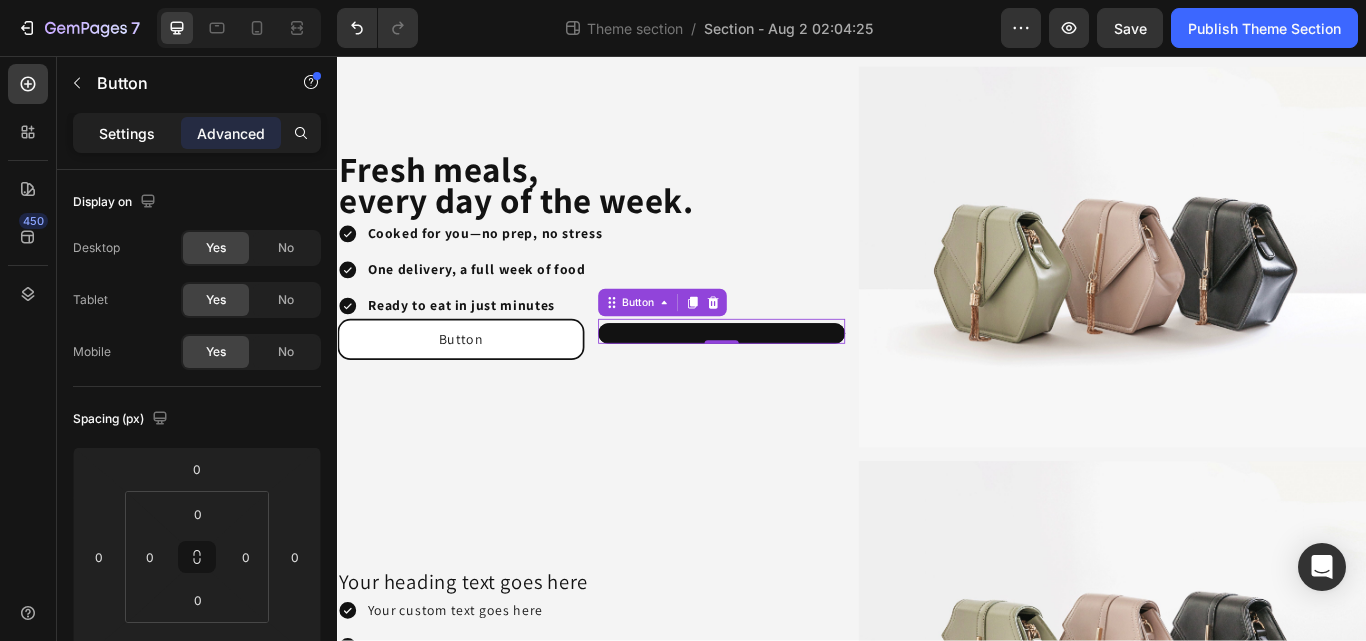 click on "Settings" at bounding box center [127, 133] 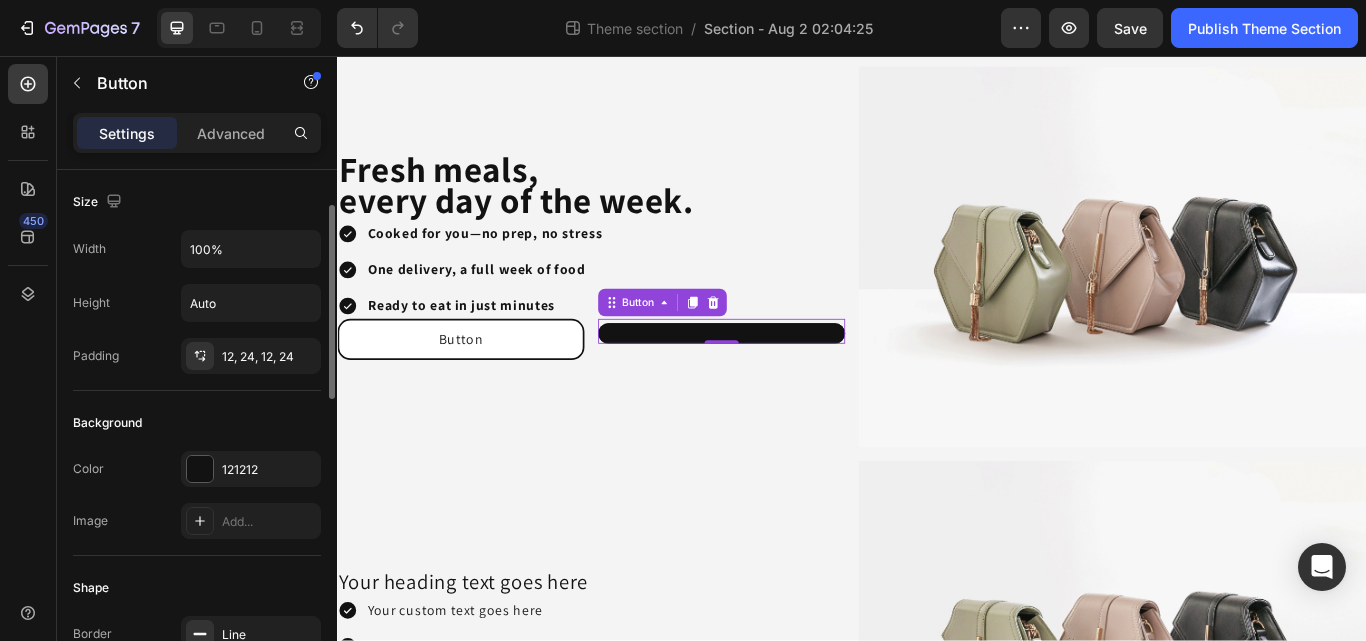 scroll, scrollTop: 150, scrollLeft: 0, axis: vertical 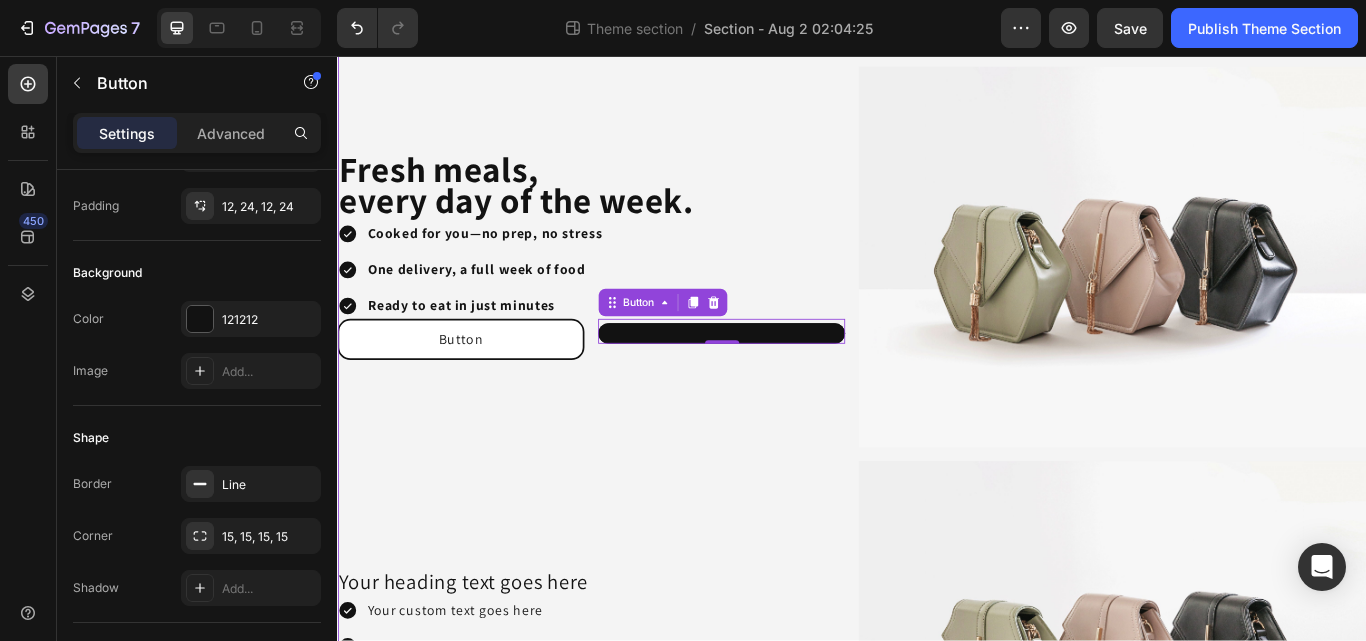 click on "⁠⁠⁠⁠⁠⁠⁠ Fresh meals, every day of the week. Heading Cooked for you—no prep, no stress One delivery, a full week of food Ready to eat in just minutes Item List Button Button Button   0 Row Image Row Your heading text goes here Heading Your custom text goes here Your custom text goes here Your custom text goes here Item List Button Button Button Button Row Image Row
Product Images Ensalada de arroz, lentejas, aguacate y tomate Product Title €6,00 Product Price Product Price
Row Setup options like colors, sizes with product variant.       Add new variant   or   sync data Product Variants & Swatches
Add to cart Add to Cart Product Product Images Pollo al curry con arroz Product Title €6,50 Product Price Product Price
Drop element here Row Setup options like colors, sizes with product variant.       Add new variant   or   sync data Product Variants & Swatches
Add to cart Add to Cart Product Product Images €7,00 Row" at bounding box center (937, 865) 